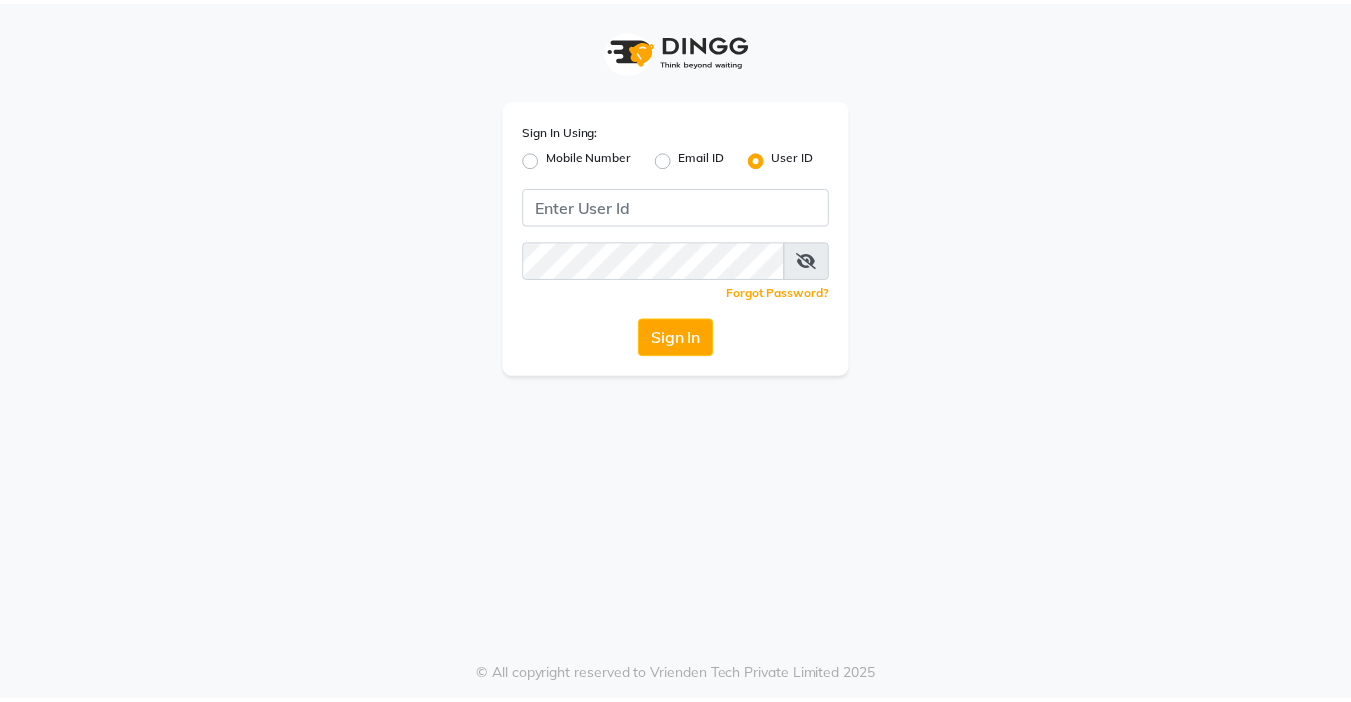 scroll, scrollTop: 0, scrollLeft: 0, axis: both 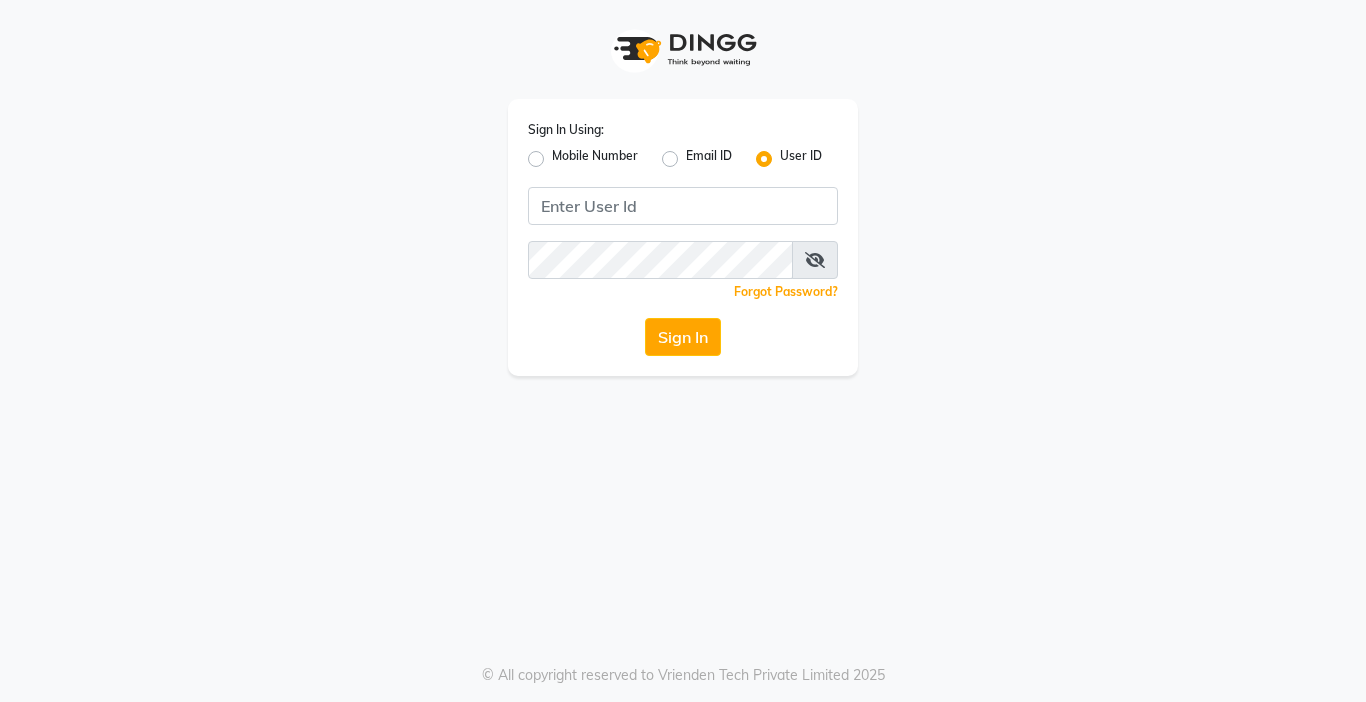 click on "Mobile Number" 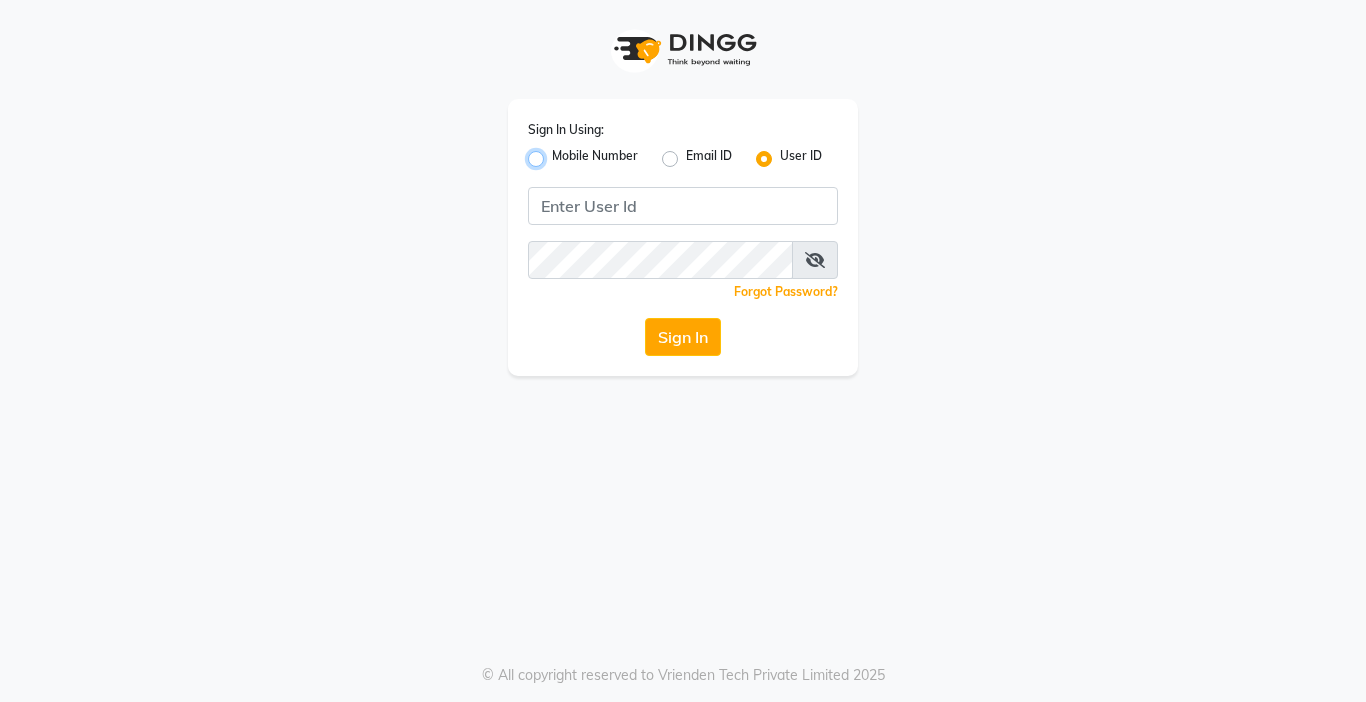click on "Mobile Number" at bounding box center (558, 153) 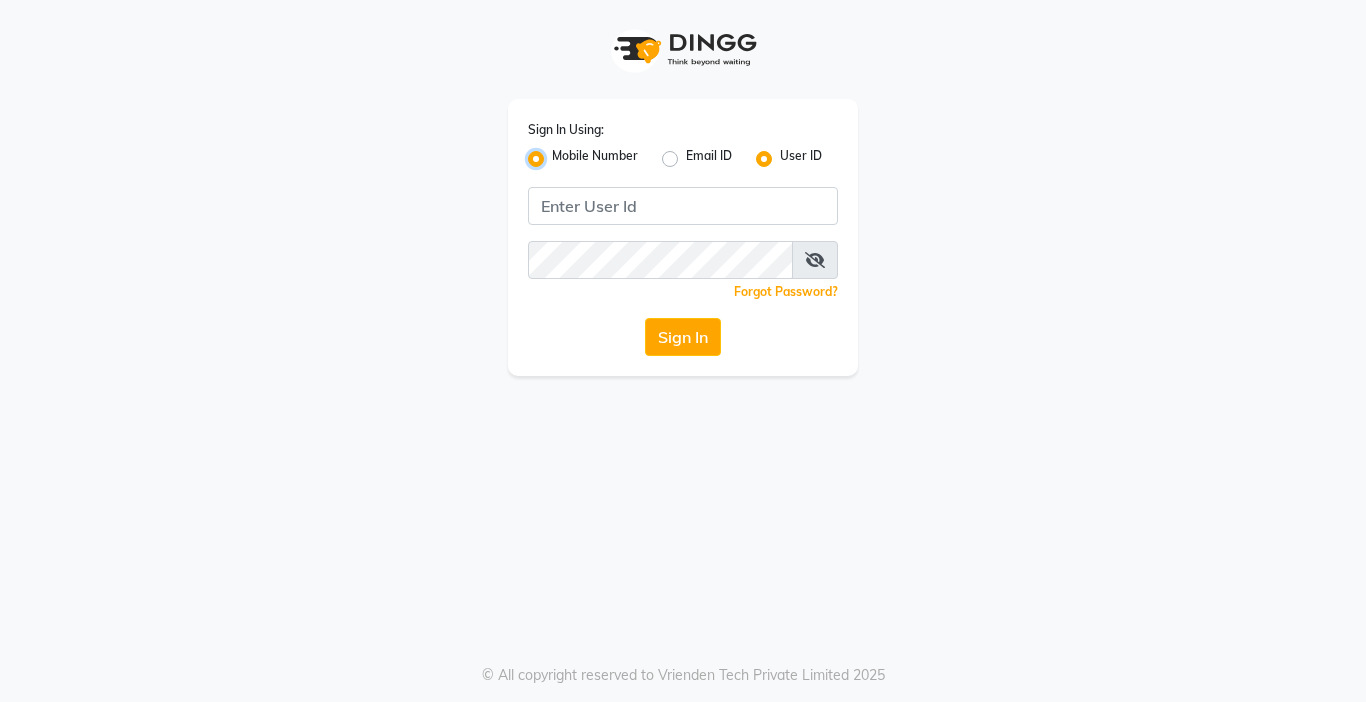 radio on "false" 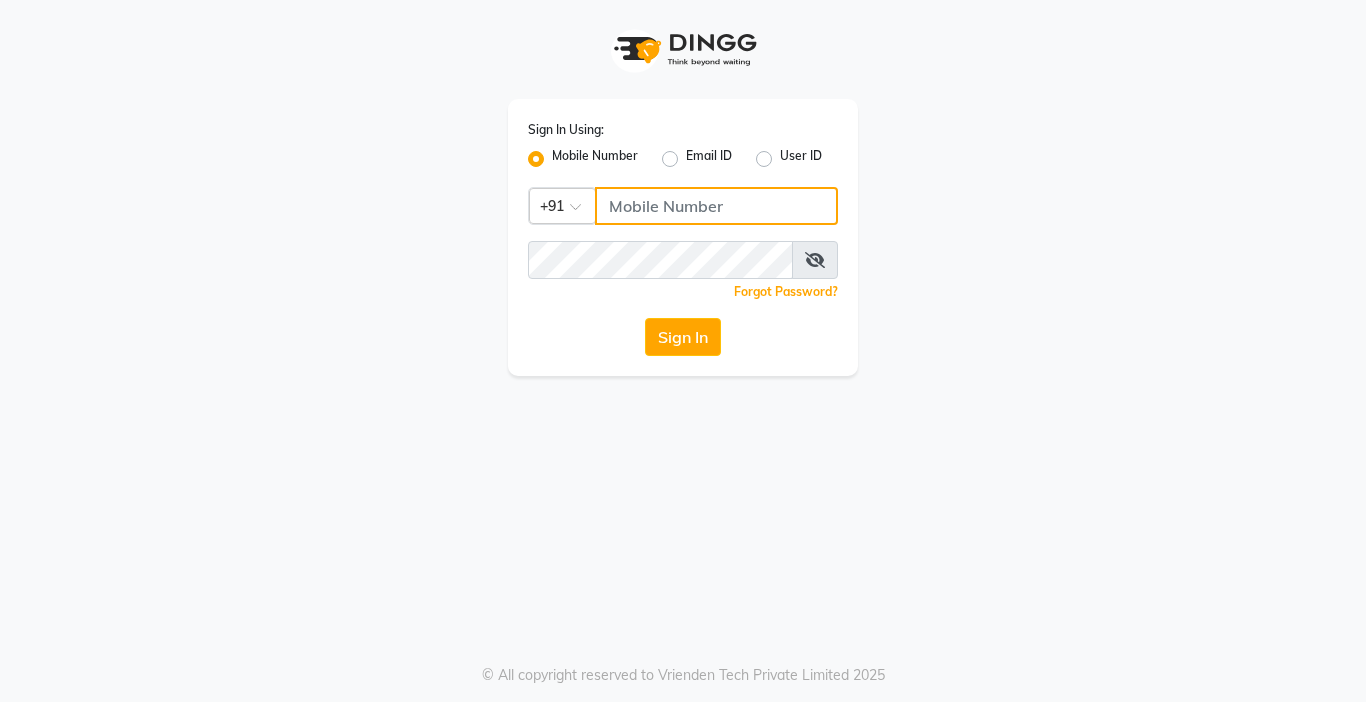 click 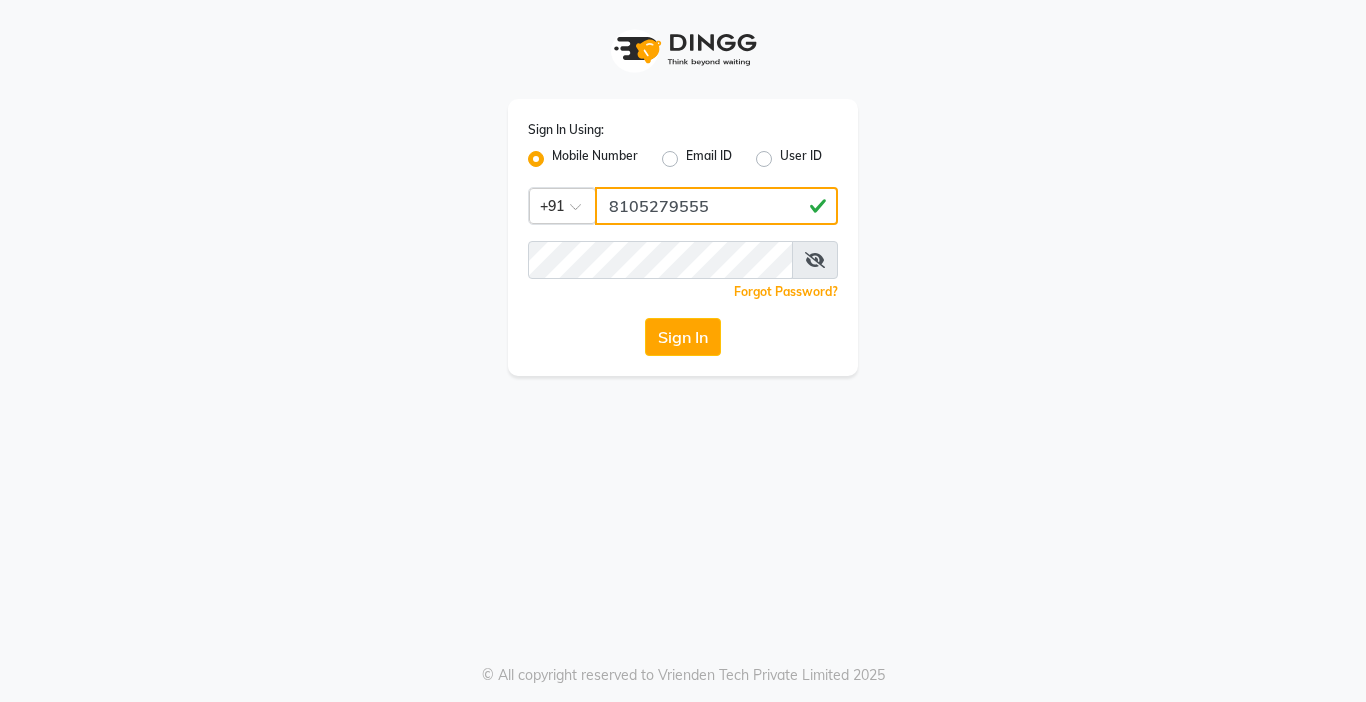 type on "8105279555" 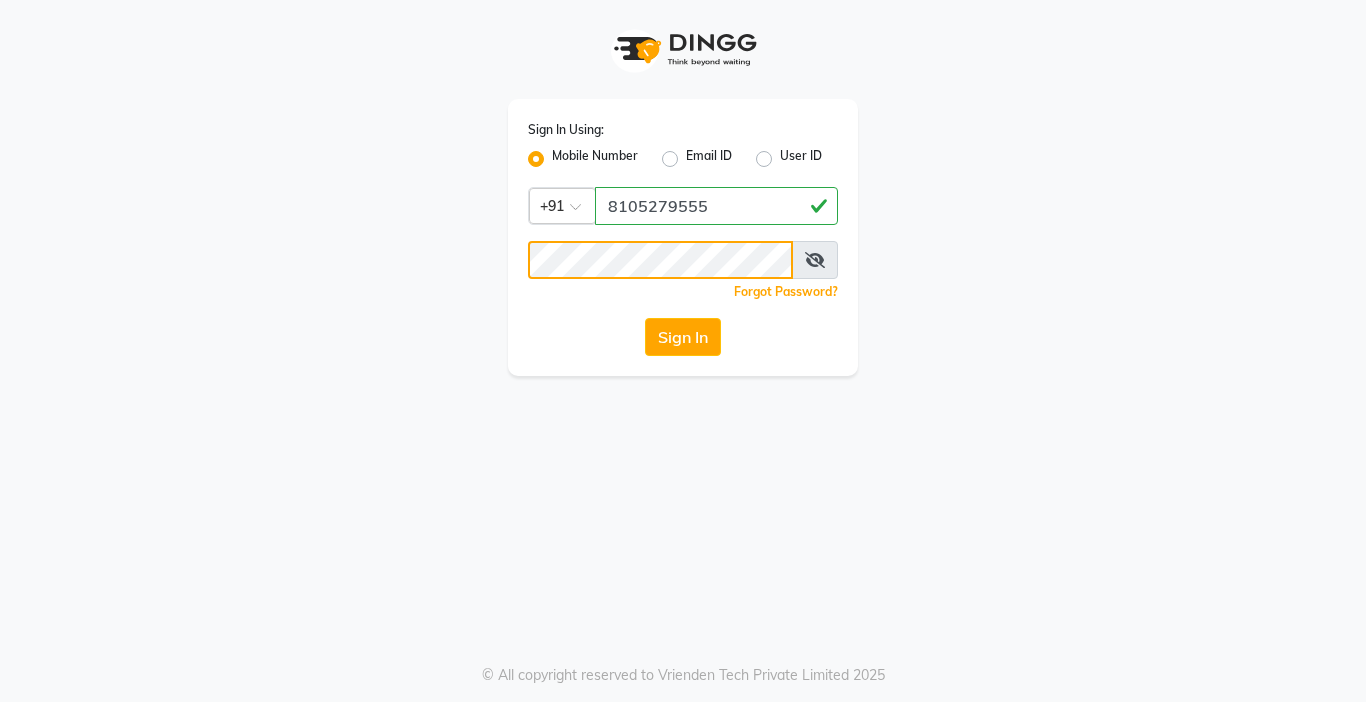 click on "Sign In" 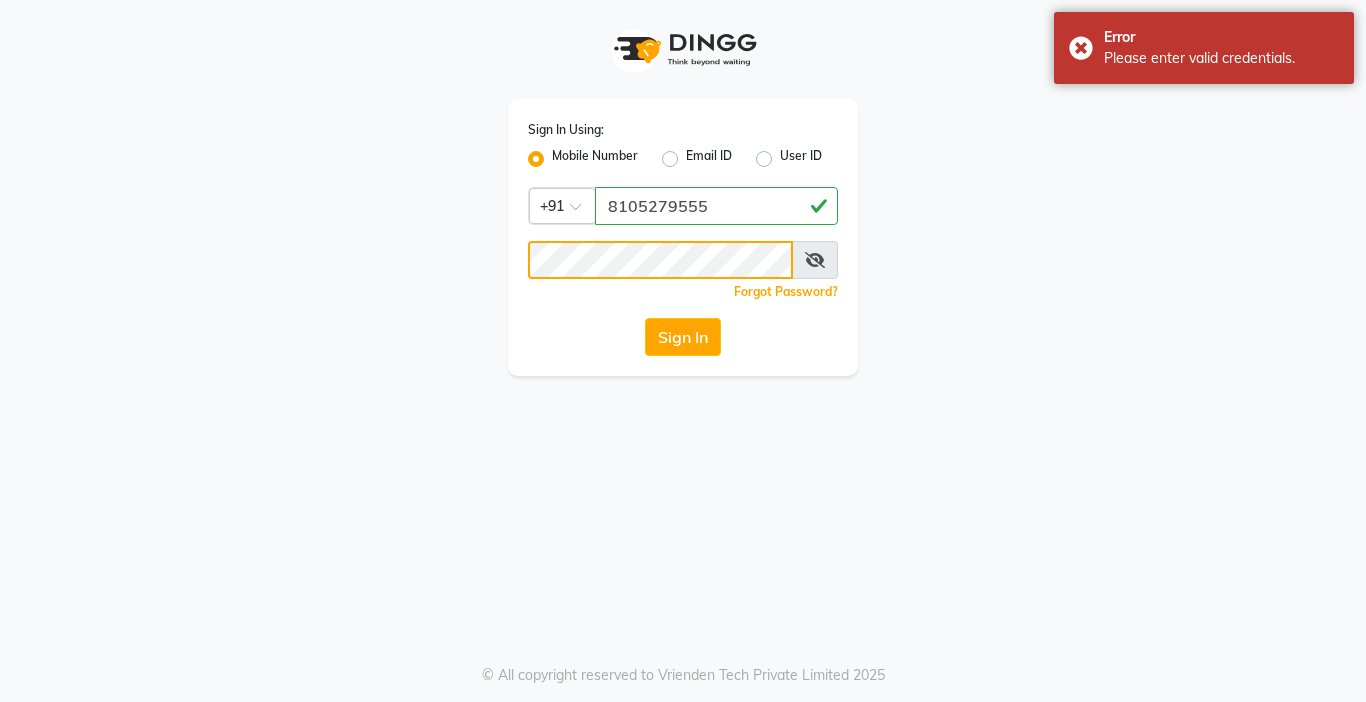 click on "Sign In" 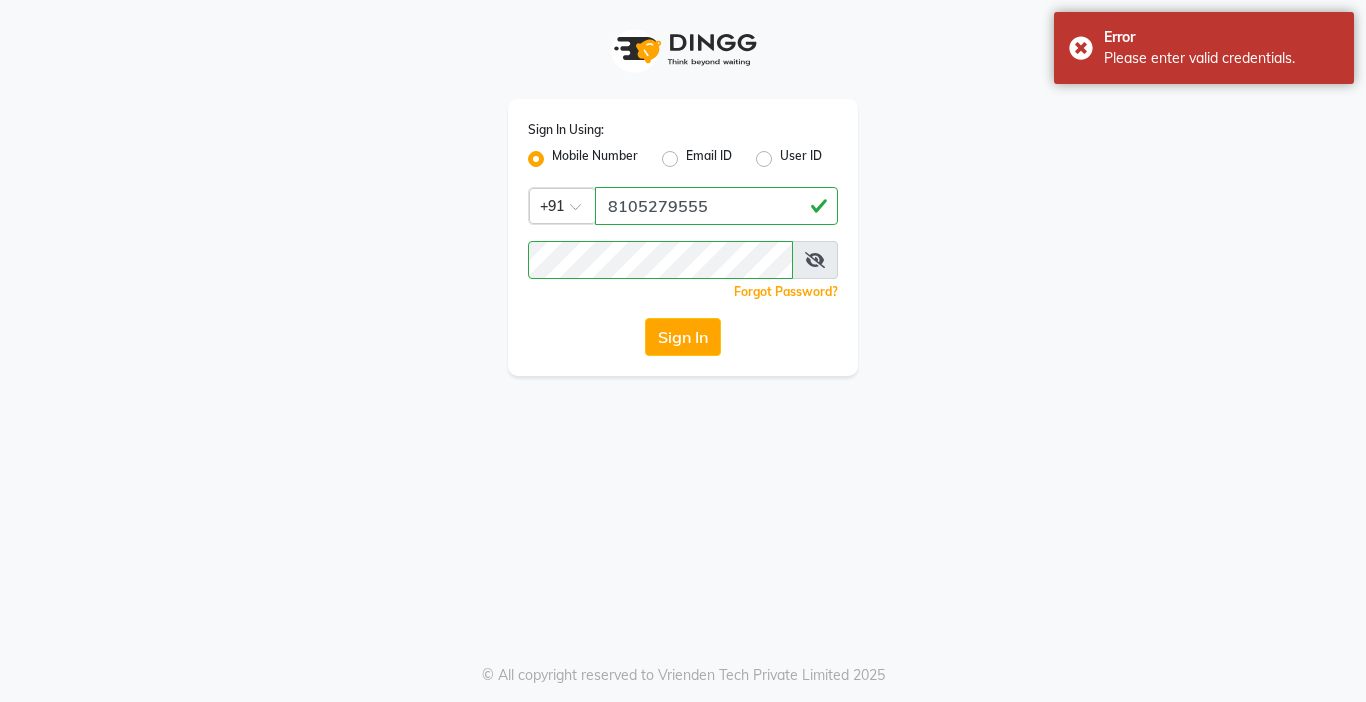 click at bounding box center (815, 260) 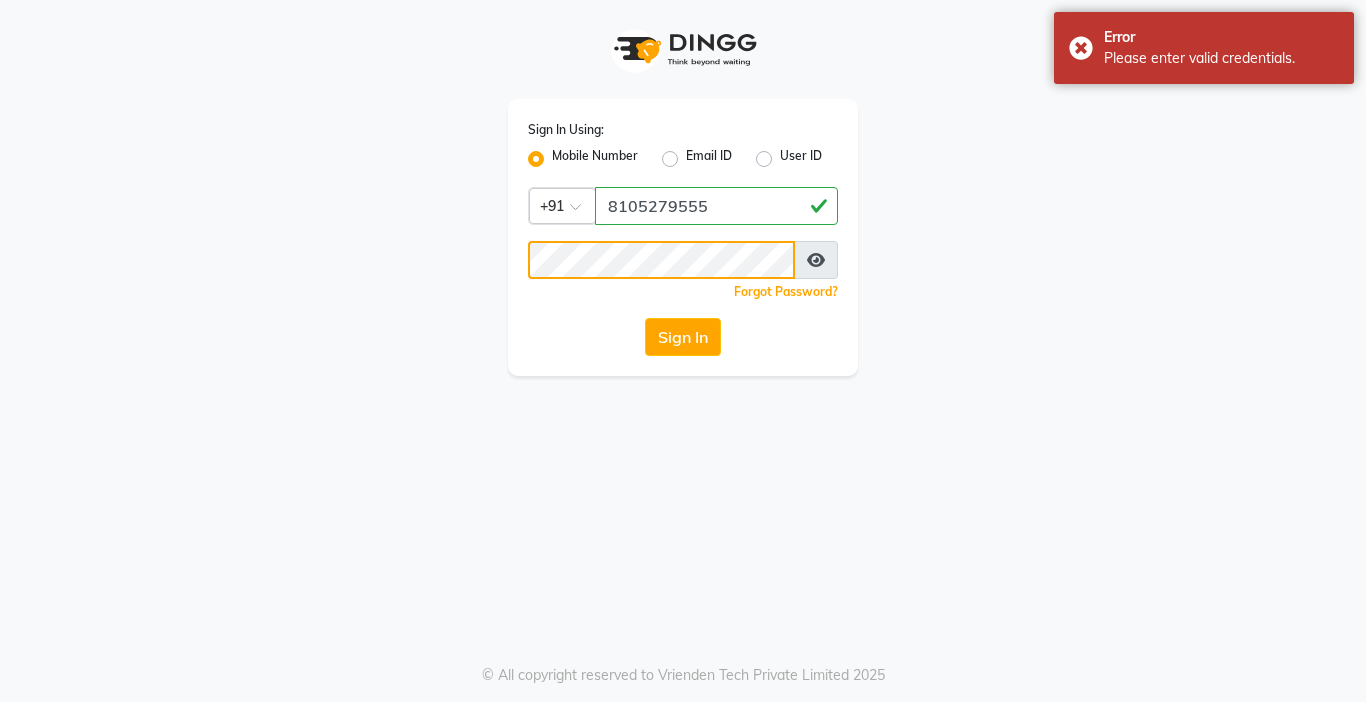 click on "Sign In" 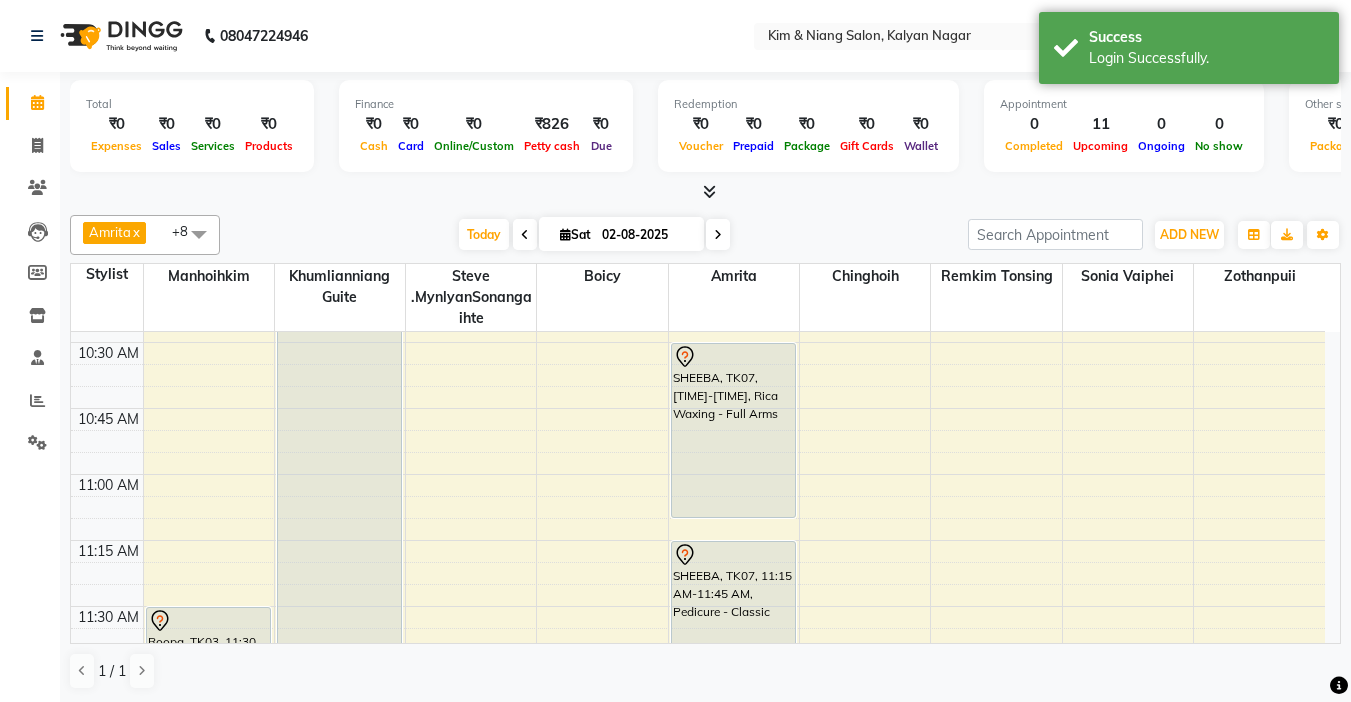 scroll, scrollTop: 300, scrollLeft: 0, axis: vertical 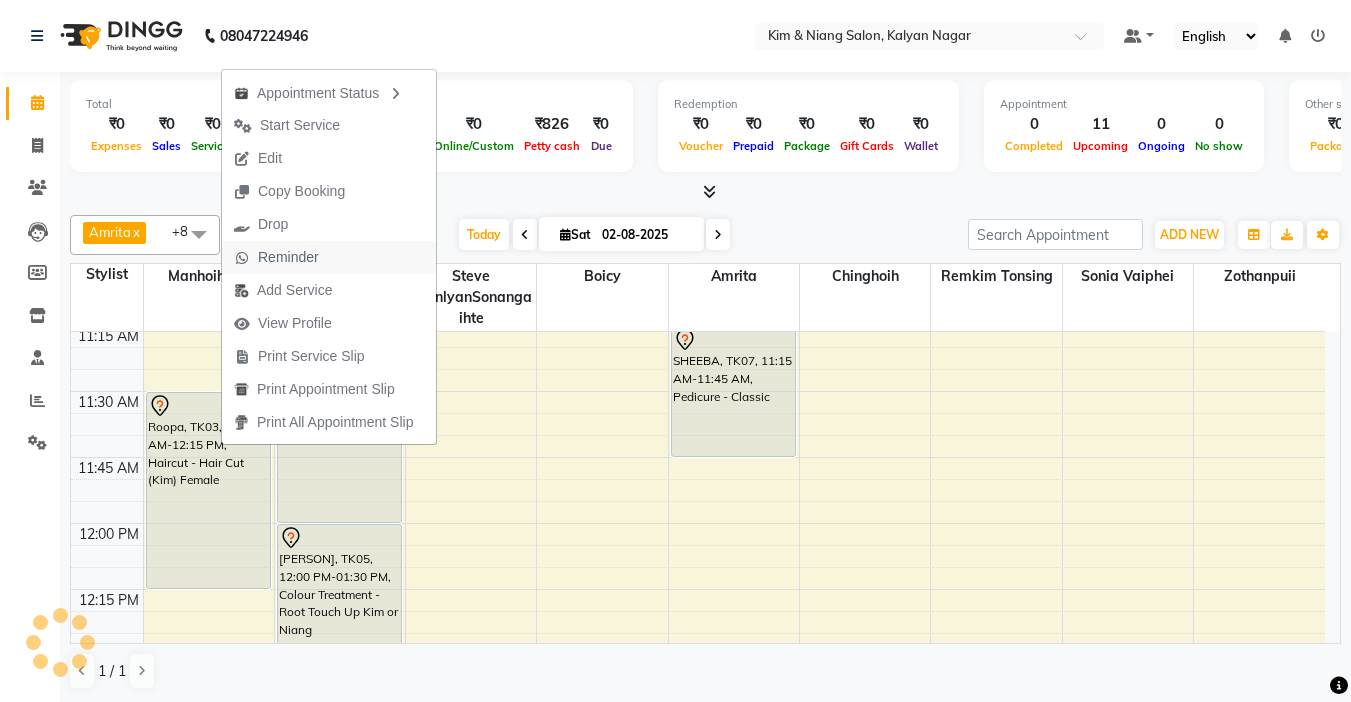 click on "Reminder" at bounding box center [288, 257] 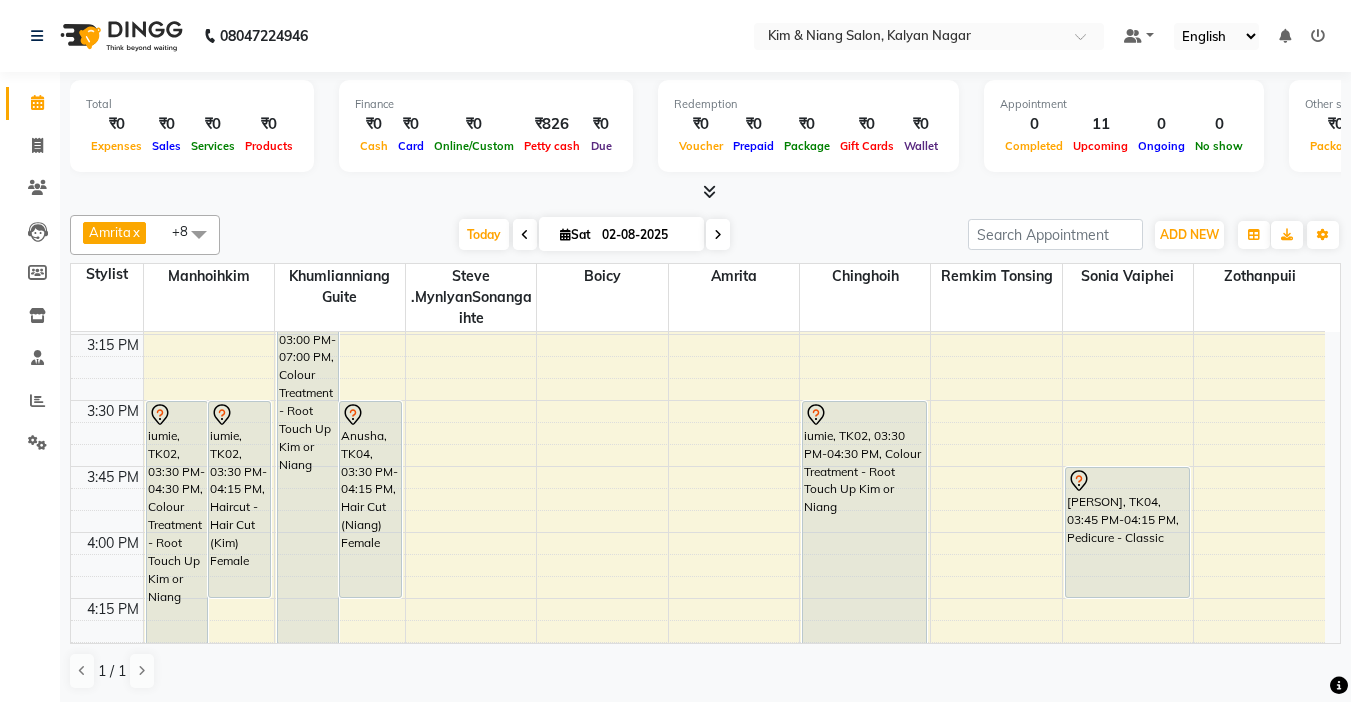scroll, scrollTop: 1600, scrollLeft: 0, axis: vertical 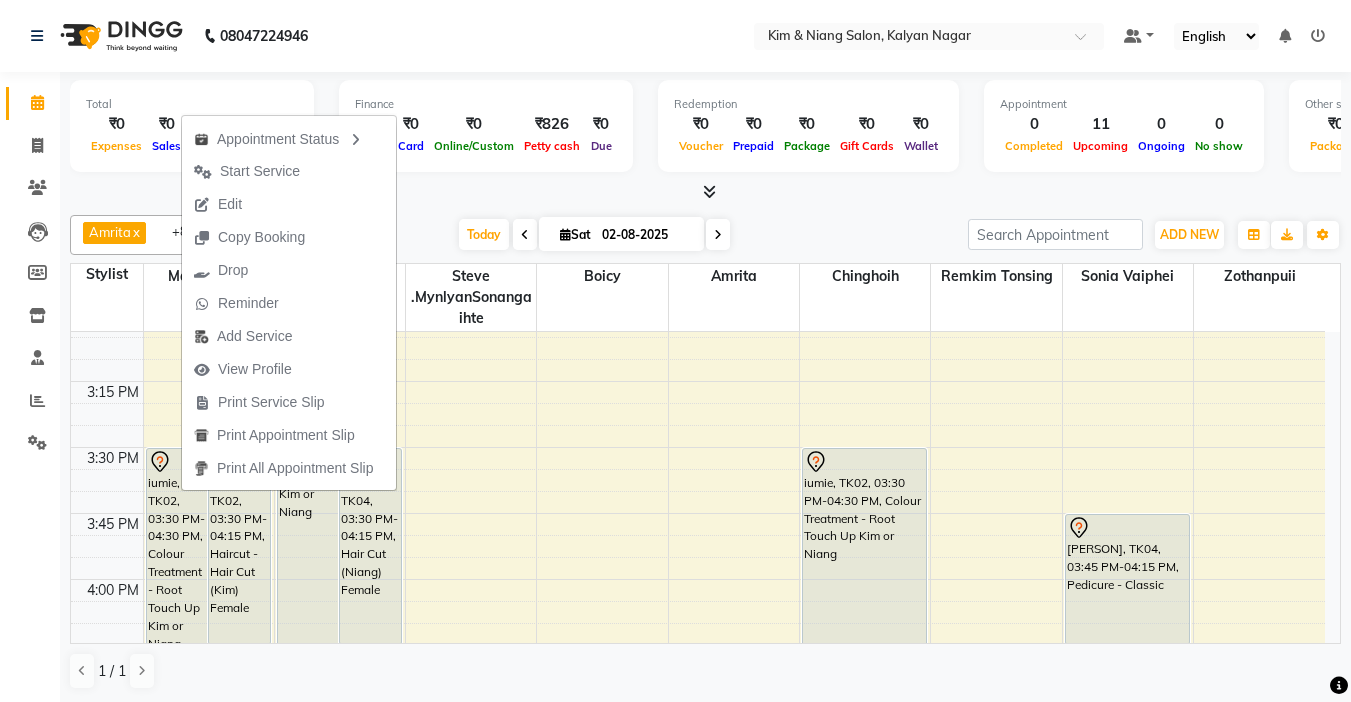 click on "08047224946 Select Location × Kim & Niang Salon, Kalyan Nagar Default Panel My Panel English ENGLISH Español العربية मराठी हिंदी ગુજરાતી தமிழ் 中文 Notifications nothing to show" 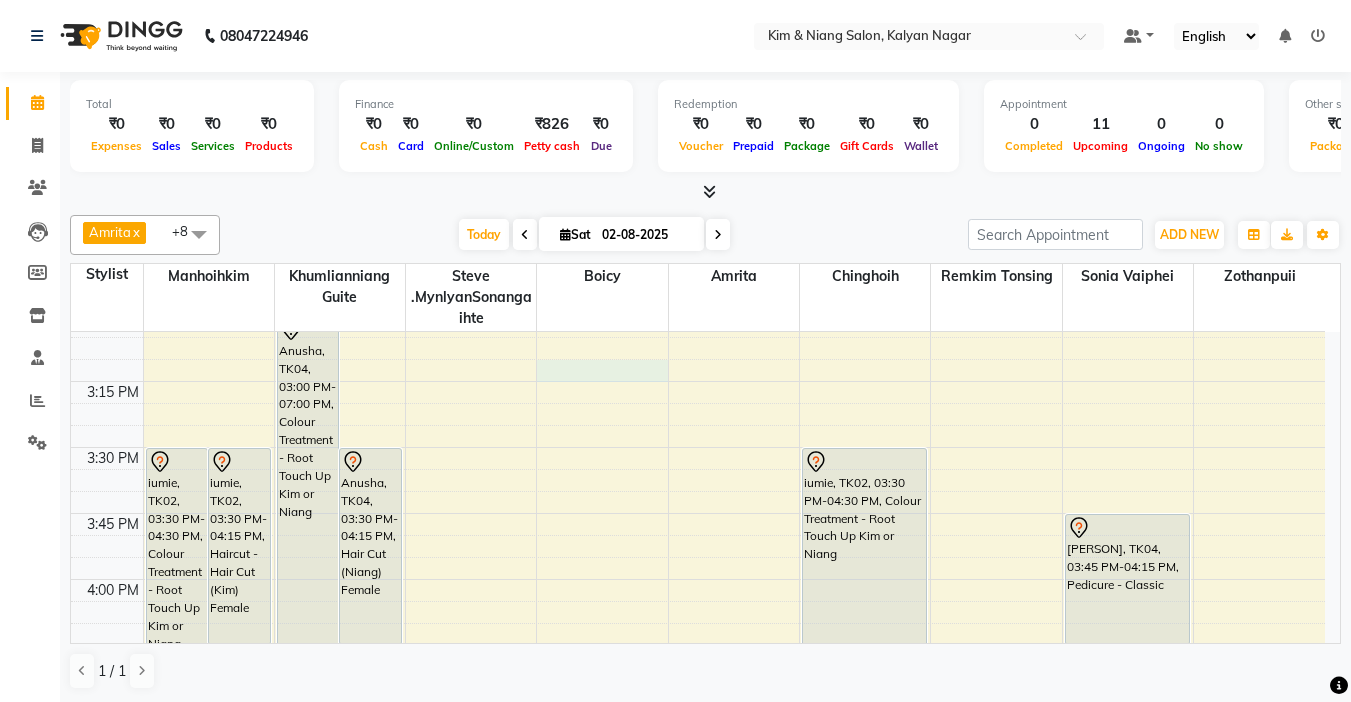 click on "iumie, TK02, [TIME]-[TIME], Colour Treatment - Root Touch Up Kim or Niang             iumie, TK02, [TIME]-[TIME], Haircut - Hair Cut (Kim) Female             Roopa, TK03, [TIME]-[TIME], Haircut - Hair Cut (Kim) Female             steve, TK01, [TIME]-[TIME], Blowdry - Stylist             Anusha, TK04, [TIME]-[TIME], Colour Treatment - Root Touch Up Kim or Niang             Anusha, TK04, [TIME]-[TIME], Hair Cut (Niang) Female             George, TK06, [TIME]-[TIME], Haircut - Niang Male" at bounding box center (698, 447) 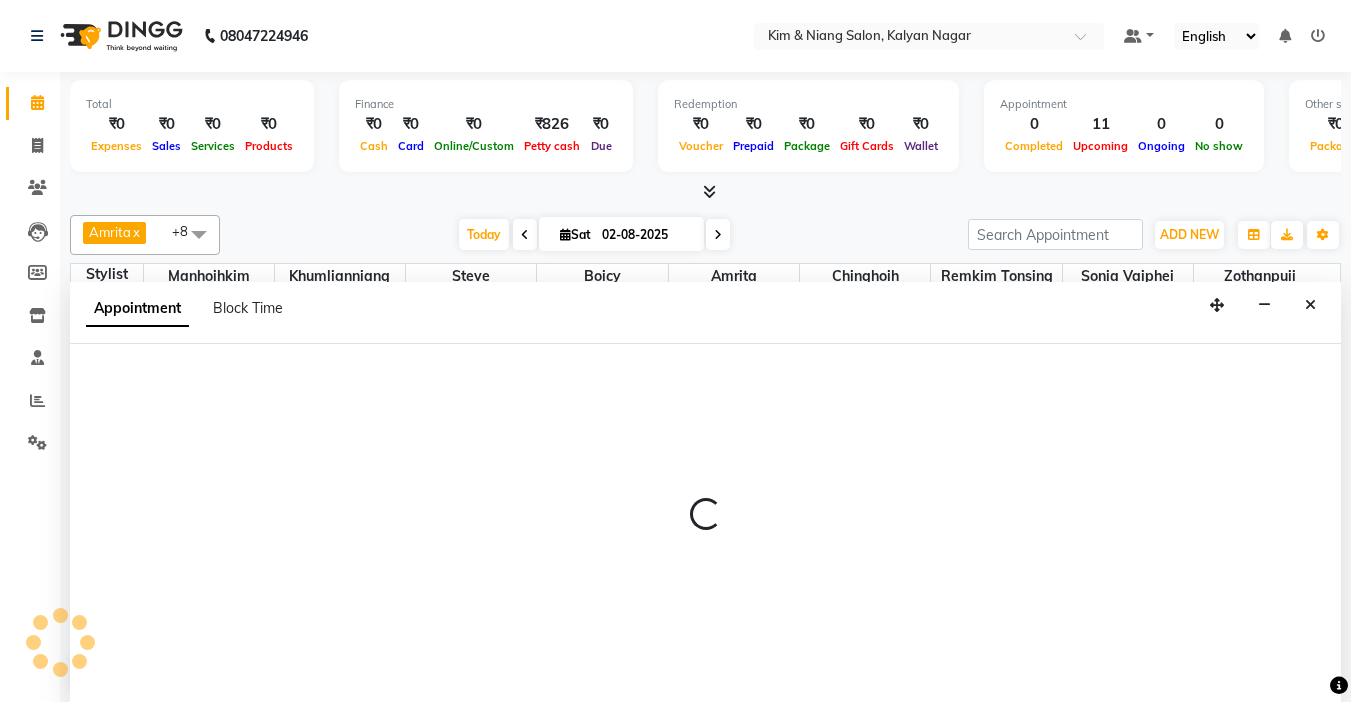 scroll, scrollTop: 1, scrollLeft: 0, axis: vertical 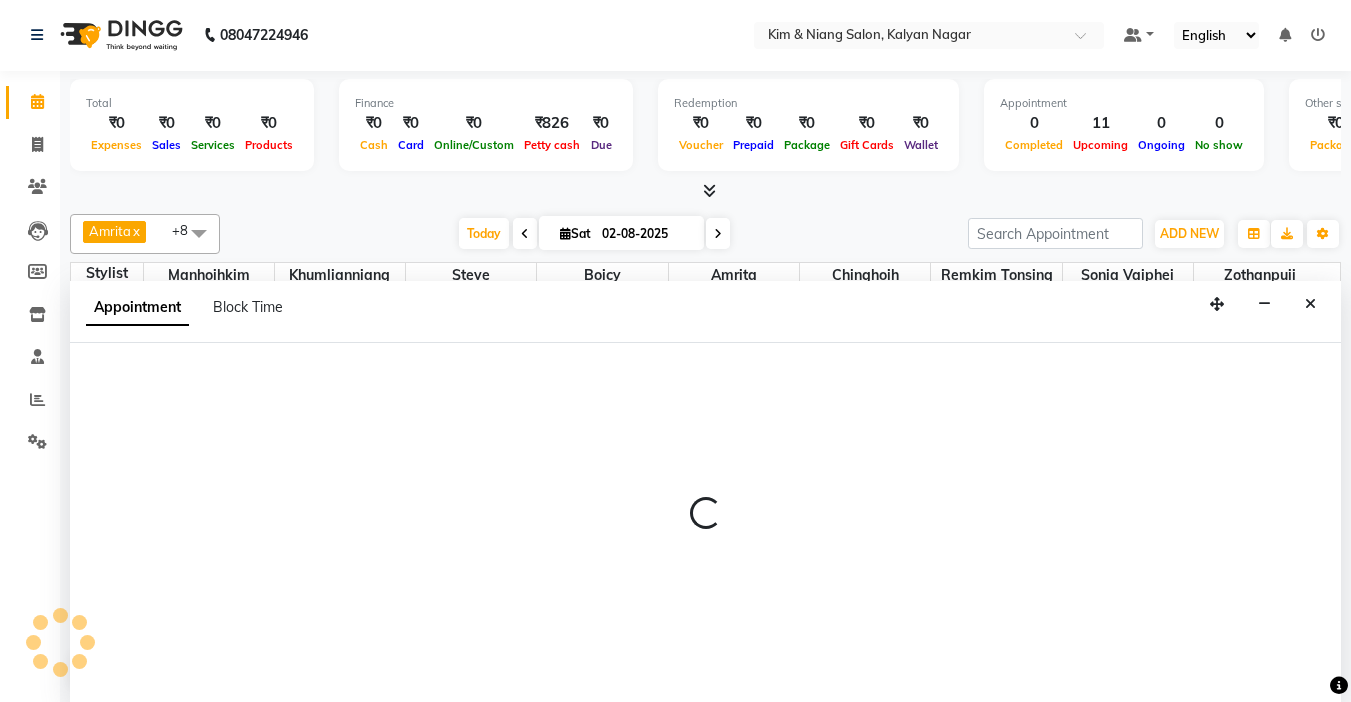 select on "71735" 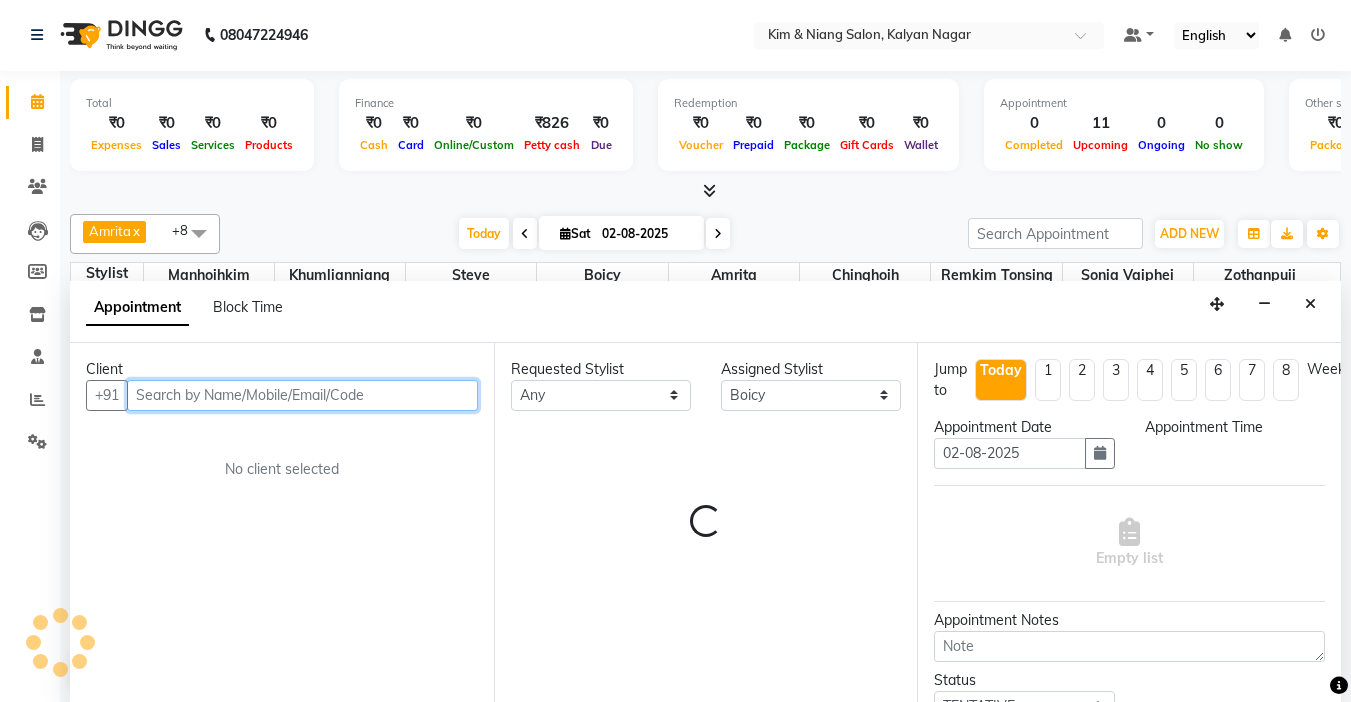 select on "915" 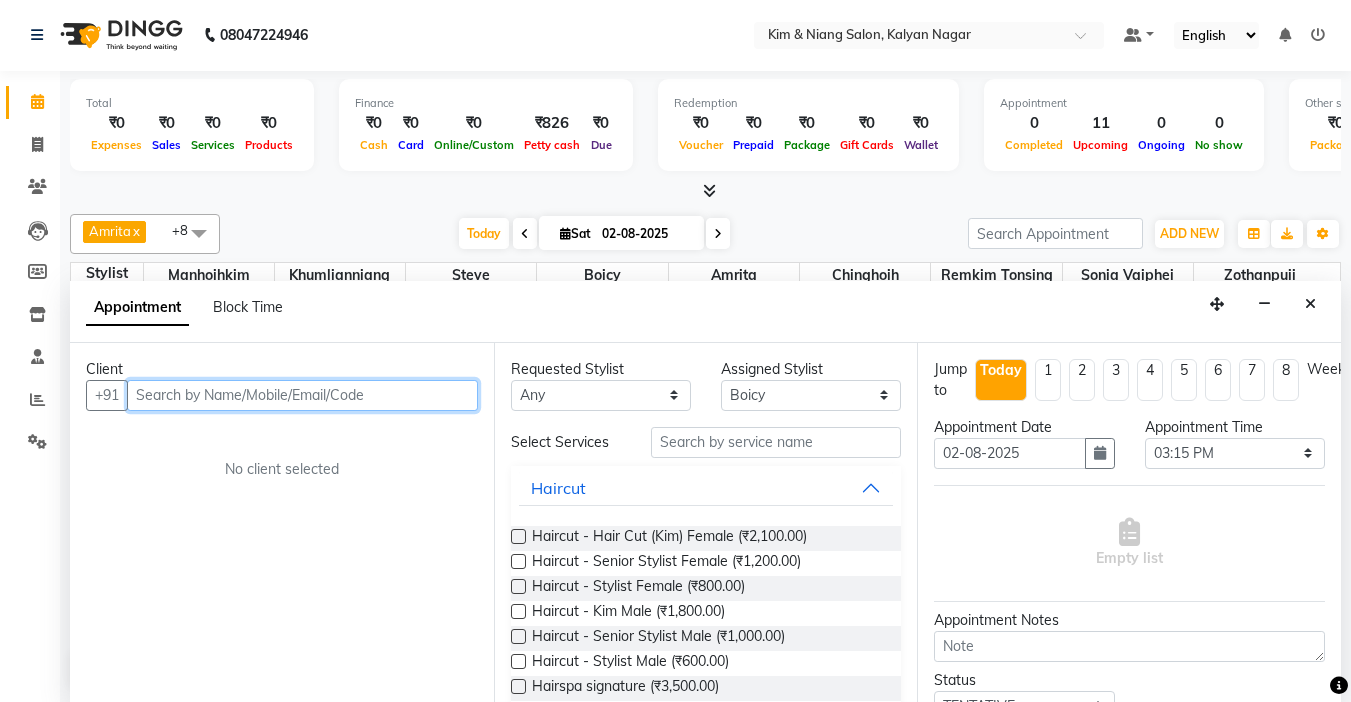 click at bounding box center (302, 395) 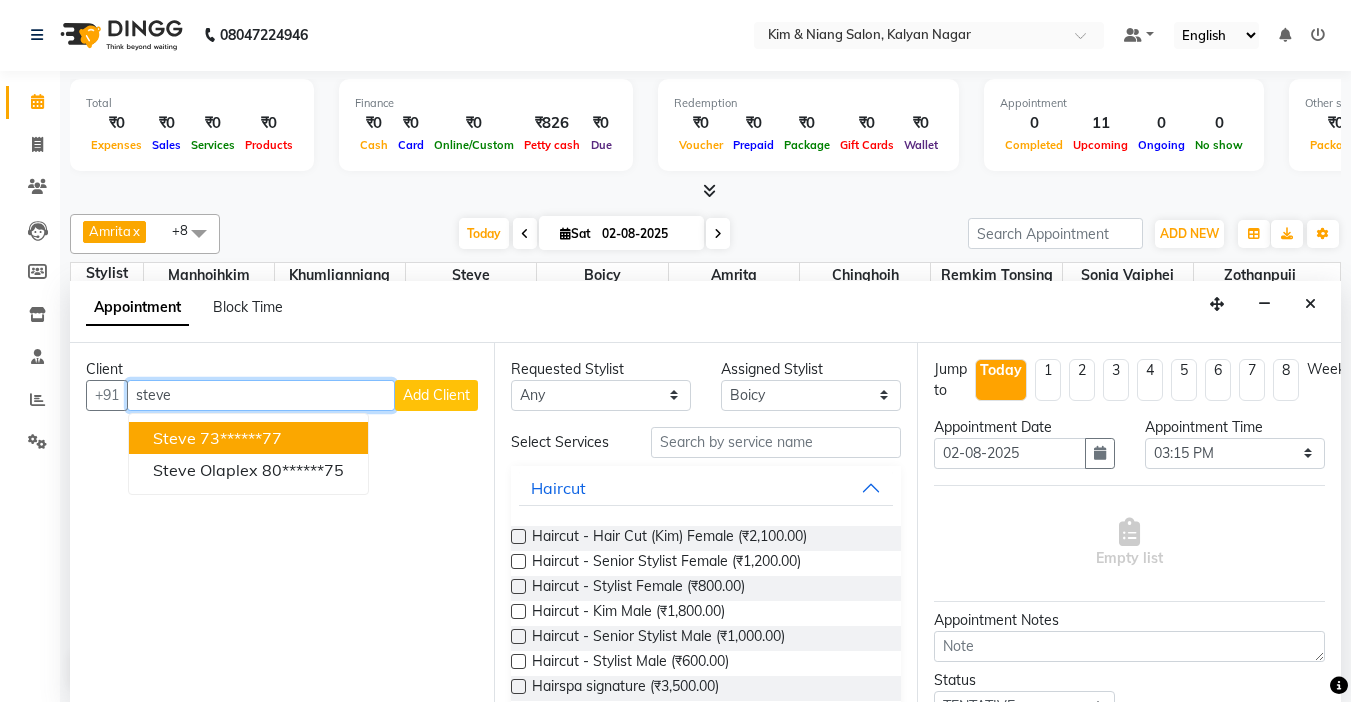 type on "steve" 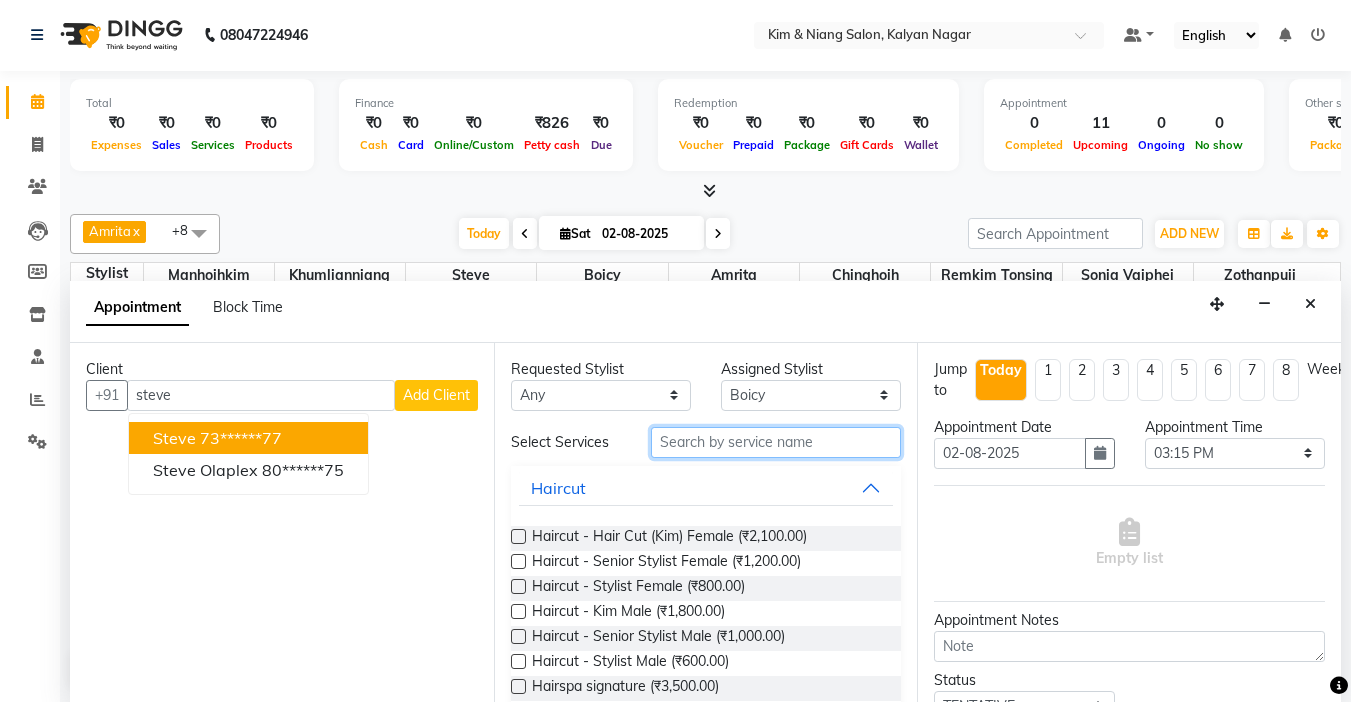 click at bounding box center [776, 442] 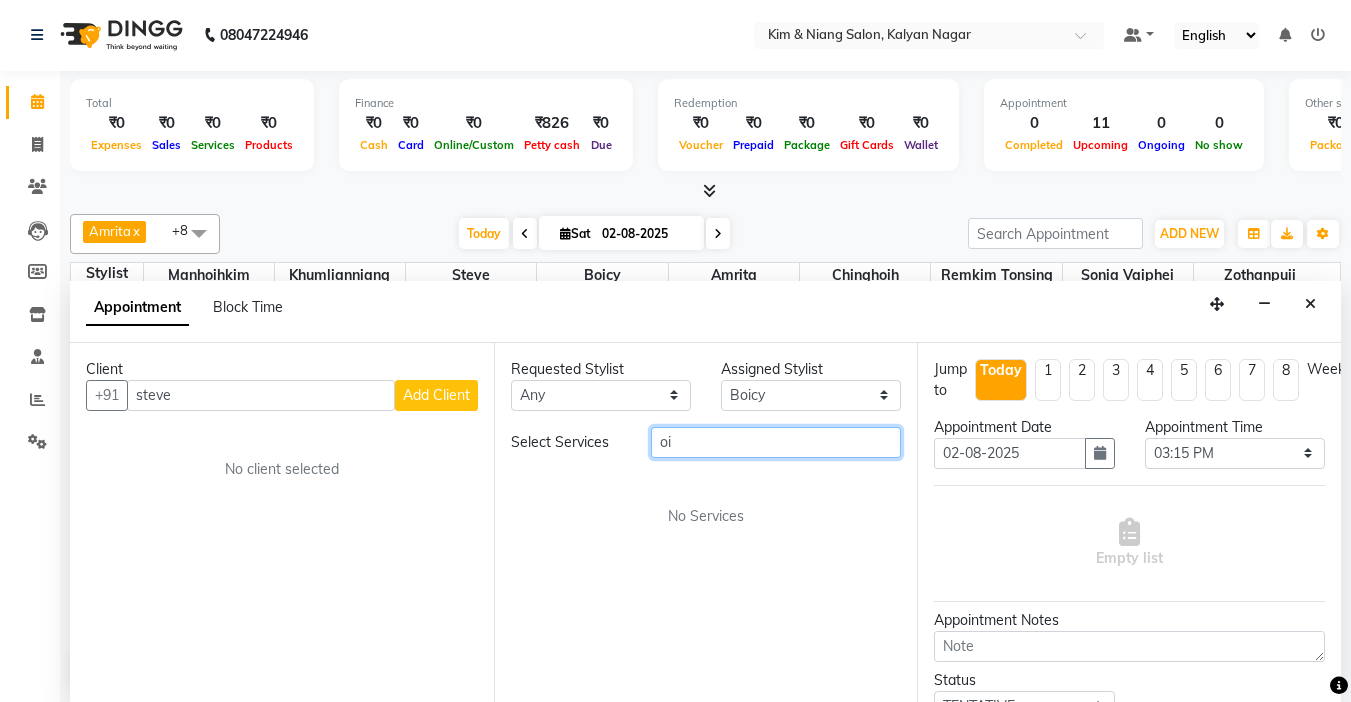 type on "o" 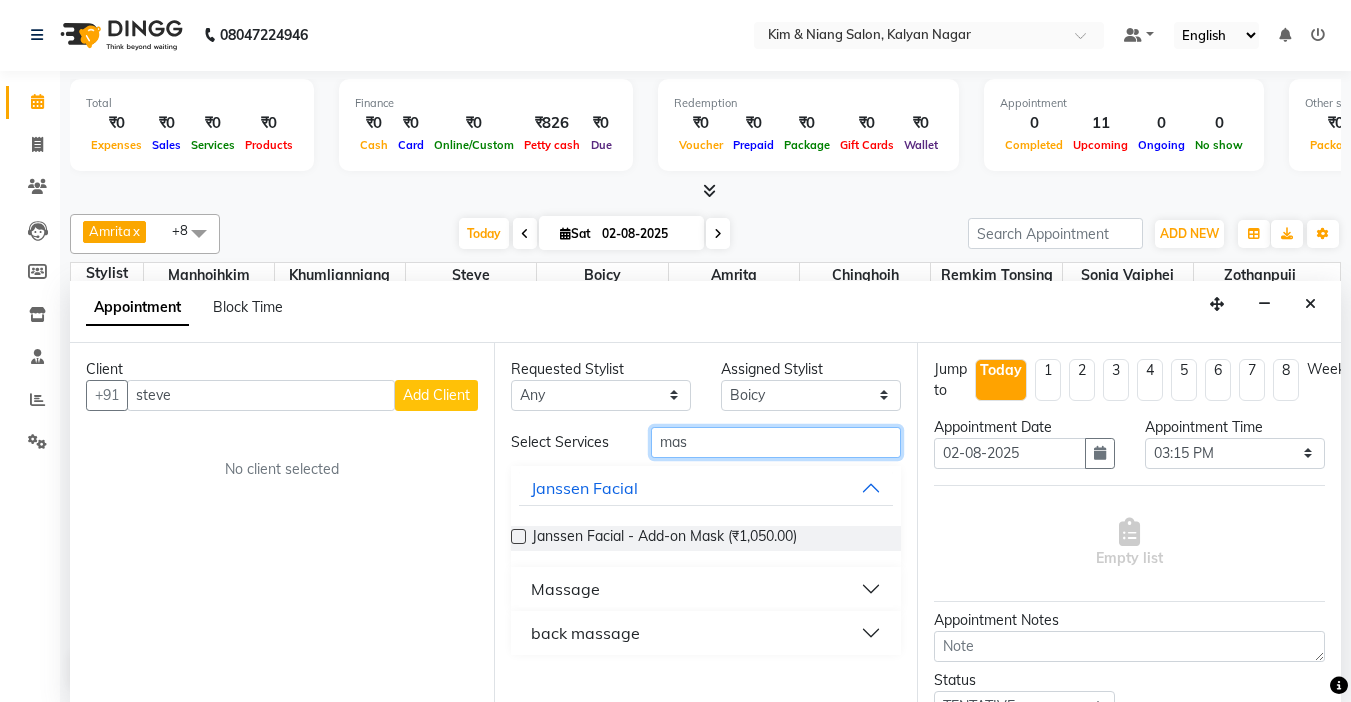 type on "mas" 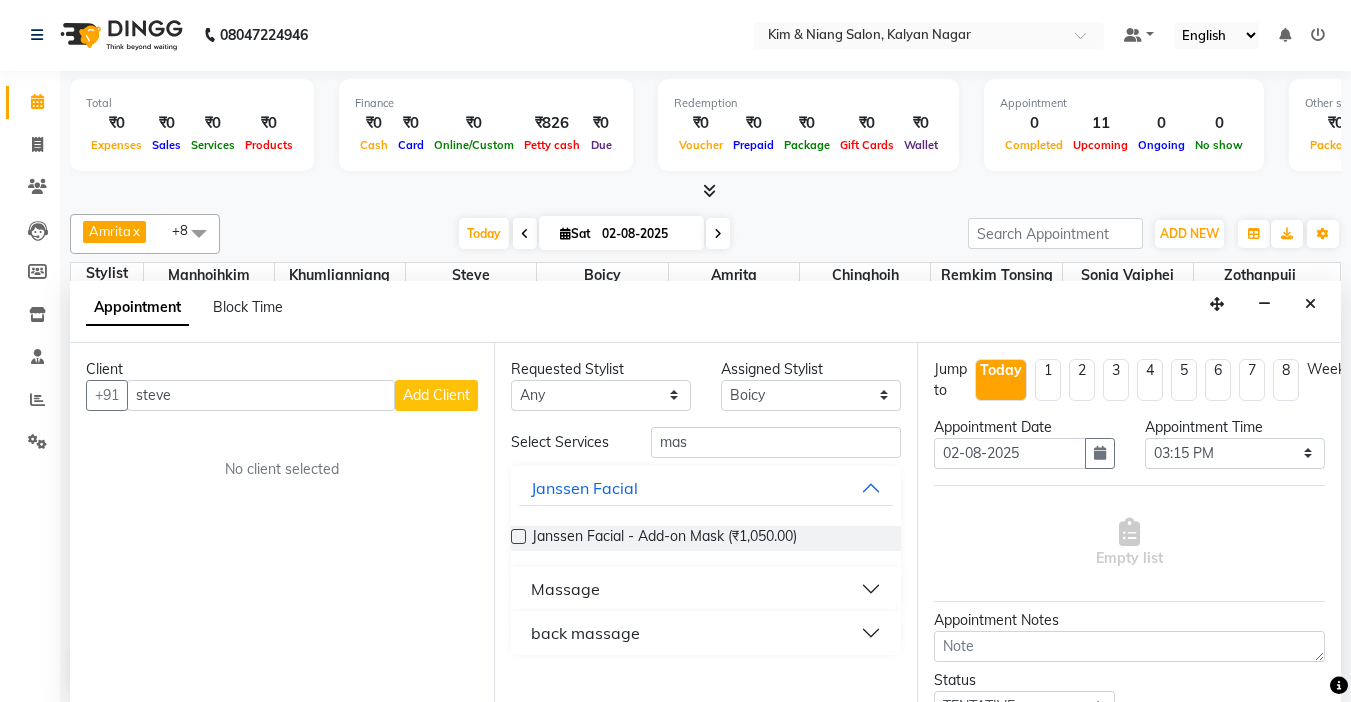 click on "Massage" at bounding box center [706, 589] 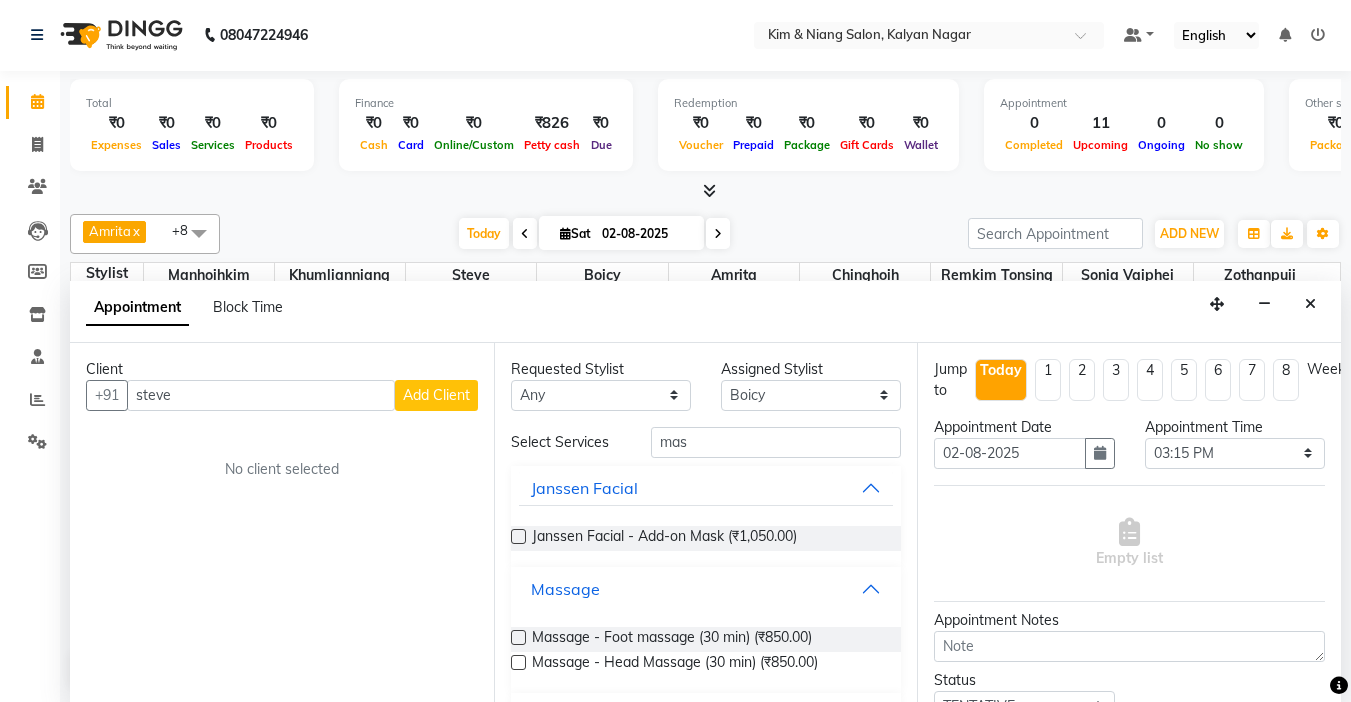 scroll, scrollTop: 51, scrollLeft: 0, axis: vertical 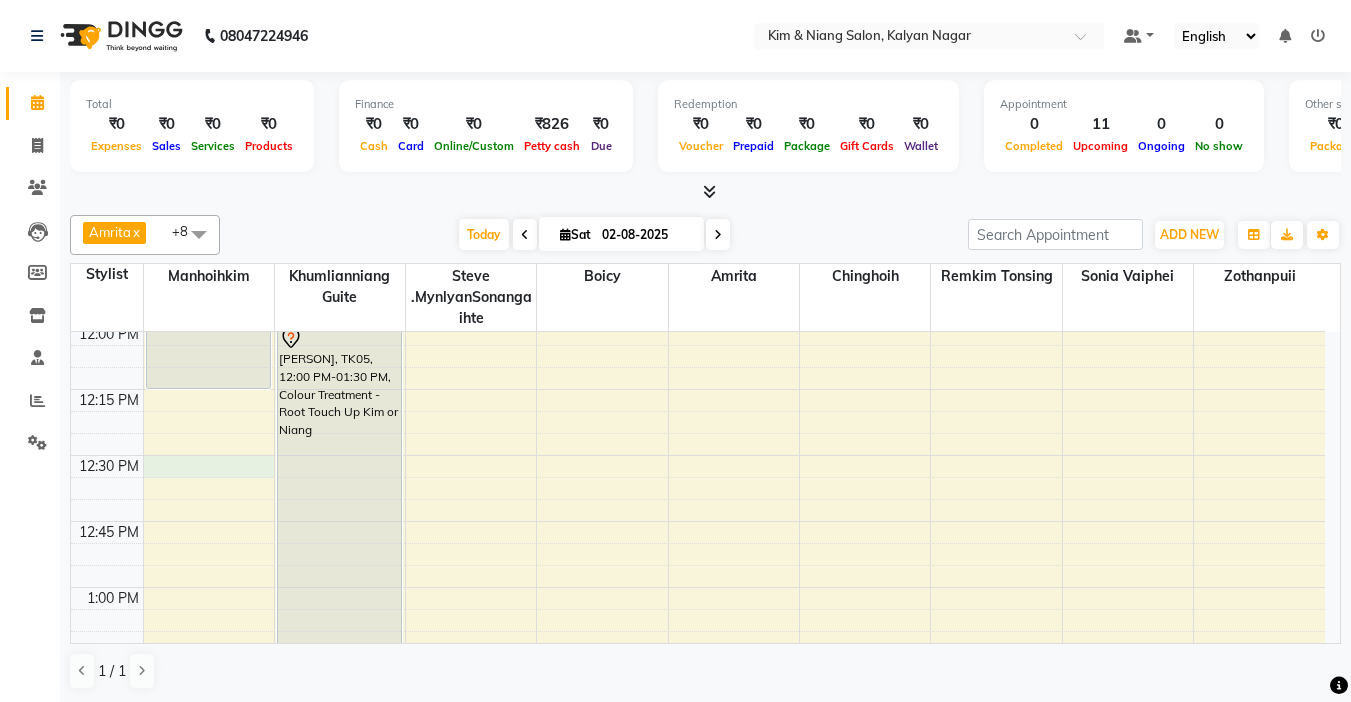 click on "iumie, TK02, [TIME]-[TIME], Colour Treatment - Root Touch Up Kim or Niang             iumie, TK02, [TIME]-[TIME], Haircut - Hair Cut (Kim) Female             Roopa, TK03, [TIME]-[TIME], Haircut - Hair Cut (Kim) Female             steve, TK01, [TIME]-[TIME], Blowdry - Stylist             Anusha, TK04, [TIME]-[TIME], Colour Treatment - Root Touch Up Kim or Niang             Anusha, TK04, [TIME]-[TIME], Hair Cut (Niang) Female             George, TK06, [TIME]-[TIME], Haircut - Niang Male" at bounding box center [698, 1247] 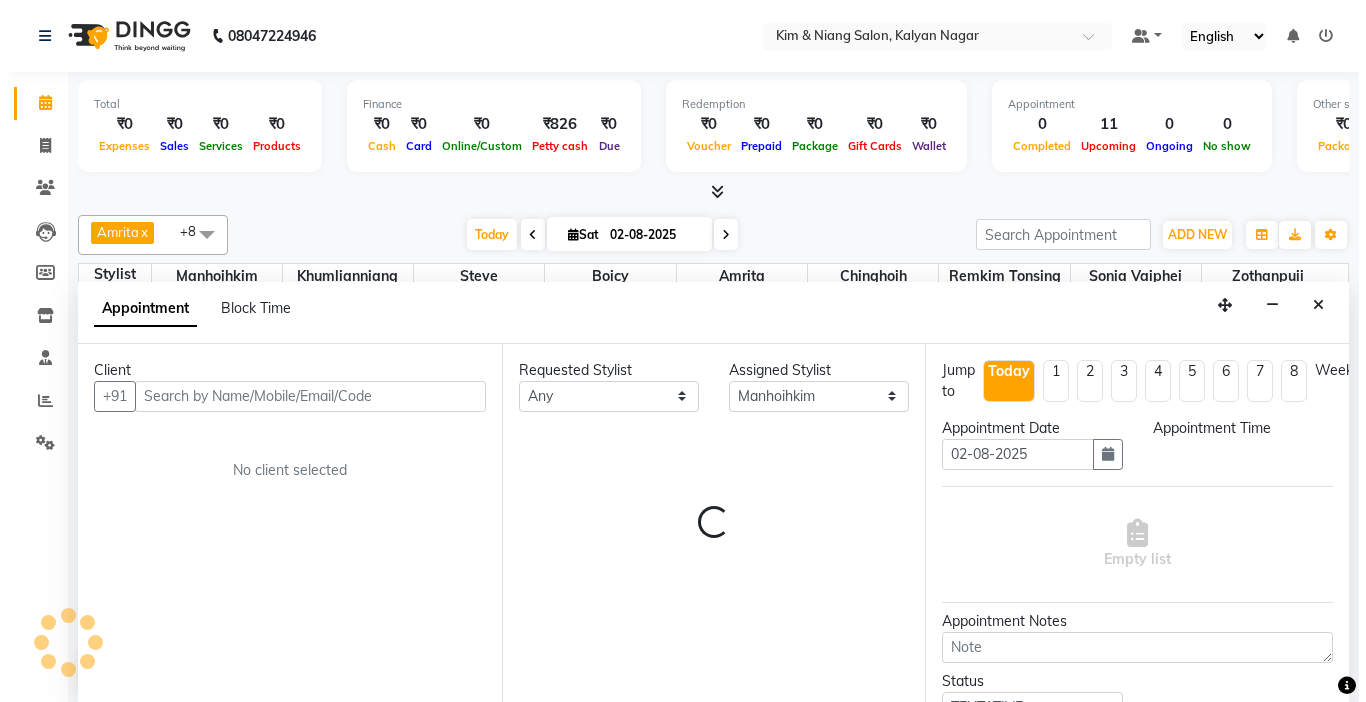scroll, scrollTop: 1, scrollLeft: 0, axis: vertical 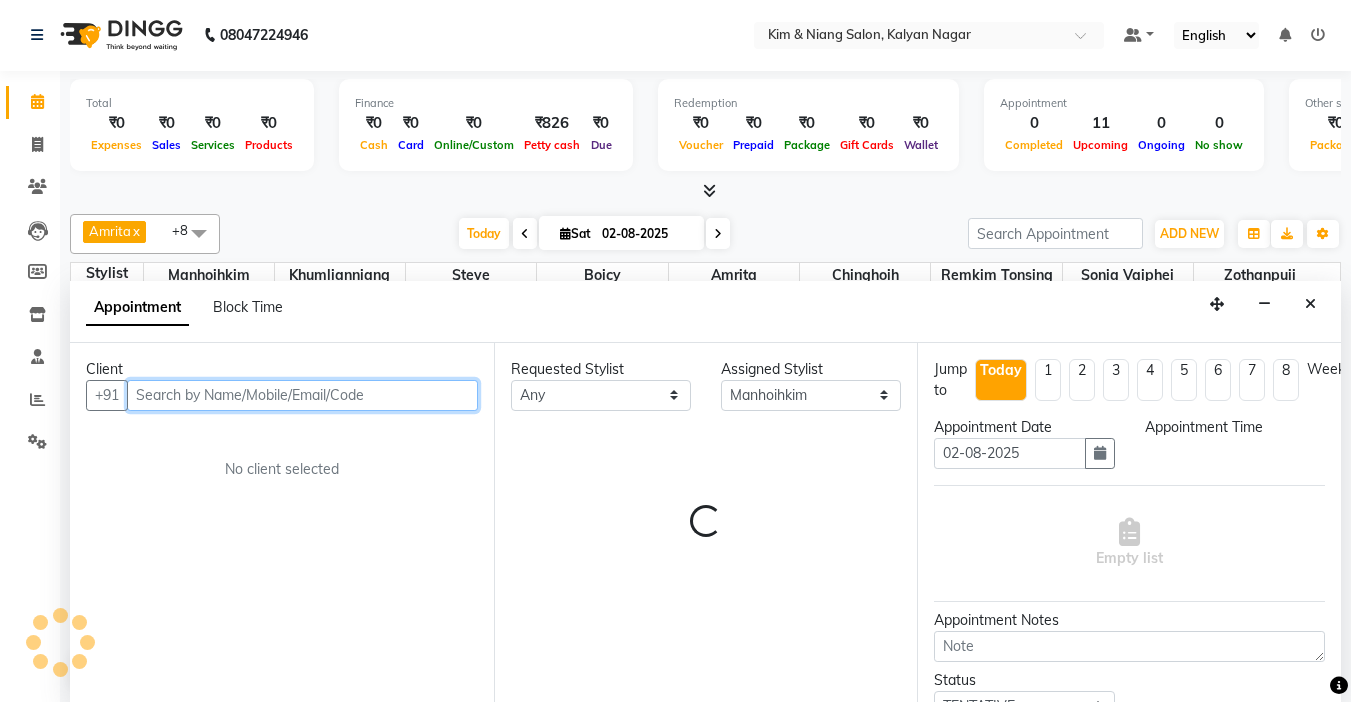 select on "750" 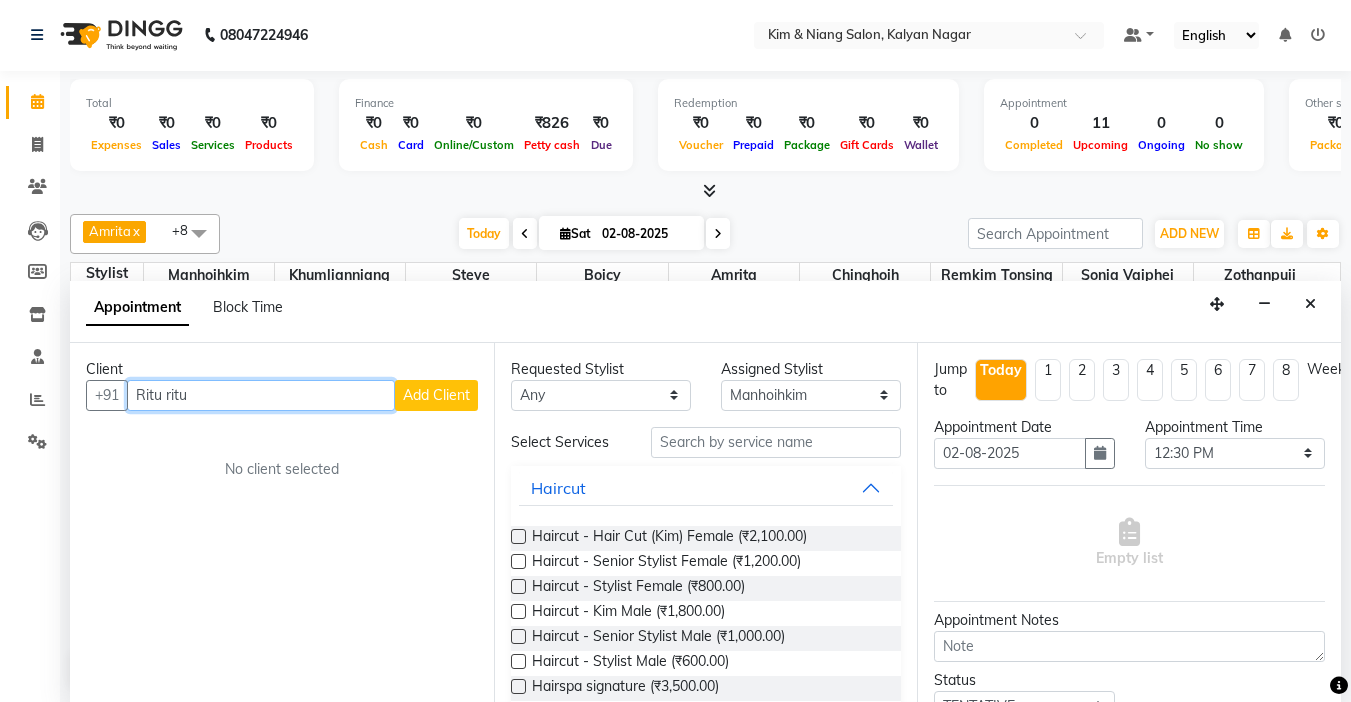 type on "Ritu ritu" 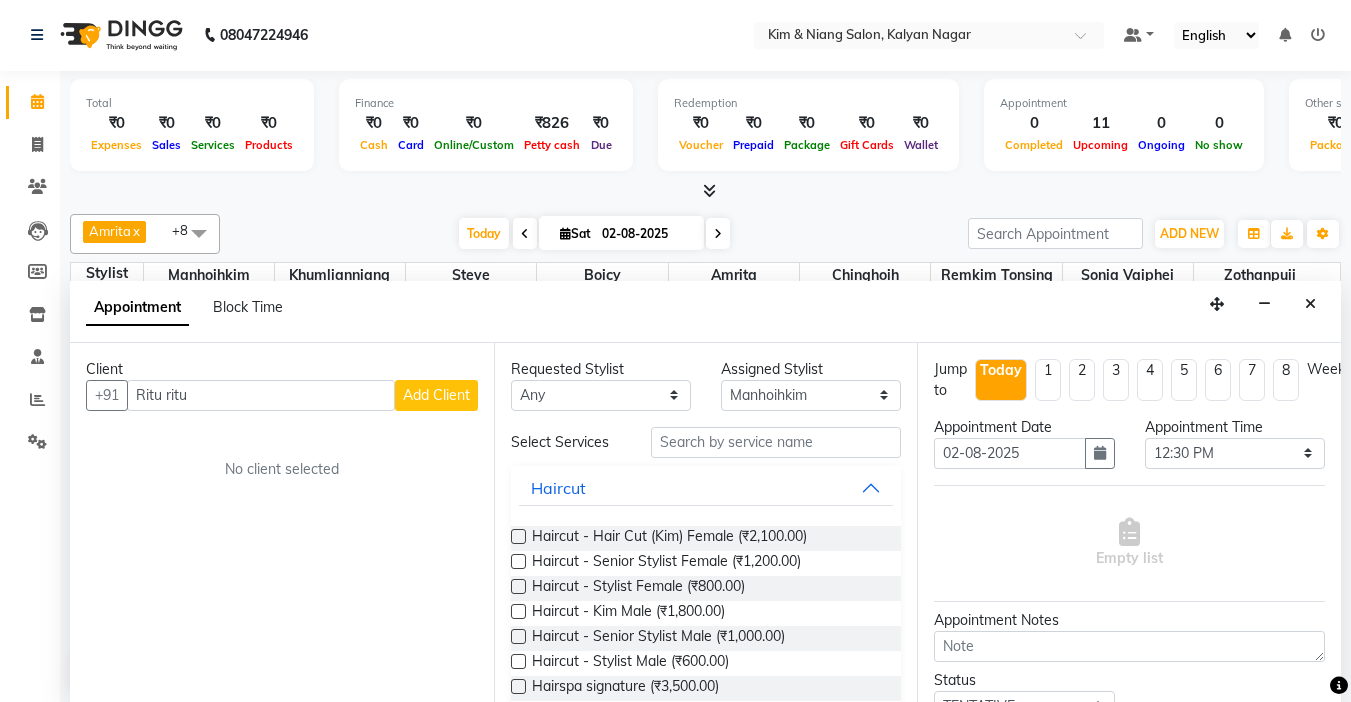 click on "Add Client" at bounding box center [436, 395] 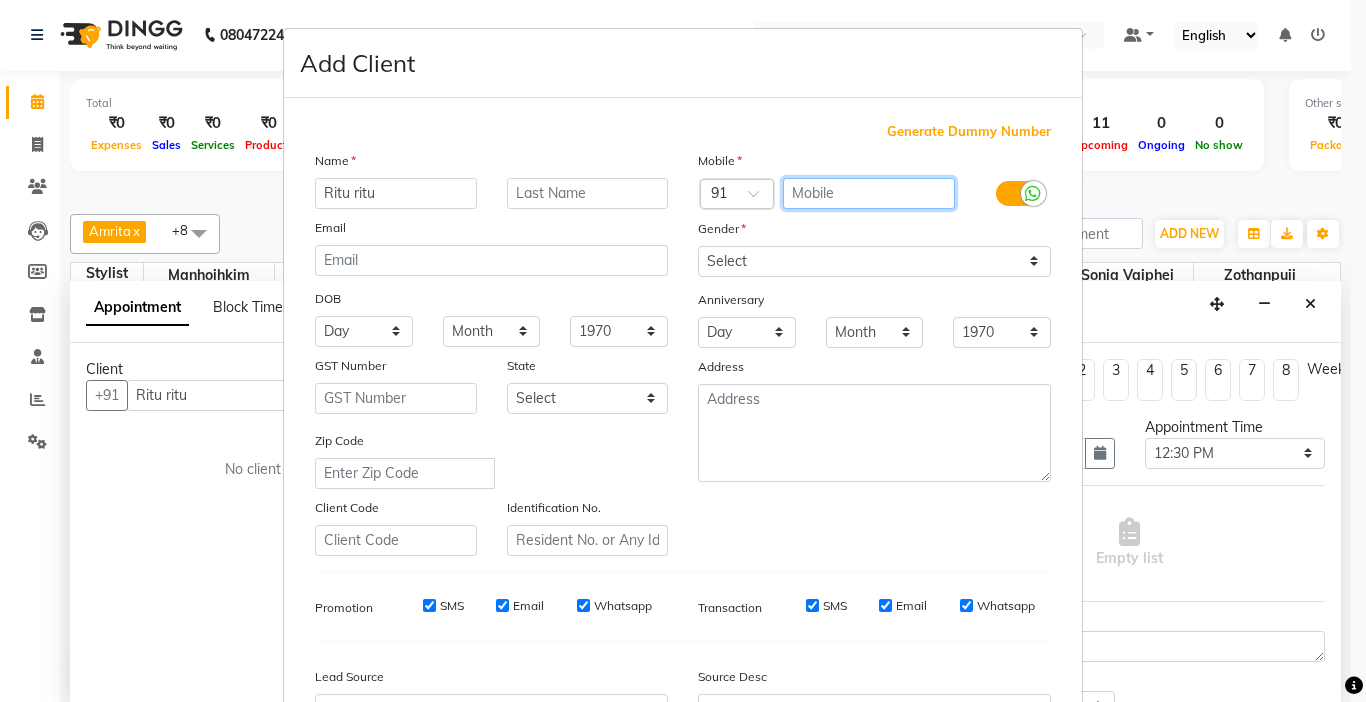 click at bounding box center (869, 193) 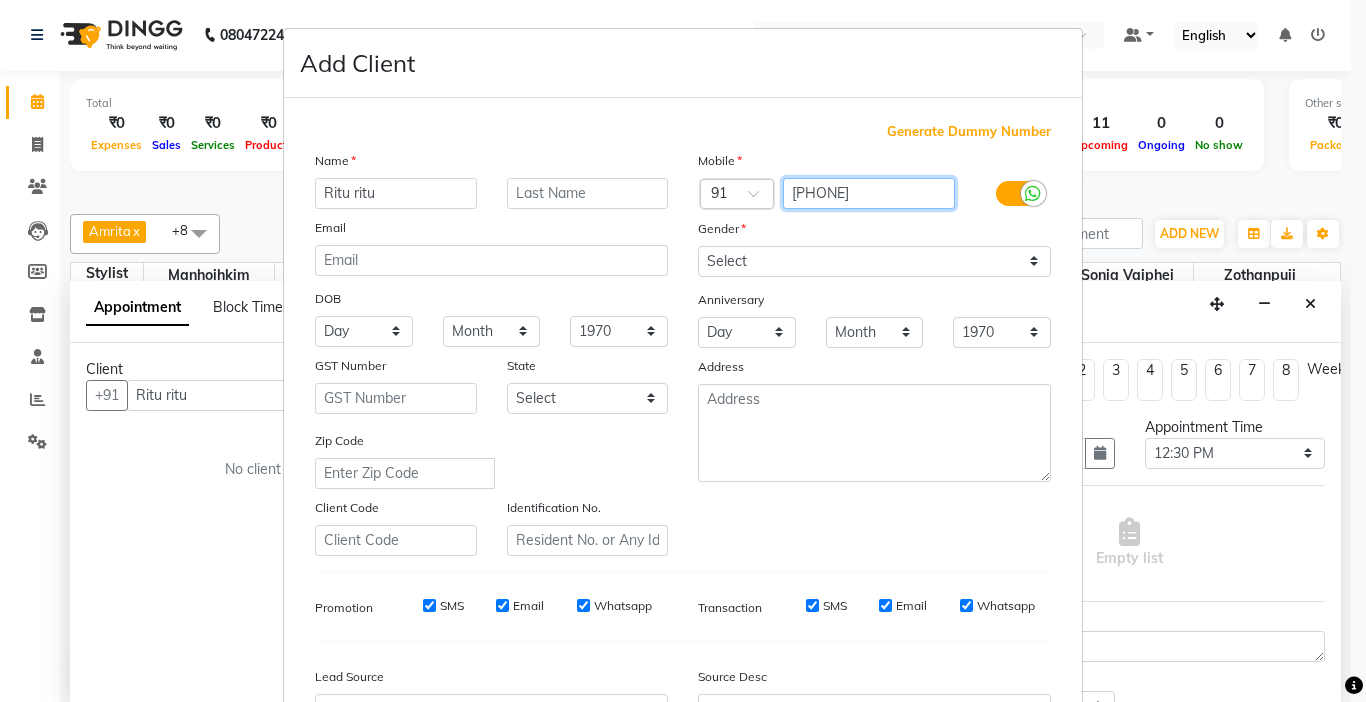 type on "[PHONE]" 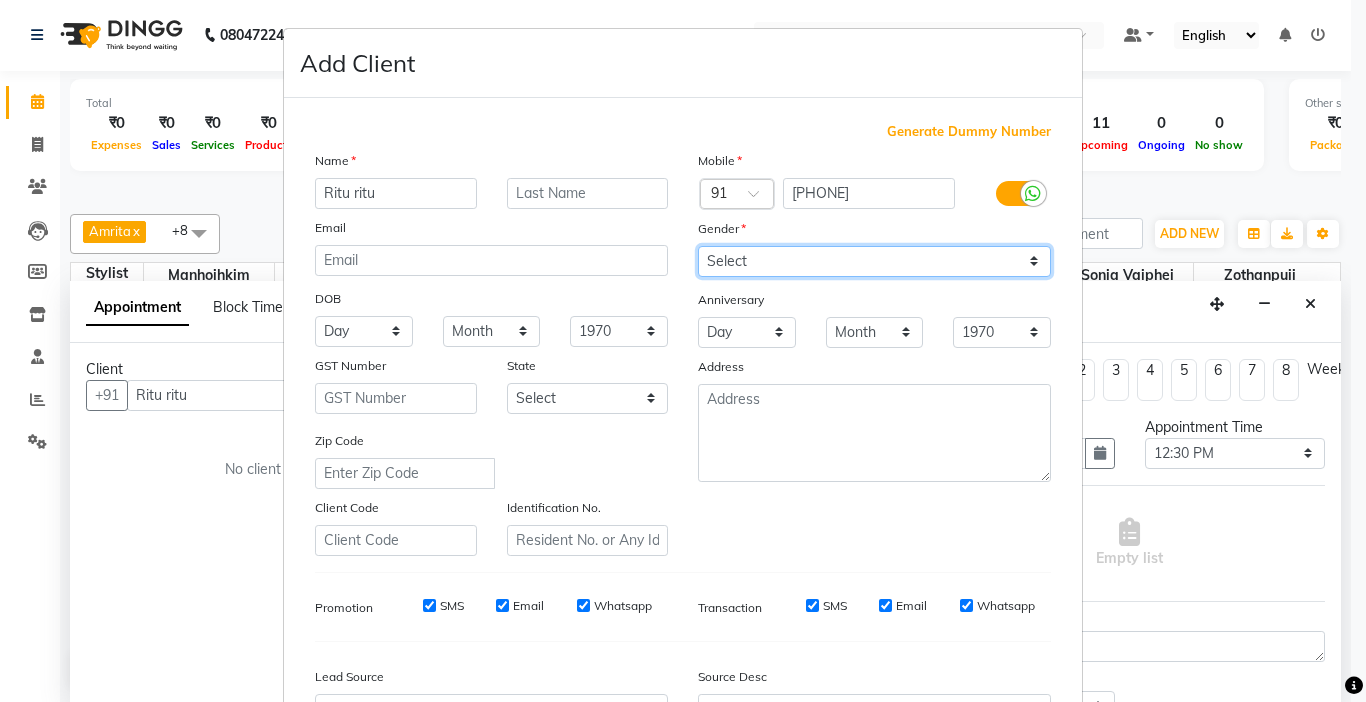 click on "Select Male Female Other Prefer Not To Say" at bounding box center (874, 261) 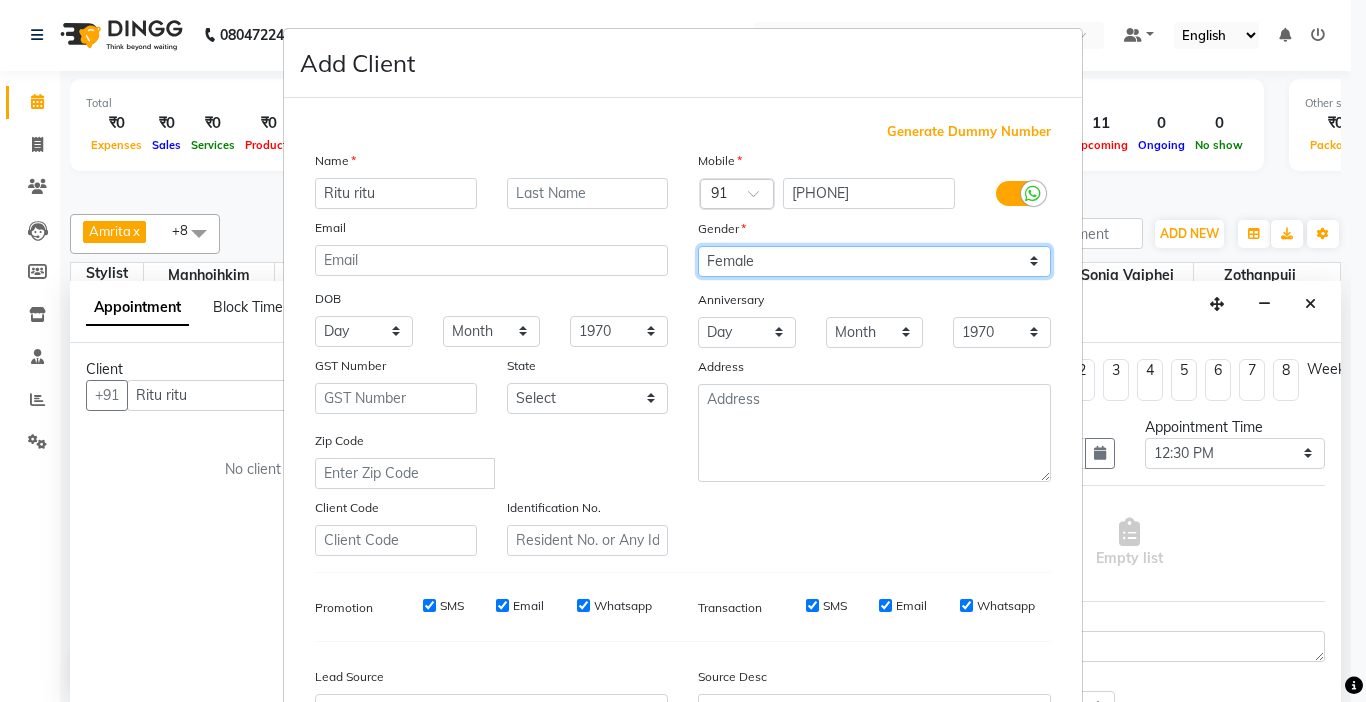 click on "Select Male Female Other Prefer Not To Say" at bounding box center [874, 261] 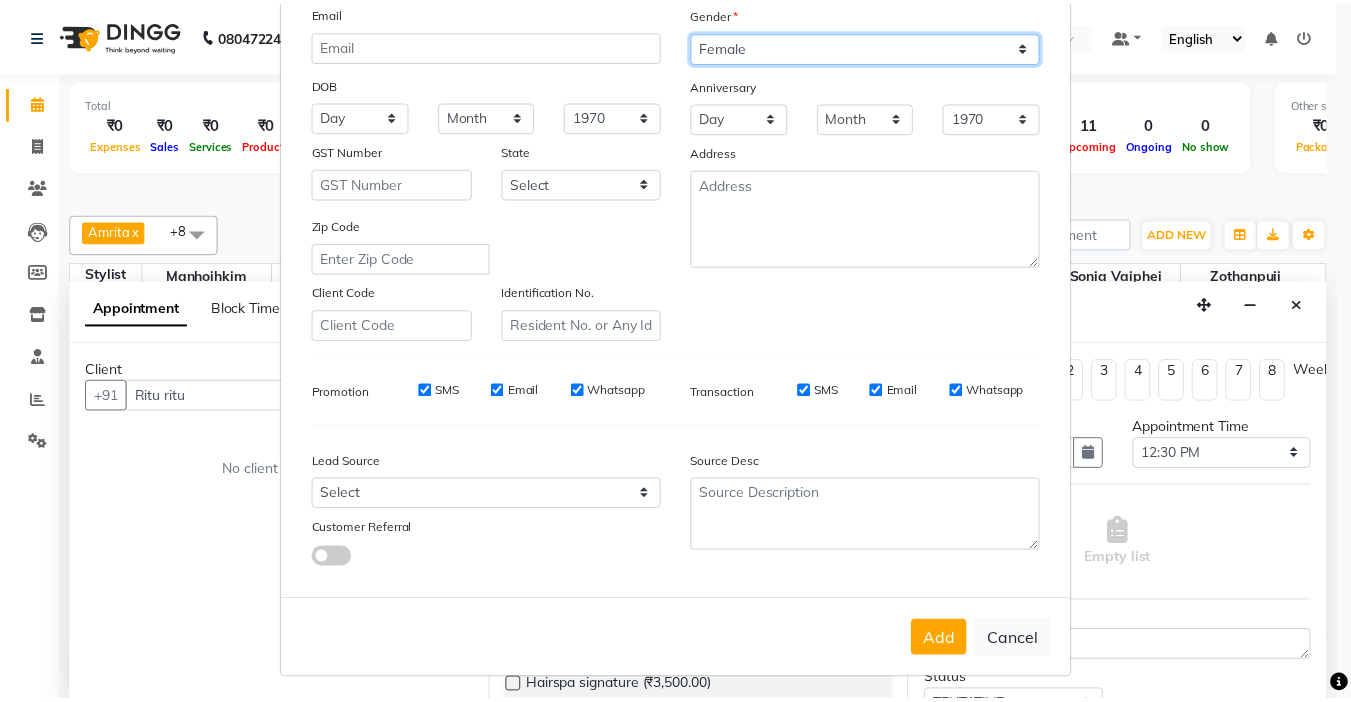 scroll, scrollTop: 221, scrollLeft: 0, axis: vertical 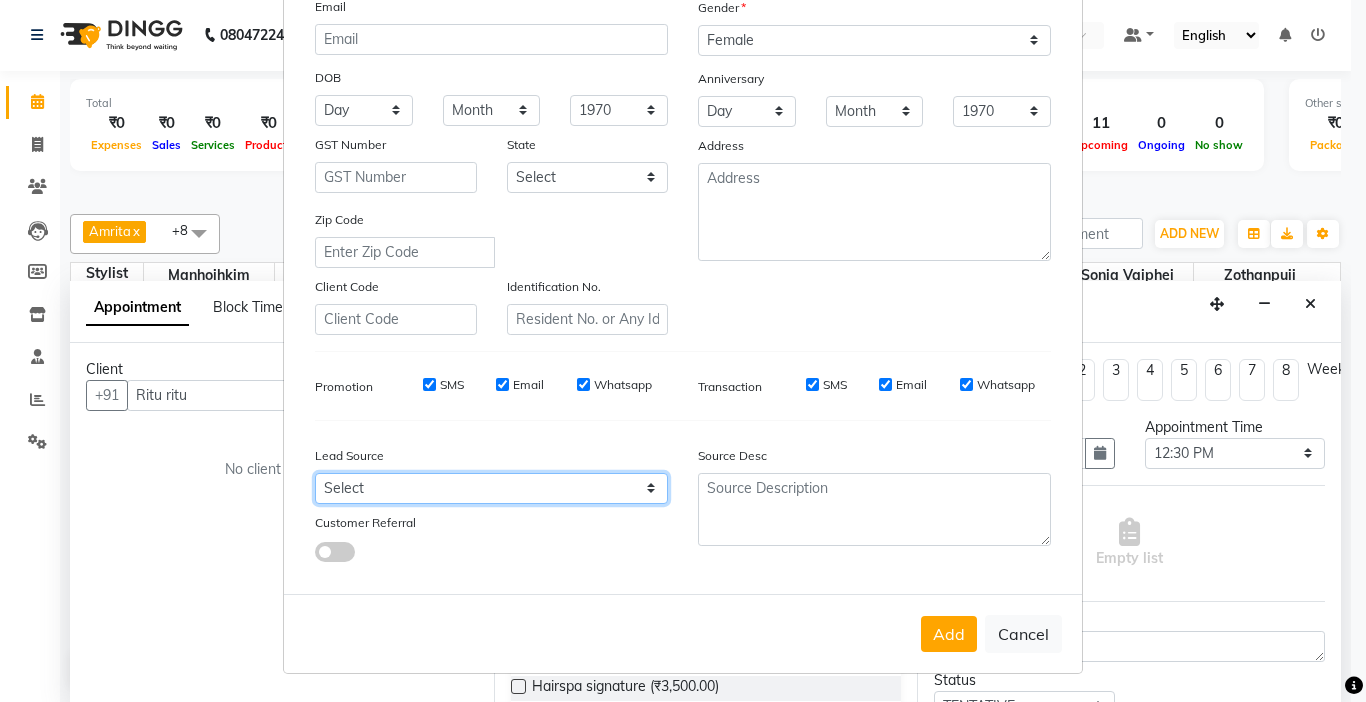 click on "Select Walk-in Referral Internet Friend Word of Mouth Advertisement Facebook JustDial Google Other" at bounding box center (491, 488) 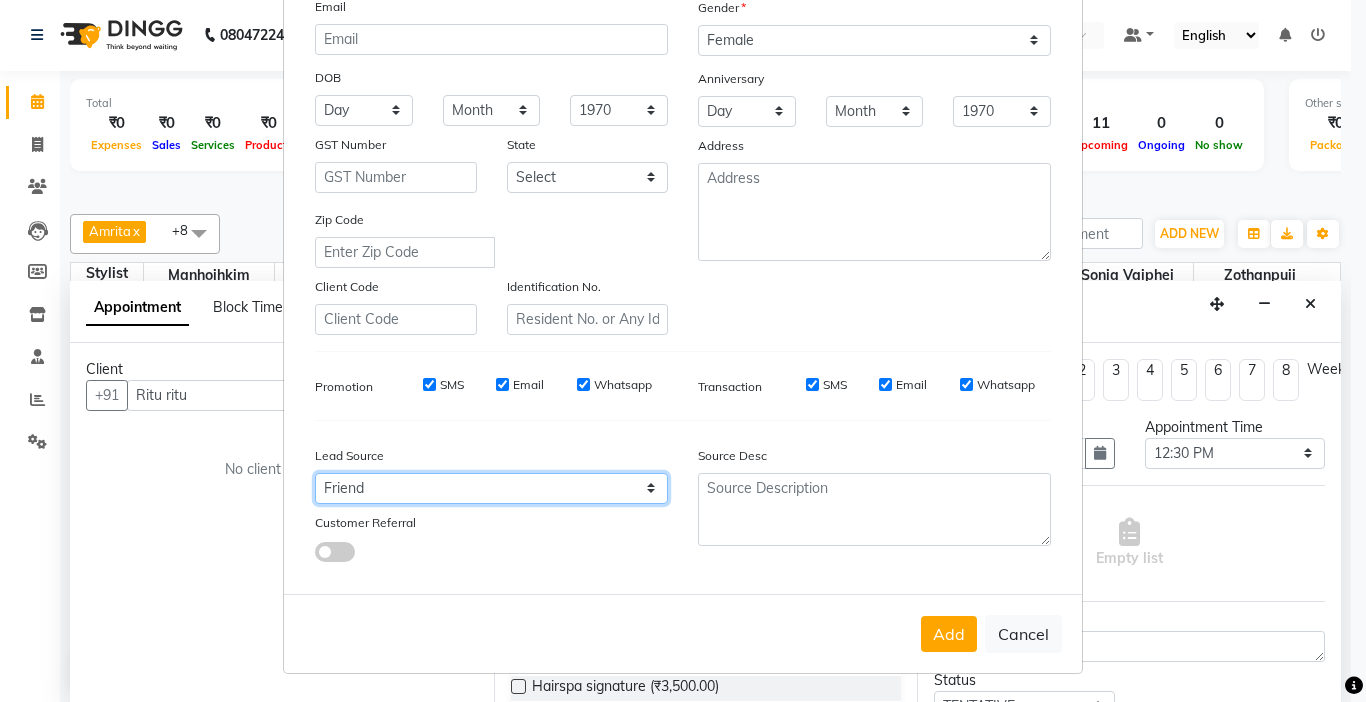 click on "Select Walk-in Referral Internet Friend Word of Mouth Advertisement Facebook JustDial Google Other" at bounding box center (491, 488) 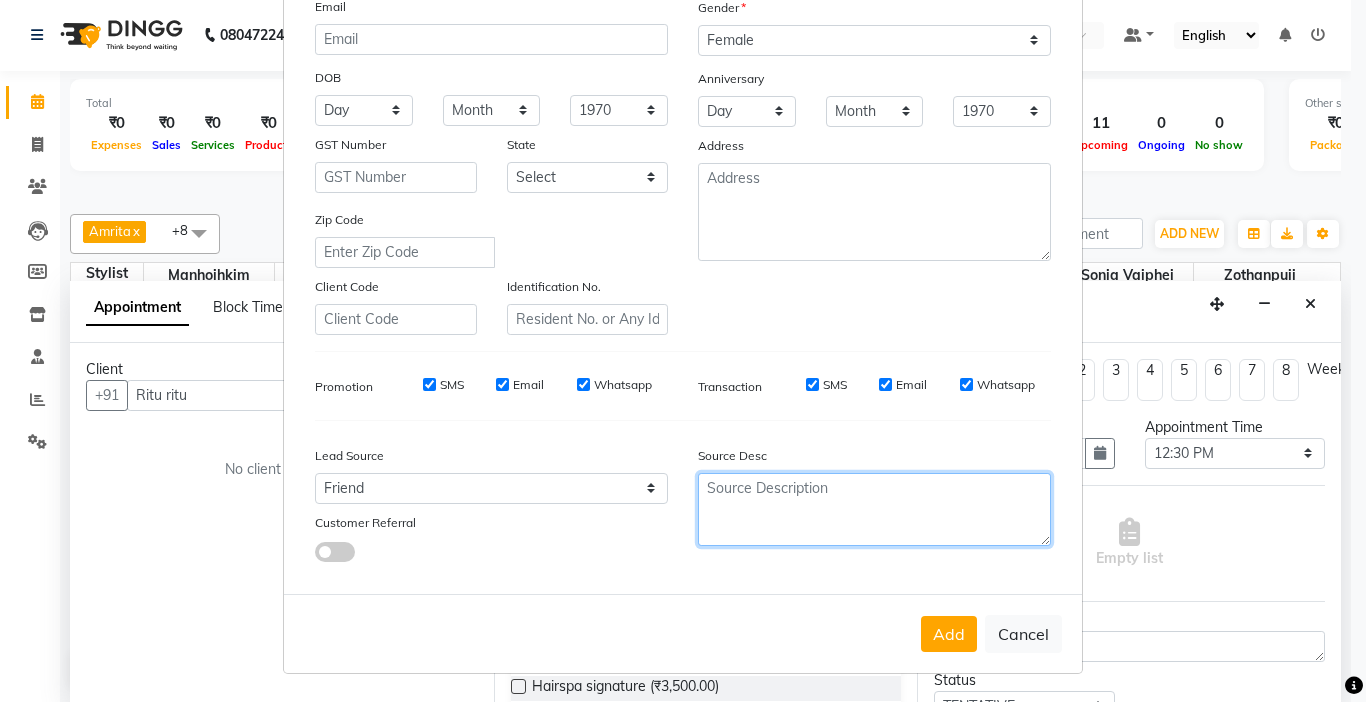 click at bounding box center (874, 509) 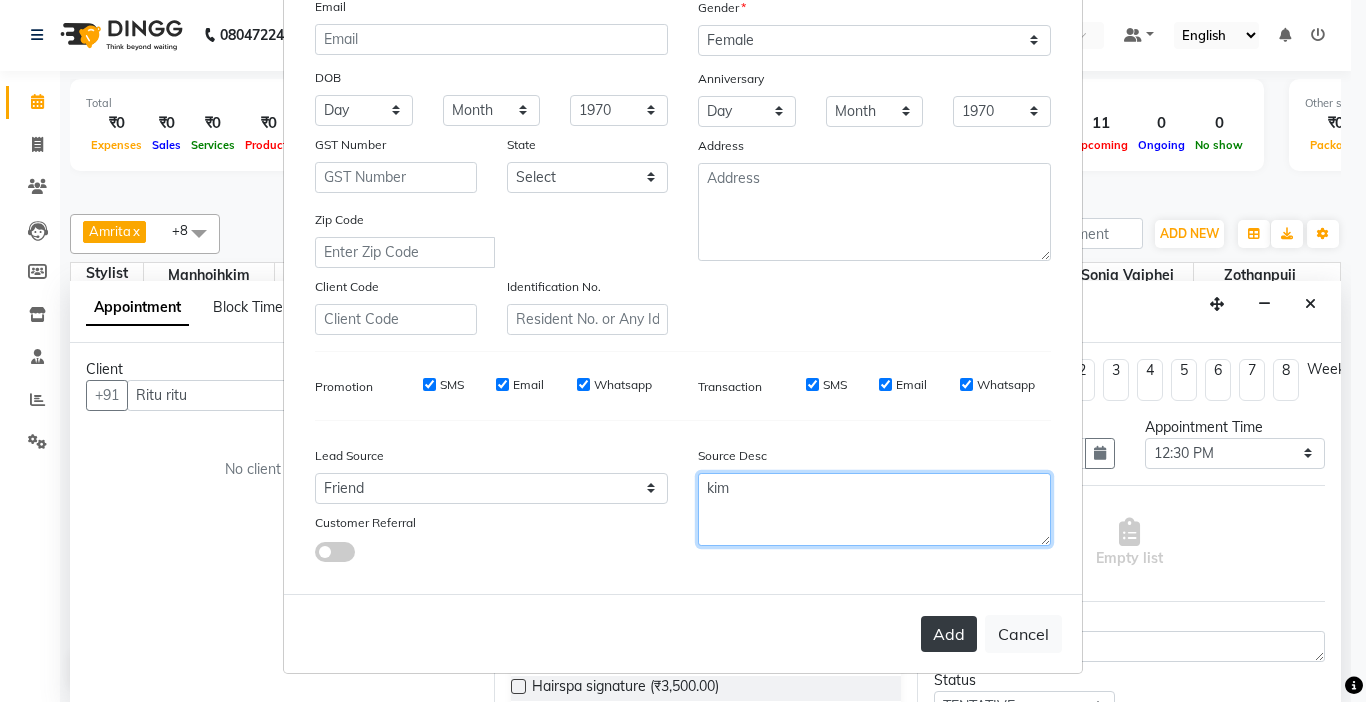 type on "kim" 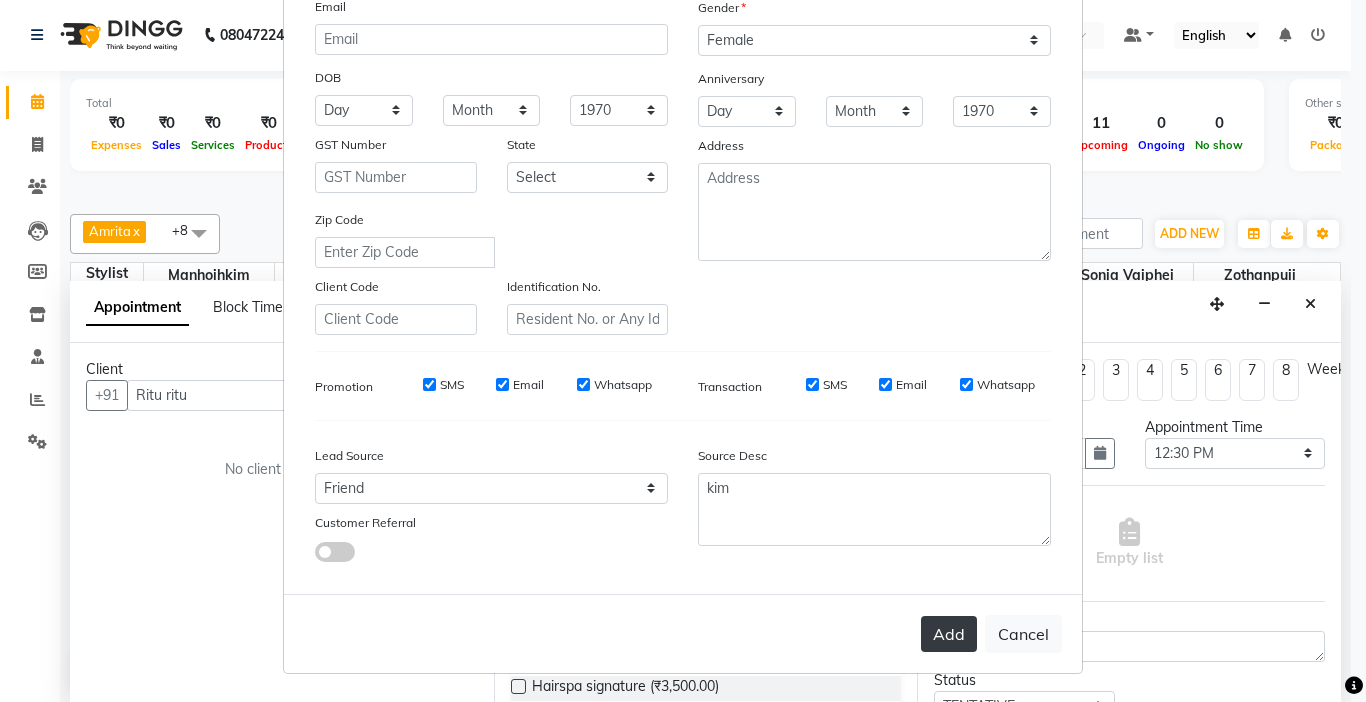 click on "Add" at bounding box center (949, 634) 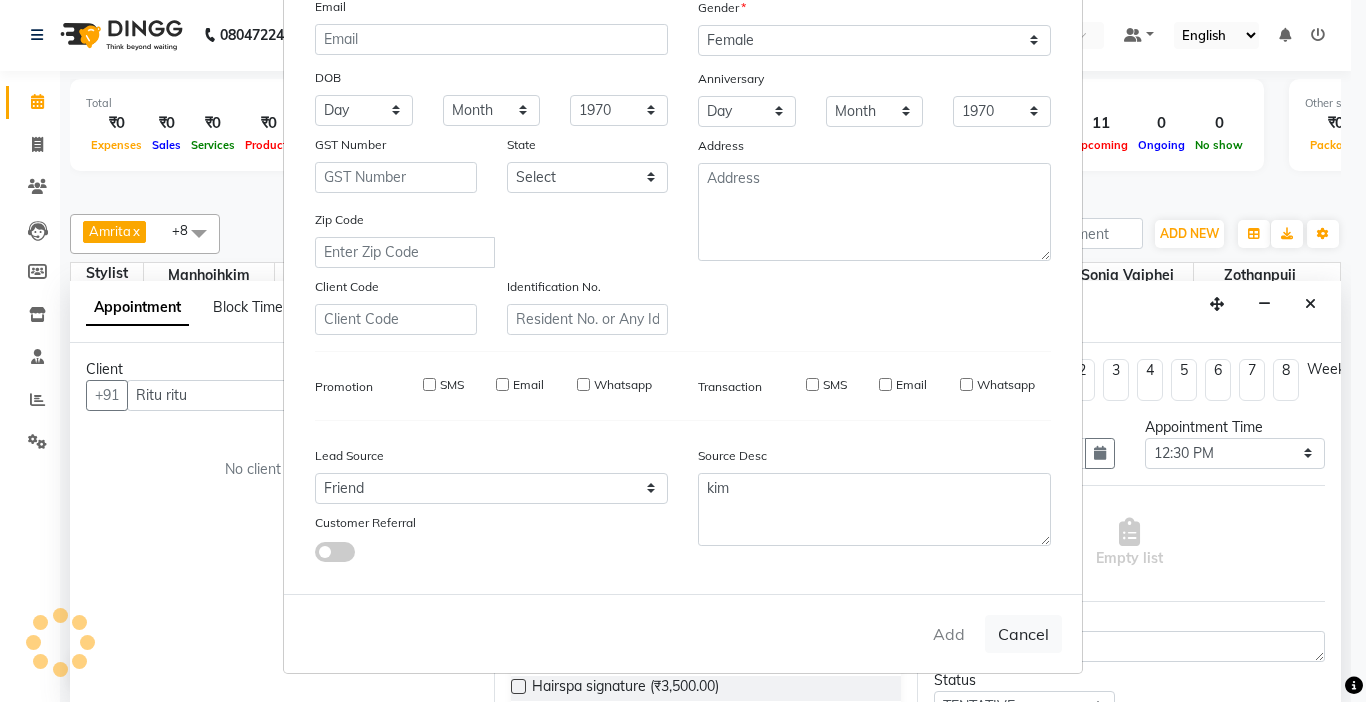 type on "99******72" 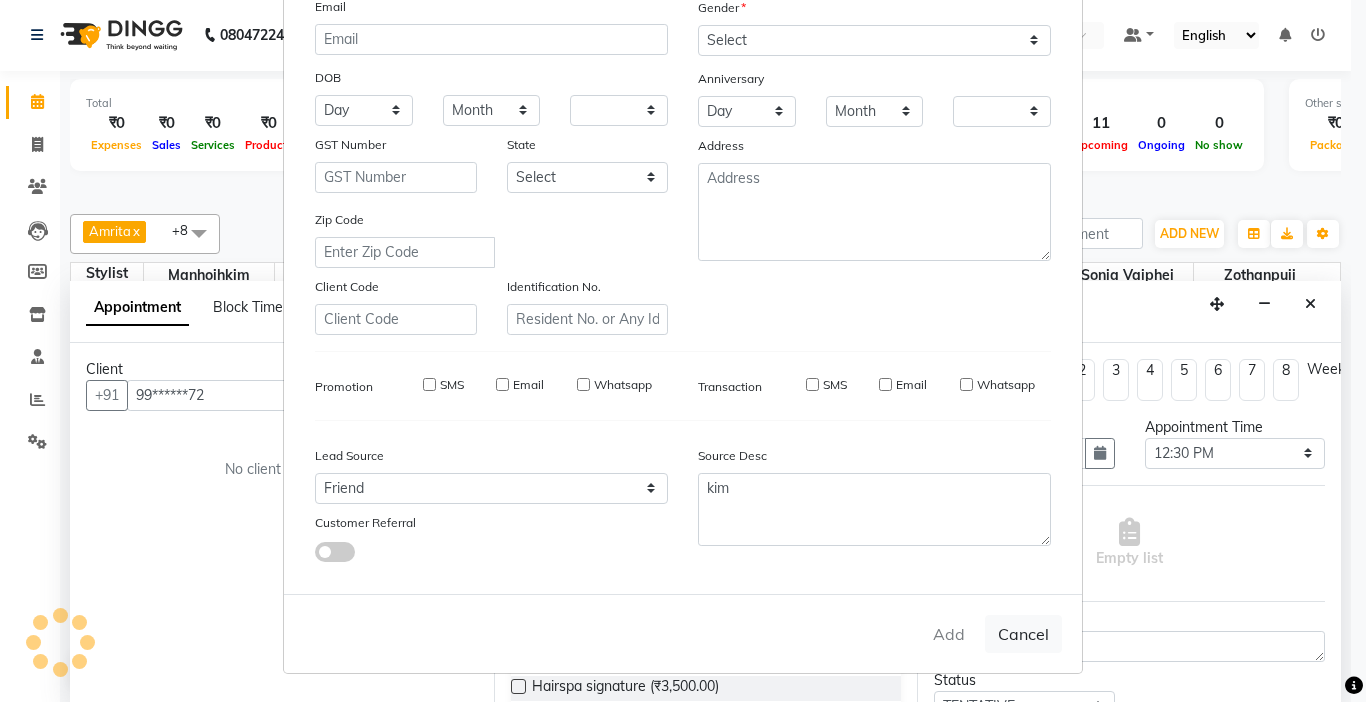 type 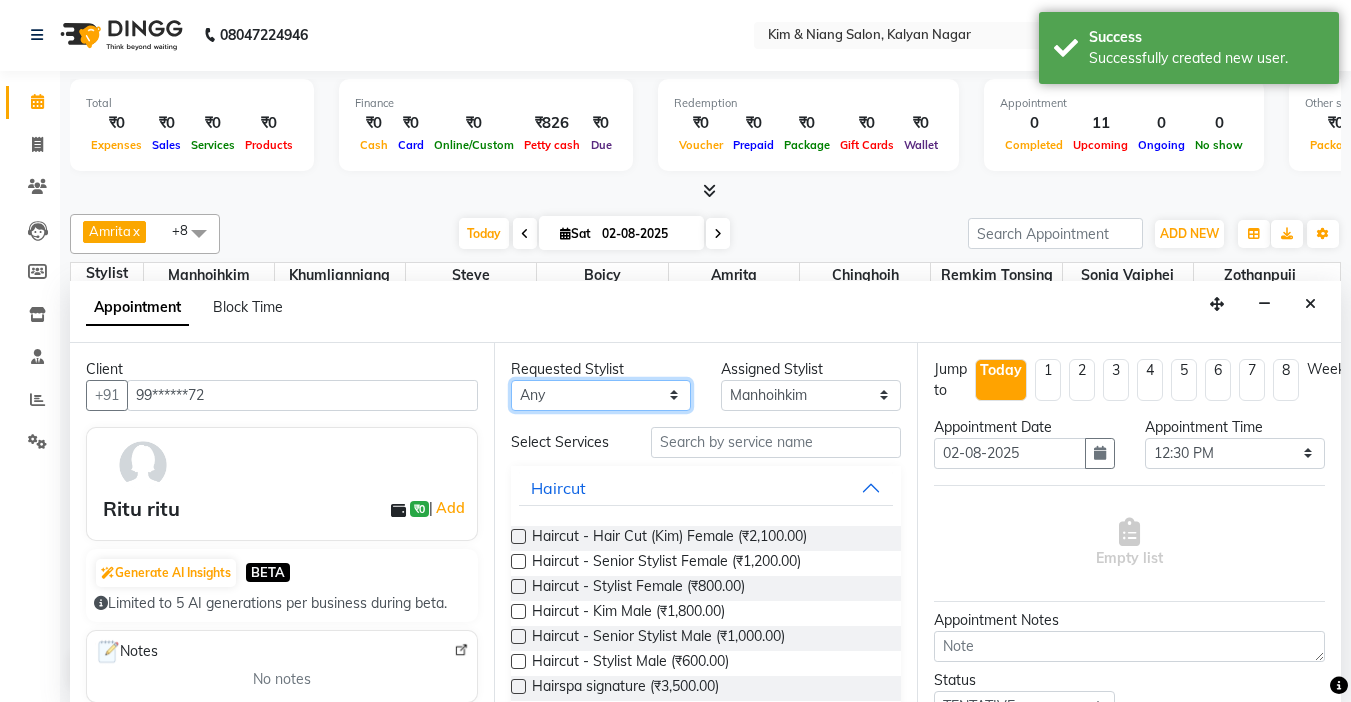 click on "Any Amrita Anna Boicy Chinghoih Khumlianniang Guite Linda Chingmuan Niang Manhoihkim Remkim Tonsing Sonia vaiphei  Steve .mynlyanSonangaihte Zothanpuii" at bounding box center (601, 395) 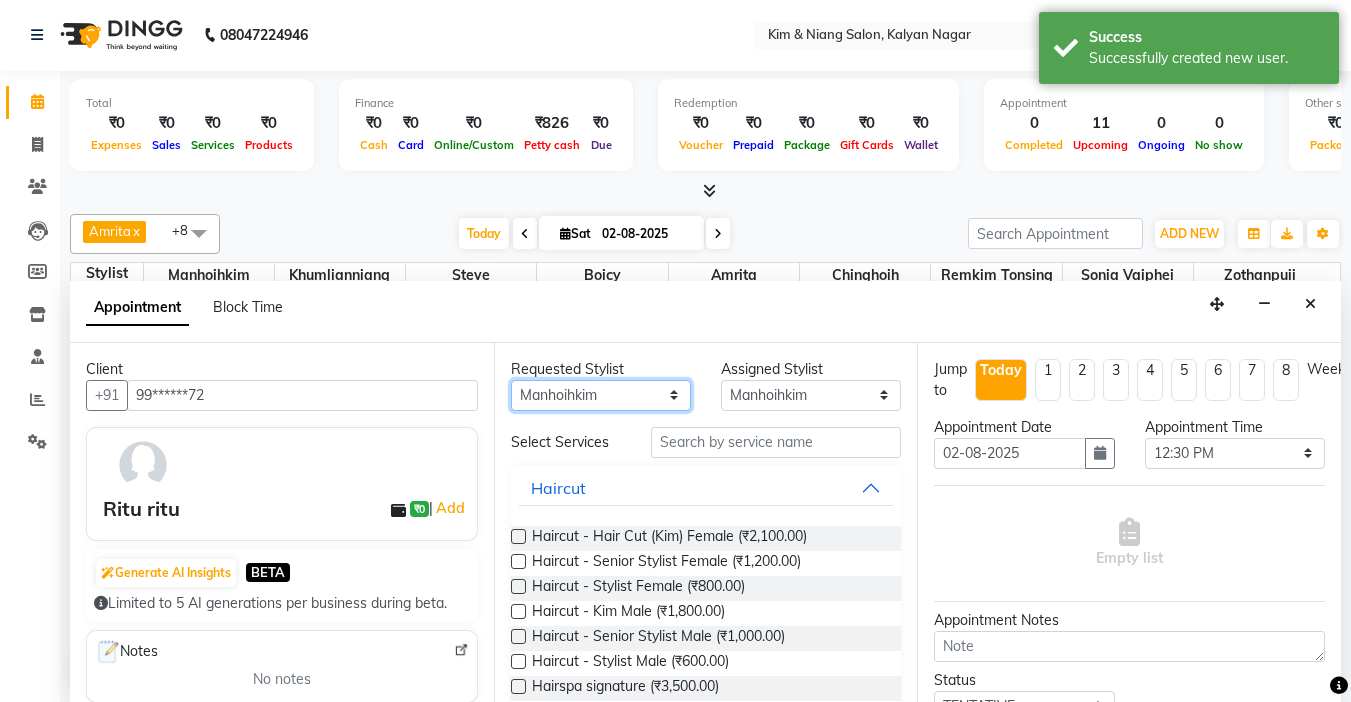 click on "Any Amrita Anna Boicy Chinghoih Khumlianniang Guite Linda Chingmuan Niang Manhoihkim Remkim Tonsing Sonia vaiphei  Steve .mynlyanSonangaihte Zothanpuii" at bounding box center (601, 395) 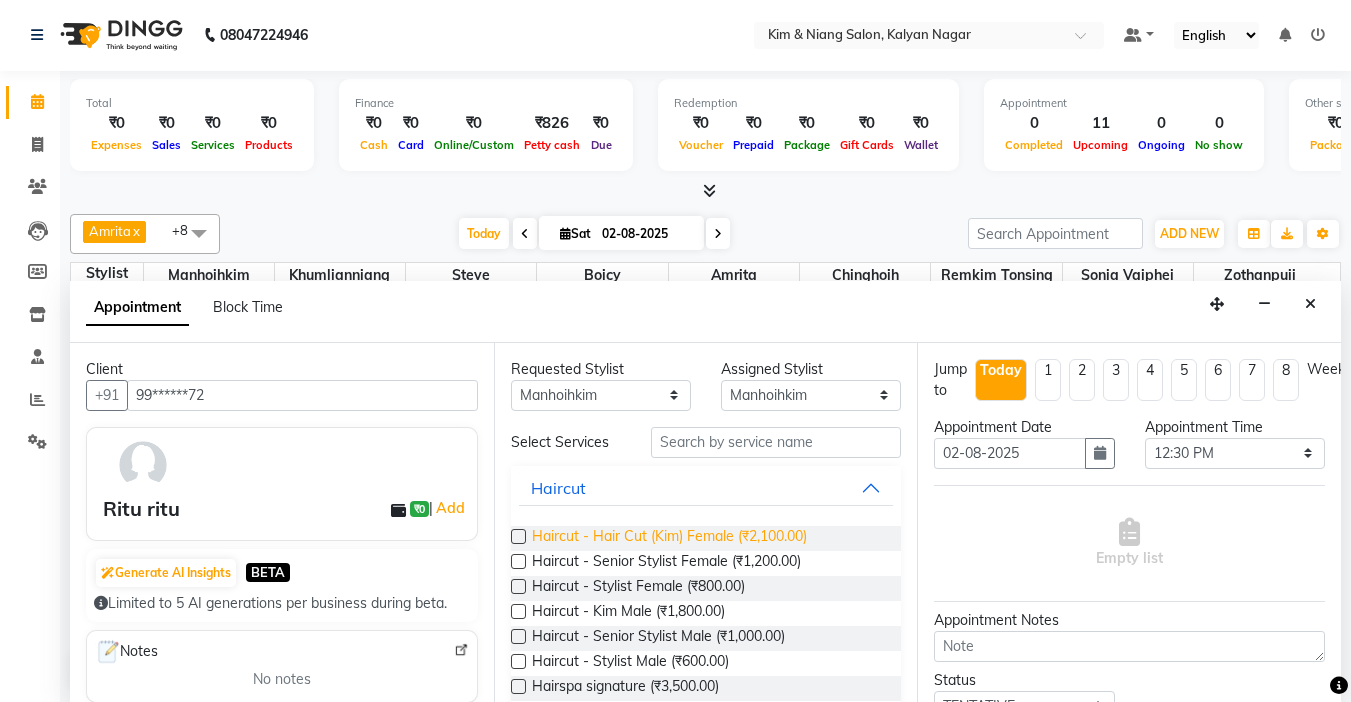 click on "Haircut - Hair Cut (Kim) Female (₹2,100.00)" at bounding box center (669, 538) 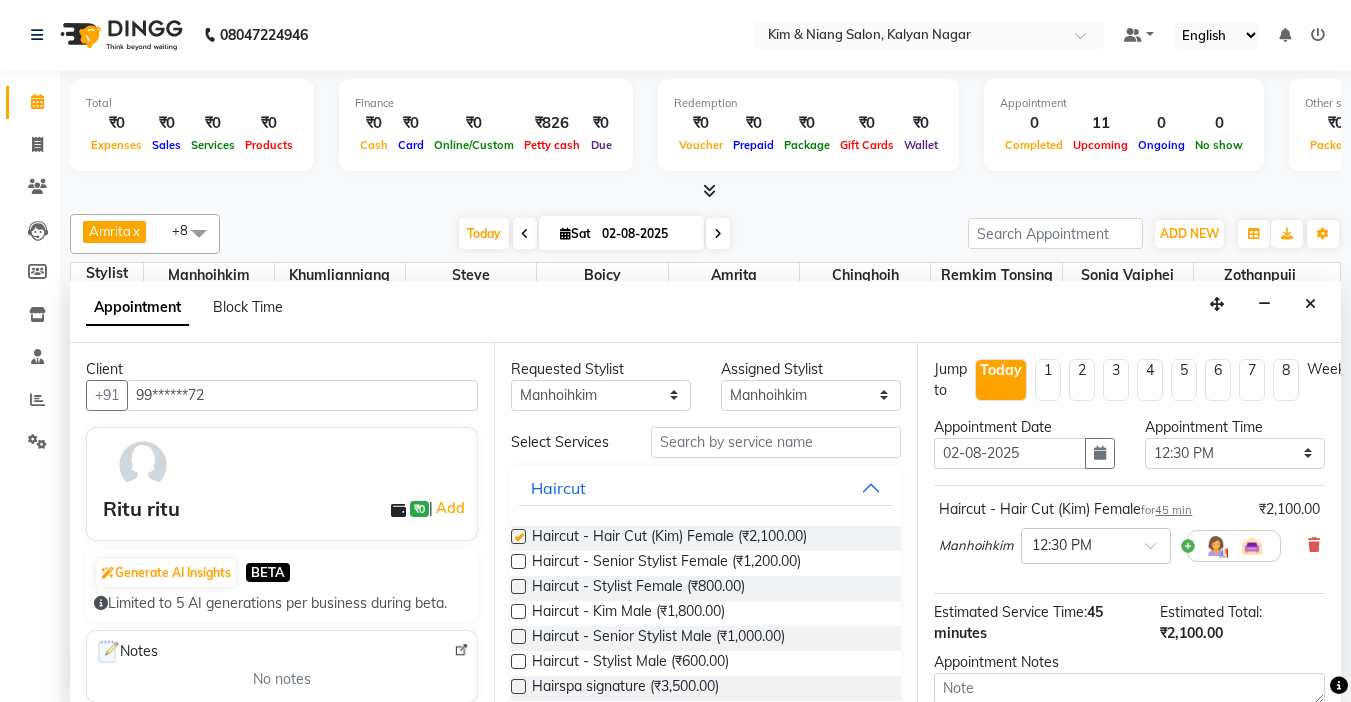 checkbox on "false" 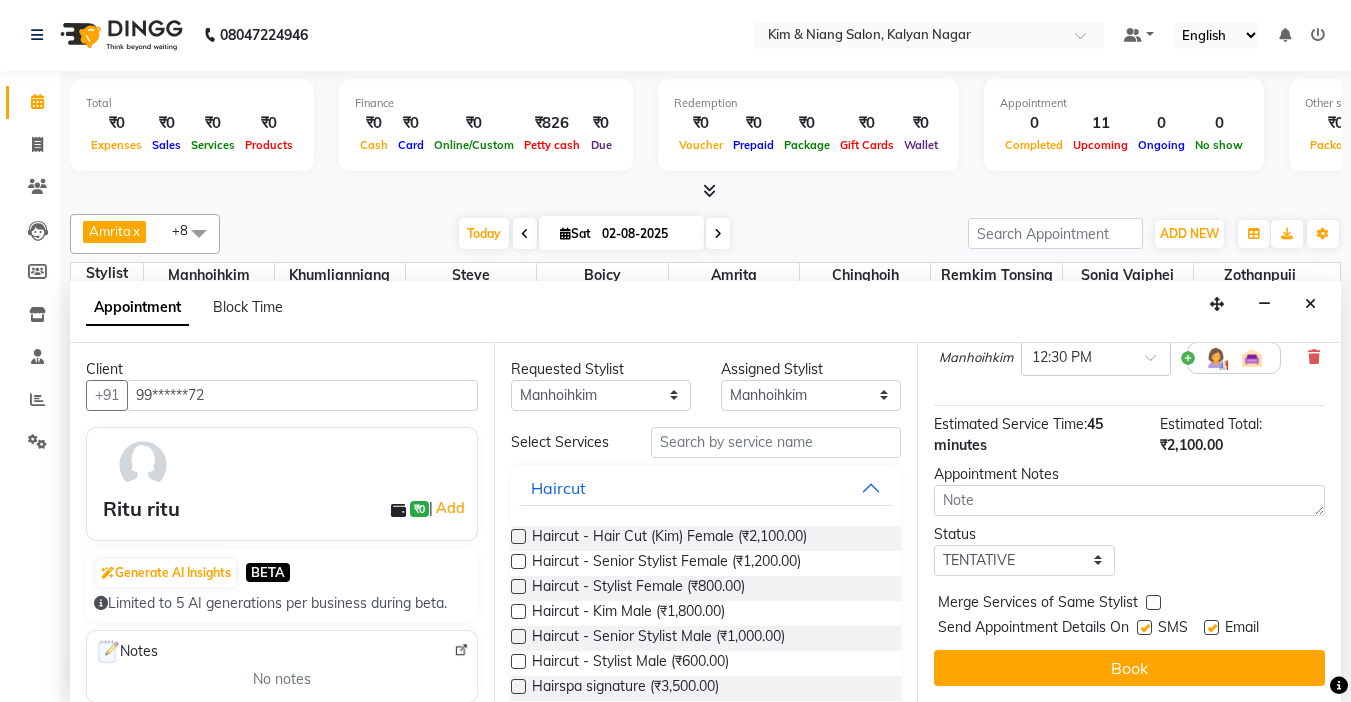 scroll, scrollTop: 203, scrollLeft: 0, axis: vertical 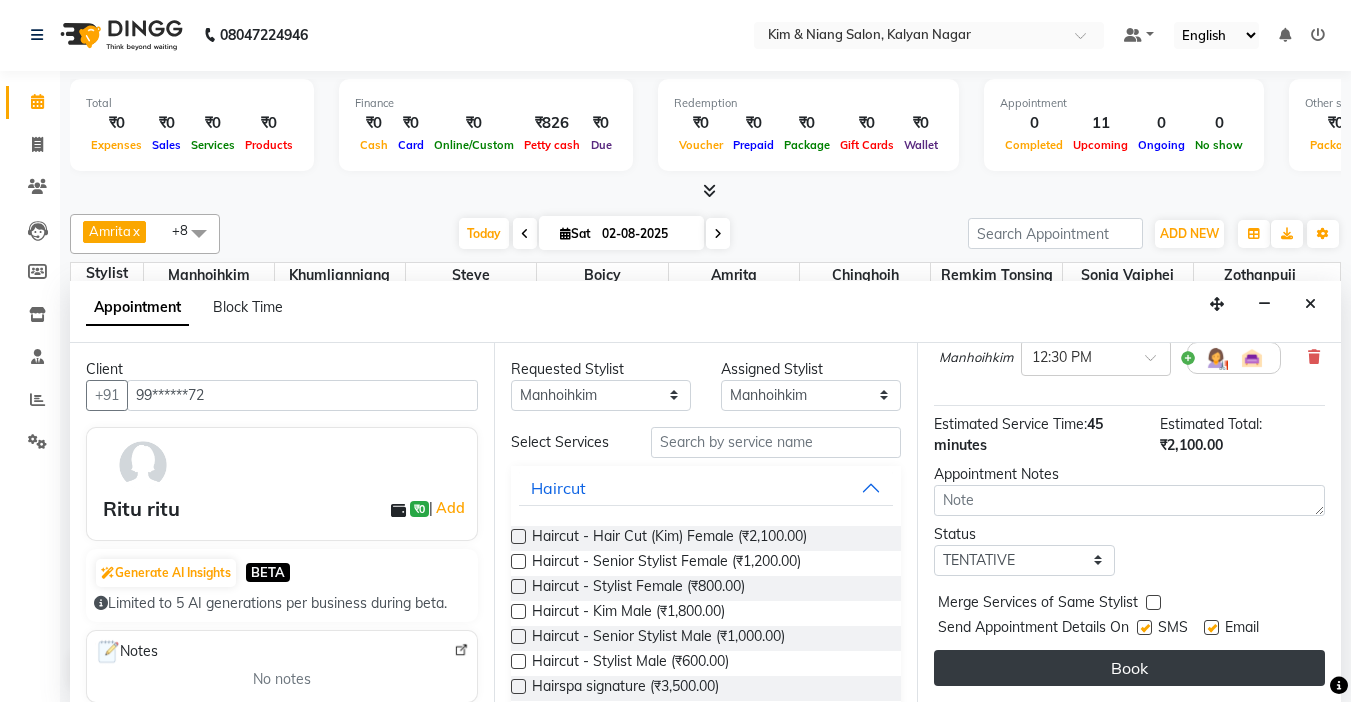 click on "Book" at bounding box center (1129, 668) 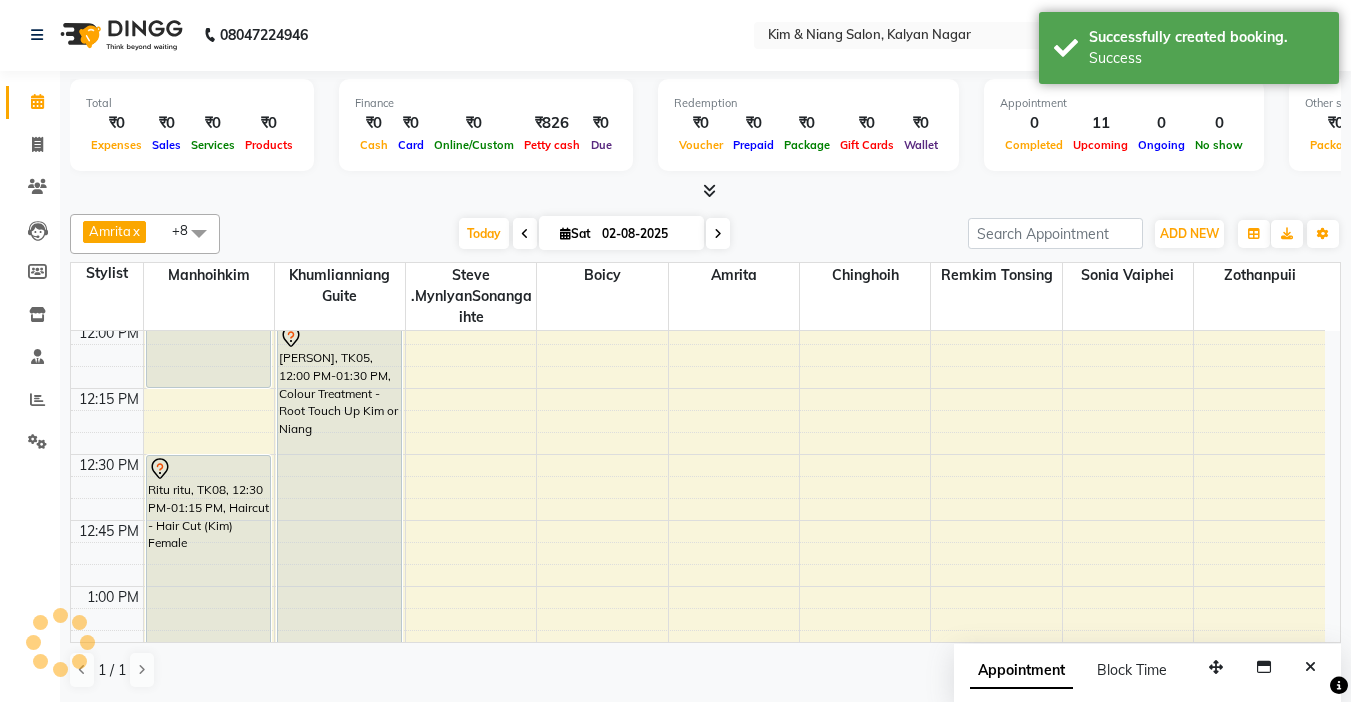 scroll, scrollTop: 0, scrollLeft: 0, axis: both 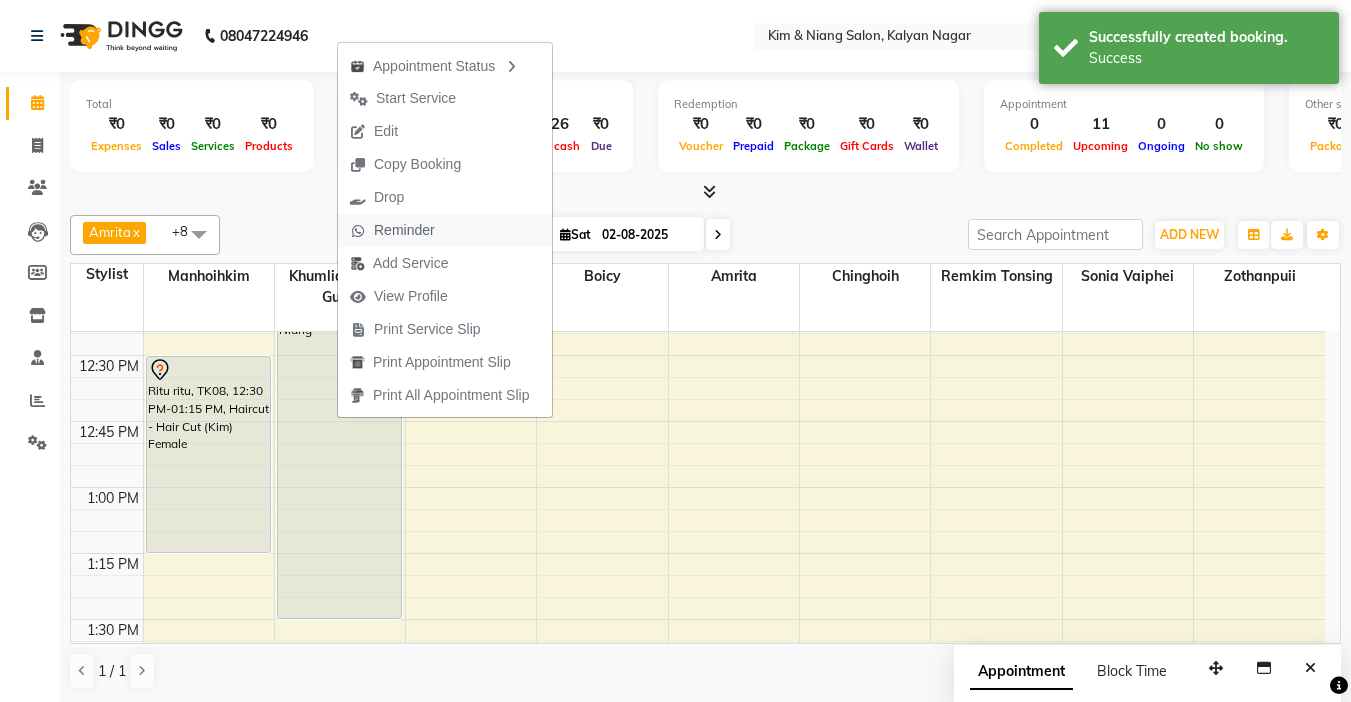 click on "Reminder" at bounding box center (404, 230) 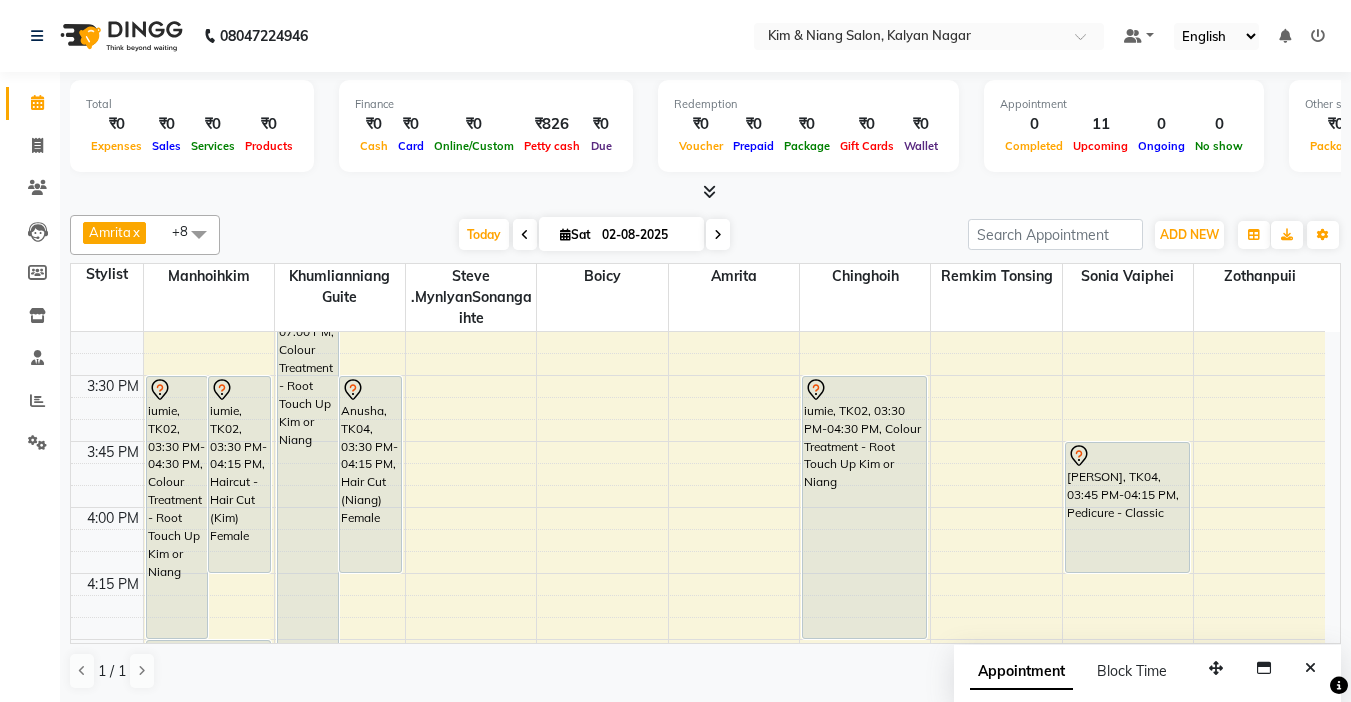 scroll, scrollTop: 1700, scrollLeft: 0, axis: vertical 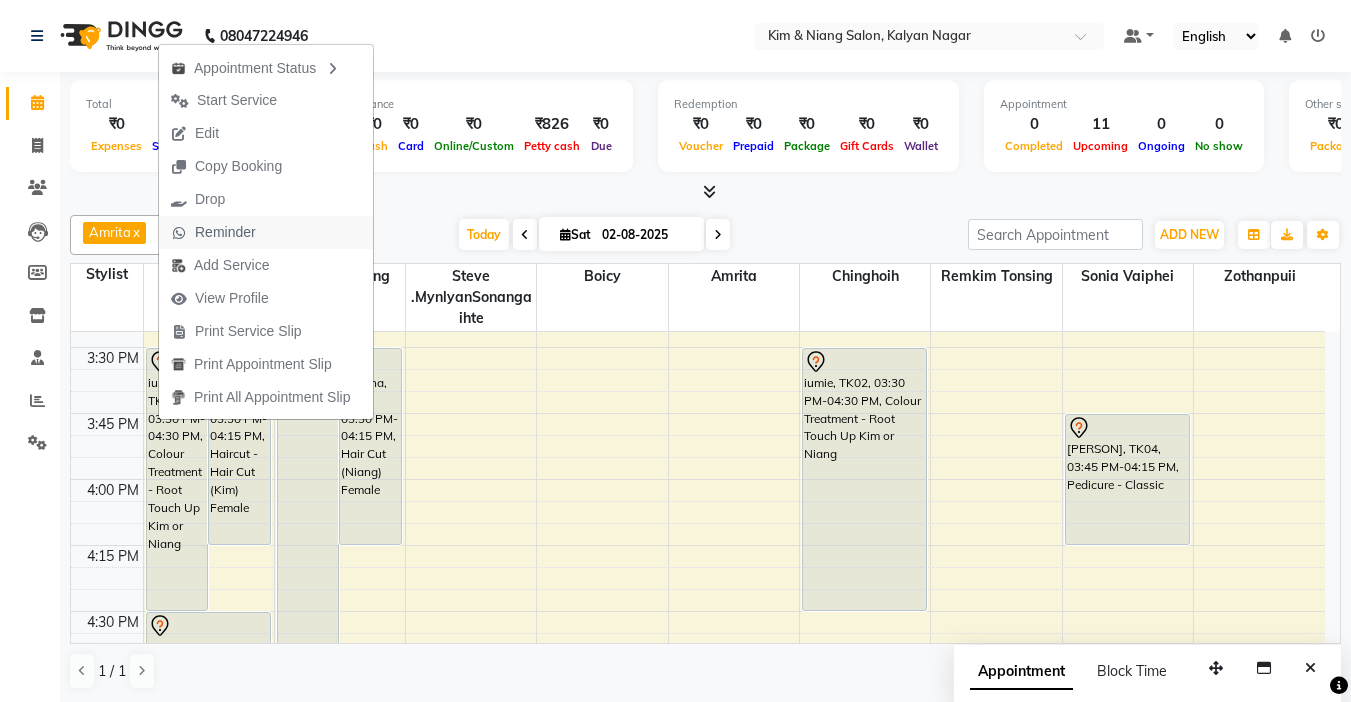 click on "Reminder" at bounding box center (225, 232) 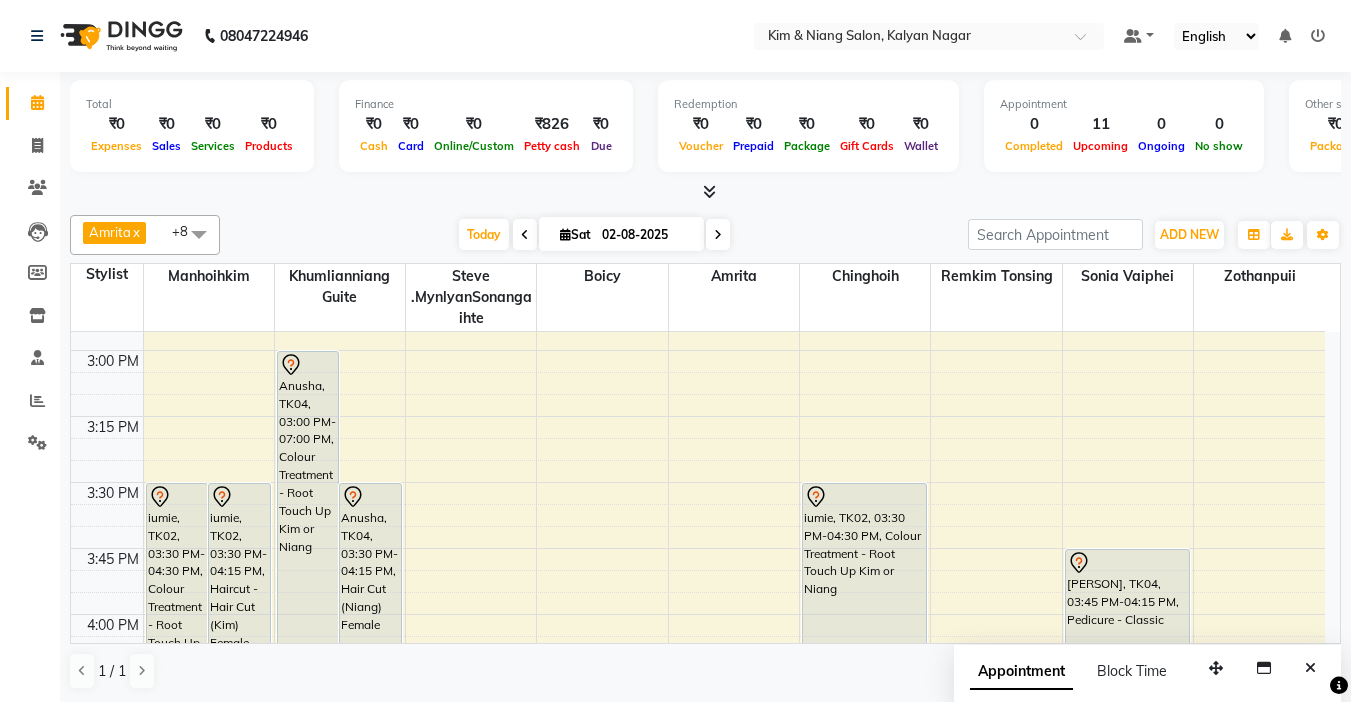 scroll, scrollTop: 1600, scrollLeft: 0, axis: vertical 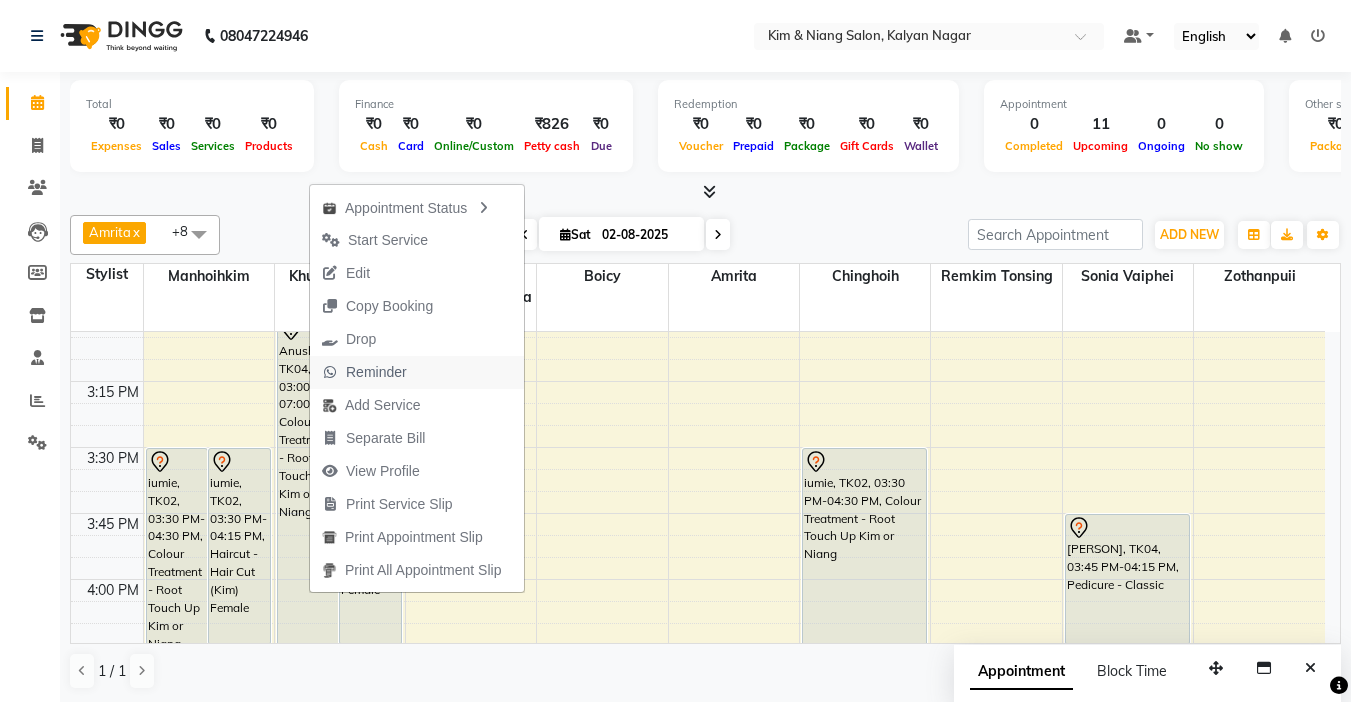 click on "Reminder" at bounding box center (376, 372) 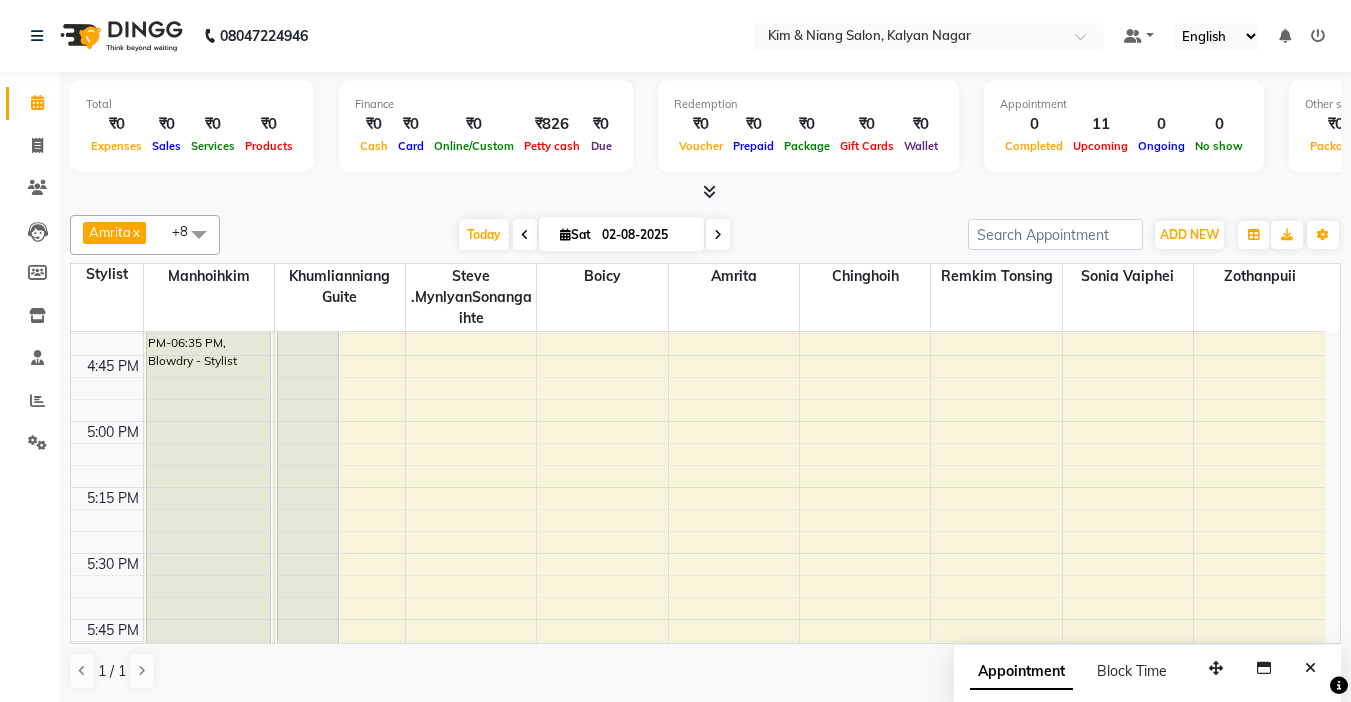 scroll, scrollTop: 2000, scrollLeft: 0, axis: vertical 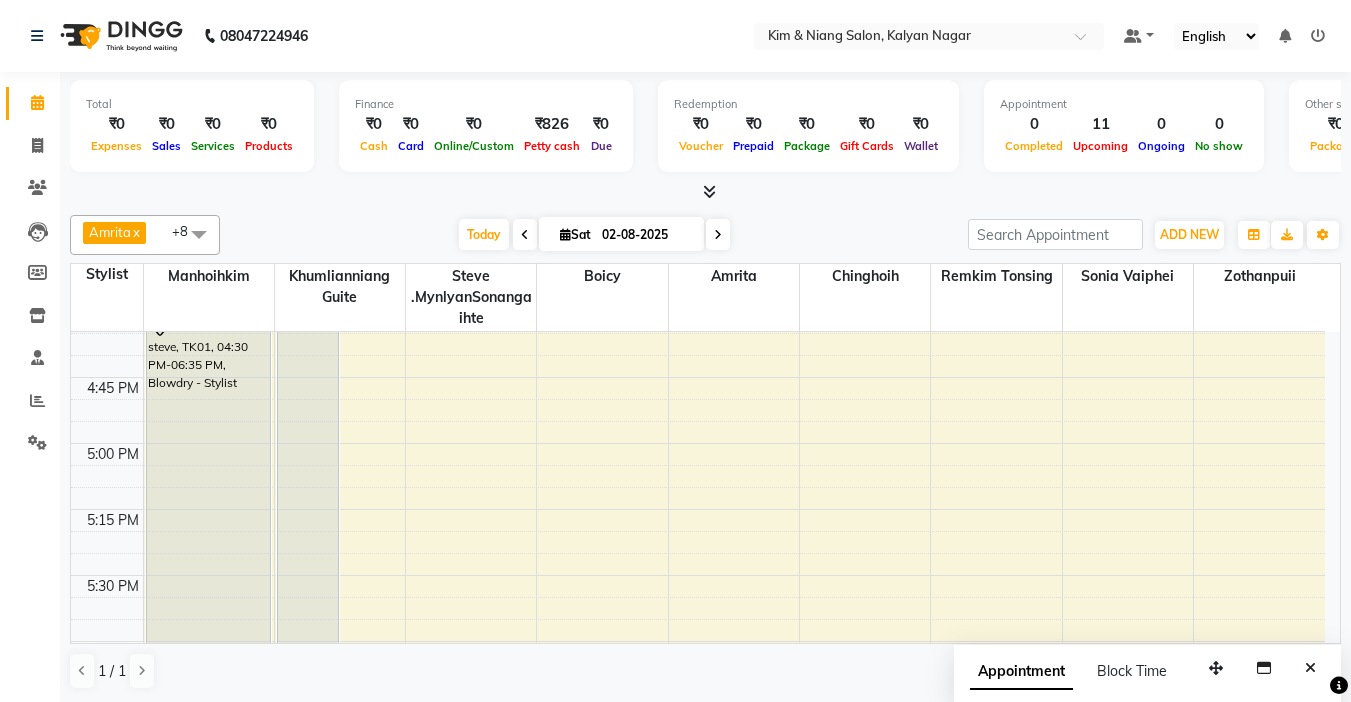 click at bounding box center [565, 234] 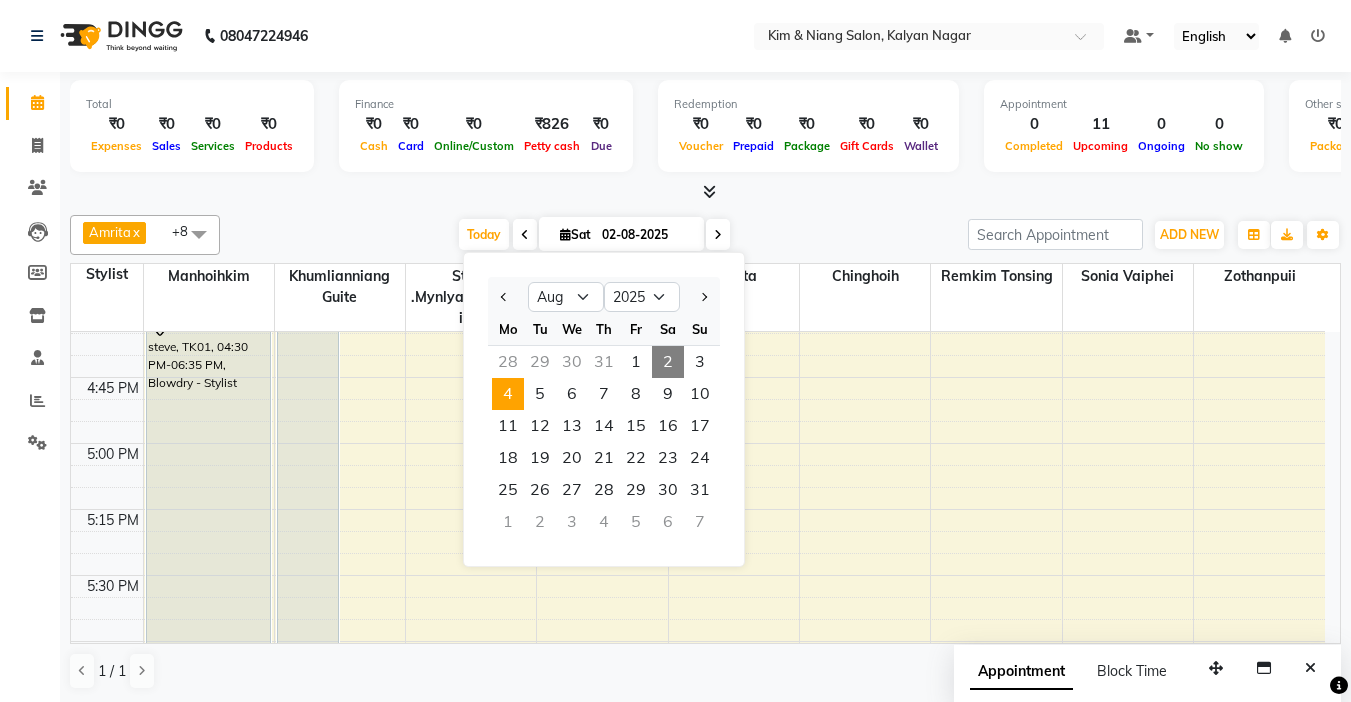click on "4" at bounding box center [508, 394] 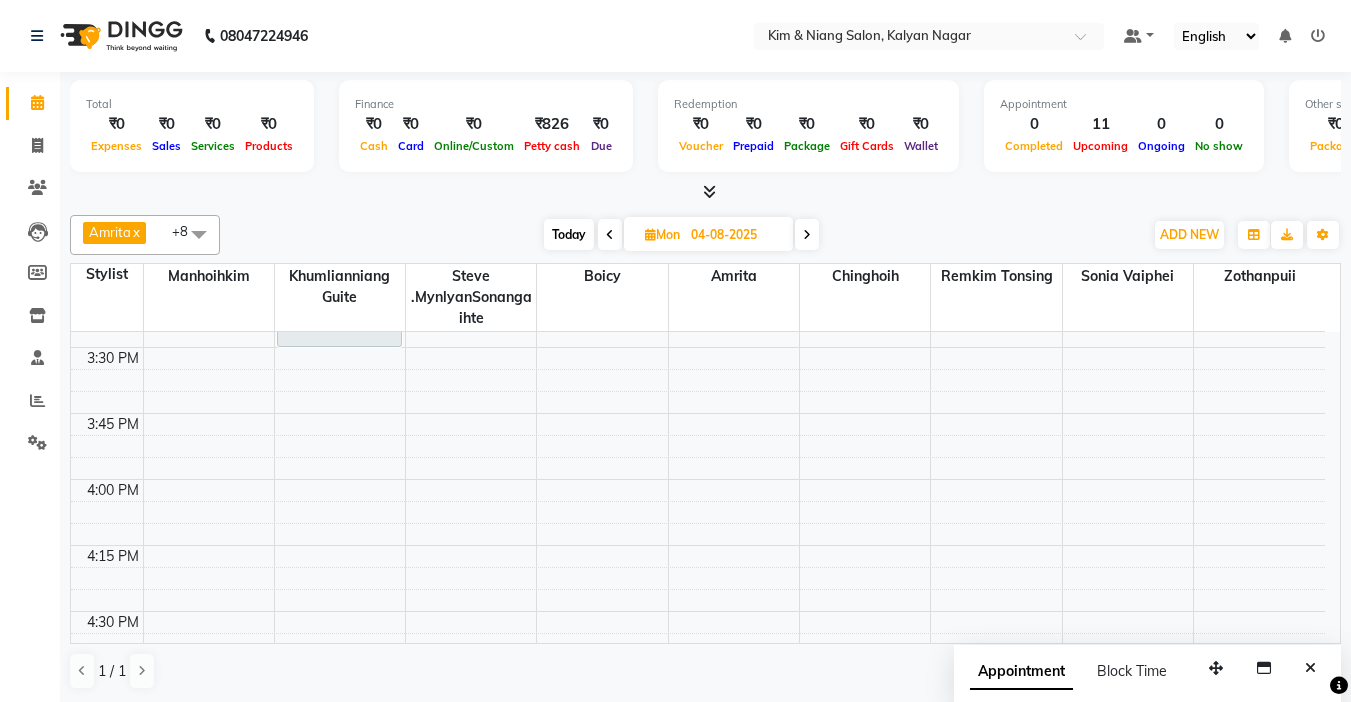 scroll, scrollTop: 1800, scrollLeft: 0, axis: vertical 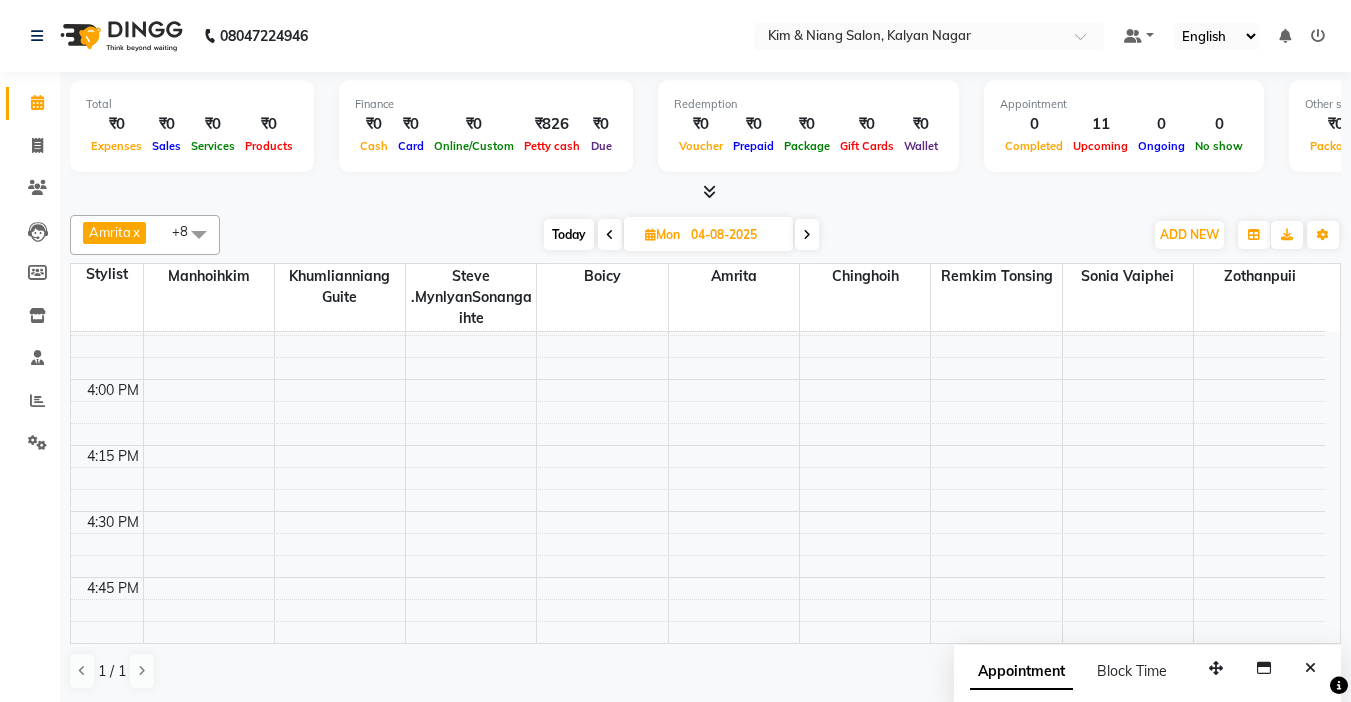 click on "9:00 AM 9:15 AM 9:30 AM 9:45 AM 10:00 AM 10:15 AM 10:30 AM 10:45 AM 11:00 AM 11:15 AM 11:30 AM 11:45 AM 12:00 PM 12:15 PM 12:30 PM 12:45 PM 1:00 PM 1:15 PM 1:30 PM 1:45 PM 2:00 PM 2:15 PM 2:30 PM 2:45 PM 3:00 PM 3:15 PM 3:30 PM 3:45 PM 4:00 PM 4:15 PM 4:30 PM 4:45 PM 5:00 PM 5:15 PM 5:30 PM 5:45 PM 6:00 PM 6:15 PM 6:30 PM 6:45 PM 7:00 PM 7:15 PM 7:30 PM 7:45 PM 8:00 PM 8:15 PM 8:30 PM 8:45 PM 9:00 PM 9:15 PM 9:30 PM 9:45 PM             [PERSON], 02:00 PM-03:30 PM, Texture Service - Permanent Straightening Short" at bounding box center (698, 247) 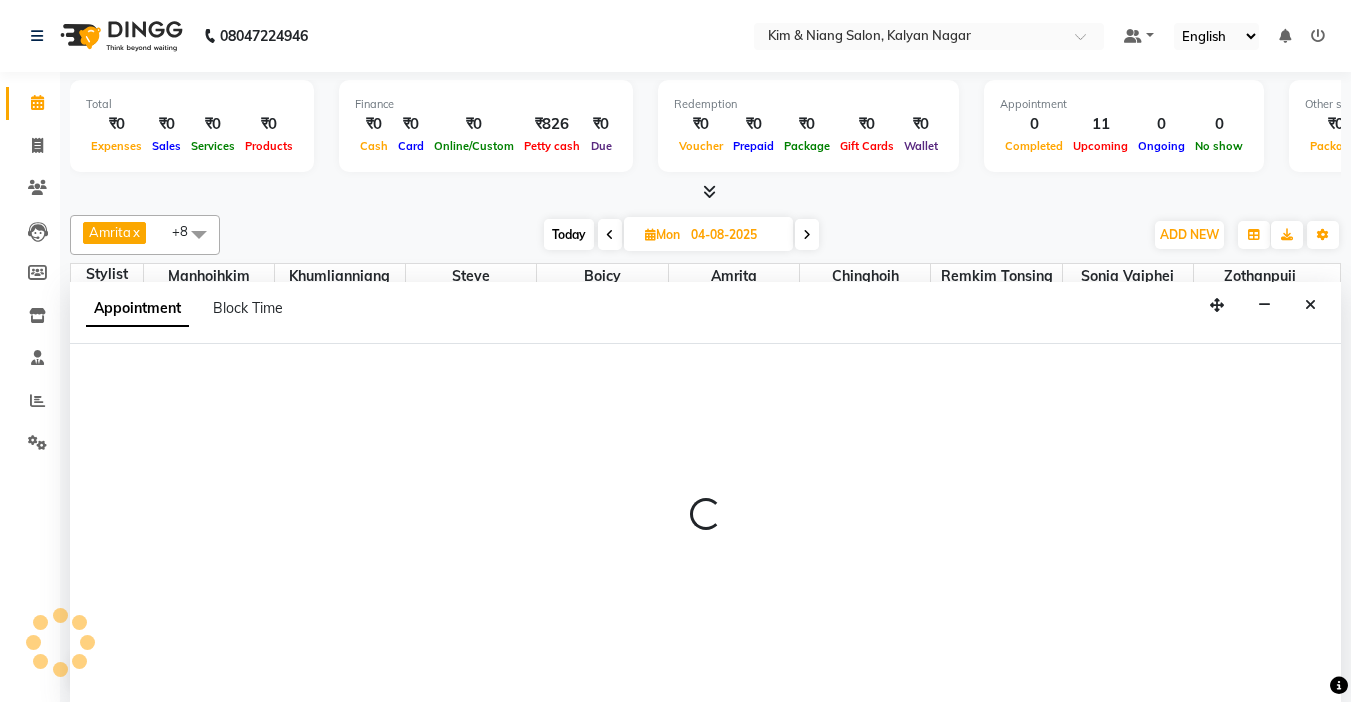 scroll, scrollTop: 1, scrollLeft: 0, axis: vertical 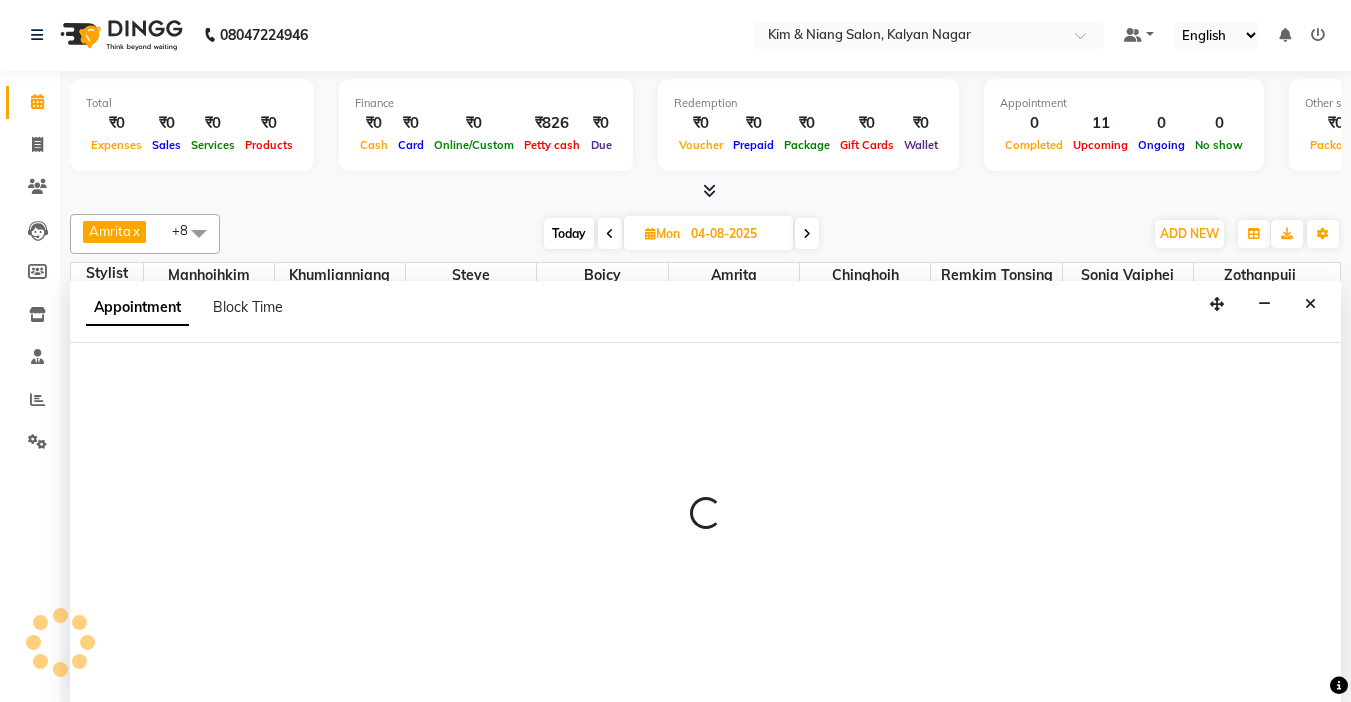 select on "70737" 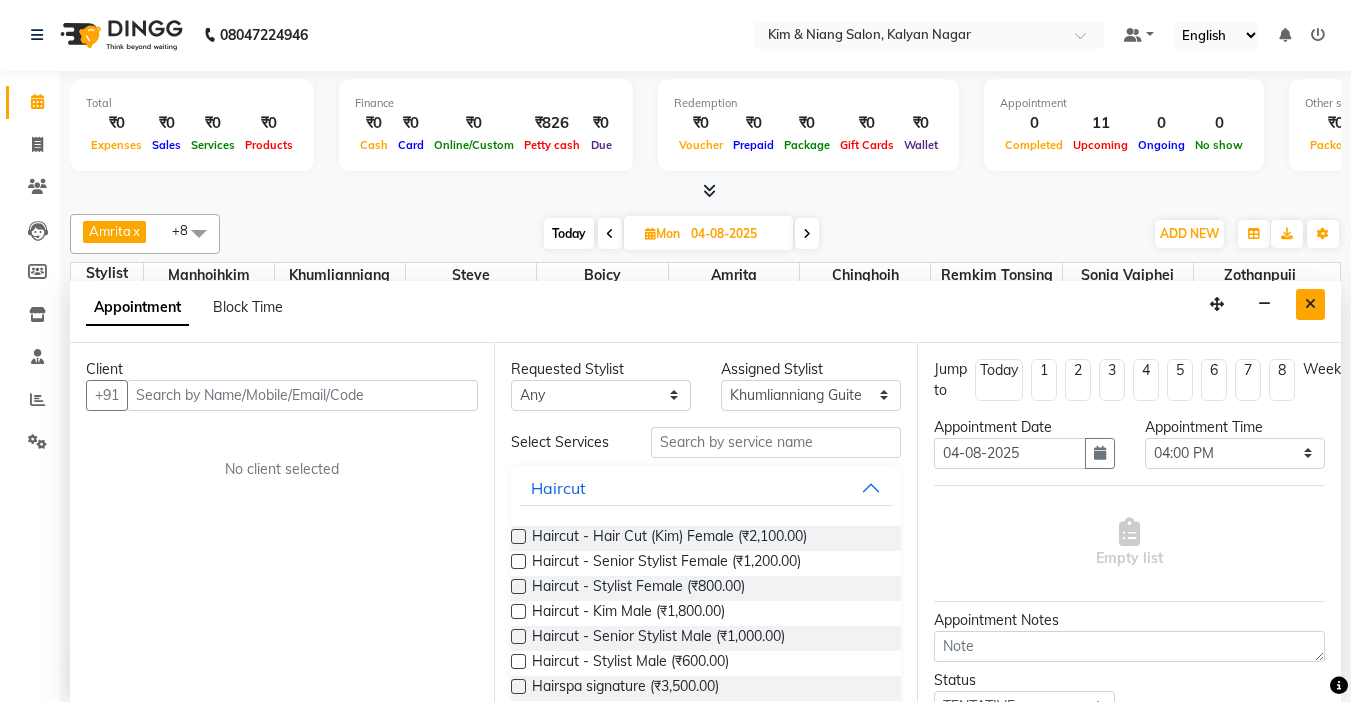 click at bounding box center [1310, 304] 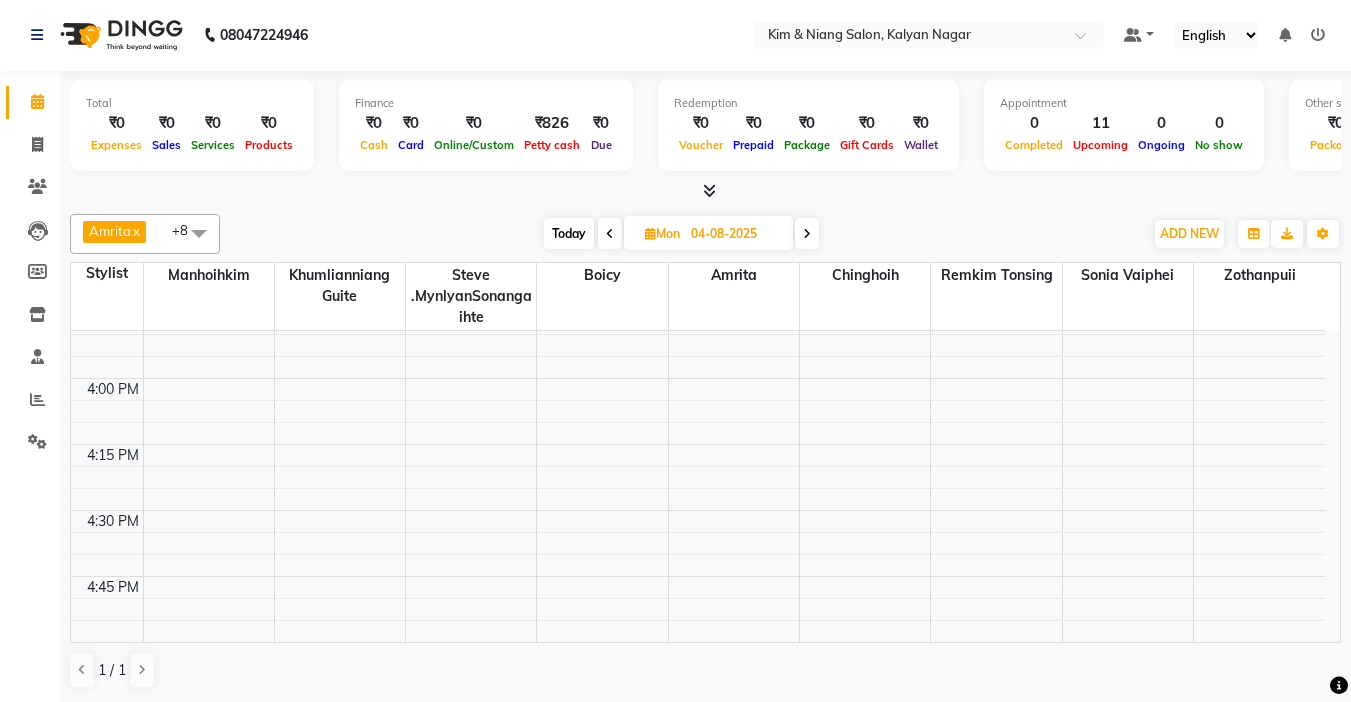 click on "Today" at bounding box center (569, 233) 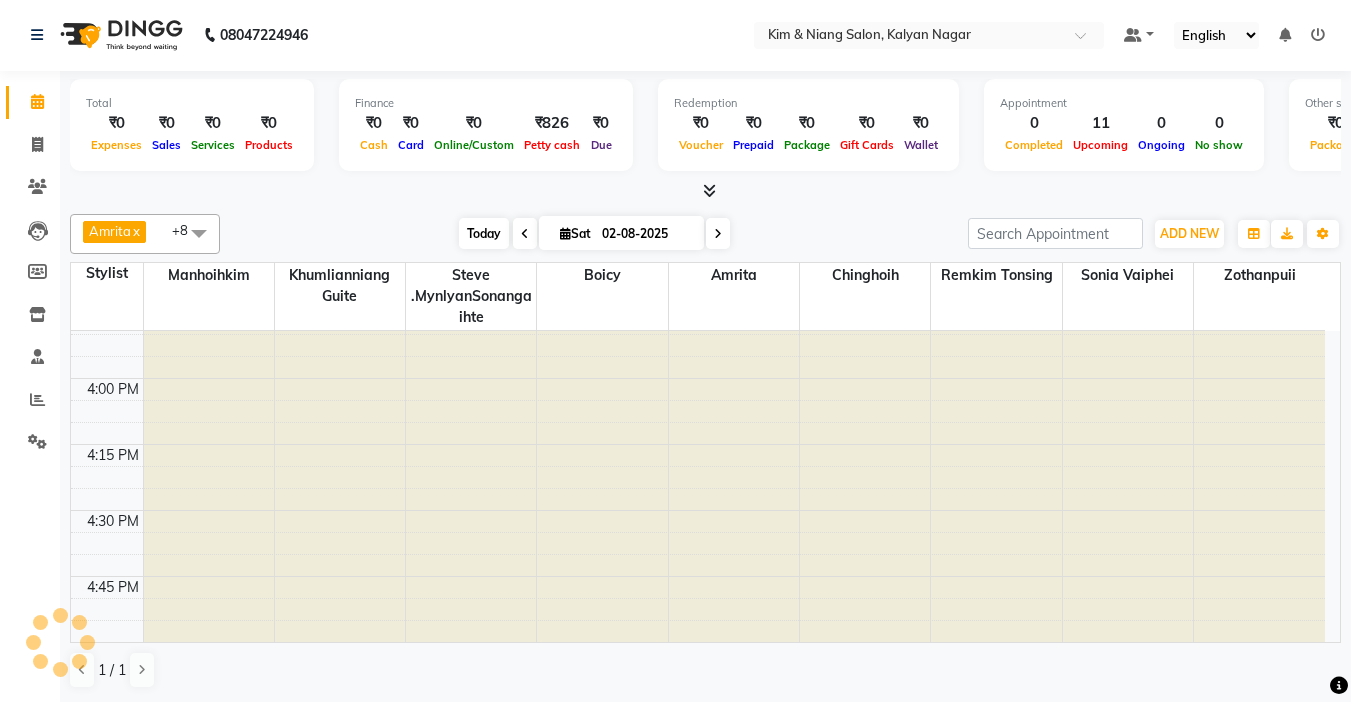 scroll, scrollTop: 0, scrollLeft: 0, axis: both 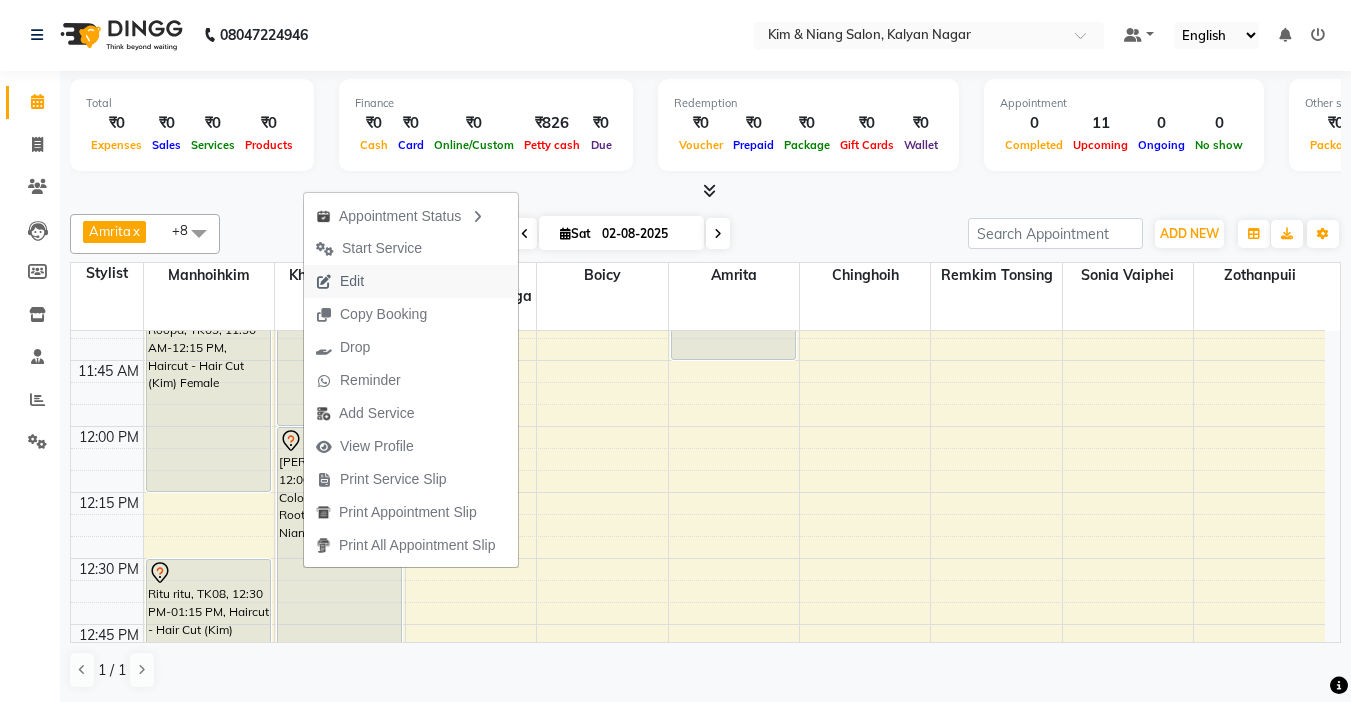 click on "Edit" at bounding box center [411, 281] 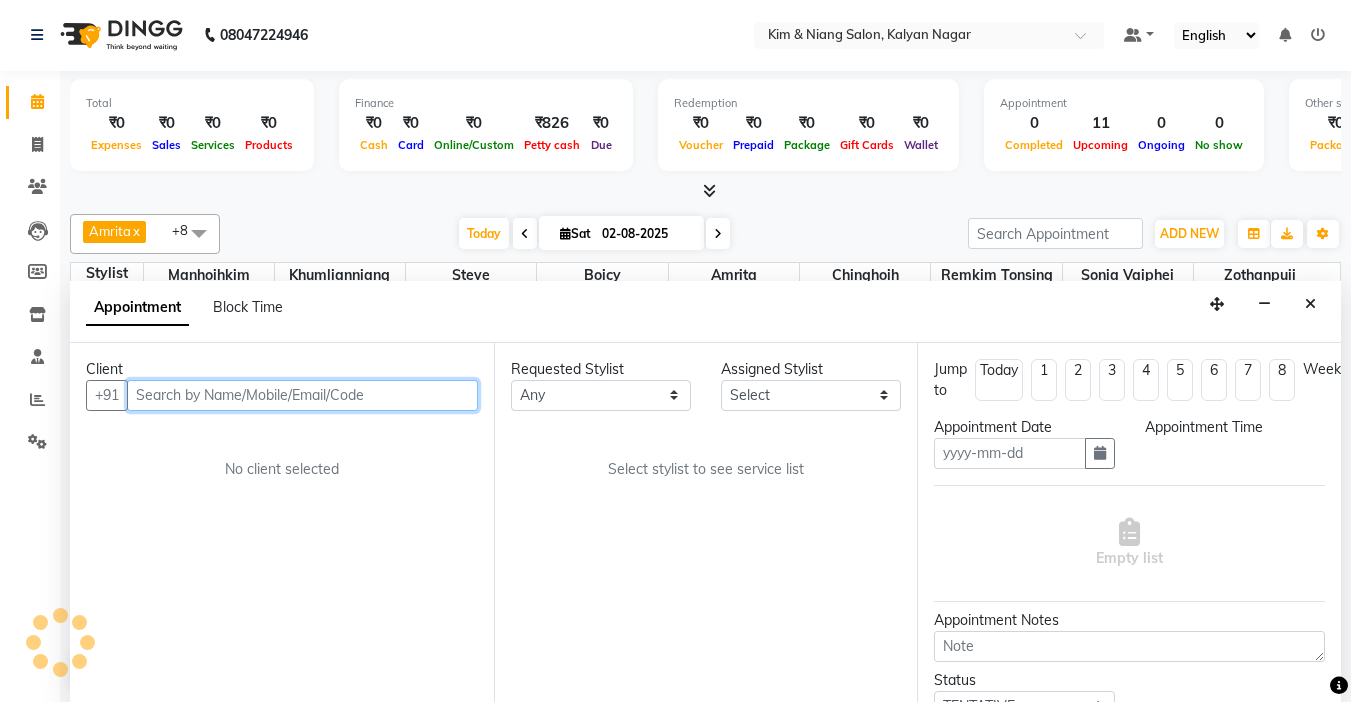 type on "02-08-2025" 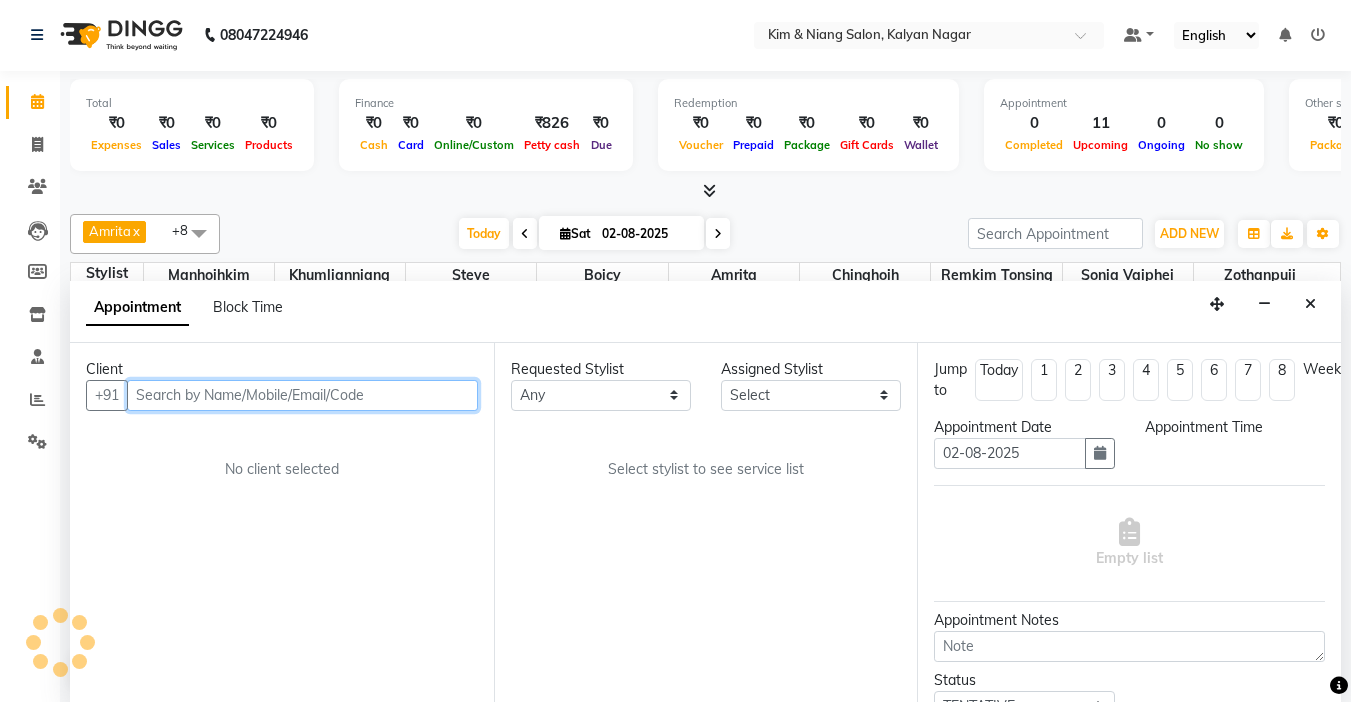 select on "720" 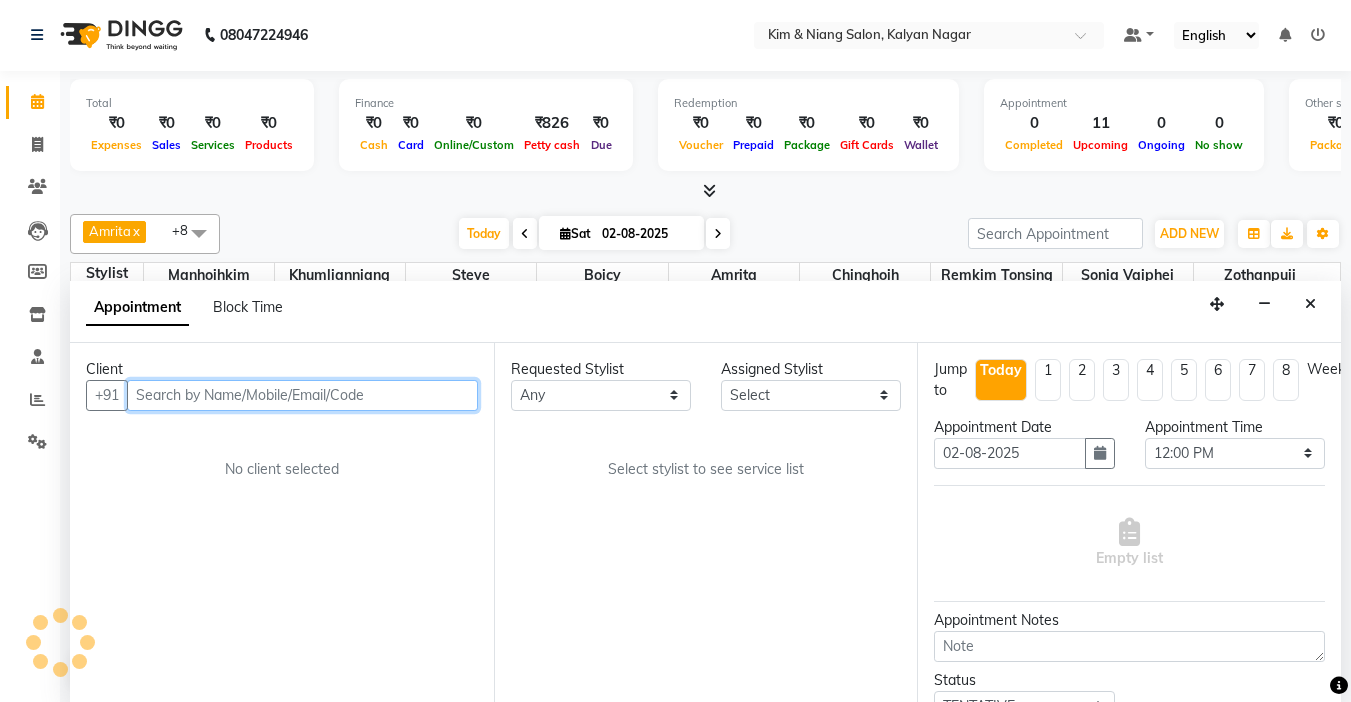 scroll, scrollTop: 0, scrollLeft: 0, axis: both 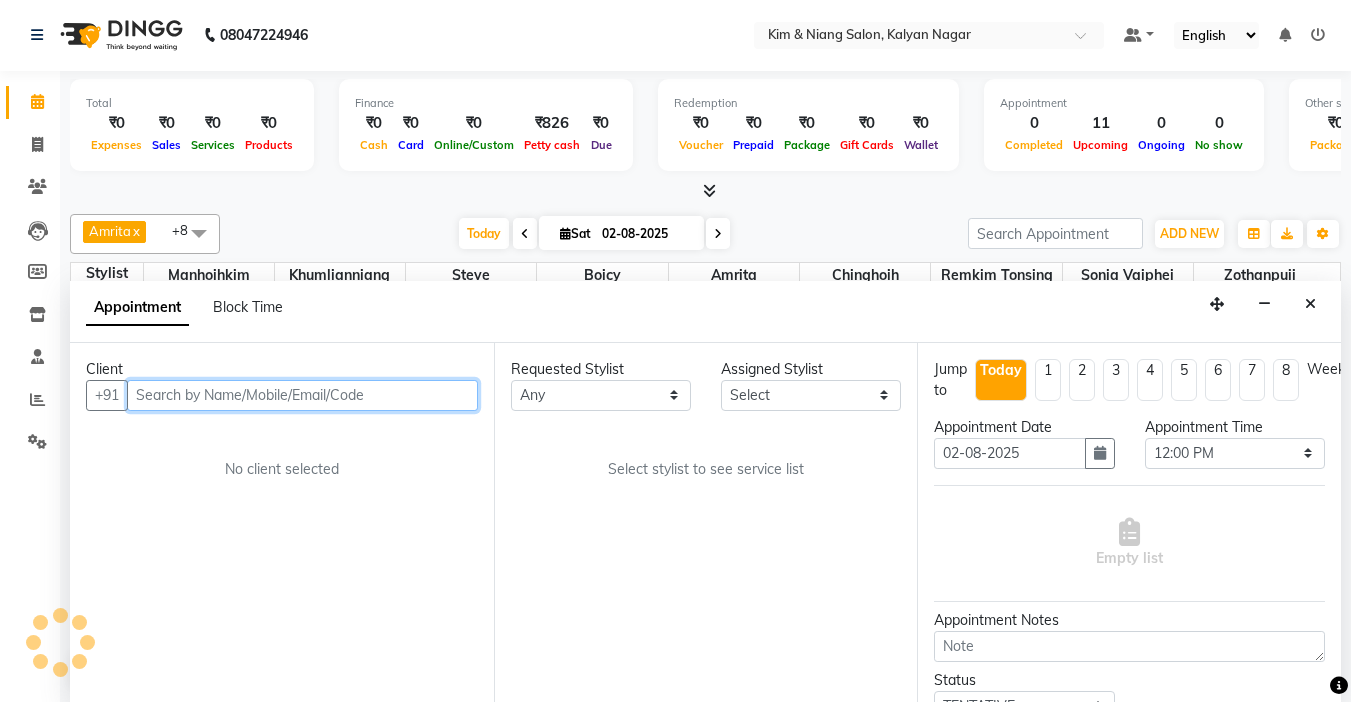select on "70737" 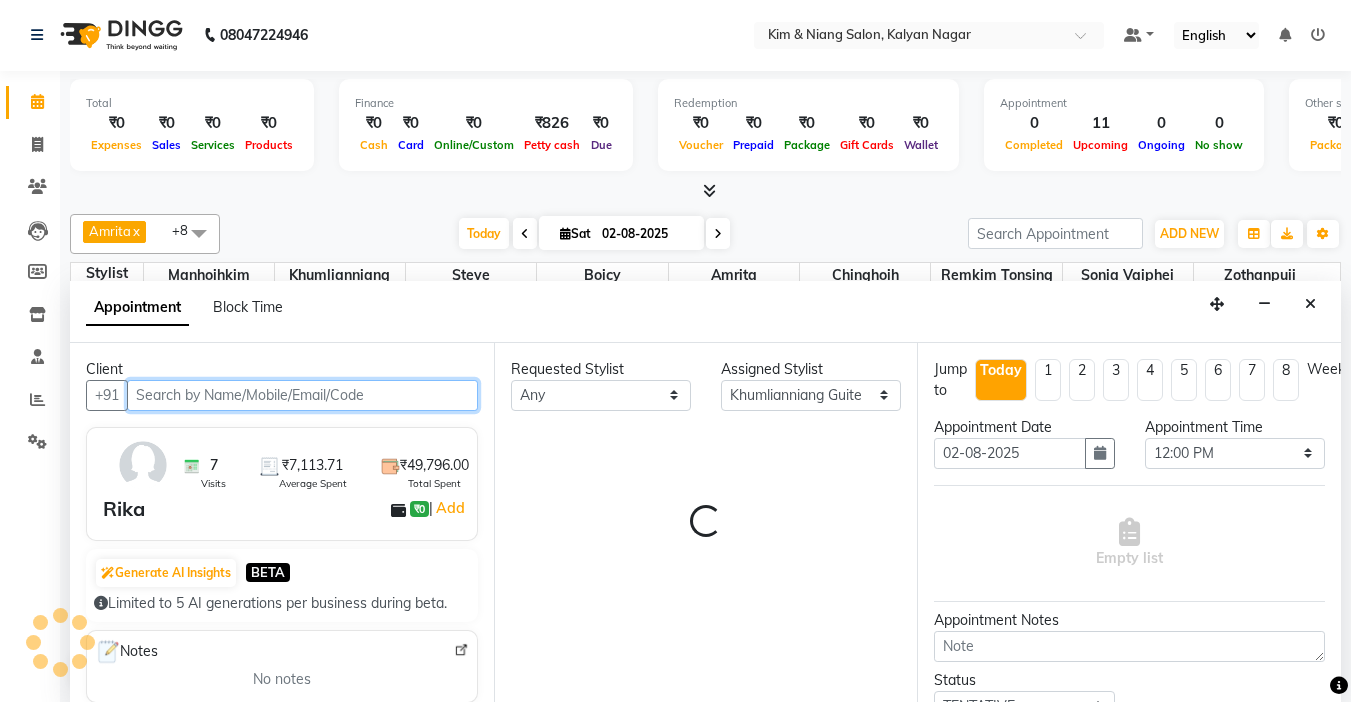 scroll, scrollTop: 265, scrollLeft: 0, axis: vertical 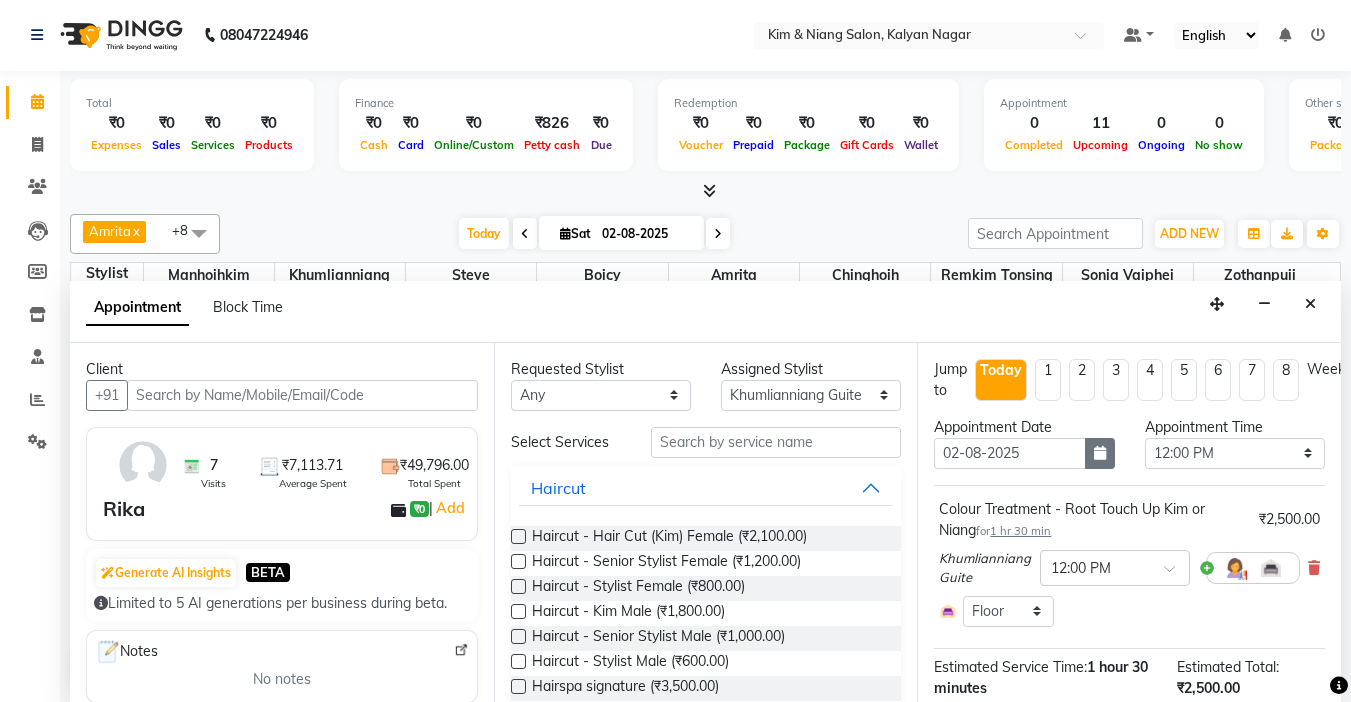 click at bounding box center [1100, 453] 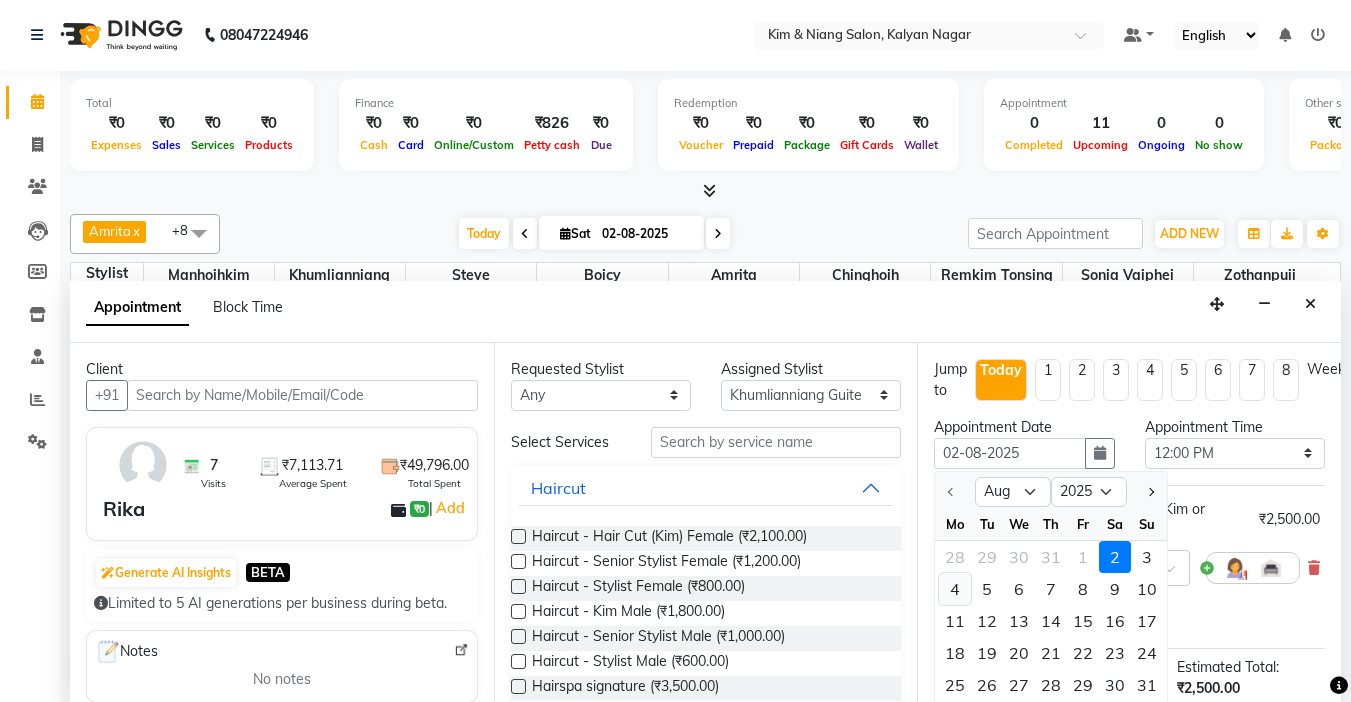 click on "4" at bounding box center (955, 589) 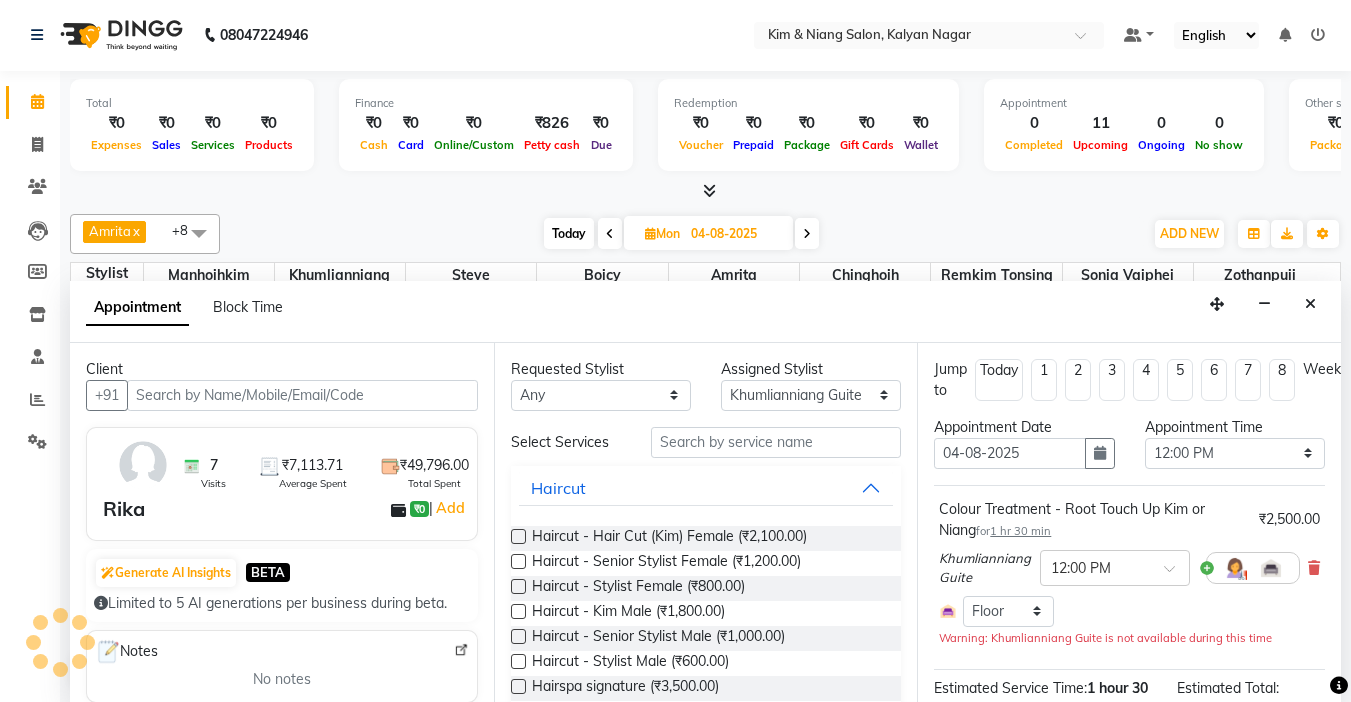 scroll, scrollTop: 265, scrollLeft: 0, axis: vertical 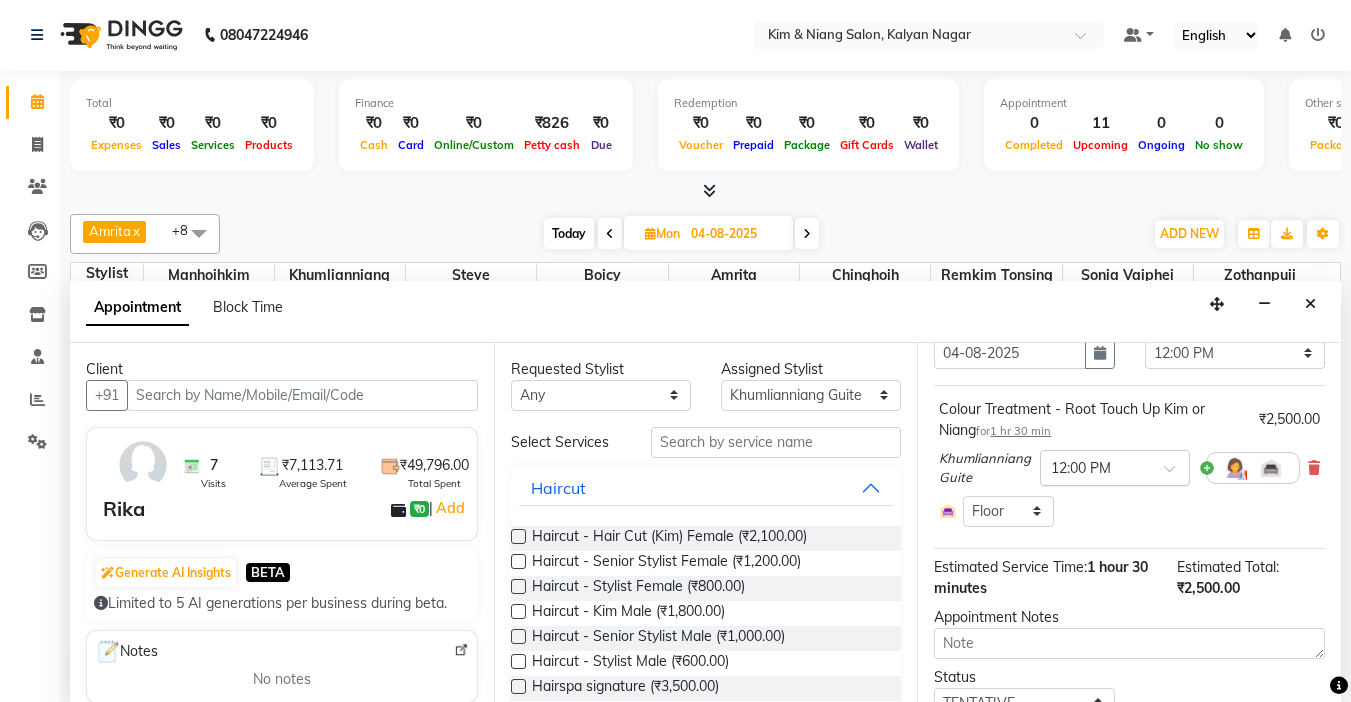click at bounding box center [1115, 466] 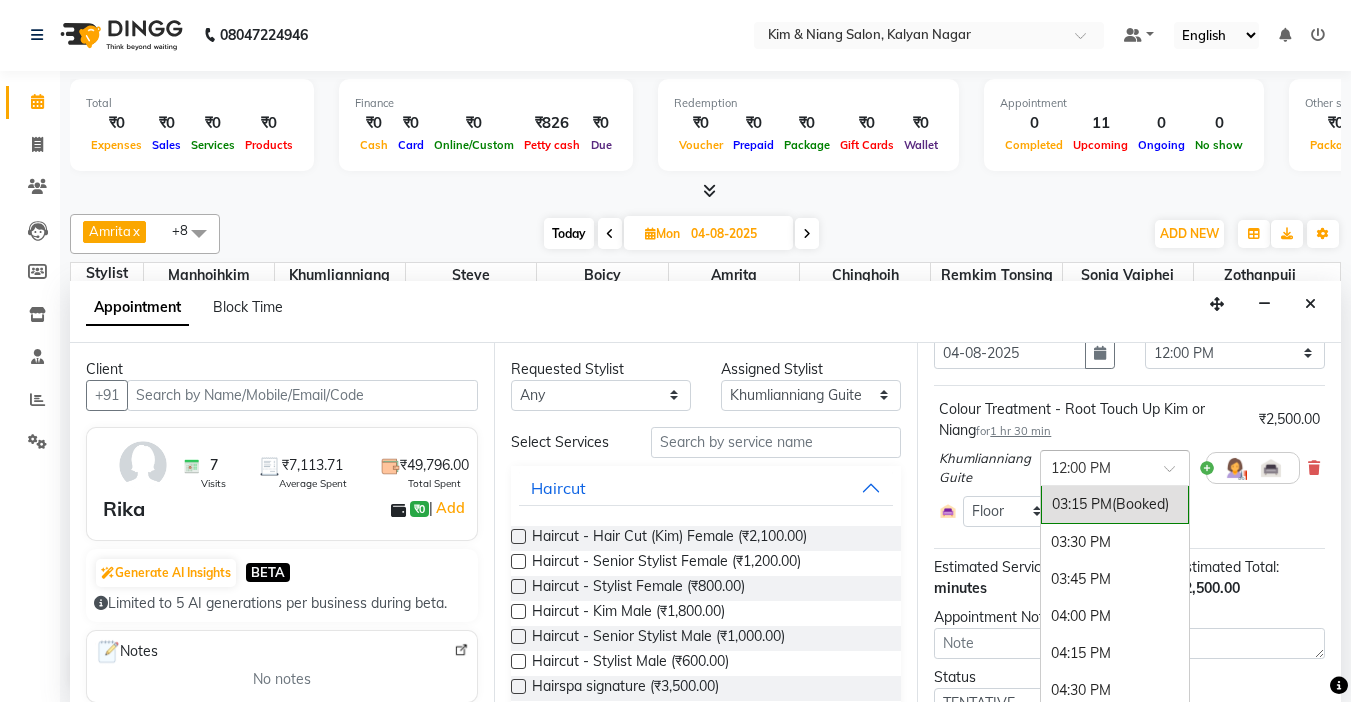 scroll, scrollTop: 796, scrollLeft: 0, axis: vertical 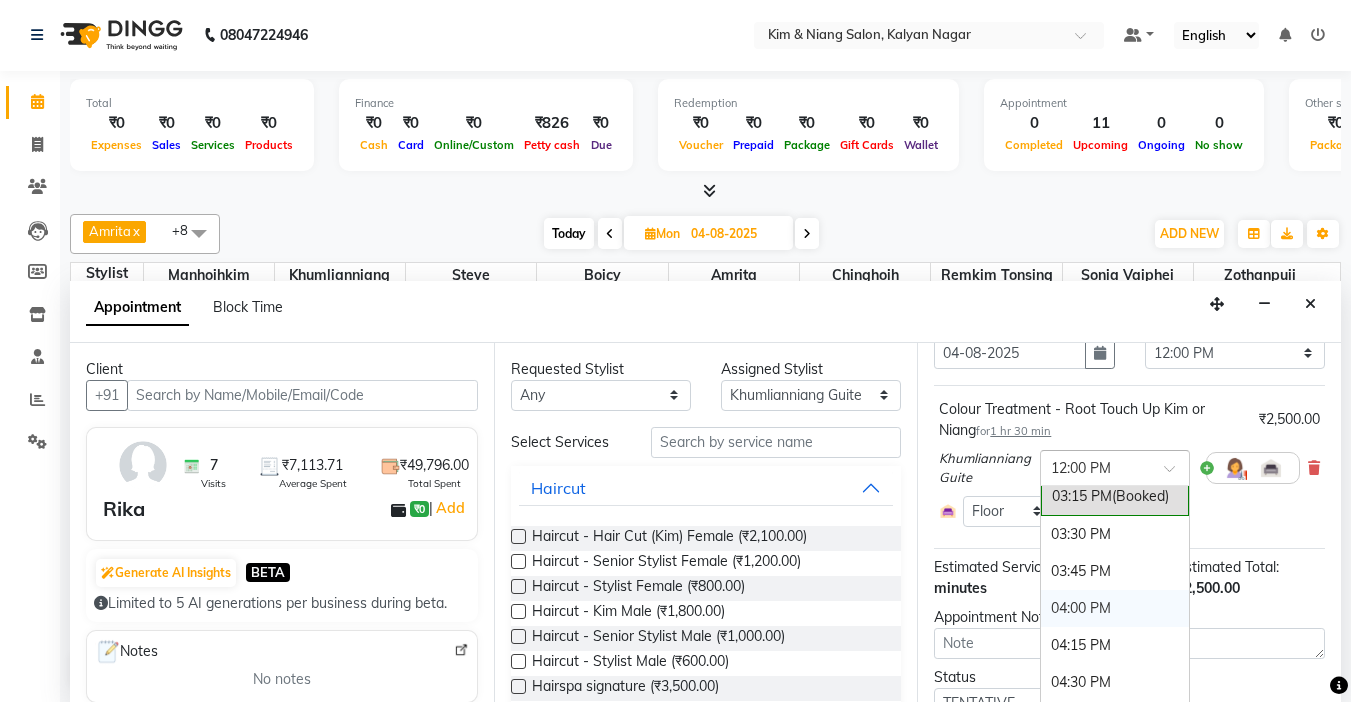 click on "04:00 PM" at bounding box center (1115, 608) 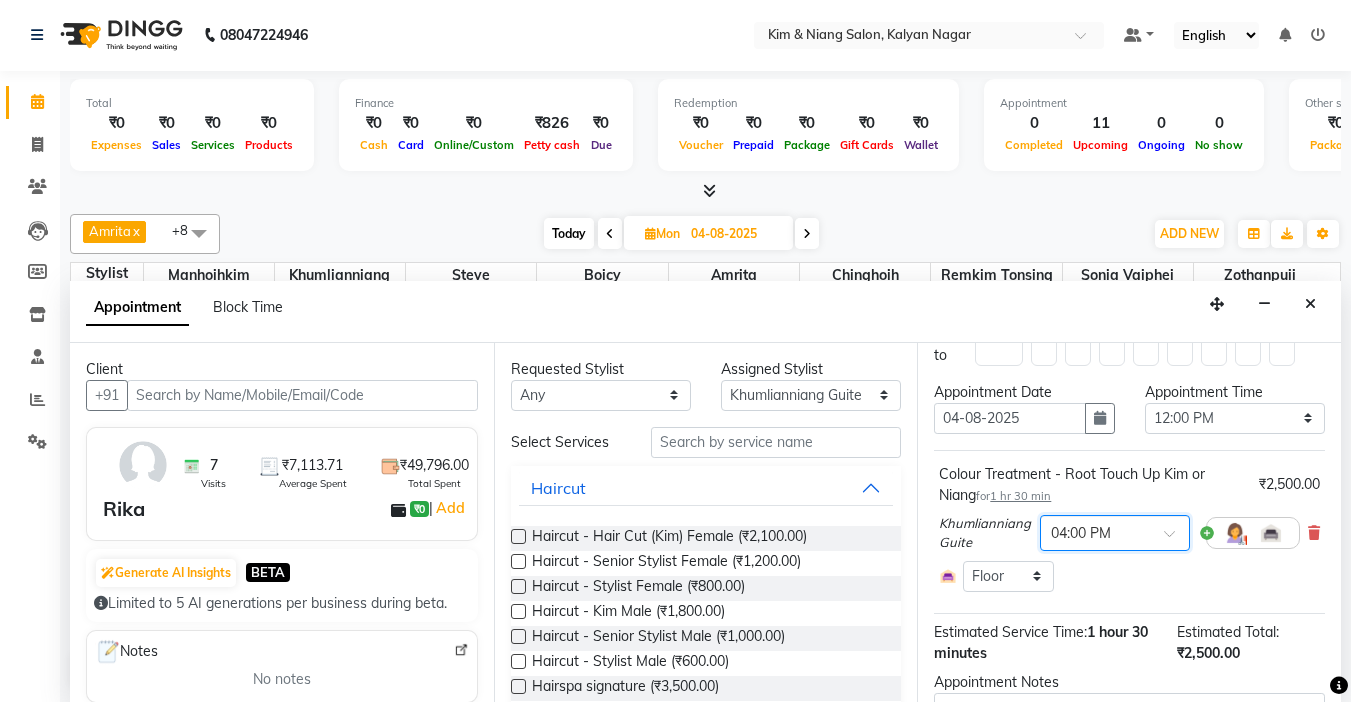 scroll, scrollTop: 0, scrollLeft: 0, axis: both 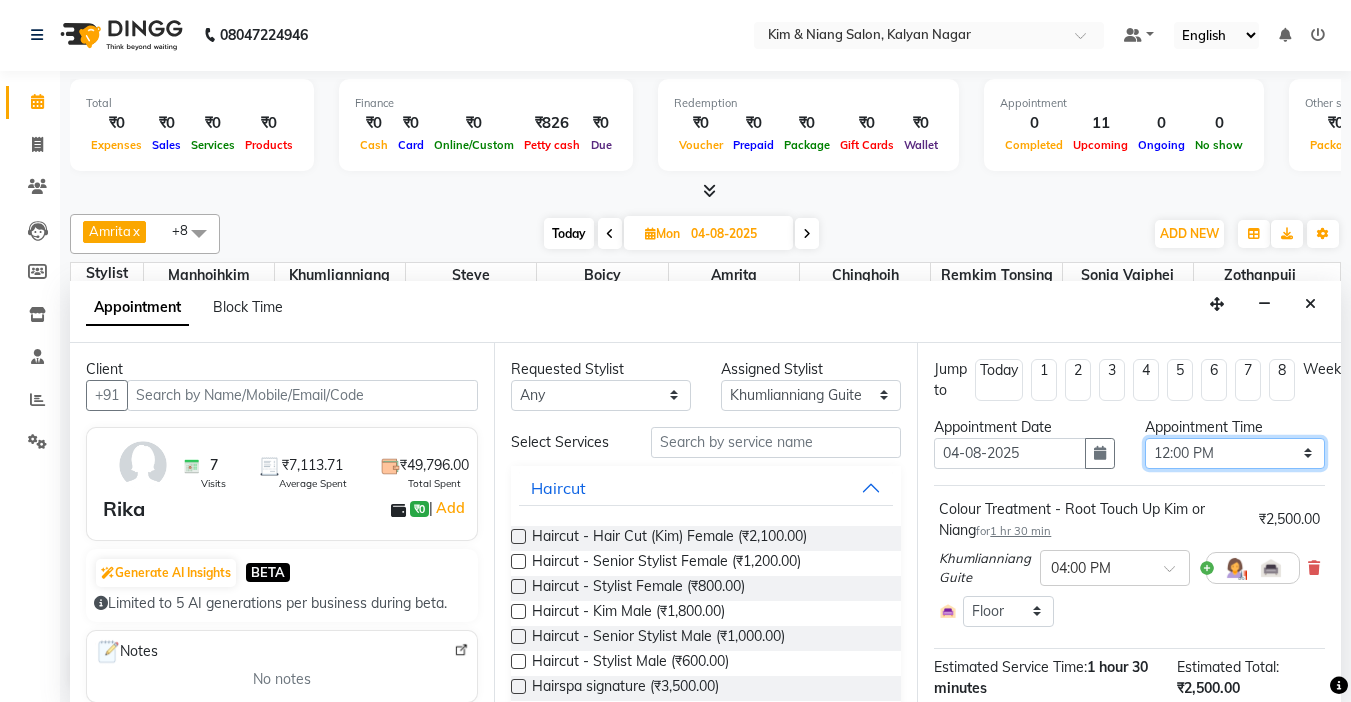 click on "Select 10:00 AM 10:15 AM 10:30 AM 10:45 AM 11:00 AM 11:15 AM 11:30 AM 11:45 AM 12:00 PM 12:15 PM 12:30 PM 12:45 PM 01:00 PM 01:15 PM 01:30 PM 01:45 PM 02:00 PM 02:15 PM 02:30 PM 02:45 PM 03:00 PM 03:15 PM 03:30 PM 03:45 PM 04:00 PM 04:15 PM 04:30 PM 04:45 PM 05:00 PM 05:15 PM 05:30 PM 05:45 PM 06:00 PM 06:15 PM 06:30 PM 06:45 PM 07:00 PM 07:15 PM 07:30 PM 07:45 PM 08:00 PM 08:15 PM 08:30 PM 08:45 PM 09:00 PM" at bounding box center (1235, 453) 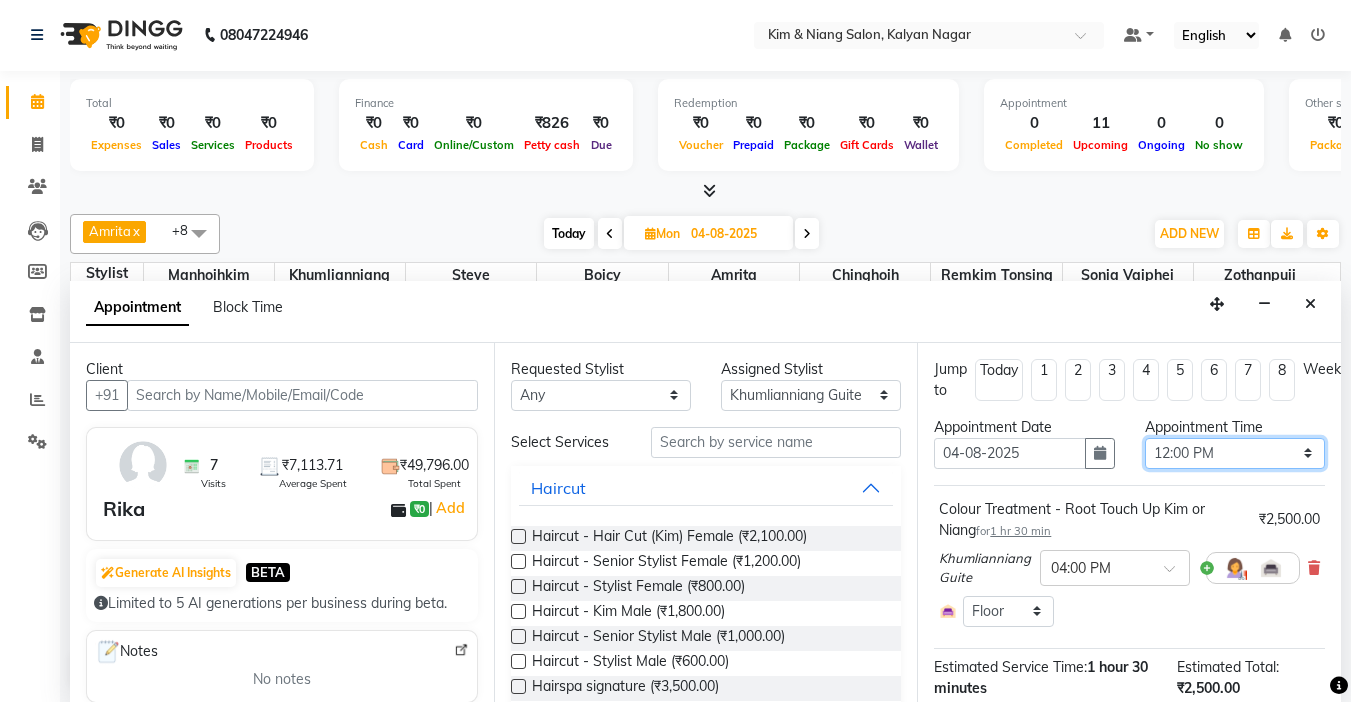 select on "960" 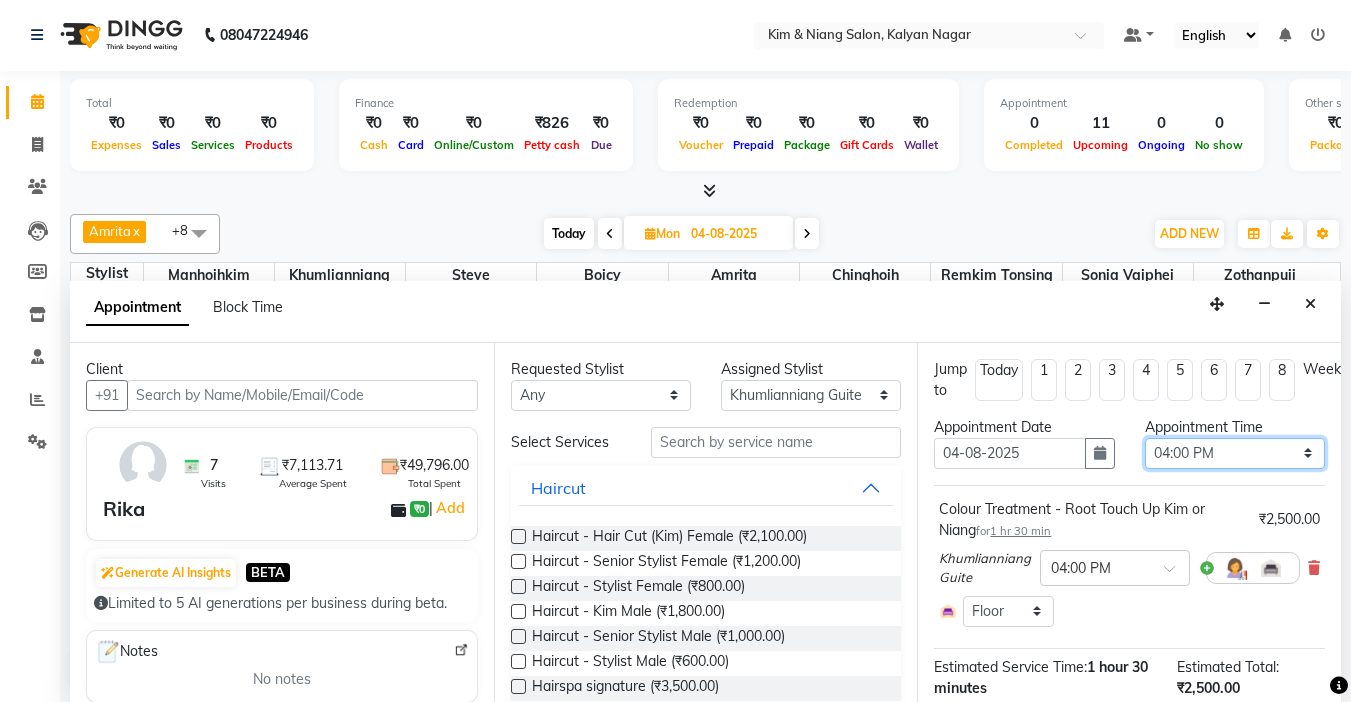click on "Select 10:00 AM 10:15 AM 10:30 AM 10:45 AM 11:00 AM 11:15 AM 11:30 AM 11:45 AM 12:00 PM 12:15 PM 12:30 PM 12:45 PM 01:00 PM 01:15 PM 01:30 PM 01:45 PM 02:00 PM 02:15 PM 02:30 PM 02:45 PM 03:00 PM 03:15 PM 03:30 PM 03:45 PM 04:00 PM 04:15 PM 04:30 PM 04:45 PM 05:00 PM 05:15 PM 05:30 PM 05:45 PM 06:00 PM 06:15 PM 06:30 PM 06:45 PM 07:00 PM 07:15 PM 07:30 PM 07:45 PM 08:00 PM 08:15 PM 08:30 PM 08:45 PM 09:00 PM" at bounding box center [1235, 453] 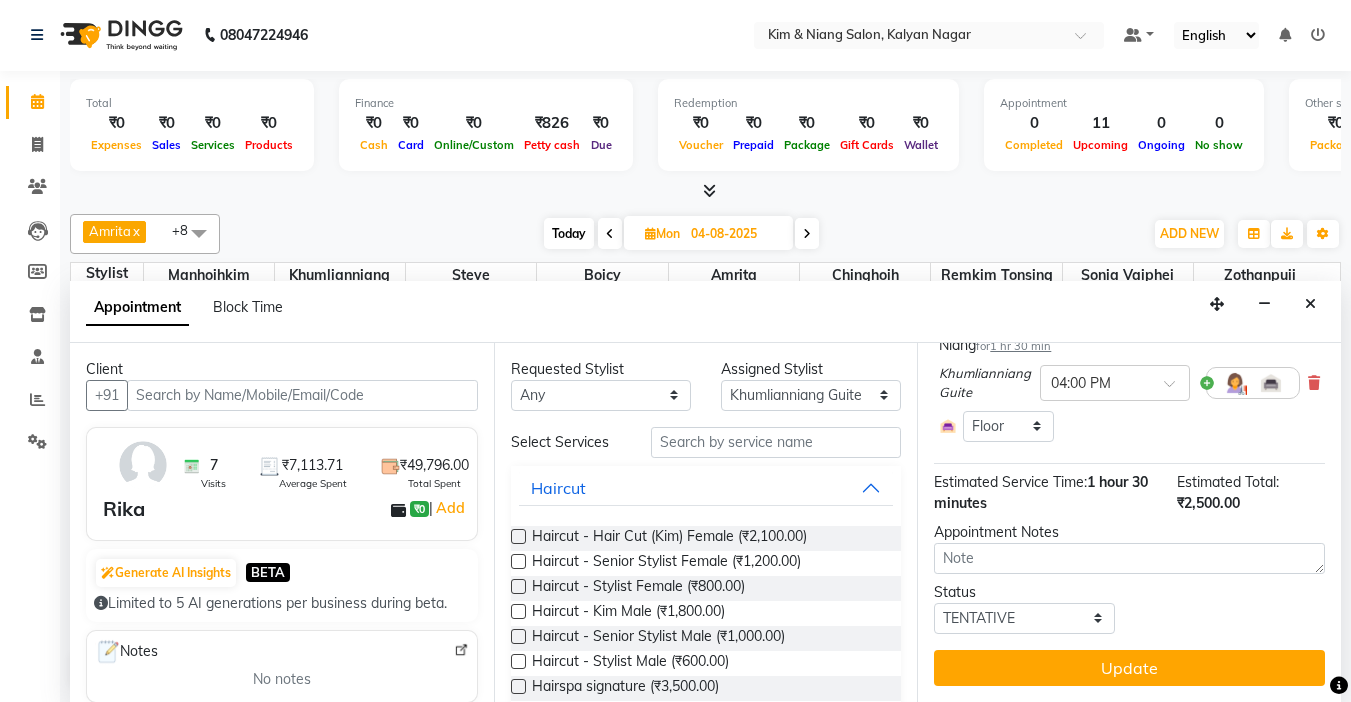 scroll, scrollTop: 200, scrollLeft: 0, axis: vertical 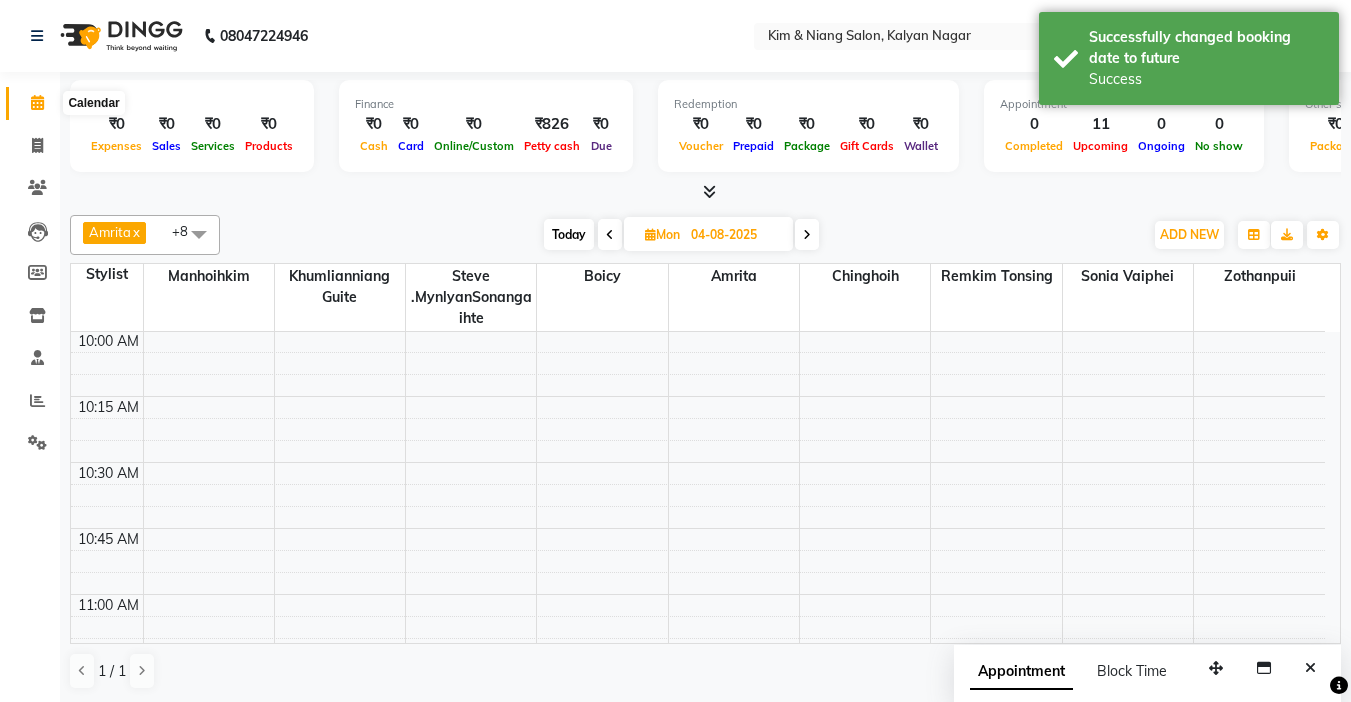 click 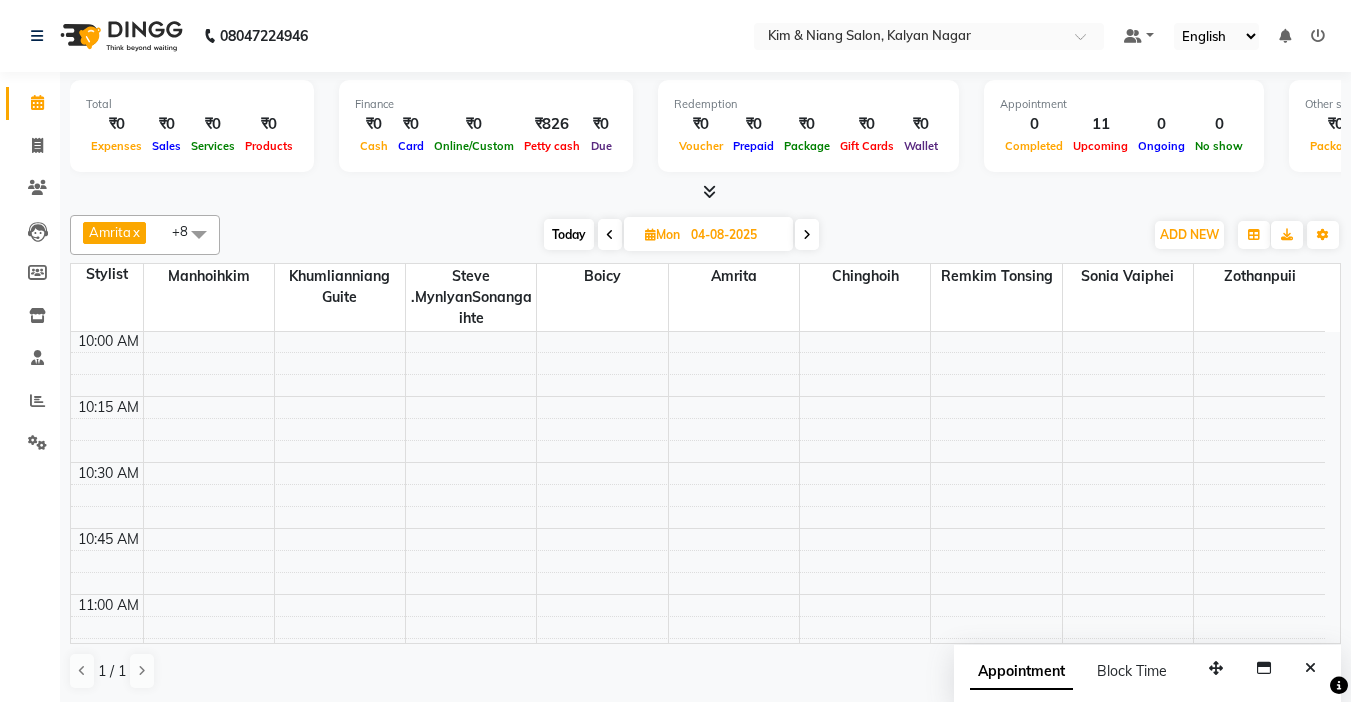 click on "Today" at bounding box center [569, 234] 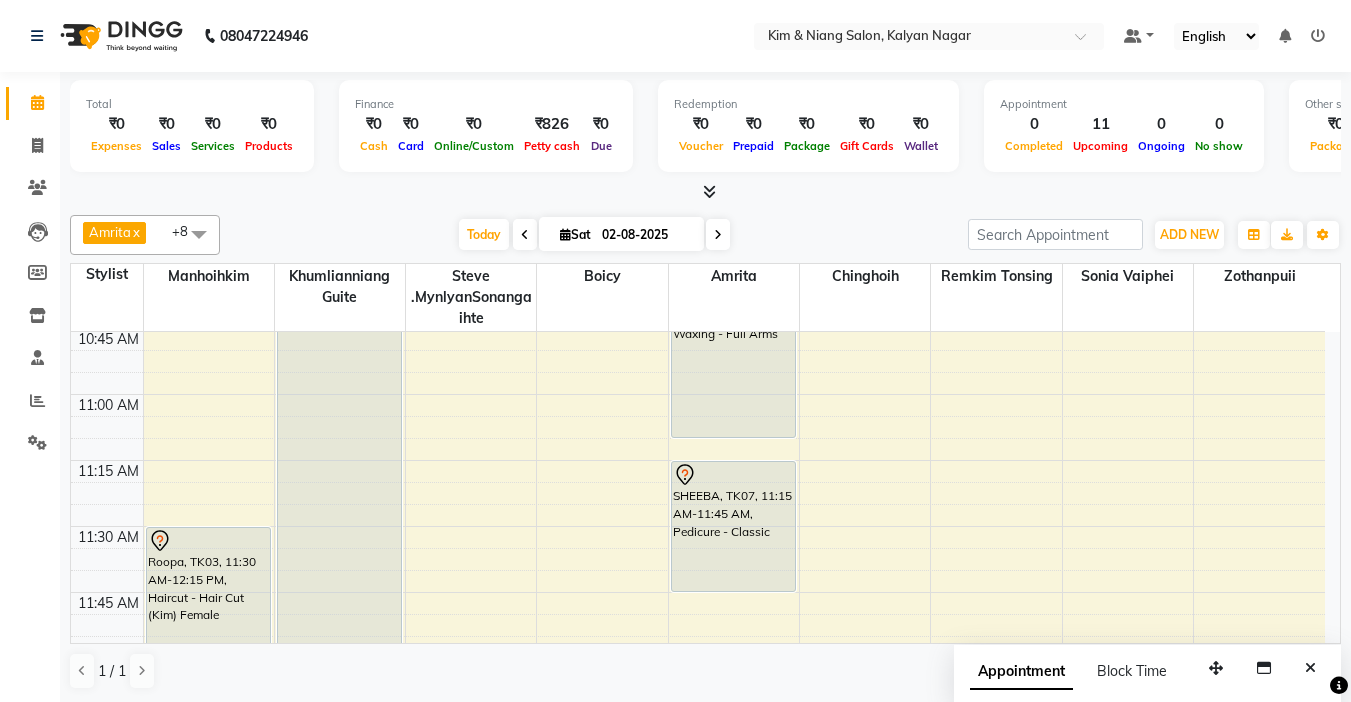 scroll, scrollTop: 565, scrollLeft: 0, axis: vertical 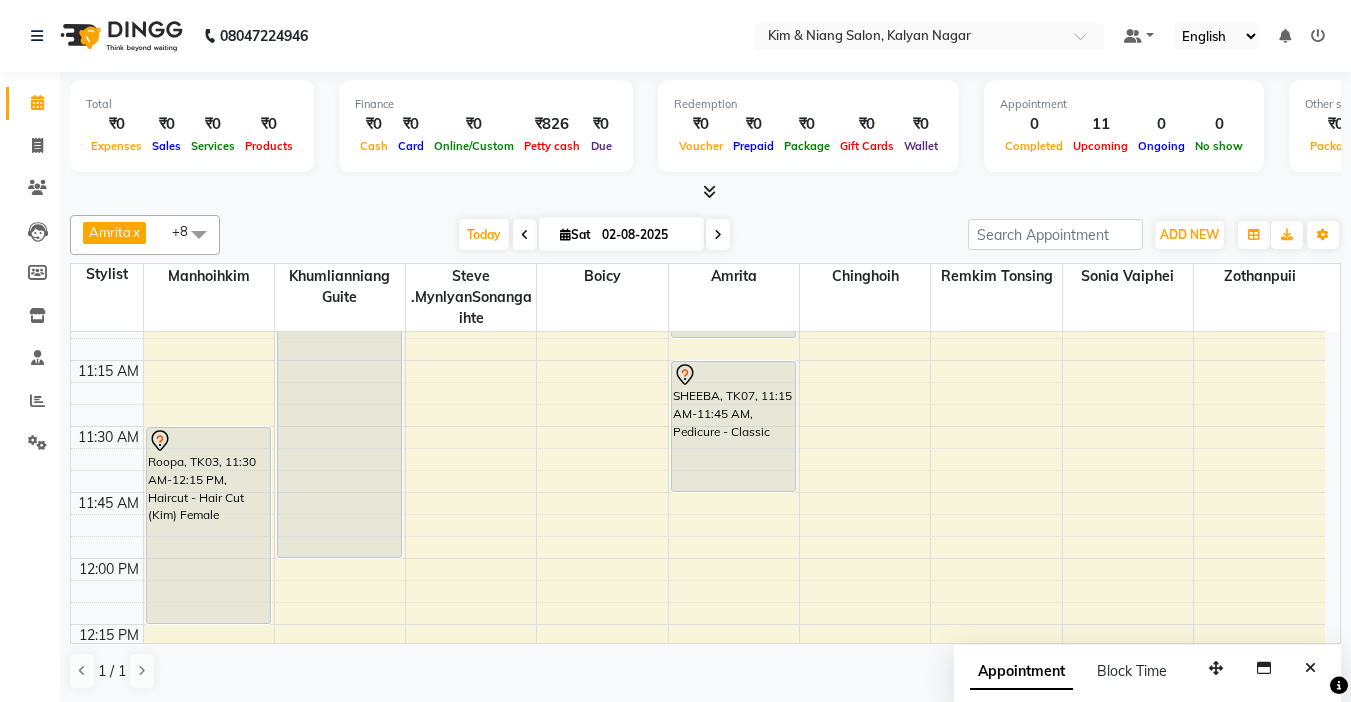 click at bounding box center [565, 234] 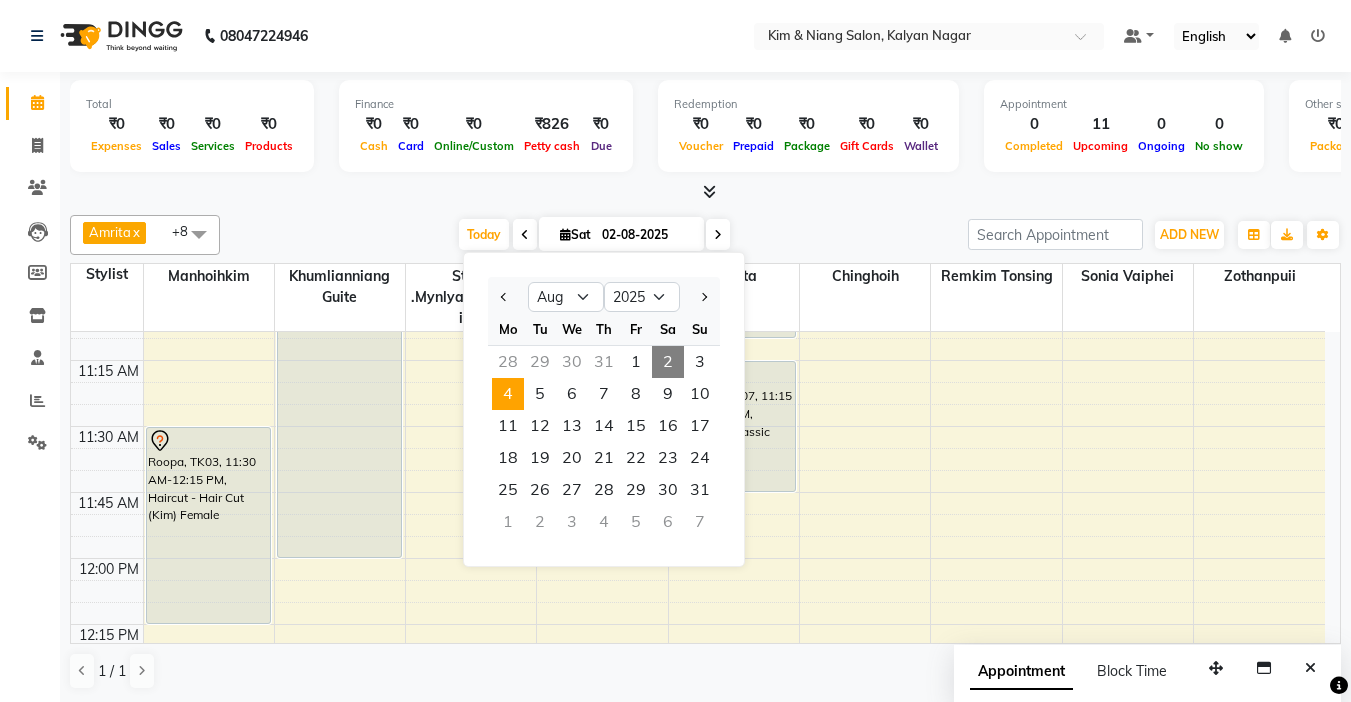 click on "4" at bounding box center (508, 394) 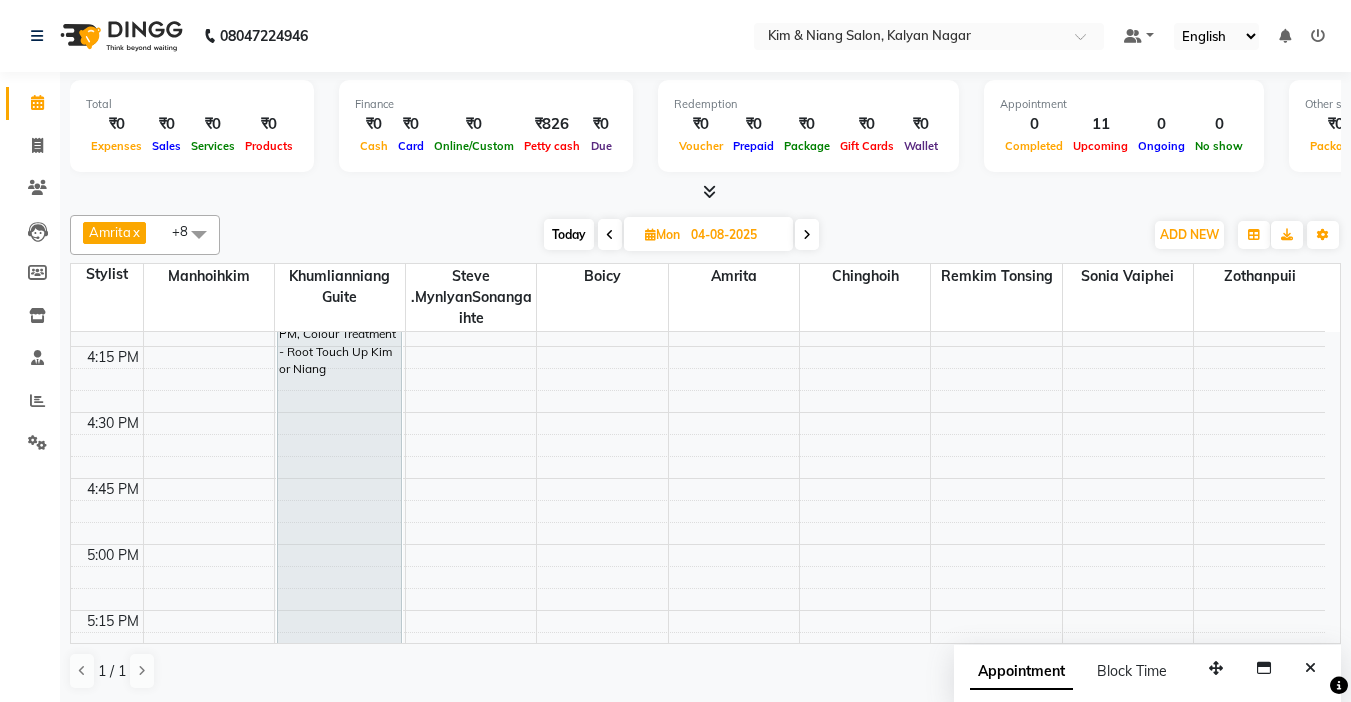 scroll, scrollTop: 1900, scrollLeft: 0, axis: vertical 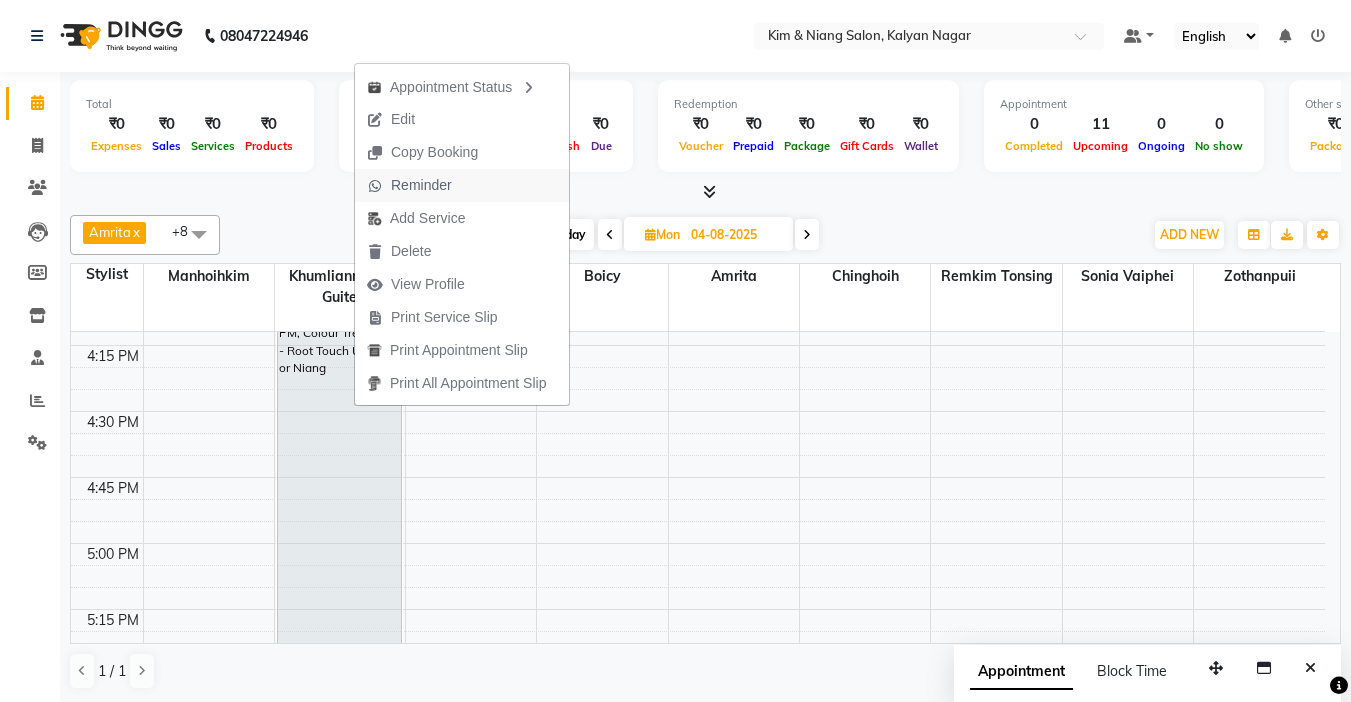 click on "Reminder" at bounding box center [421, 185] 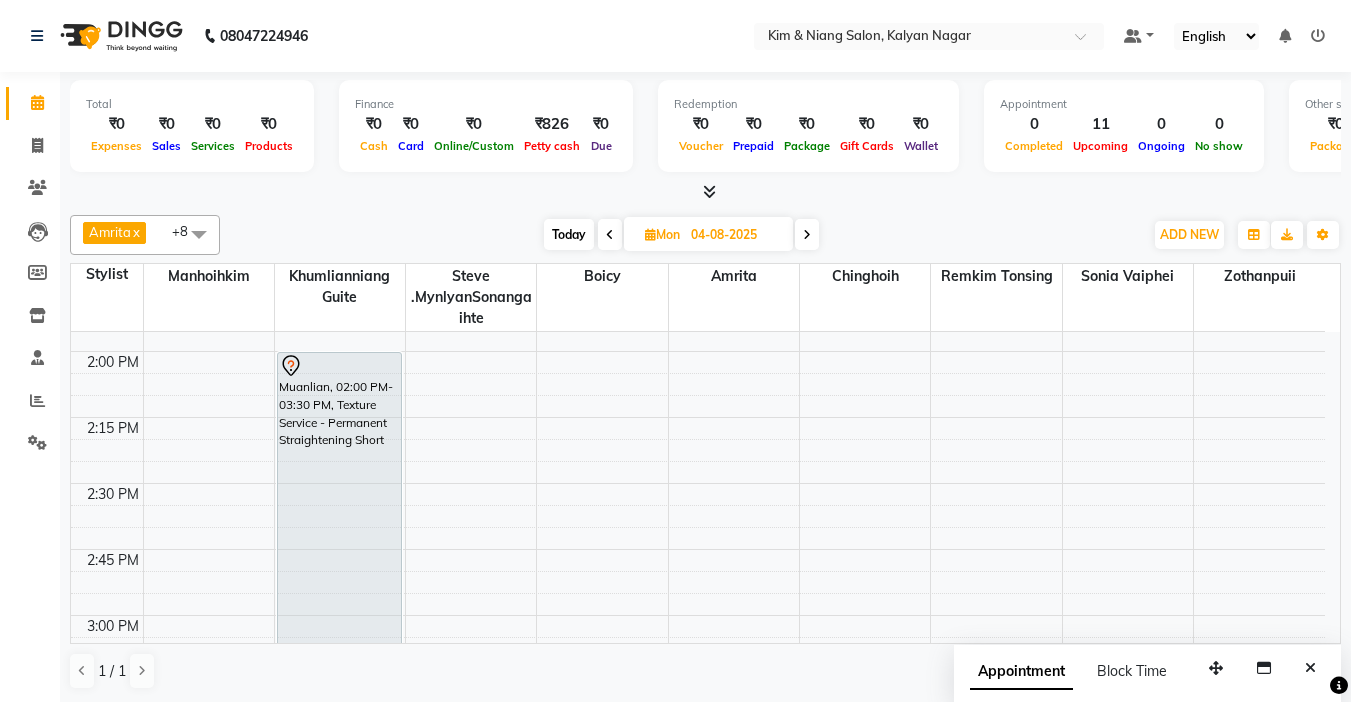 click on "Today" at bounding box center (569, 234) 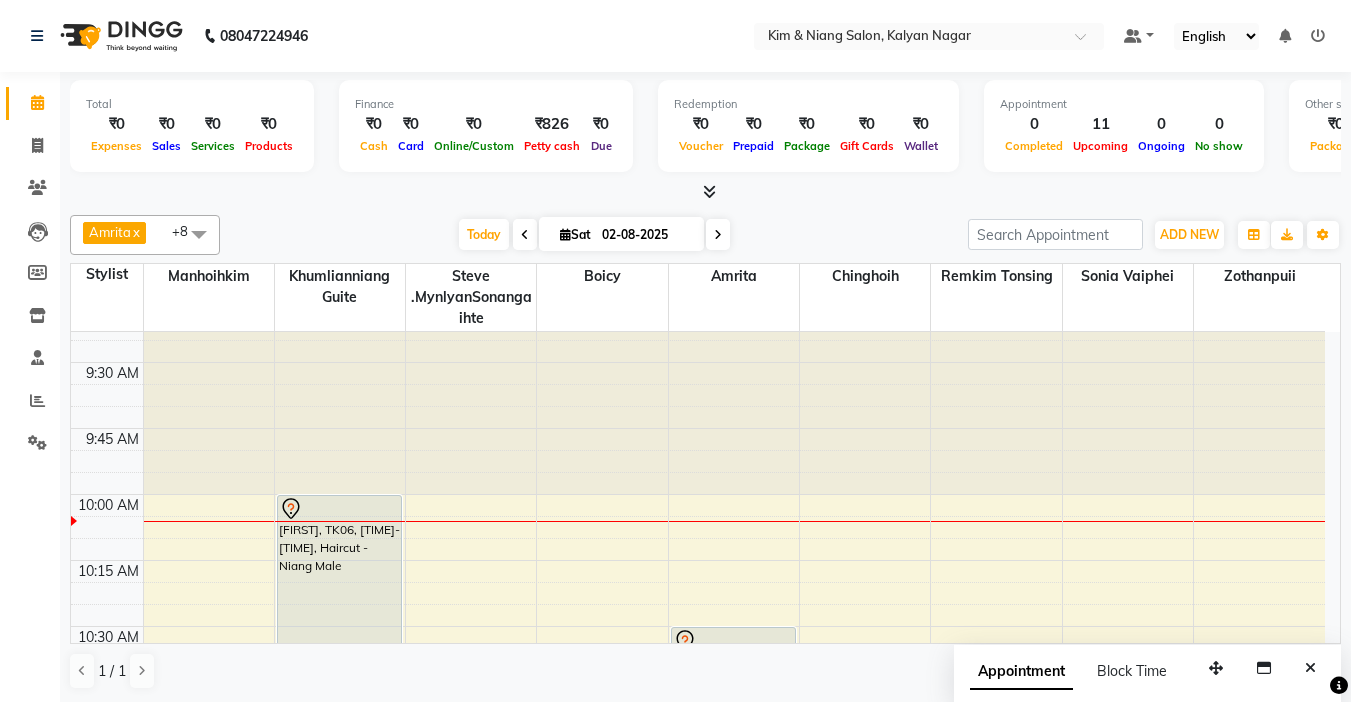 scroll, scrollTop: 65, scrollLeft: 0, axis: vertical 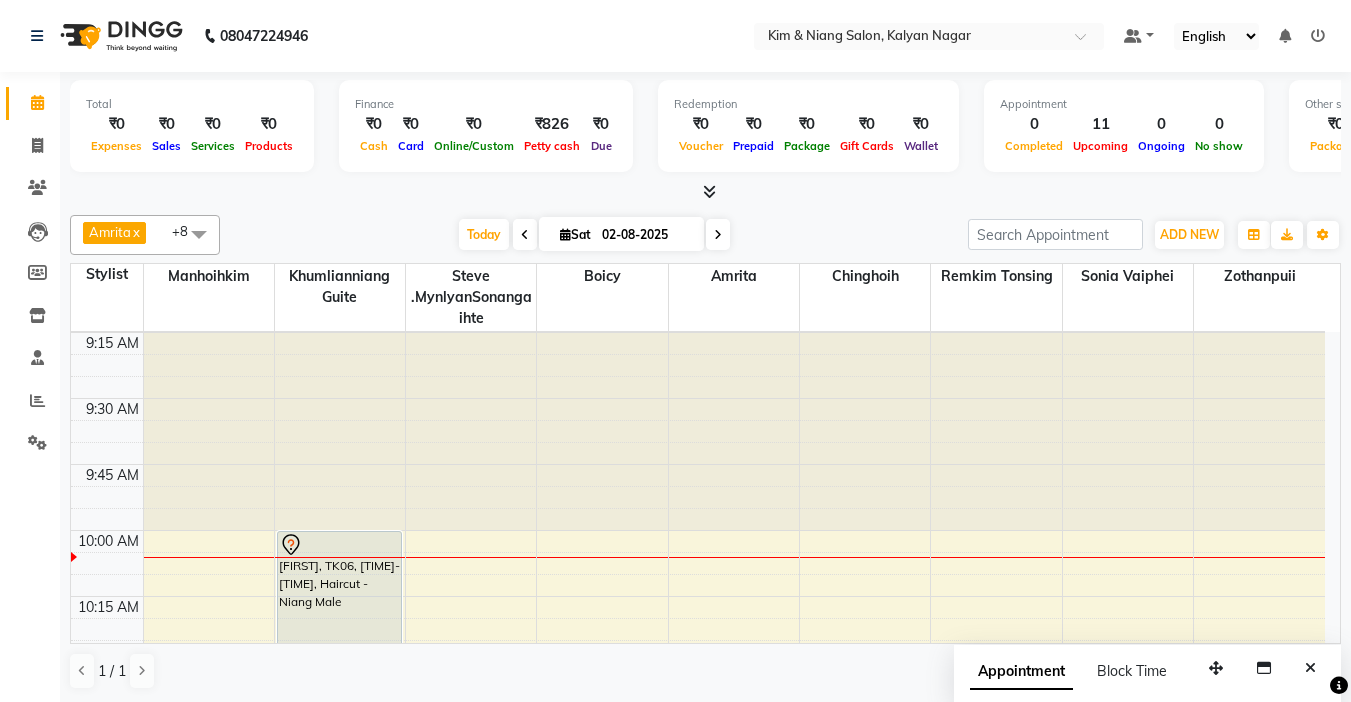 click at bounding box center [734, 399] 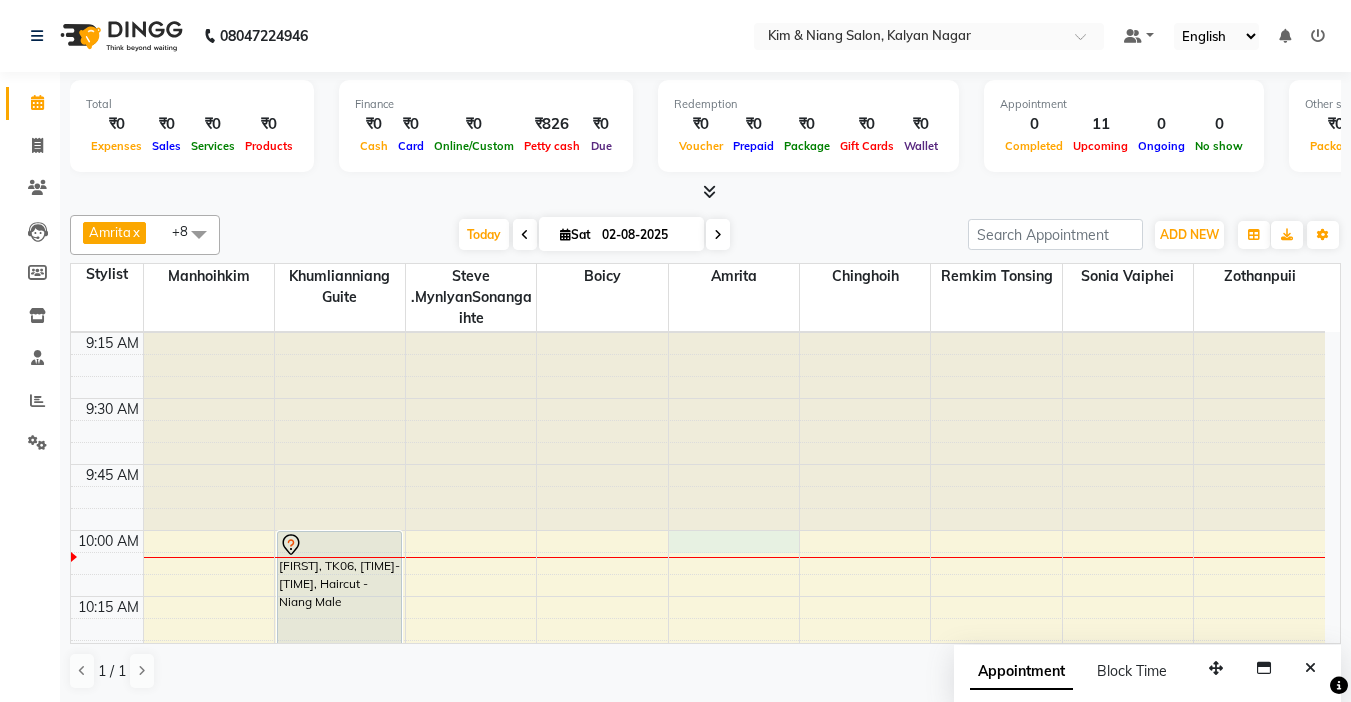click on "9:00 AM 9:15 AM 9:30 AM 9:45 AM 10:00 AM 10:15 AM 10:30 AM 10:45 AM 11:00 AM 11:15 AM 11:30 AM 11:45 AM 12:00 PM 12:15 PM 12:30 PM 12:45 PM 1:00 PM 1:15 PM 1:30 PM 1:45 PM 2:00 PM 2:15 PM 2:30 PM 2:45 PM 3:00 PM 3:15 PM 3:30 PM 3:45 PM 4:00 PM 4:15 PM 4:30 PM 4:45 PM 5:00 PM 5:15 PM 5:30 PM 5:45 PM 6:00 PM 6:15 PM 6:30 PM 6:45 PM 7:00 PM 7:15 PM 7:30 PM 7:45 PM 8:00 PM 8:15 PM 8:30 PM 8:45 PM 9:00 PM 9:15 PM 9:30 PM 9:45 PM             [PERSON], TK02, 03:30 PM-04:30 PM, Colour Treatment - Root Touch Up Kim or Niang             [PERSON], TK02, 03:30 PM-04:15 PM, Haircut - Hair Cut (Kim) Female             [PERSON], TK03, 11:30 AM-12:15 PM, Haircut - Hair Cut (Kim) Female             [PERSON], TK08, 12:30 PM-01:15 PM, Haircut - Hair Cut (Kim) Female             [PERSON], TK01, 04:30 PM-06:35 PM, Blowdry - Stylist             [PERSON], TK04, 03:00 PM-07:00 PM, Colour Treatment - Root Touch Up Kim or Niang             [PERSON], TK04, 03:30 PM-04:15 PM, Hair Cut (Niang) Female" at bounding box center (698, 1982) 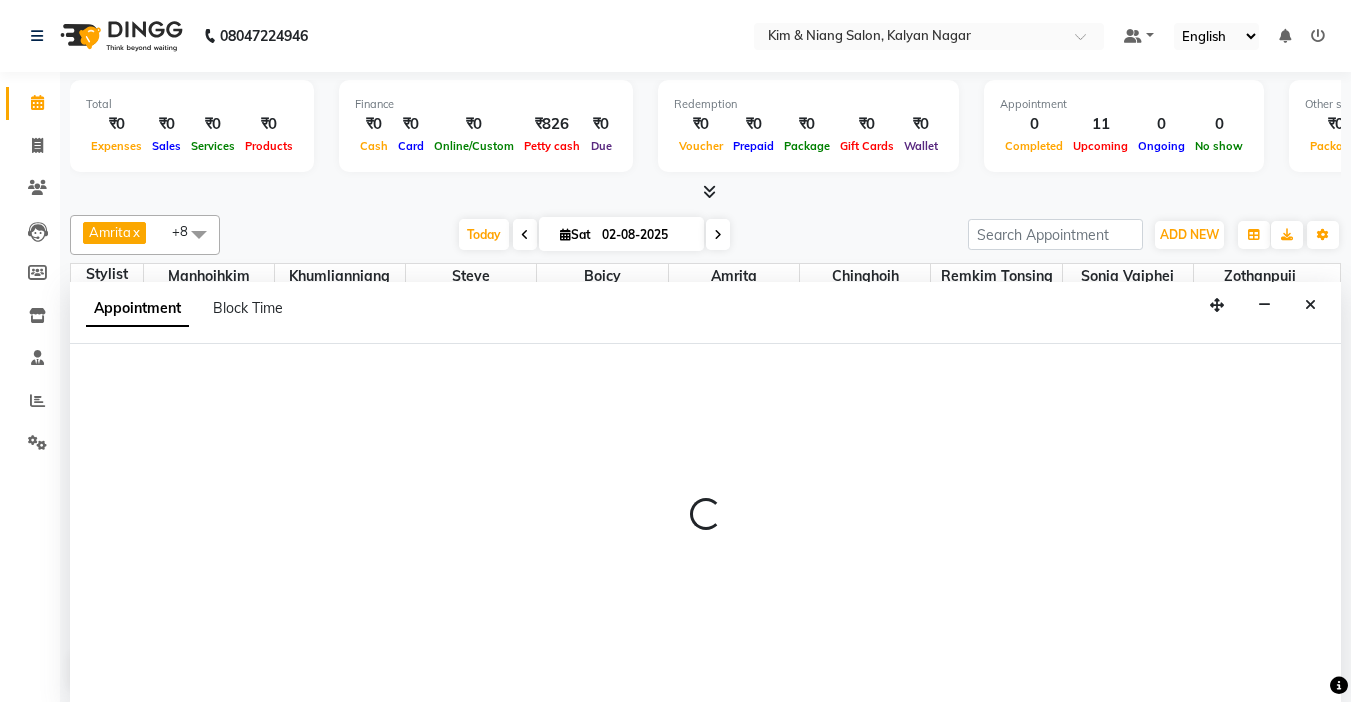 select on "72579" 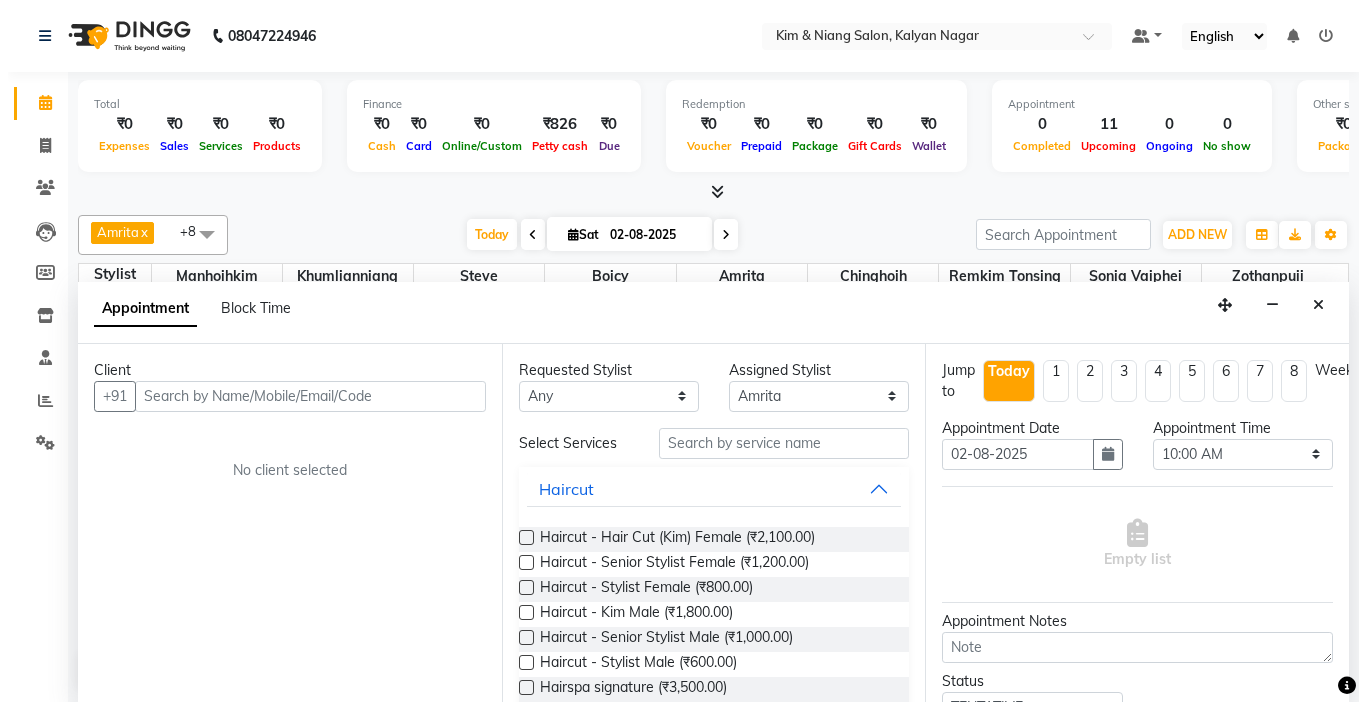 scroll, scrollTop: 1, scrollLeft: 0, axis: vertical 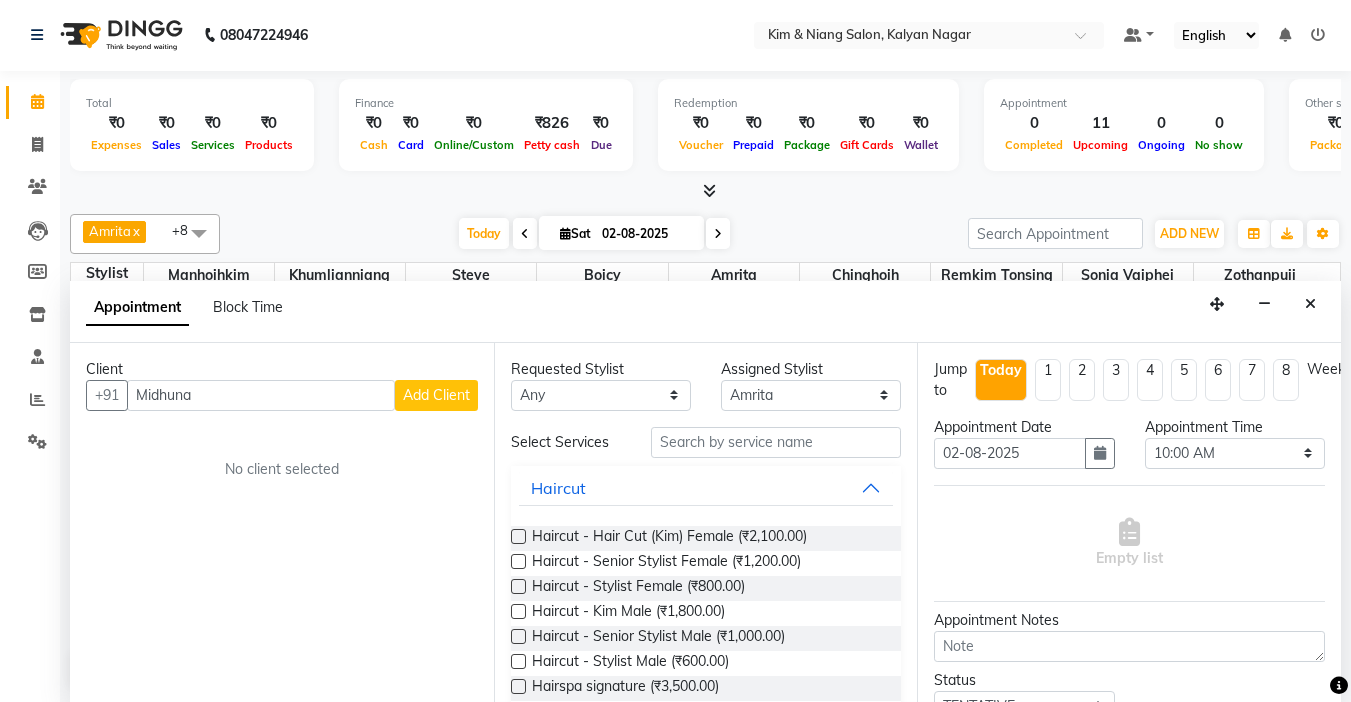 type on "Midhuna" 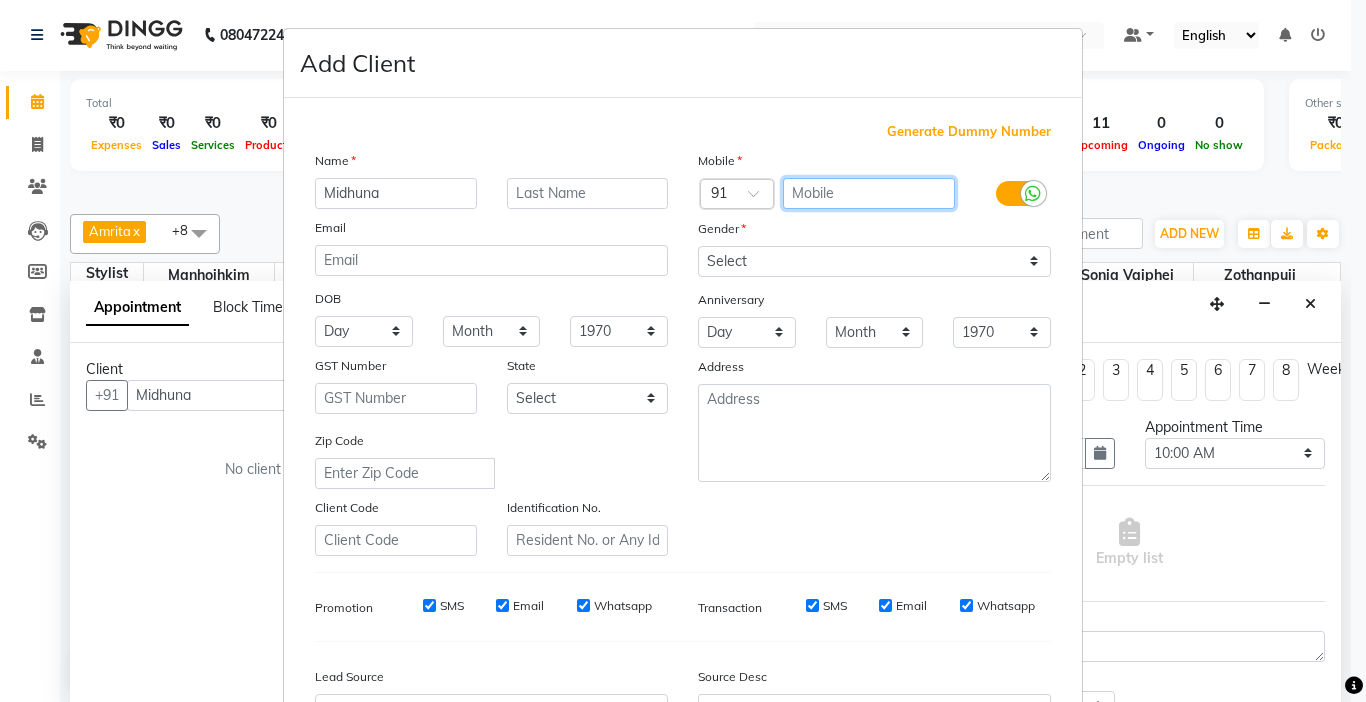 click at bounding box center [869, 193] 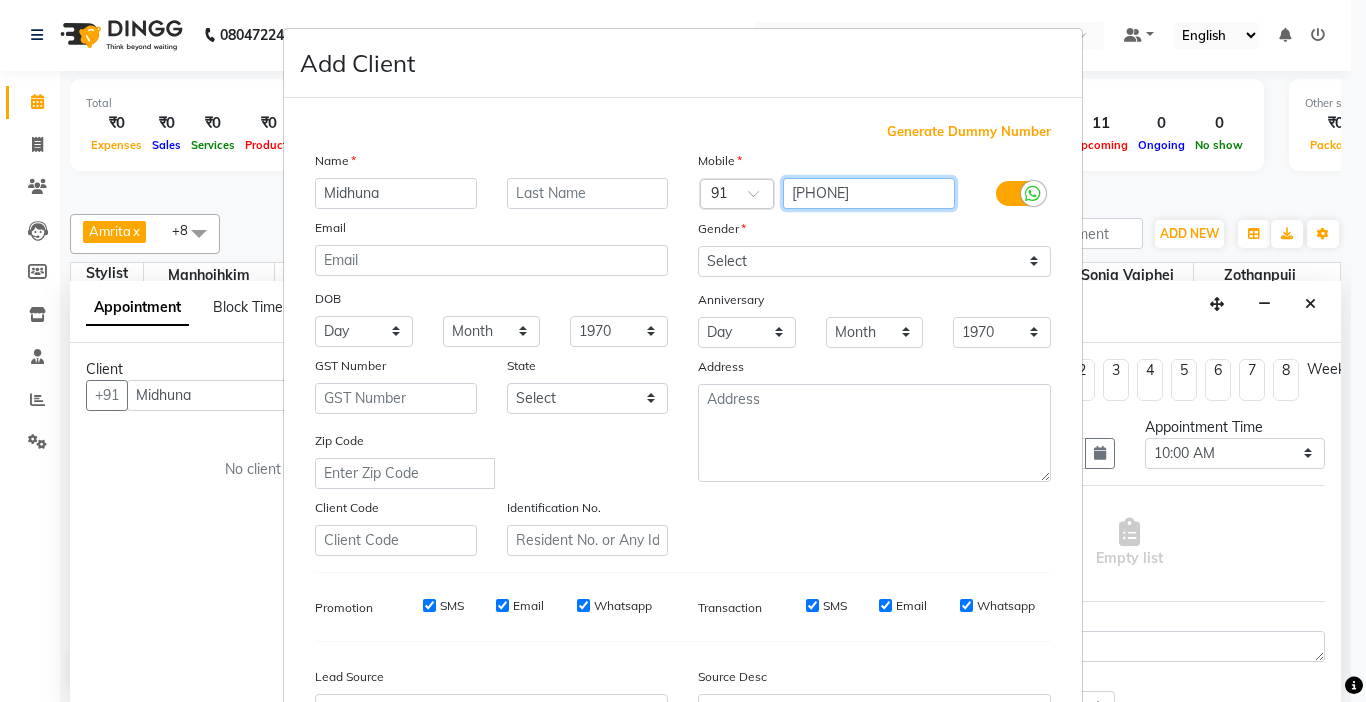 type on "[PHONE]" 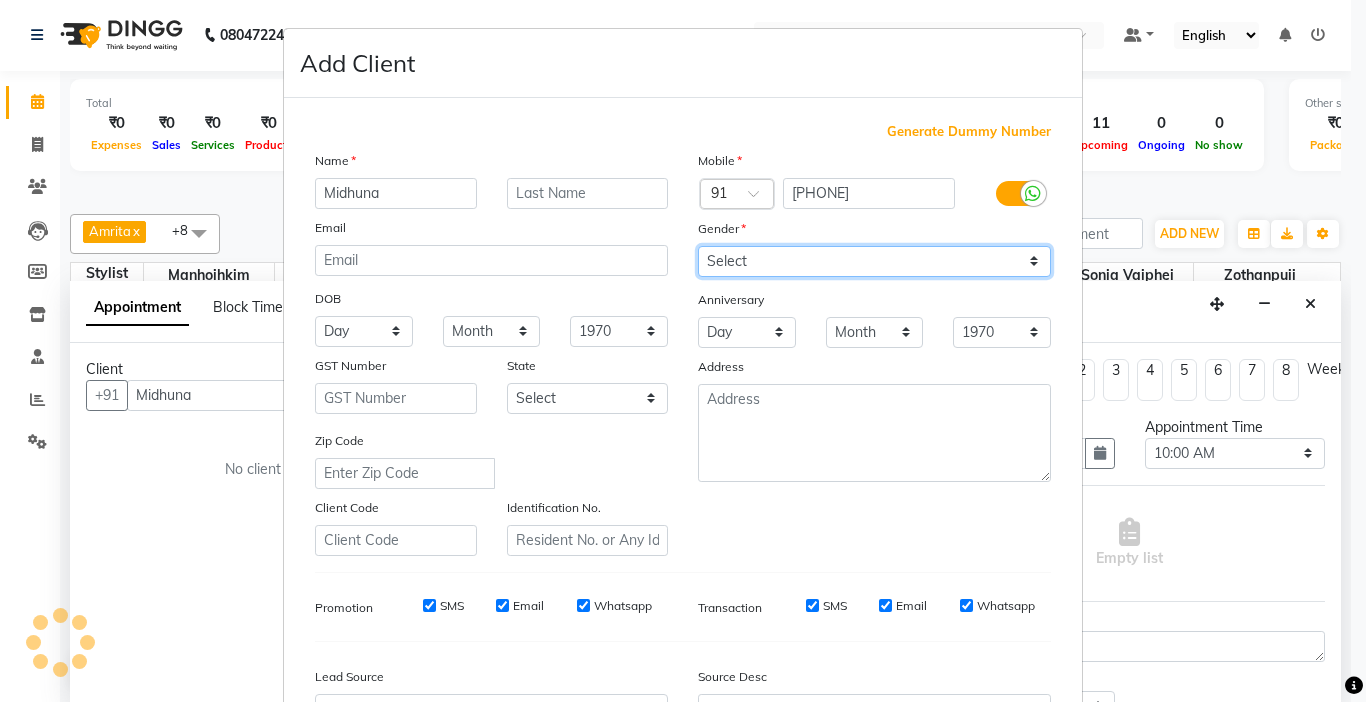 click on "Select Male Female Other Prefer Not To Say" at bounding box center (874, 261) 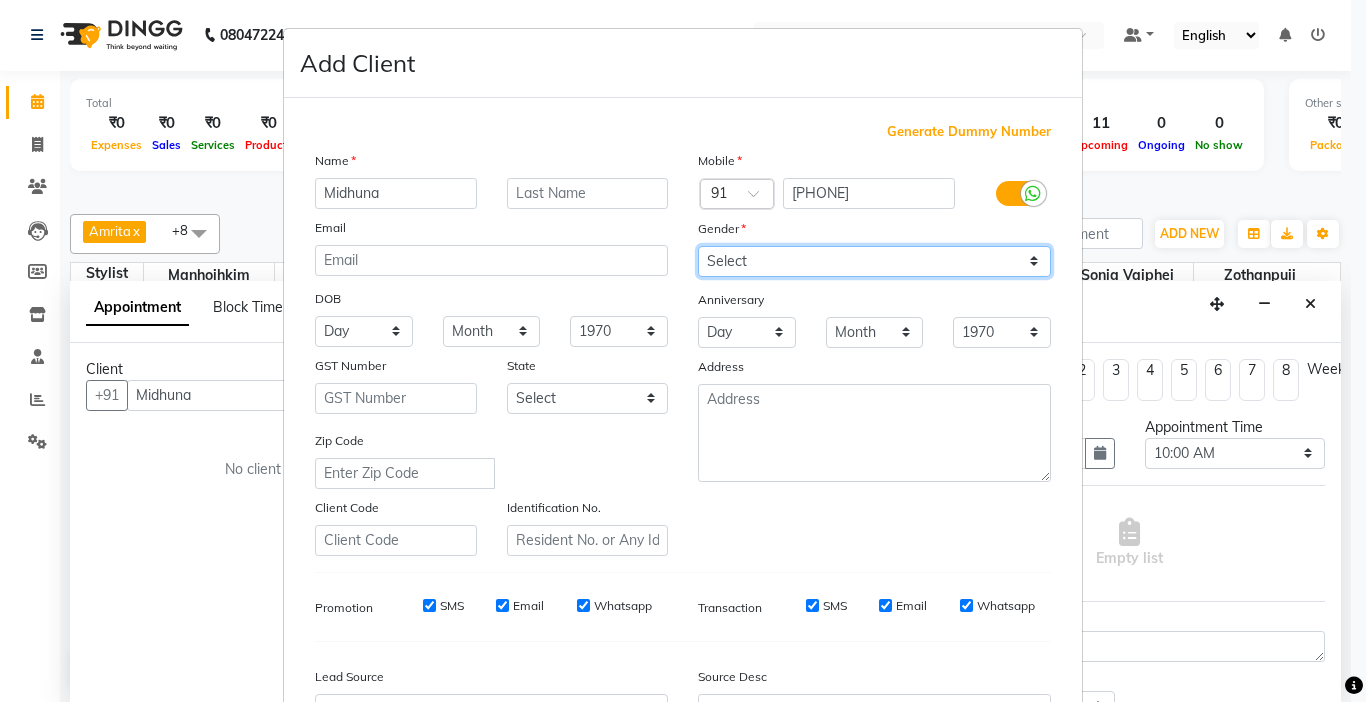 select on "female" 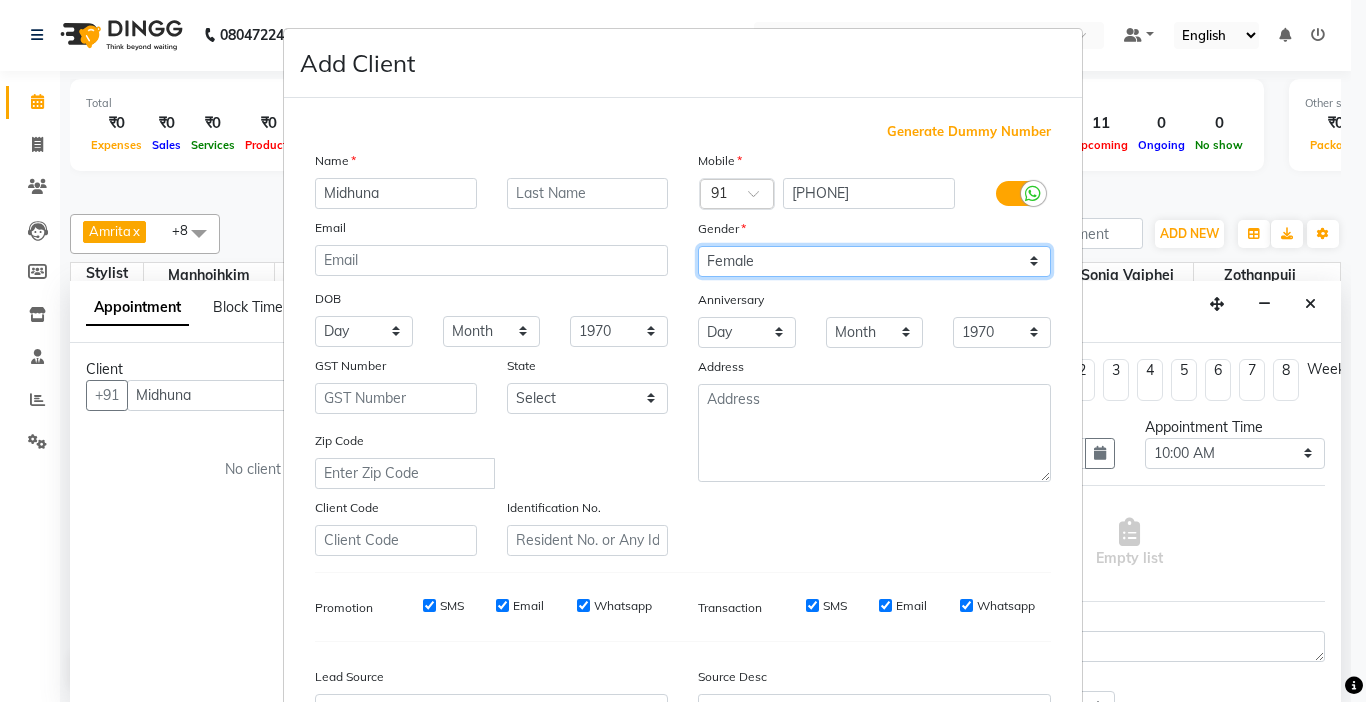 click on "Select Male Female Other Prefer Not To Say" at bounding box center (874, 261) 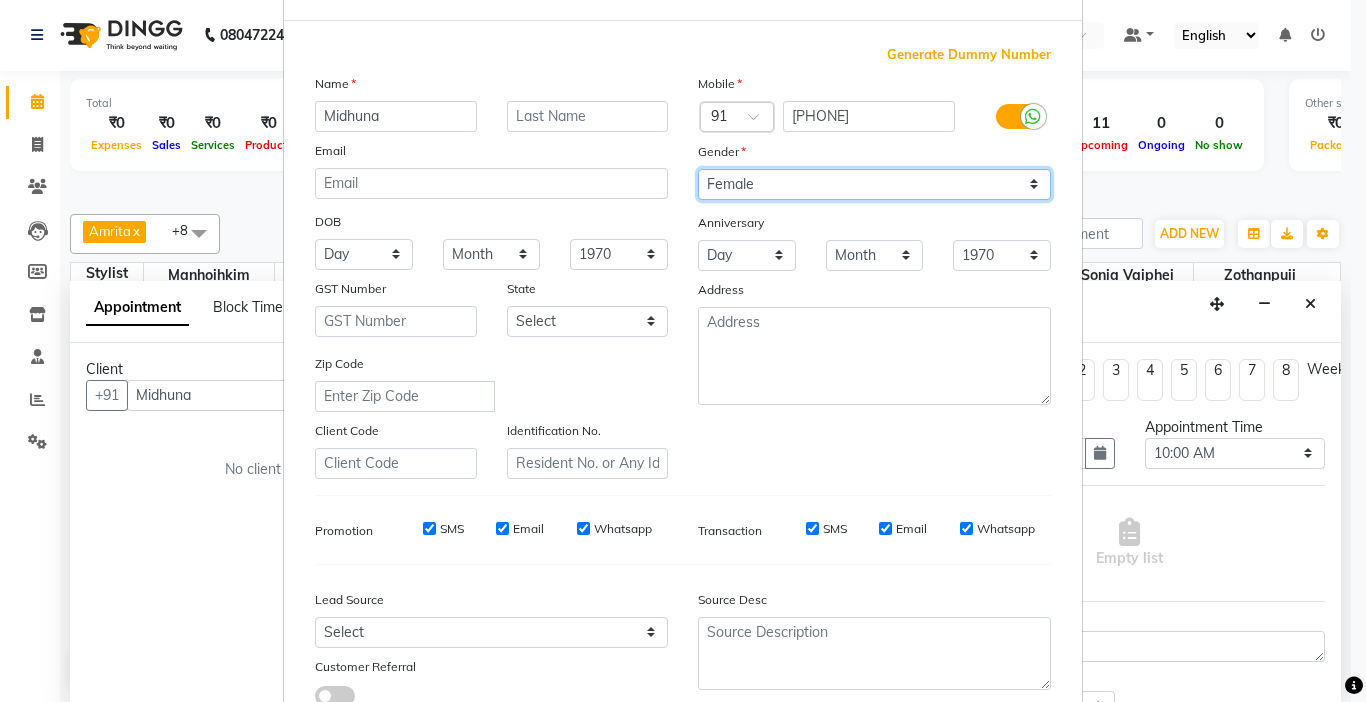 scroll, scrollTop: 200, scrollLeft: 0, axis: vertical 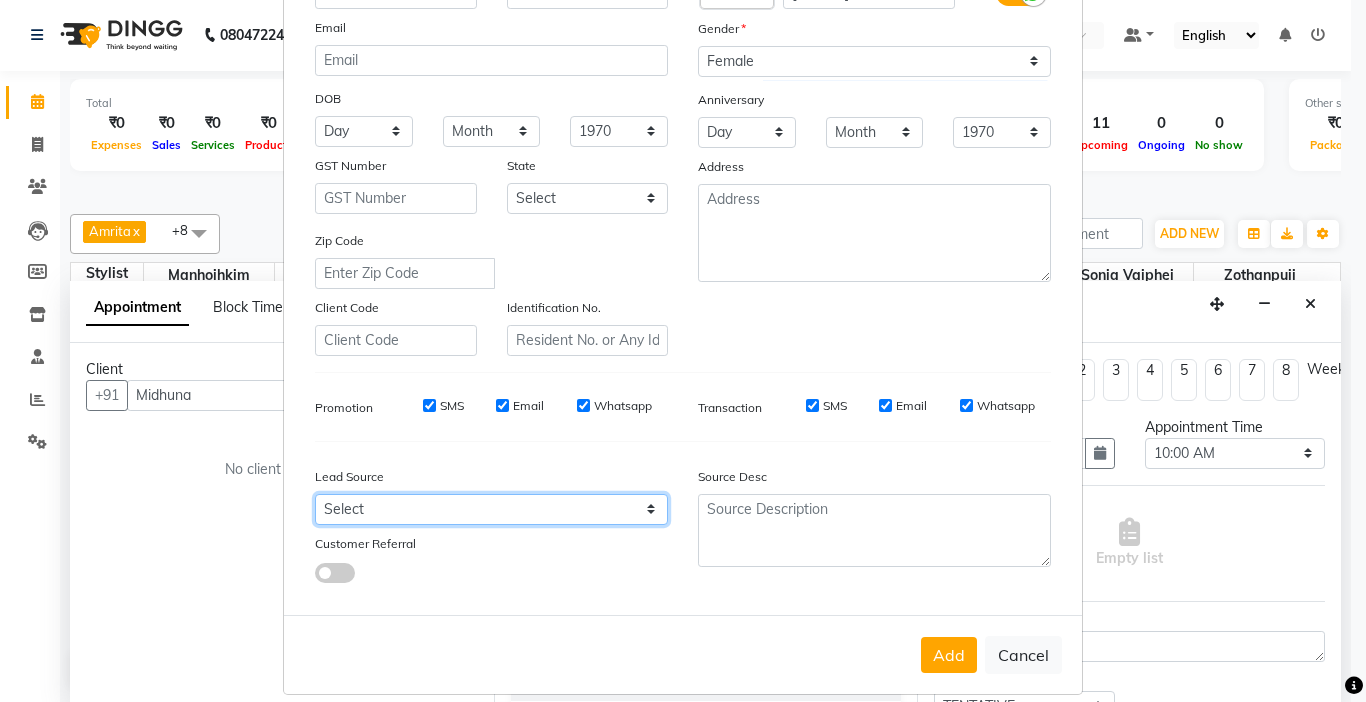 drag, startPoint x: 397, startPoint y: 506, endPoint x: 396, endPoint y: 494, distance: 12.0415945 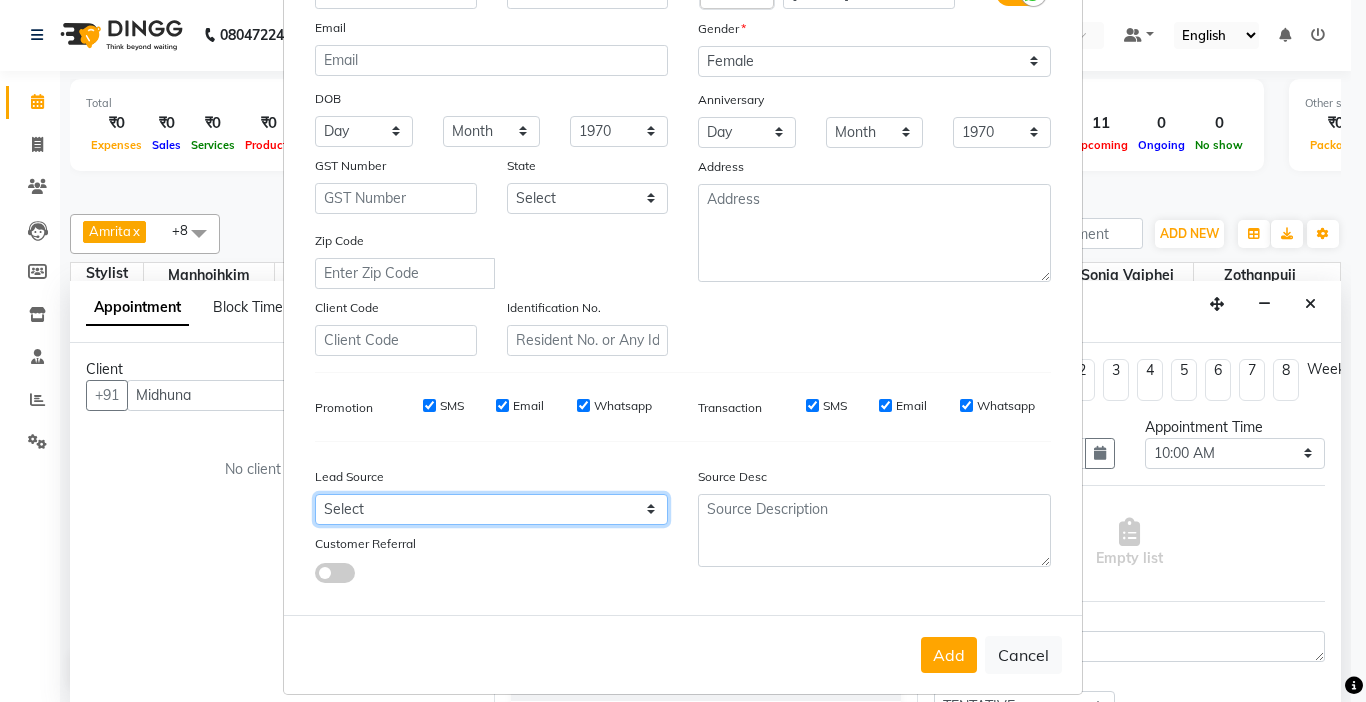 select on "52188" 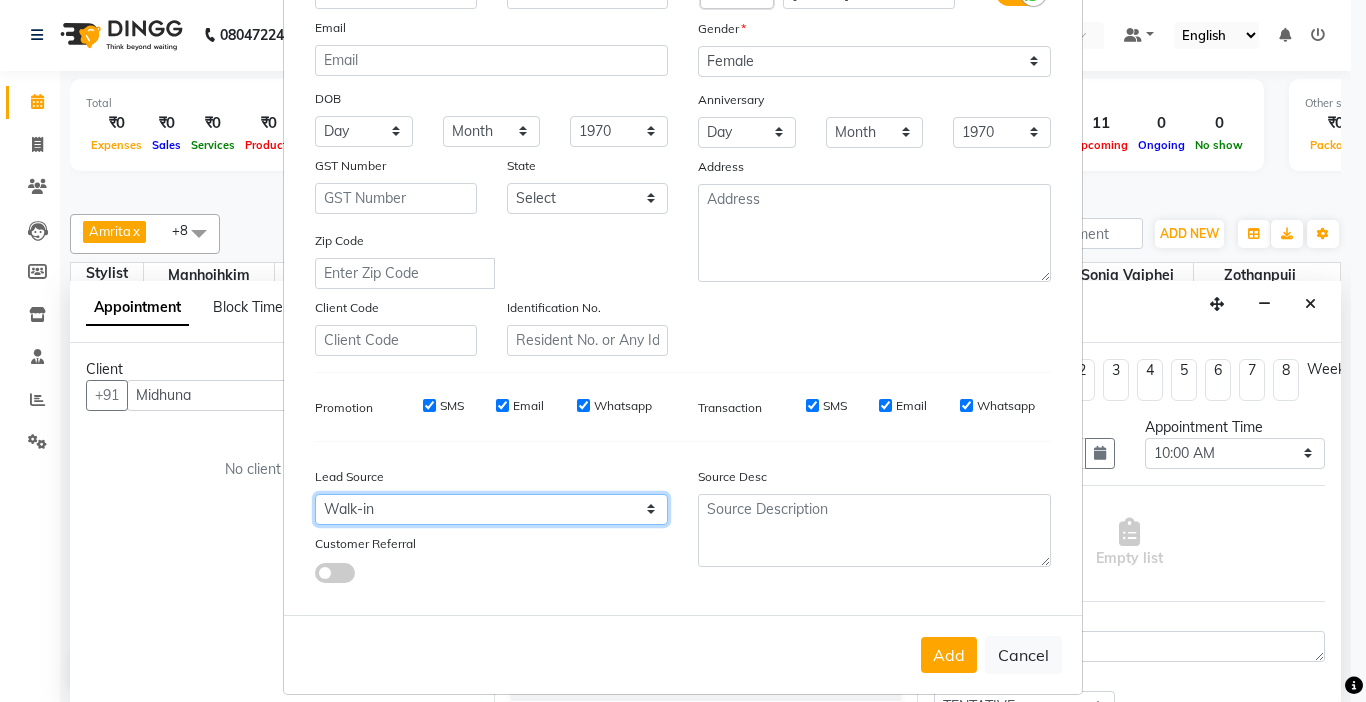 click on "Select Walk-in Referral Internet Friend Word of Mouth Advertisement Facebook JustDial Google Other" at bounding box center [491, 509] 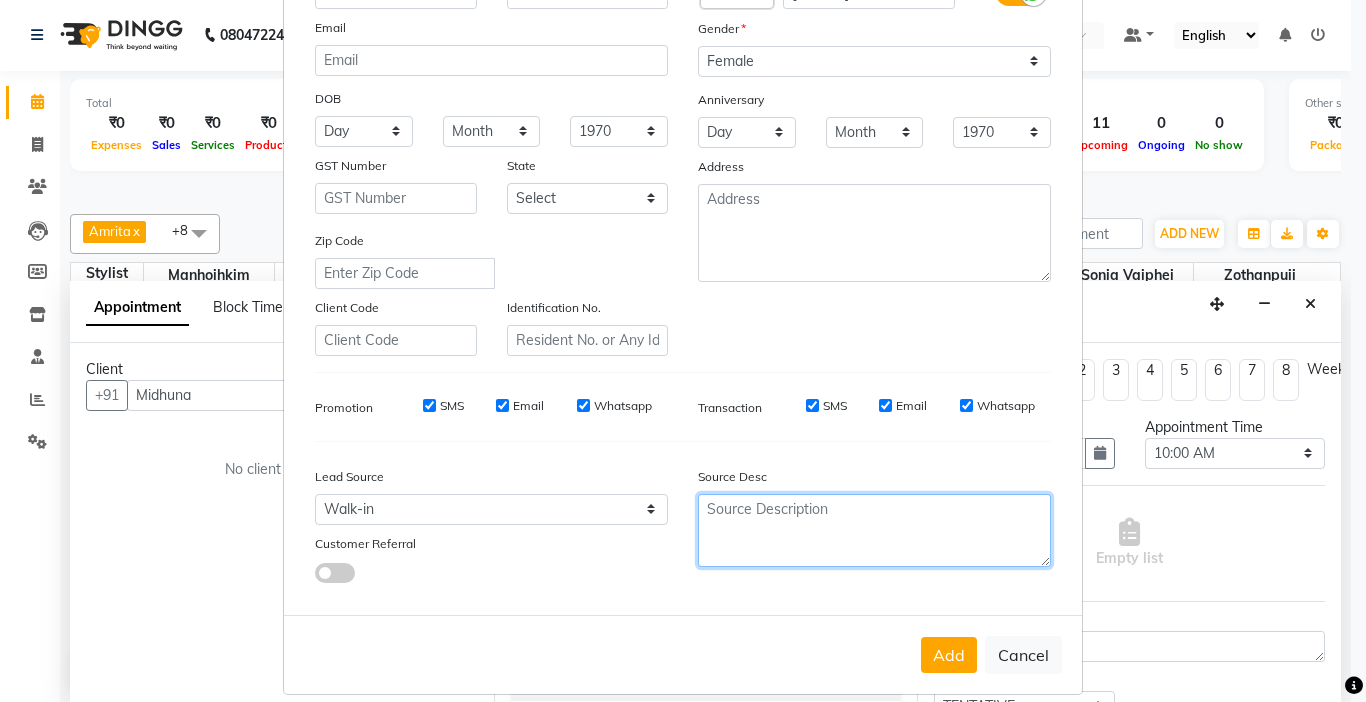 click at bounding box center (874, 530) 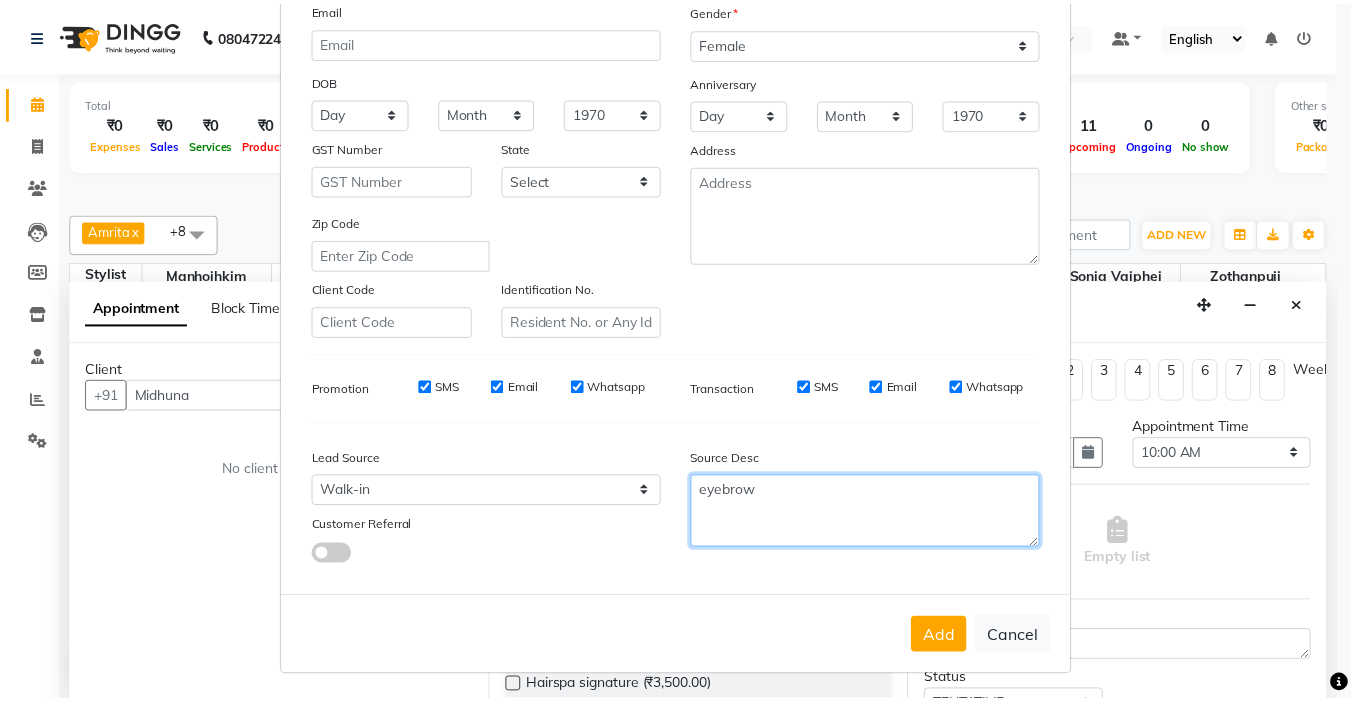 scroll, scrollTop: 221, scrollLeft: 0, axis: vertical 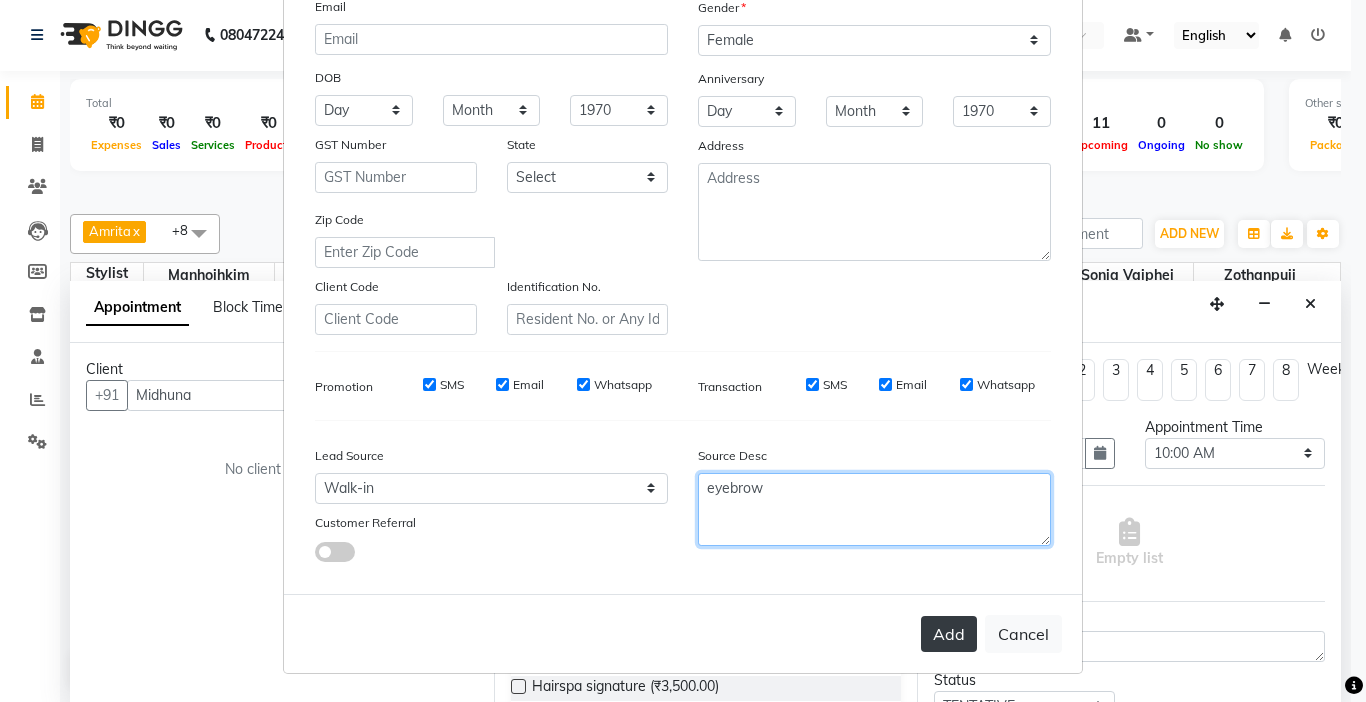 type on "eyebrow" 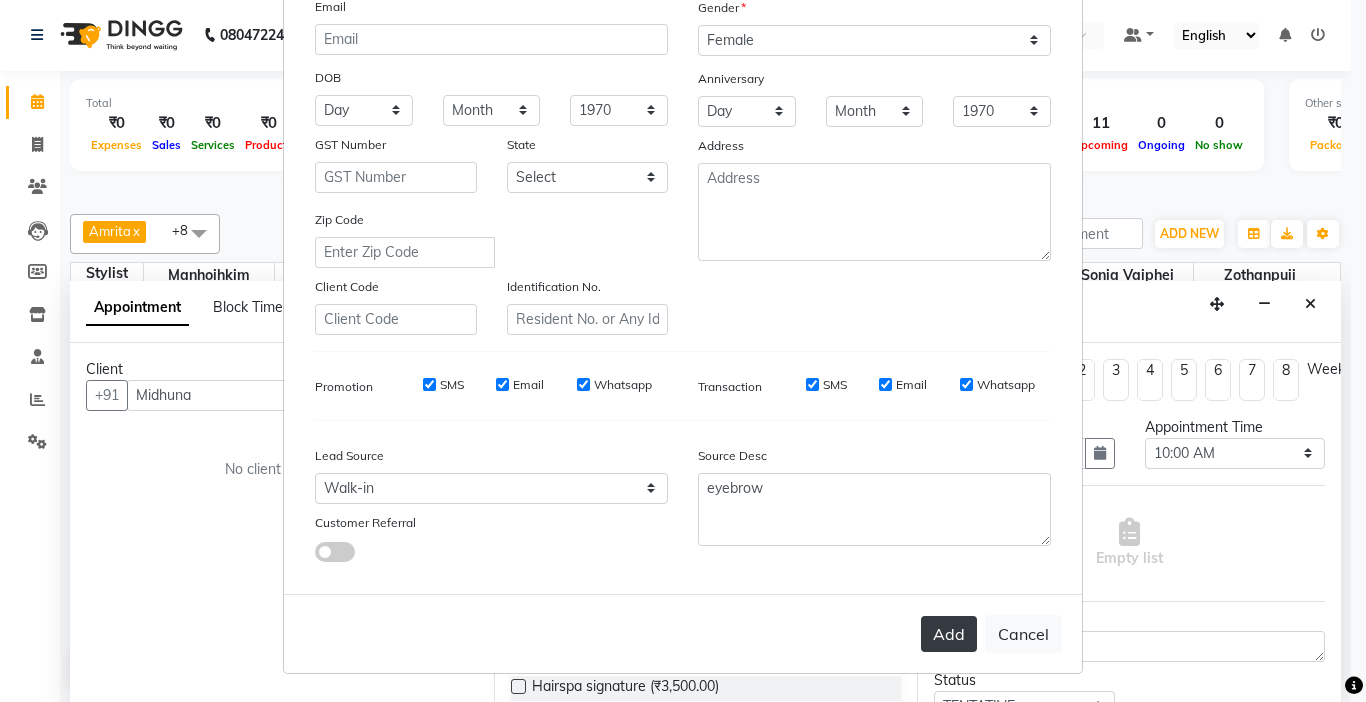 click on "Add" at bounding box center (949, 634) 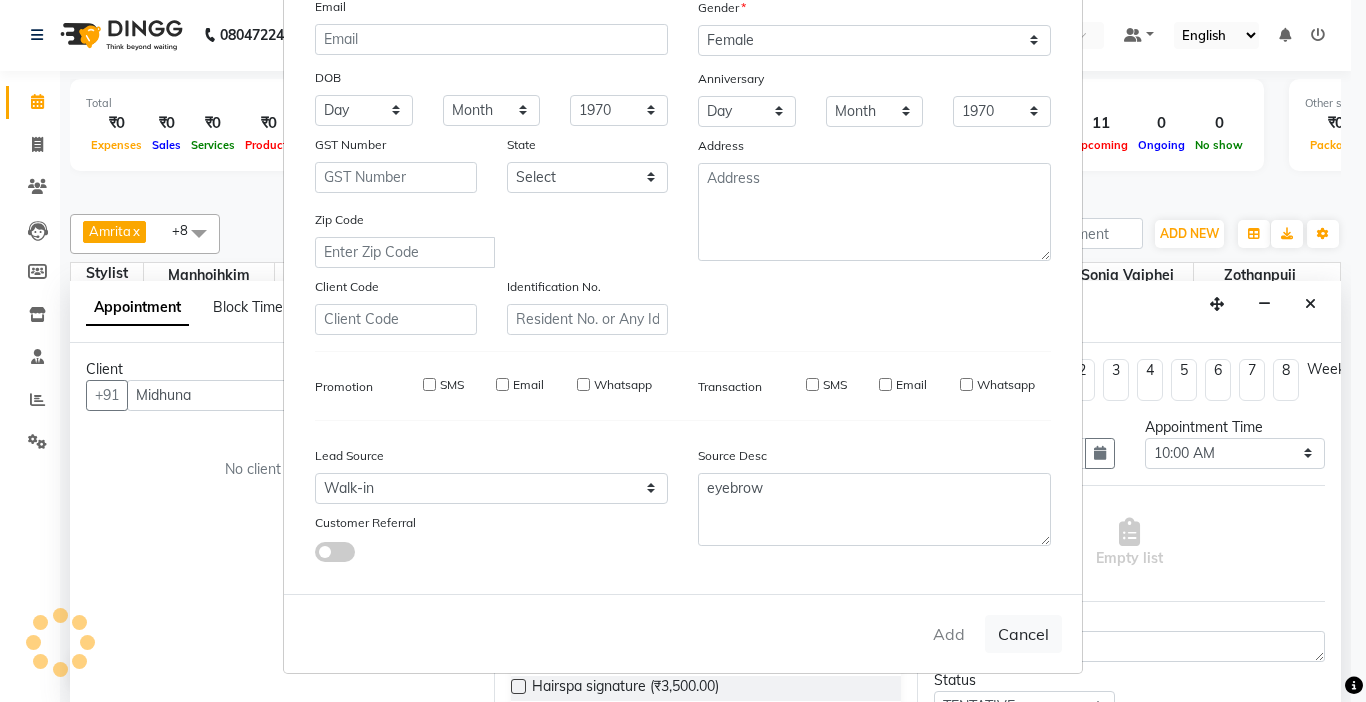 type on "80******09" 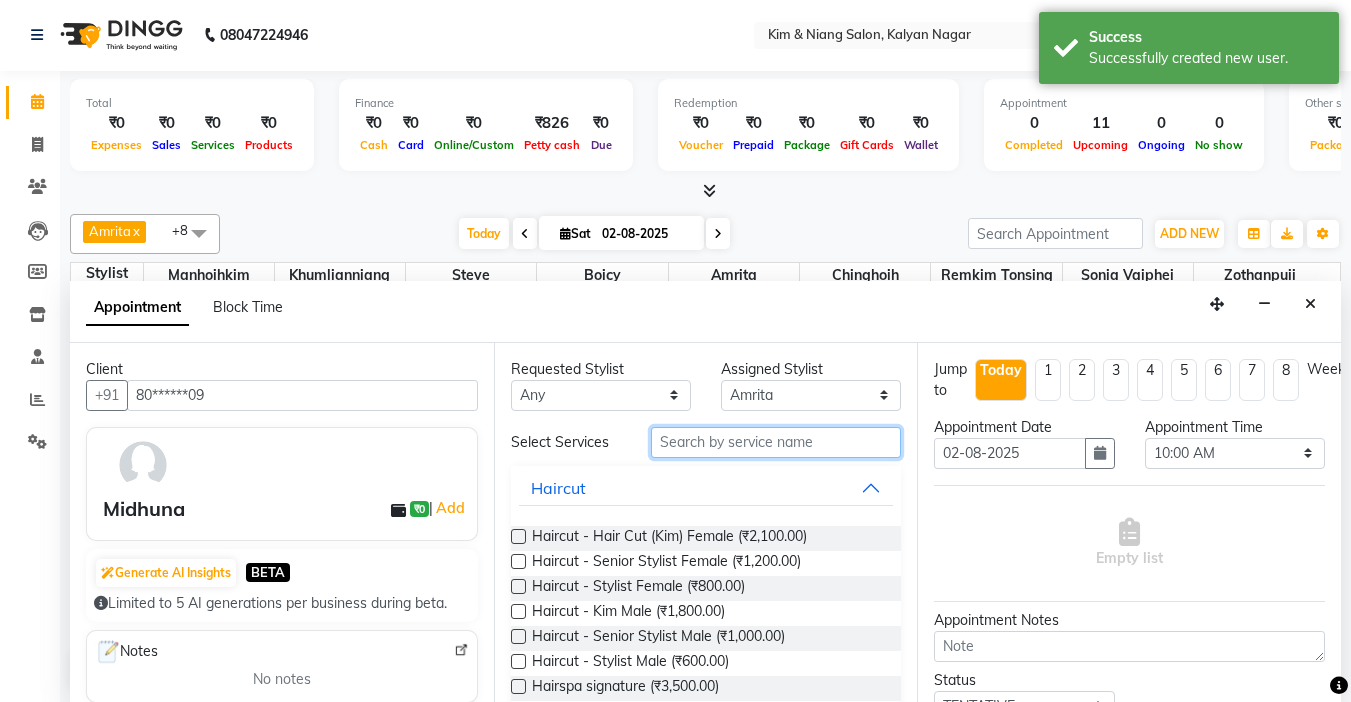 click at bounding box center [776, 442] 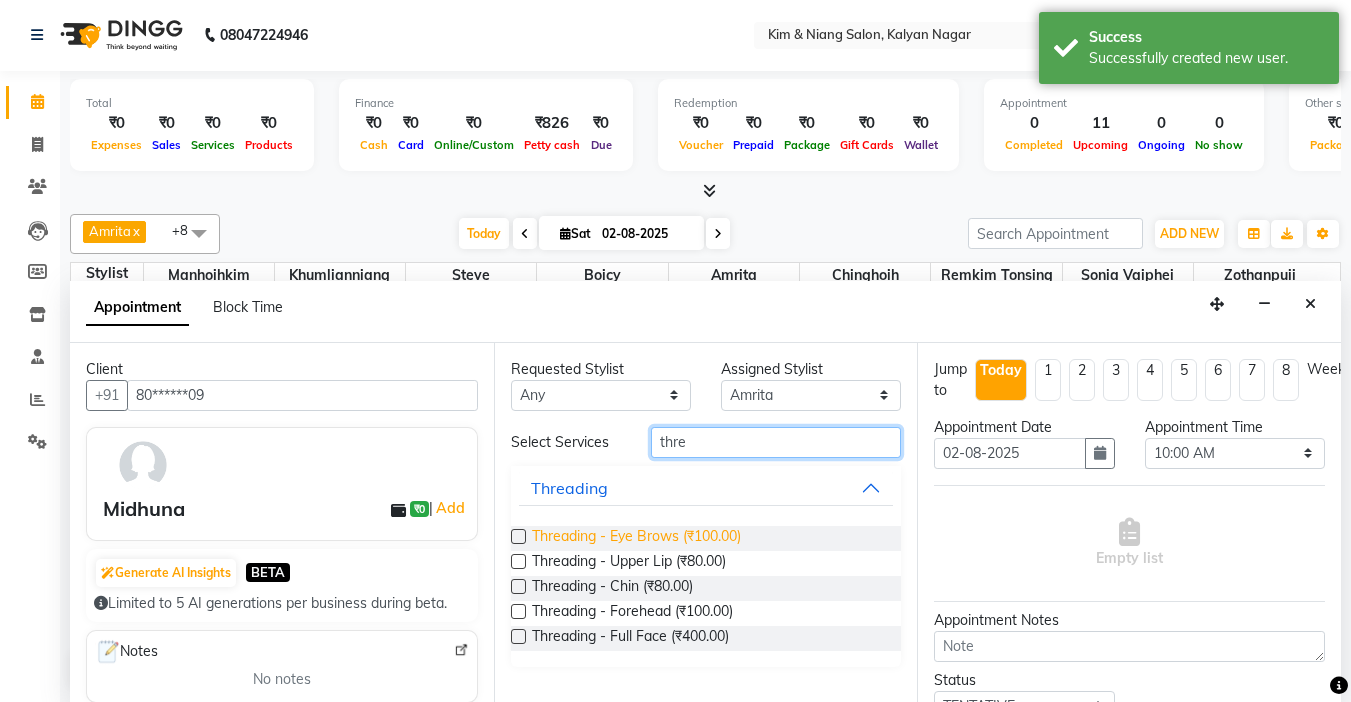 type on "thre" 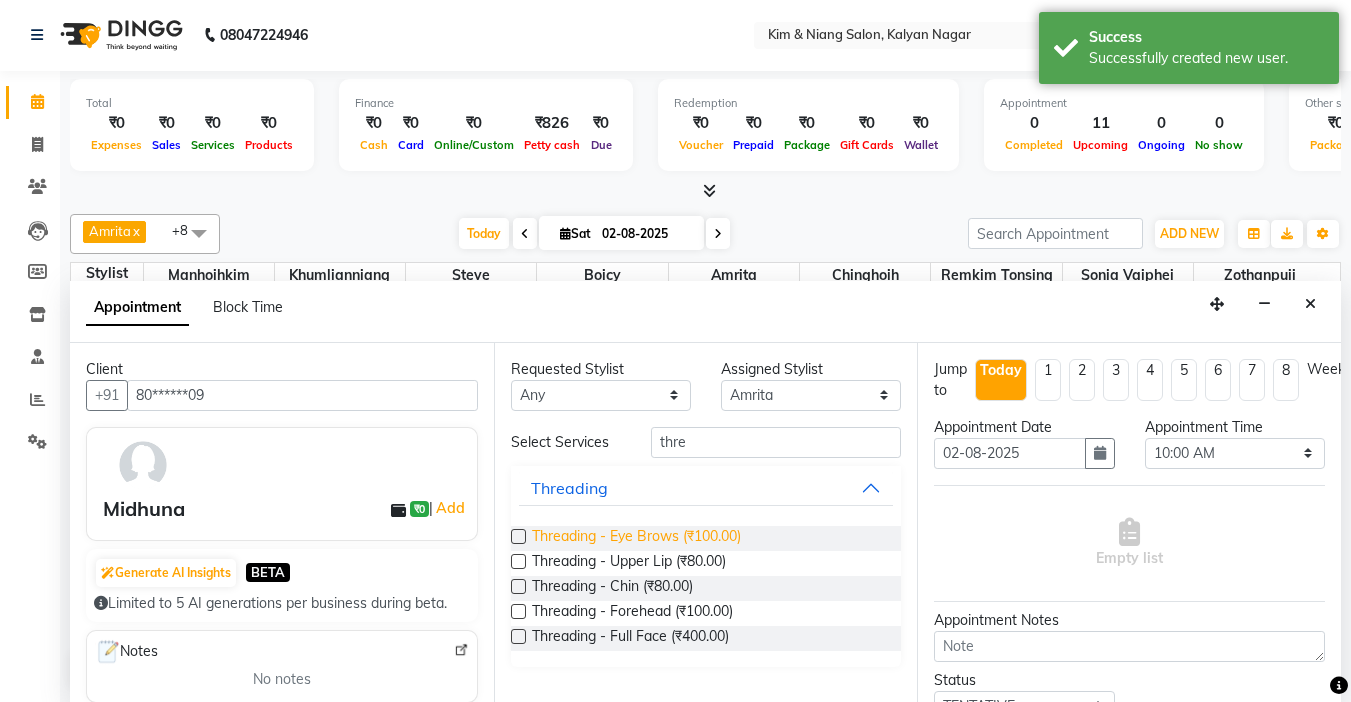 click on "Threading - Eye Brows (₹100.00)" at bounding box center [636, 538] 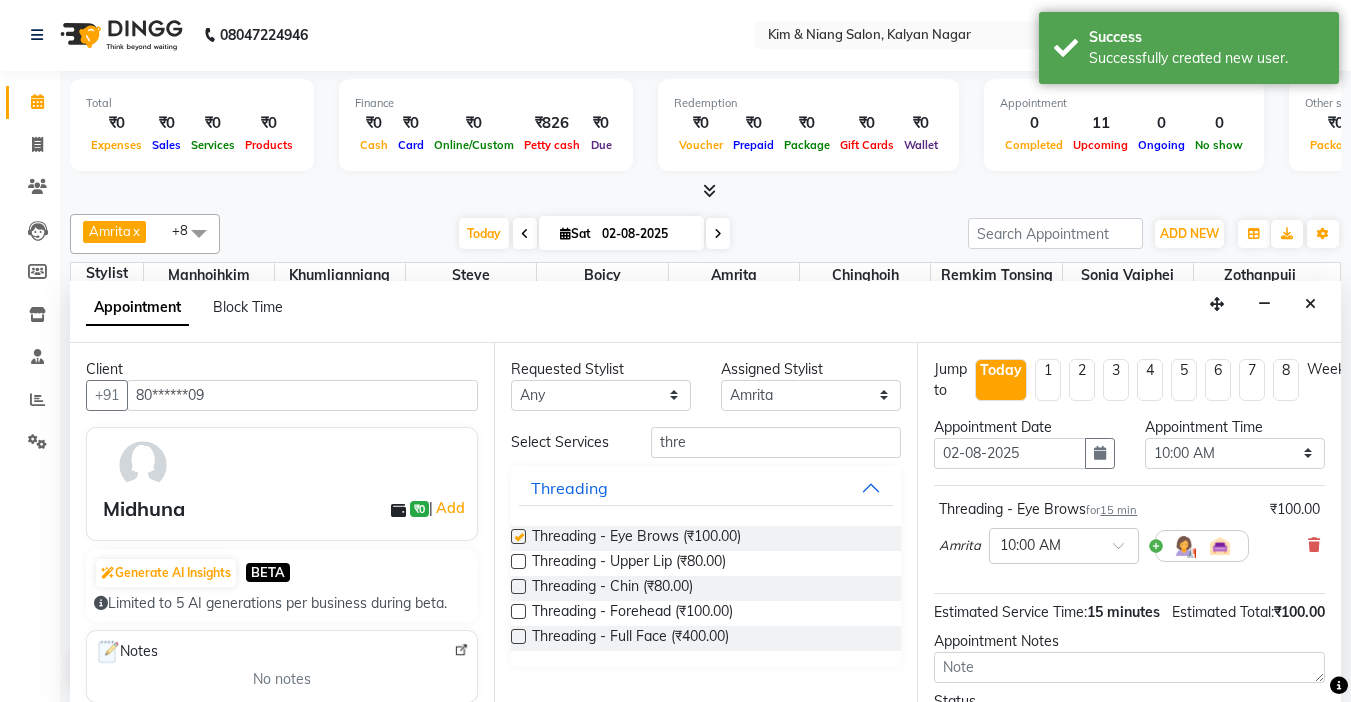 checkbox on "false" 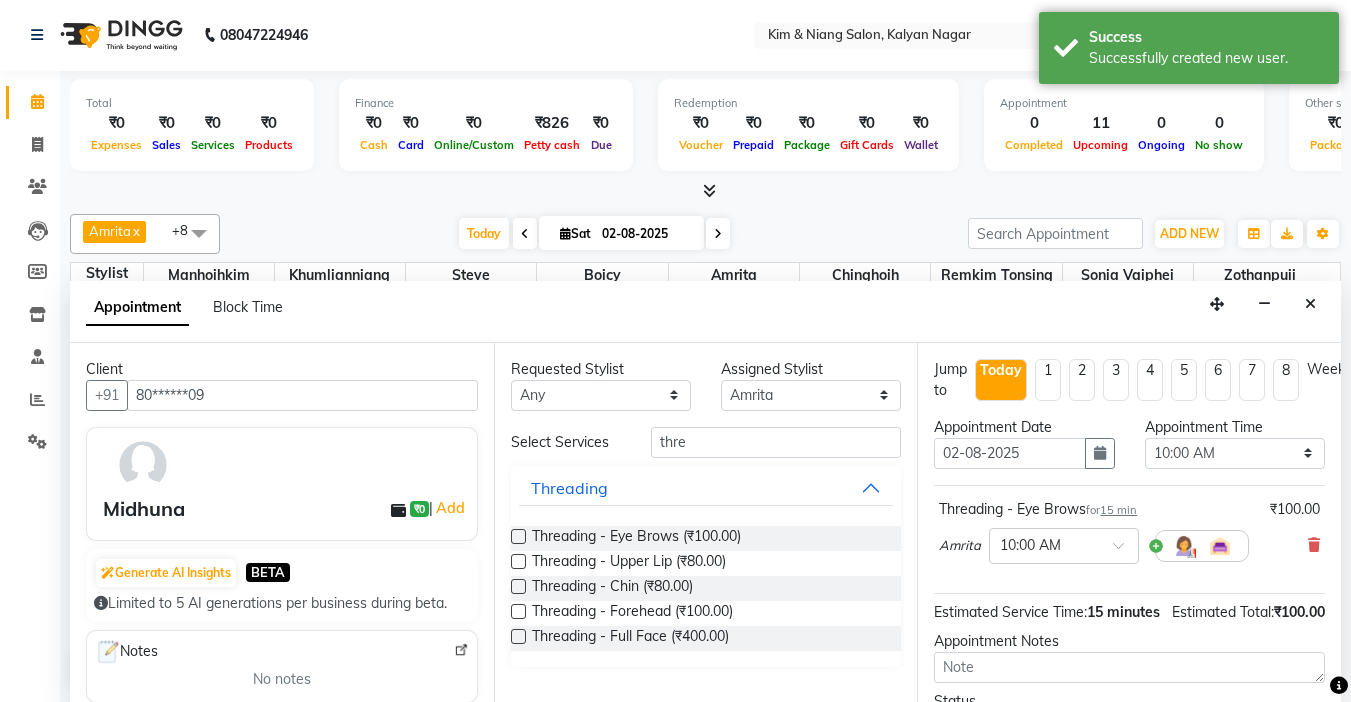 scroll, scrollTop: 203, scrollLeft: 0, axis: vertical 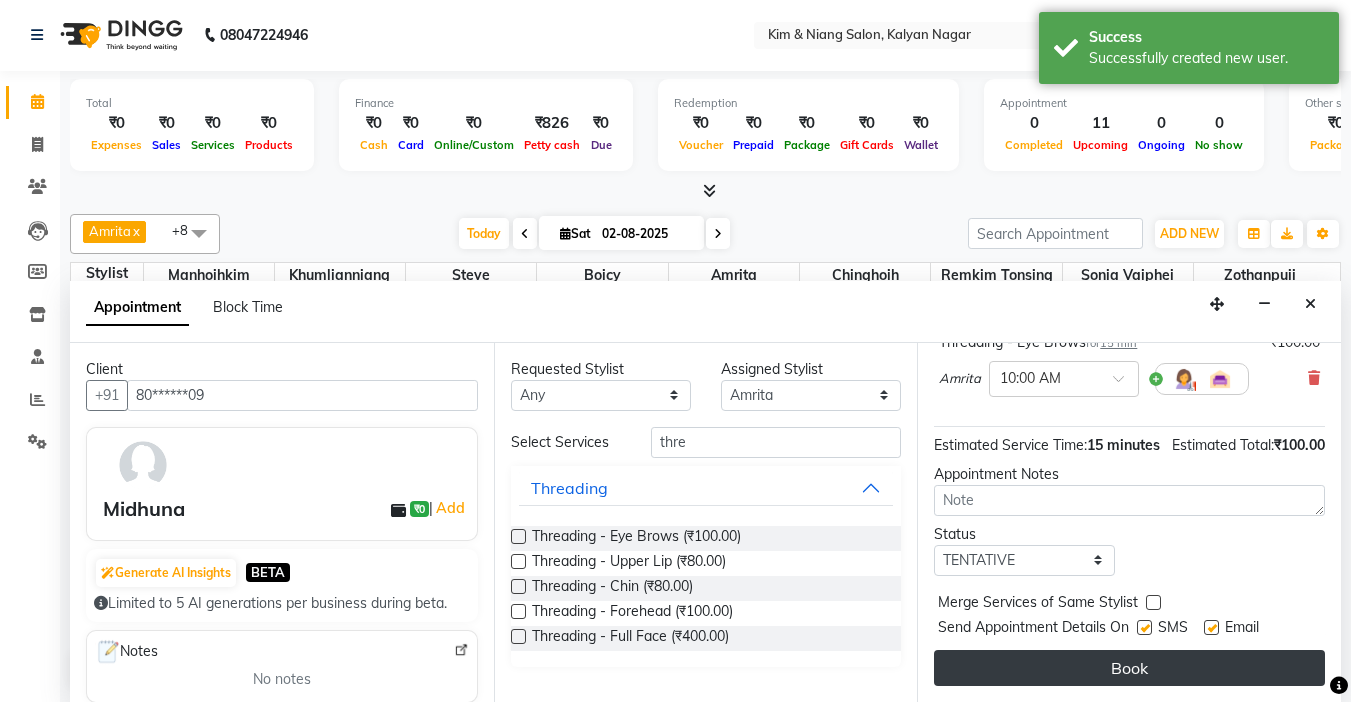click on "Book" at bounding box center [1129, 668] 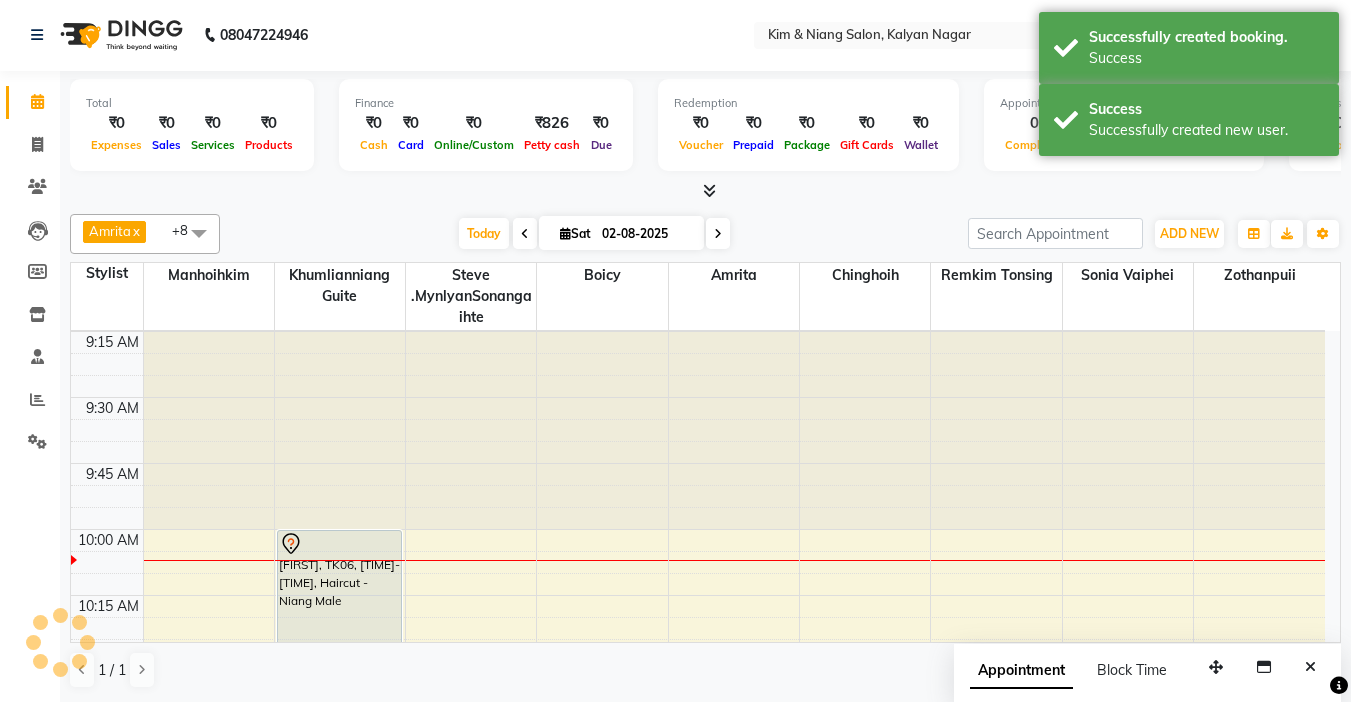 scroll, scrollTop: 0, scrollLeft: 0, axis: both 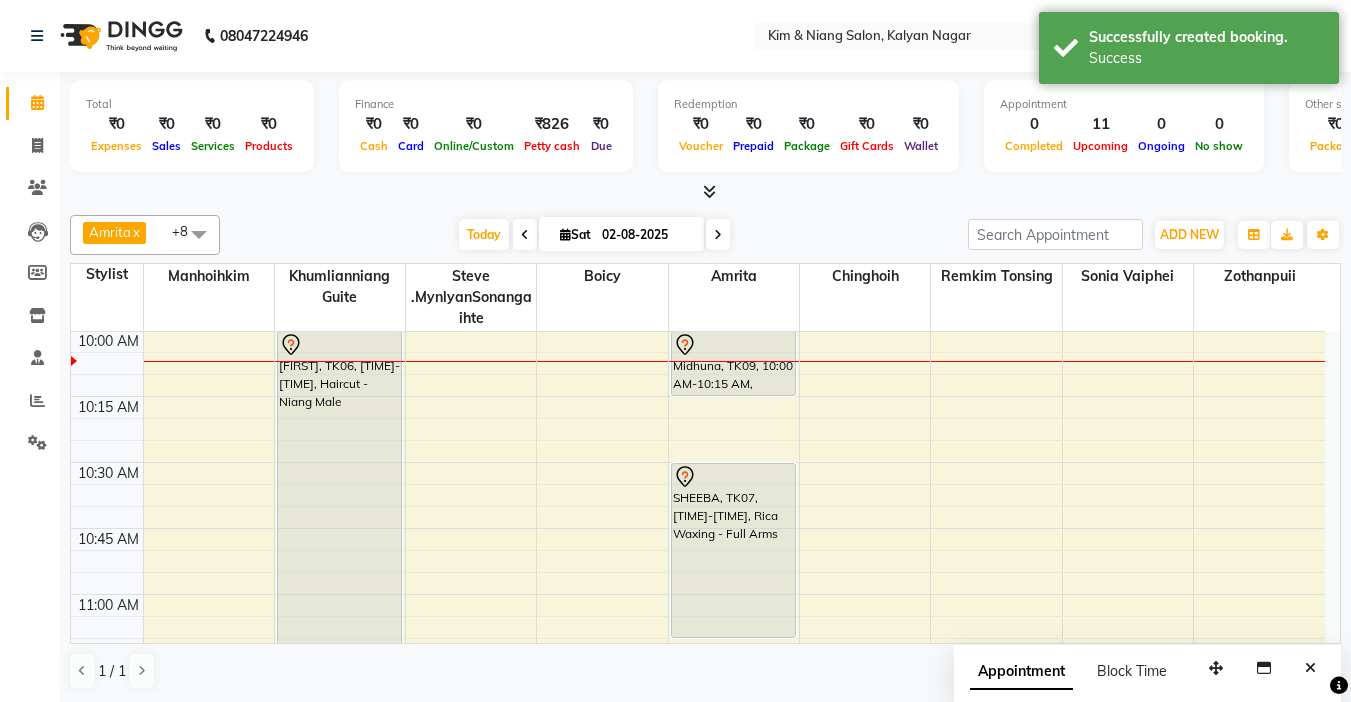 click on "9:00 AM 9:15 AM 9:30 AM 9:45 AM 10:00 AM 10:15 AM 10:30 AM 10:45 AM 11:00 AM 11:15 AM 11:30 AM 11:45 AM 12:00 PM 12:15 PM 12:30 PM 12:45 PM 1:00 PM 1:15 PM 1:30 PM 1:45 PM 2:00 PM 2:15 PM 2:30 PM 2:45 PM 3:00 PM 3:15 PM 3:30 PM 3:45 PM 4:00 PM 4:15 PM 4:30 PM 4:45 PM 5:00 PM 5:15 PM 5:30 PM 5:45 PM 6:00 PM 6:15 PM 6:30 PM 6:45 PM 7:00 PM 7:15 PM 7:30 PM 7:45 PM 8:00 PM 8:15 PM 8:30 PM 8:45 PM 9:00 PM 9:15 PM 9:30 PM 9:45 PM             [PERSON], TK02, 03:30 PM-04:30 PM, Colour Treatment - Root Touch Up Kim or Niang             [PERSON], TK02, 03:30 PM-04:15 PM, Haircut - Hair Cut (Kim) Female             [PERSON], TK03, 11:30 AM-12:15 PM, Haircut - Hair Cut (Kim) Female             [PERSON], TK08, 12:30 PM-01:15 PM, Haircut - Hair Cut (Kim) Female             [PERSON], TK01, 04:30 PM-06:35 PM, Blowdry - Stylist             [PERSON], TK04, 03:00 PM-07:00 PM, Colour Treatment - Root Touch Up Kim or Niang             [PERSON], TK04, 03:30 PM-04:15 PM, Hair Cut (Niang) Female" at bounding box center [698, 1782] 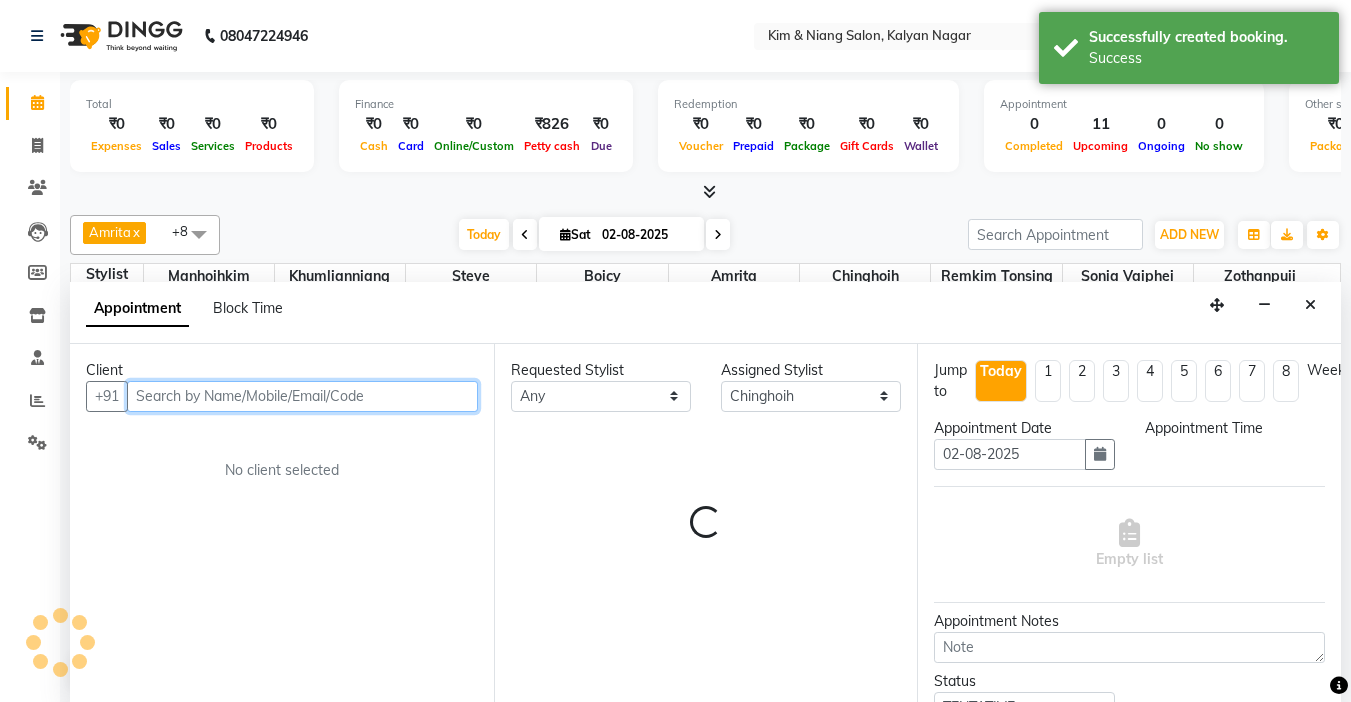 select on "630" 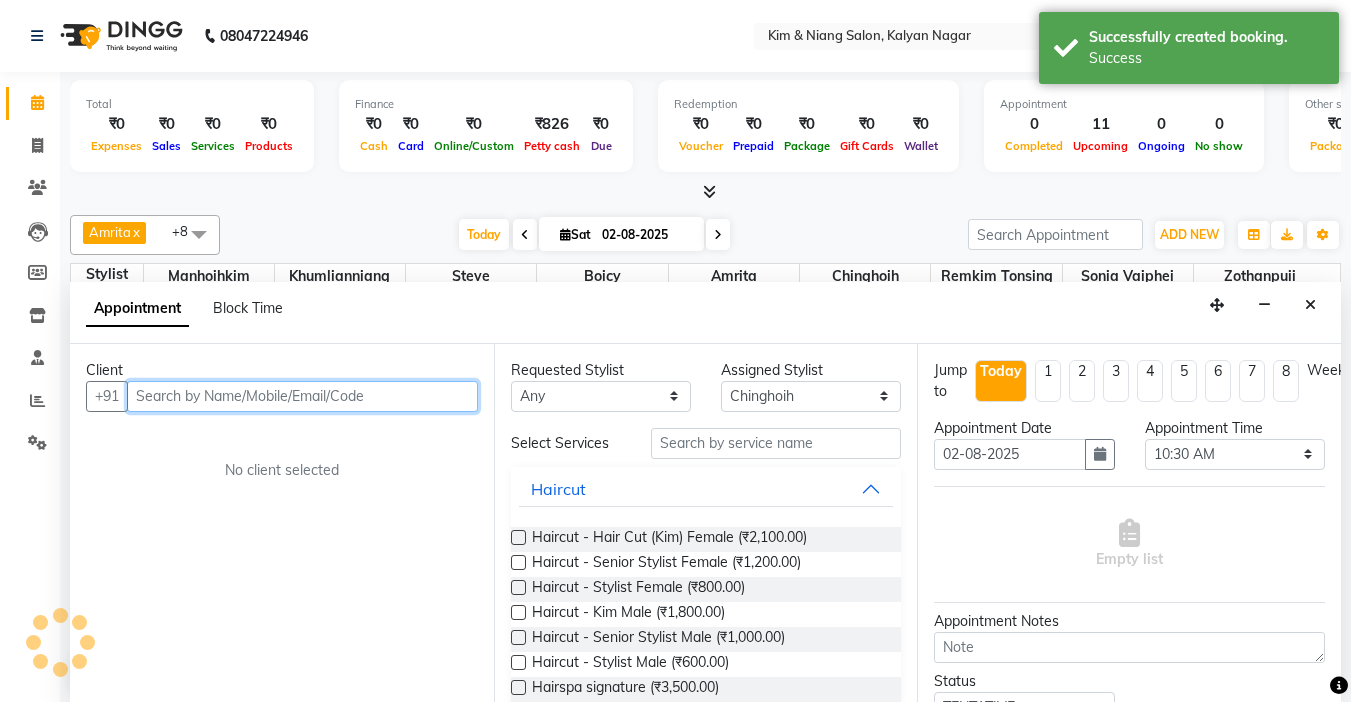 scroll, scrollTop: 1, scrollLeft: 0, axis: vertical 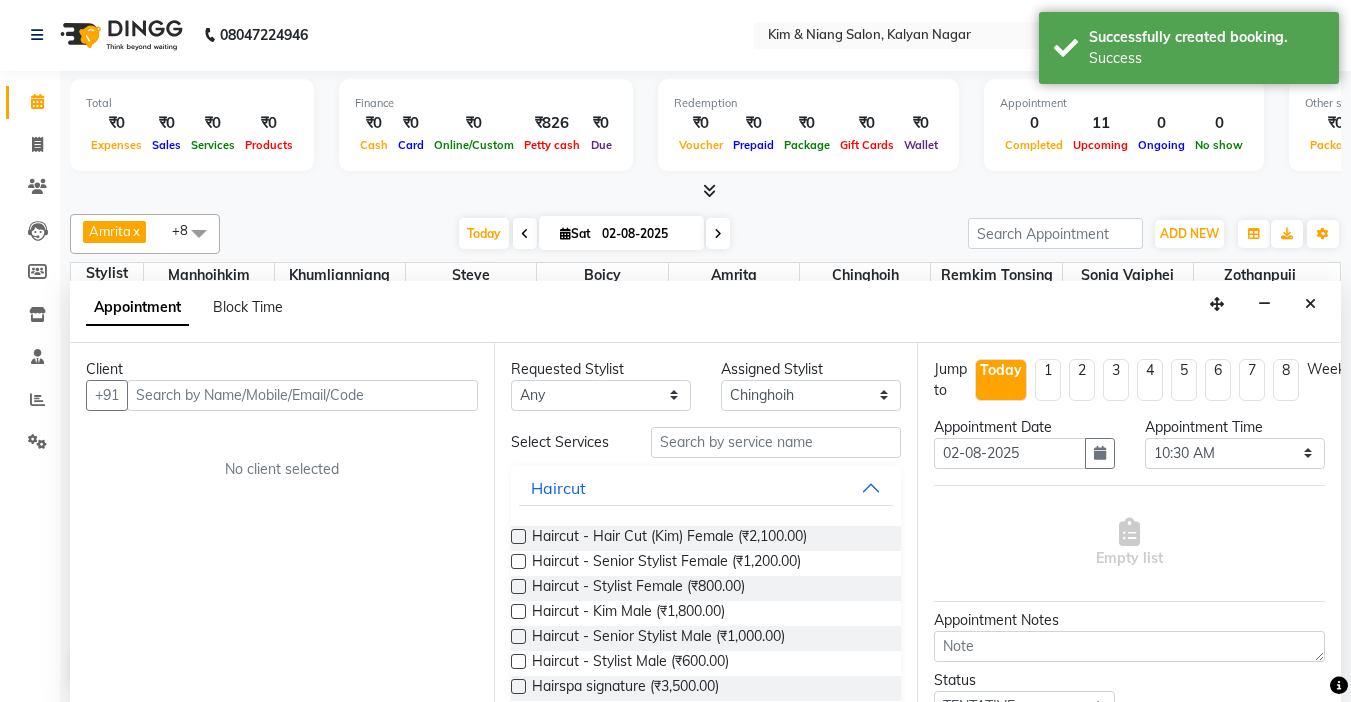 click on "Requested Stylist Any Amrita Anna Boicy Chinghoih Khumlianniang Guite Linda Chingmuan Niang Manhoihkim Remkim Tonsing Sonia vaiphei  Steve .mynlyanSonangaihte Zothanpuii Assigned Stylist Select Amrita Anna Boicy Chinghoih Khumlianniang Guite Linda Chingmuan Niang Manhoihkim Remkim Tonsing Sonia vaiphei  Steve .mynlyanSonangaihte Zothanpuii Select Services    Haircut Haircut - Hair Cut (Kim) Female (₹2,100.00) Haircut - Senior Stylist Female (₹1,200.00) Haircut - Stylist Female (₹800.00) Haircut - Kim Male (₹1,800.00) Haircut - Senior Stylist Male (₹1,000.00) Haircut - Stylist Male (₹600.00) Hairspa signature (₹3,500.00) Intense treatment  (₹2,200.00) Janssen cleanup (₹1,500.00) Janssen Brightening (₹3,200.00) Haircut - Niang Male (₹1,800.00) Hair Cut (Niang) Female (₹2,100.00) Nose wax rica  (₹350.00) uper lip wax (₹150.00) chin wax (₹150.00)    Blowdry    Styling with Heated Tools    Hair Updo    Hair & Scalp Treatment    Olaplex Standalone    Colour Treatment          Threading" at bounding box center [706, 522] 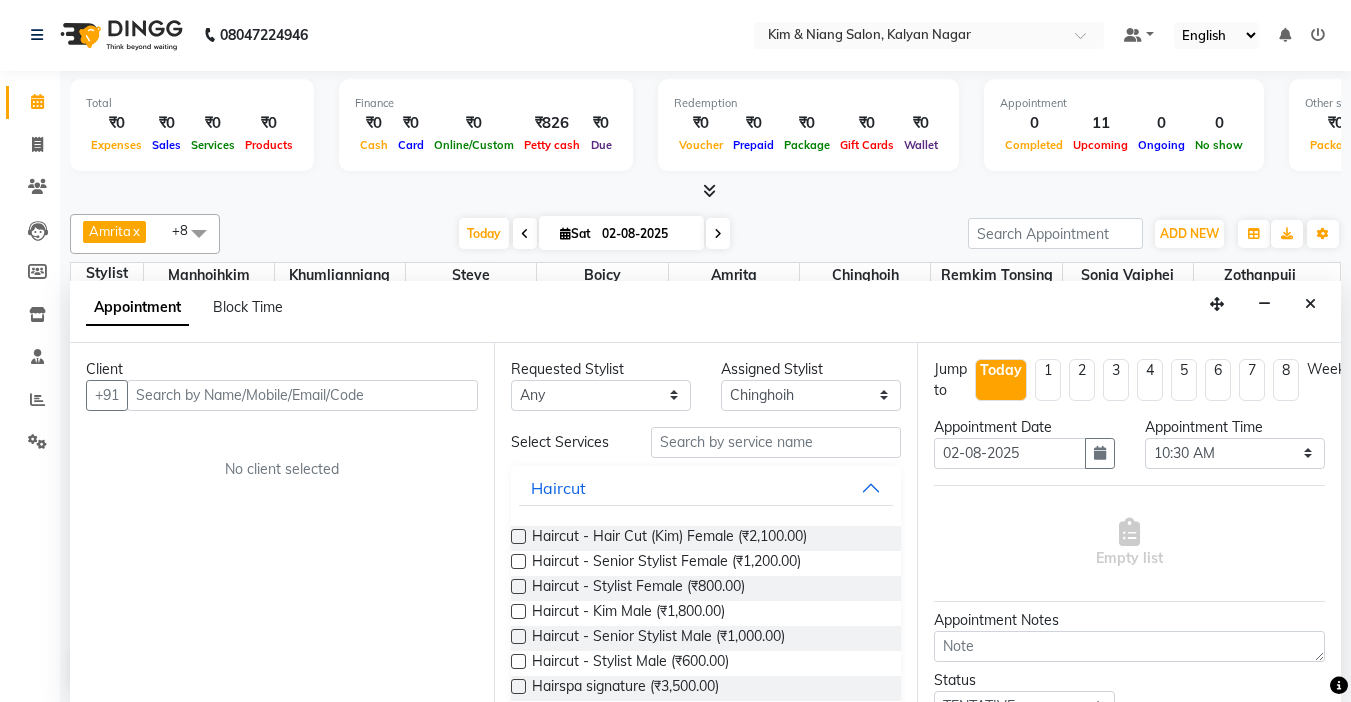 drag, startPoint x: 877, startPoint y: 476, endPoint x: 626, endPoint y: 42, distance: 501.35516 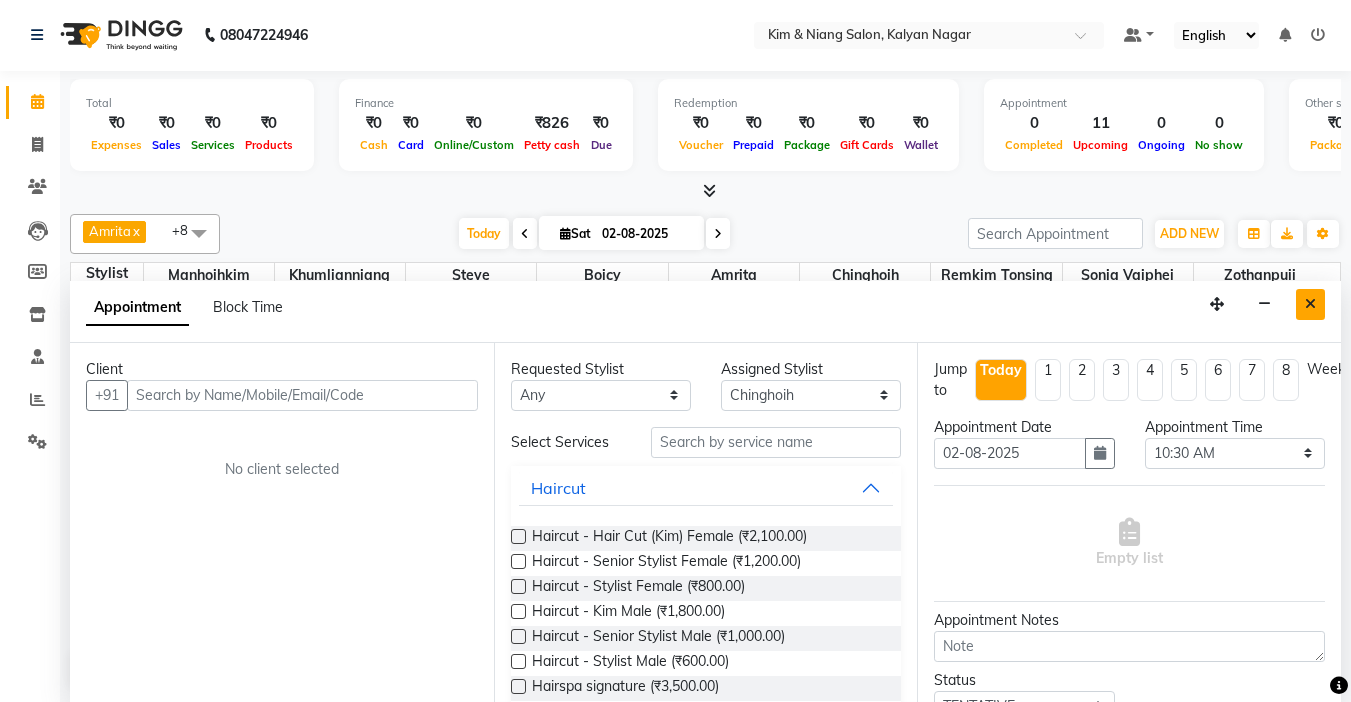 click at bounding box center [1310, 304] 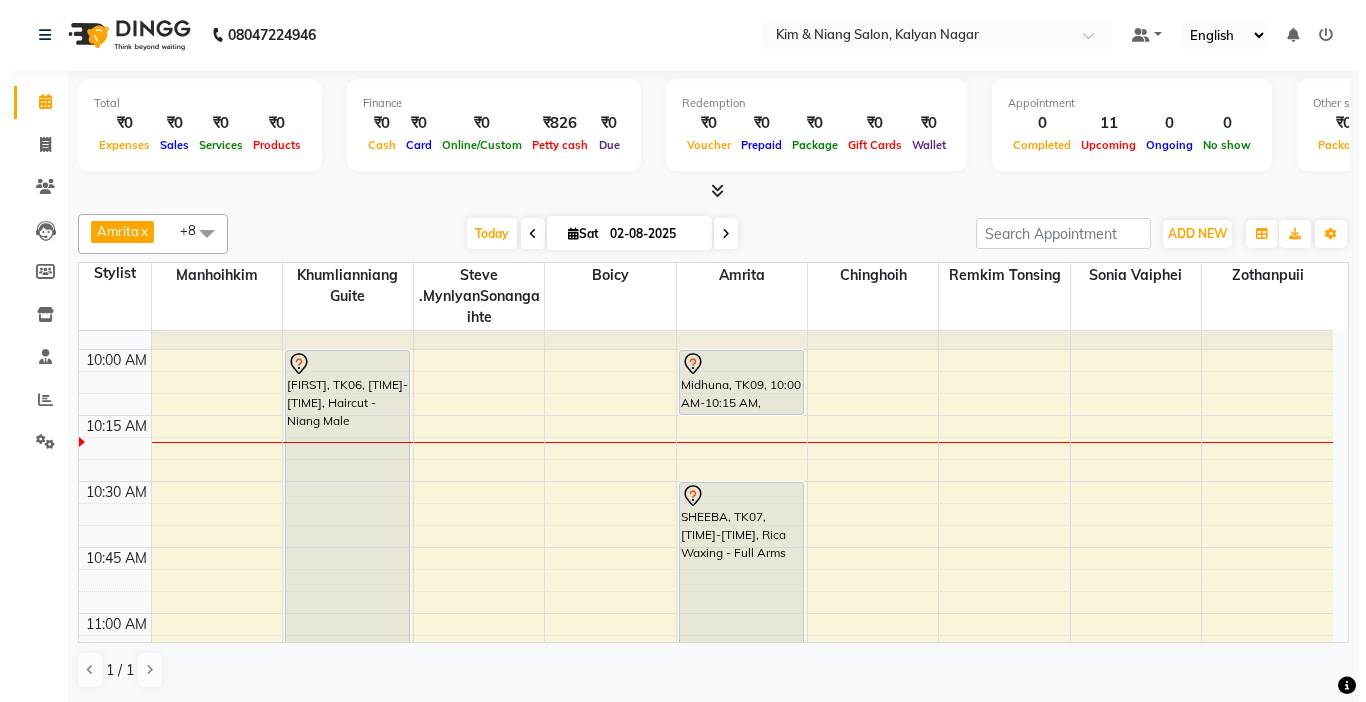 scroll, scrollTop: 200, scrollLeft: 0, axis: vertical 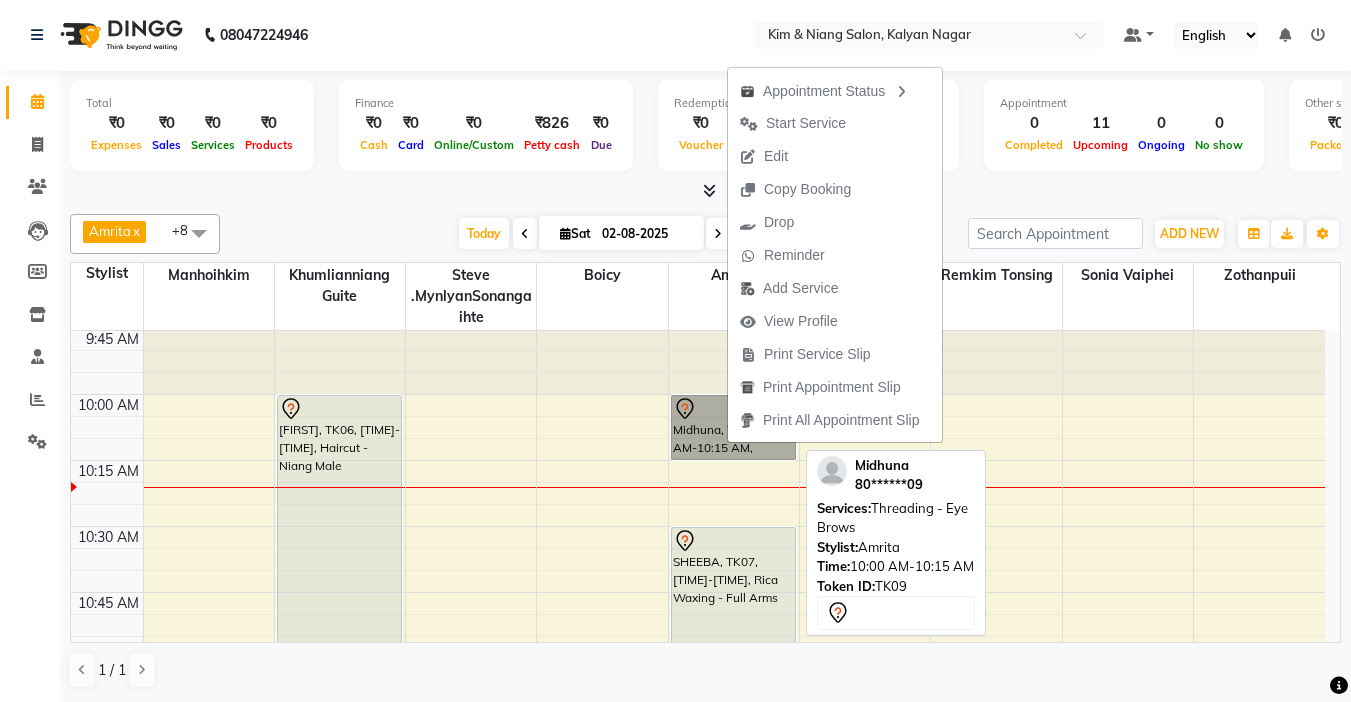 click on "Midhuna, TK09, 10:00 AM-10:15 AM, Threading - Eye Brows" at bounding box center [733, 427] 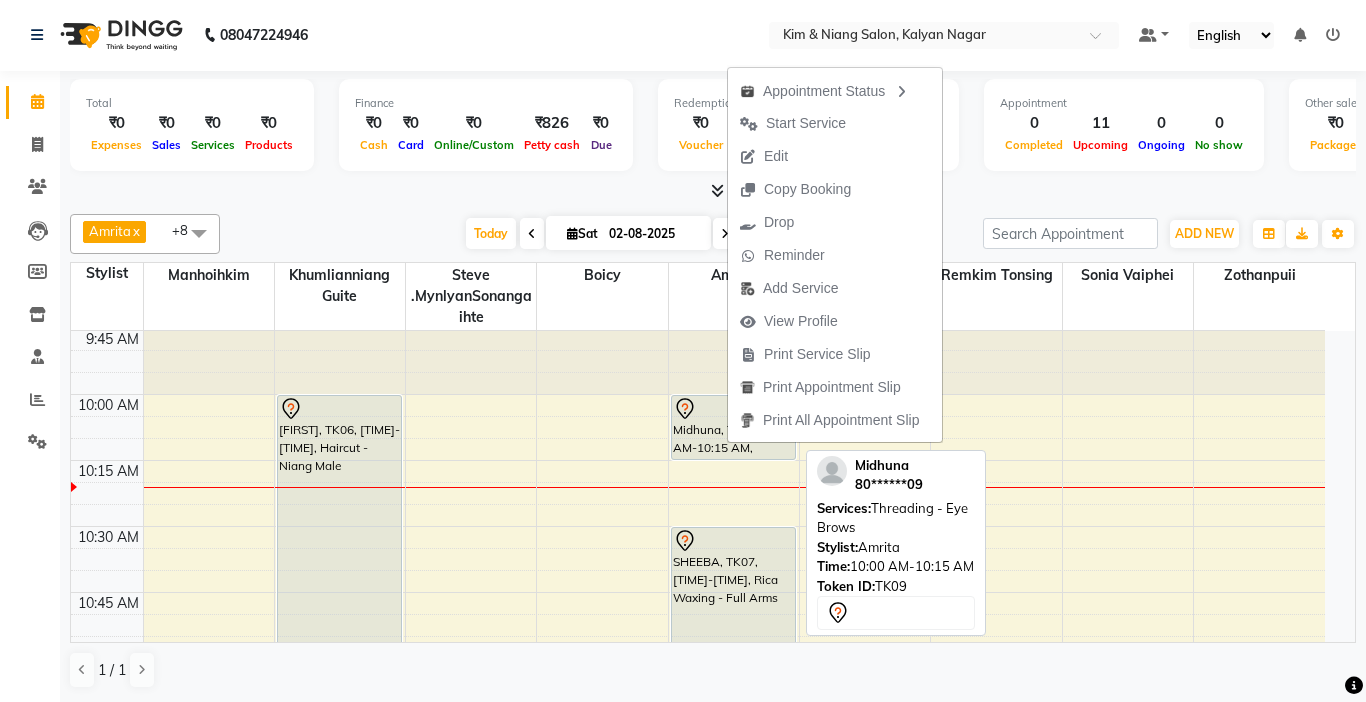 select on "7" 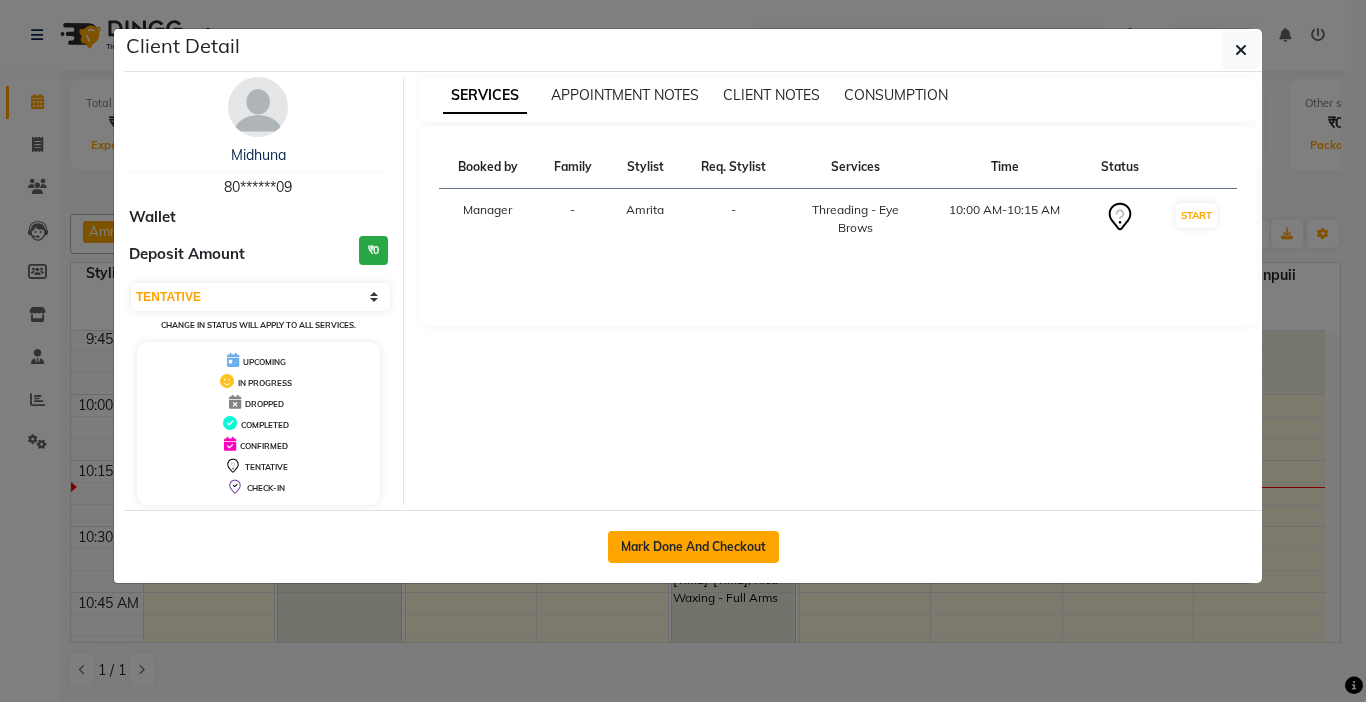 click on "Mark Done And Checkout" 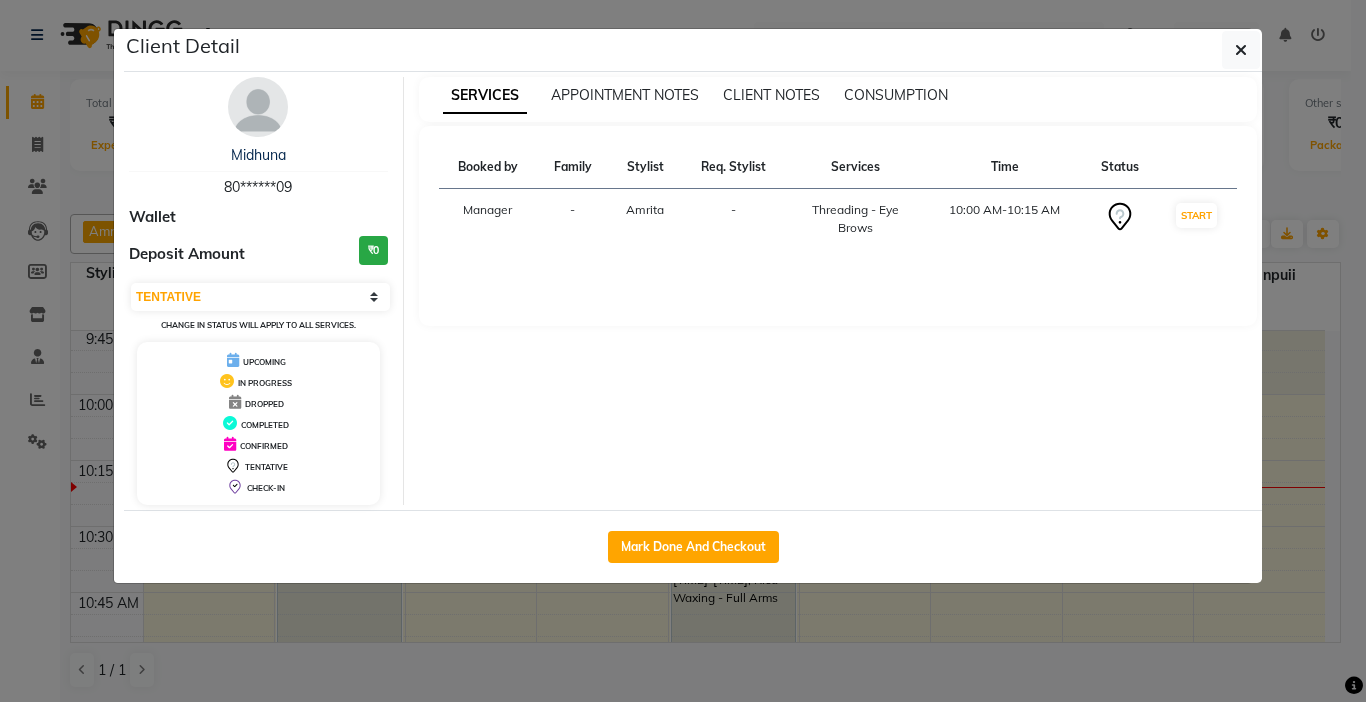 select on "7750" 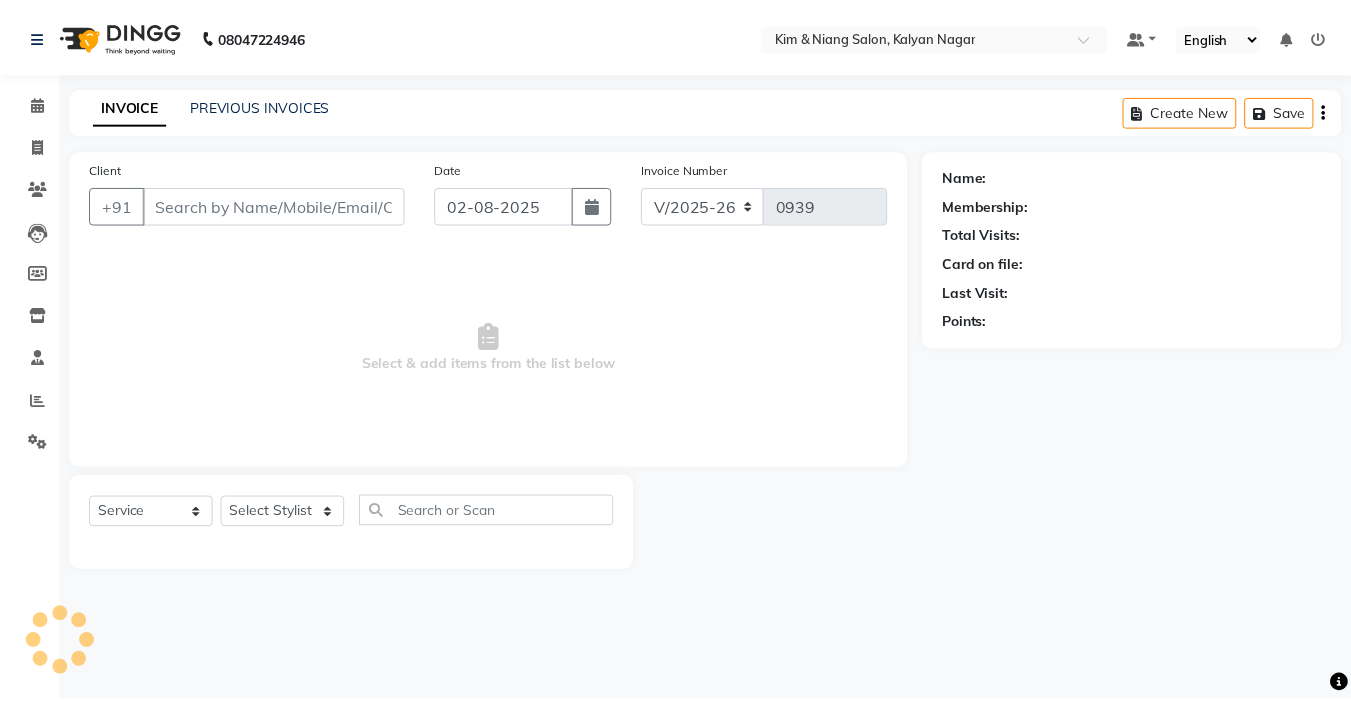 scroll, scrollTop: 0, scrollLeft: 0, axis: both 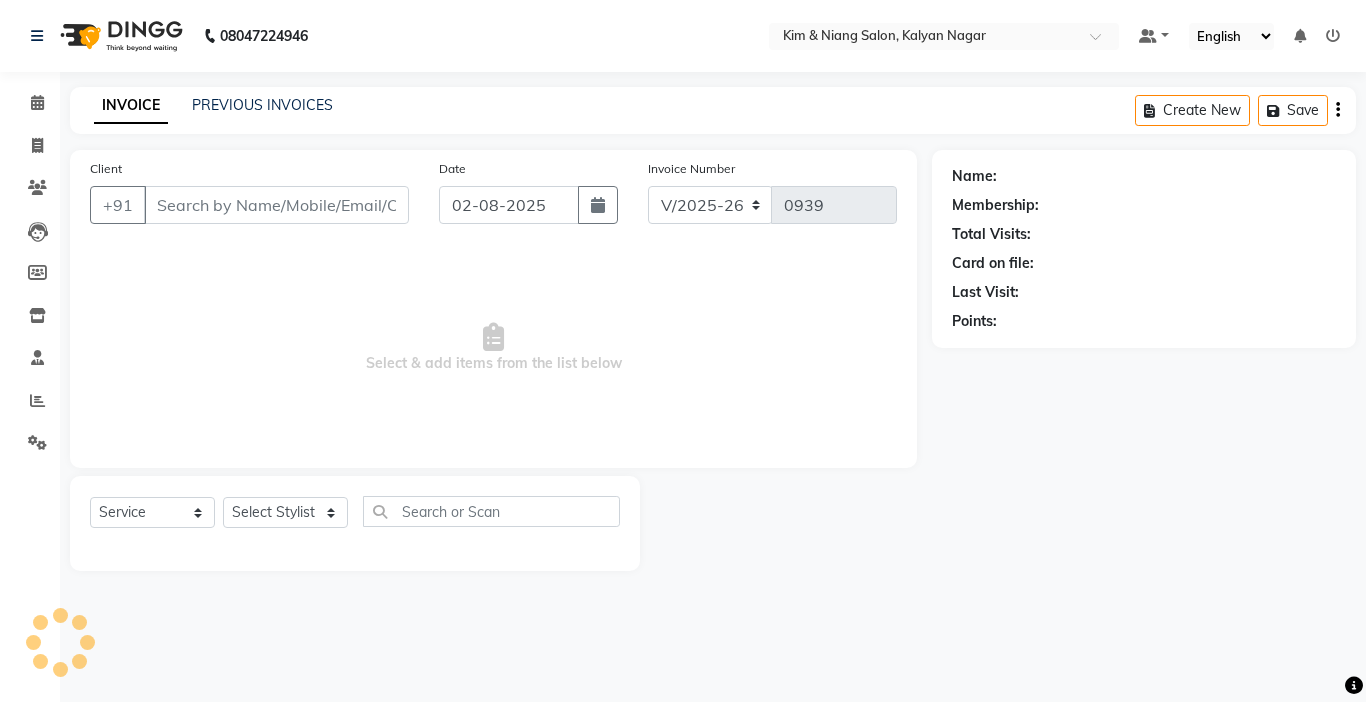 type on "80******09" 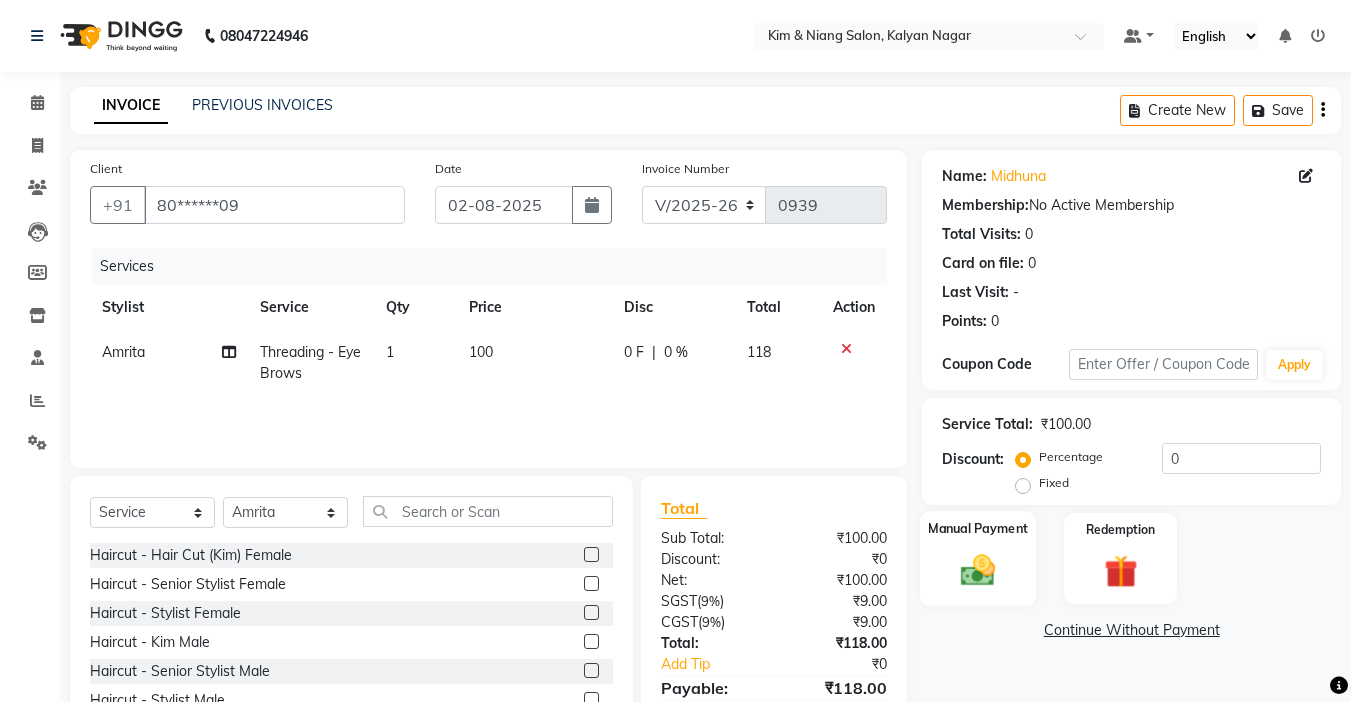 click 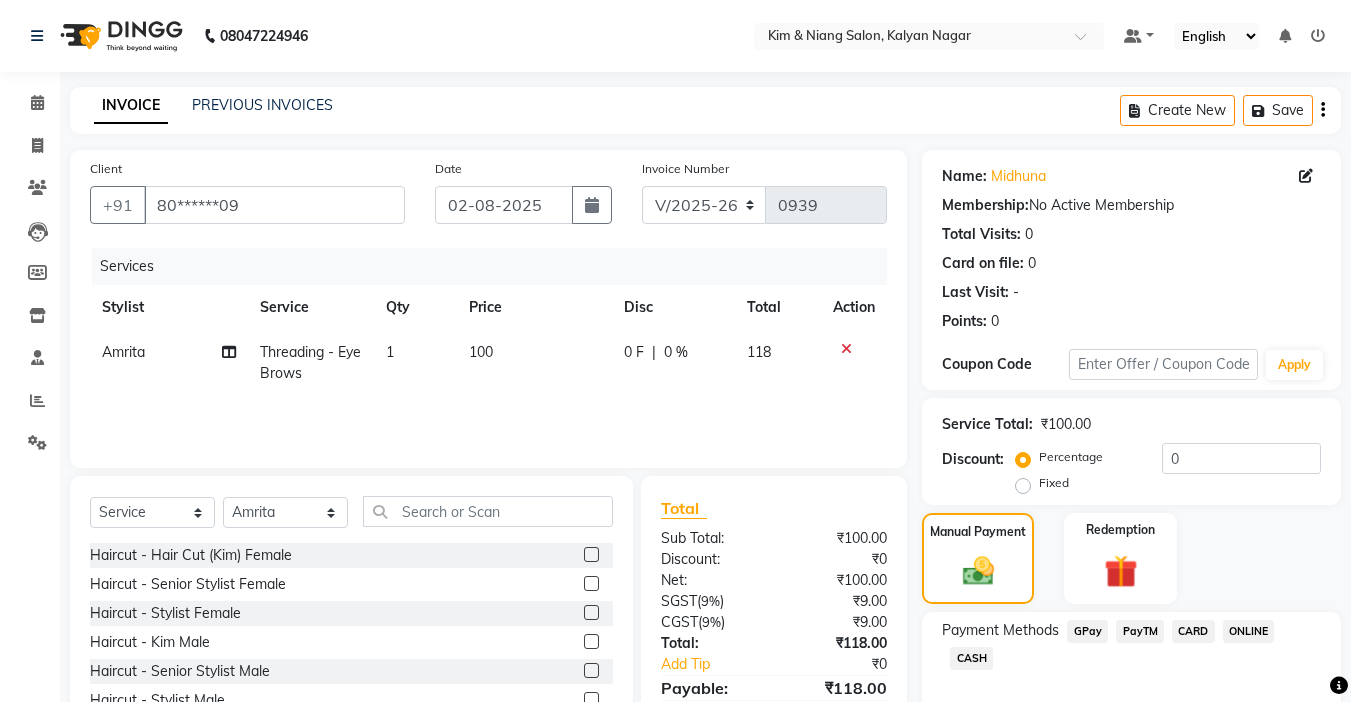 click on "GPay" 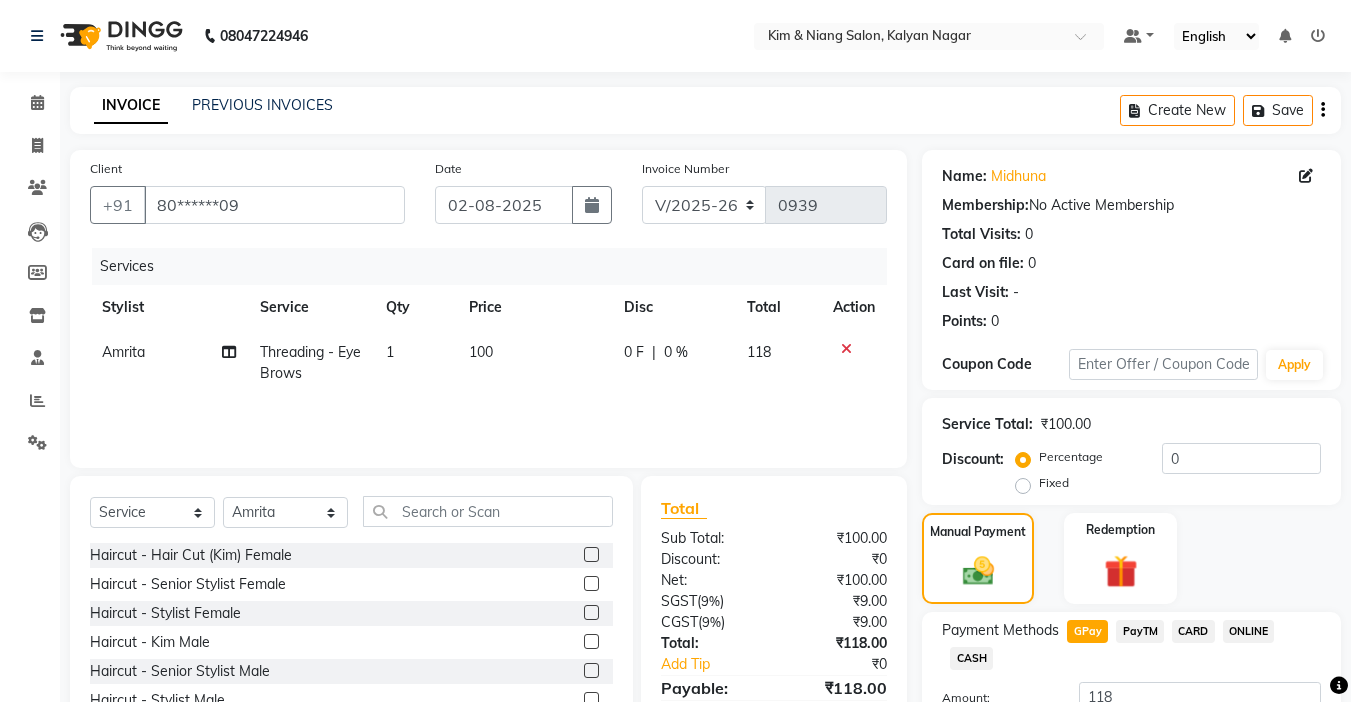 scroll, scrollTop: 157, scrollLeft: 0, axis: vertical 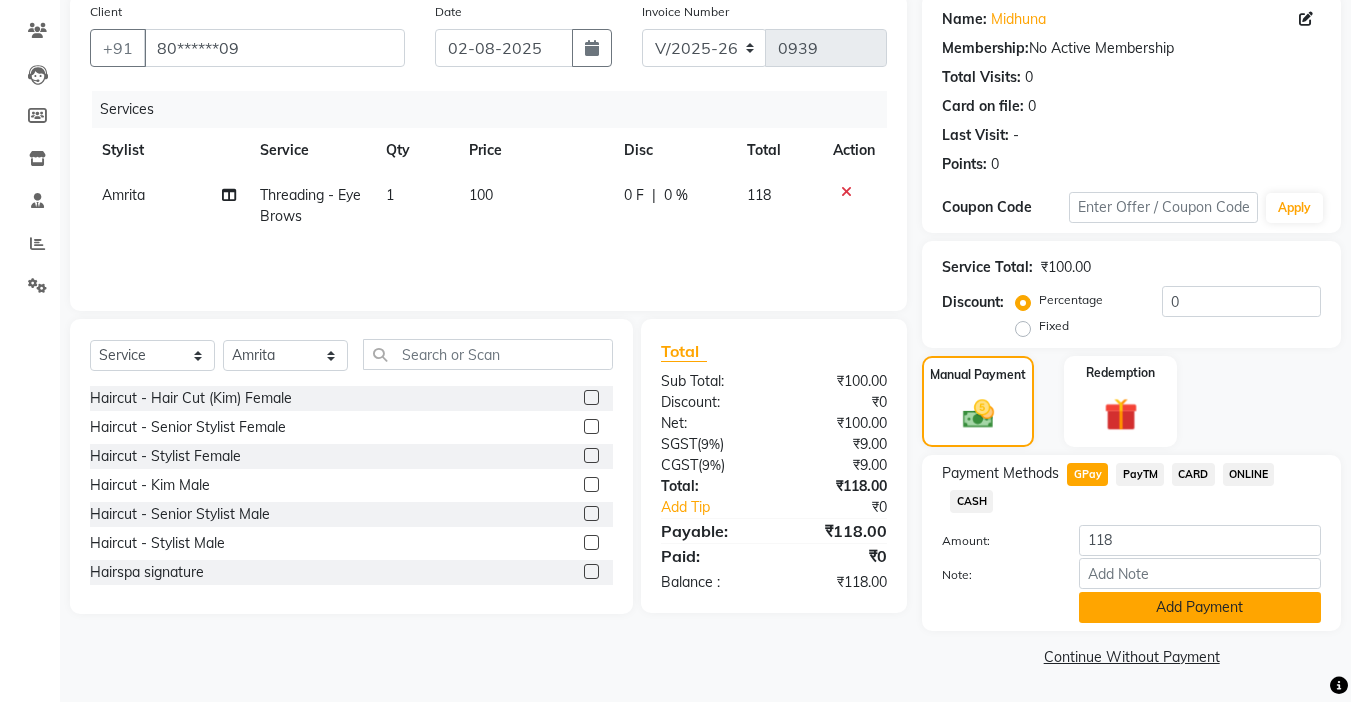 click on "Add Payment" 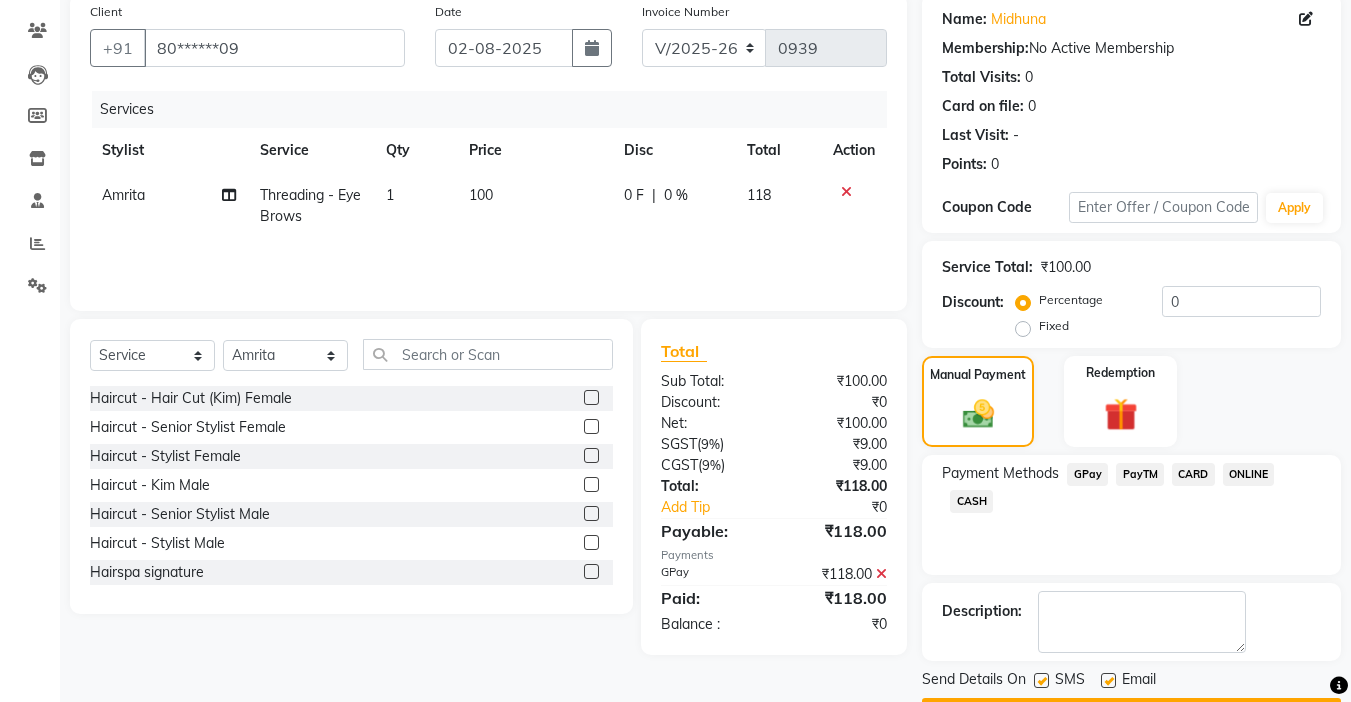 scroll, scrollTop: 214, scrollLeft: 0, axis: vertical 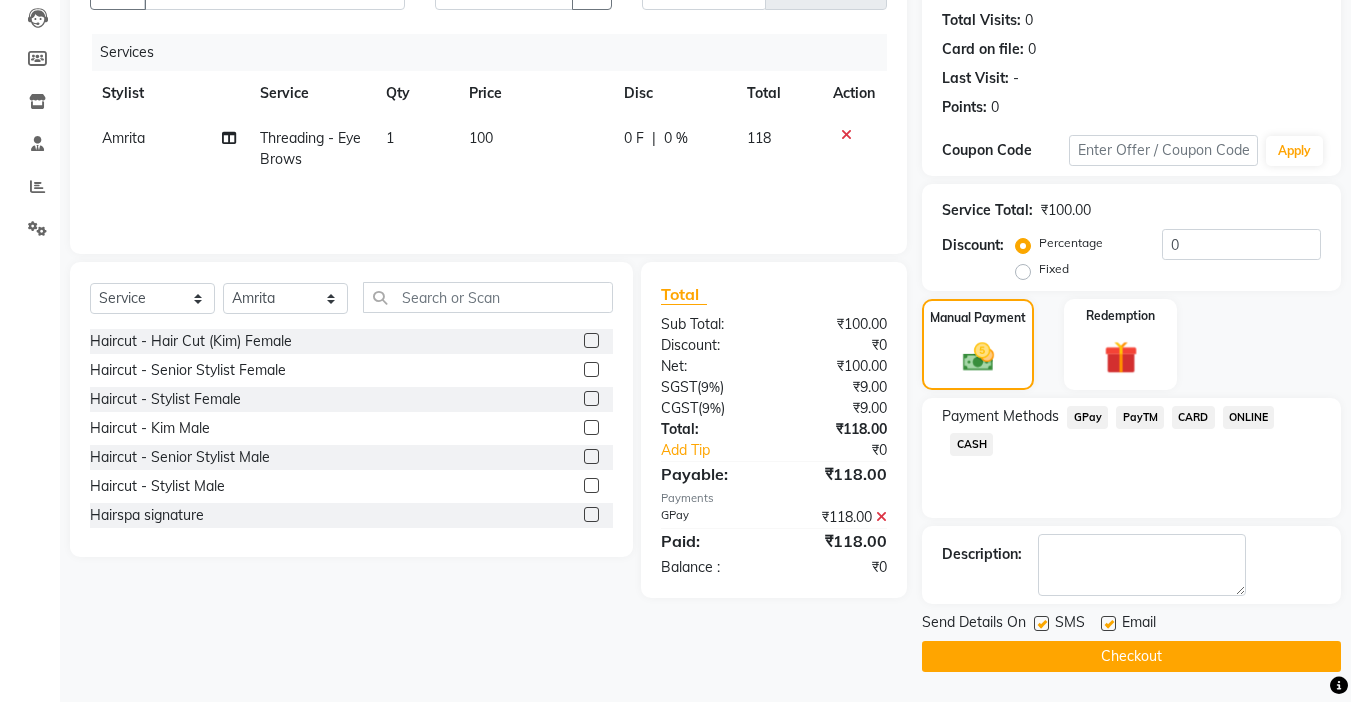 click on "Checkout" 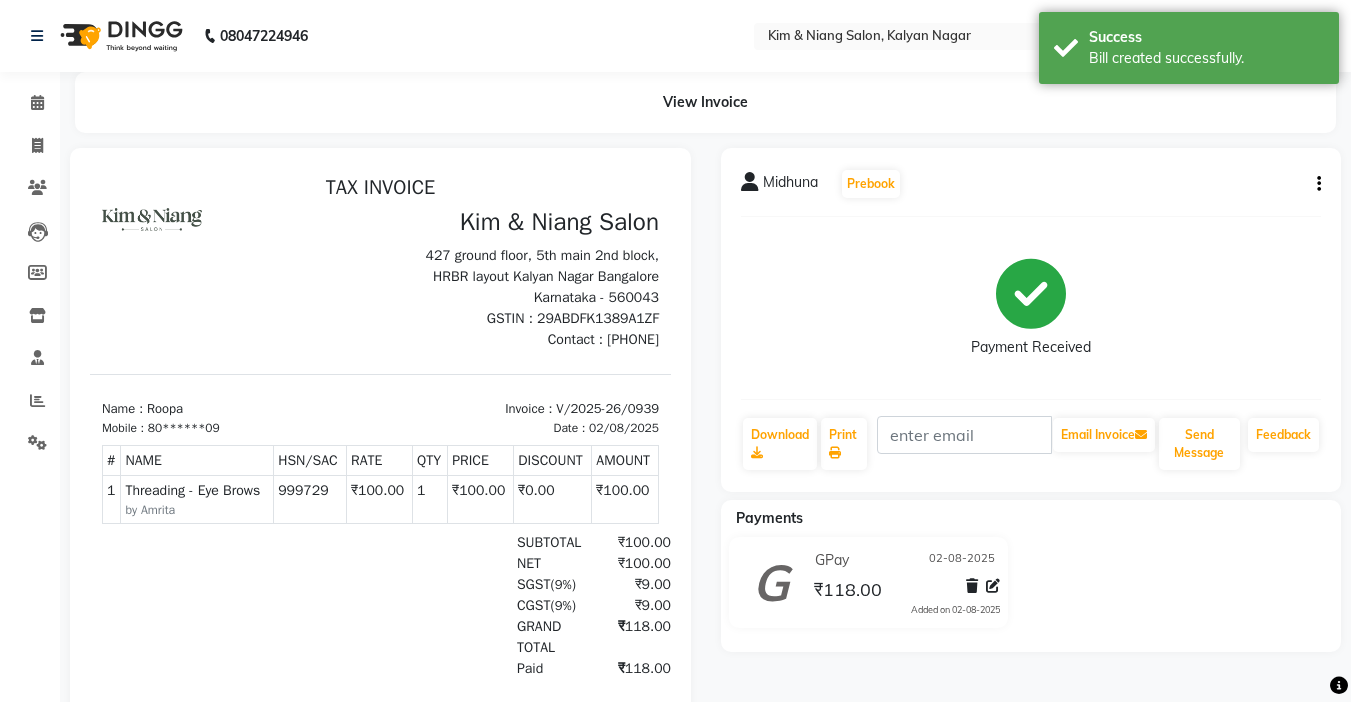 scroll, scrollTop: 0, scrollLeft: 0, axis: both 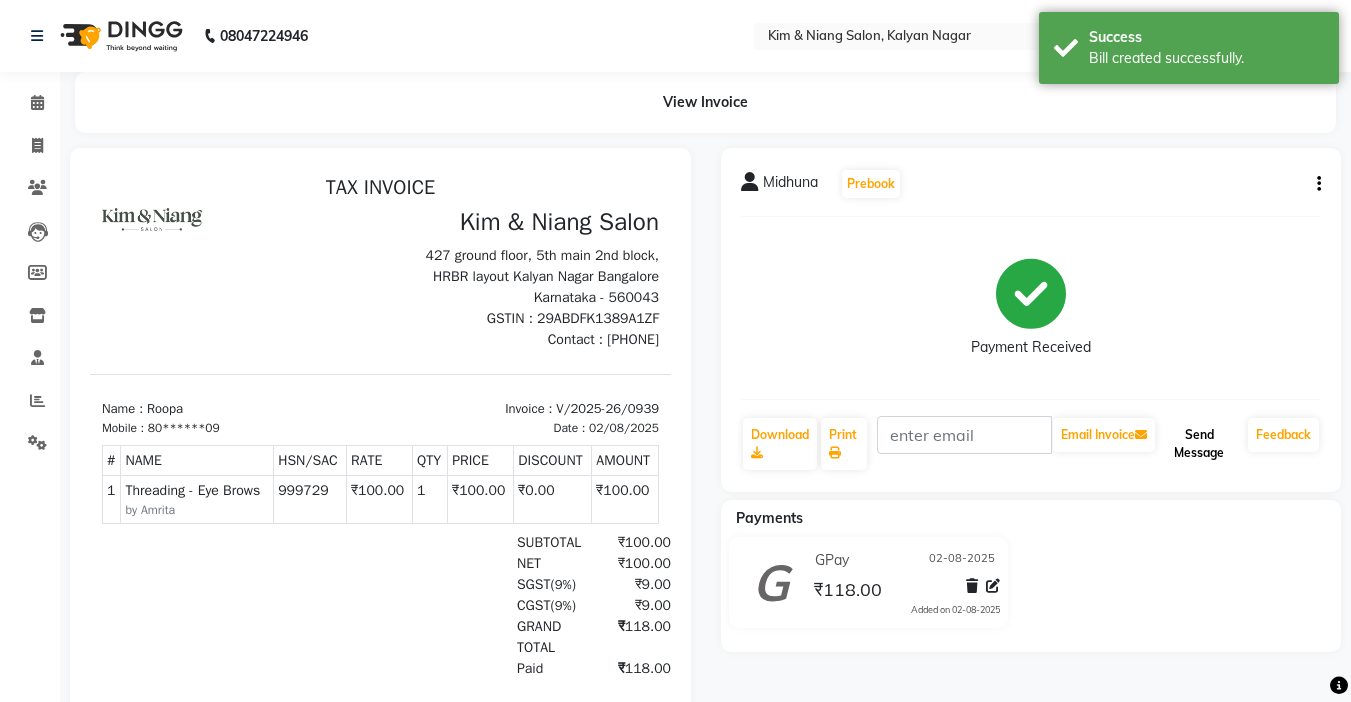 click on "Send Message" 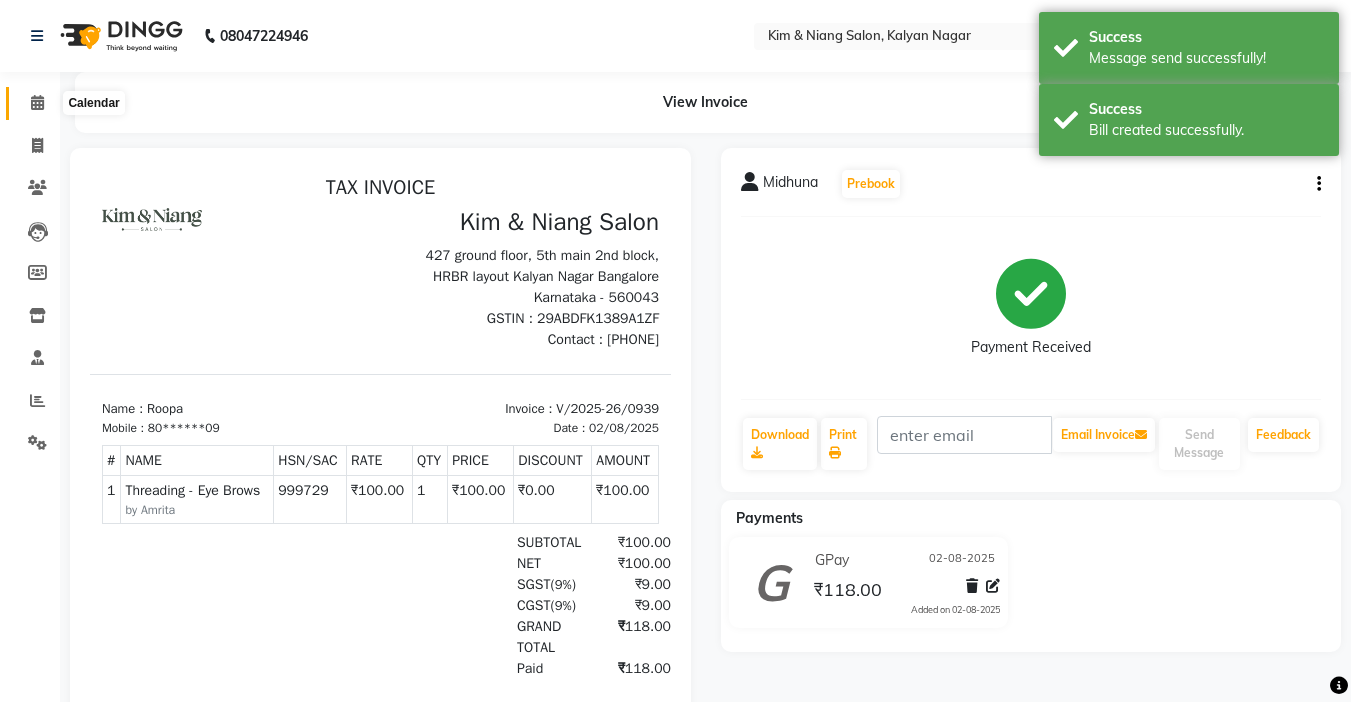 click 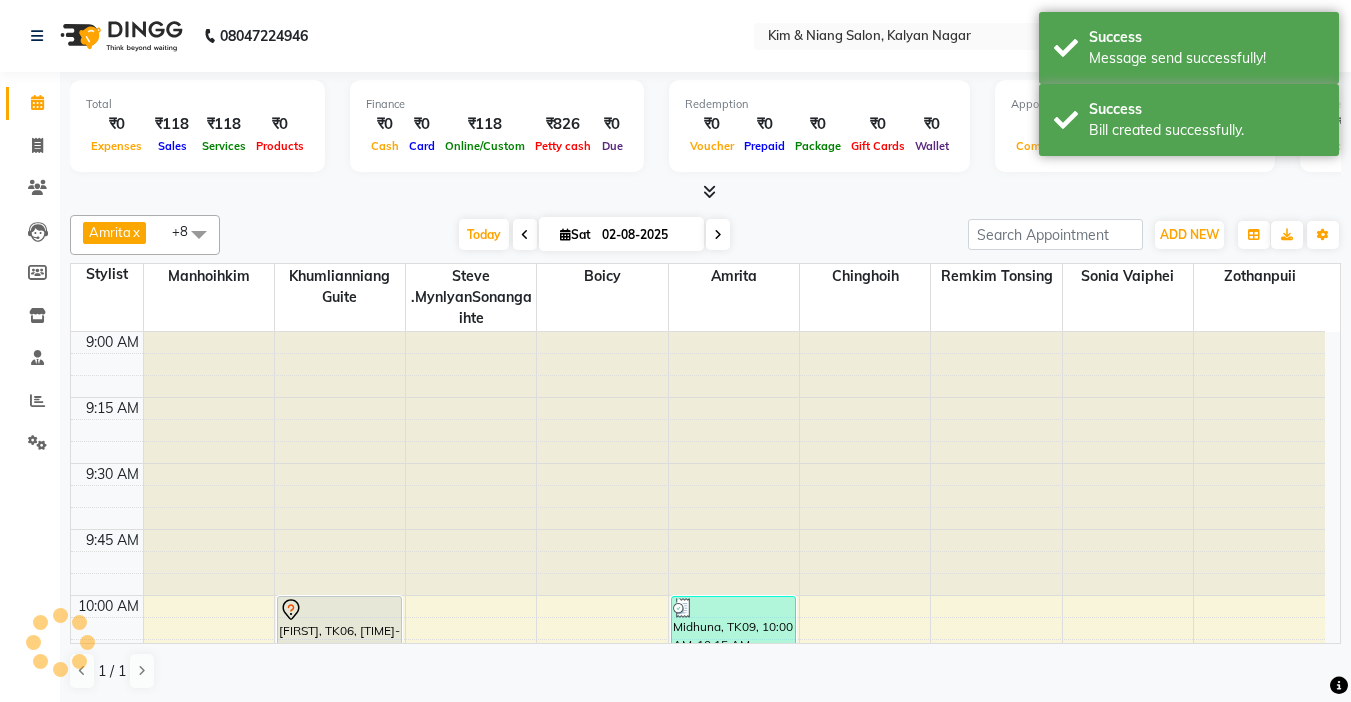scroll, scrollTop: 0, scrollLeft: 0, axis: both 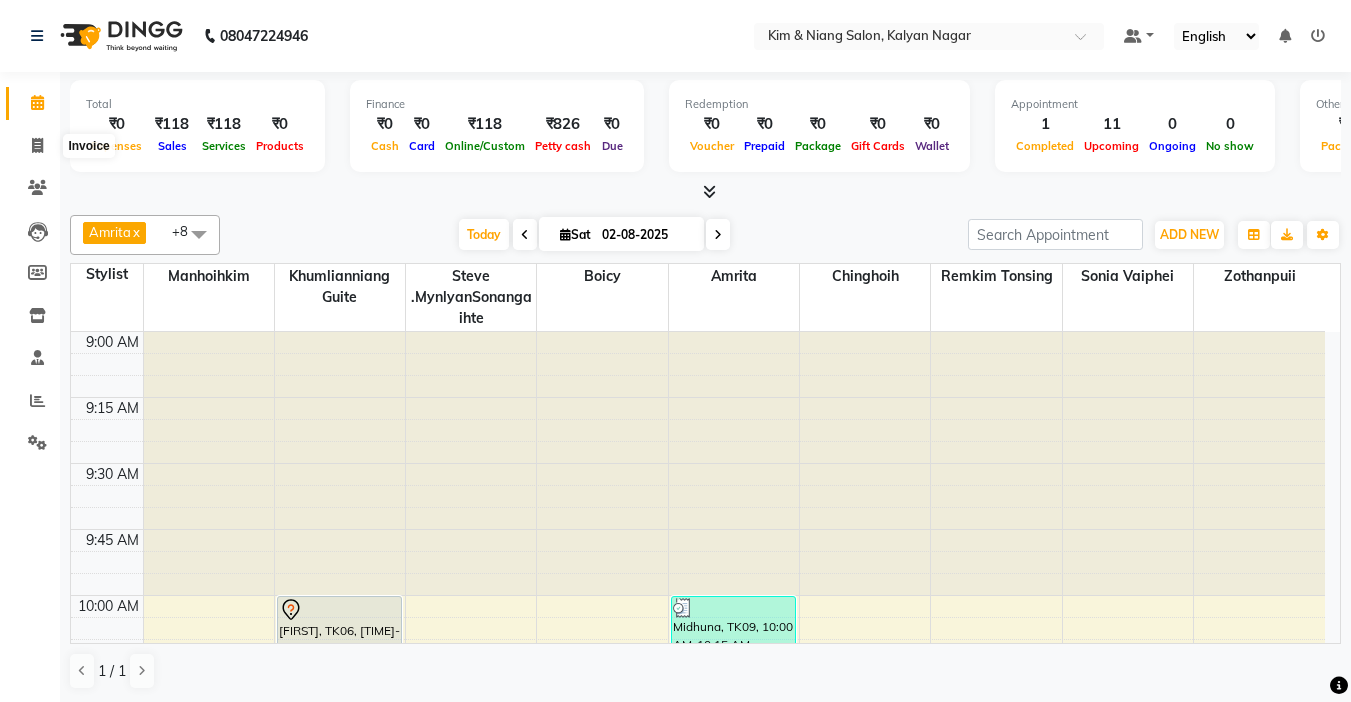 drag, startPoint x: 49, startPoint y: 149, endPoint x: 0, endPoint y: 39, distance: 120.4201 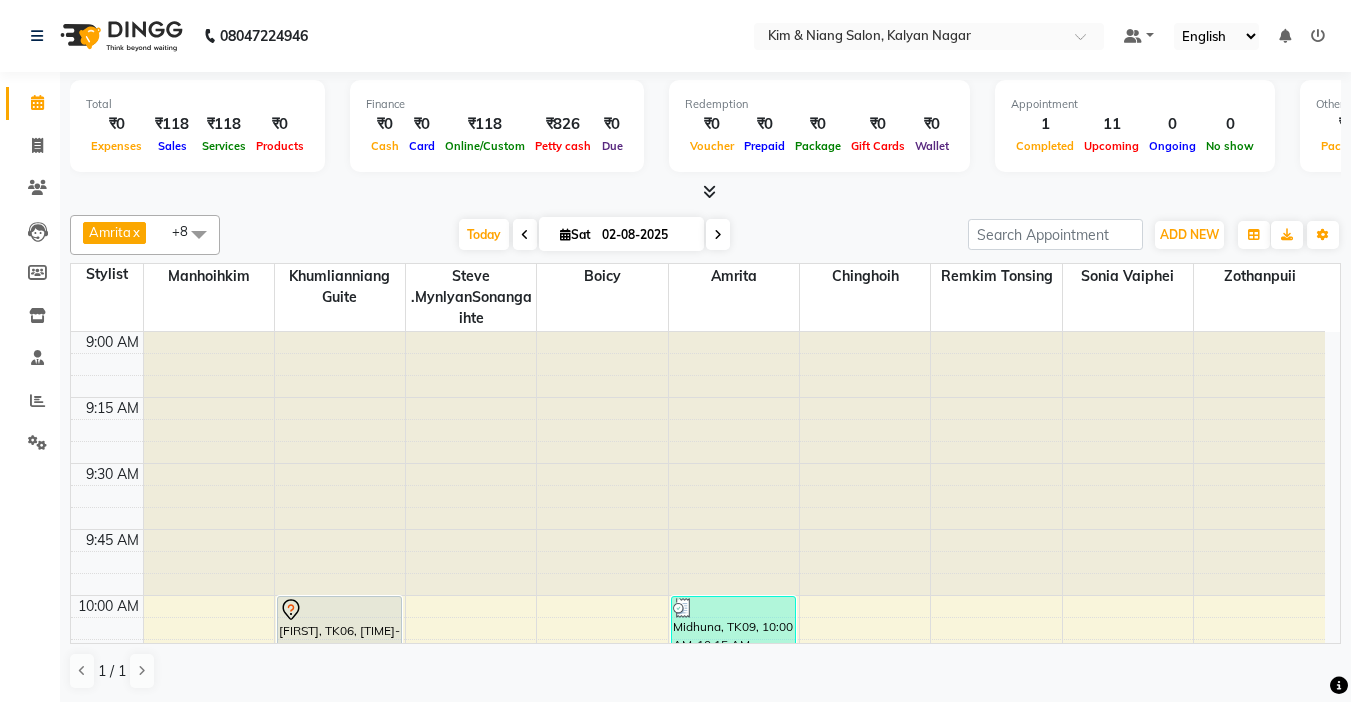drag, startPoint x: 0, startPoint y: 39, endPoint x: 391, endPoint y: 211, distance: 427.1592 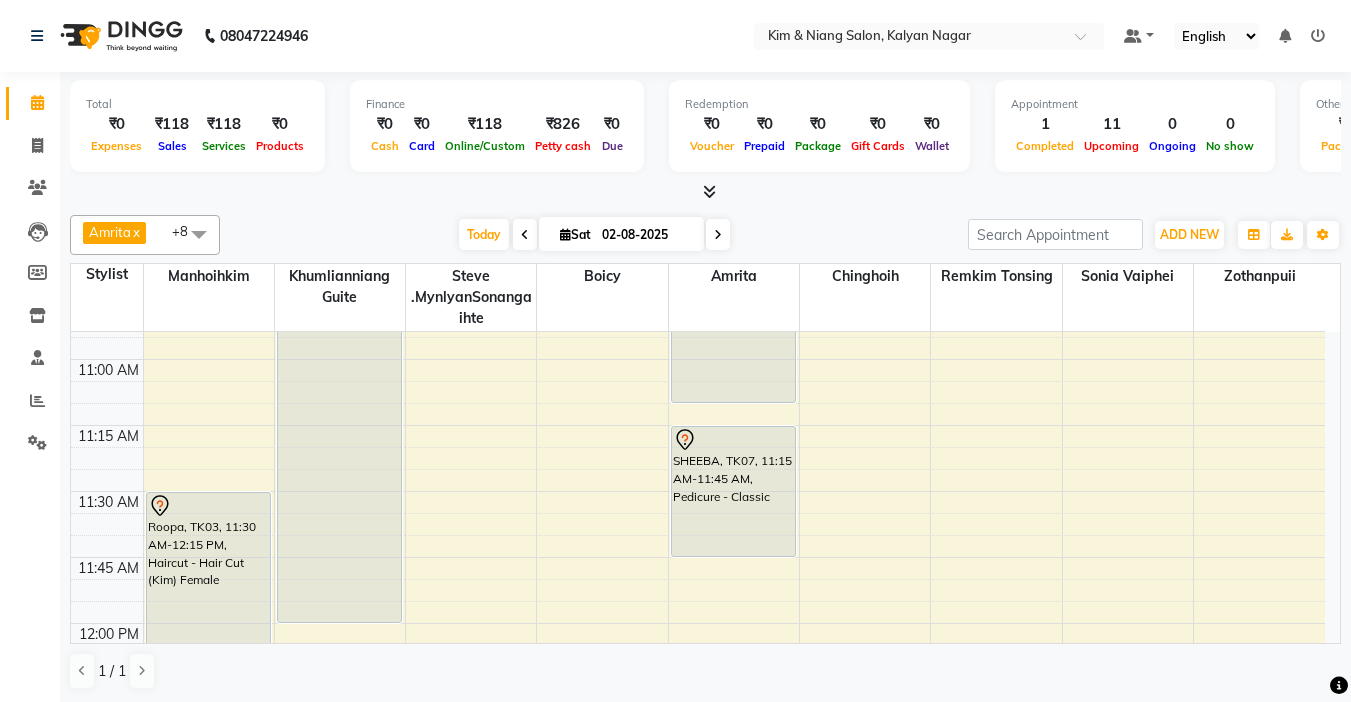 scroll, scrollTop: 300, scrollLeft: 0, axis: vertical 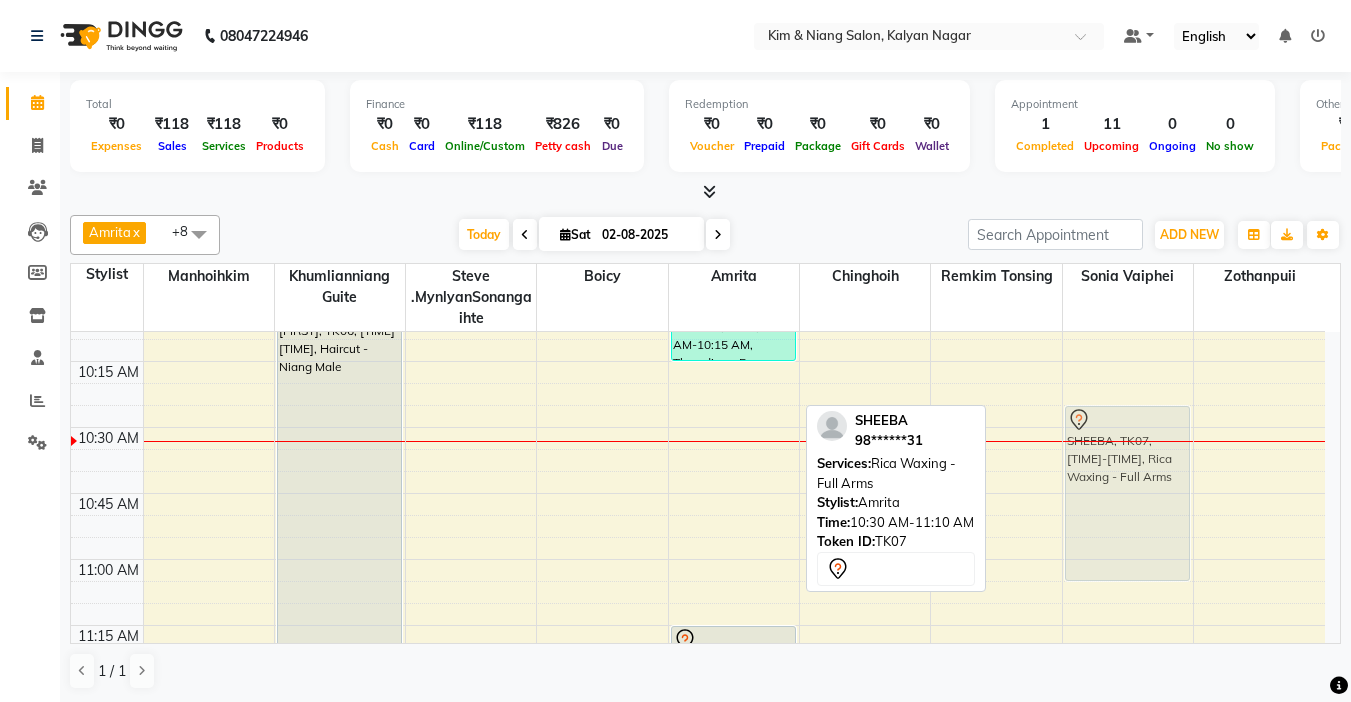 drag, startPoint x: 712, startPoint y: 476, endPoint x: 1078, endPoint y: 462, distance: 366.26767 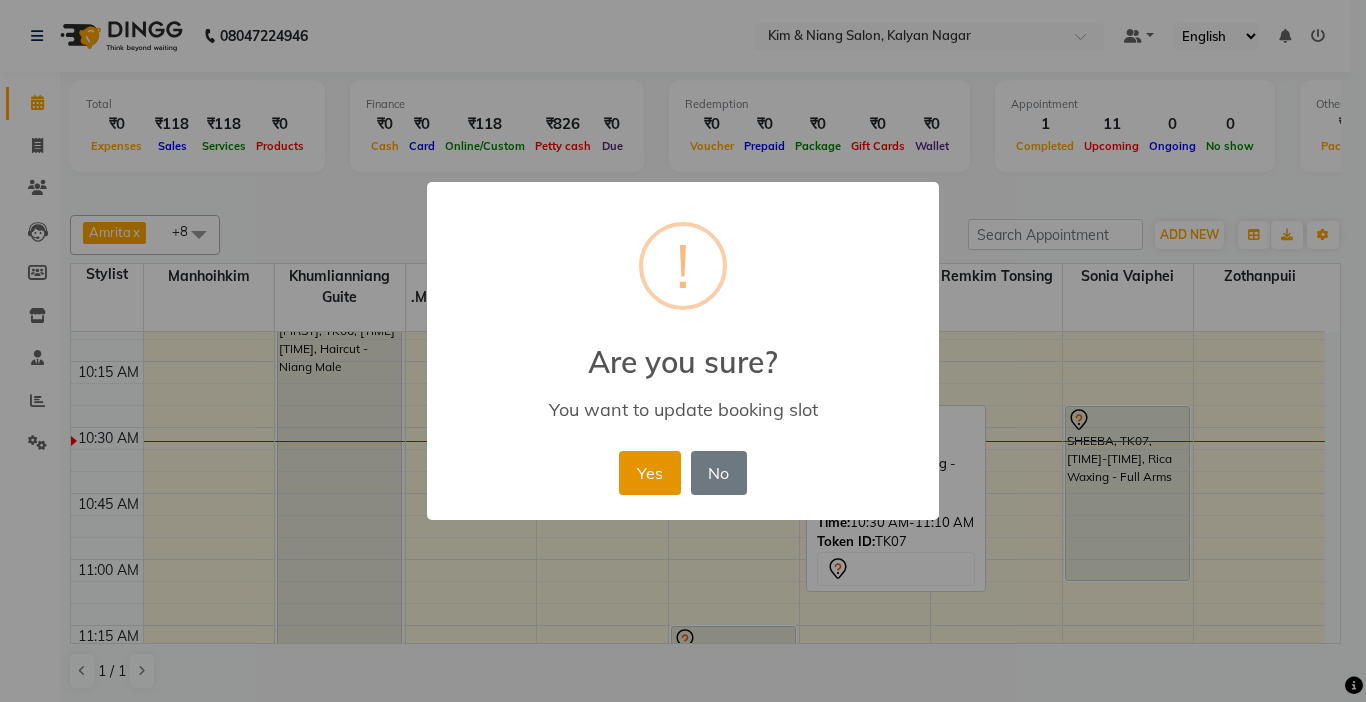 click on "Yes" at bounding box center [649, 473] 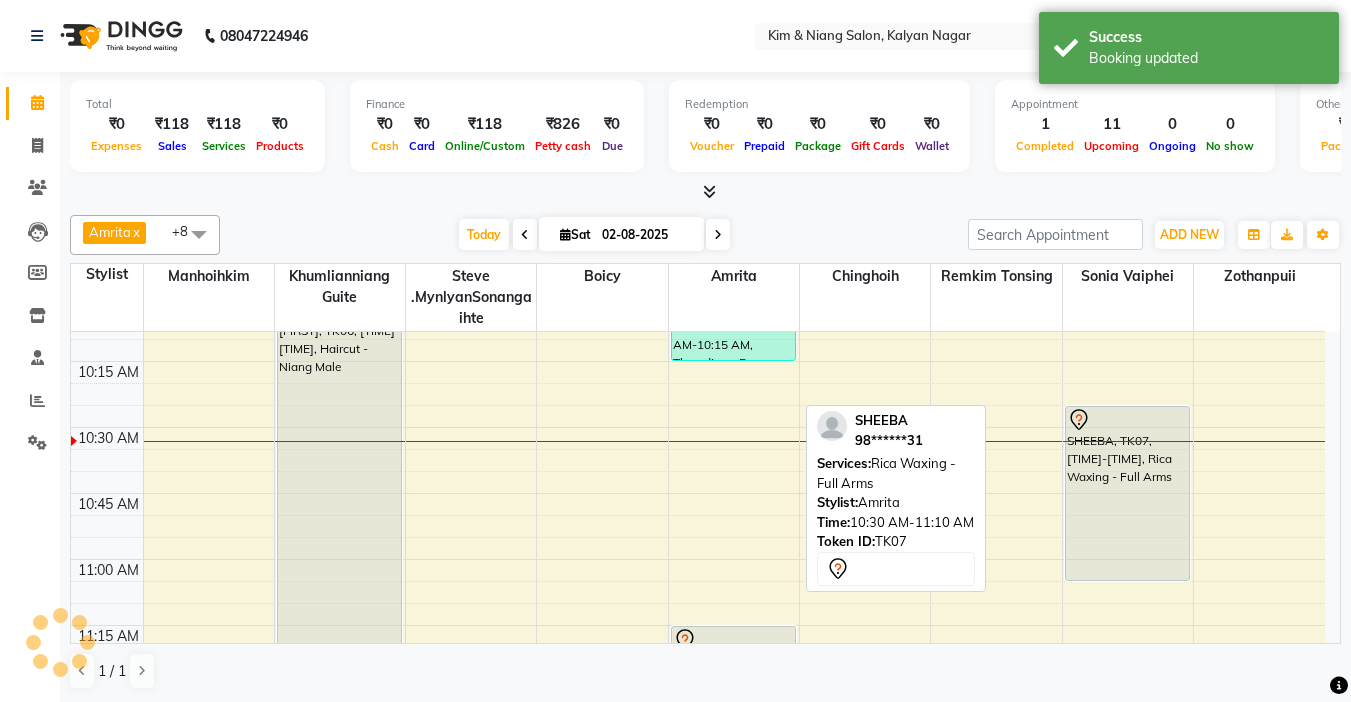 scroll, scrollTop: 1, scrollLeft: 0, axis: vertical 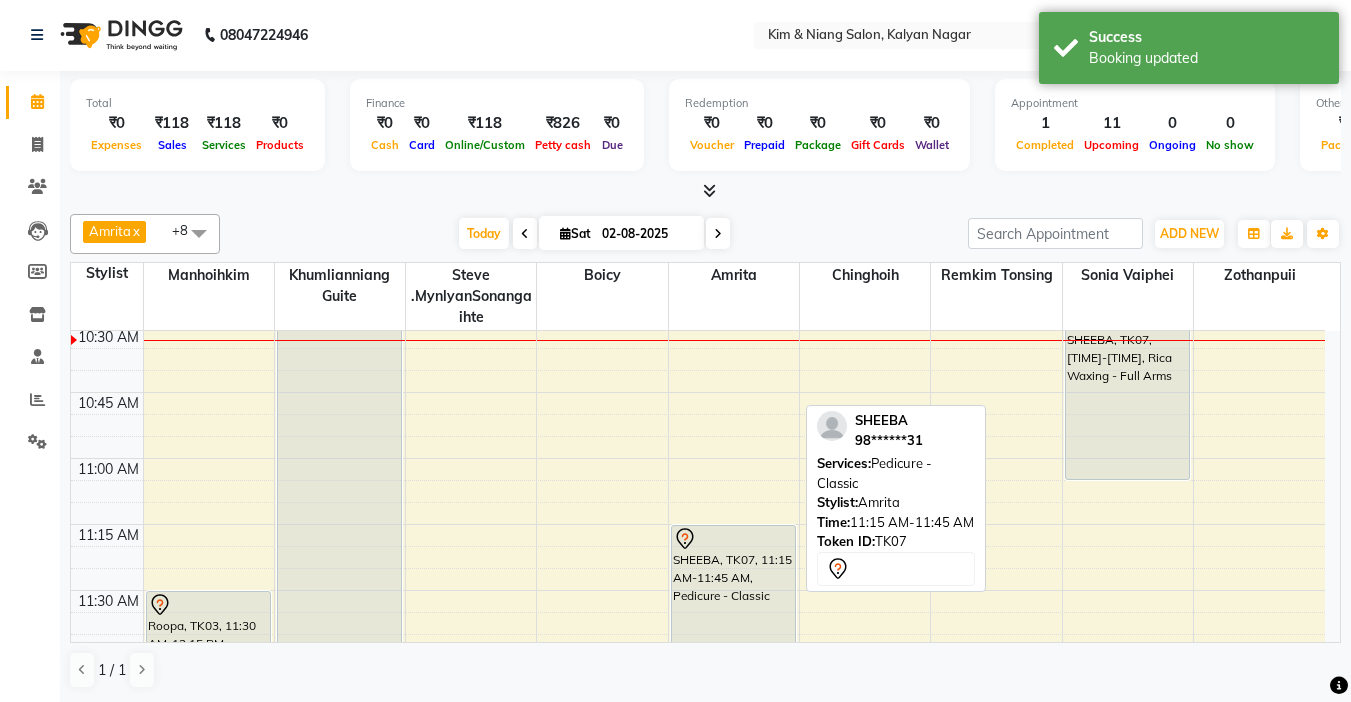 click on "SHEEBA, TK07, 11:15 AM-11:45 AM, Pedicure - Classic" at bounding box center (733, 590) 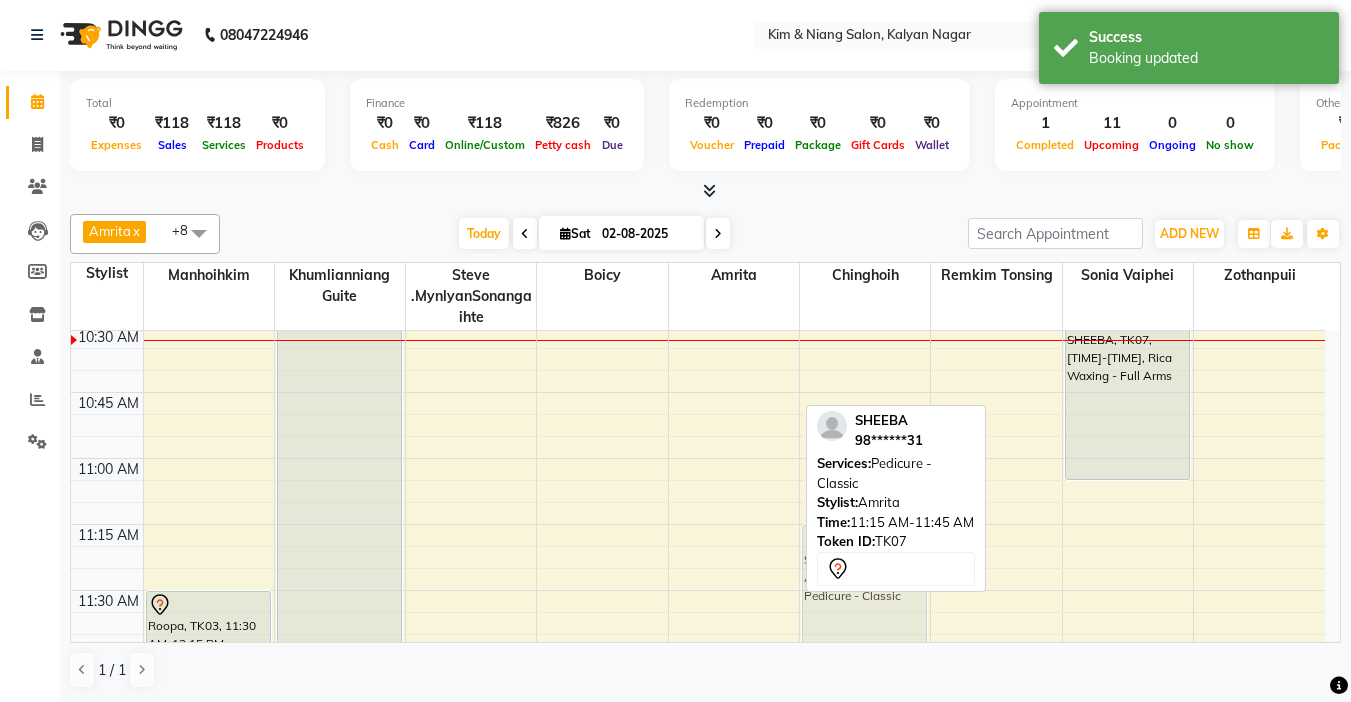 drag, startPoint x: 714, startPoint y: 570, endPoint x: 879, endPoint y: 546, distance: 166.73631 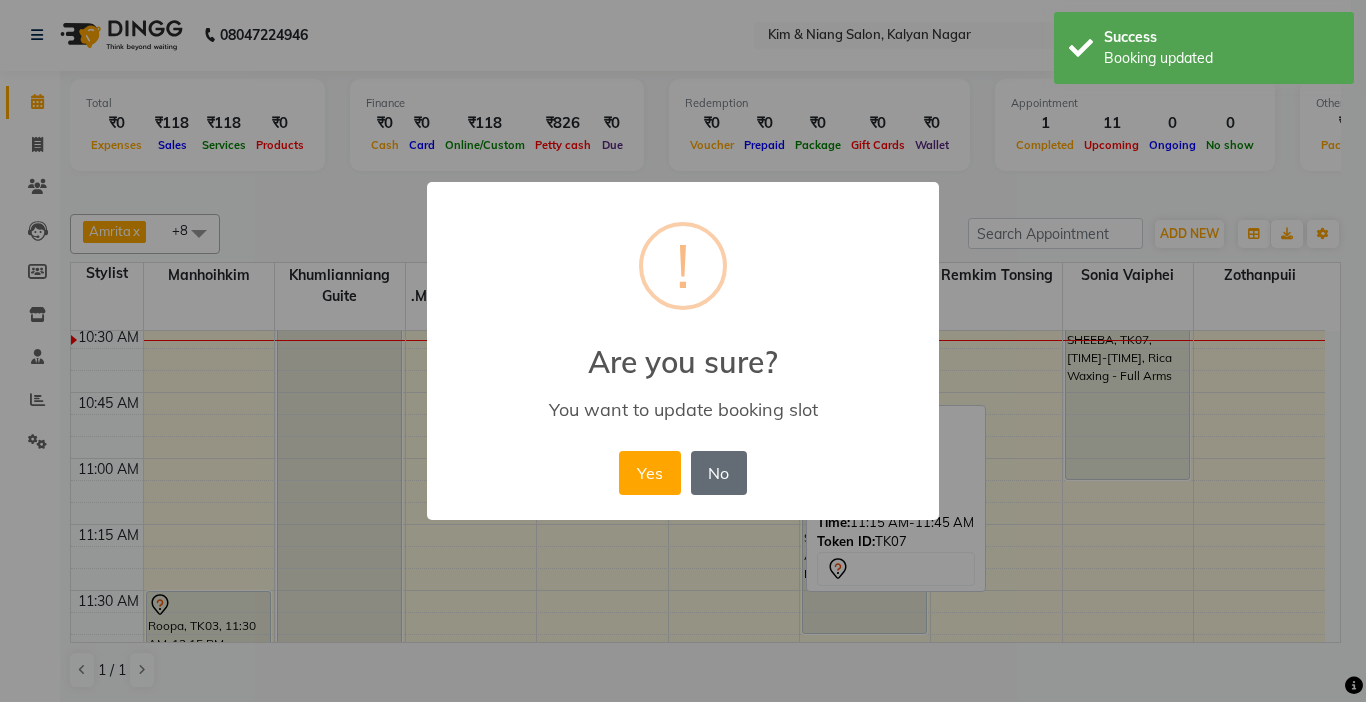 click on "No" at bounding box center (719, 473) 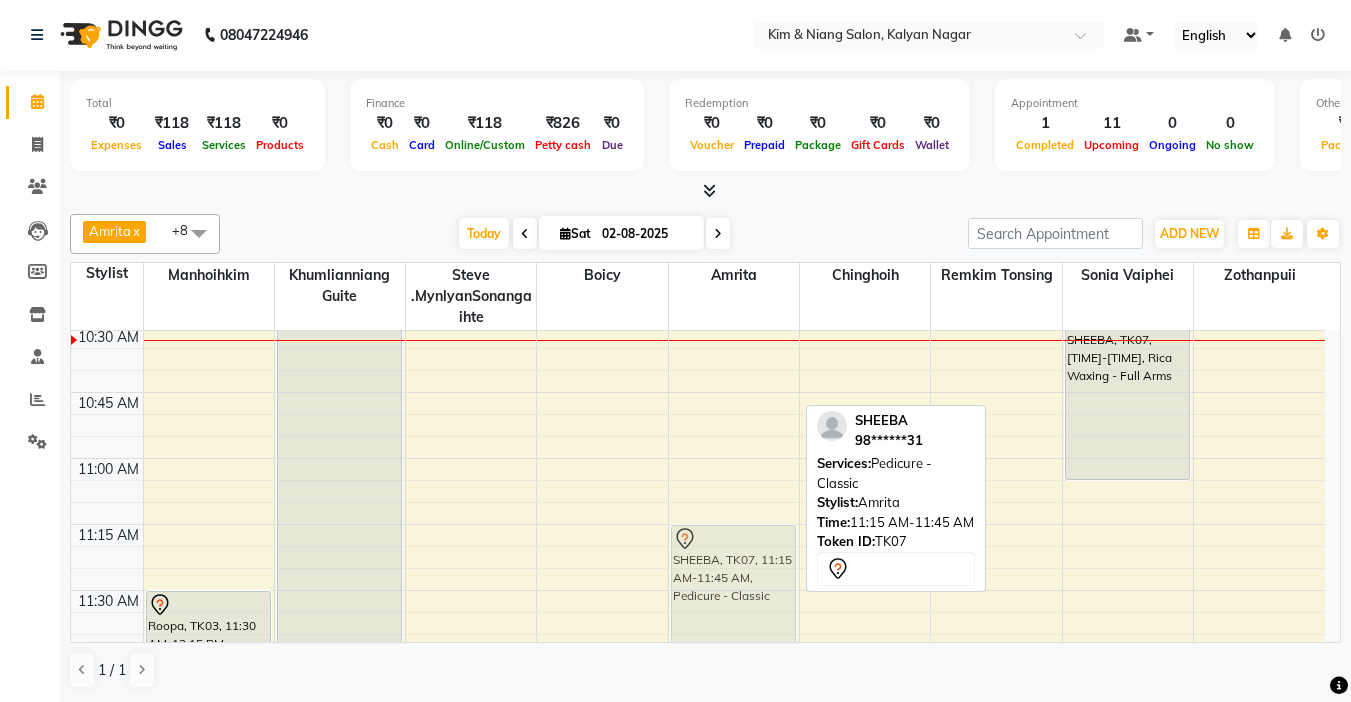 drag, startPoint x: 715, startPoint y: 554, endPoint x: 744, endPoint y: 545, distance: 30.364452 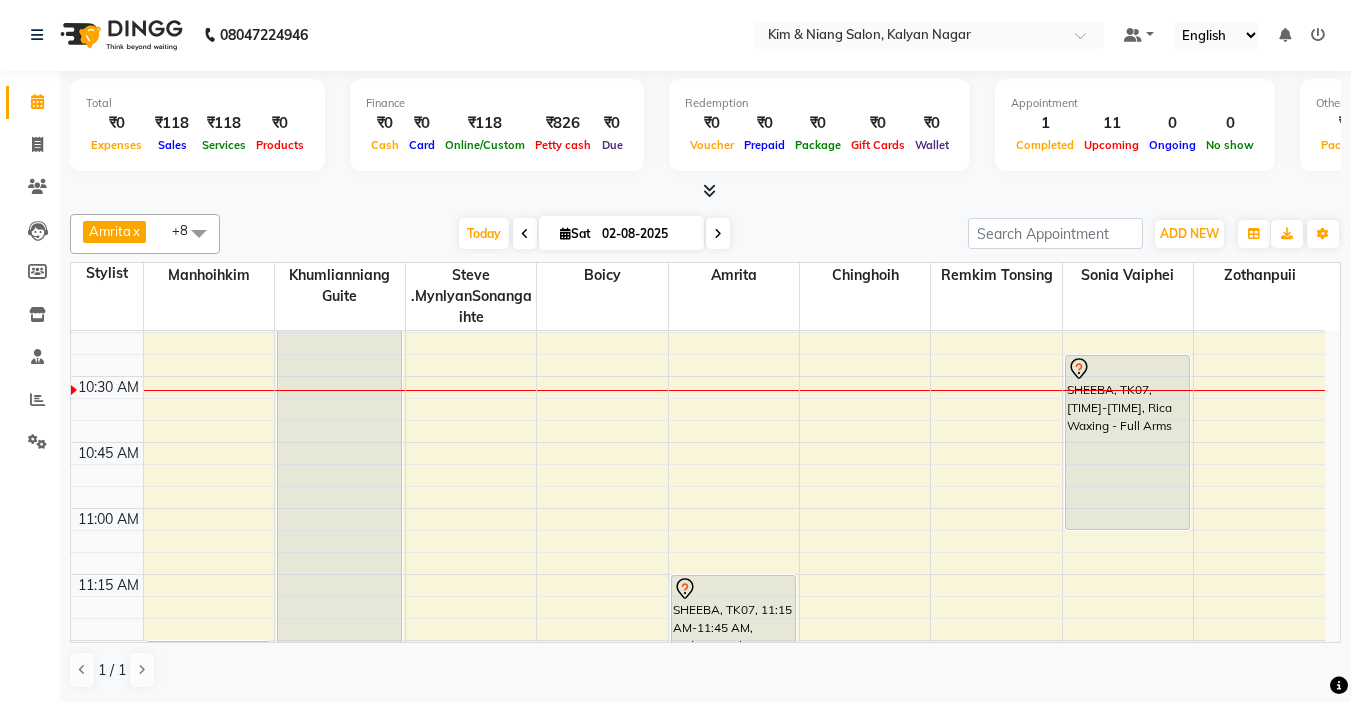 scroll, scrollTop: 300, scrollLeft: 0, axis: vertical 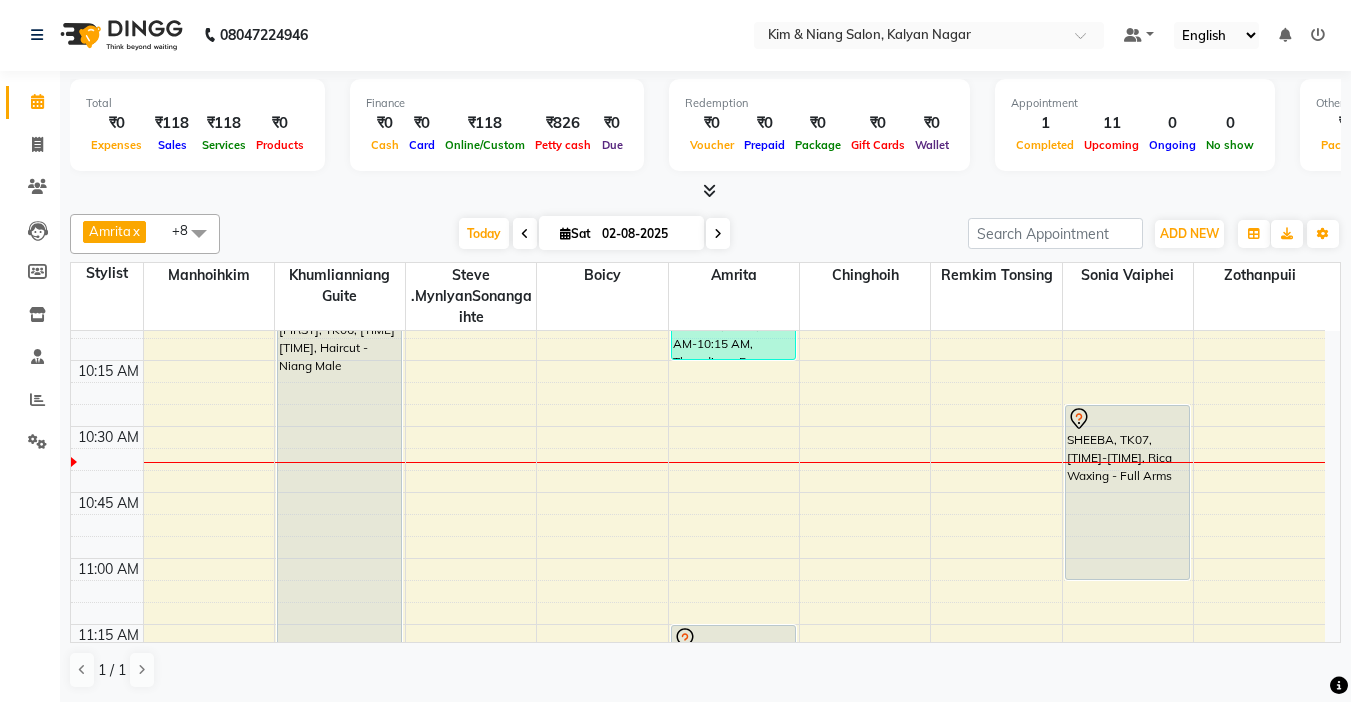 drag, startPoint x: 1163, startPoint y: 276, endPoint x: 825, endPoint y: 204, distance: 345.58356 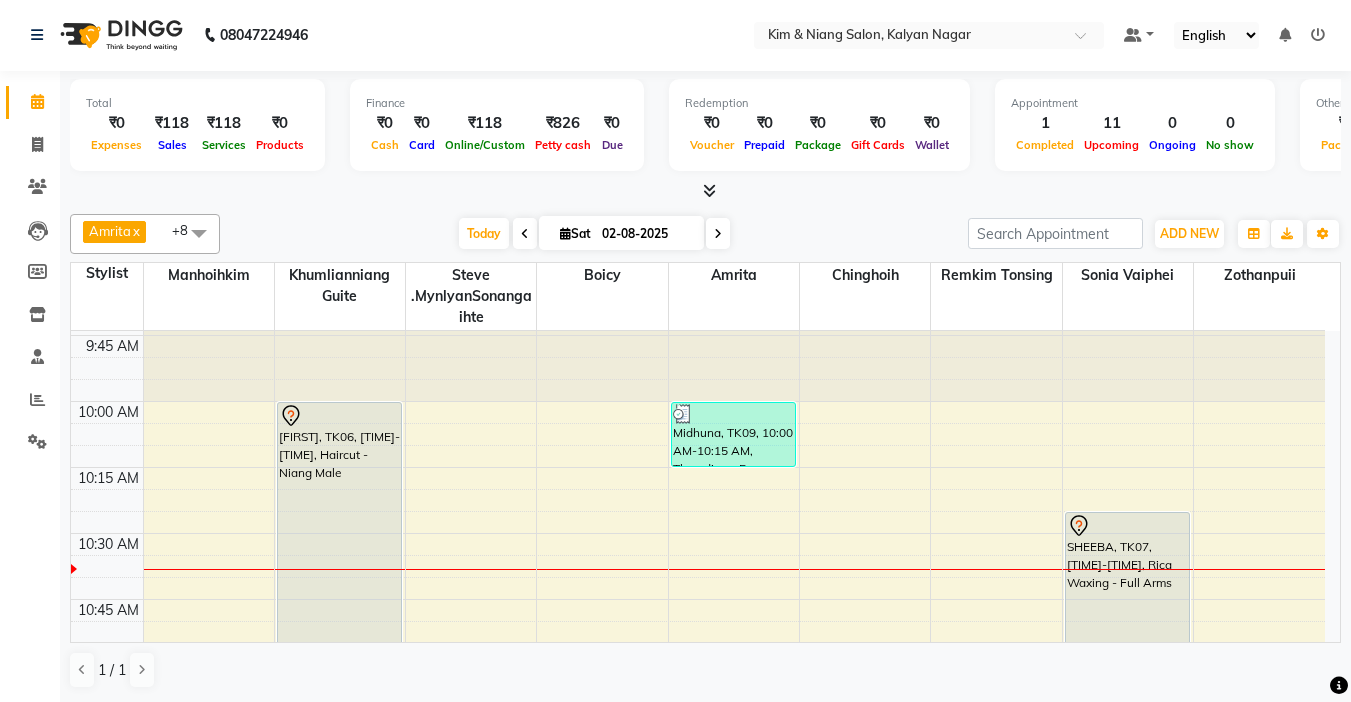 scroll, scrollTop: 200, scrollLeft: 0, axis: vertical 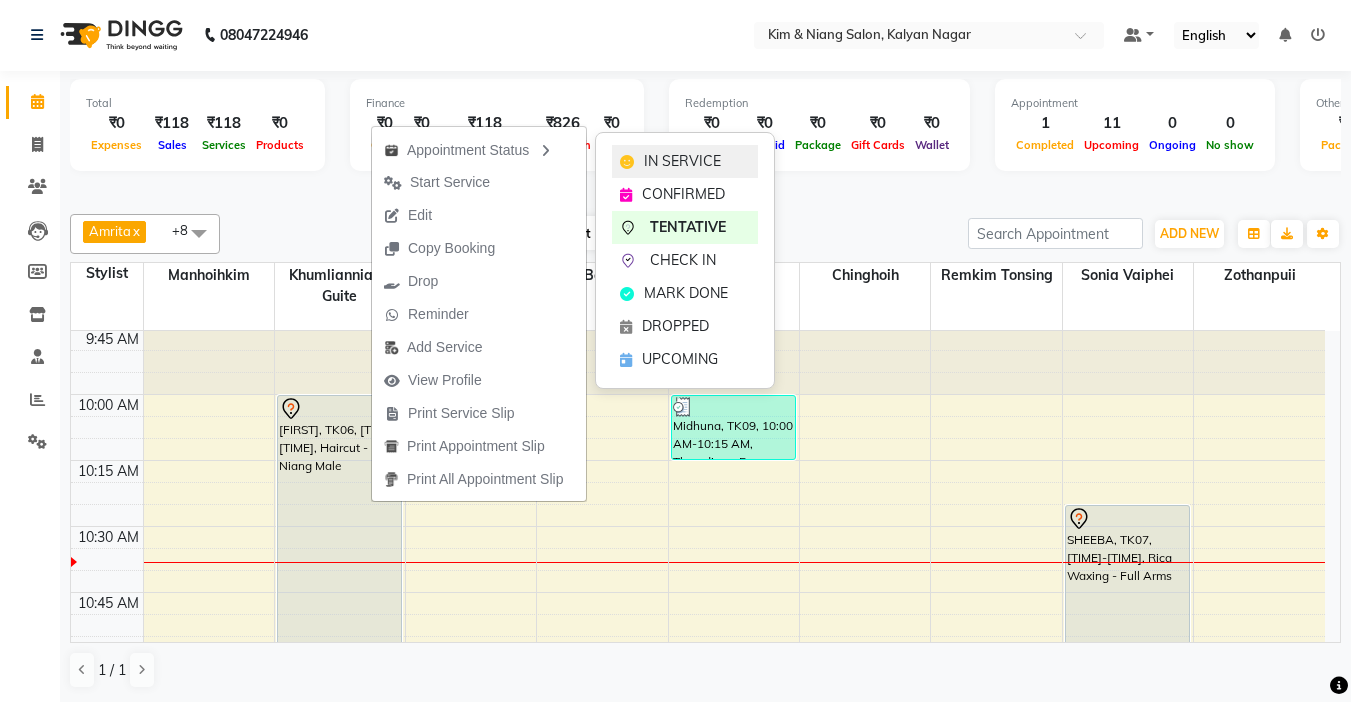 click on "IN SERVICE" 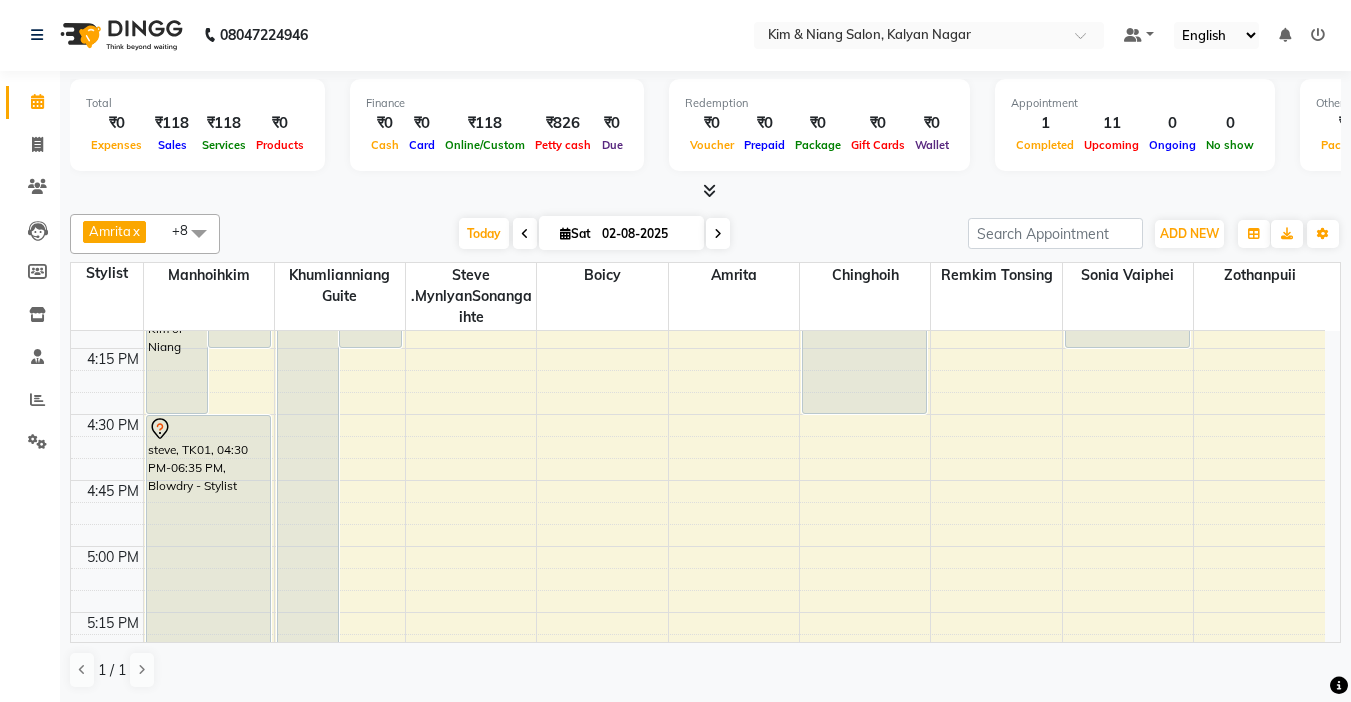 scroll, scrollTop: 1900, scrollLeft: 0, axis: vertical 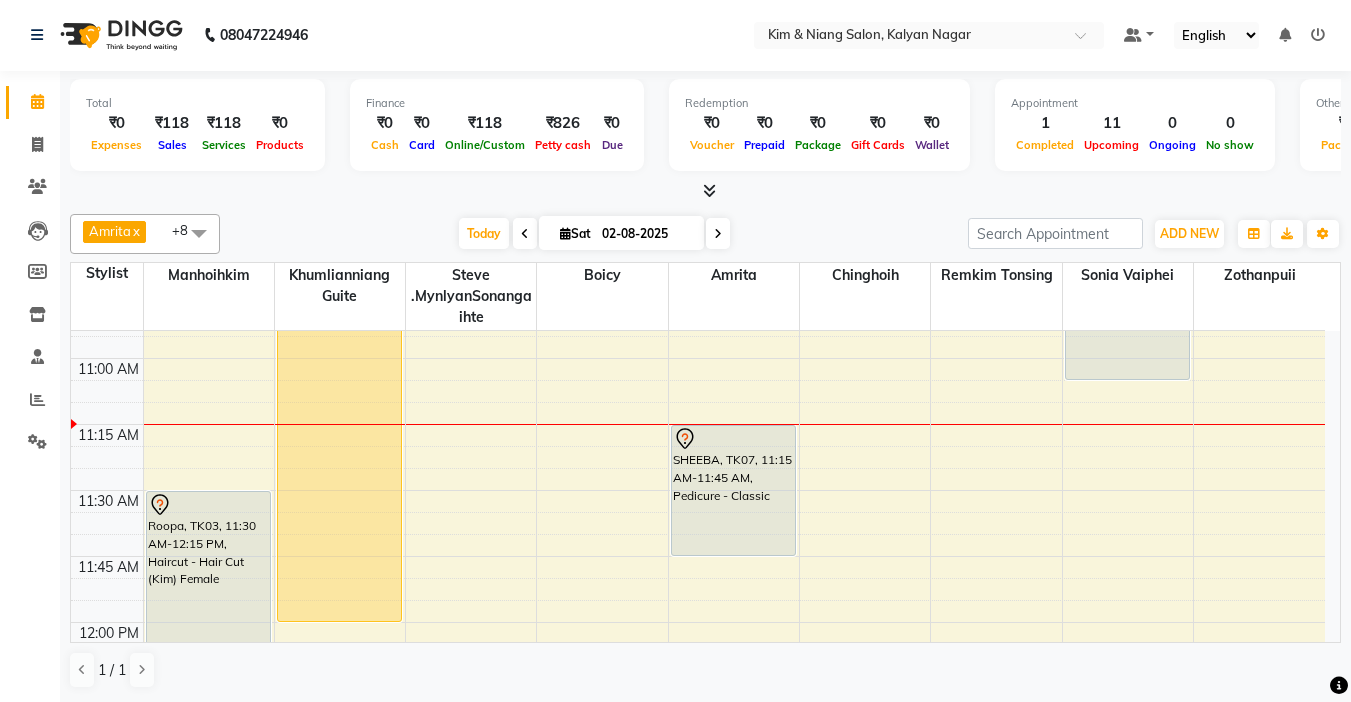 drag, startPoint x: 1337, startPoint y: 337, endPoint x: 836, endPoint y: 210, distance: 516.8462 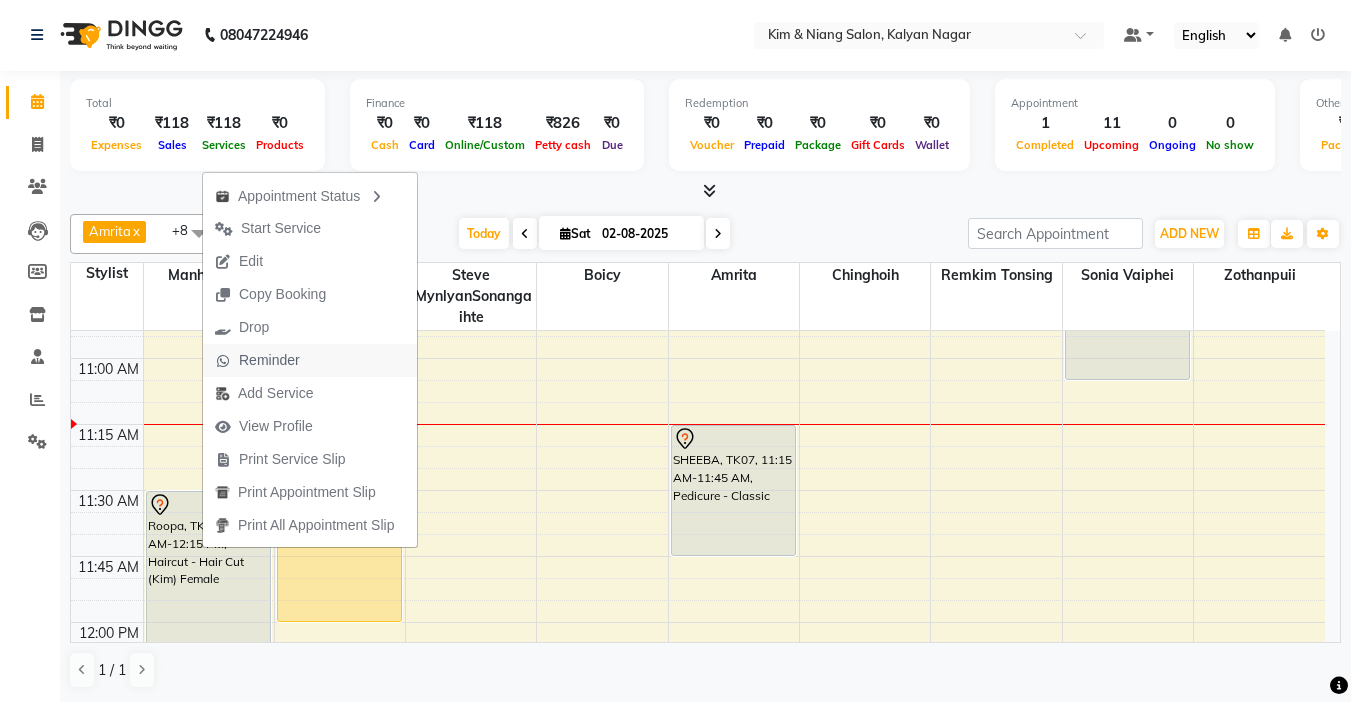 click on "Reminder" at bounding box center [269, 360] 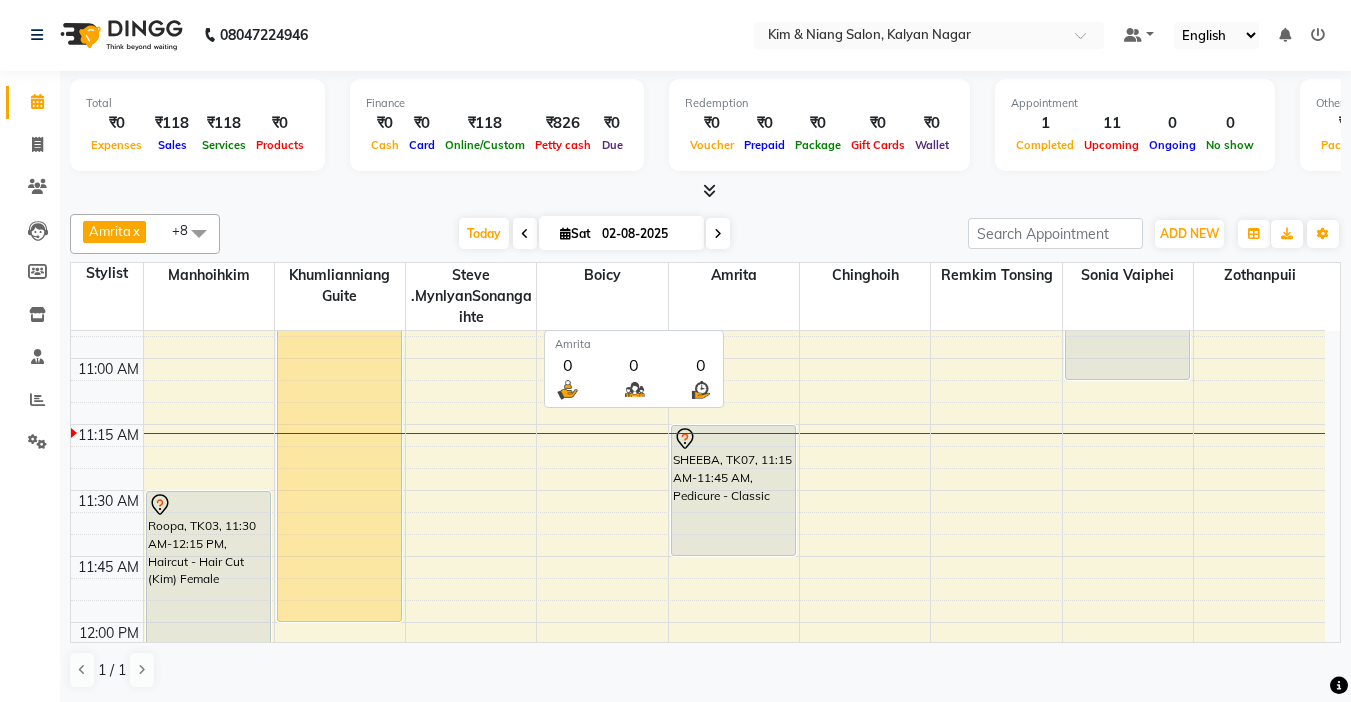 scroll, scrollTop: 0, scrollLeft: 0, axis: both 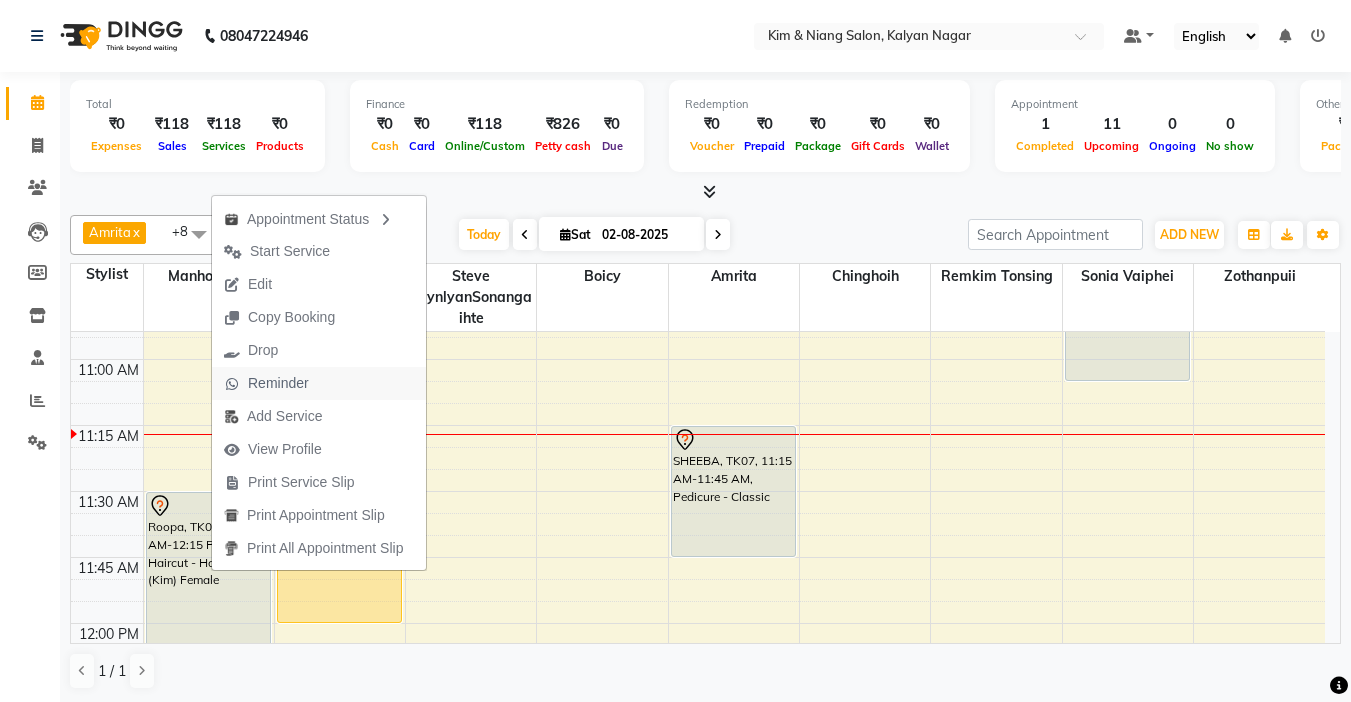 click on "Reminder" at bounding box center (278, 383) 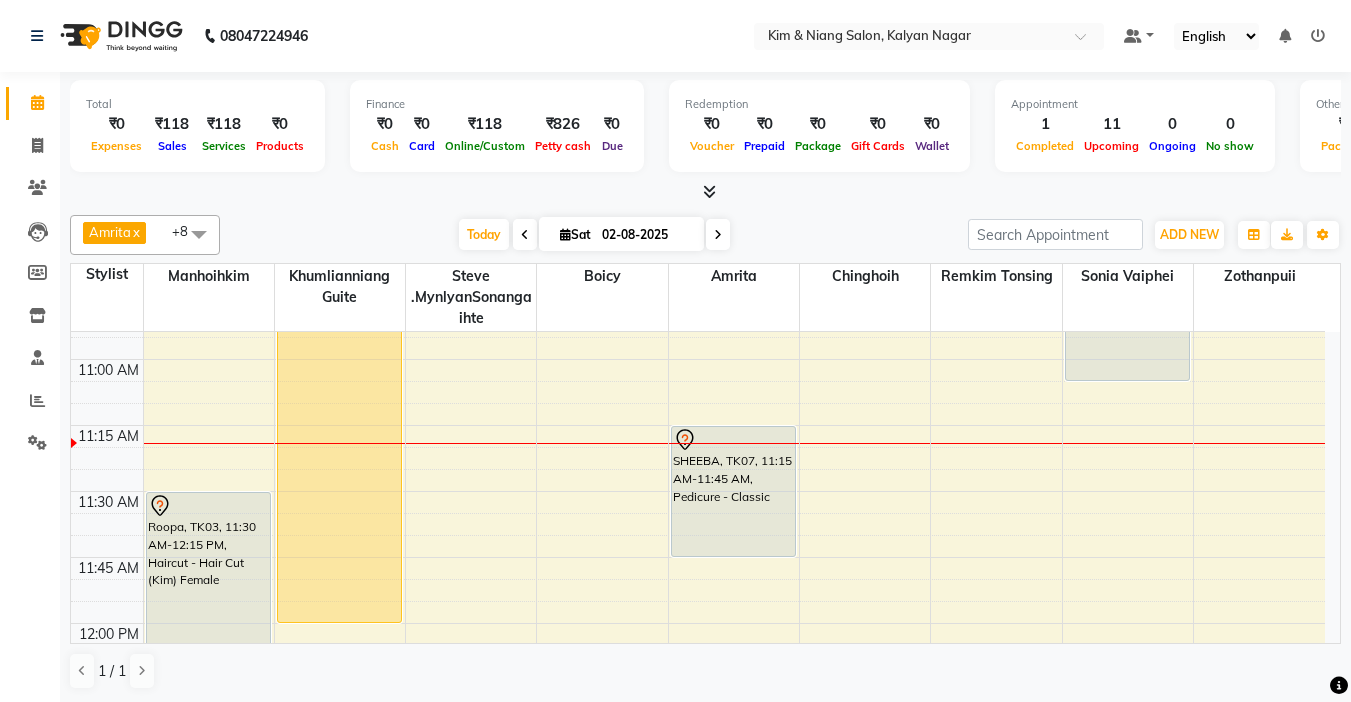 click on "Sat 02-08-2025" at bounding box center [621, 234] 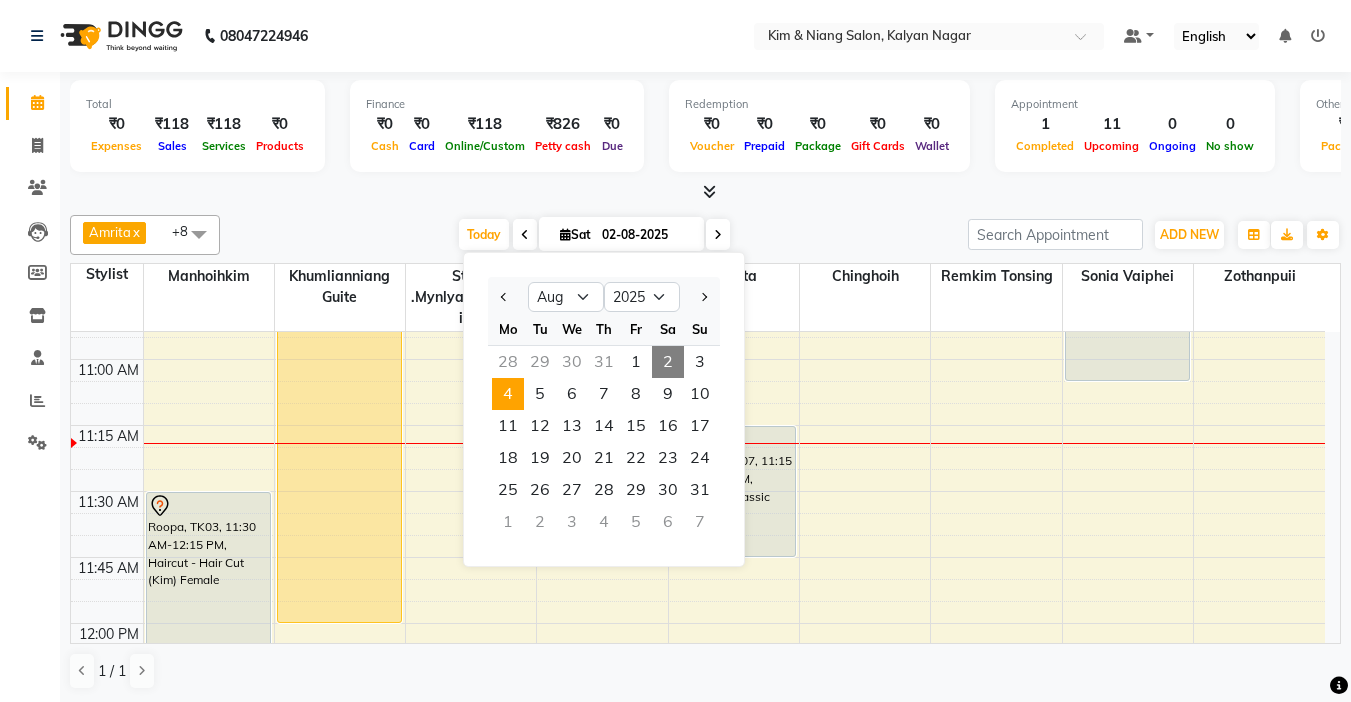 click on "4" at bounding box center (508, 394) 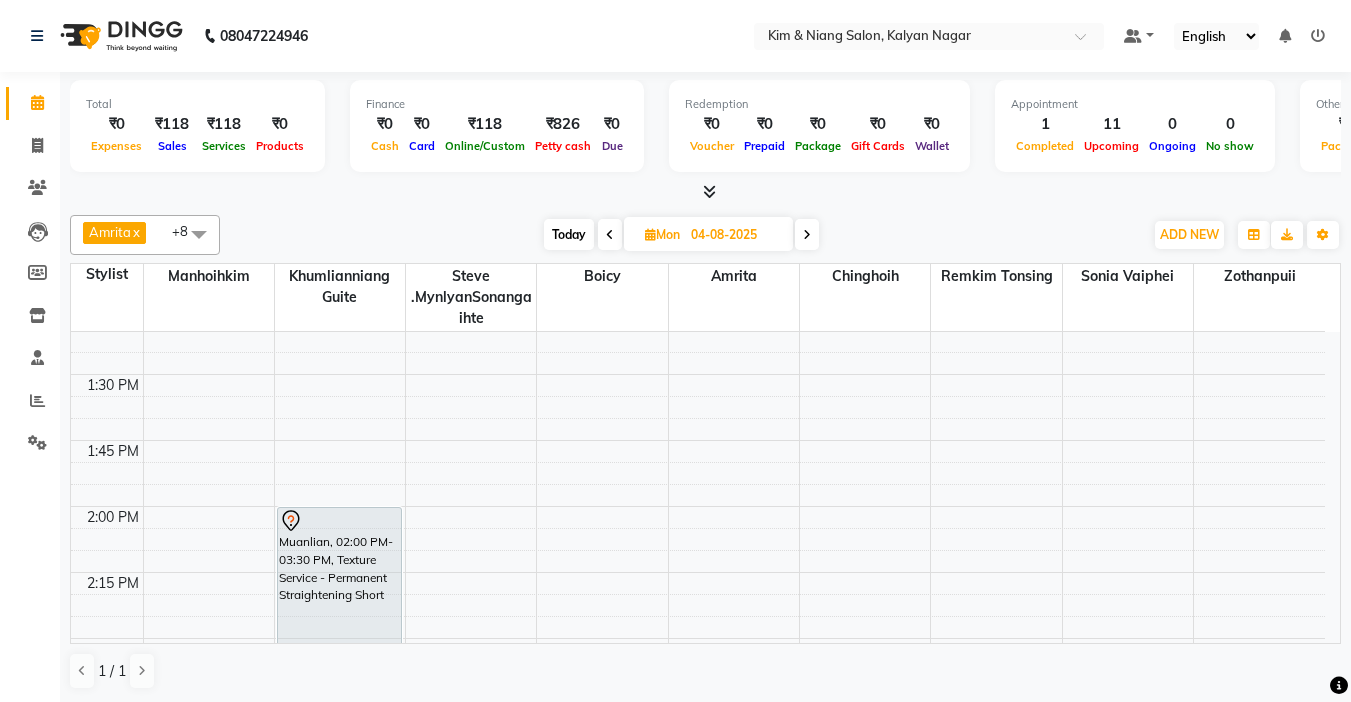 scroll, scrollTop: 1100, scrollLeft: 0, axis: vertical 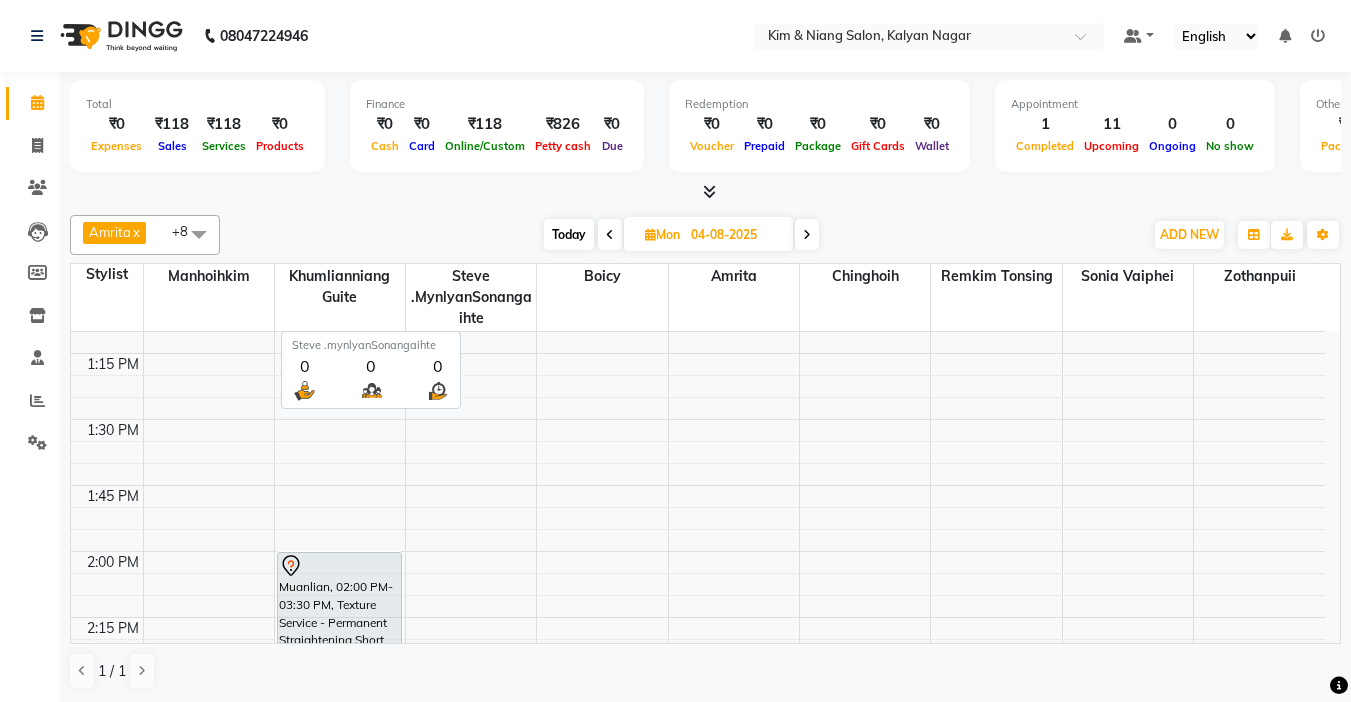 click on "Today  Mon 04-08-2025" at bounding box center (681, 235) 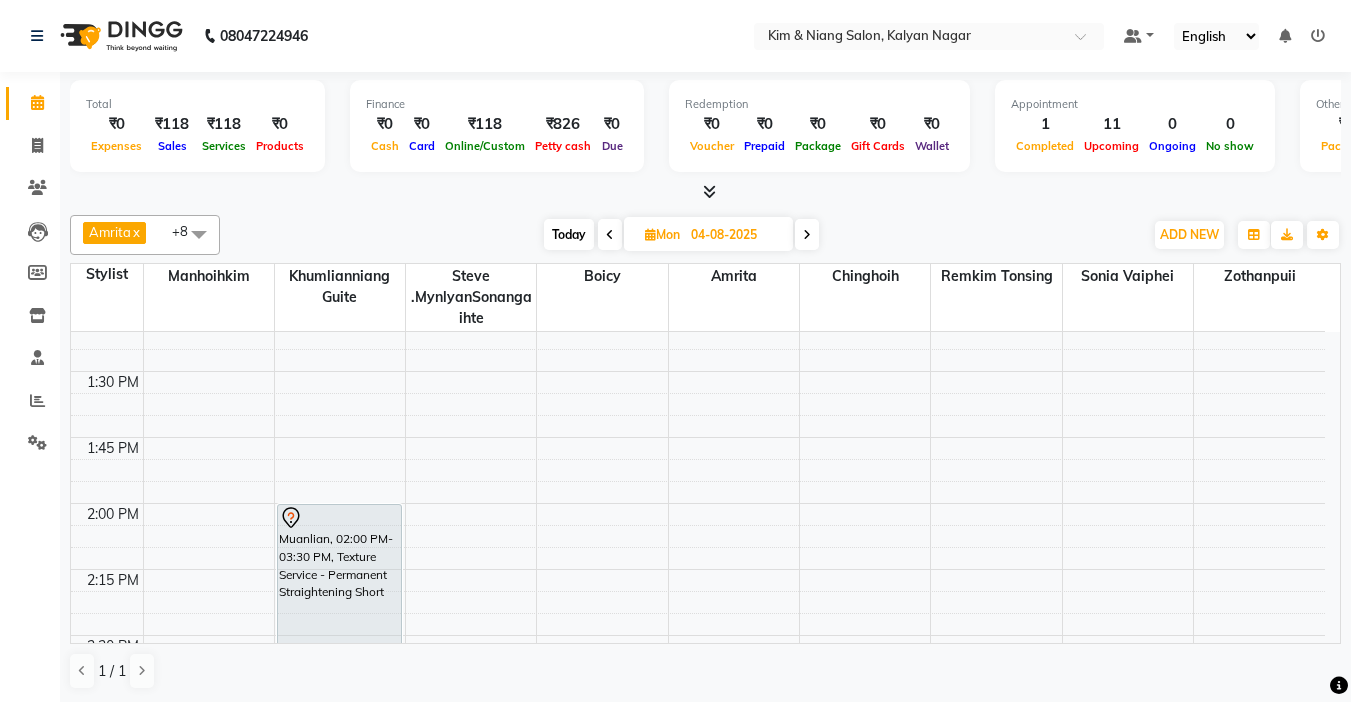 scroll, scrollTop: 1100, scrollLeft: 0, axis: vertical 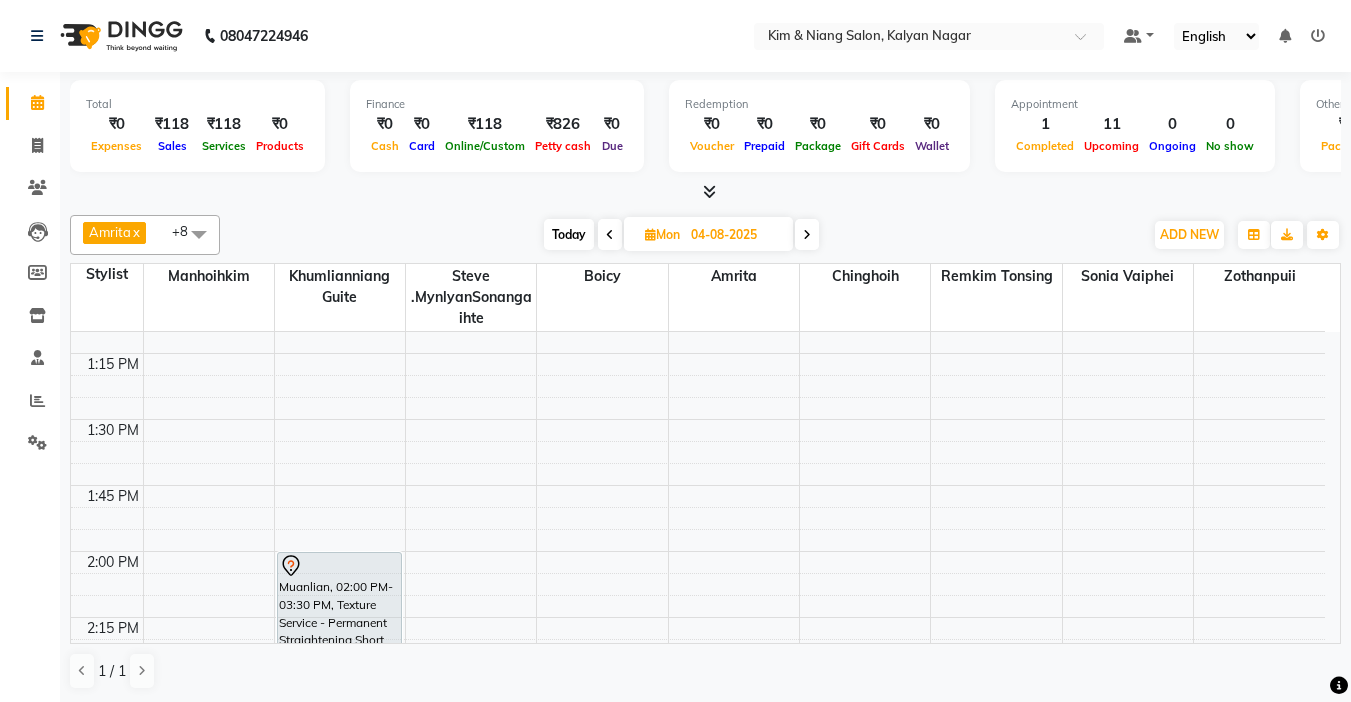 click on "Muanlian, [TIME]-[TIME], Texture Service - Permanent Straightening Short             Rika, [TIME]-[TIME], Colour Treatment - Root Touch Up Kim or Niang" at bounding box center (698, 947) 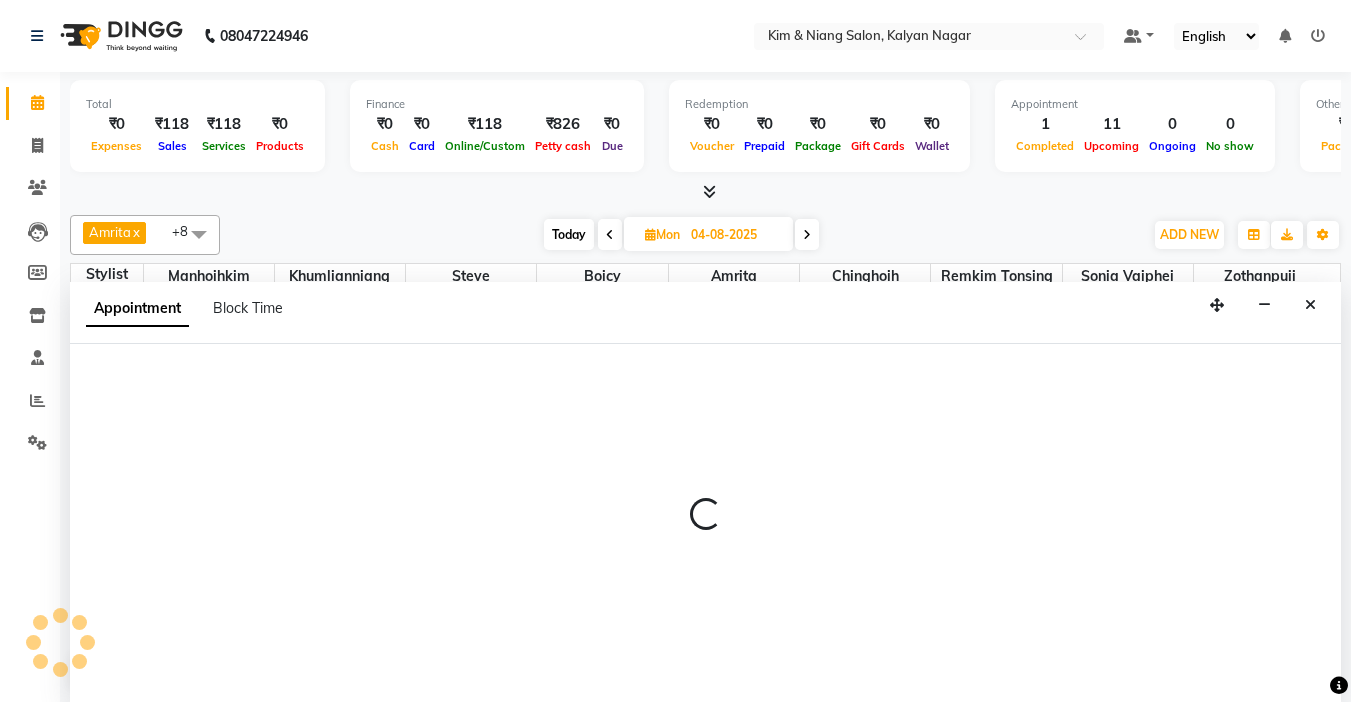 select on "70736" 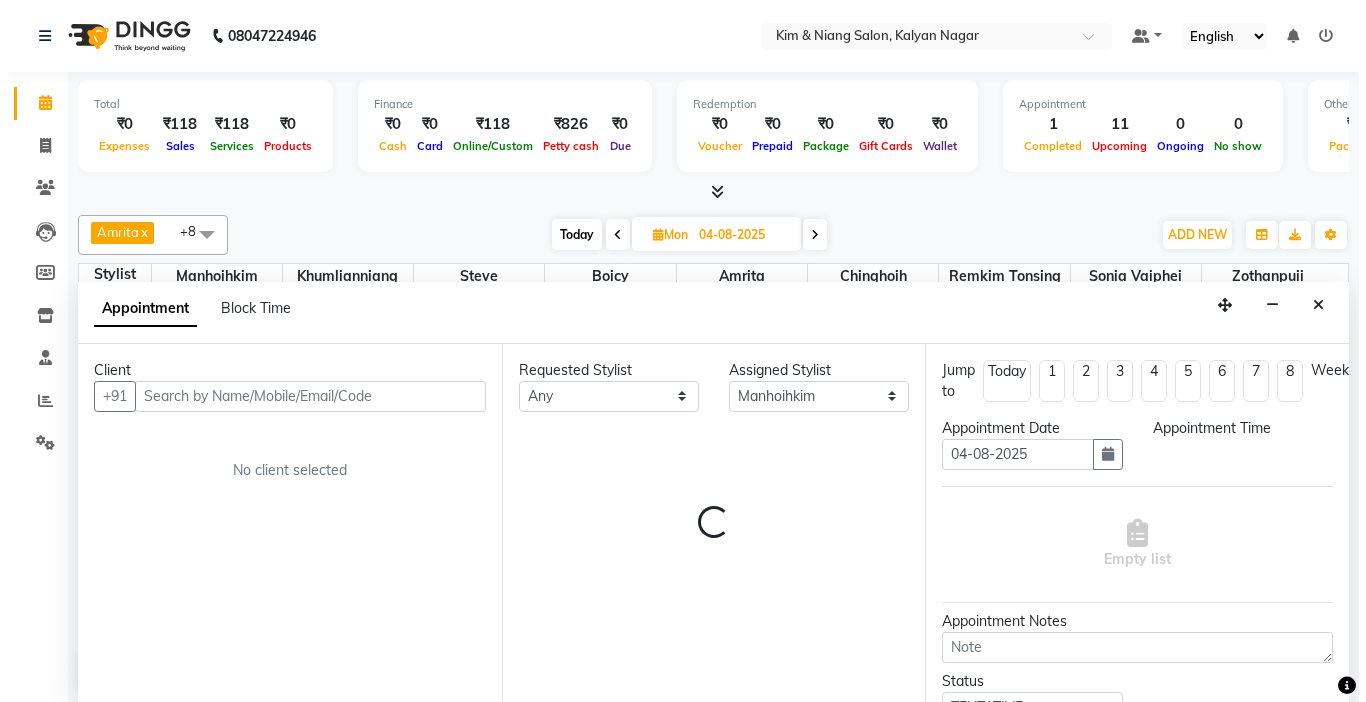 scroll, scrollTop: 1, scrollLeft: 0, axis: vertical 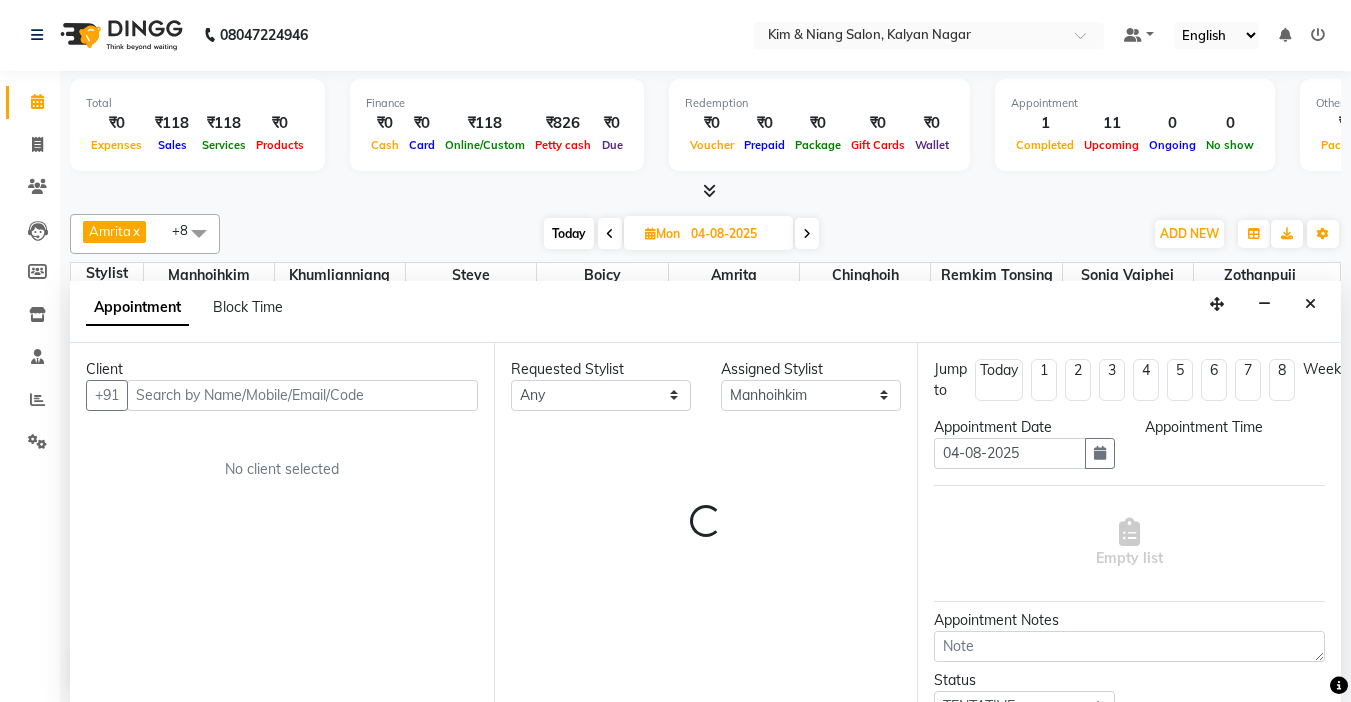 select on "810" 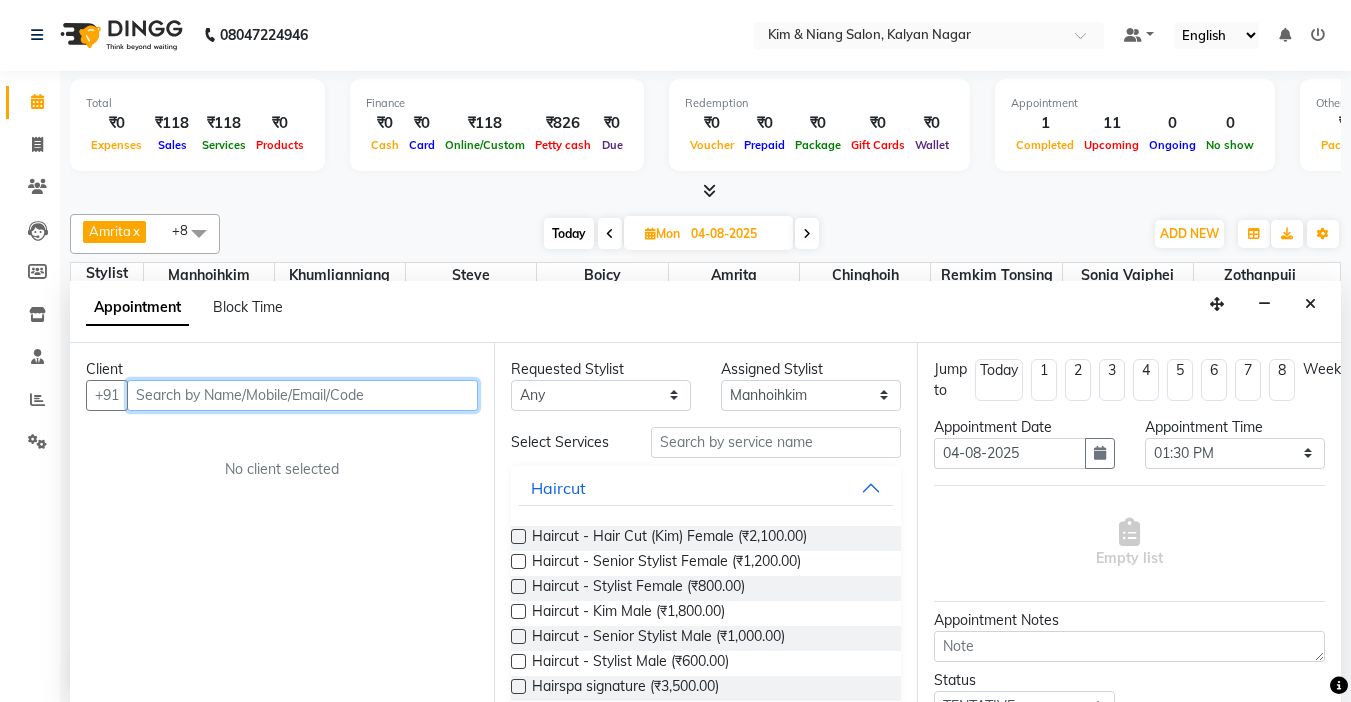 drag, startPoint x: 178, startPoint y: 399, endPoint x: 156, endPoint y: 398, distance: 22.022715 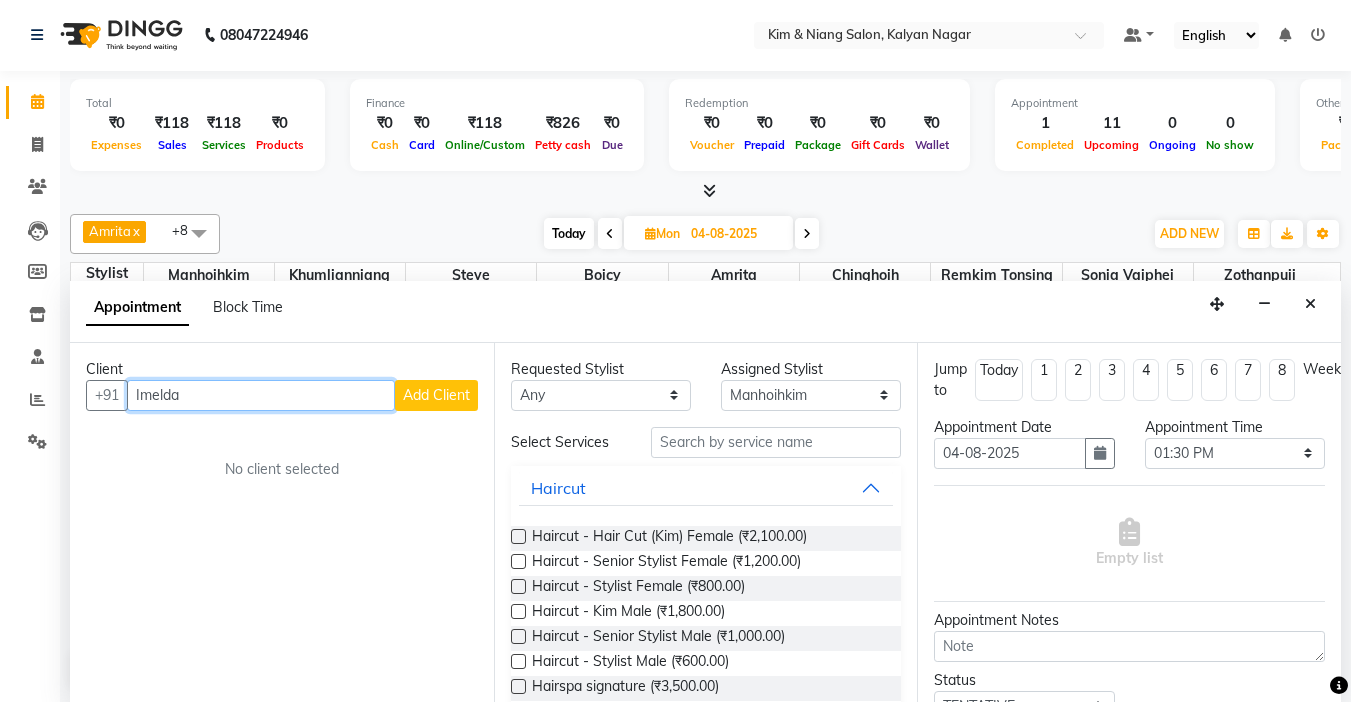 type on "Imelda" 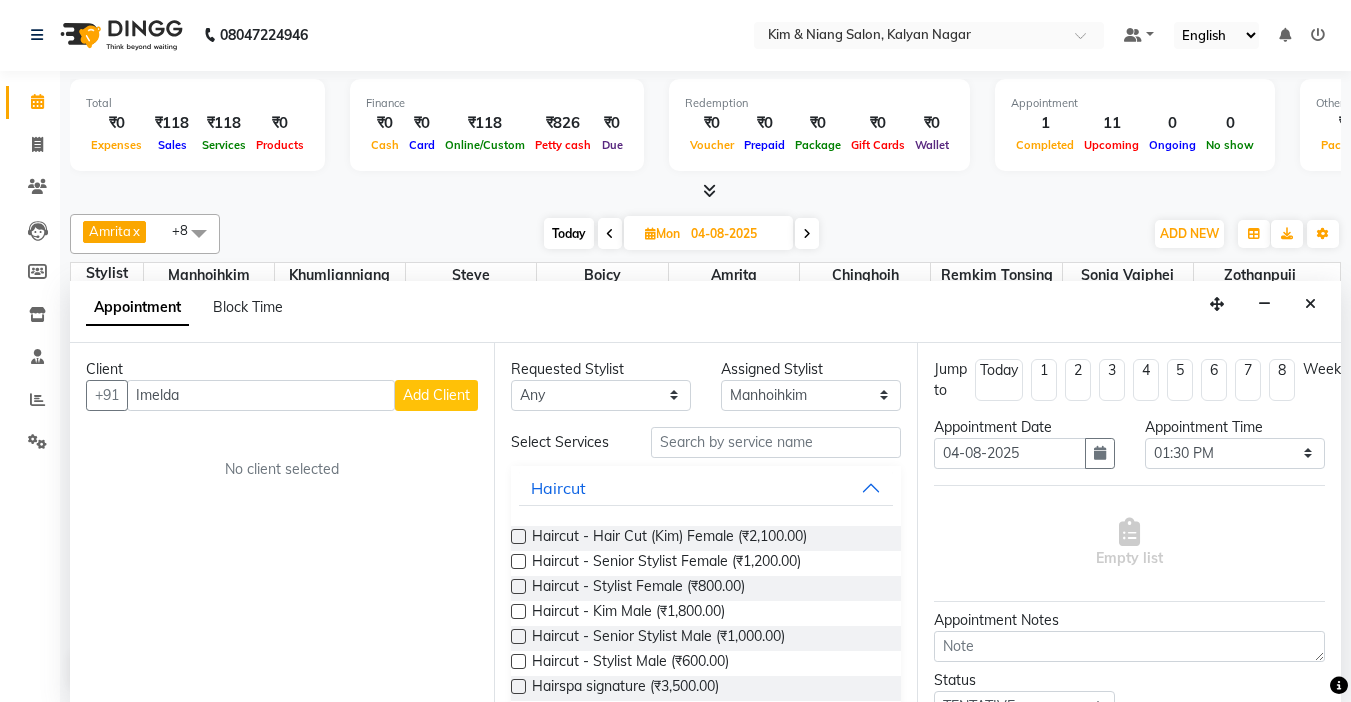 click on "Add Client" at bounding box center (436, 395) 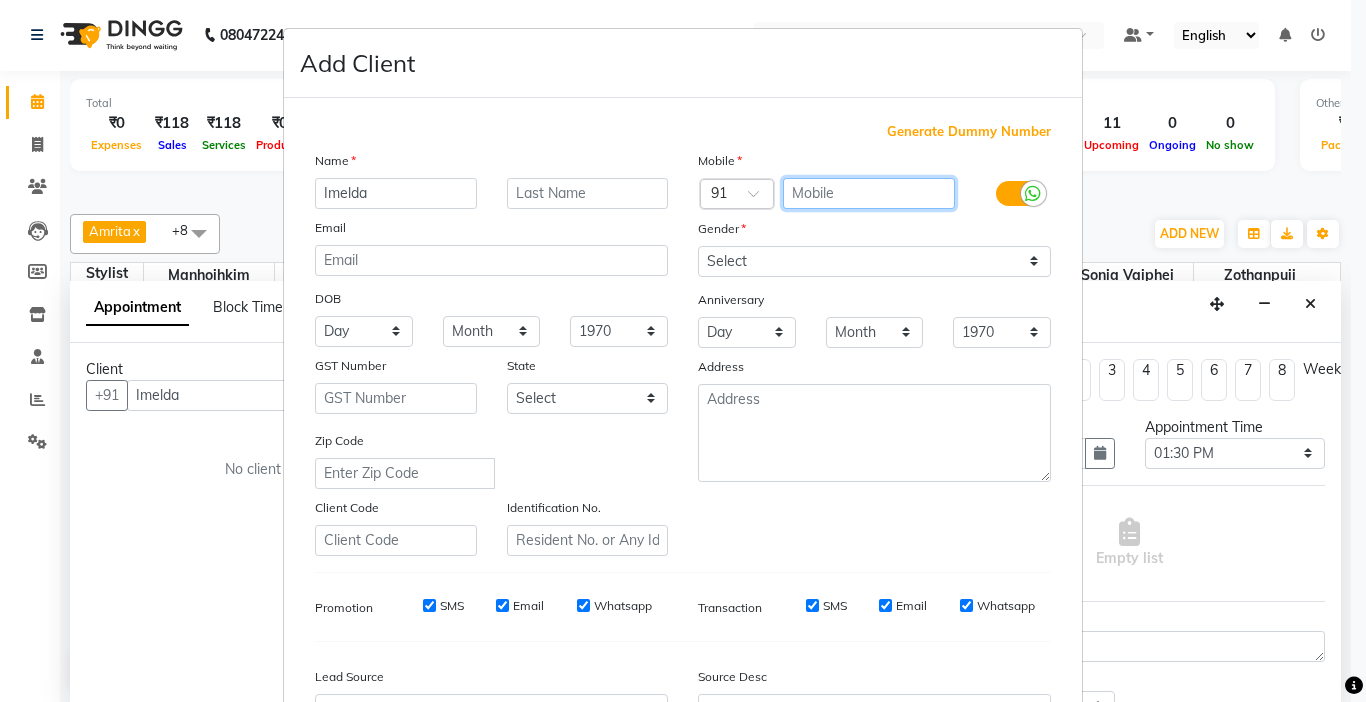 click at bounding box center [869, 193] 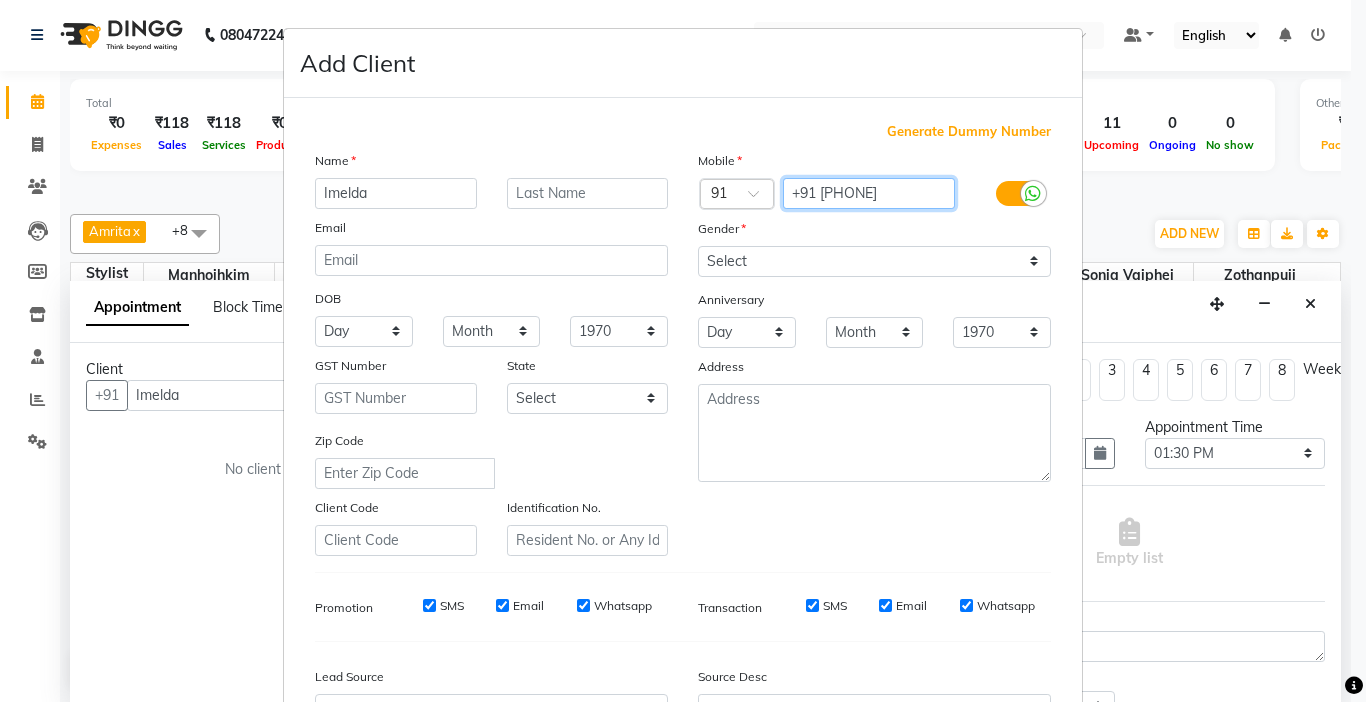 click on "+91 [PHONE]" at bounding box center (869, 193) 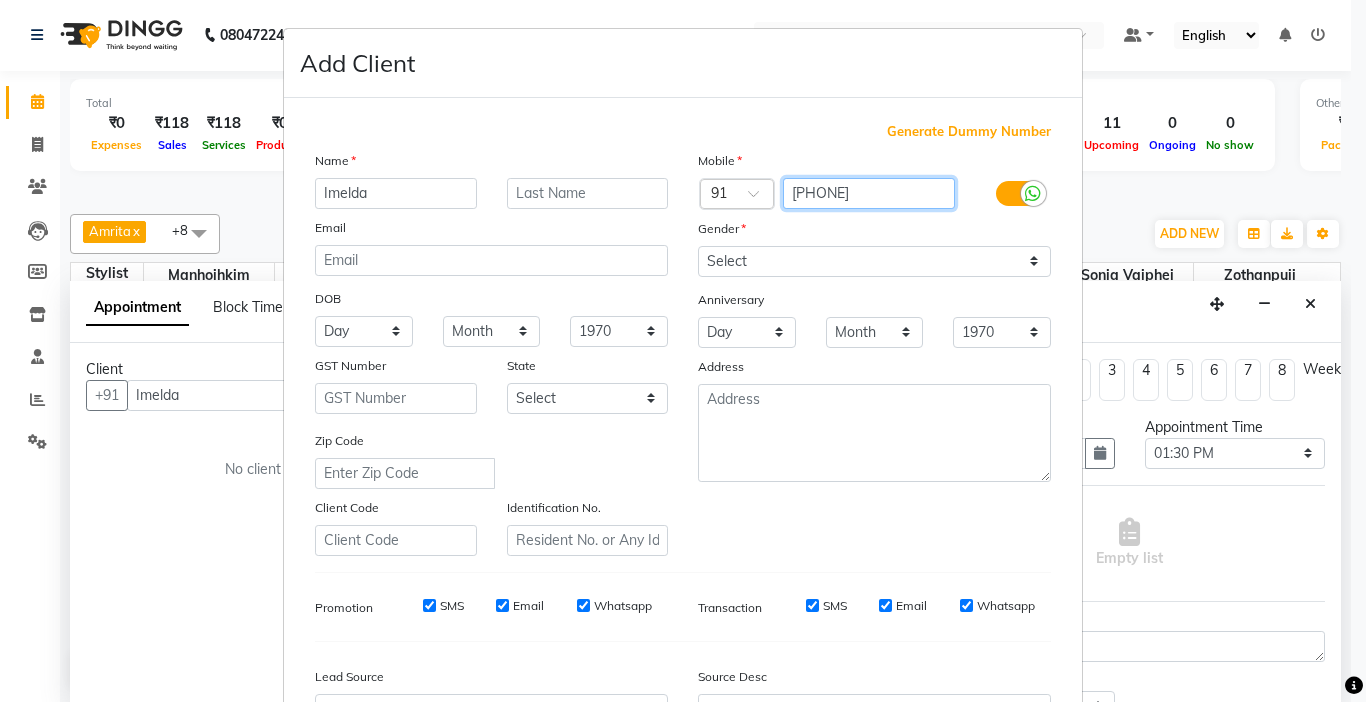 type on "[PHONE]" 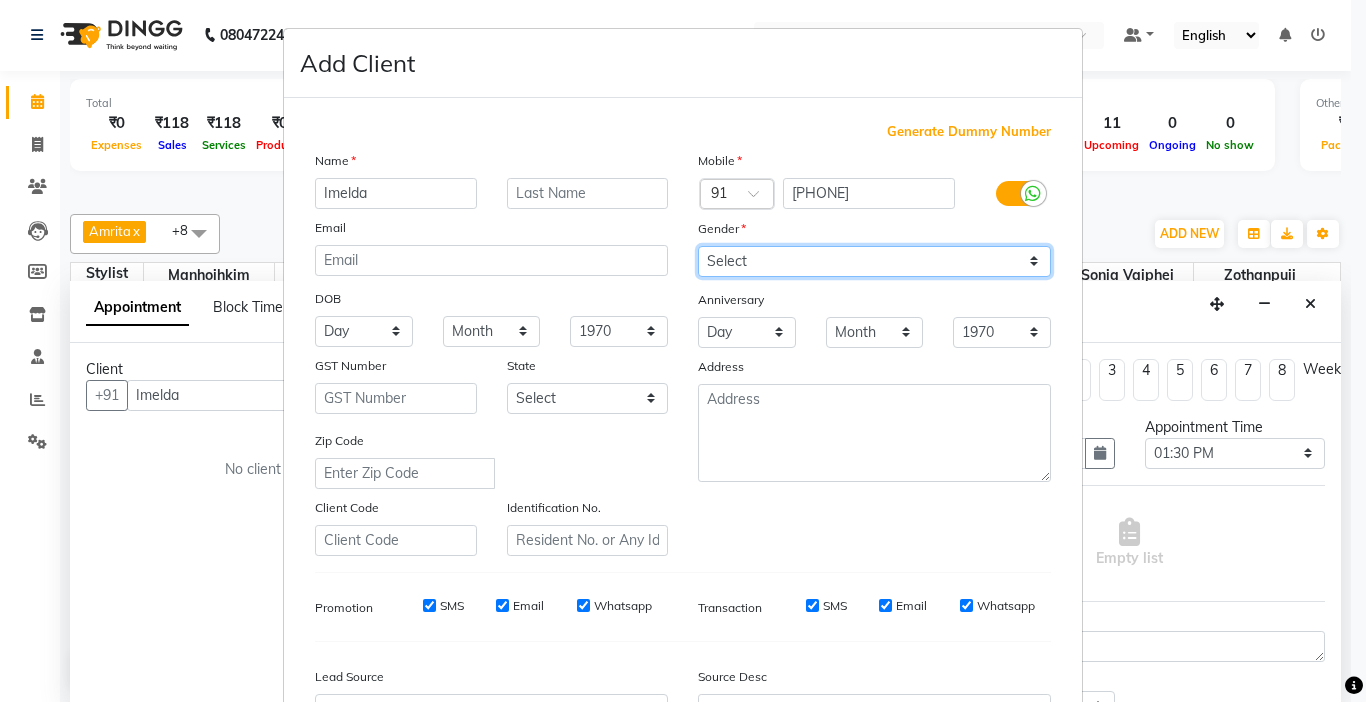 click on "Select Male Female Other Prefer Not To Say" at bounding box center [874, 261] 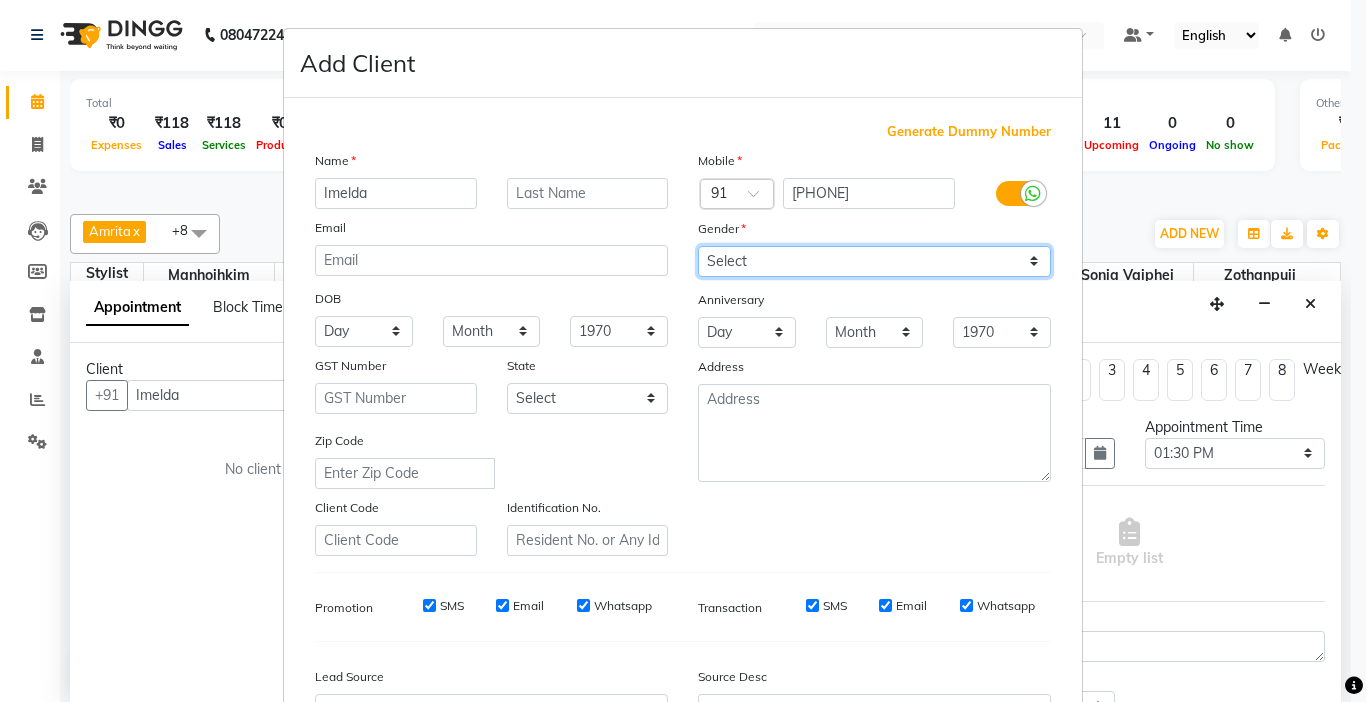 select on "female" 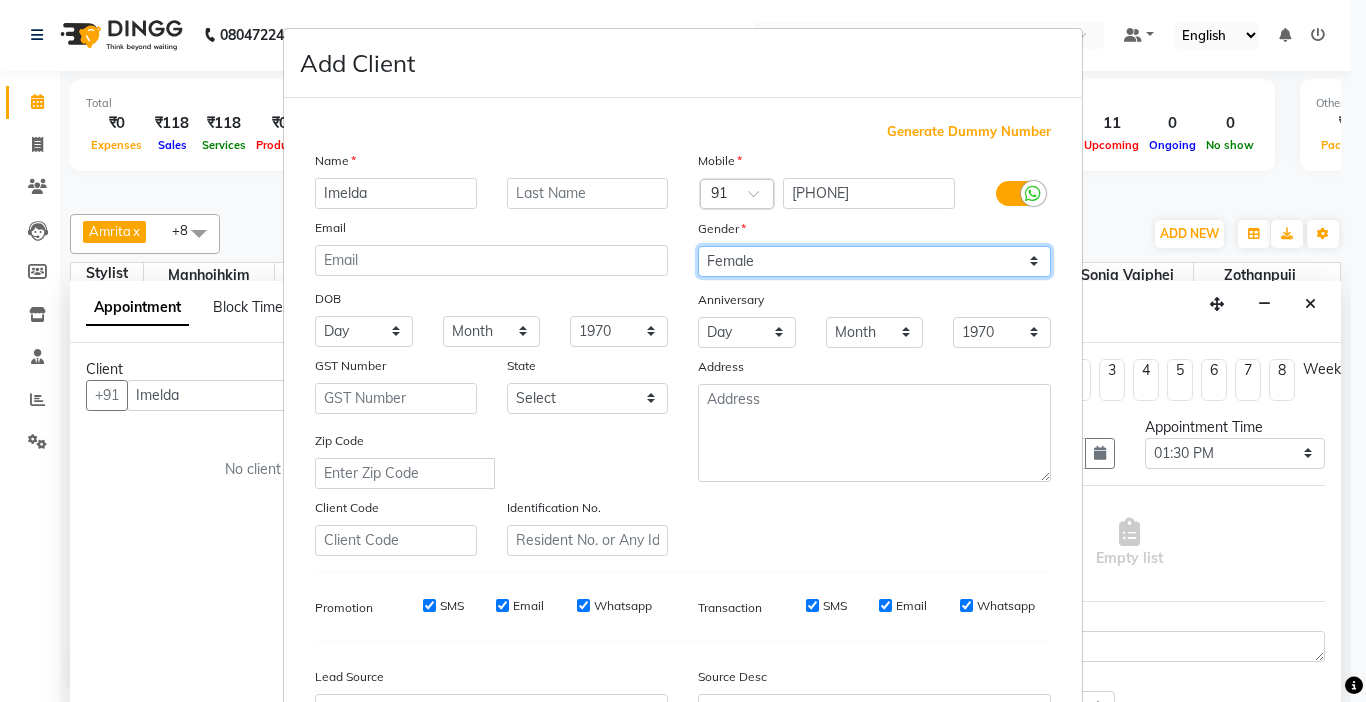 click on "Select Male Female Other Prefer Not To Say" at bounding box center (874, 261) 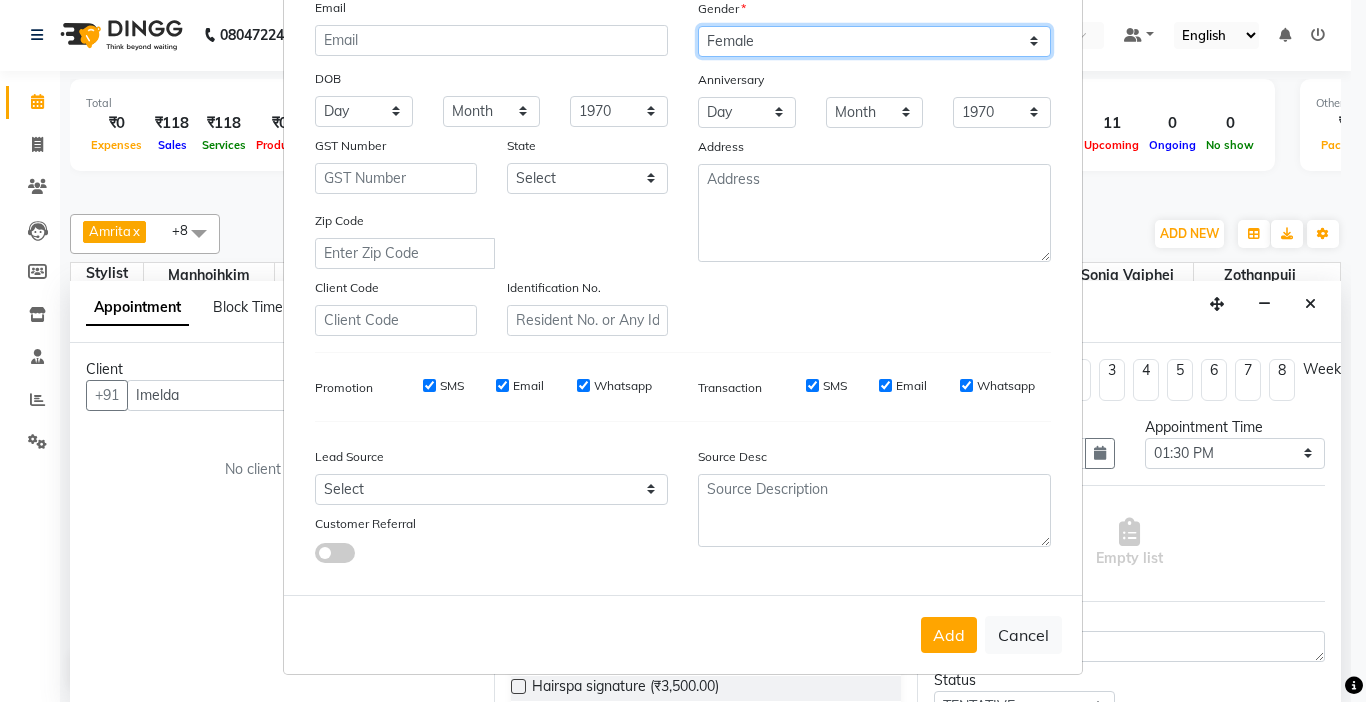 scroll, scrollTop: 221, scrollLeft: 0, axis: vertical 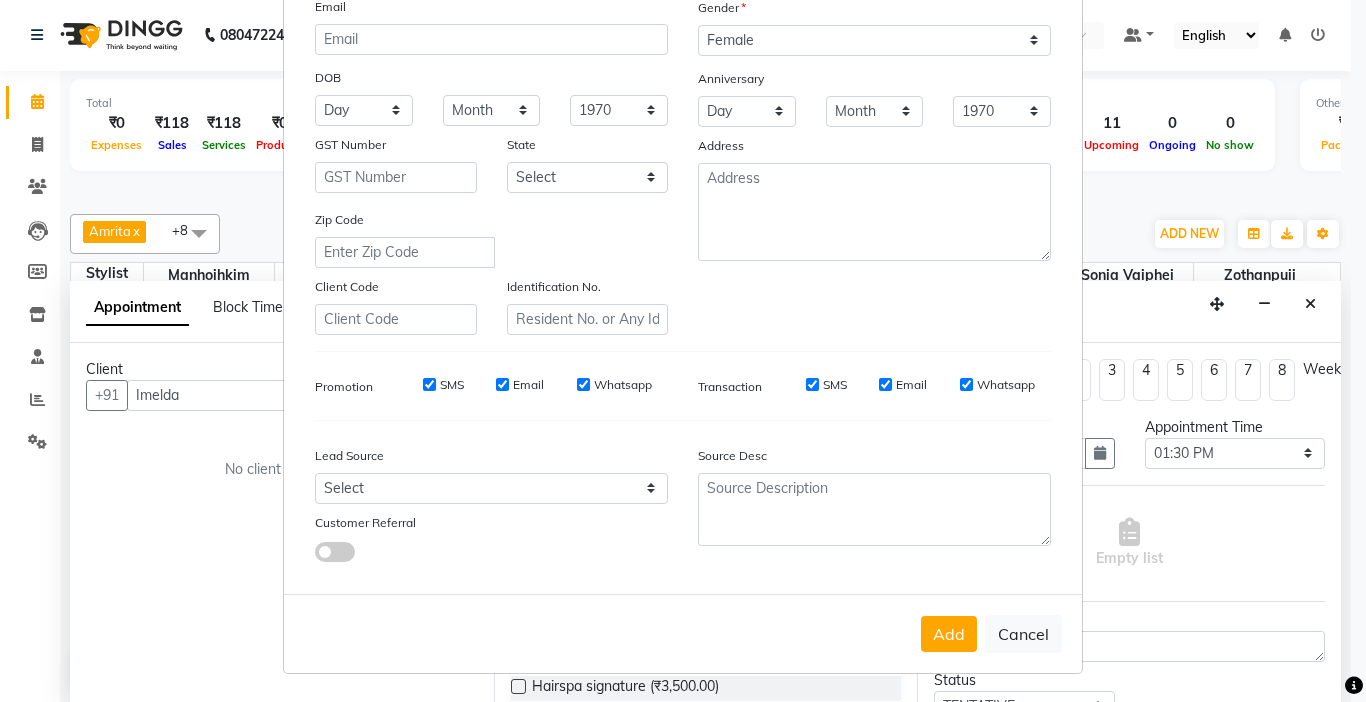 drag, startPoint x: 361, startPoint y: 463, endPoint x: 362, endPoint y: 475, distance: 12.0415945 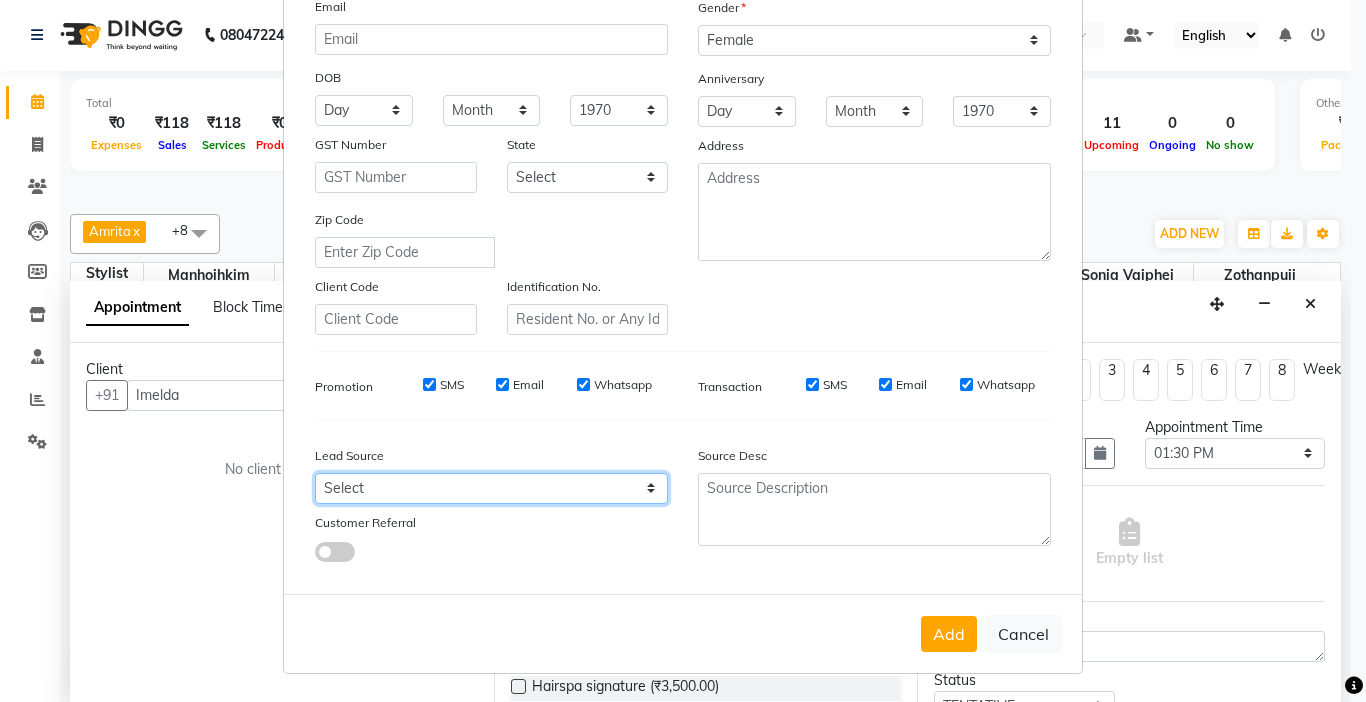 click on "Select Walk-in Referral Internet Friend Word of Mouth Advertisement Facebook JustDial Google Other" at bounding box center [491, 488] 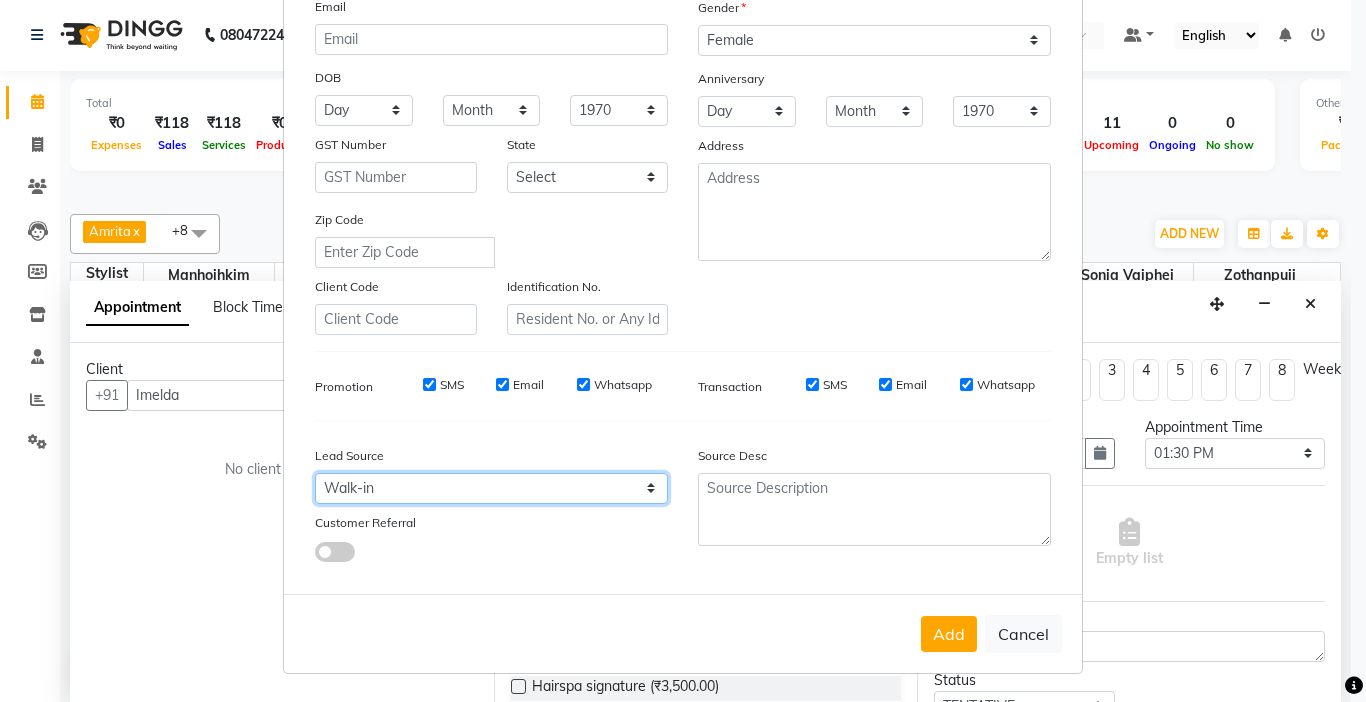 click on "Select Walk-in Referral Internet Friend Word of Mouth Advertisement Facebook JustDial Google Other" at bounding box center [491, 488] 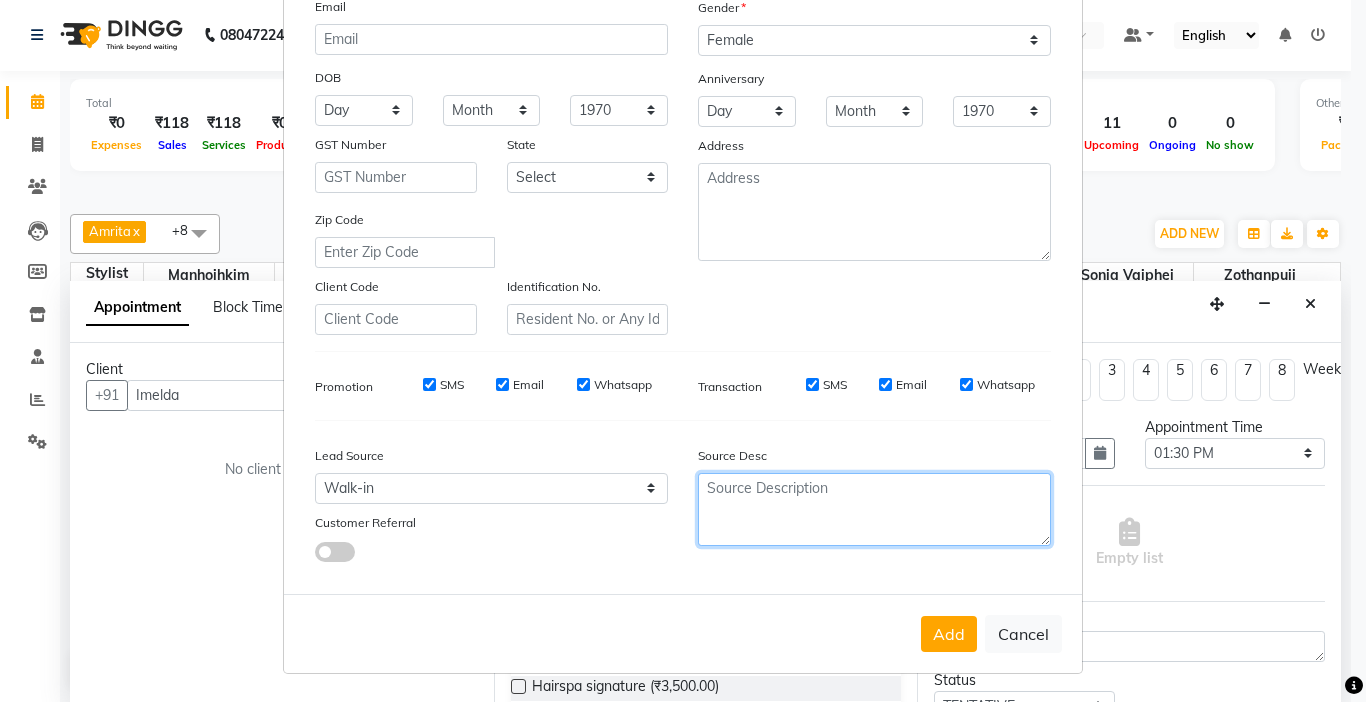 click at bounding box center (874, 509) 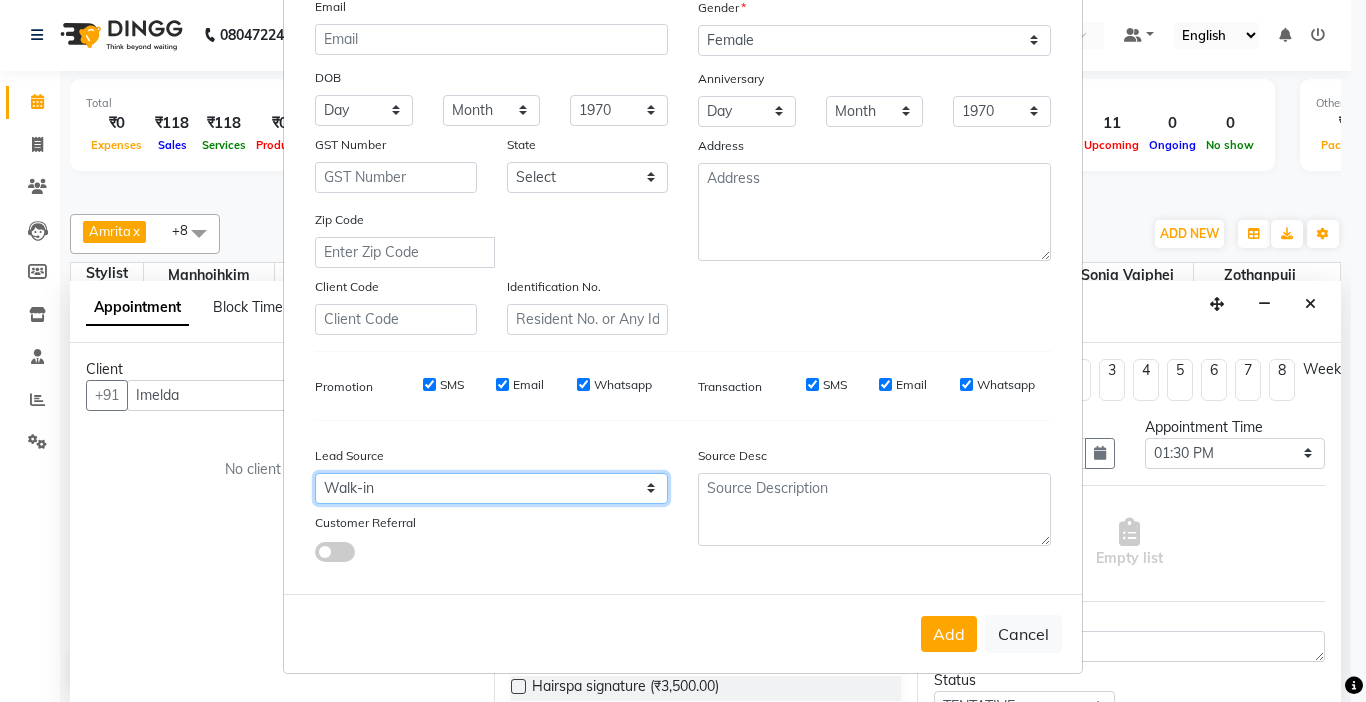 click on "Select Walk-in Referral Internet Friend Word of Mouth Advertisement Facebook JustDial Google Other" at bounding box center [491, 488] 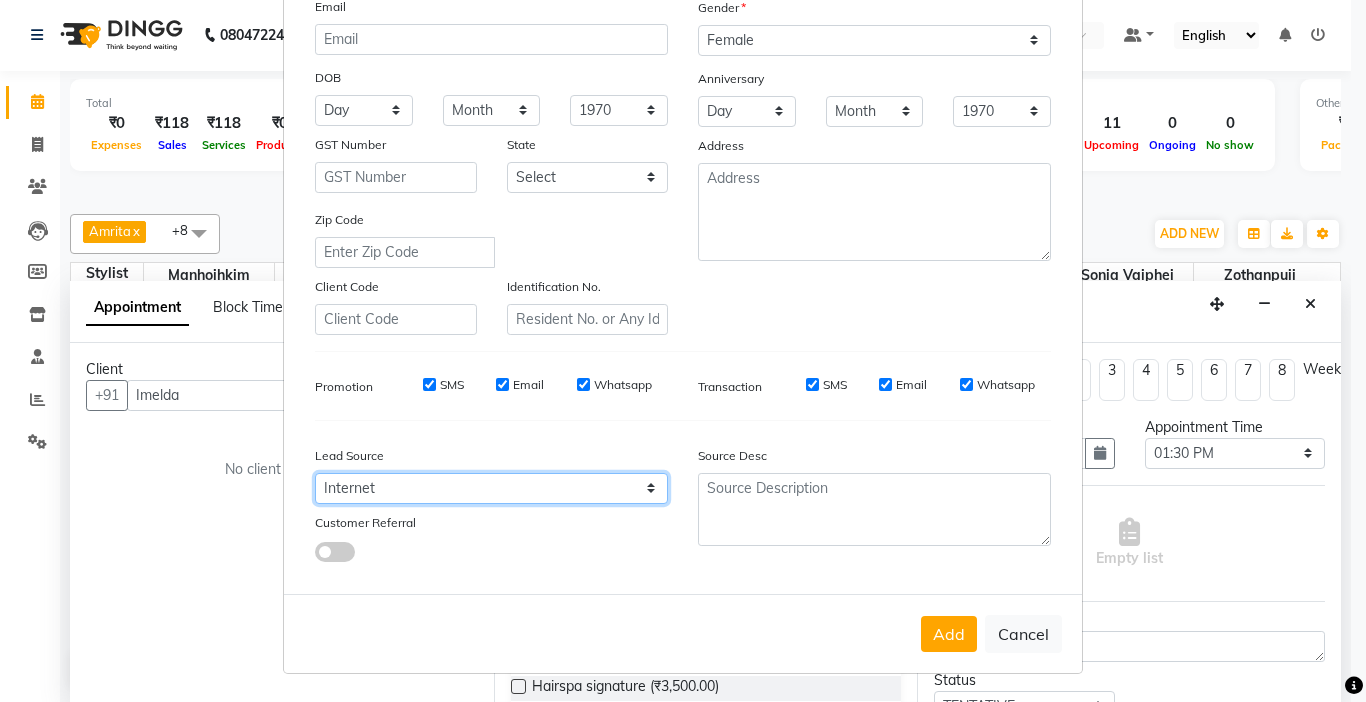 click on "Select Walk-in Referral Internet Friend Word of Mouth Advertisement Facebook JustDial Google Other" at bounding box center [491, 488] 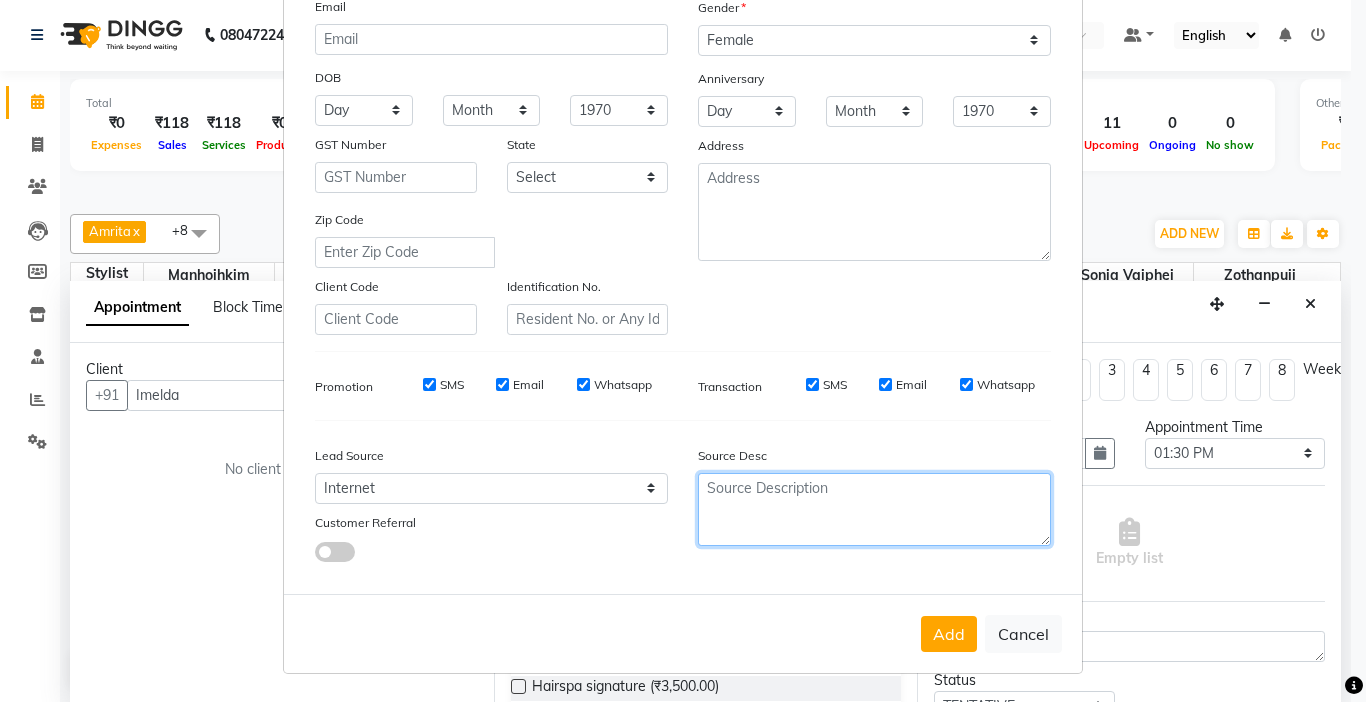 click at bounding box center (874, 509) 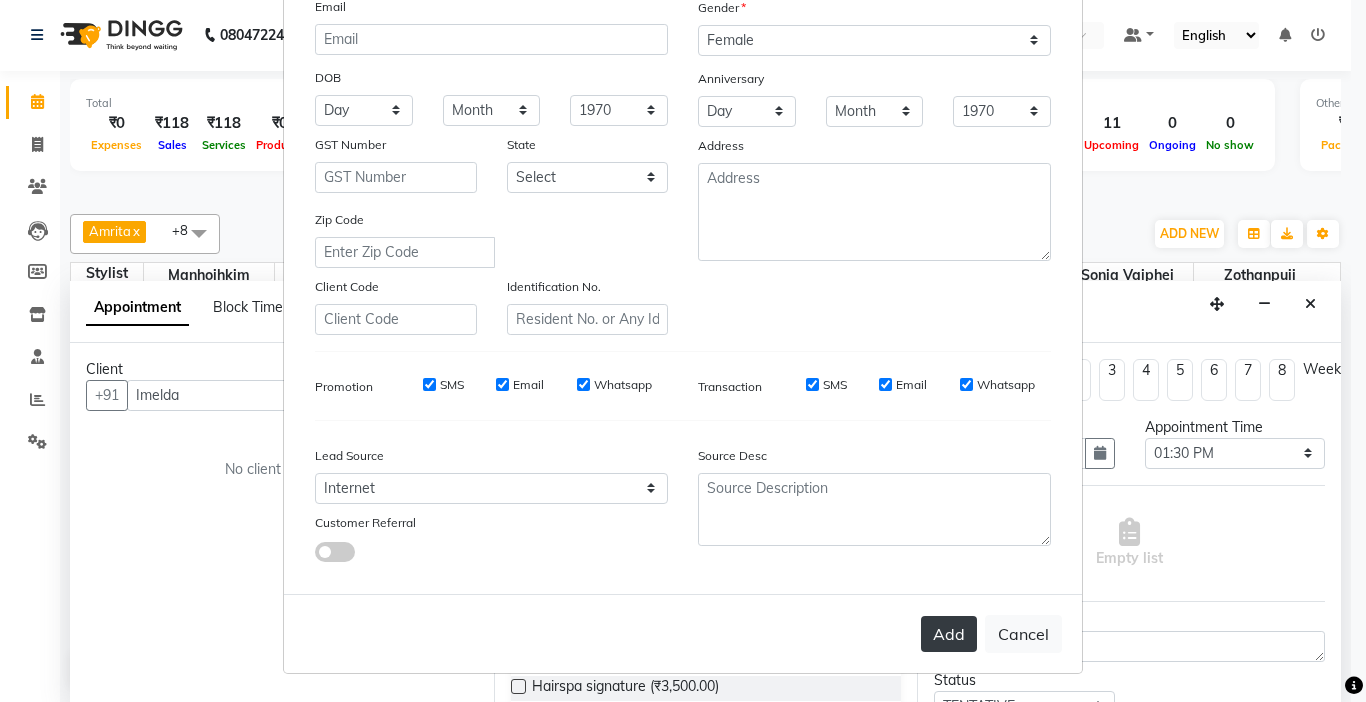 click on "Add" at bounding box center [949, 634] 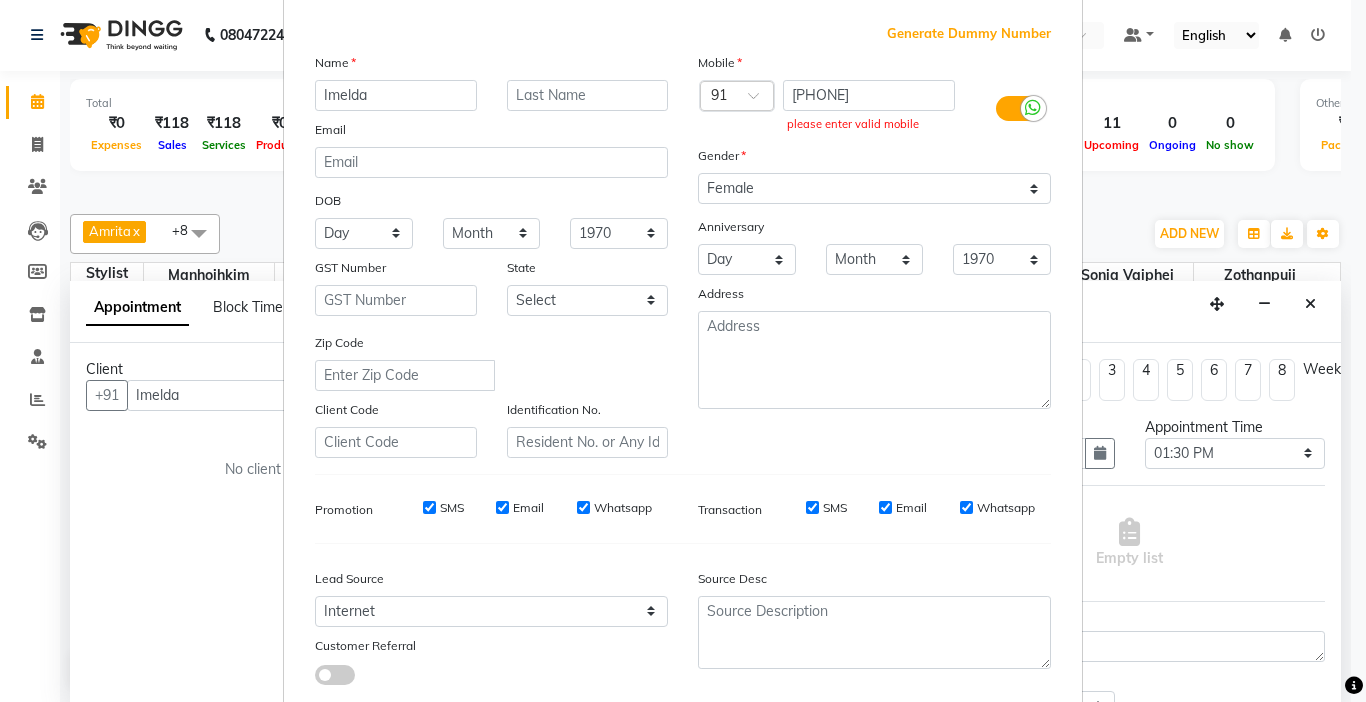 scroll, scrollTop: 0, scrollLeft: 0, axis: both 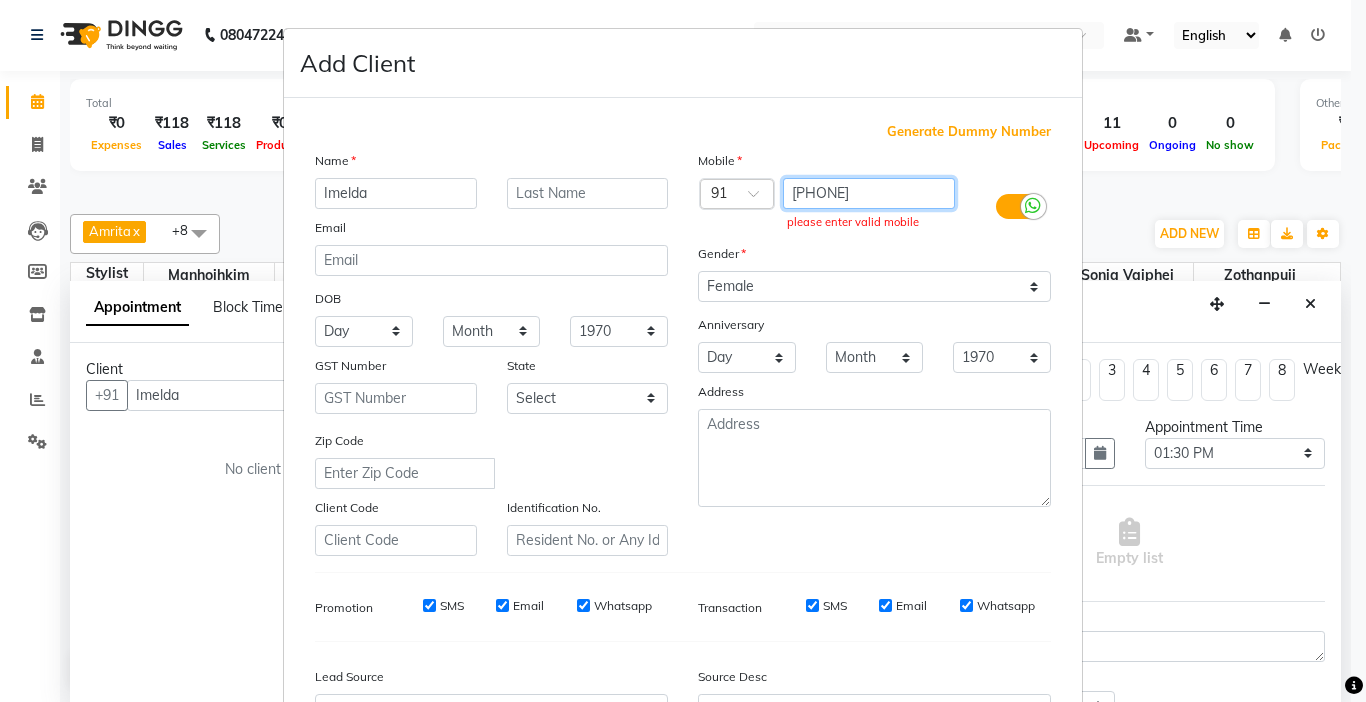 click on "[PHONE]" at bounding box center (869, 193) 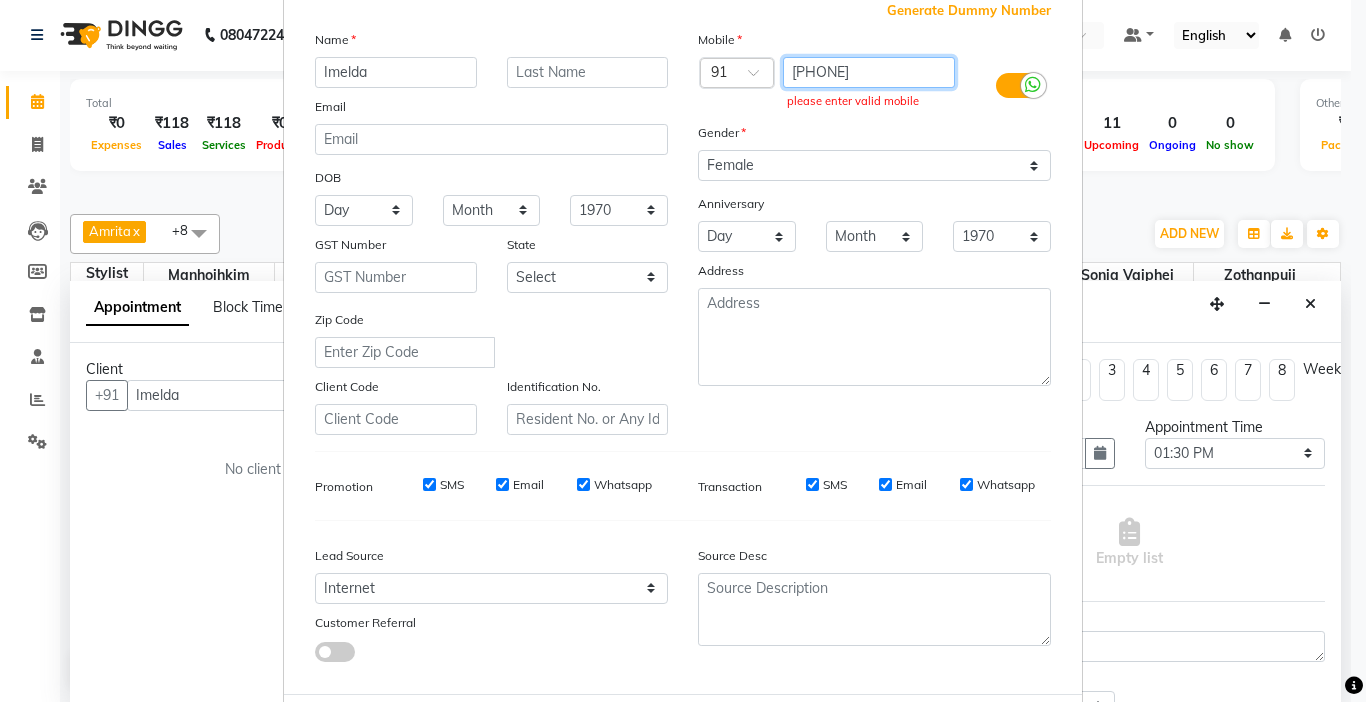 scroll, scrollTop: 221, scrollLeft: 0, axis: vertical 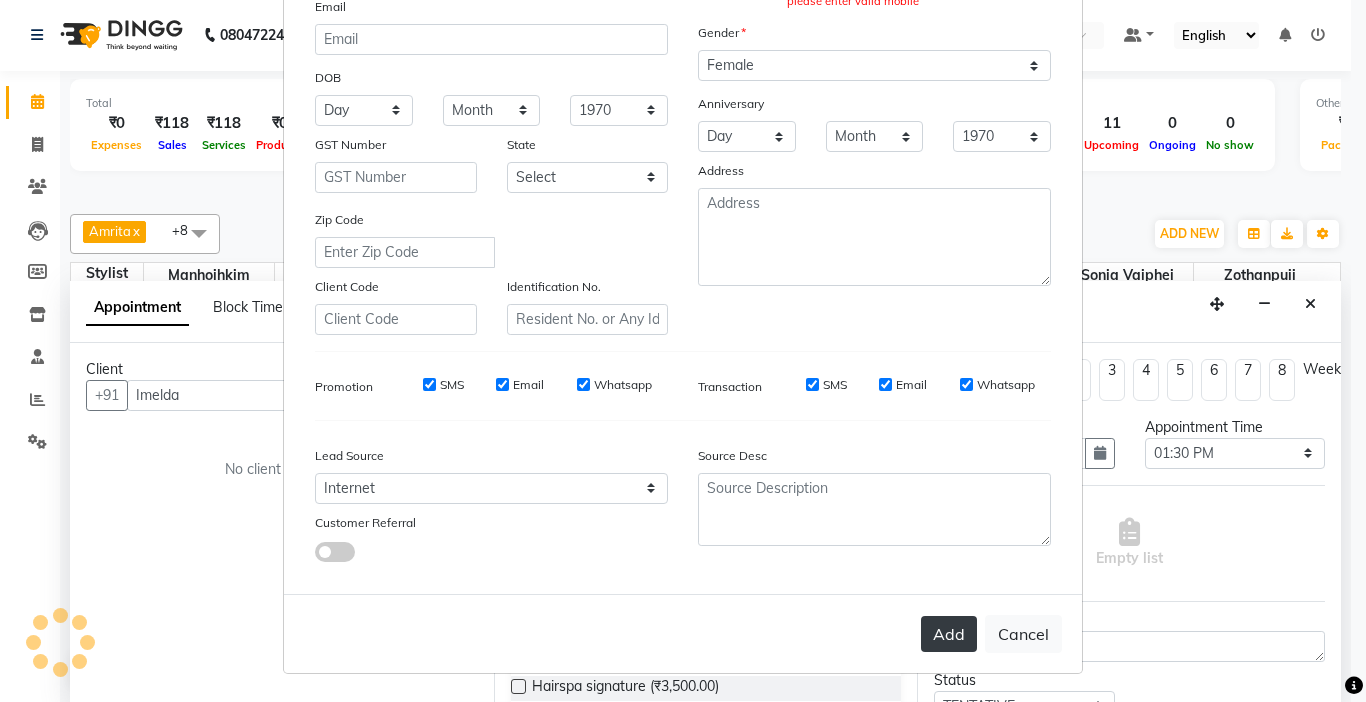 click on "Add" at bounding box center (949, 634) 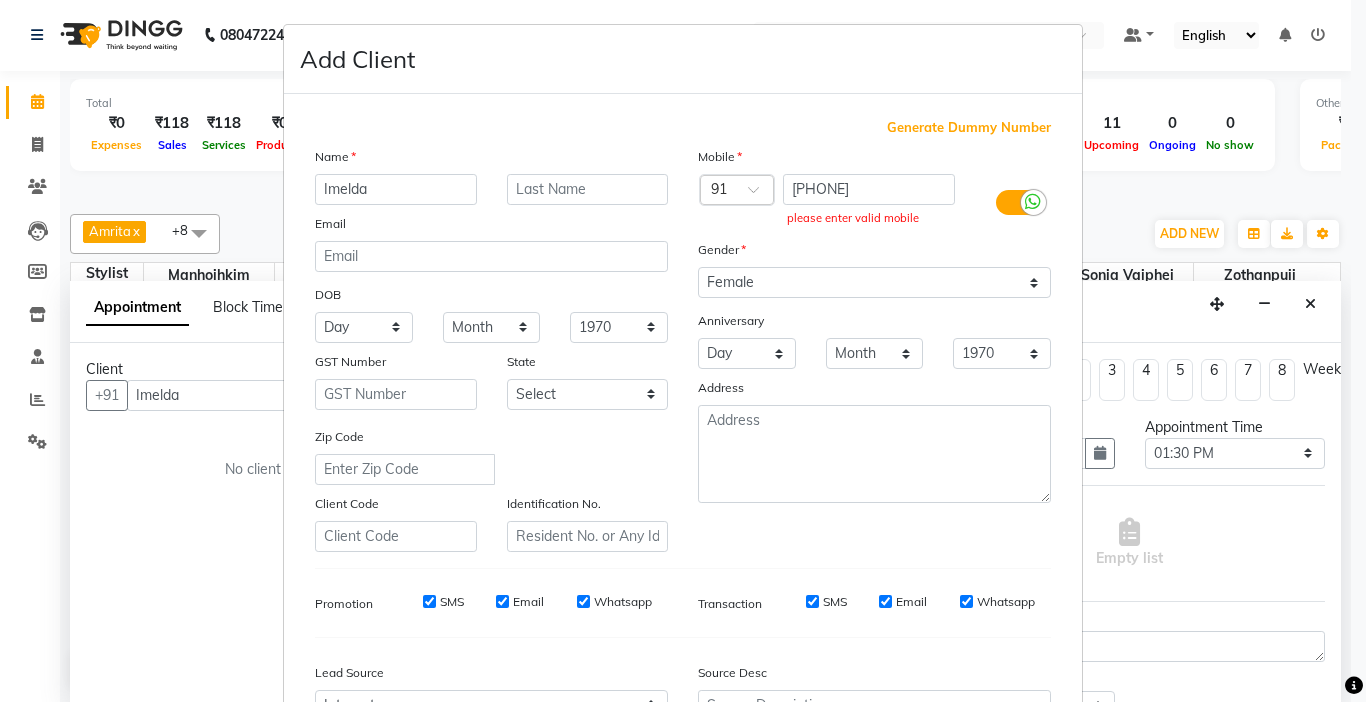 scroll, scrollTop: 0, scrollLeft: 0, axis: both 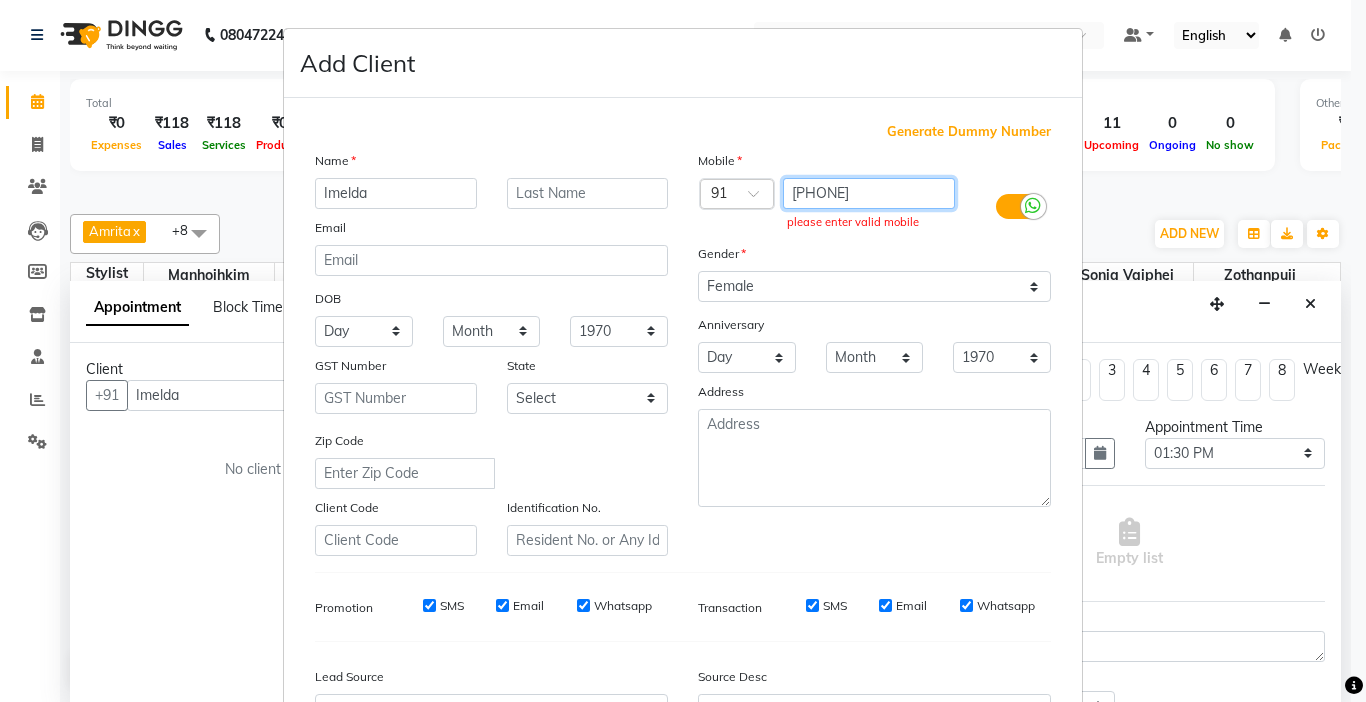 click on "[PHONE]" at bounding box center [869, 193] 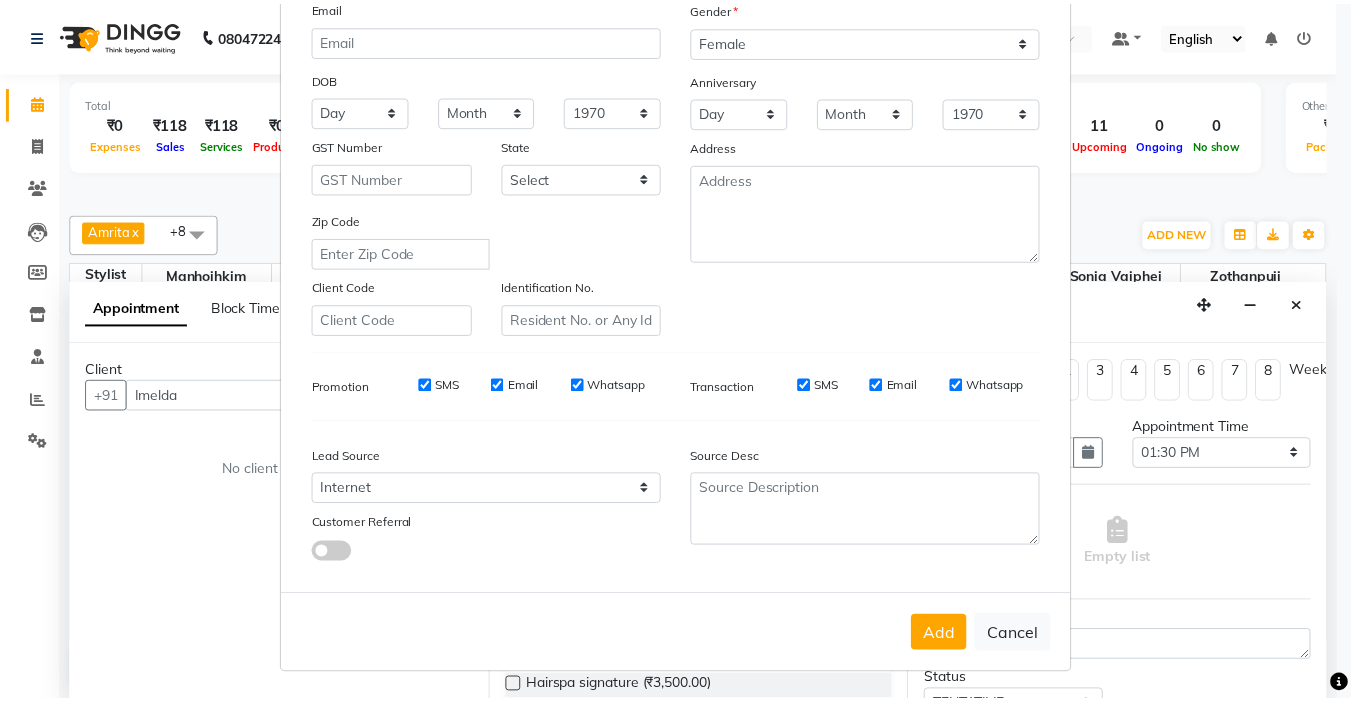scroll, scrollTop: 221, scrollLeft: 0, axis: vertical 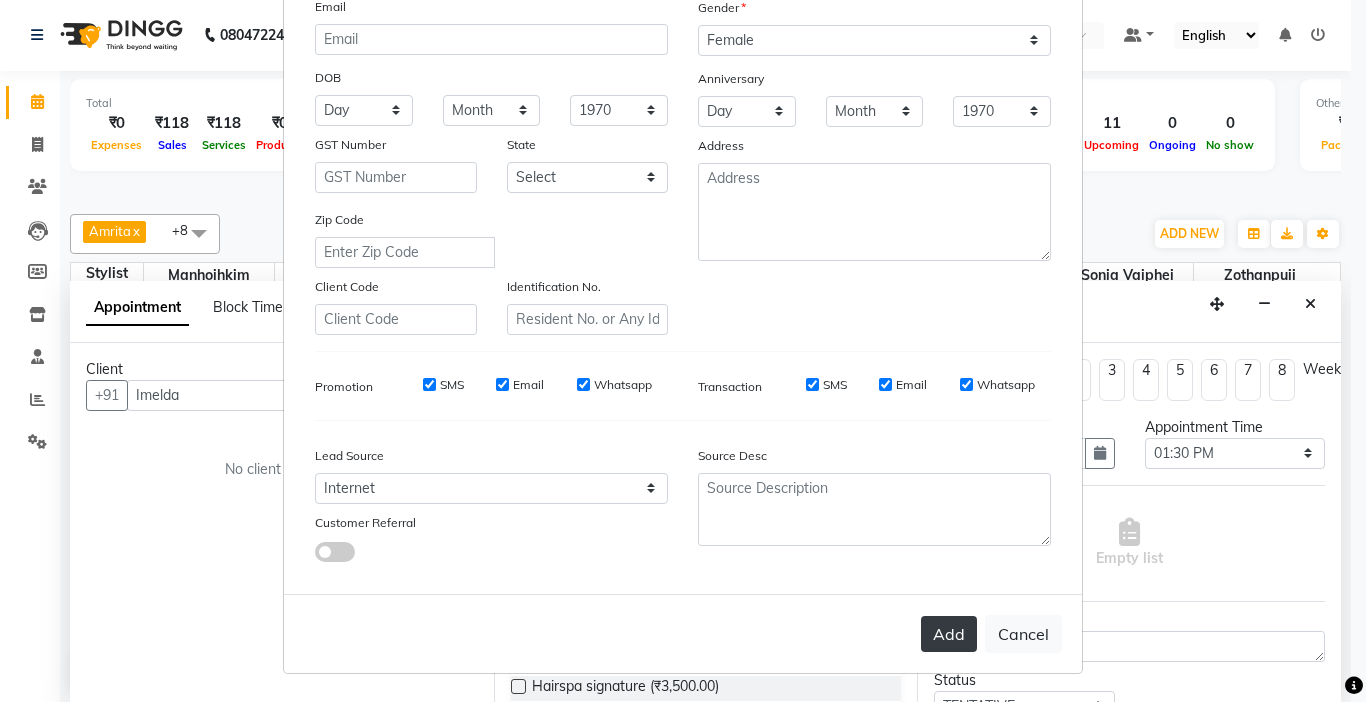 type on "[PHONE]" 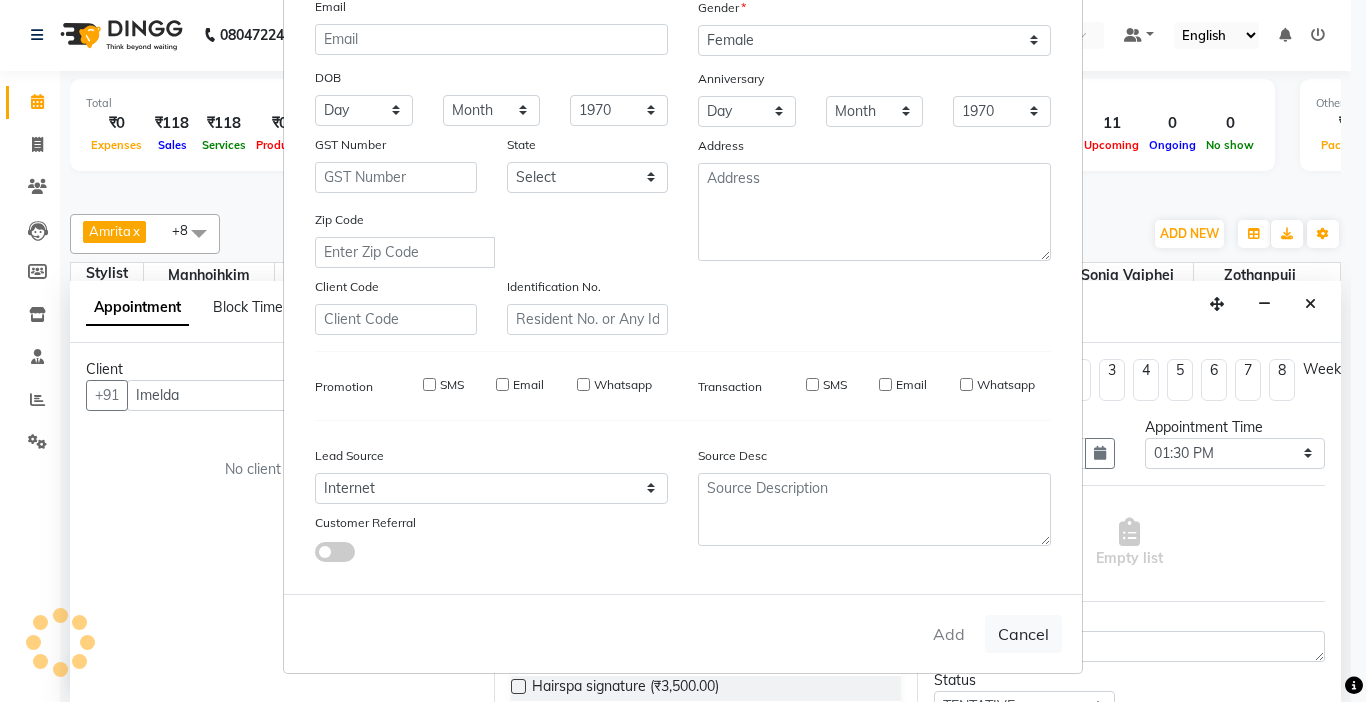 type on "72******78" 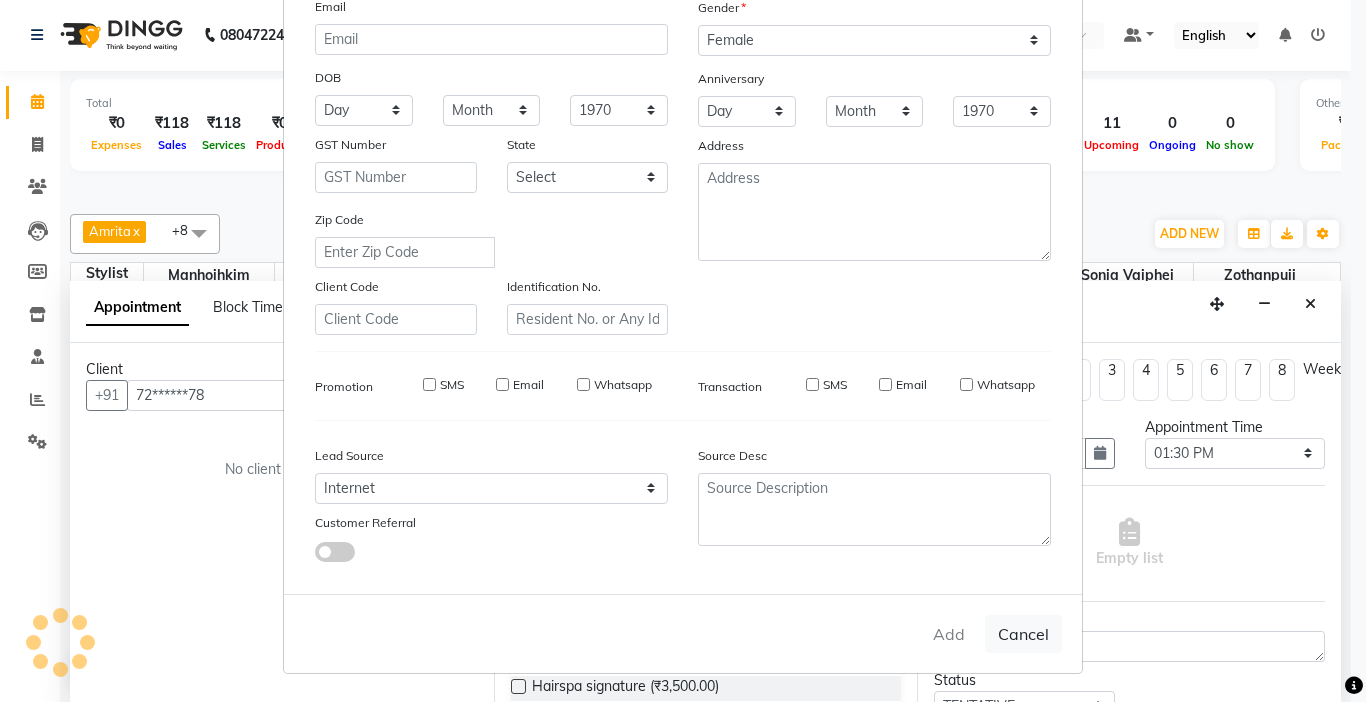 select 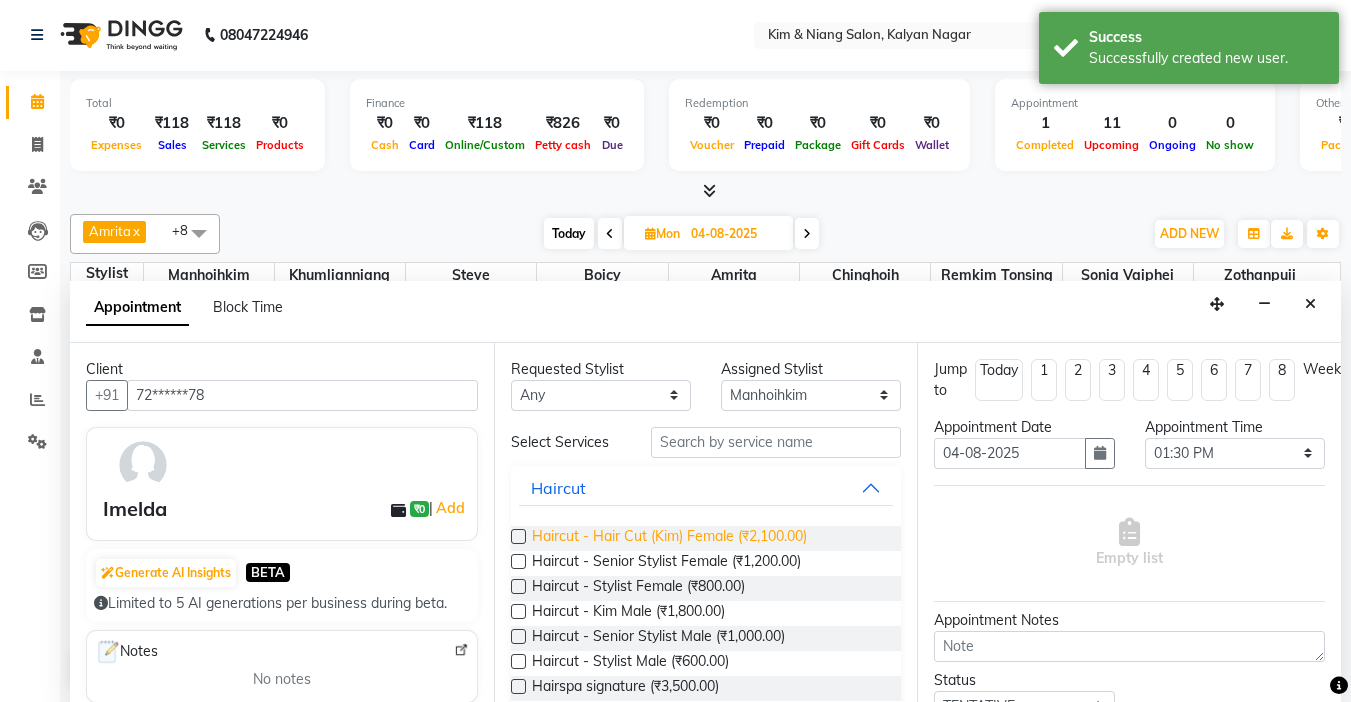 click on "Haircut - Hair Cut (Kim) Female (₹2,100.00)" at bounding box center [669, 538] 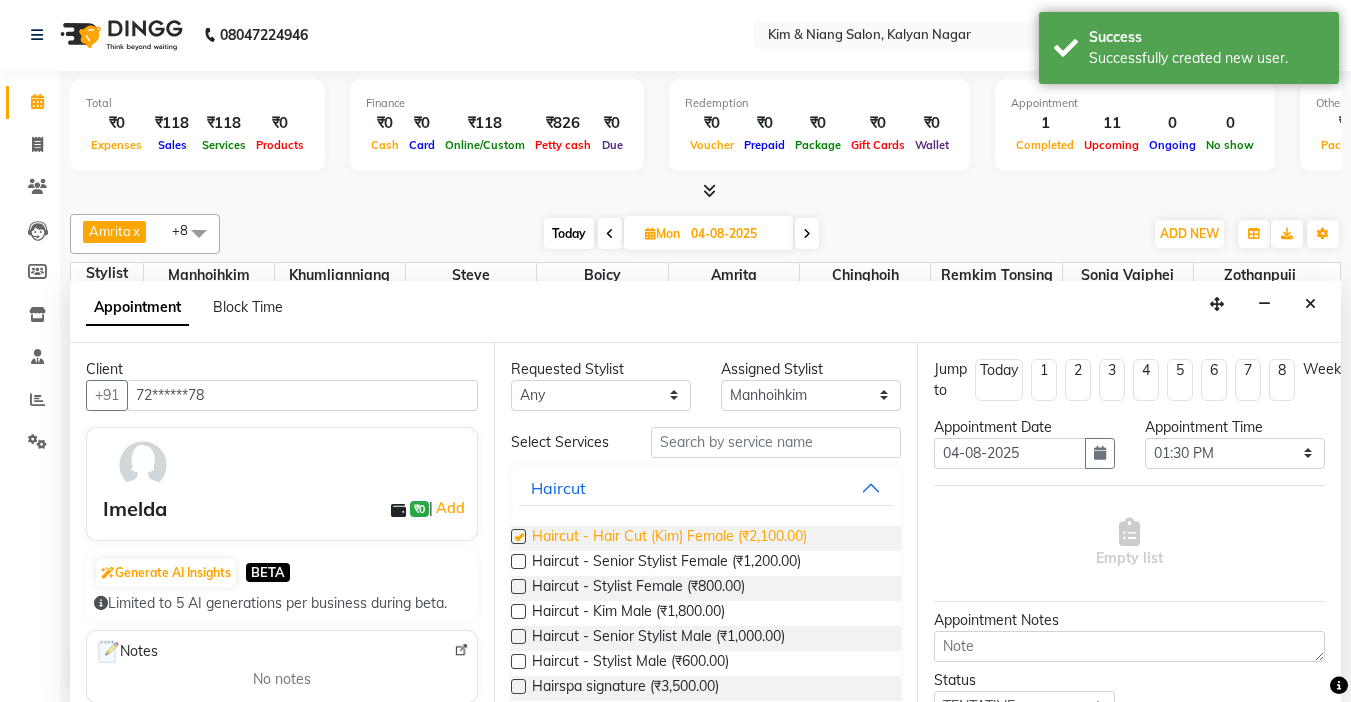 checkbox on "false" 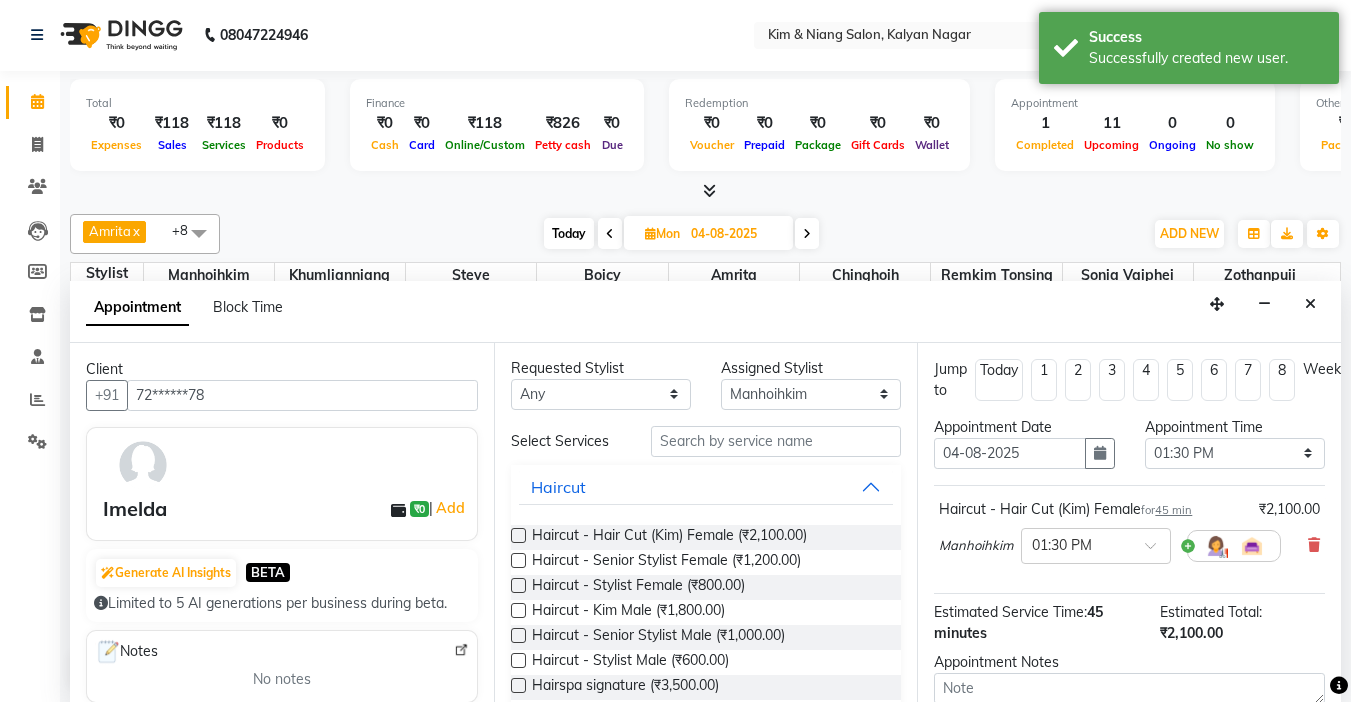 scroll, scrollTop: 0, scrollLeft: 0, axis: both 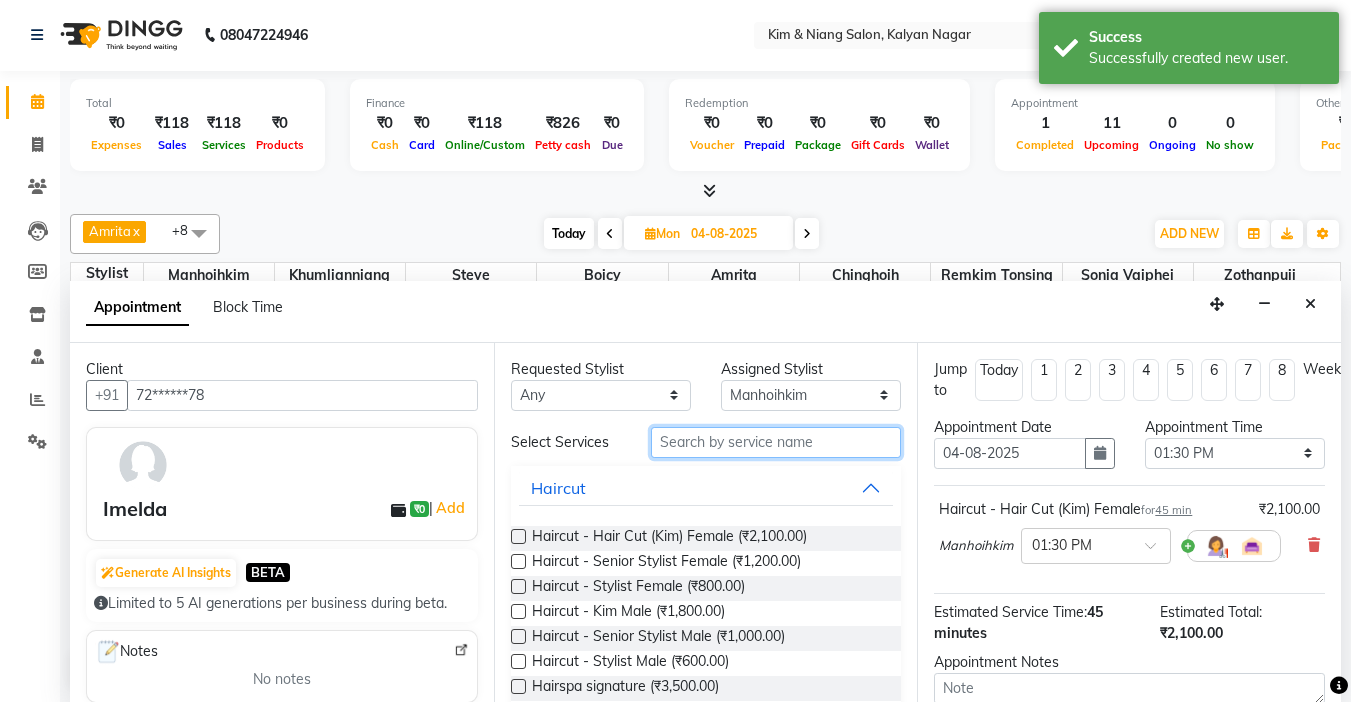click at bounding box center [776, 442] 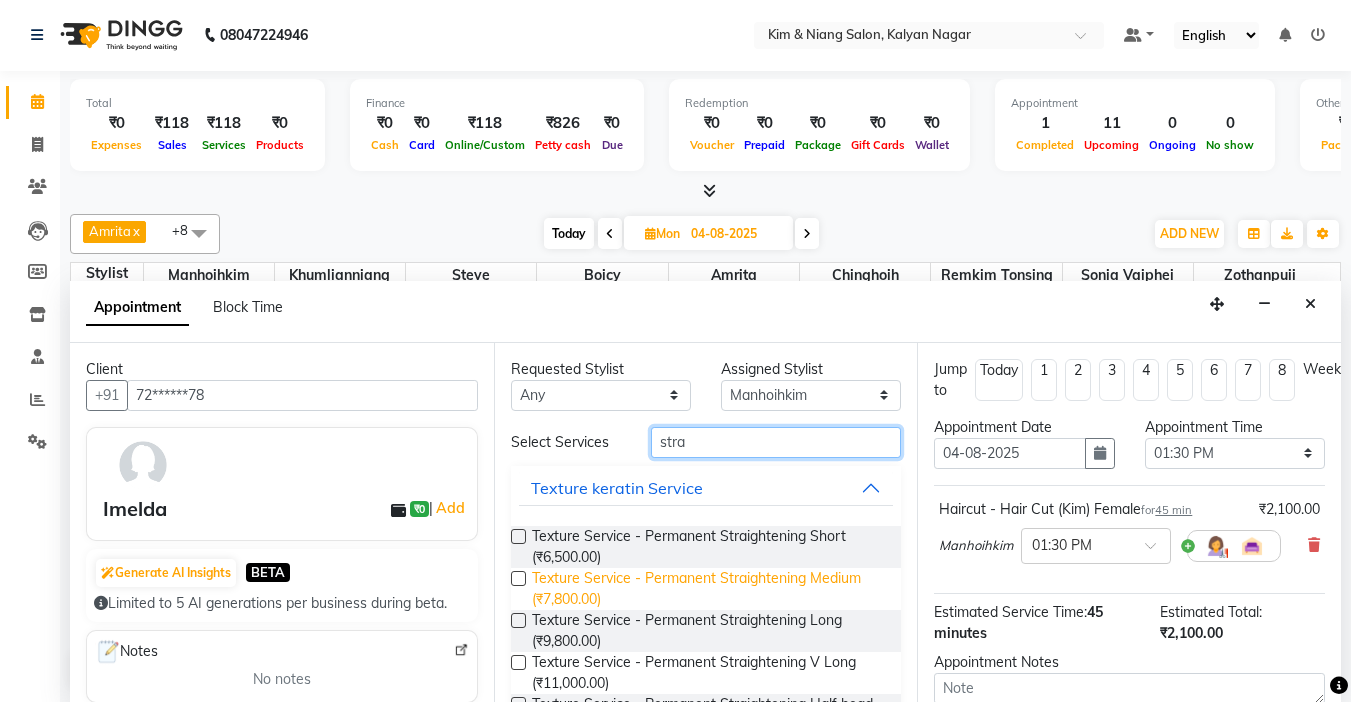 type on "stra" 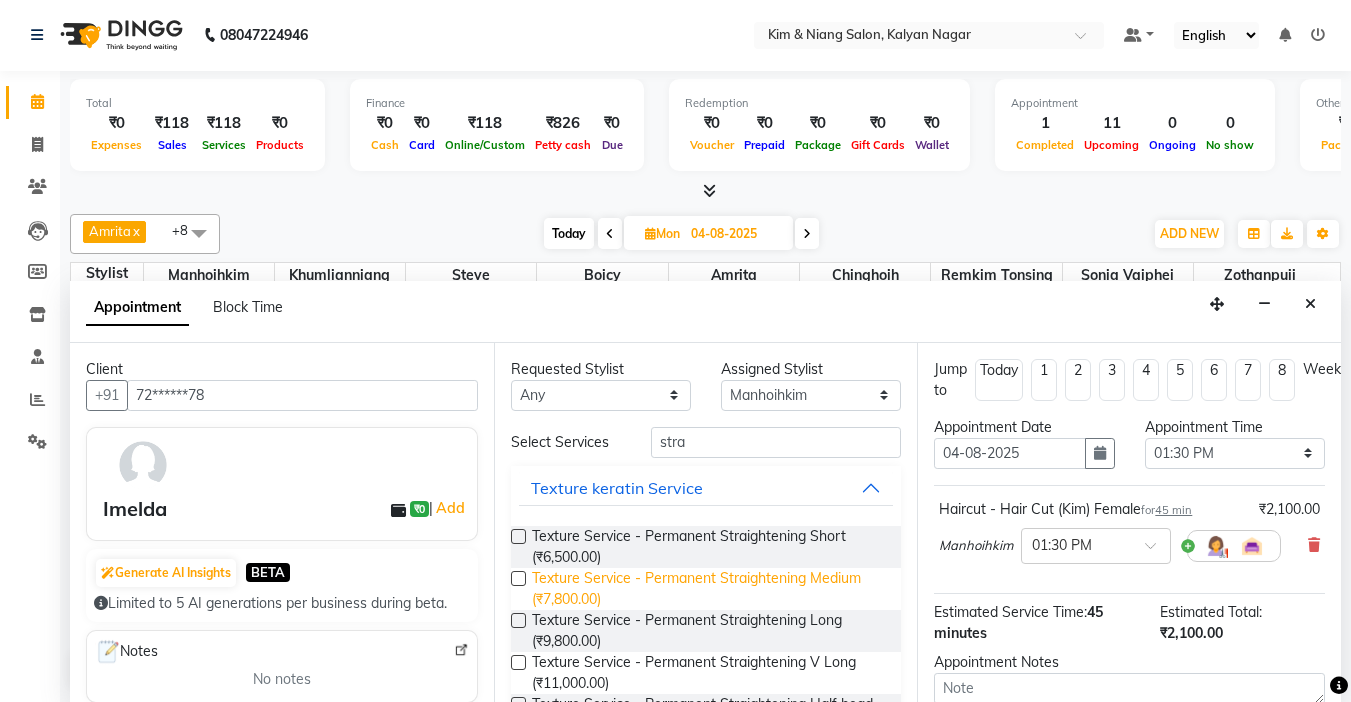 click on "Texture Service - Permanent Straightening Medium (₹7,800.00)" at bounding box center (709, 589) 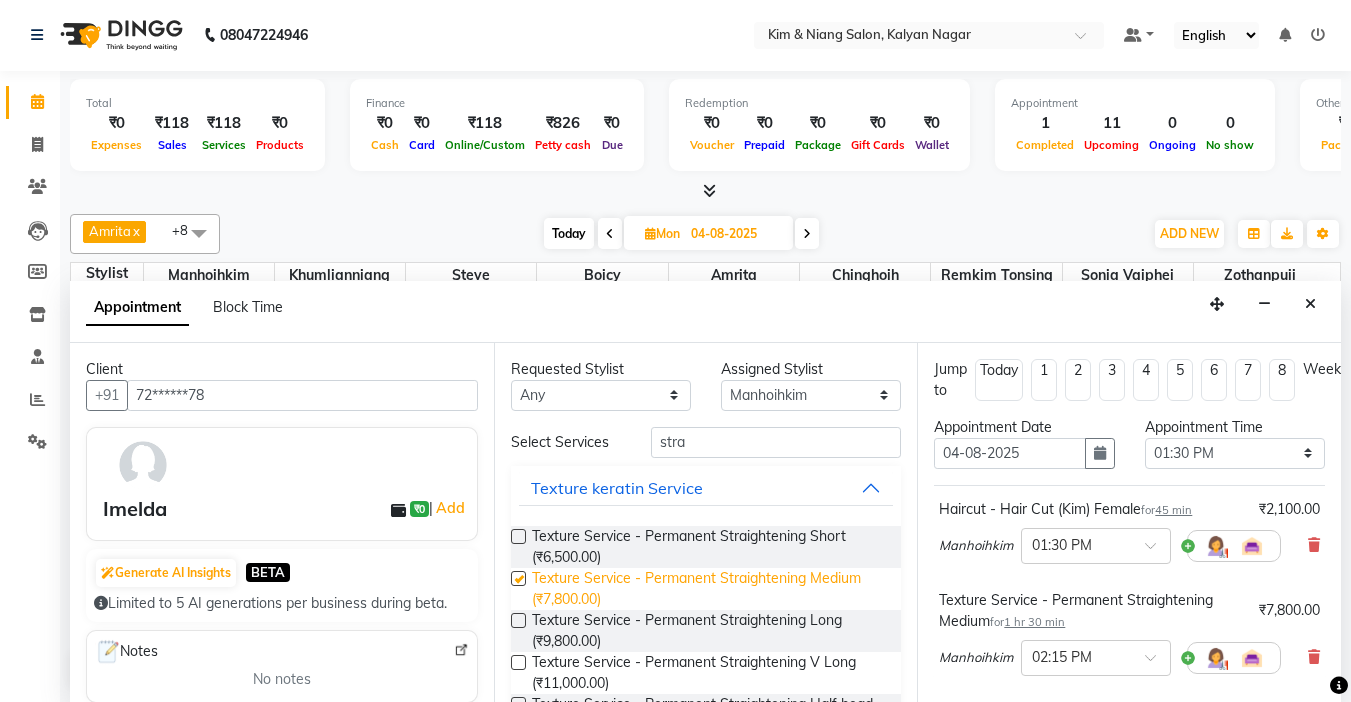 checkbox on "false" 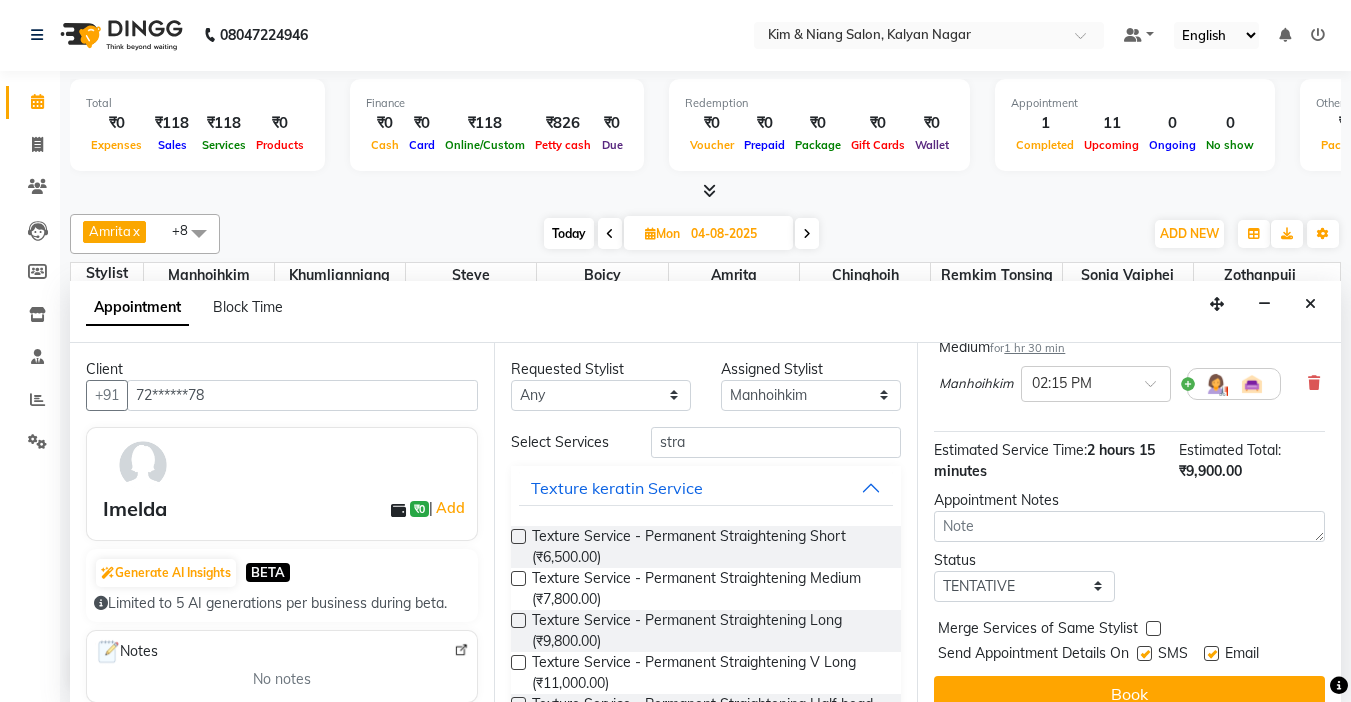 scroll, scrollTop: 315, scrollLeft: 0, axis: vertical 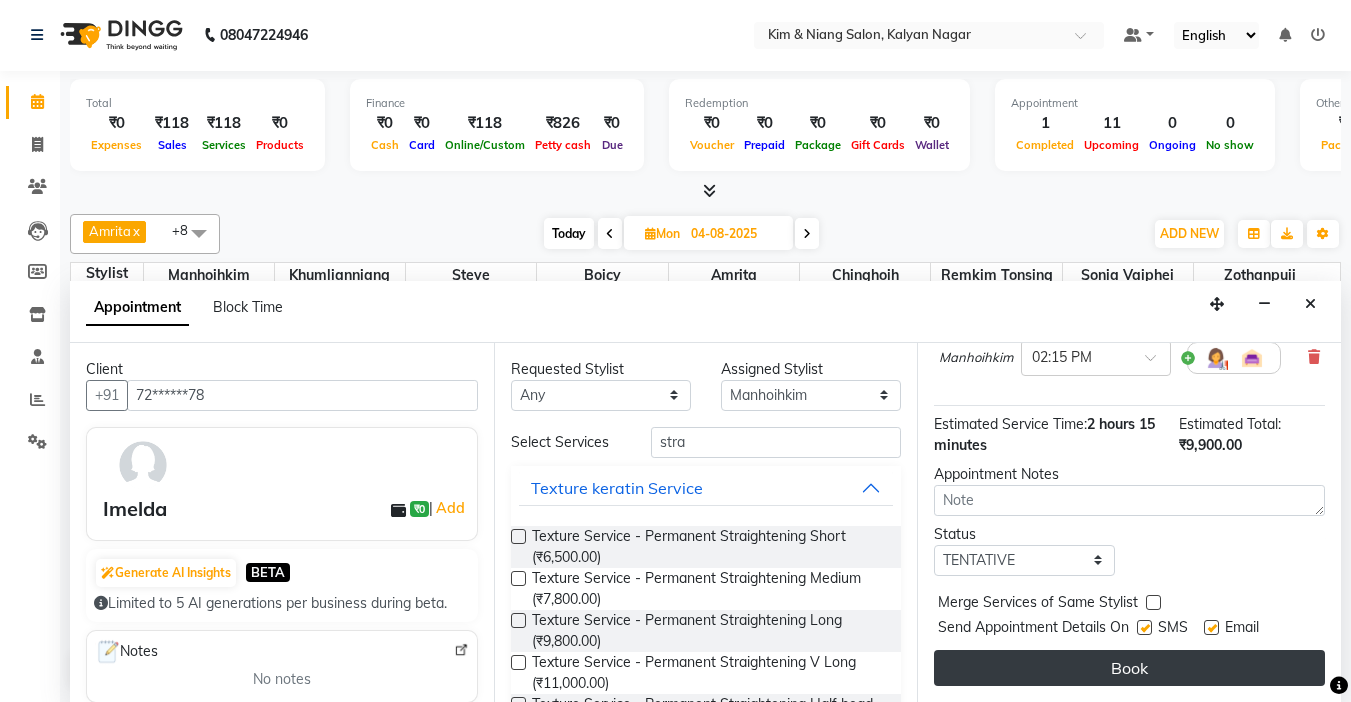 click on "Book" at bounding box center (1129, 668) 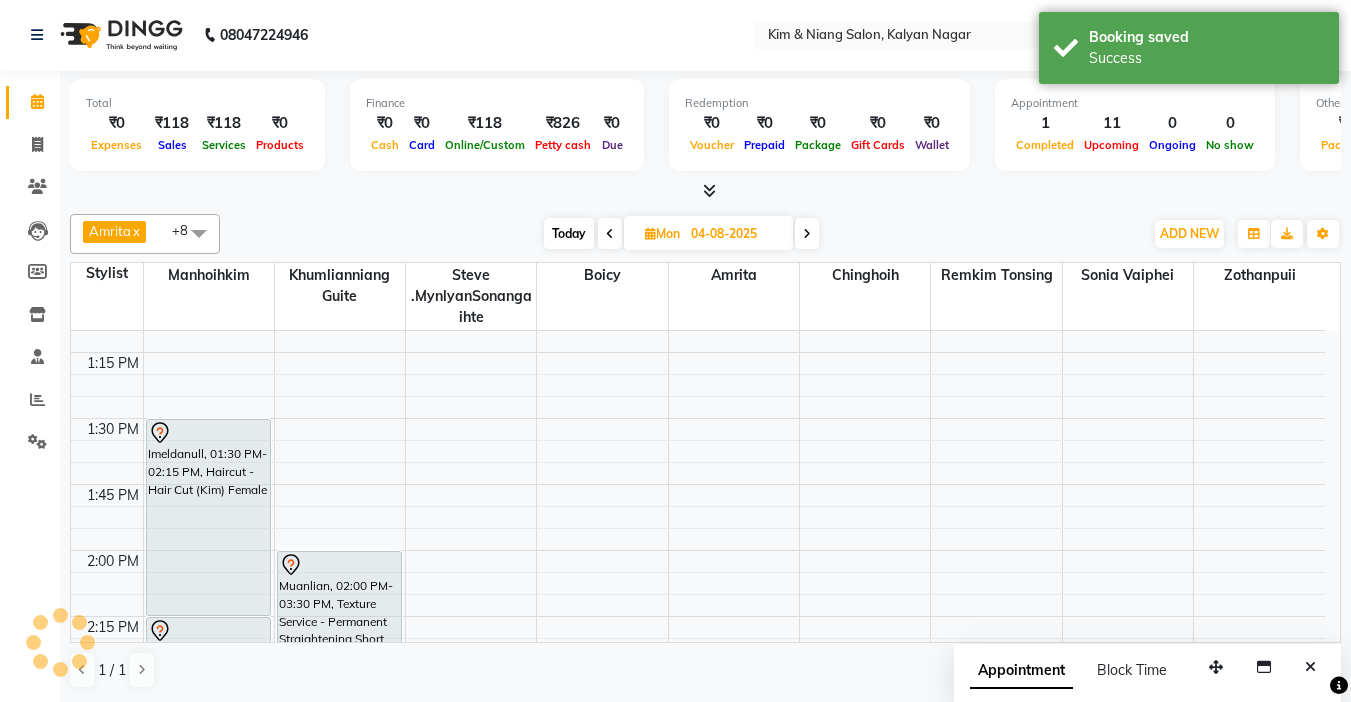 scroll, scrollTop: 0, scrollLeft: 0, axis: both 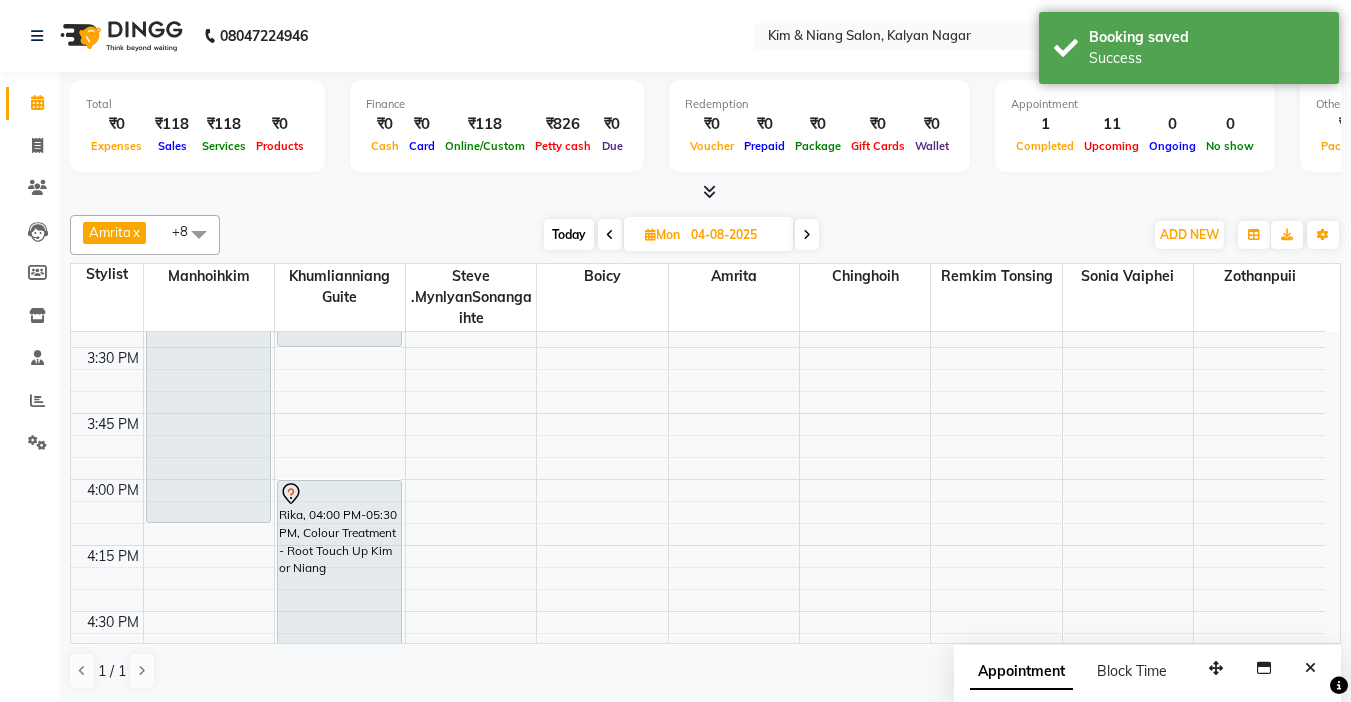 drag, startPoint x: 195, startPoint y: 411, endPoint x: 212, endPoint y: 511, distance: 101.43471 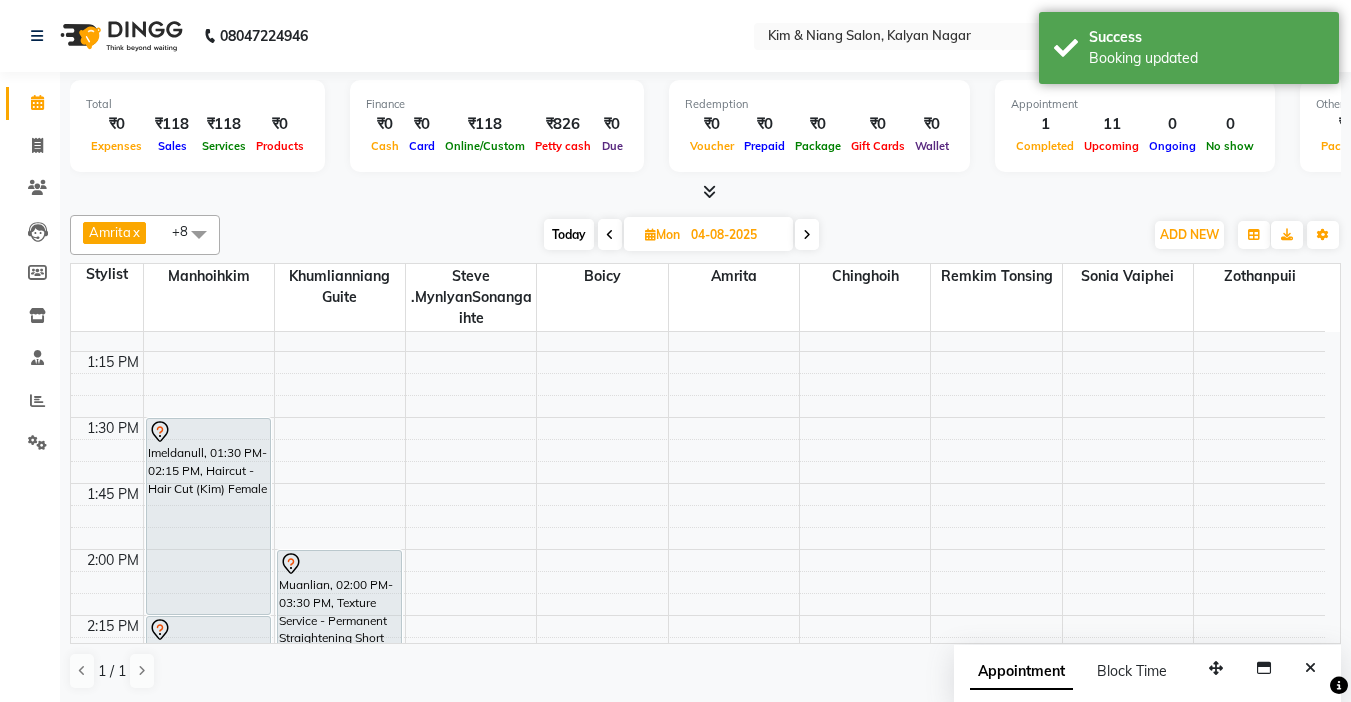 scroll, scrollTop: 1100, scrollLeft: 0, axis: vertical 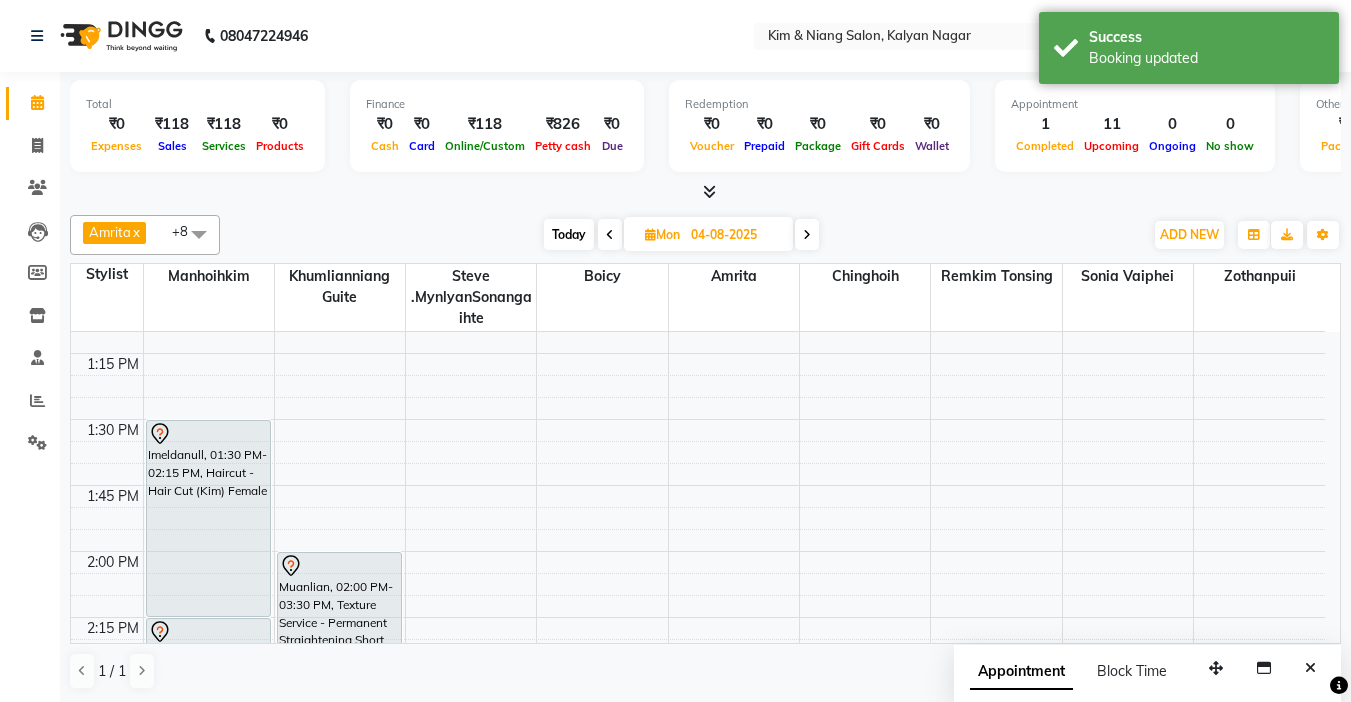 click on "Today" at bounding box center (569, 234) 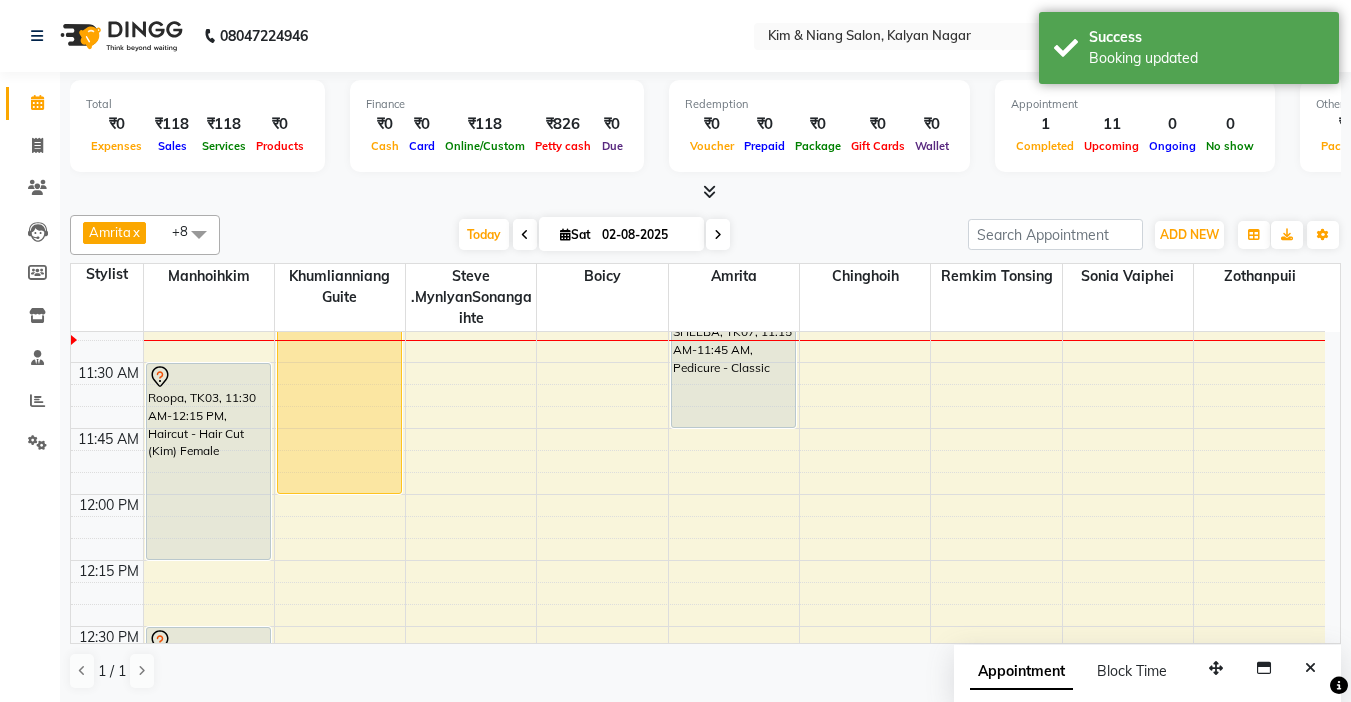 scroll, scrollTop: 529, scrollLeft: 0, axis: vertical 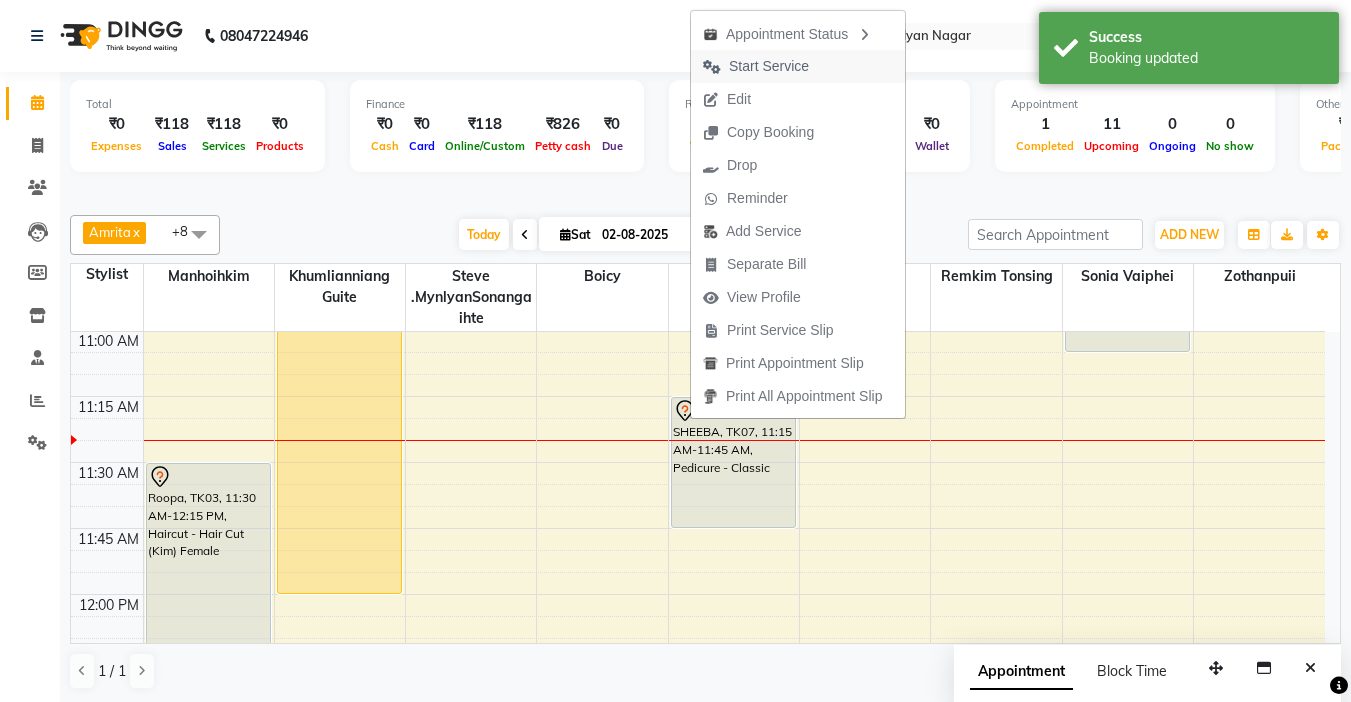 click on "Start Service" at bounding box center (769, 66) 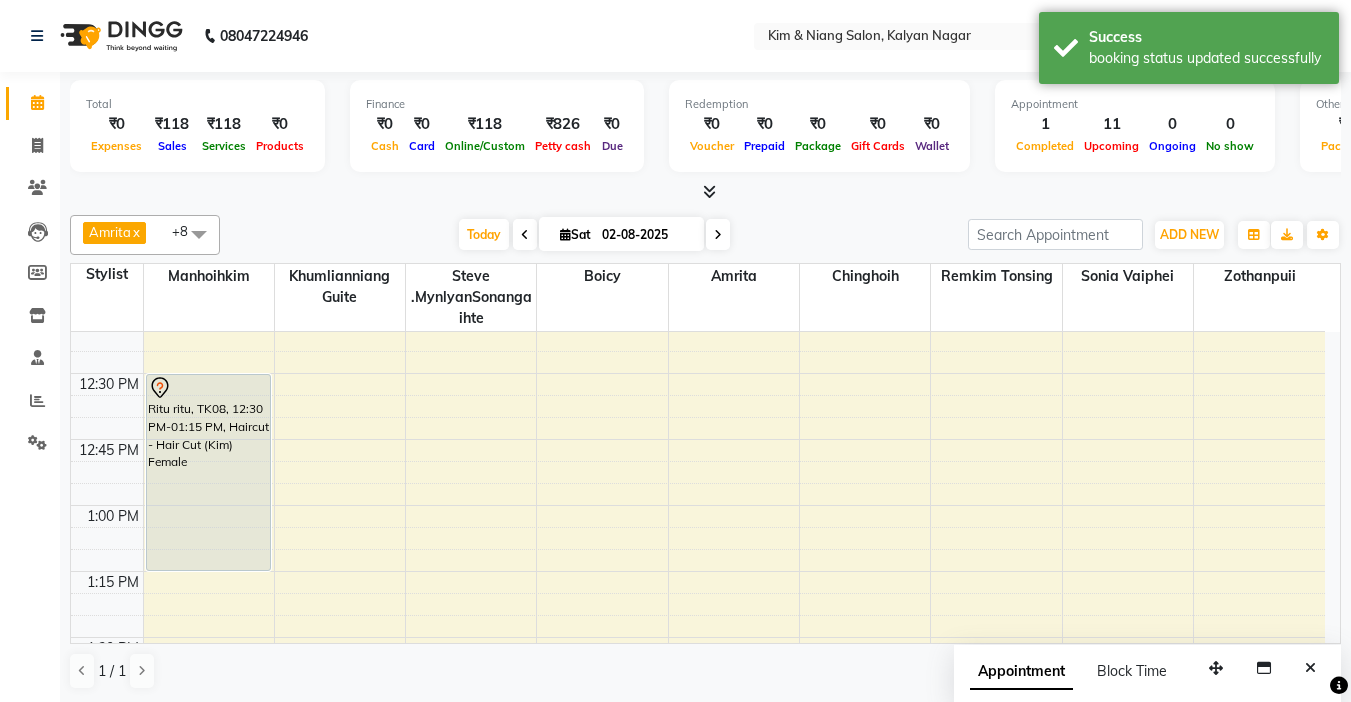 scroll, scrollTop: 929, scrollLeft: 0, axis: vertical 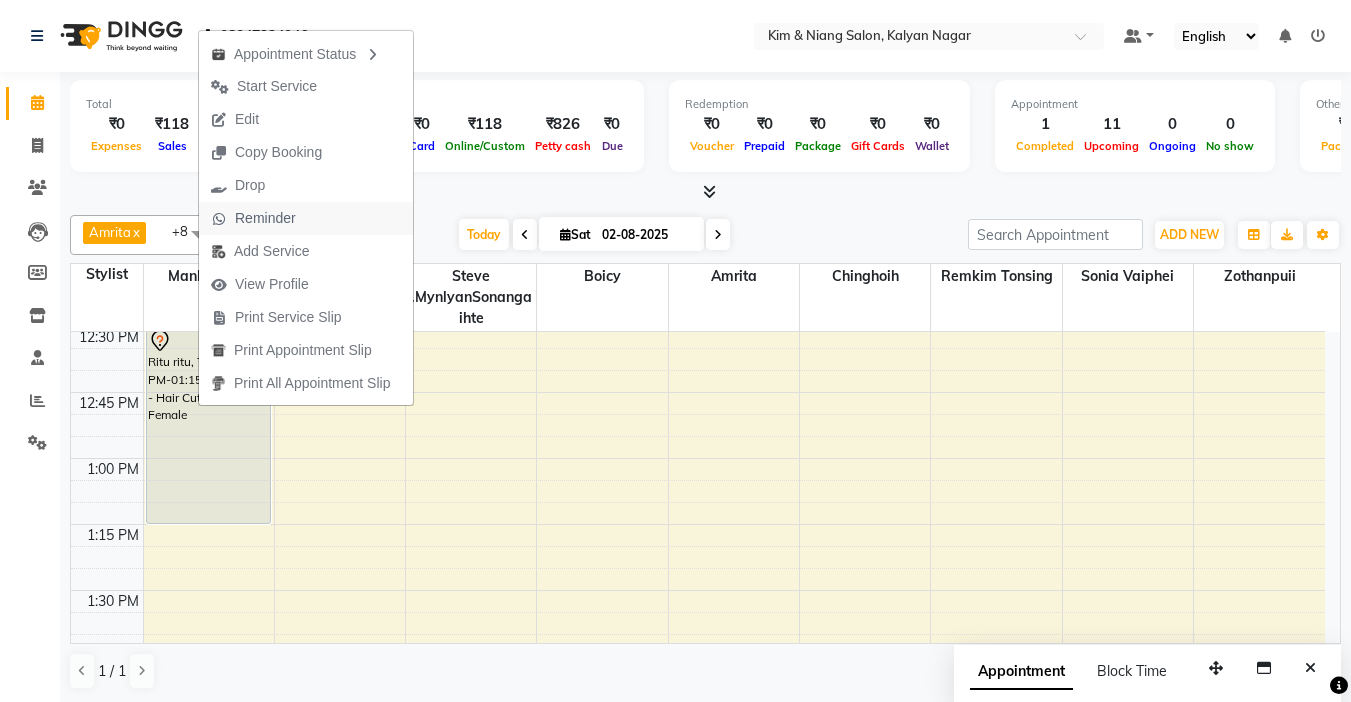 click on "Reminder" at bounding box center (265, 218) 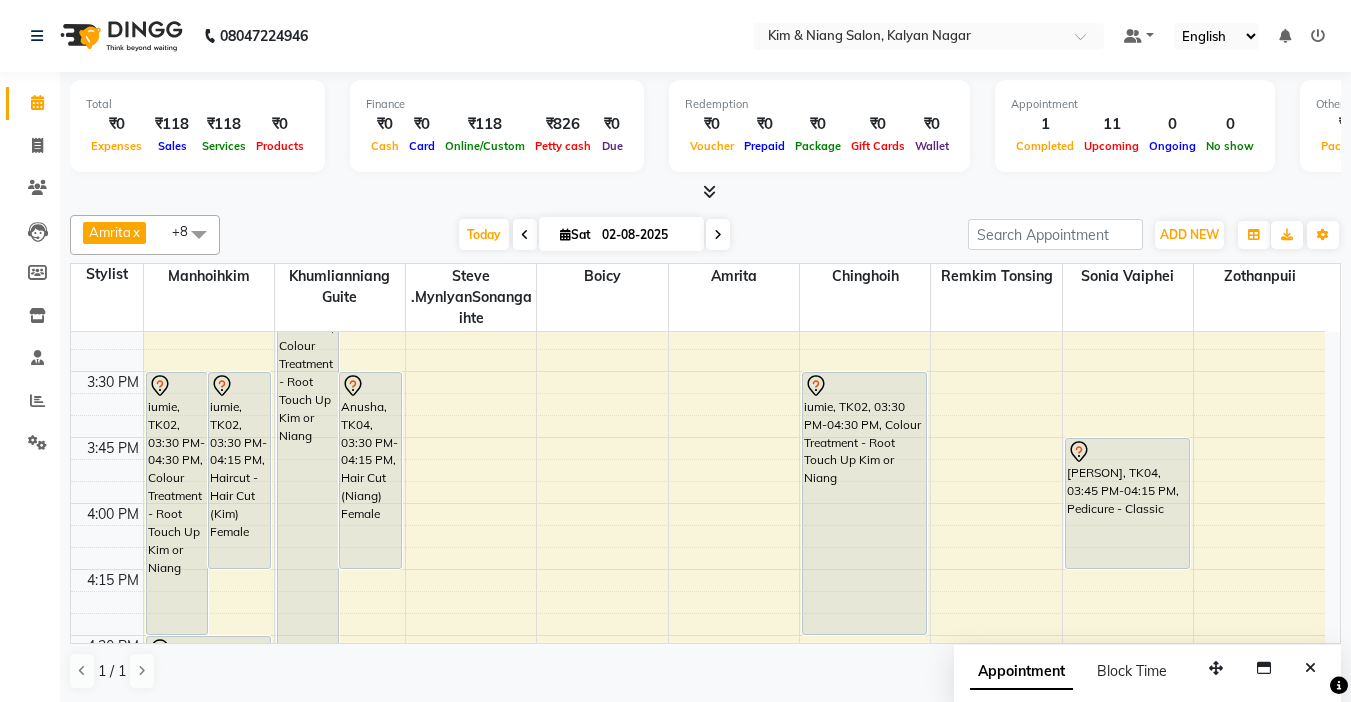 scroll, scrollTop: 1629, scrollLeft: 0, axis: vertical 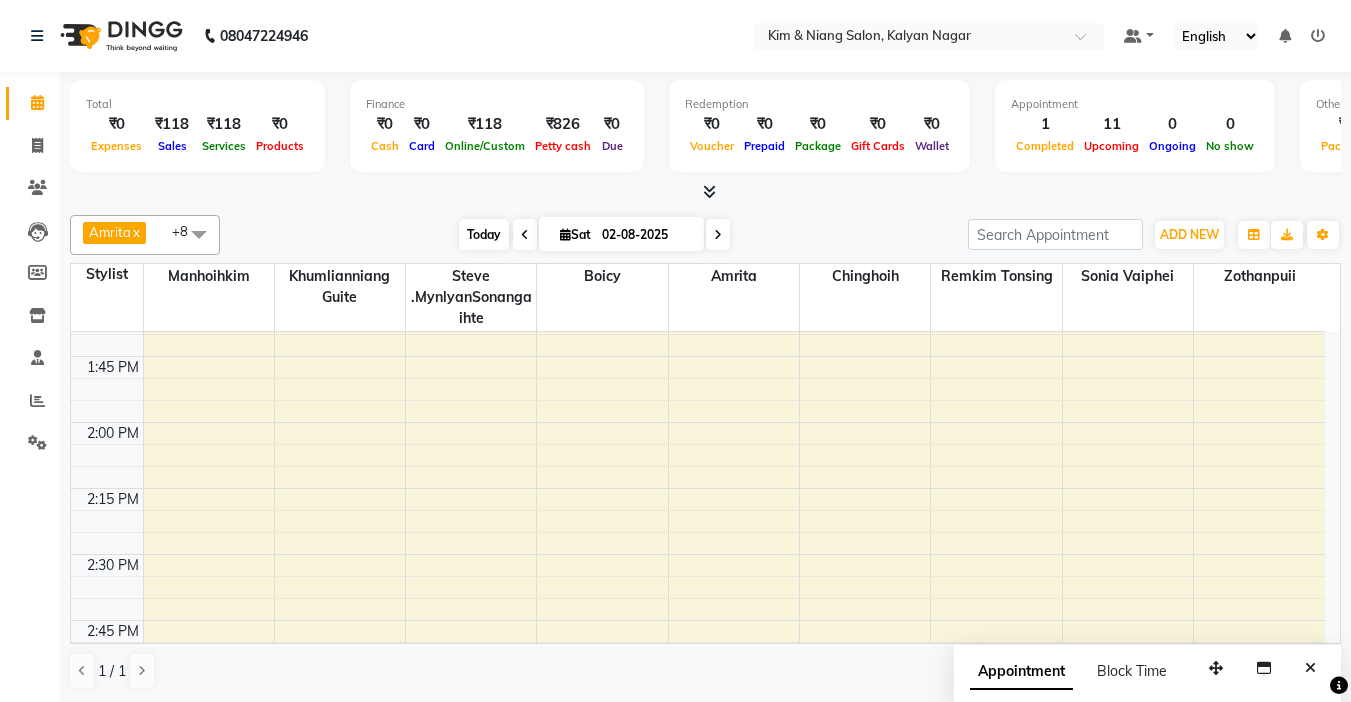 click on "Today" at bounding box center [484, 234] 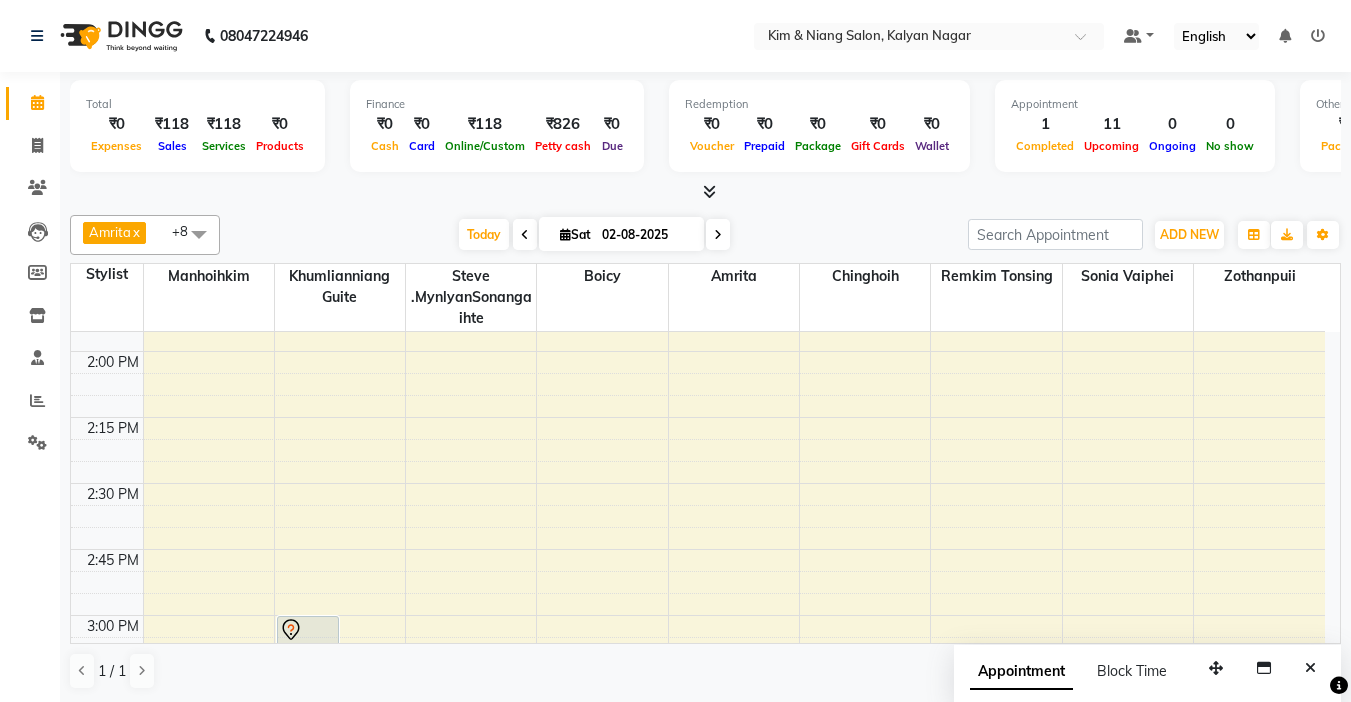 scroll, scrollTop: 1200, scrollLeft: 0, axis: vertical 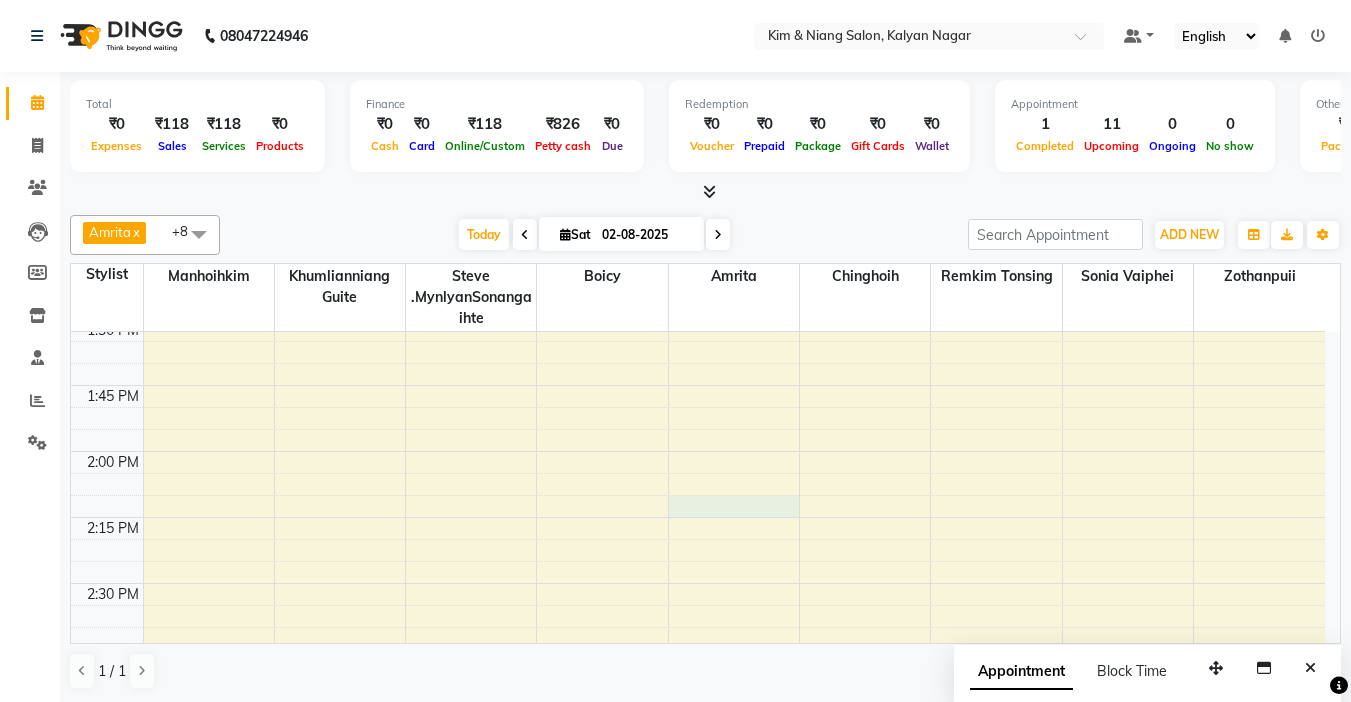 click on "9:00 AM 9:15 AM 9:30 AM 9:45 AM 10:00 AM 10:15 AM 10:30 AM 10:45 AM 11:00 AM 11:15 AM 11:30 AM 11:45 AM 12:00 PM 12:15 PM 12:30 PM 12:45 PM 1:00 PM 1:15 PM 1:30 PM 1:45 PM 2:00 PM 2:15 PM 2:30 PM 2:45 PM 3:00 PM 3:15 PM 3:30 PM 3:45 PM 4:00 PM 4:15 PM 4:30 PM 4:45 PM 5:00 PM 5:15 PM 5:30 PM 5:45 PM 6:00 PM 6:15 PM 6:30 PM 6:45 PM 7:00 PM 7:15 PM 7:30 PM 7:45 PM 8:00 PM 8:15 PM 8:30 PM 8:45 PM 9:00 PM 9:15 PM 9:30 PM 9:45 PM             [PERSON], TK02, 03:30 PM-04:30 PM, Colour Treatment - Root Touch Up Kim or Niang             [PERSON], TK02, 03:30 PM-04:15 PM, Haircut - Hair Cut (Kim) Female             [PERSON], TK03, 11:30 AM-12:15 PM, Haircut - Hair Cut (Kim) Female             [PERSON], TK08, 12:30 PM-01:15 PM, Haircut - Hair Cut (Kim) Female             [PERSON], TK01, 04:30 PM-06:35 PM, Blowdry - Stylist             [PERSON], TK04, 03:00 PM-07:00 PM, Colour Treatment - Root Touch Up Kim or Niang             [PERSON], TK04, 03:30 PM-04:15 PM, Hair Cut (Niang) Female" at bounding box center (698, 847) 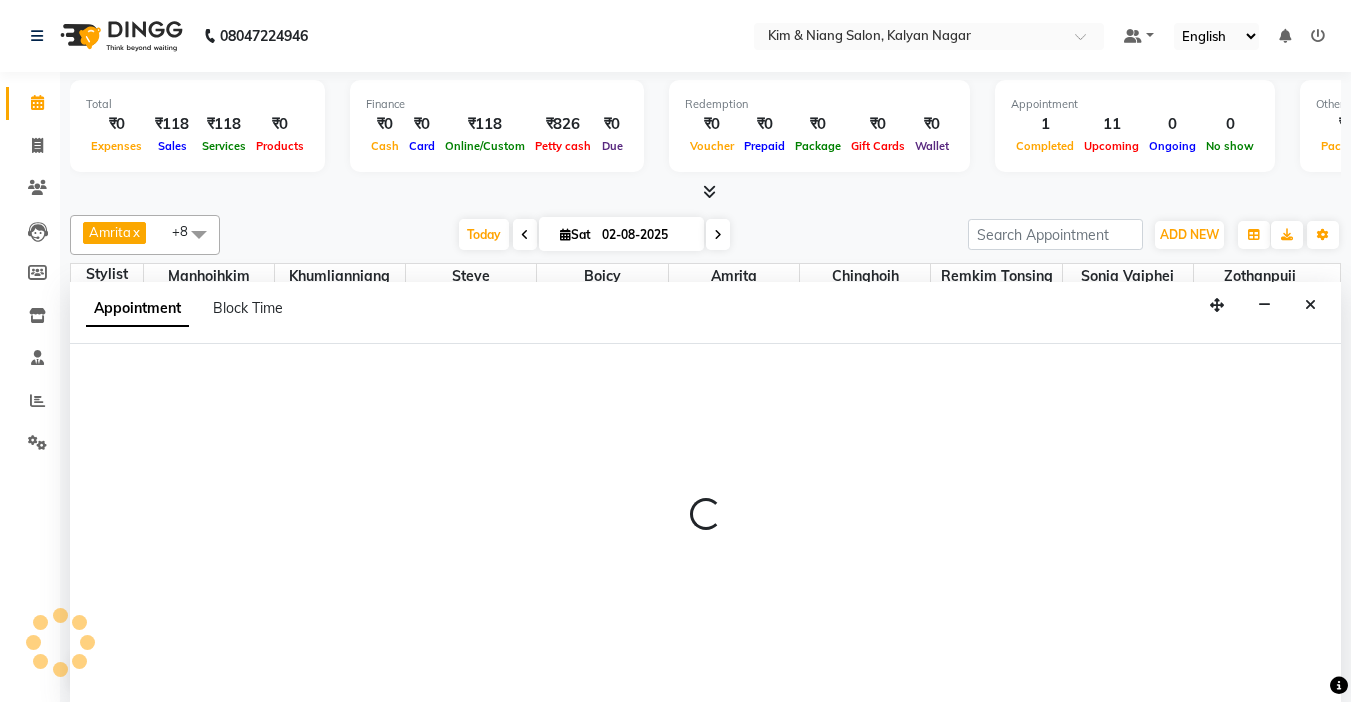 scroll, scrollTop: 1, scrollLeft: 0, axis: vertical 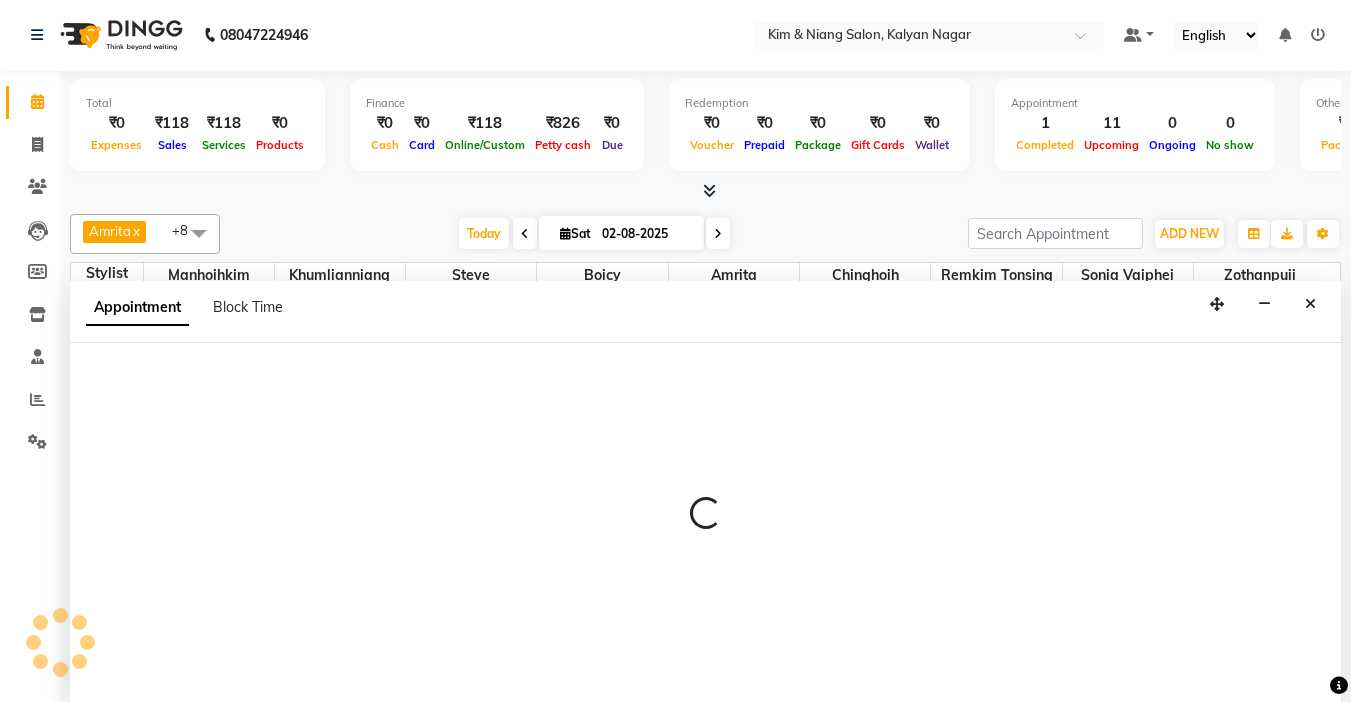 select on "72579" 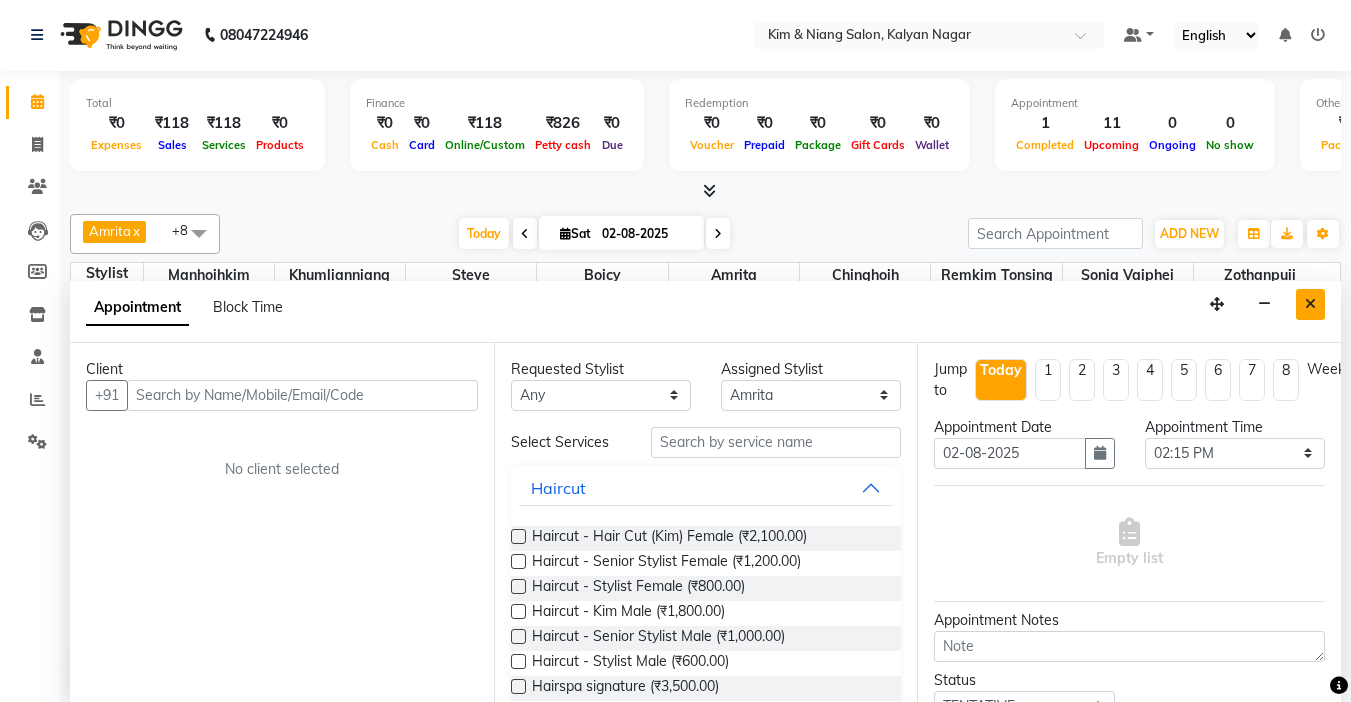 click at bounding box center [1310, 304] 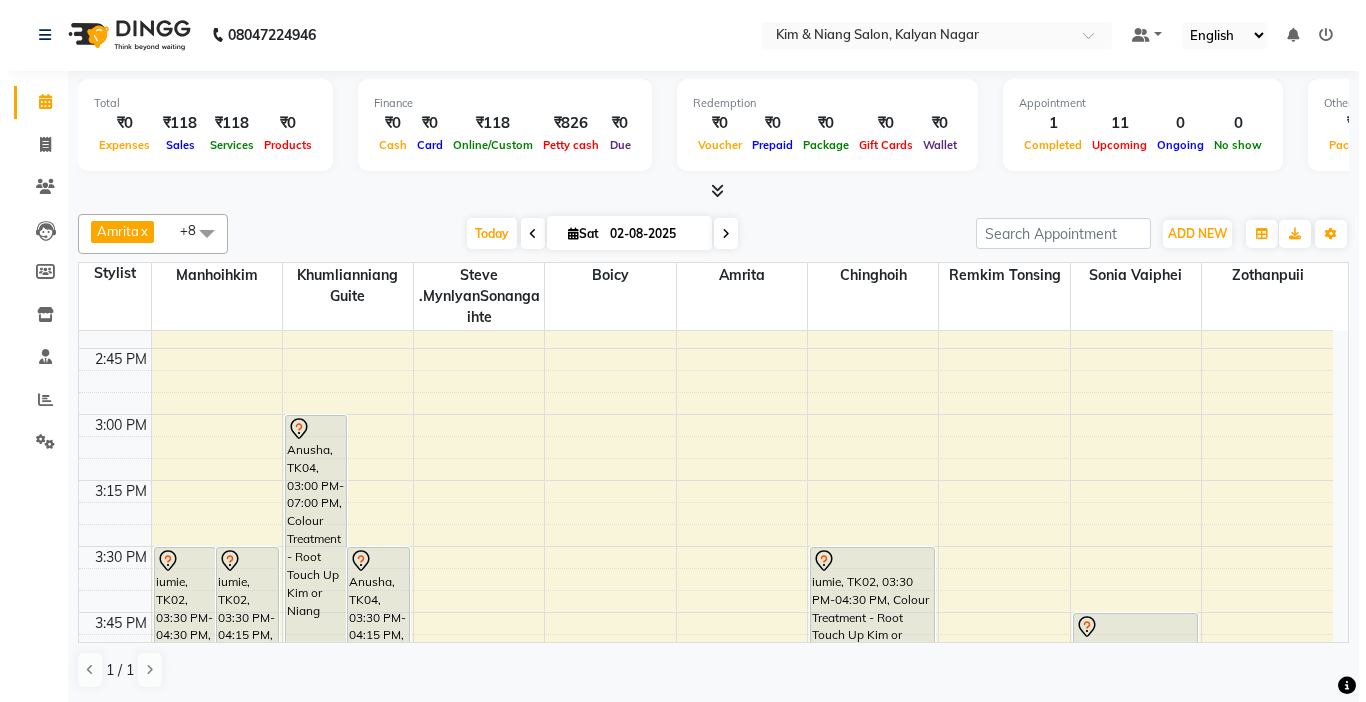 scroll, scrollTop: 1600, scrollLeft: 0, axis: vertical 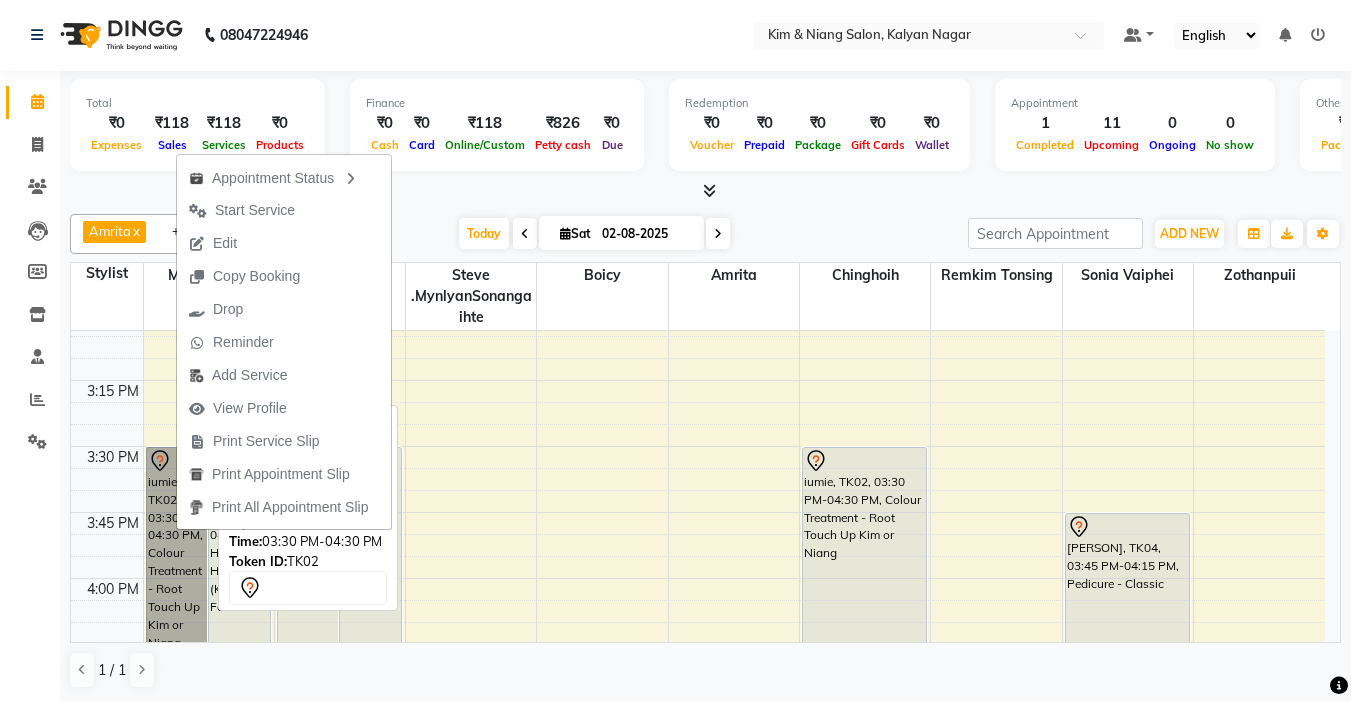 click on "iumie, TK02, 03:30 PM-04:30 PM, Colour Treatment - Root Touch Up Kim or Niang" at bounding box center [177, 578] 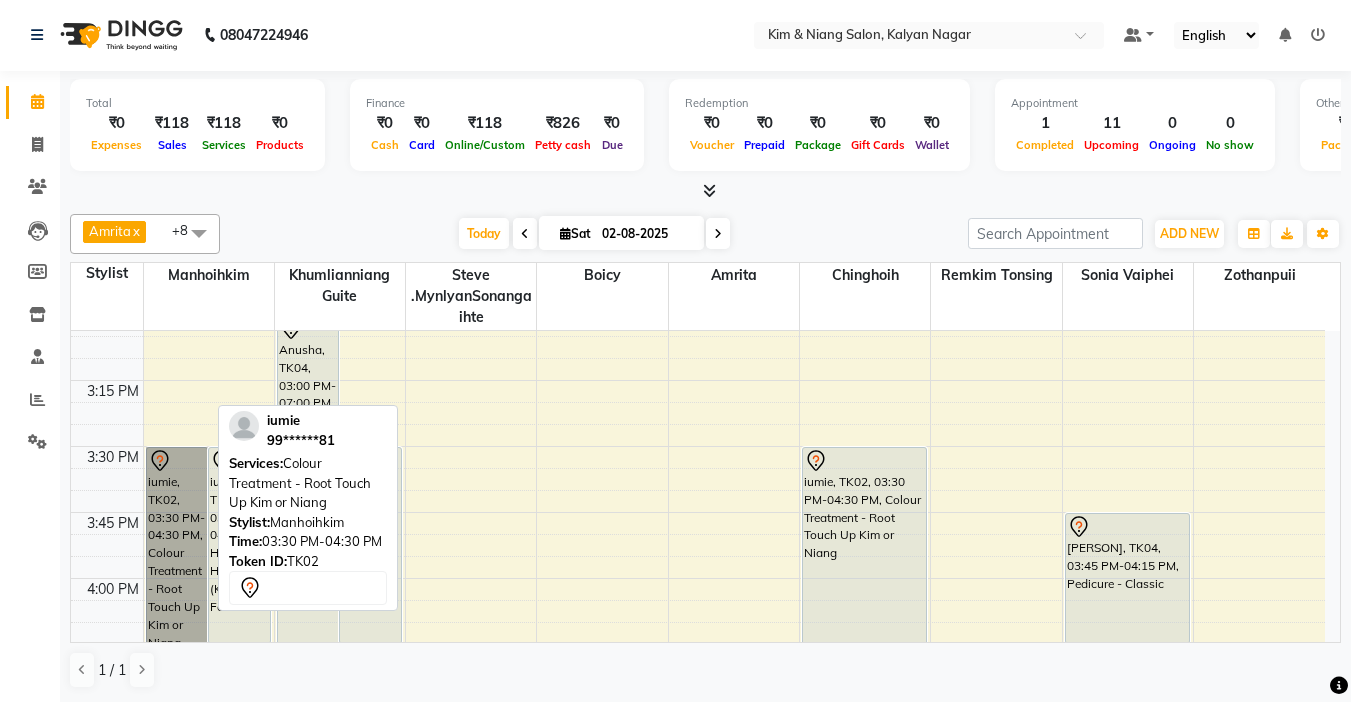 click on "iumie, TK02, 03:30 PM-04:30 PM, Colour Treatment - Root Touch Up Kim or Niang" at bounding box center [177, 578] 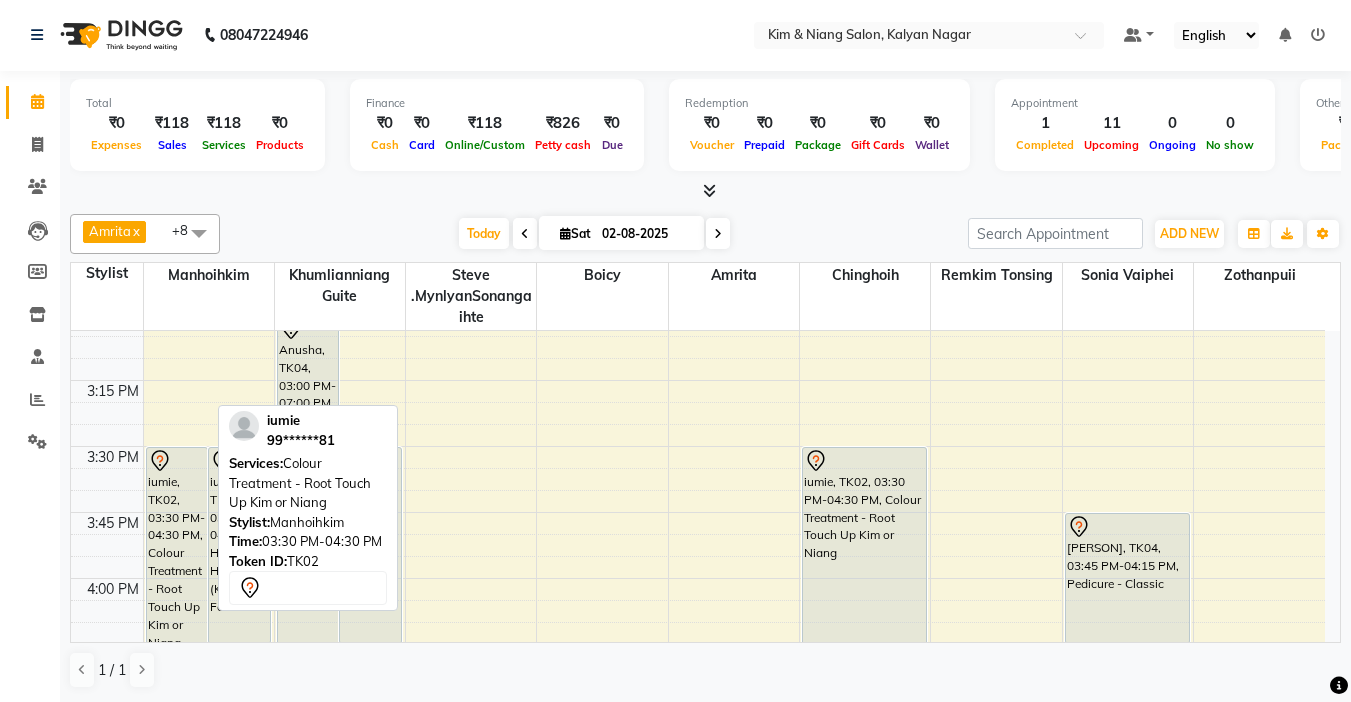 select on "7" 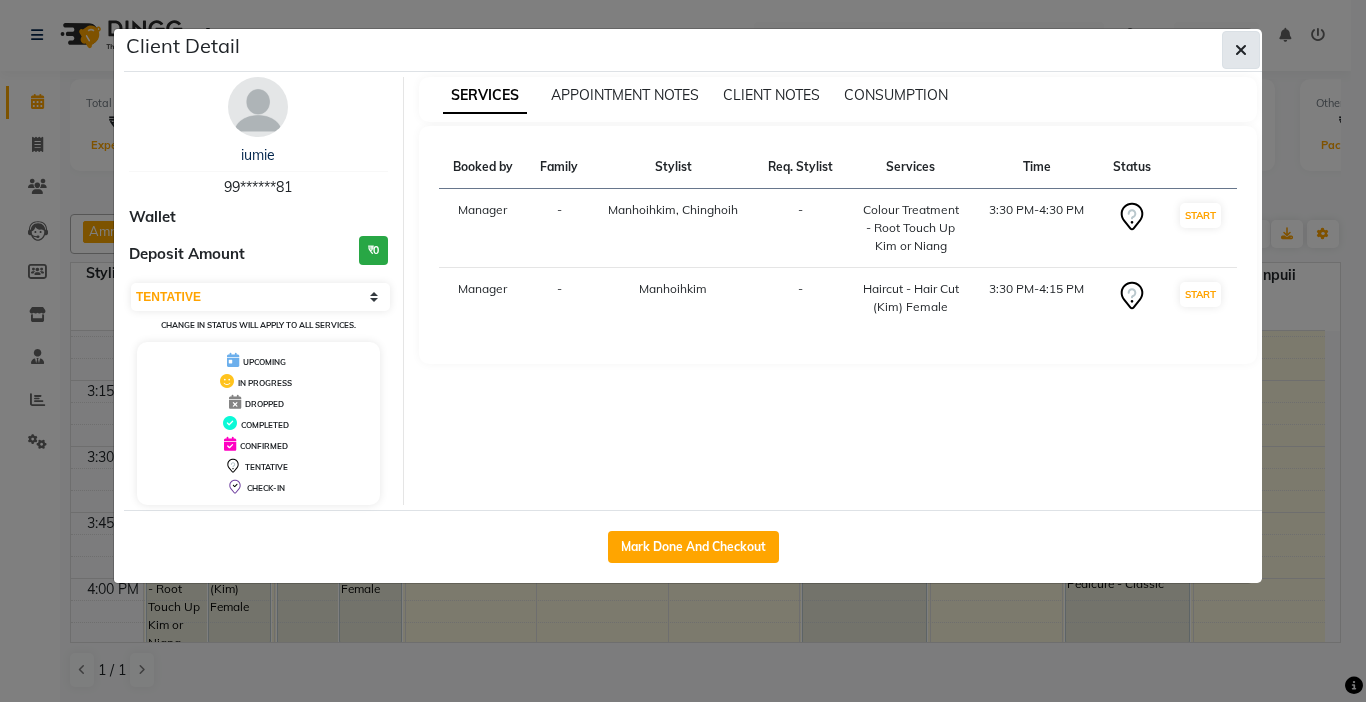 click 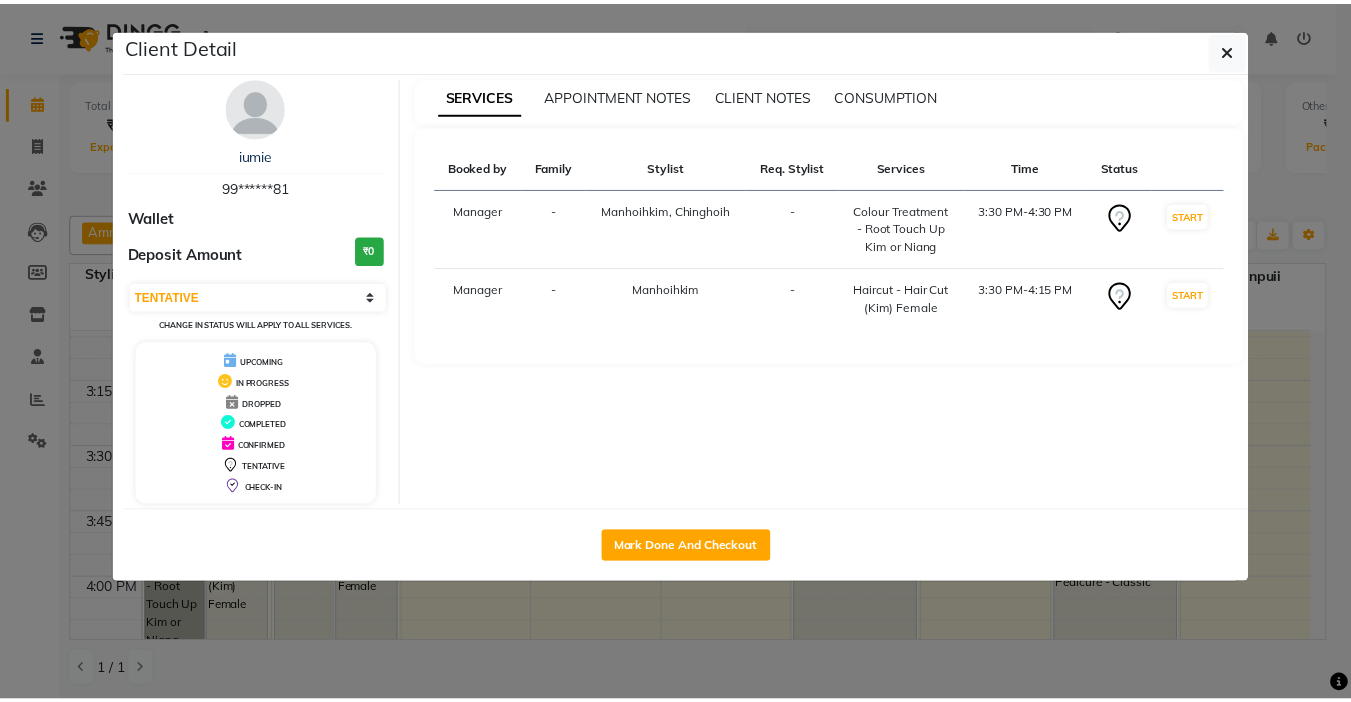 scroll, scrollTop: 1668, scrollLeft: 0, axis: vertical 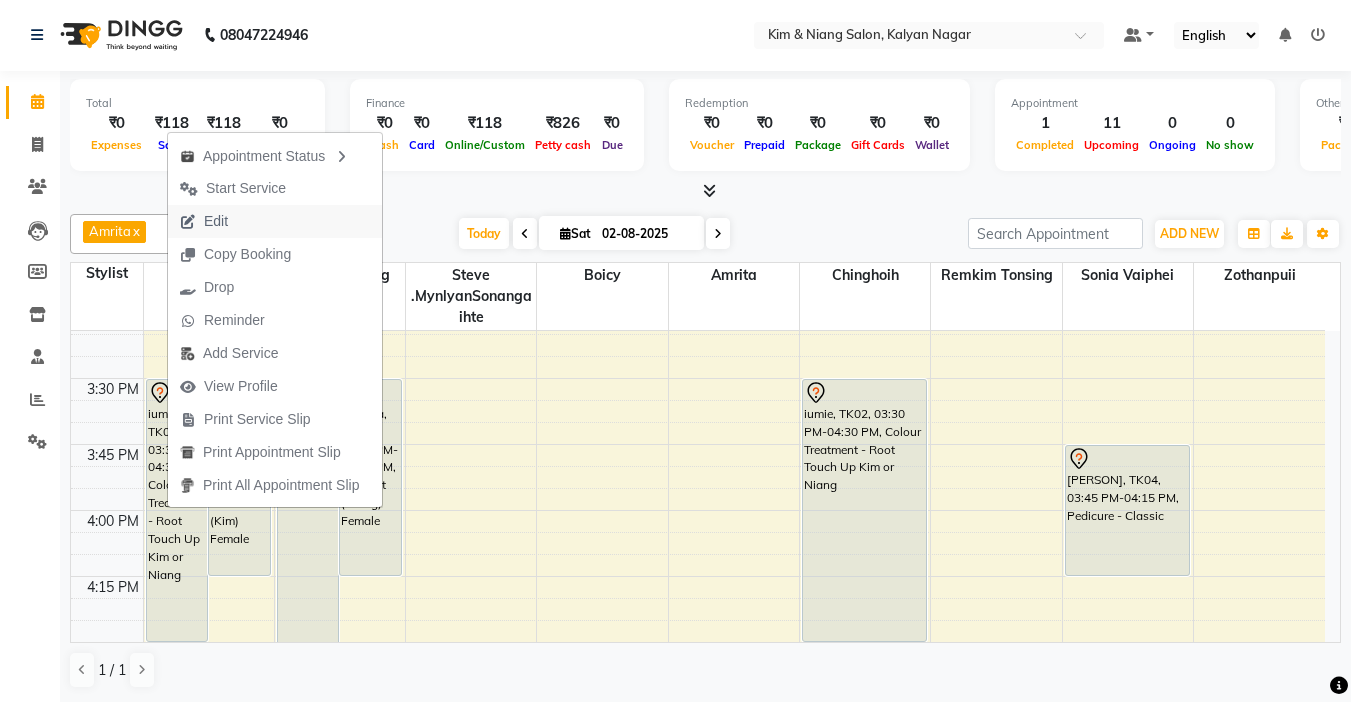 click on "Edit" at bounding box center (275, 221) 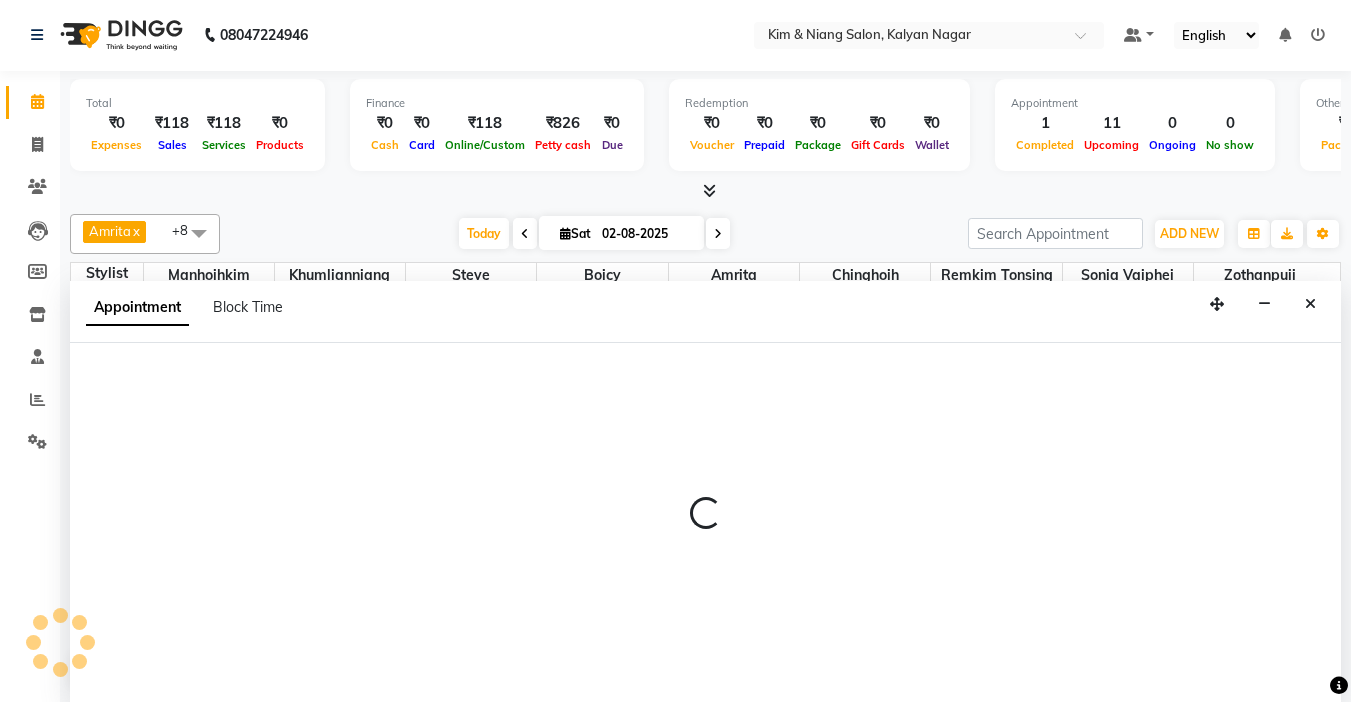 select on "tentative" 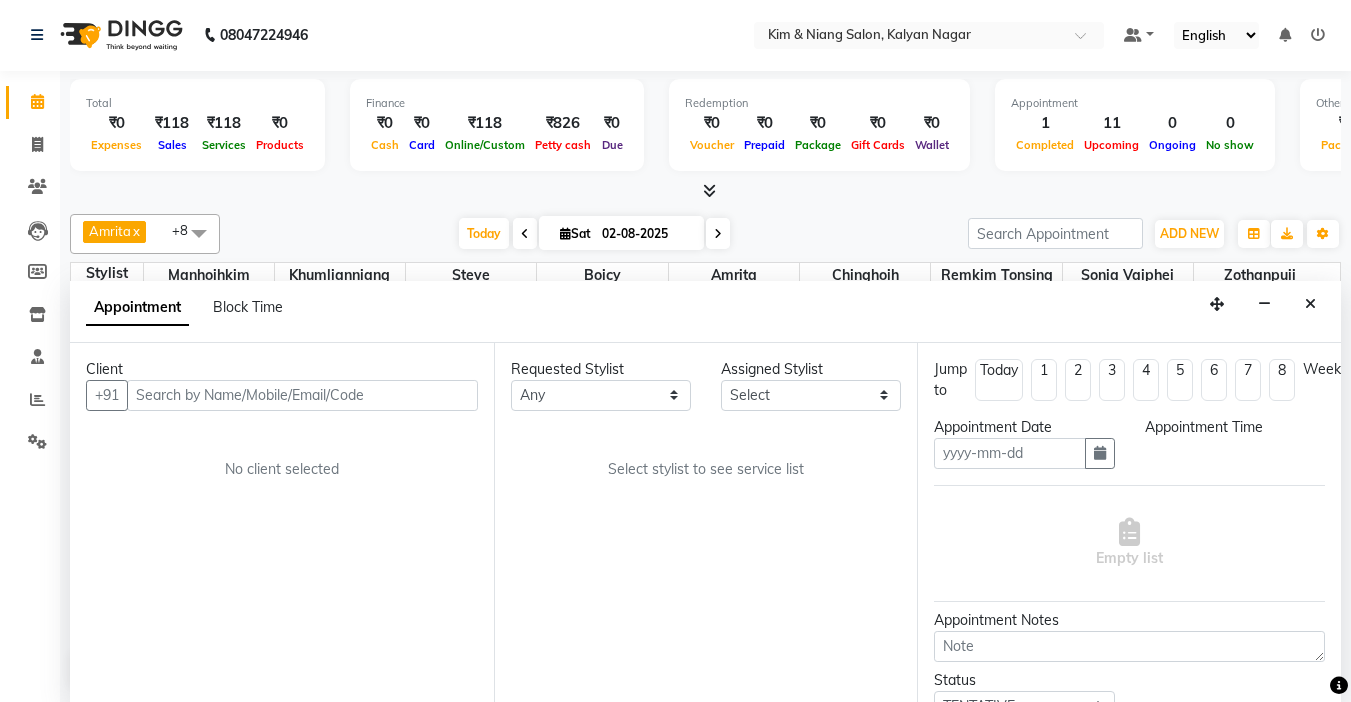 type on "02-08-2025" 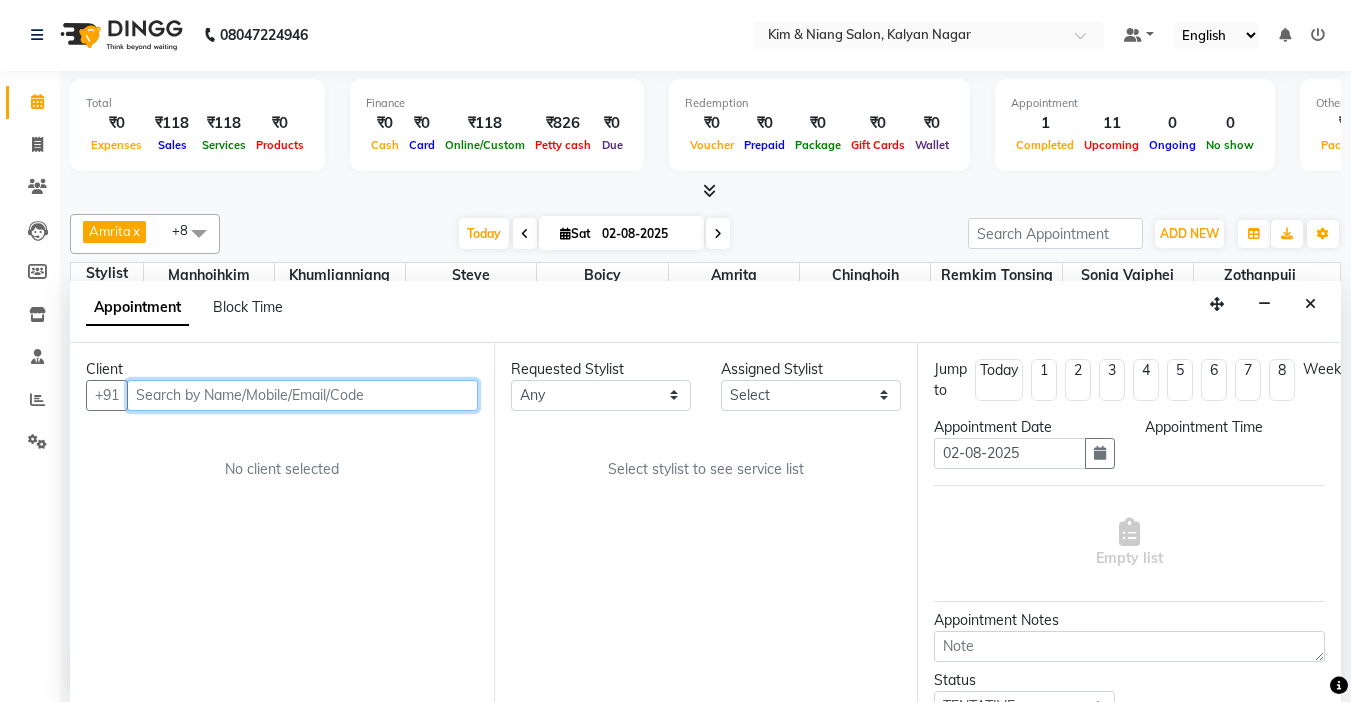 scroll, scrollTop: 0, scrollLeft: 0, axis: both 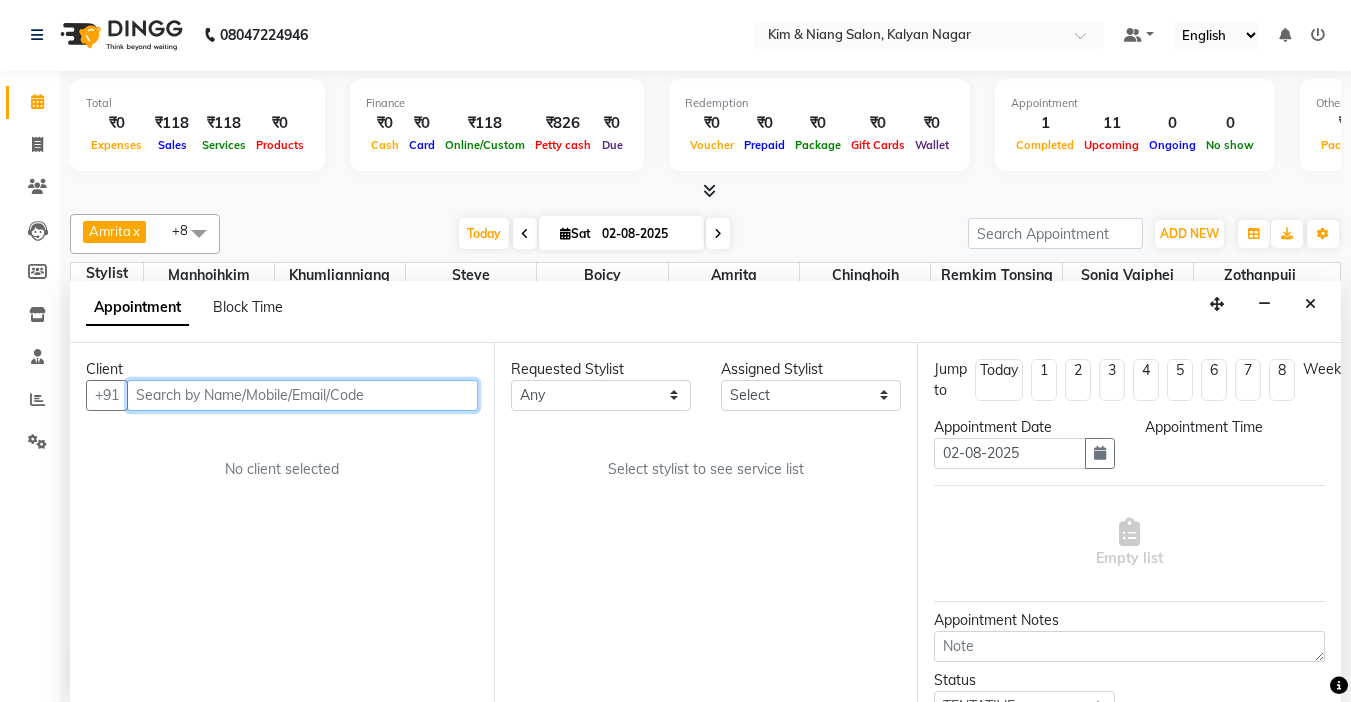 select on "930" 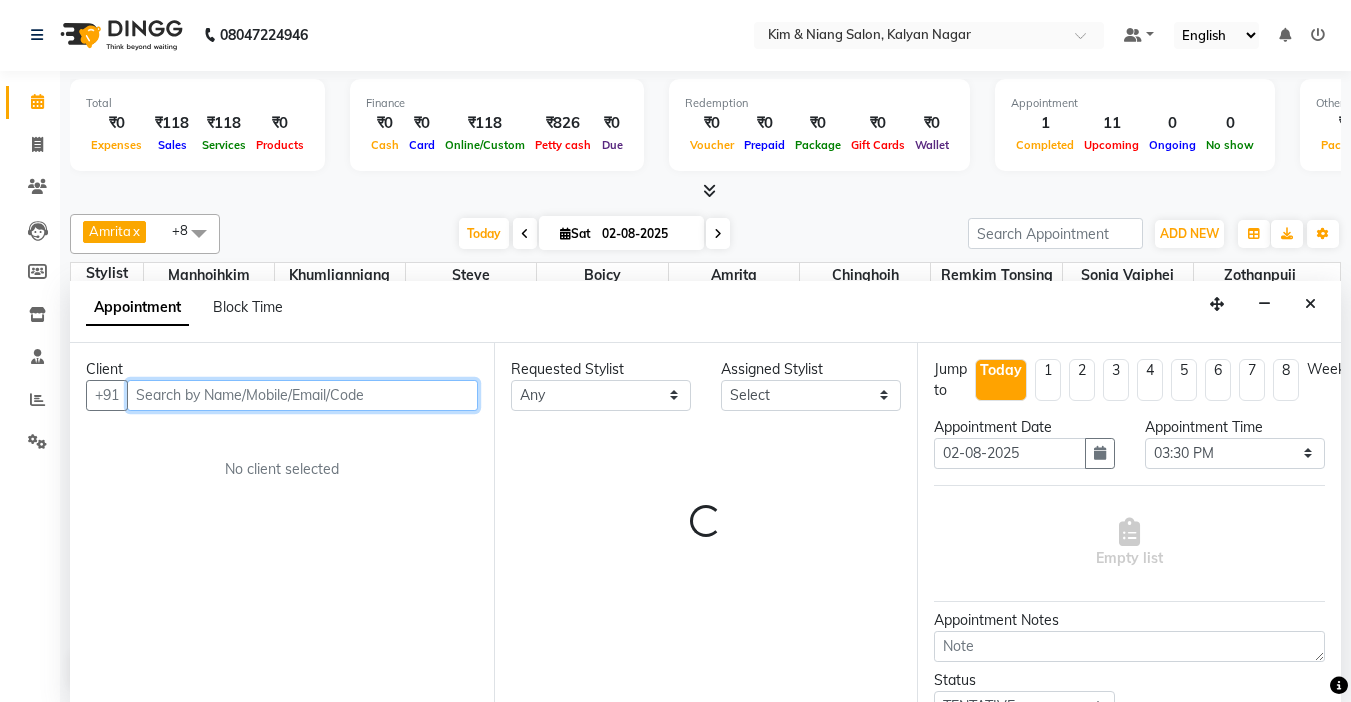 select on "70736" 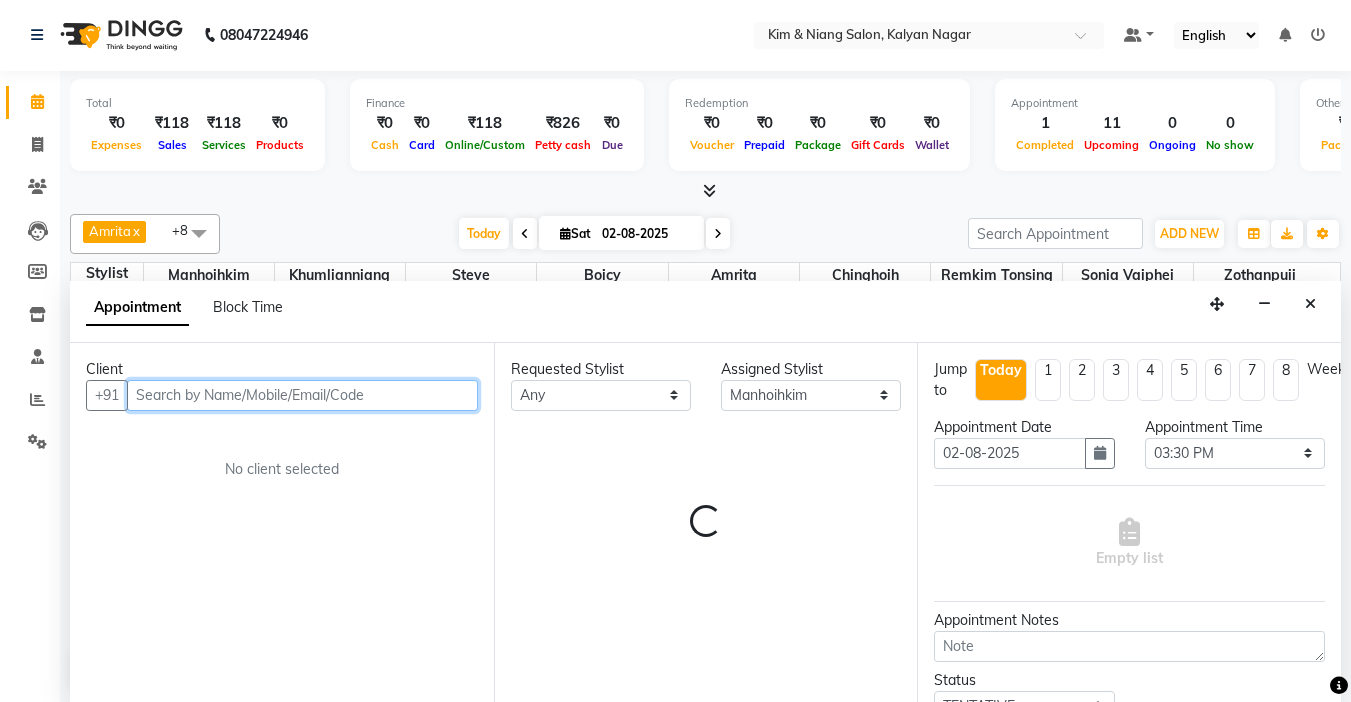 scroll, scrollTop: 529, scrollLeft: 0, axis: vertical 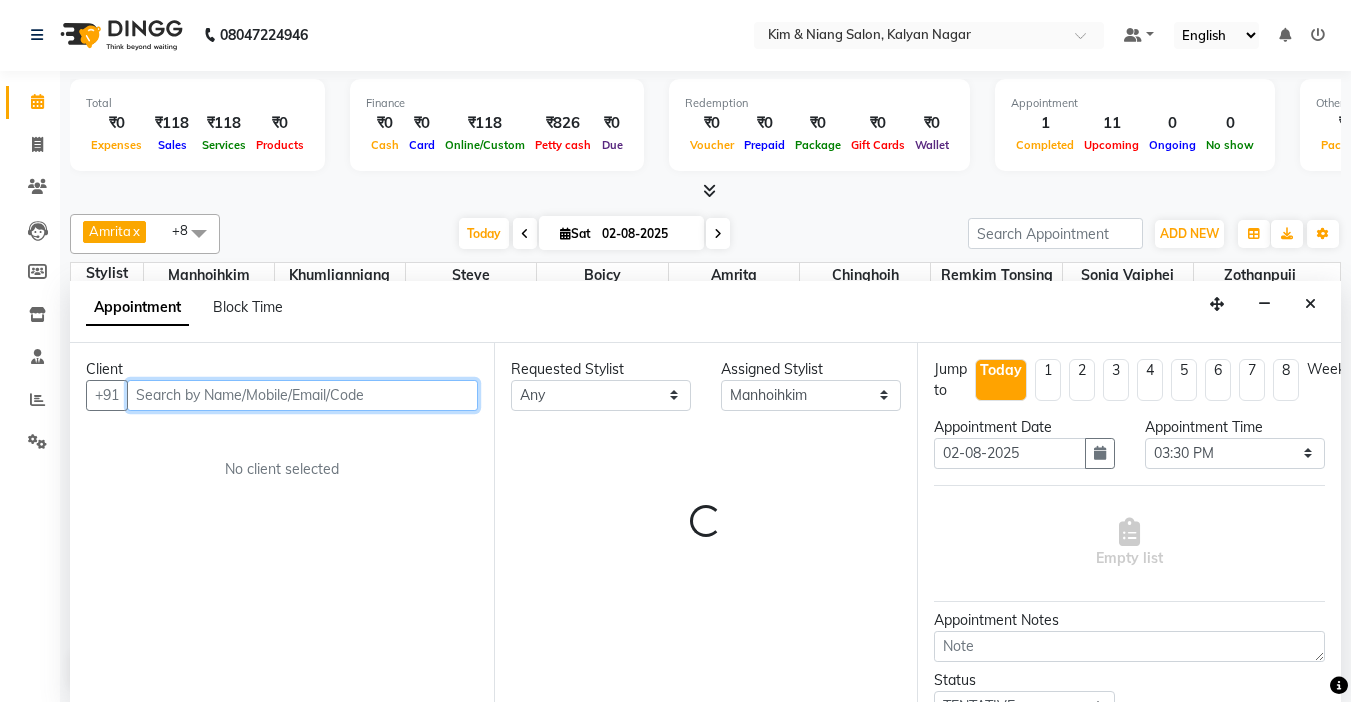 select on "3938" 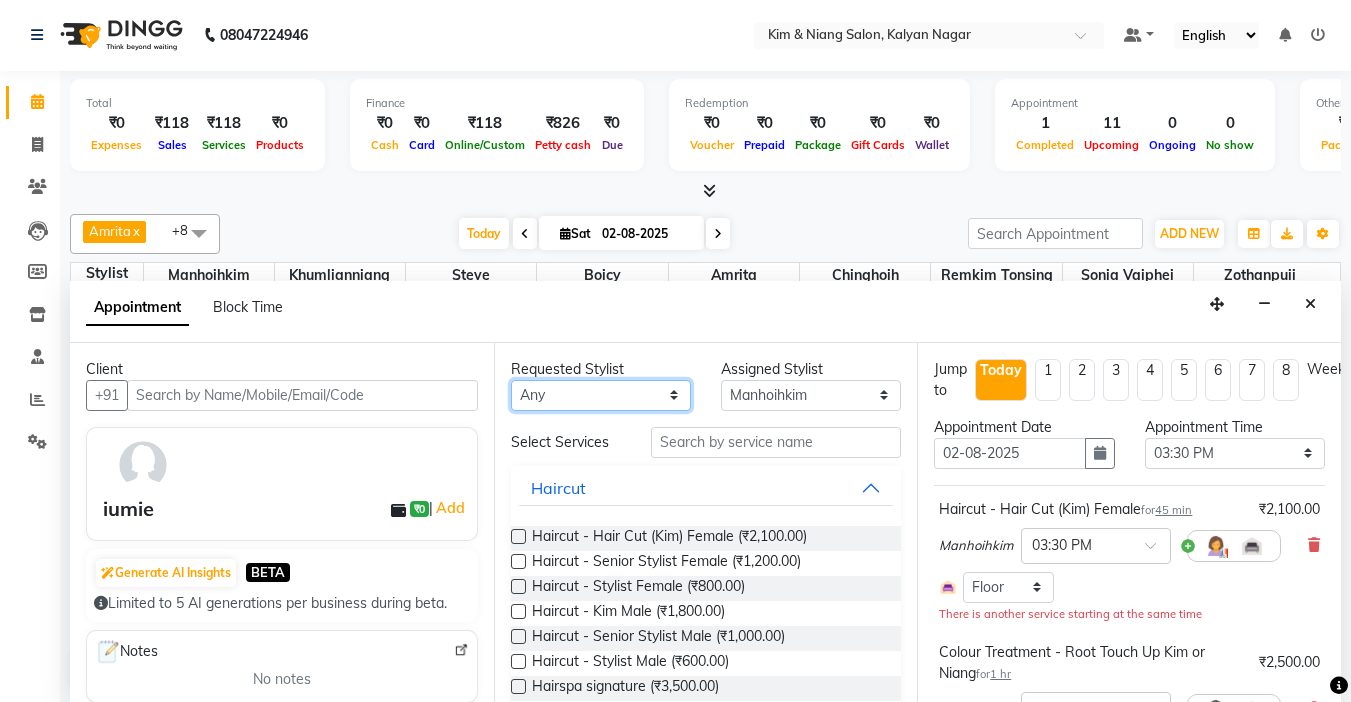 click on "Any Amrita Anna Boicy Chinghoih Khumlianniang Guite Linda Chingmuan Niang Manhoihkim Remkim Tonsing Sonia vaiphei  Steve .mynlyanSonangaihte Zothanpuii" at bounding box center [601, 395] 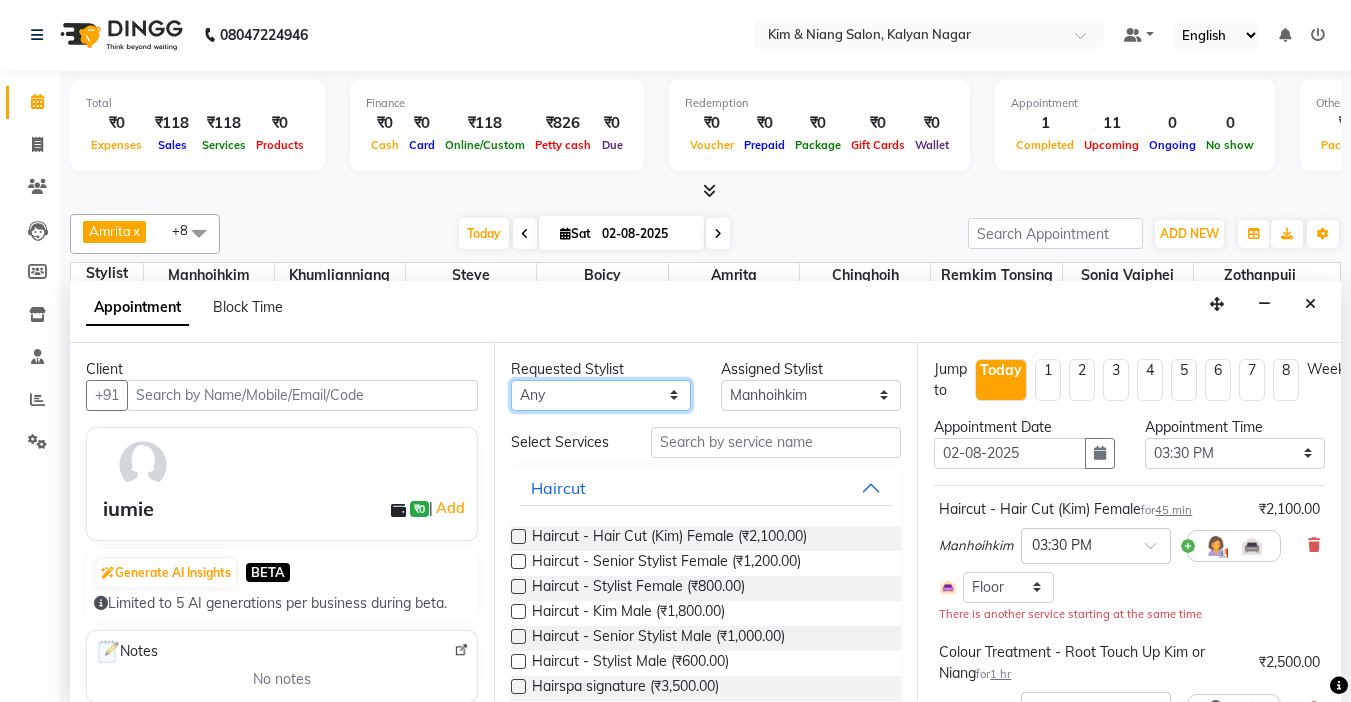 select on "70736" 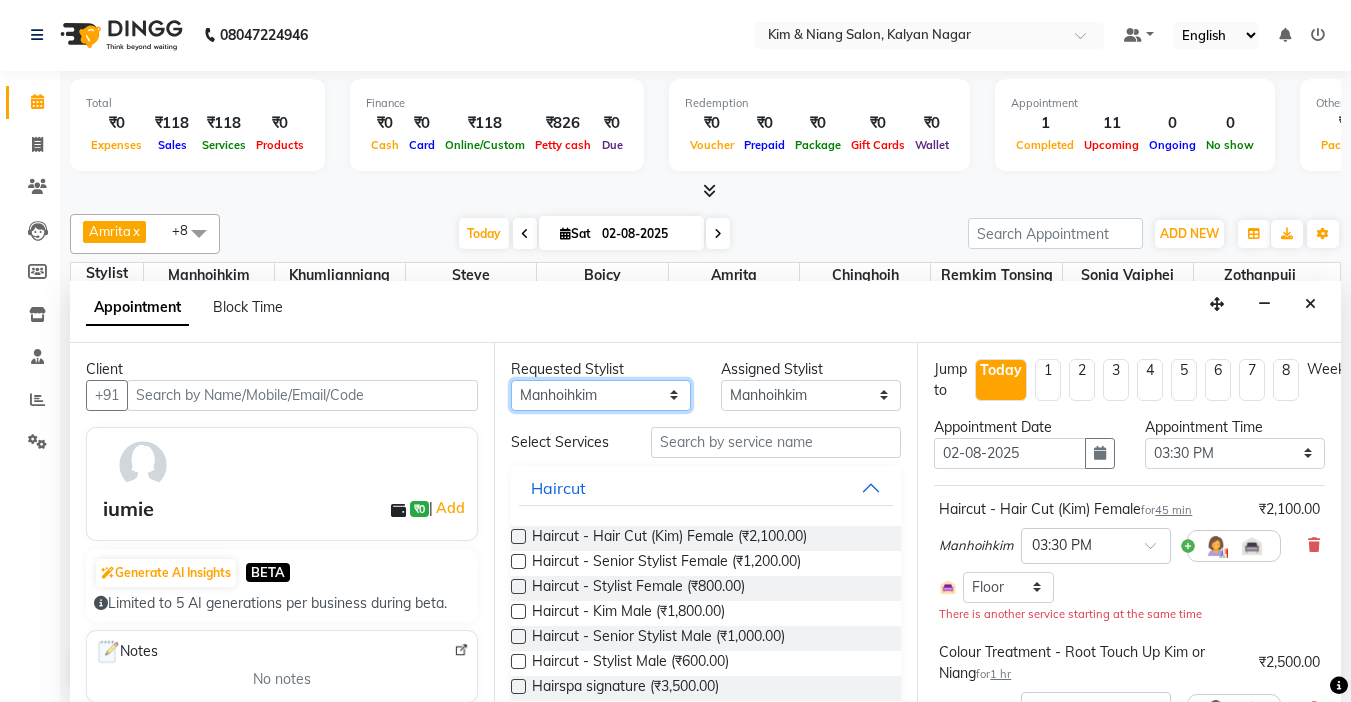 click on "Any Amrita Anna Boicy Chinghoih Khumlianniang Guite Linda Chingmuan Niang Manhoihkim Remkim Tonsing Sonia vaiphei  Steve .mynlyanSonangaihte Zothanpuii" at bounding box center [601, 395] 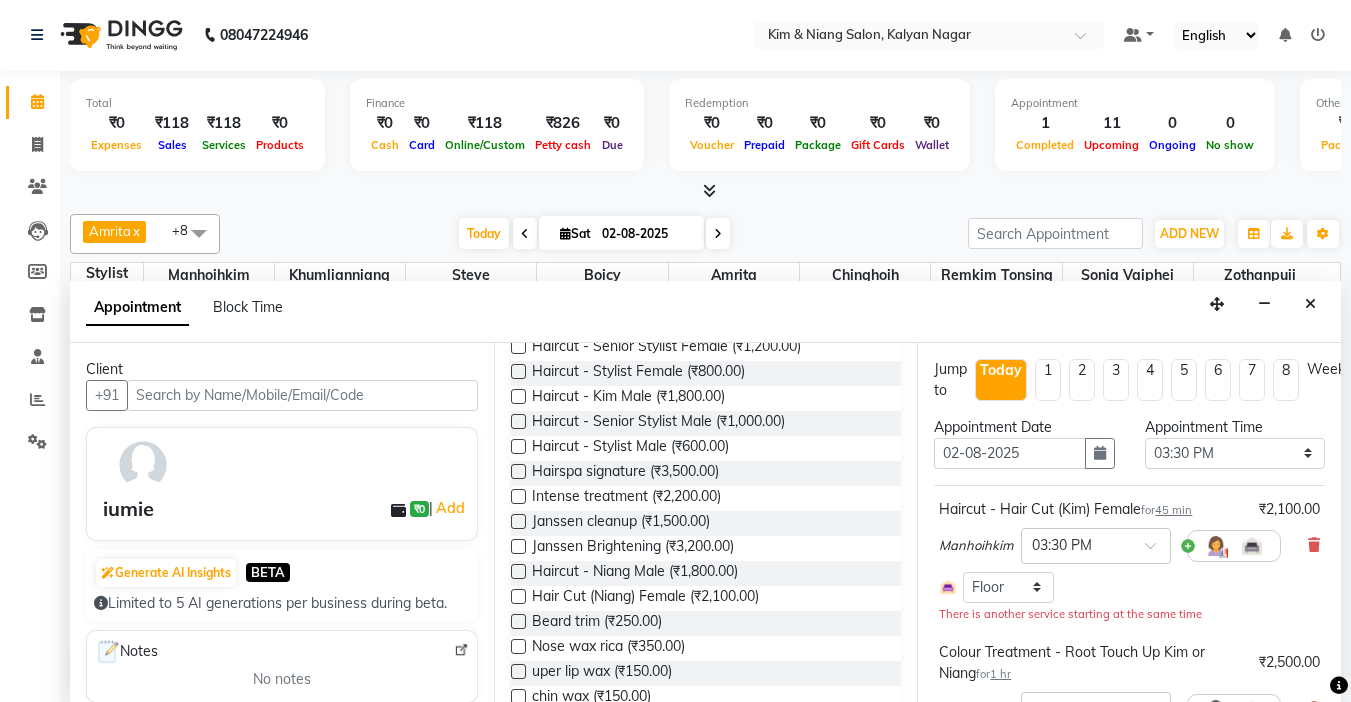 scroll, scrollTop: 300, scrollLeft: 0, axis: vertical 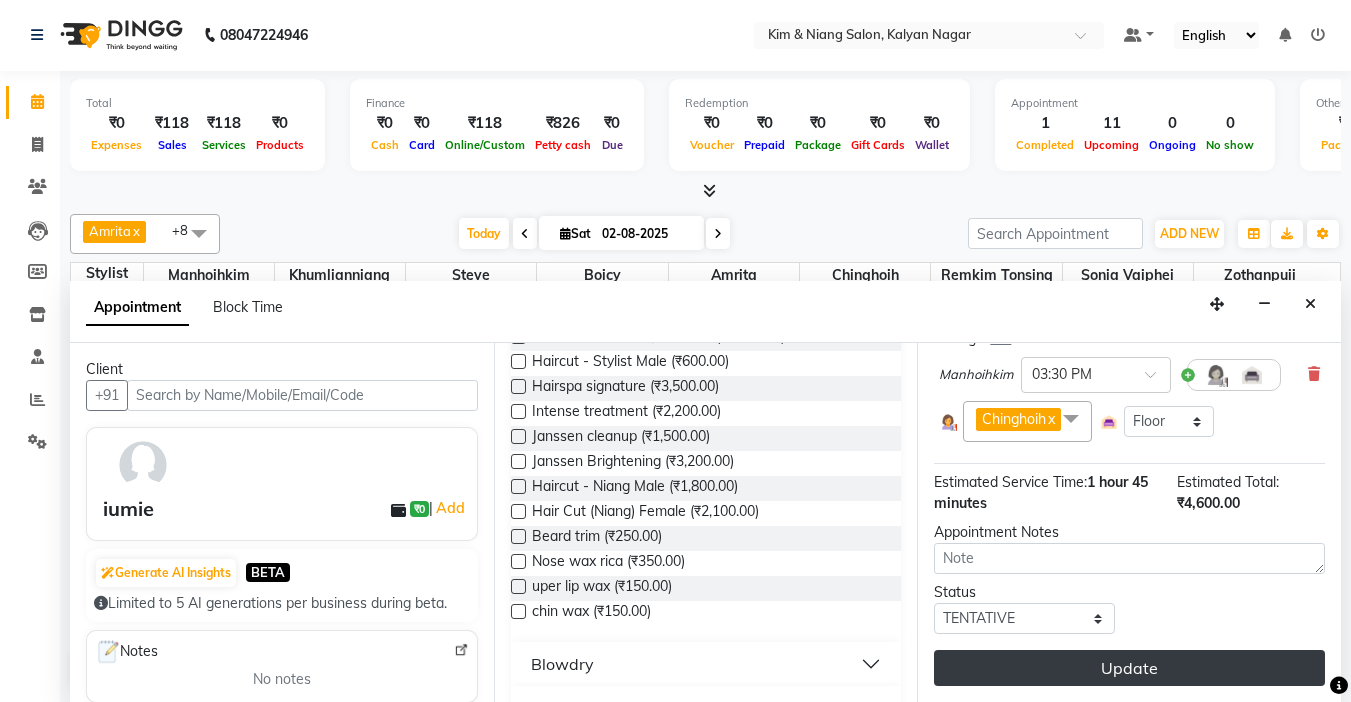 click on "Update" at bounding box center (1129, 668) 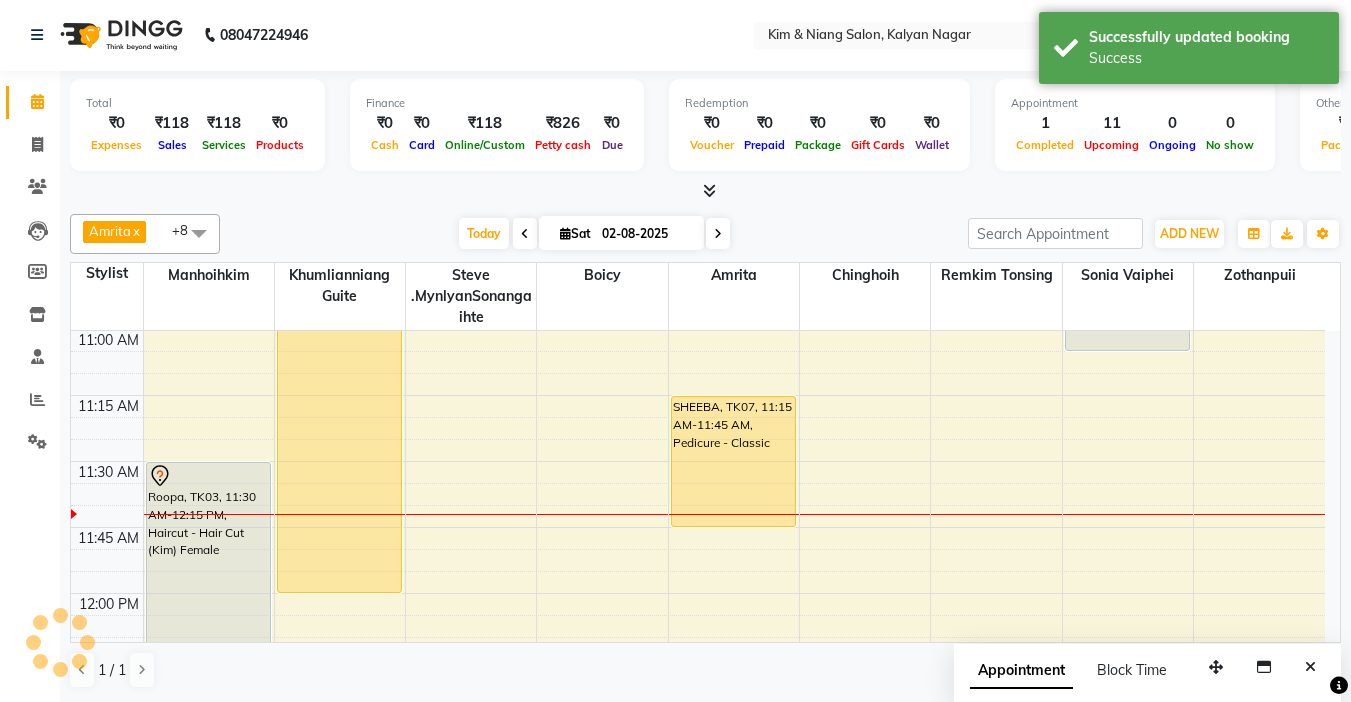 scroll, scrollTop: 0, scrollLeft: 0, axis: both 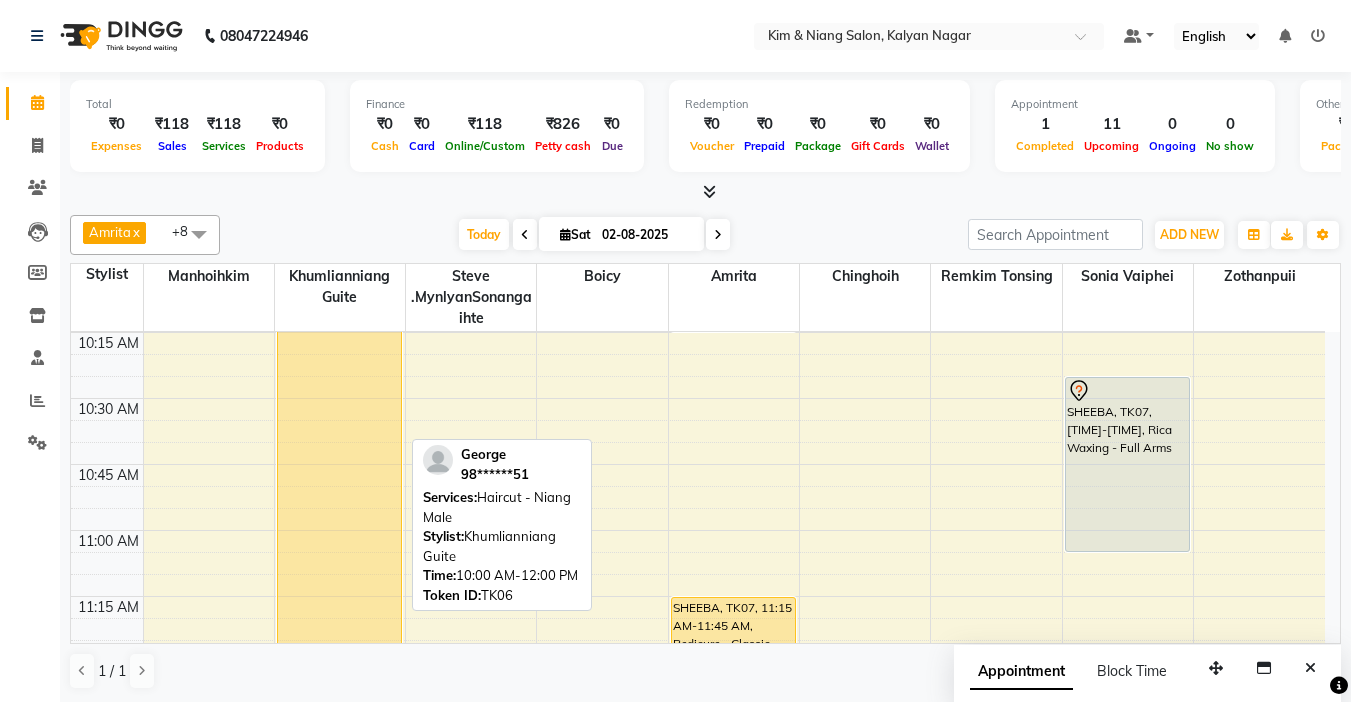 click on "[FIRST], TK06, [TIME]-[TIME], Haircut - Niang Male" at bounding box center [339, 530] 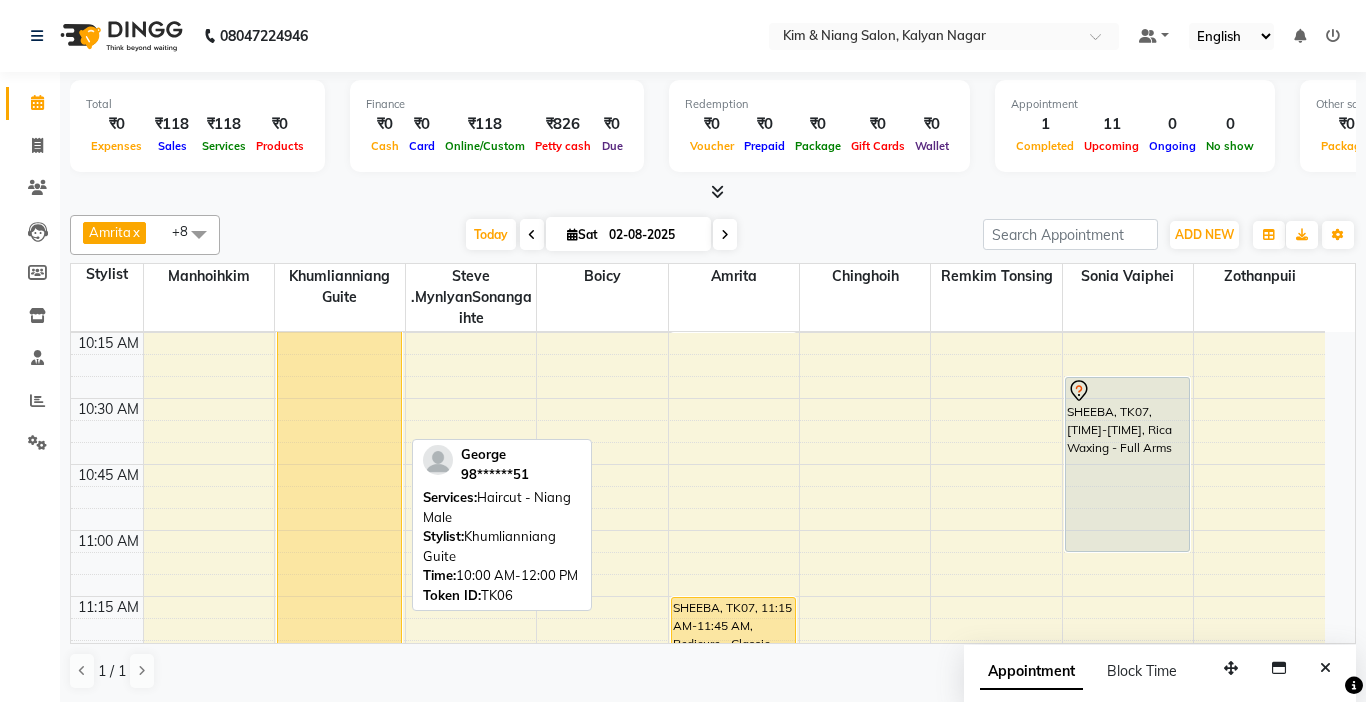 select on "1" 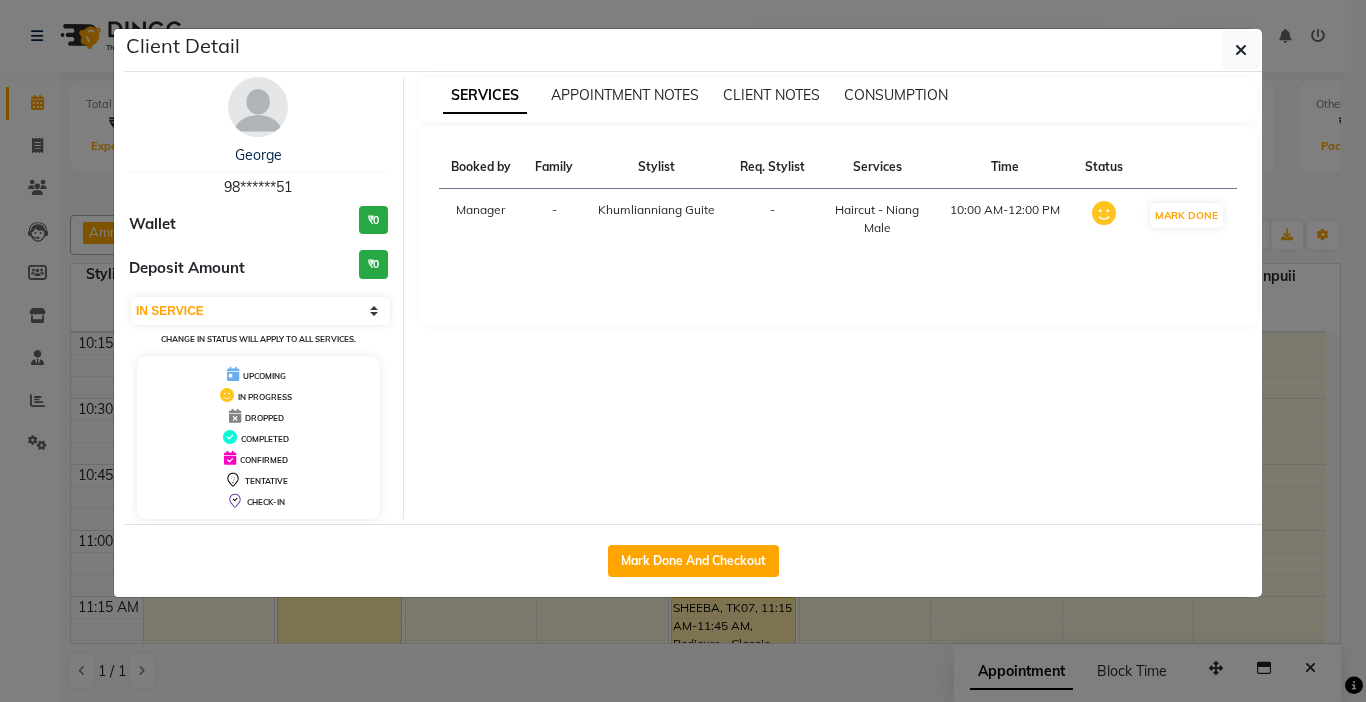 drag, startPoint x: 703, startPoint y: 563, endPoint x: 613, endPoint y: 523, distance: 98.48858 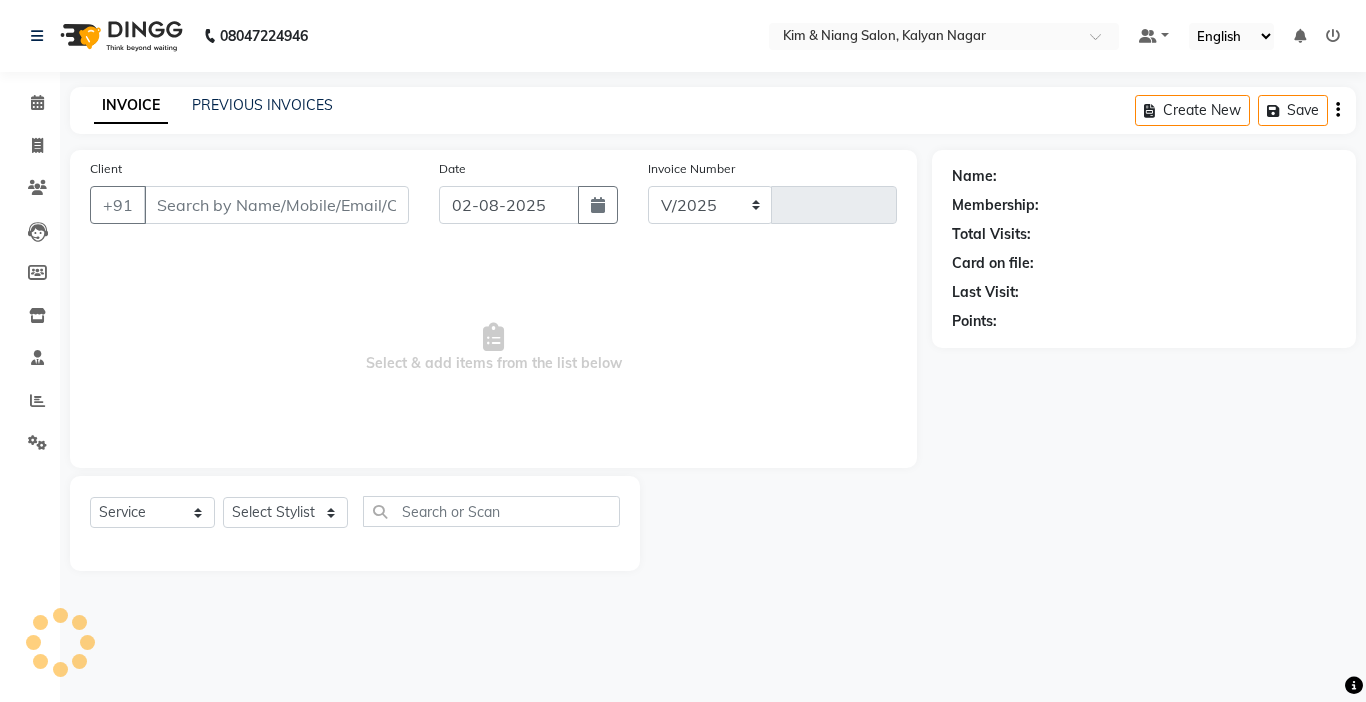 select on "7750" 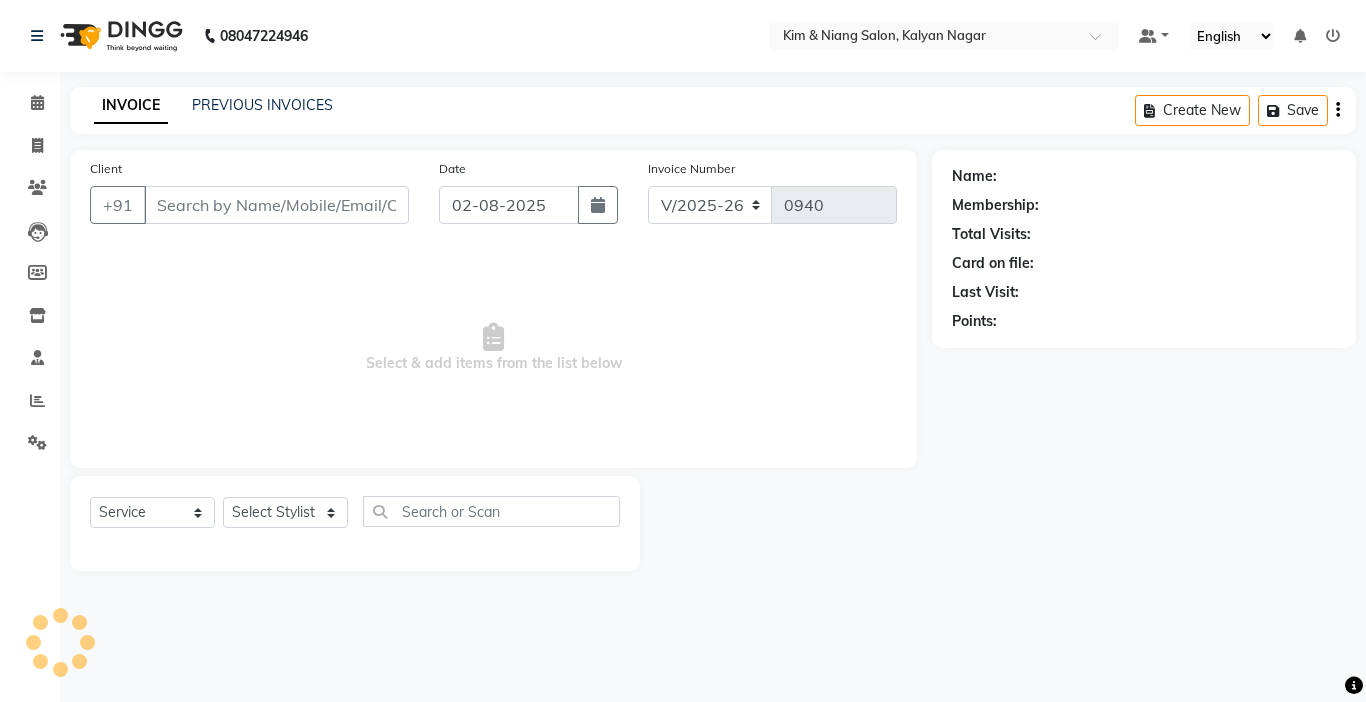 type on "98******51" 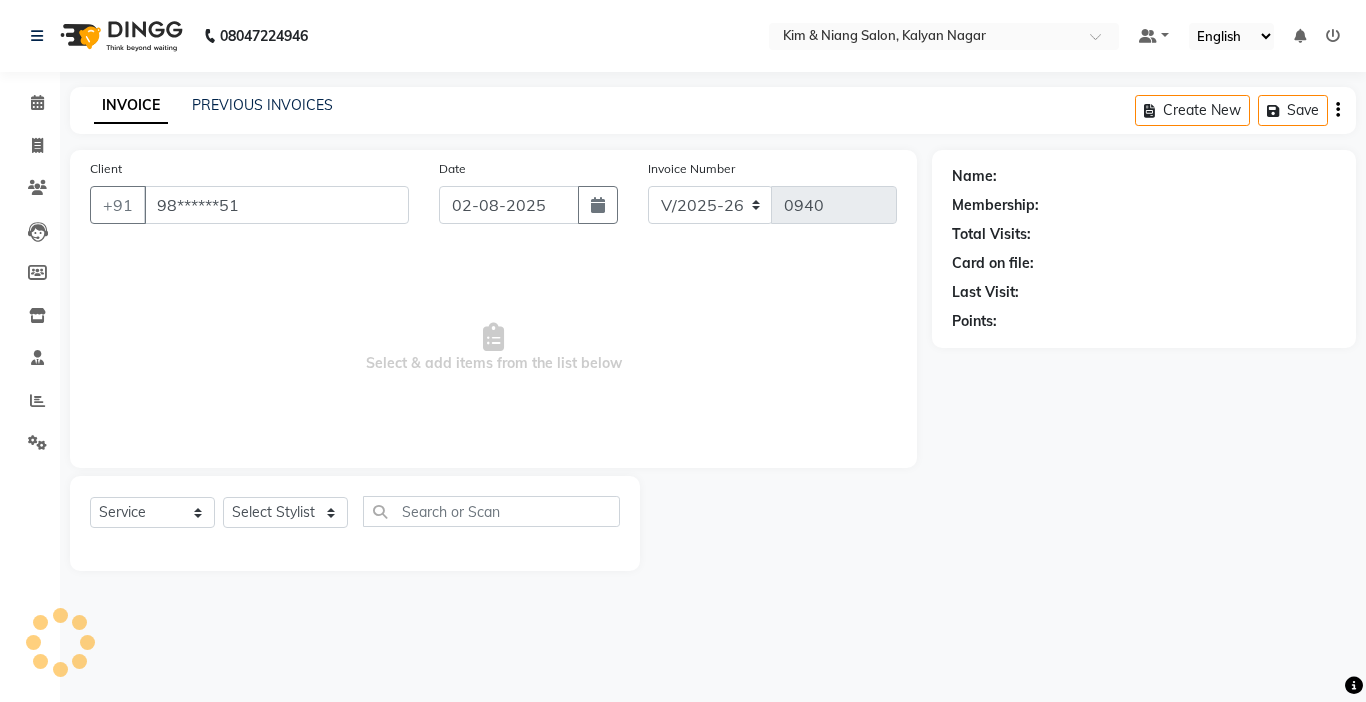 select on "70737" 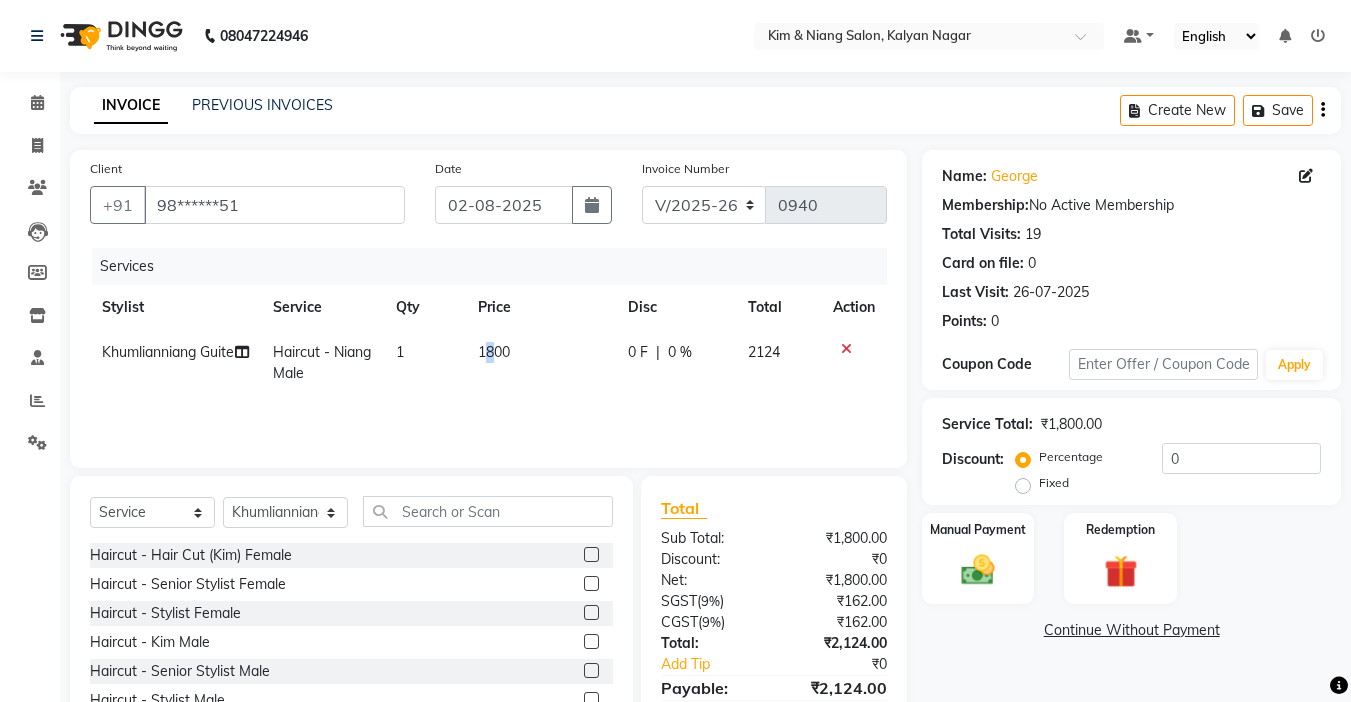 click on "1800" 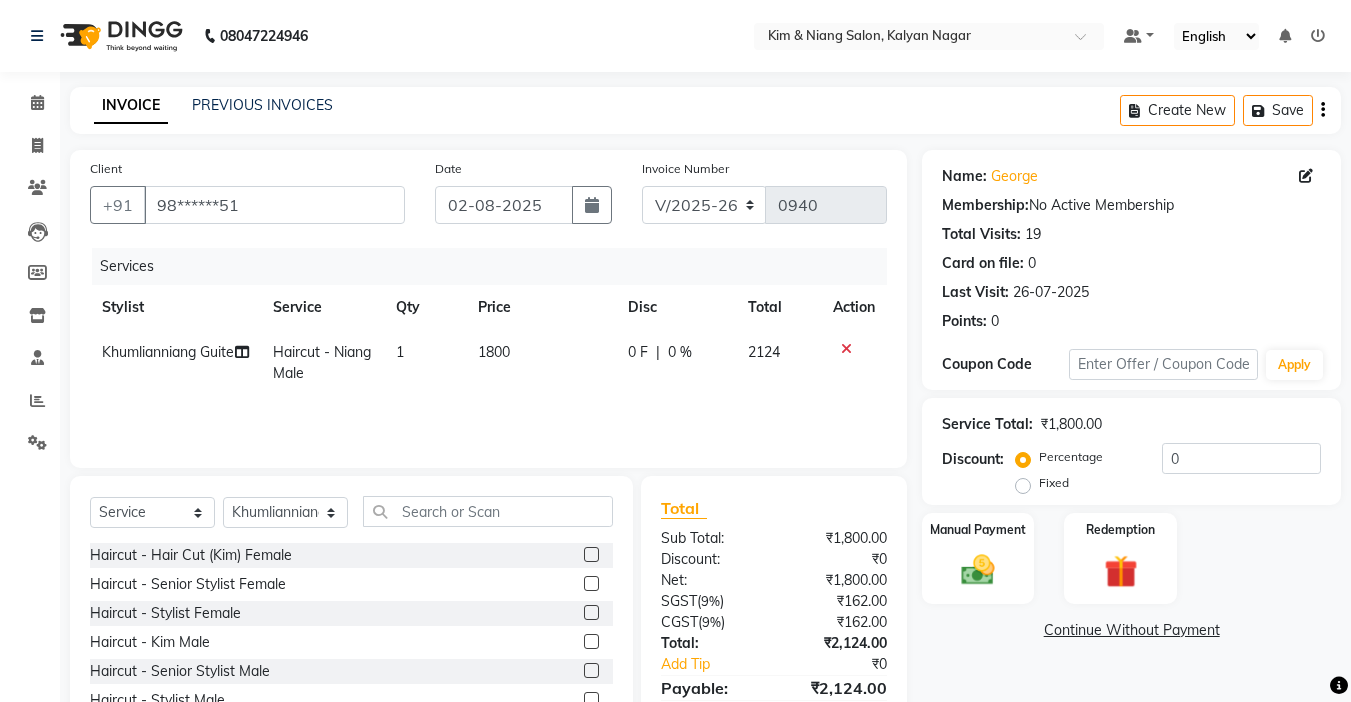 select on "70737" 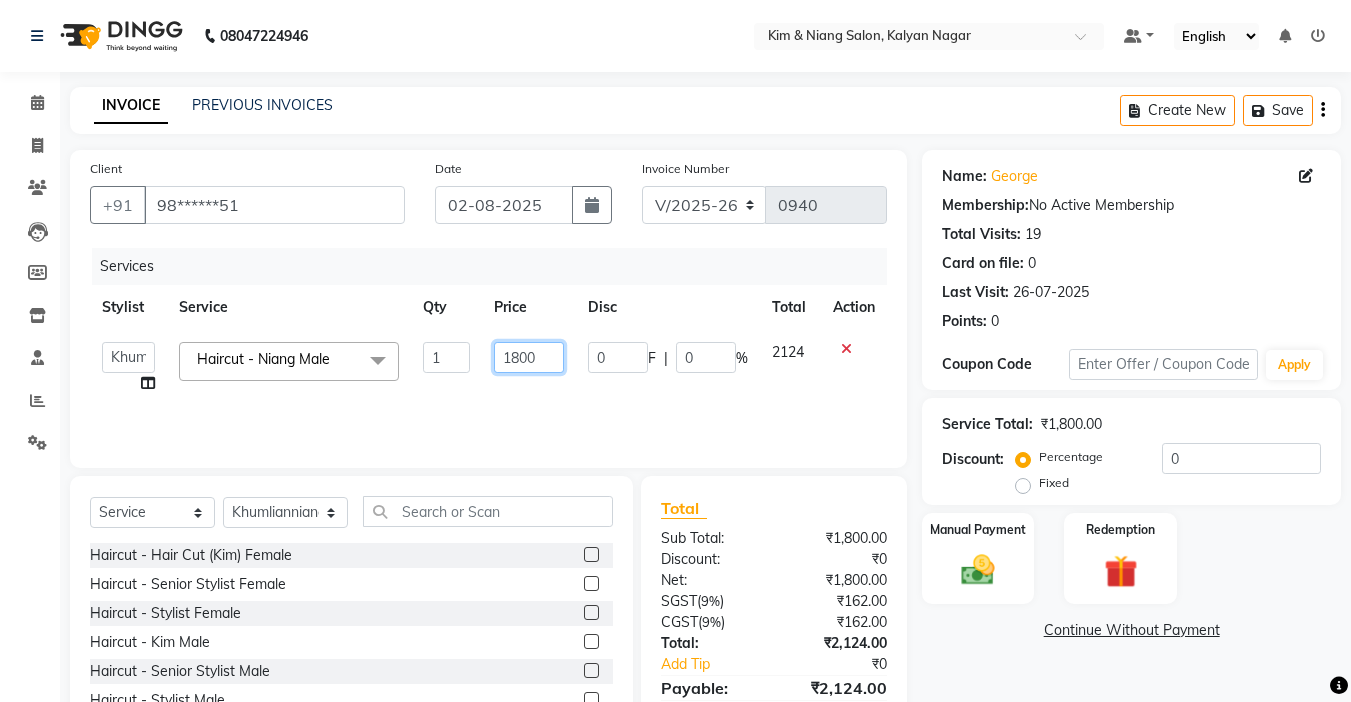 click on "1800" 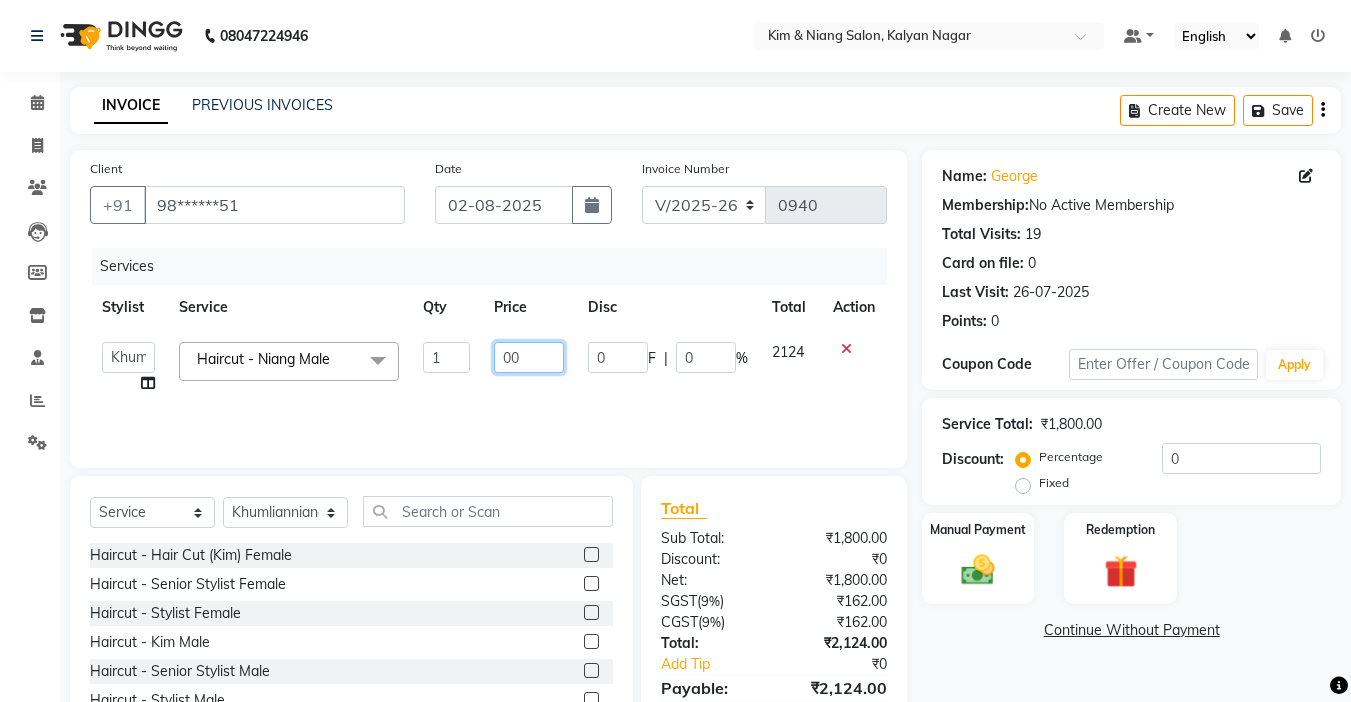 type on "600" 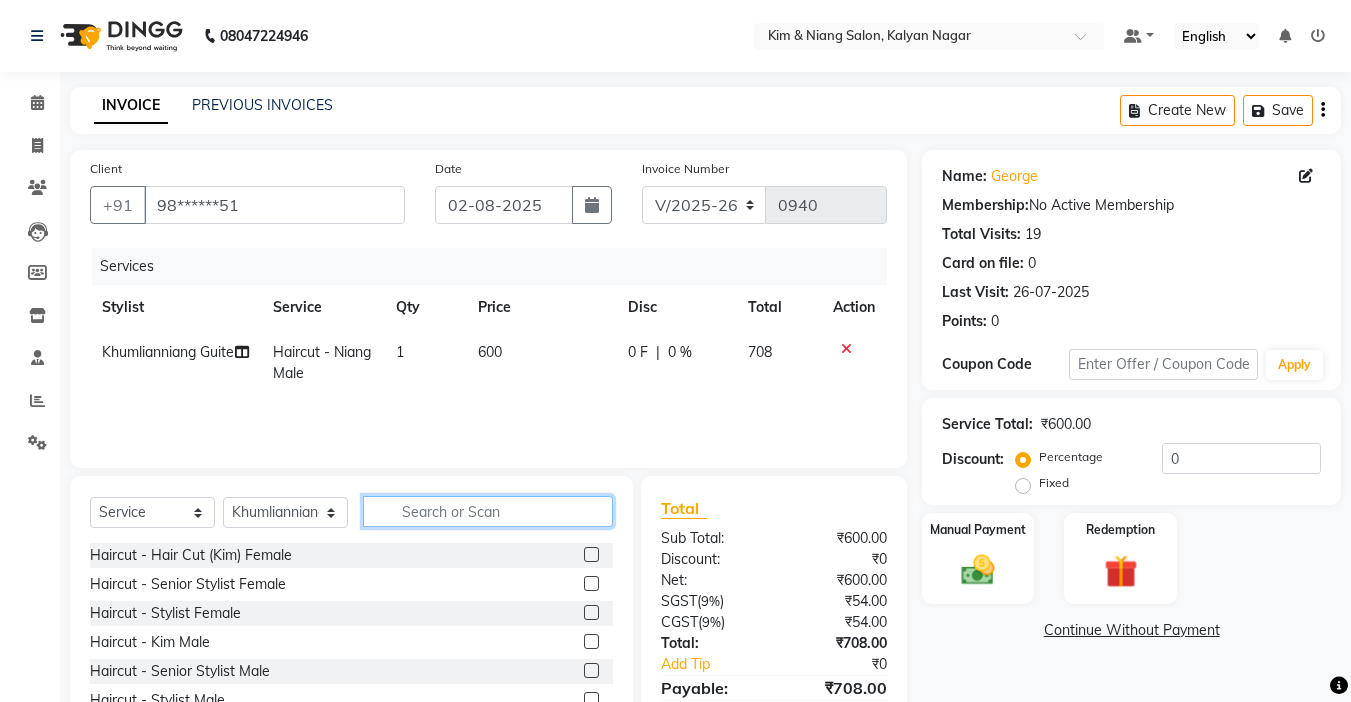 click 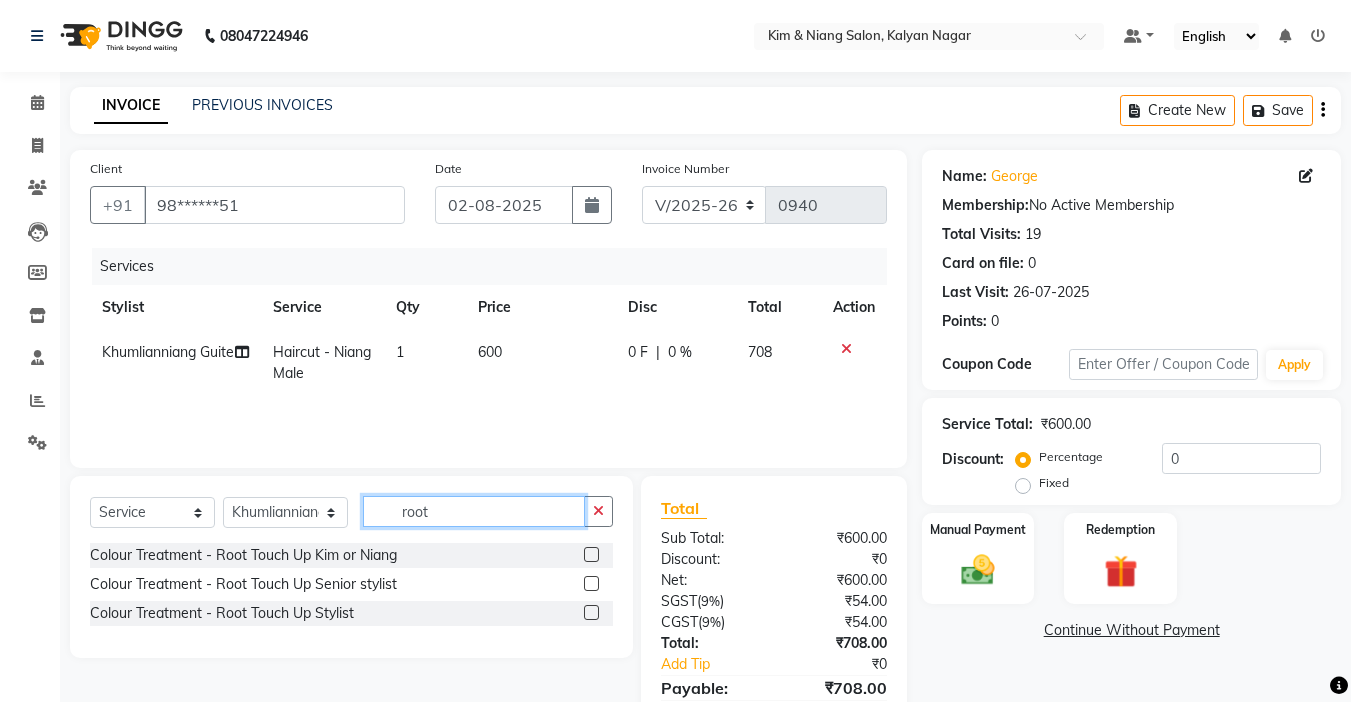 type on "root" 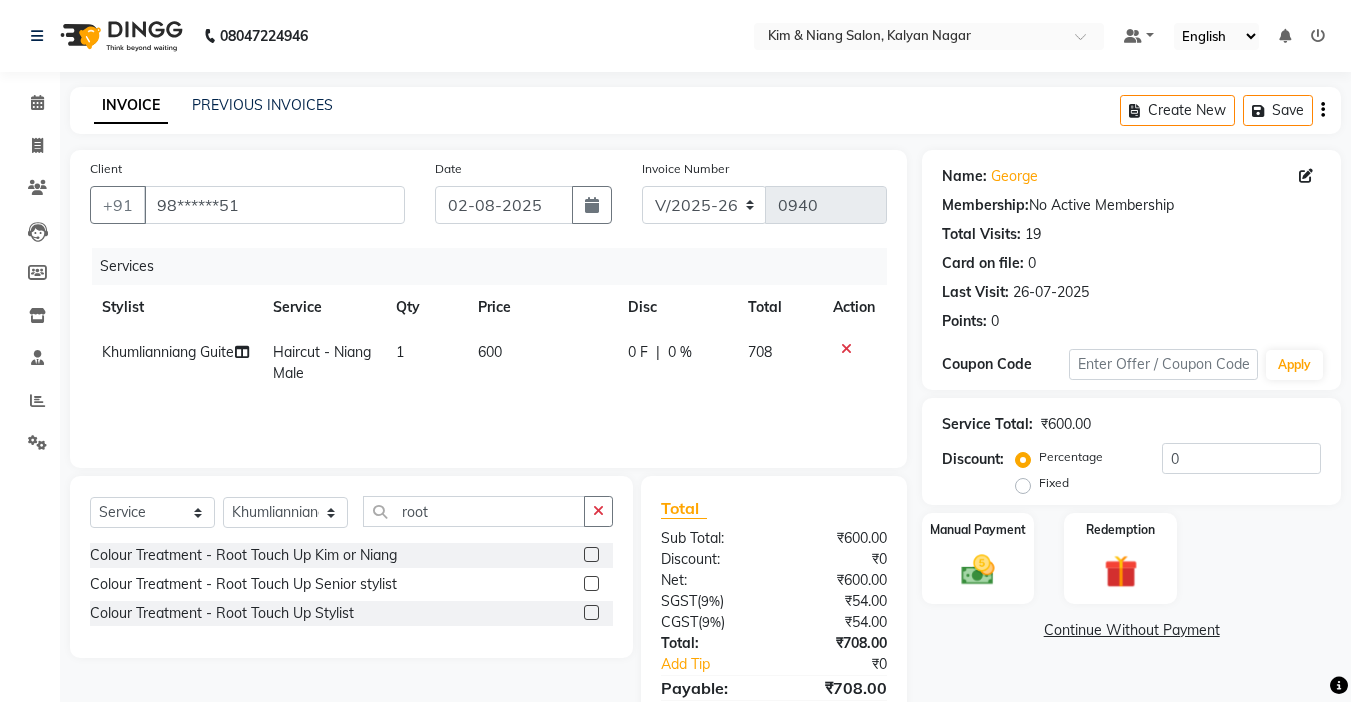 click 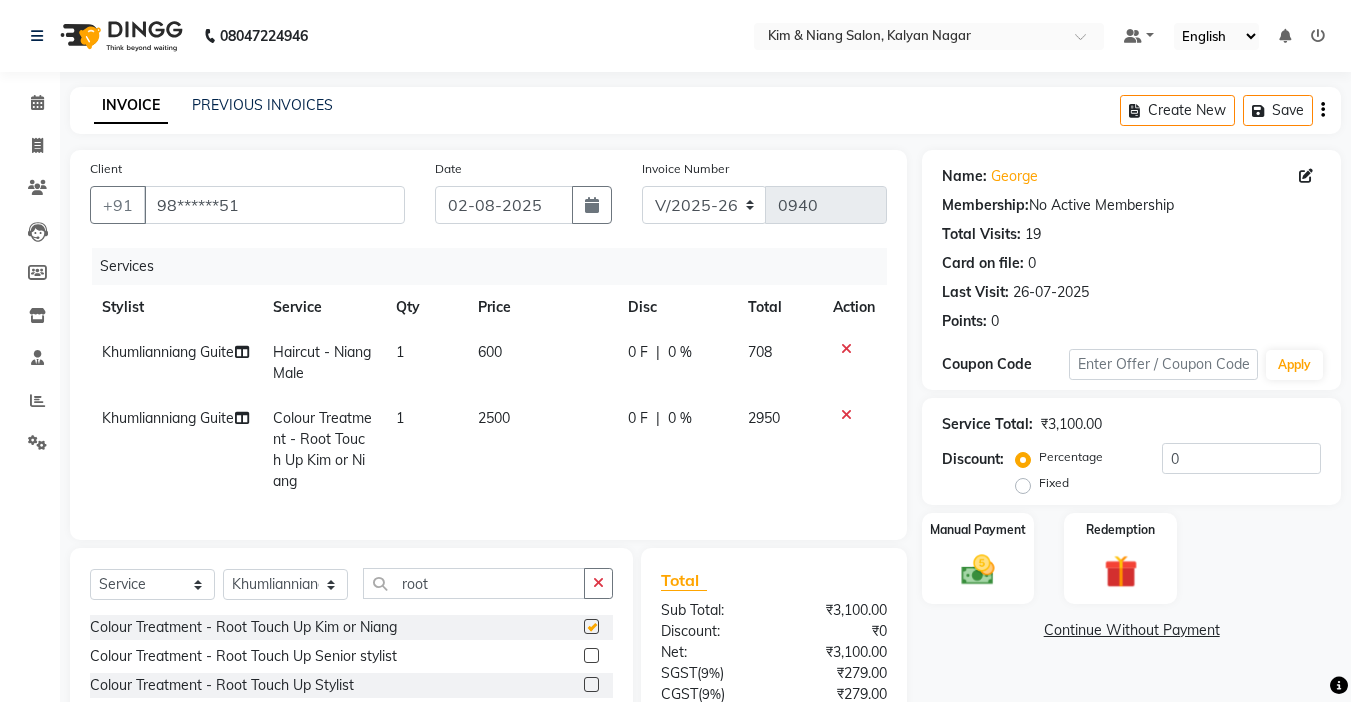 checkbox on "false" 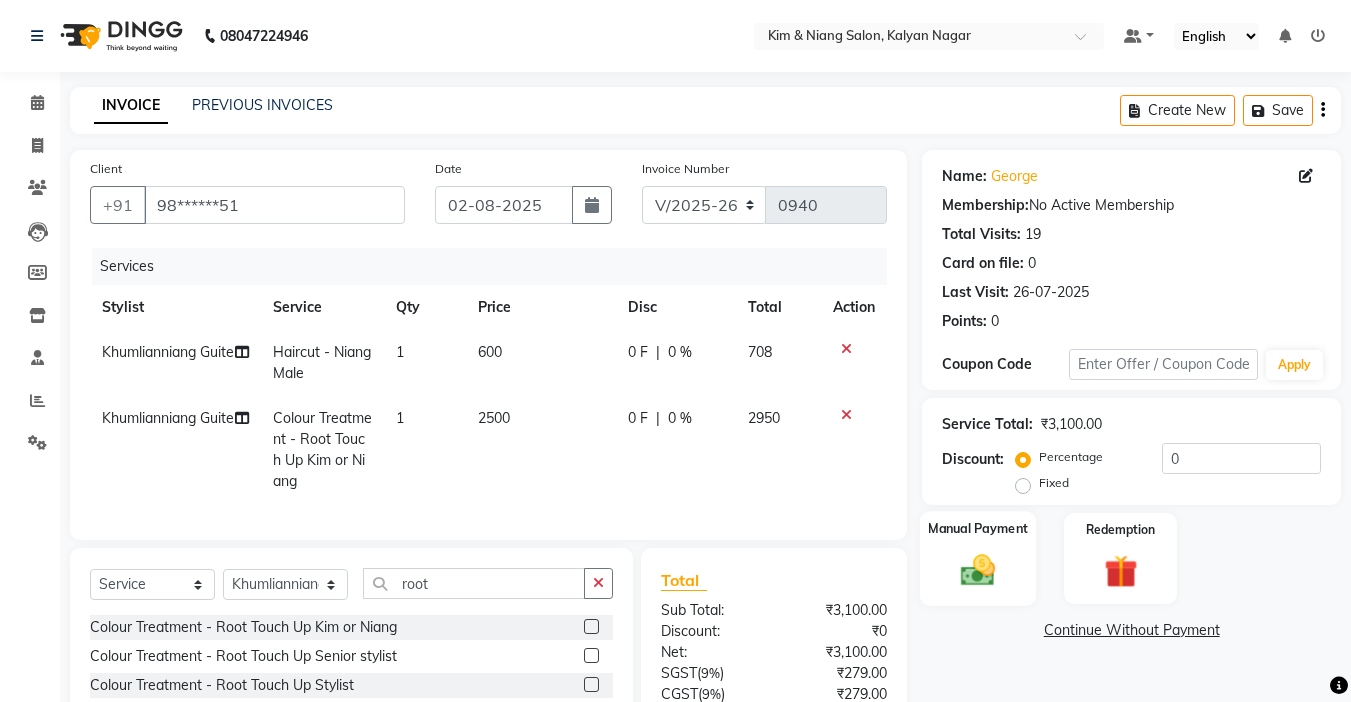 click 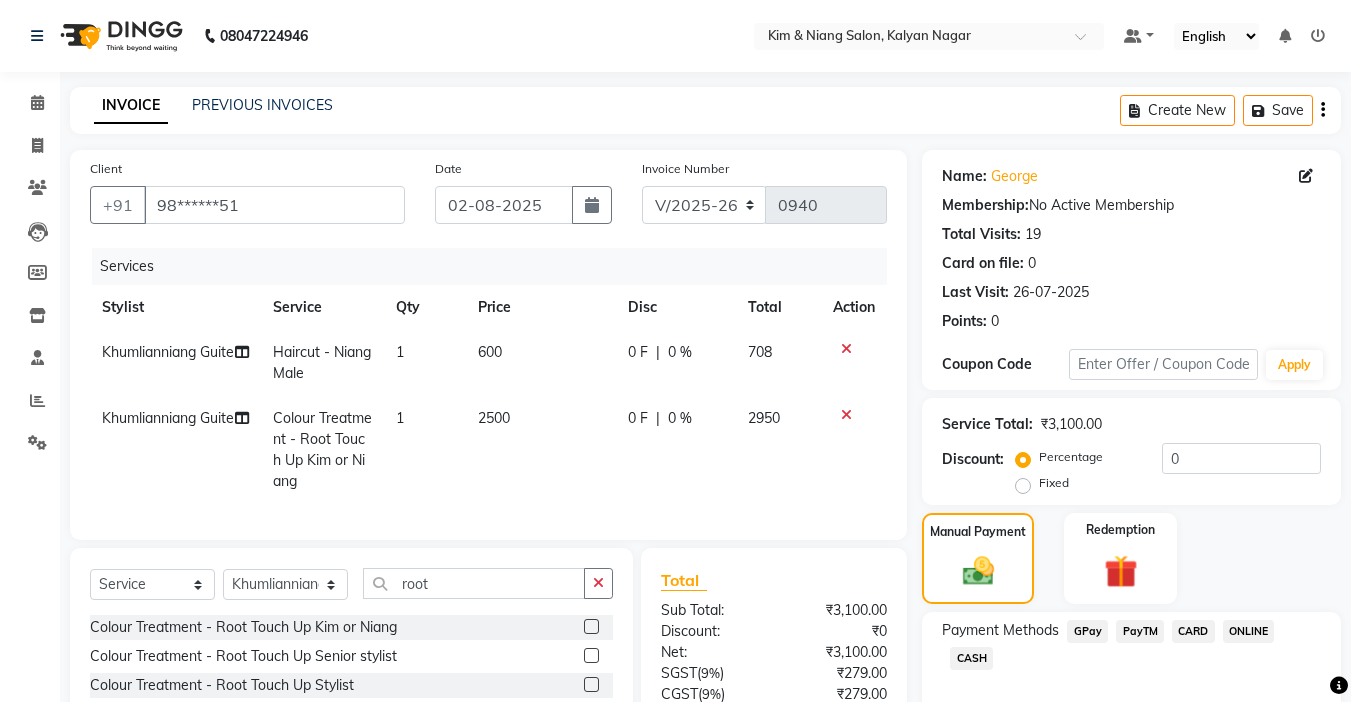 scroll, scrollTop: 185, scrollLeft: 0, axis: vertical 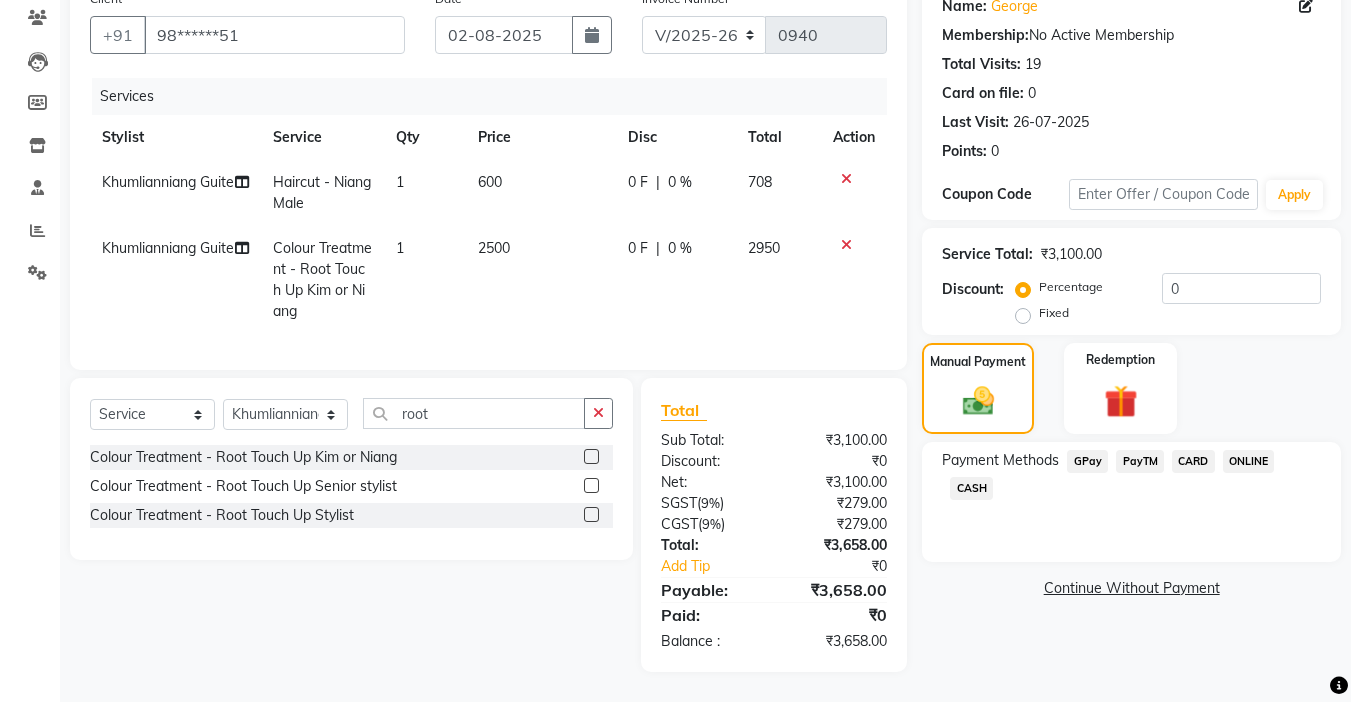 click on "CARD" 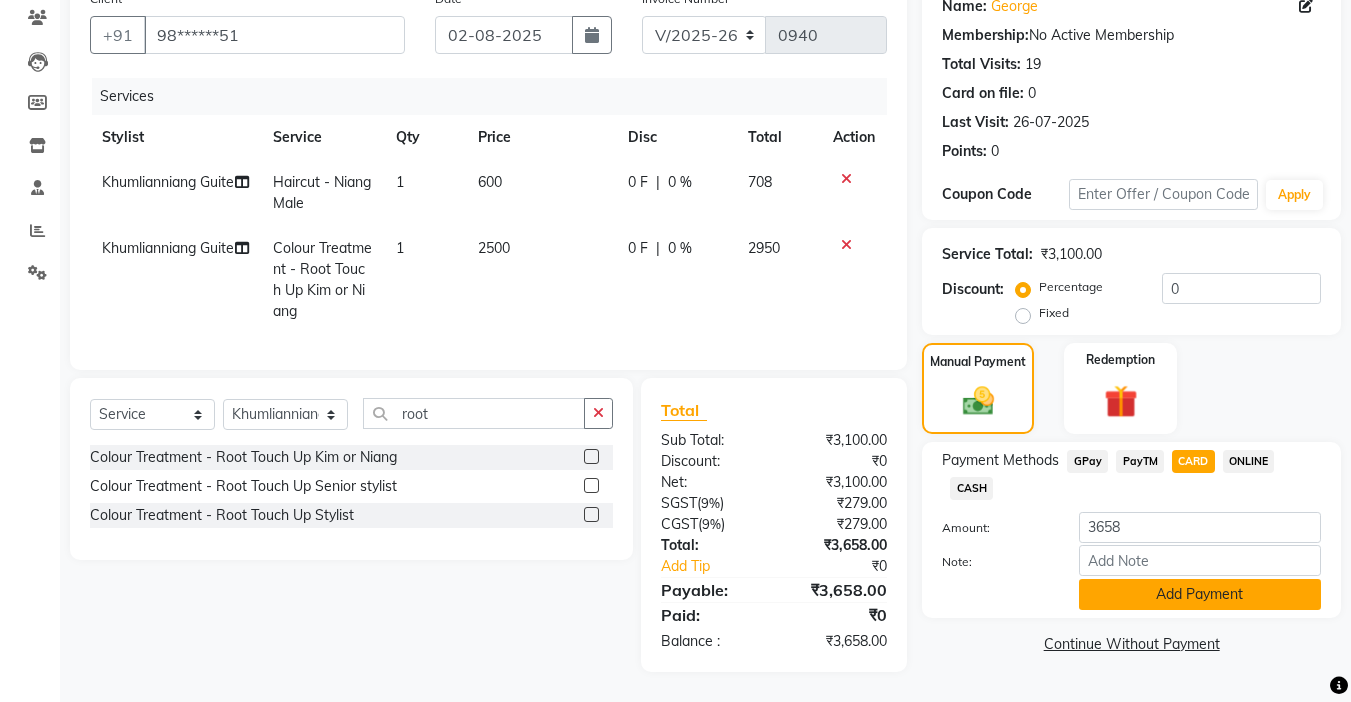 click on "Add Payment" 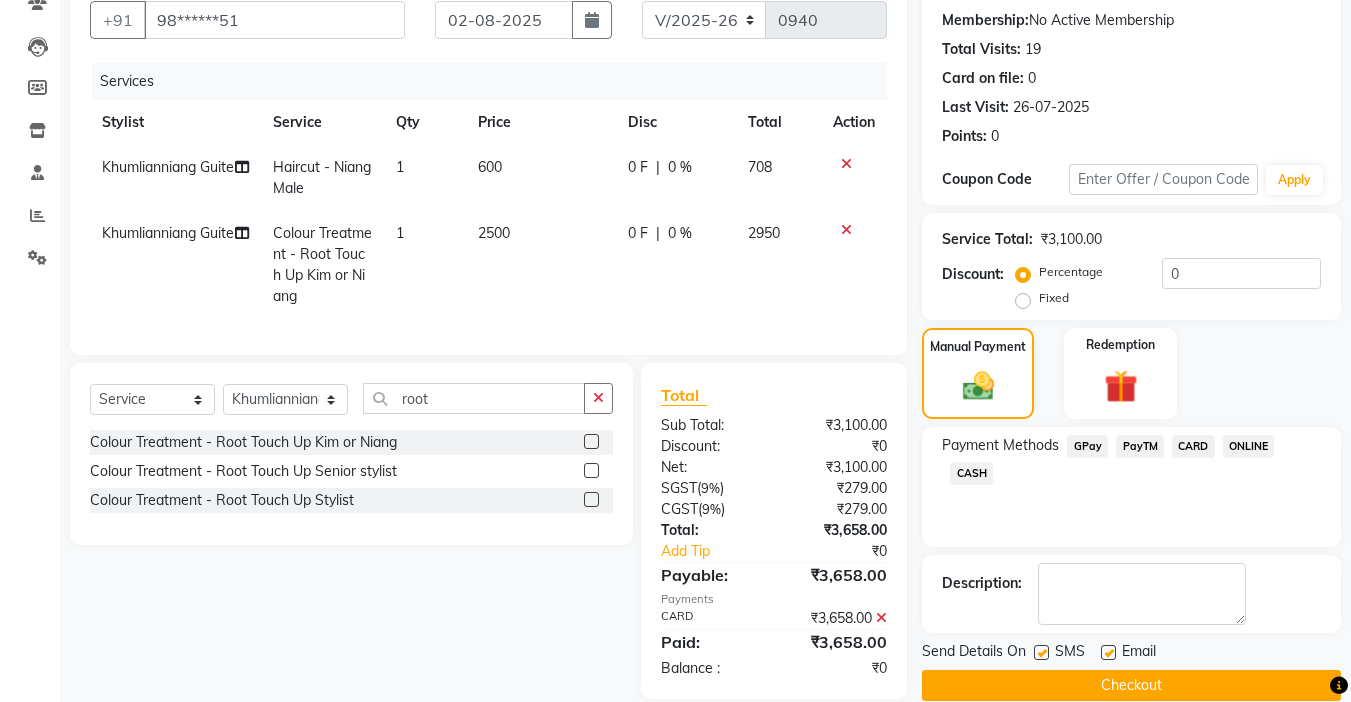 scroll, scrollTop: 227, scrollLeft: 0, axis: vertical 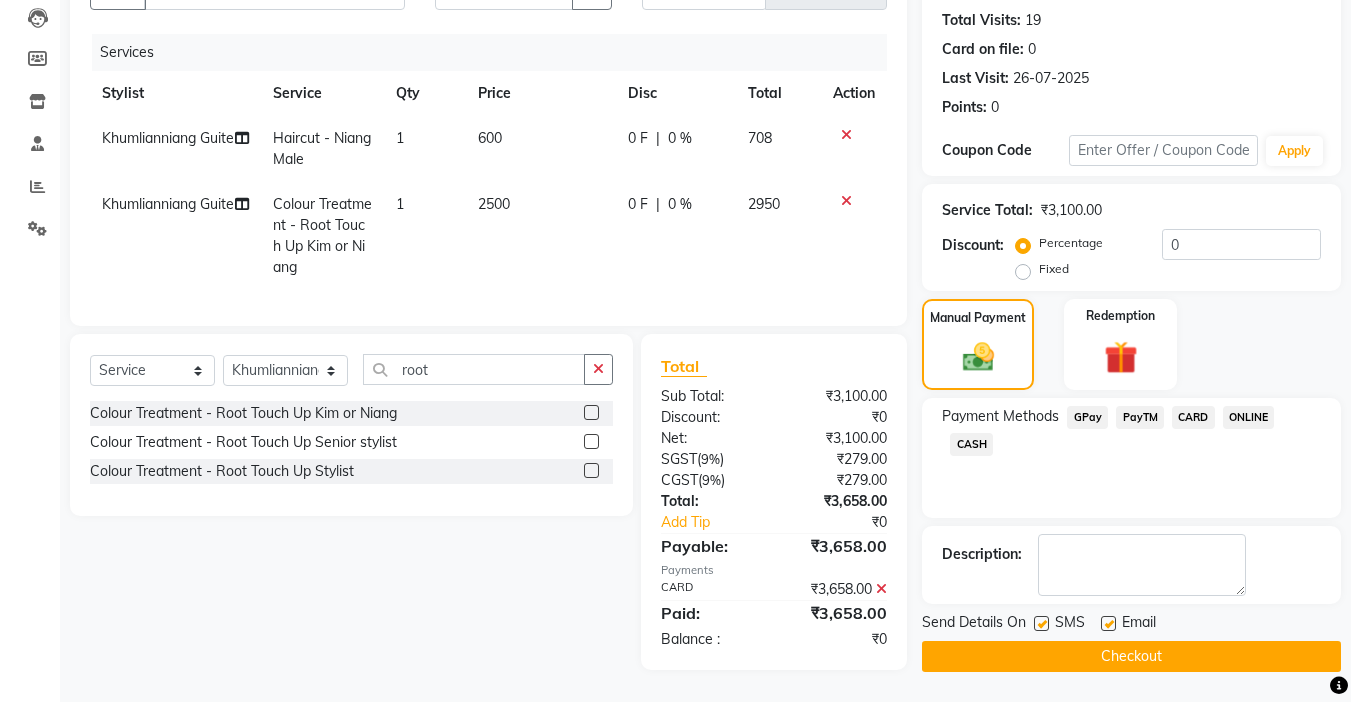 click on "Checkout" 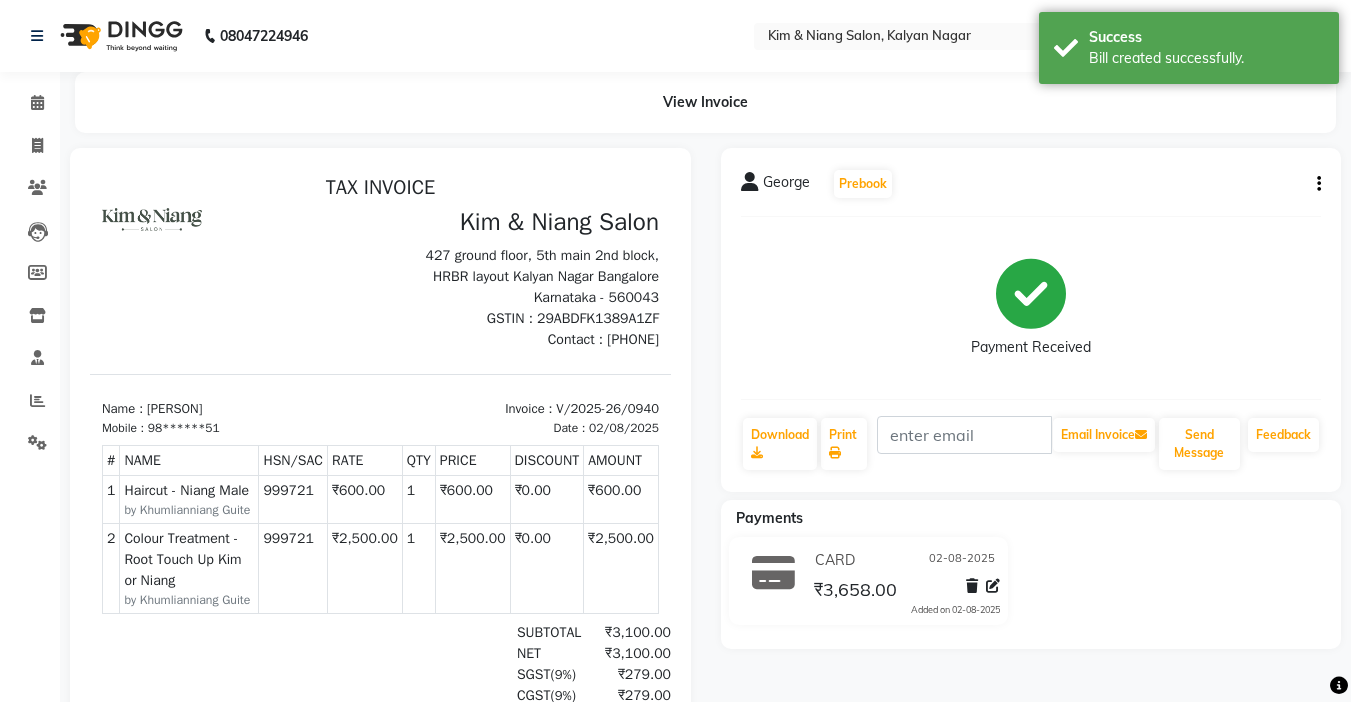 scroll, scrollTop: 0, scrollLeft: 0, axis: both 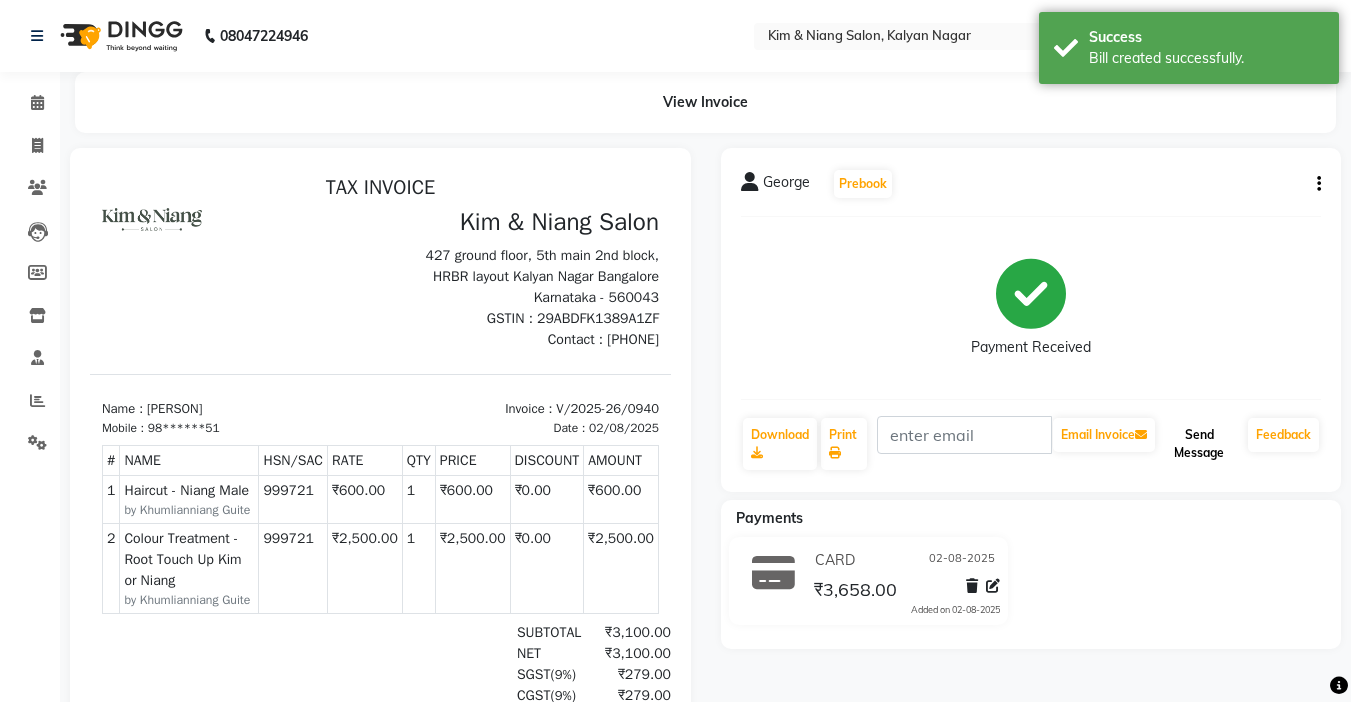 click on "Send Message" 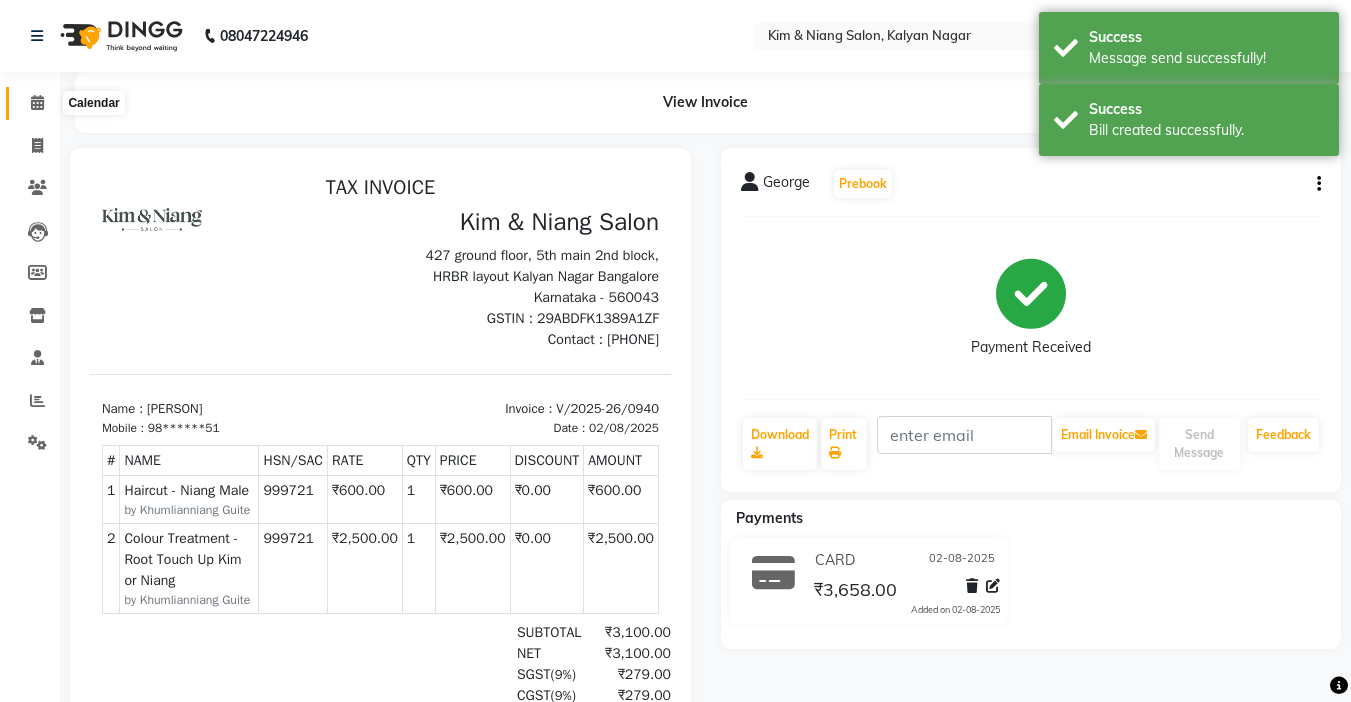 click 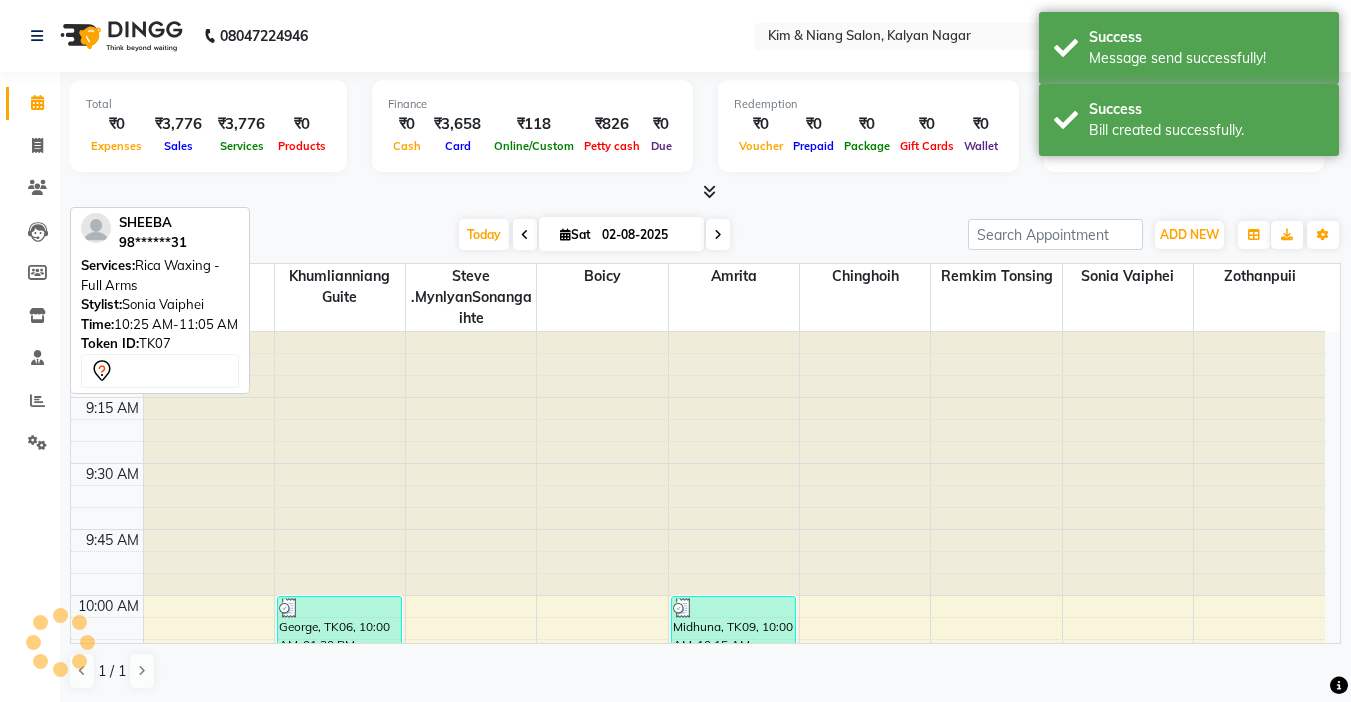 scroll, scrollTop: 529, scrollLeft: 0, axis: vertical 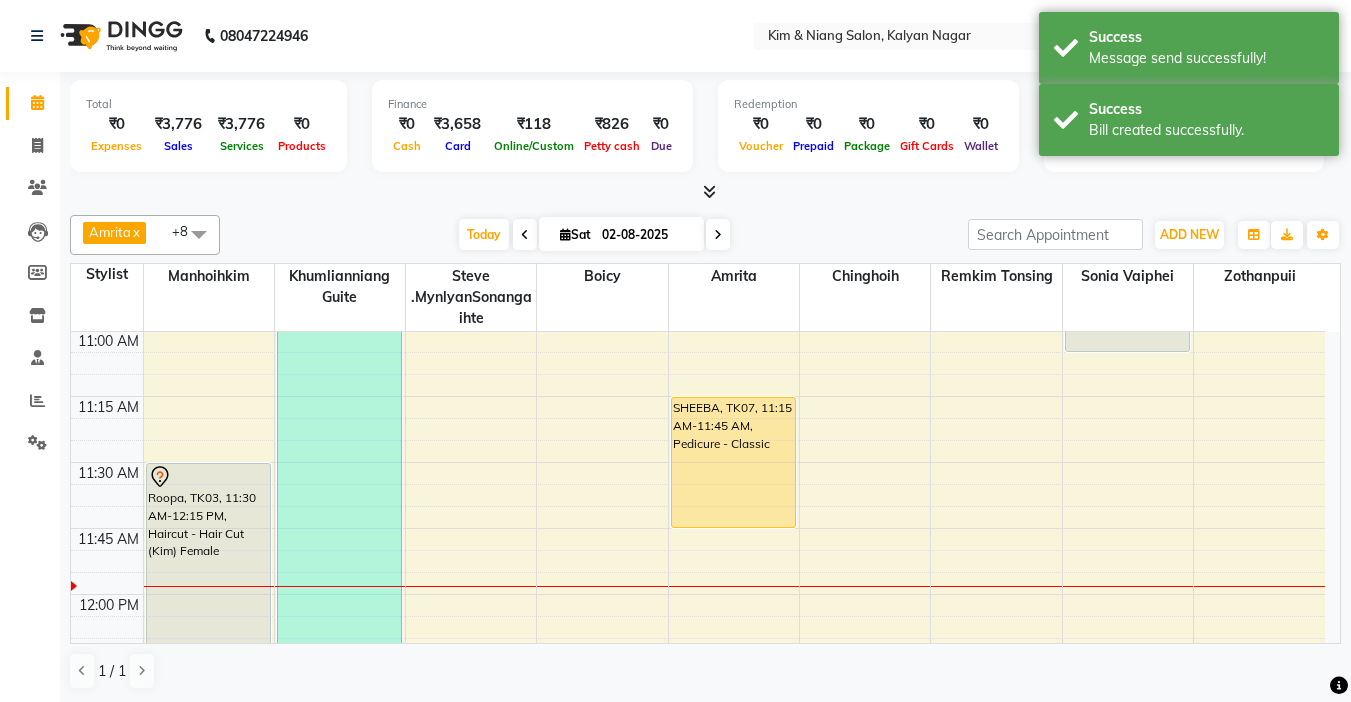 click on "Sat 02-08-2025" at bounding box center [621, 234] 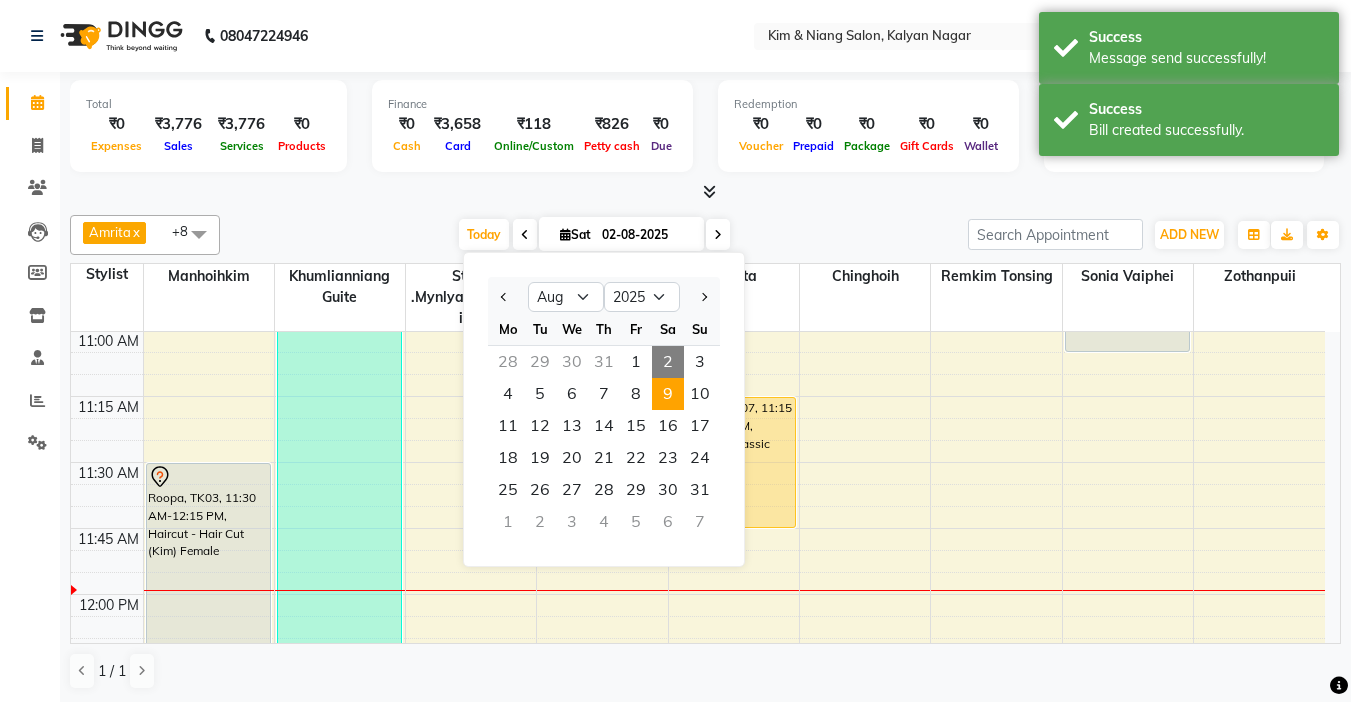 click on "9" at bounding box center (668, 394) 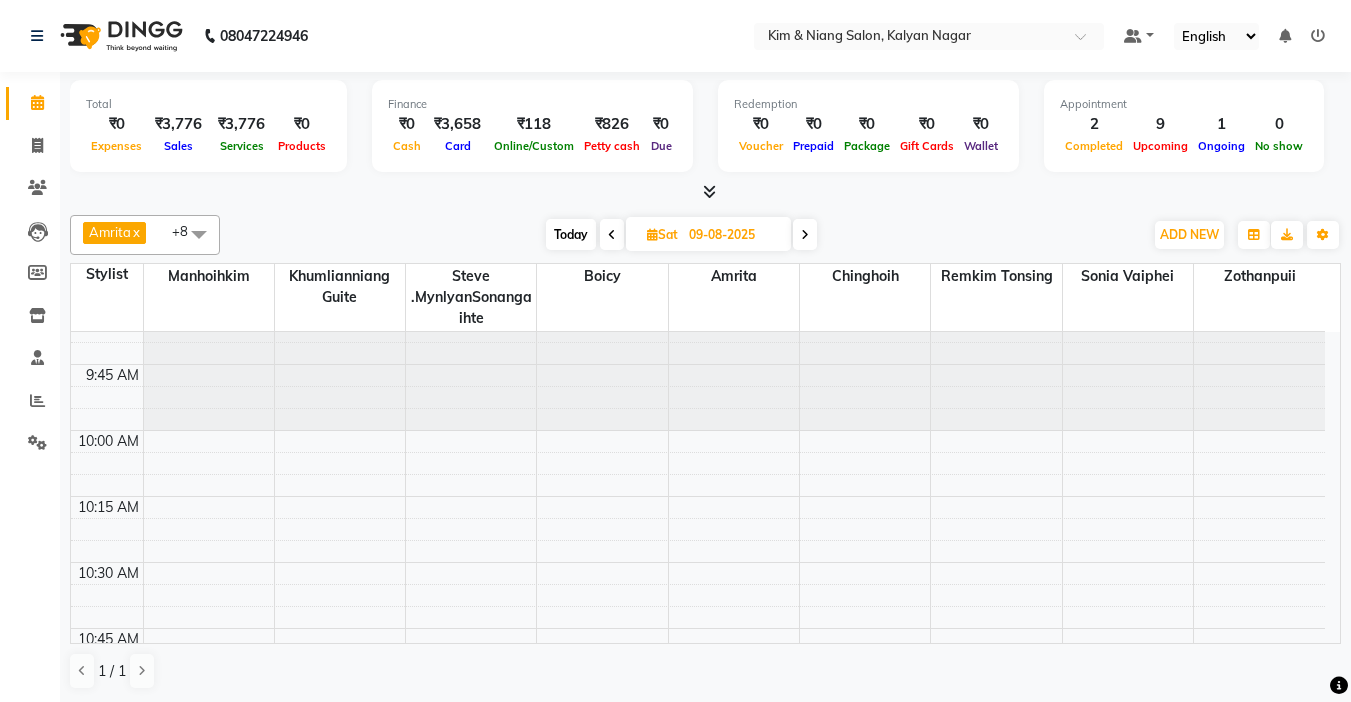 scroll, scrollTop: 200, scrollLeft: 0, axis: vertical 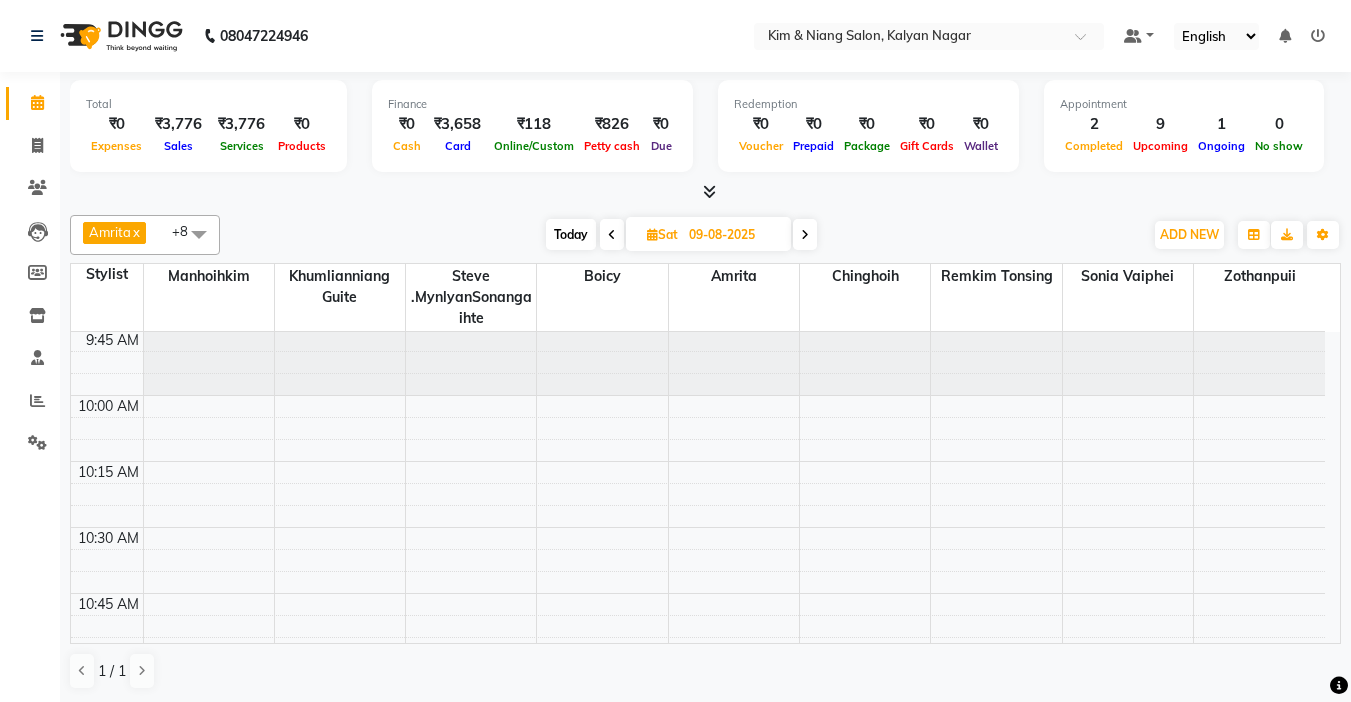click on "9:00 AM 9:15 AM 9:30 AM 9:45 AM 10:00 AM 10:15 AM 10:30 AM 10:45 AM 11:00 AM 11:15 AM 11:30 AM 11:45 AM 12:00 PM 12:15 PM 12:30 PM 12:45 PM 1:00 PM 1:15 PM 1:30 PM 1:45 PM 2:00 PM 2:15 PM 2:30 PM 2:45 PM 3:00 PM 3:15 PM 3:30 PM 3:45 PM 4:00 PM 4:15 PM 4:30 PM 4:45 PM 5:00 PM 5:15 PM 5:30 PM 5:45 PM 6:00 PM 6:15 PM 6:30 PM 6:45 PM 7:00 PM 7:15 PM 7:30 PM 7:45 PM 8:00 PM 8:15 PM 8:30 PM 8:45 PM 9:00 PM 9:15 PM 9:30 PM 9:45 PM" at bounding box center (698, 1847) 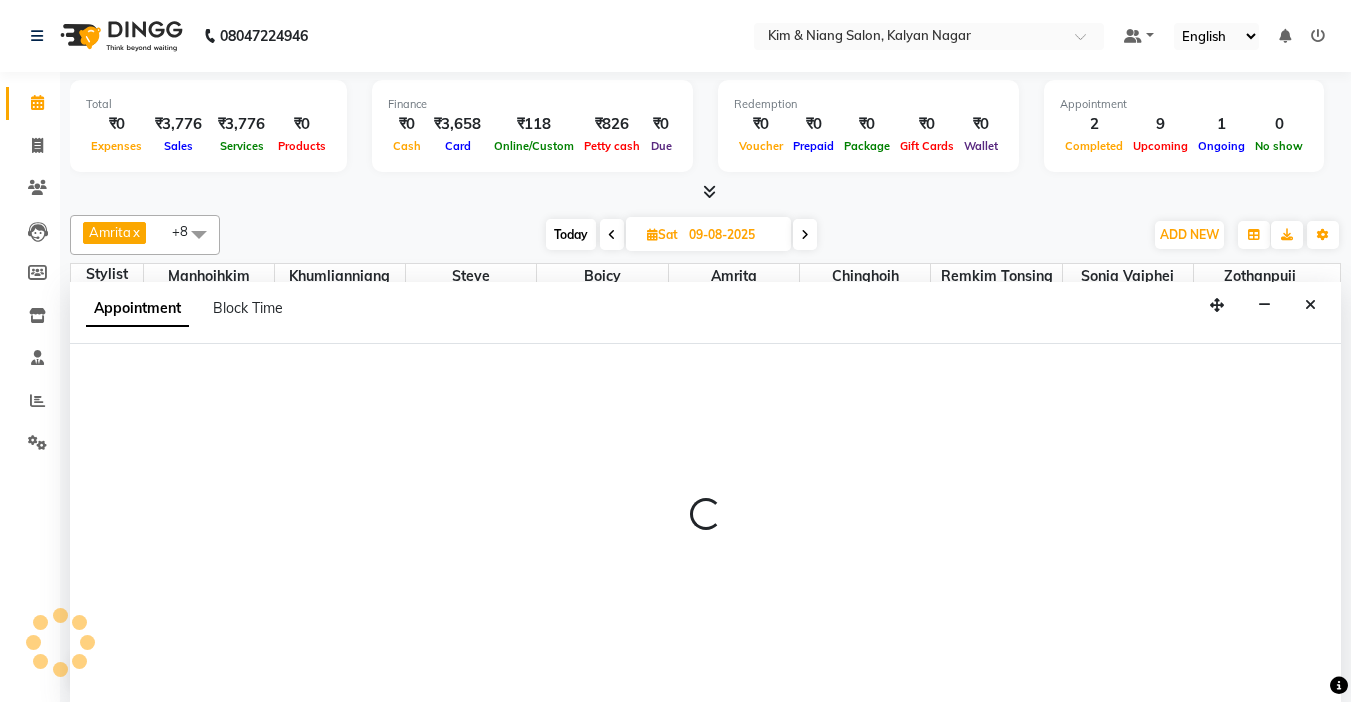 select on "70737" 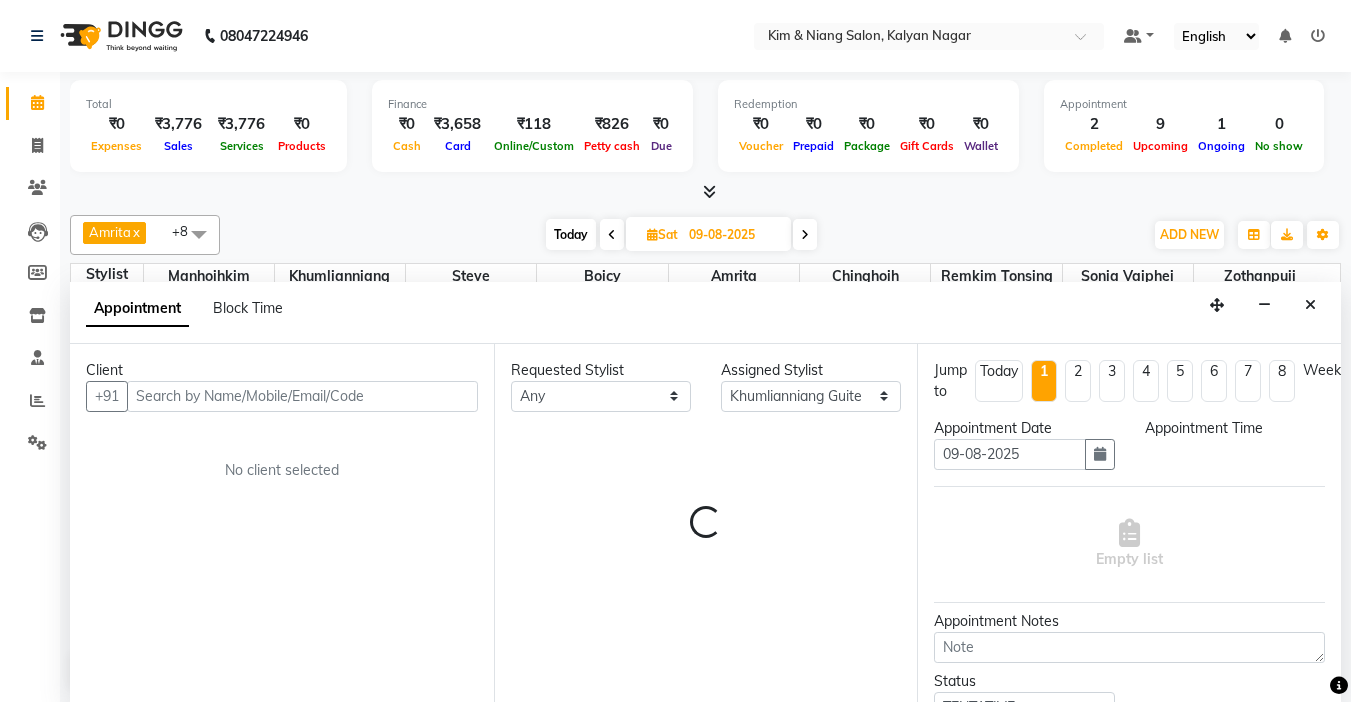 scroll, scrollTop: 1, scrollLeft: 0, axis: vertical 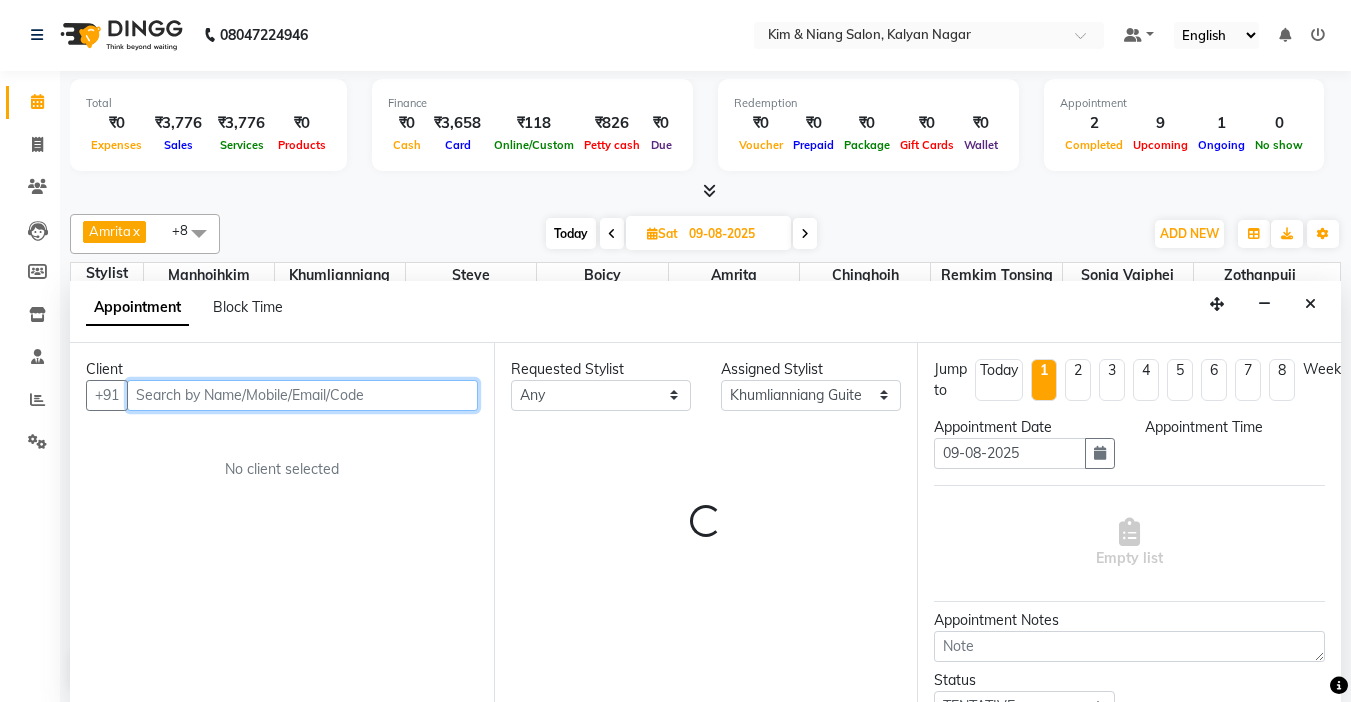 select on "600" 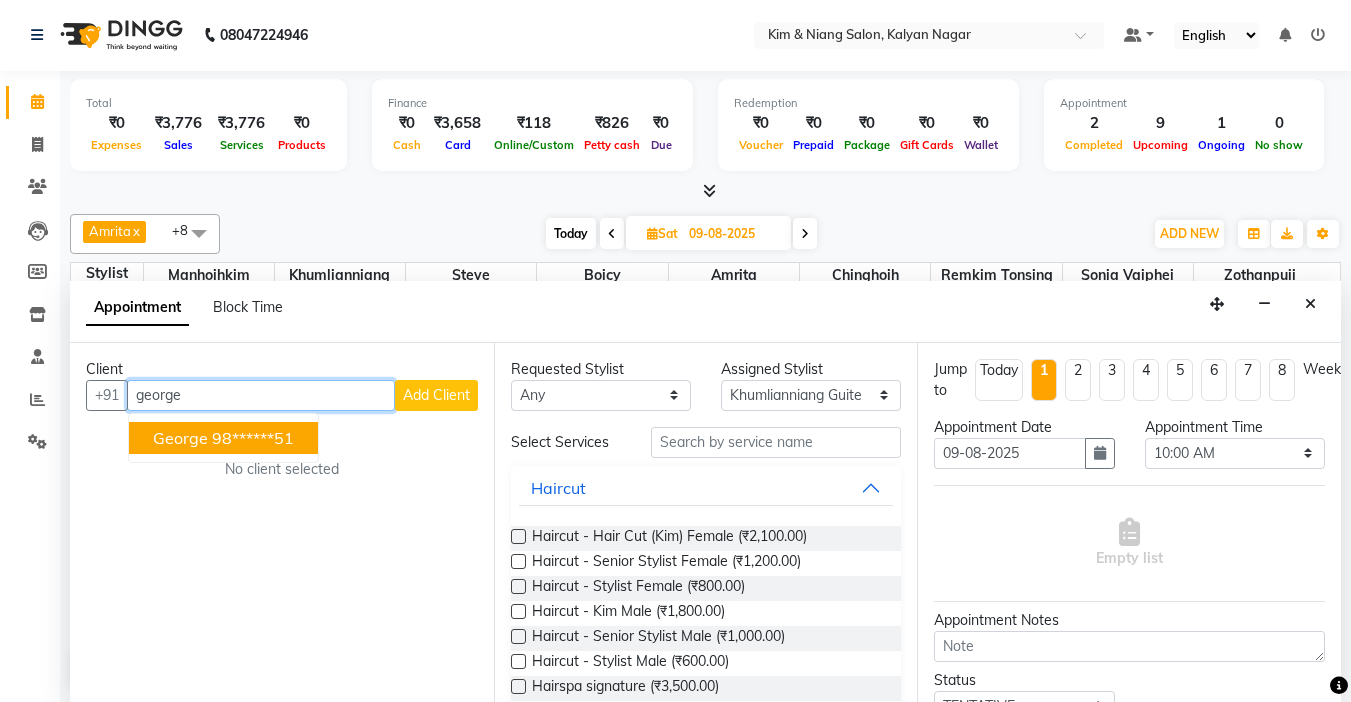 click on "98******51" at bounding box center (253, 438) 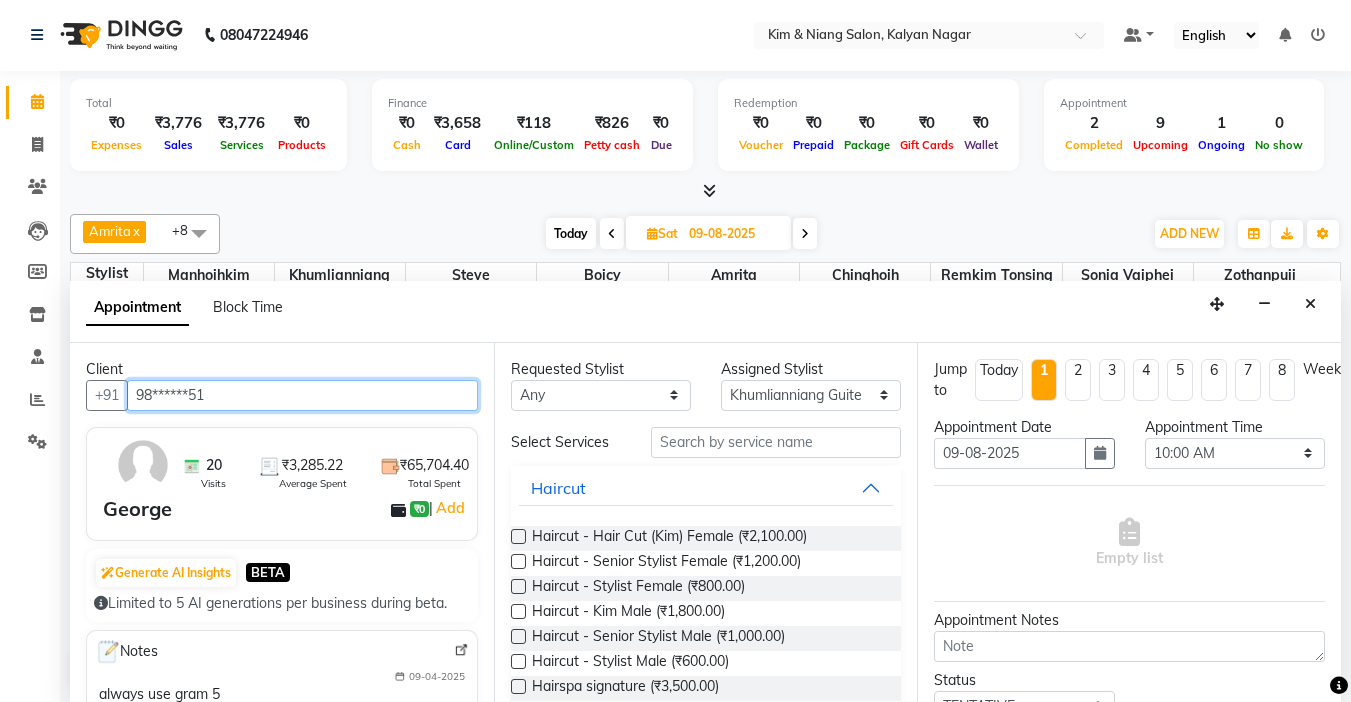 type on "98******51" 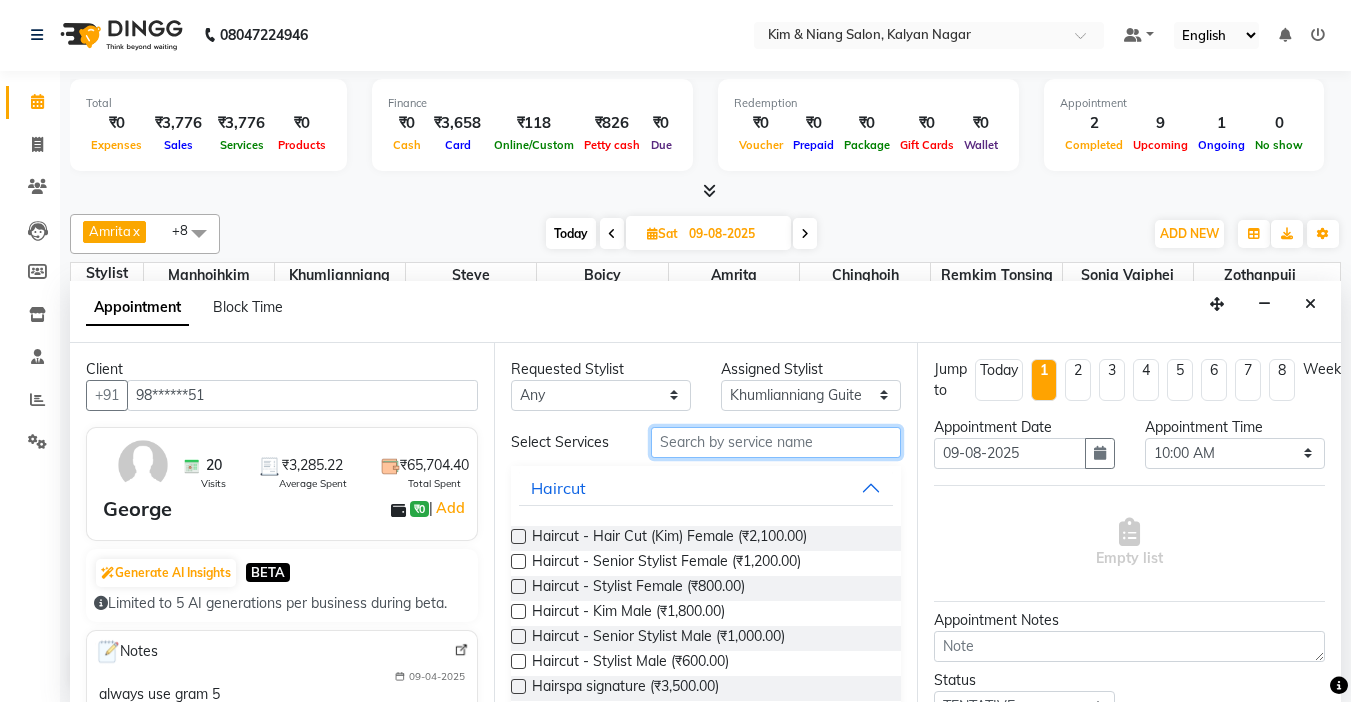 click at bounding box center [776, 442] 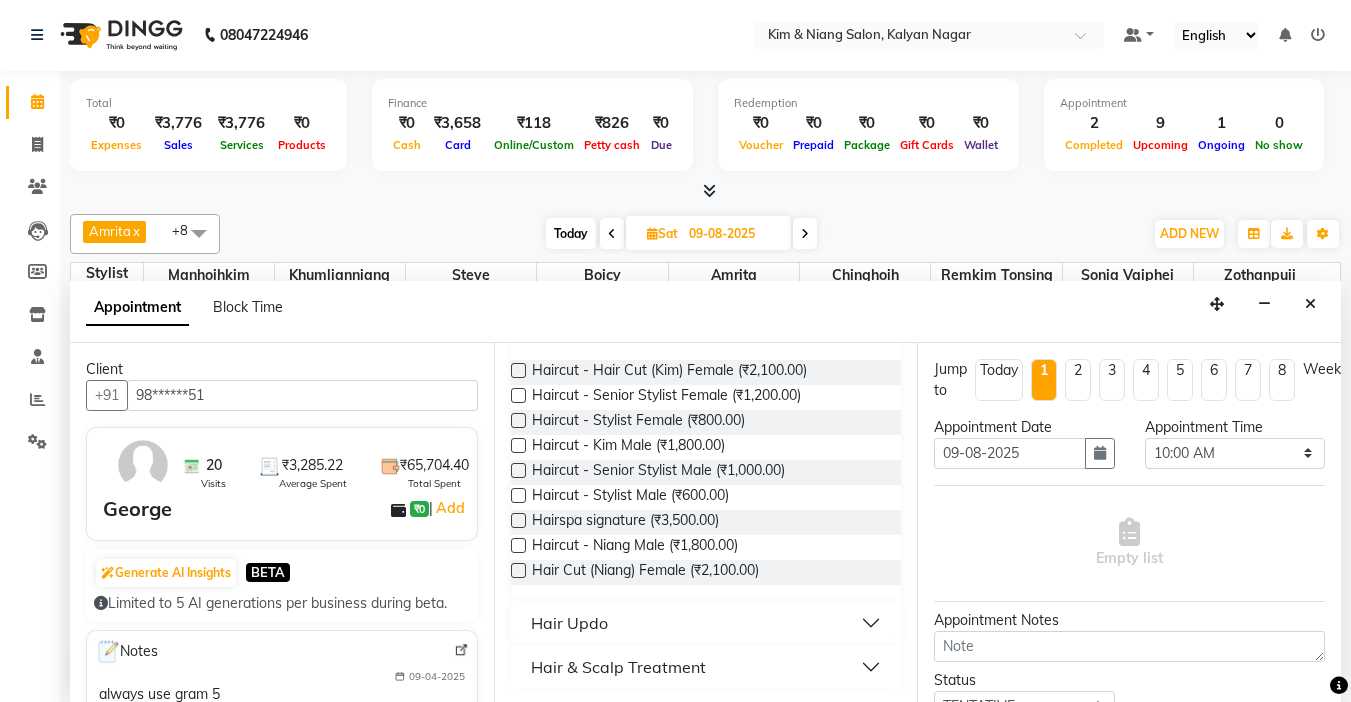 scroll, scrollTop: 169, scrollLeft: 0, axis: vertical 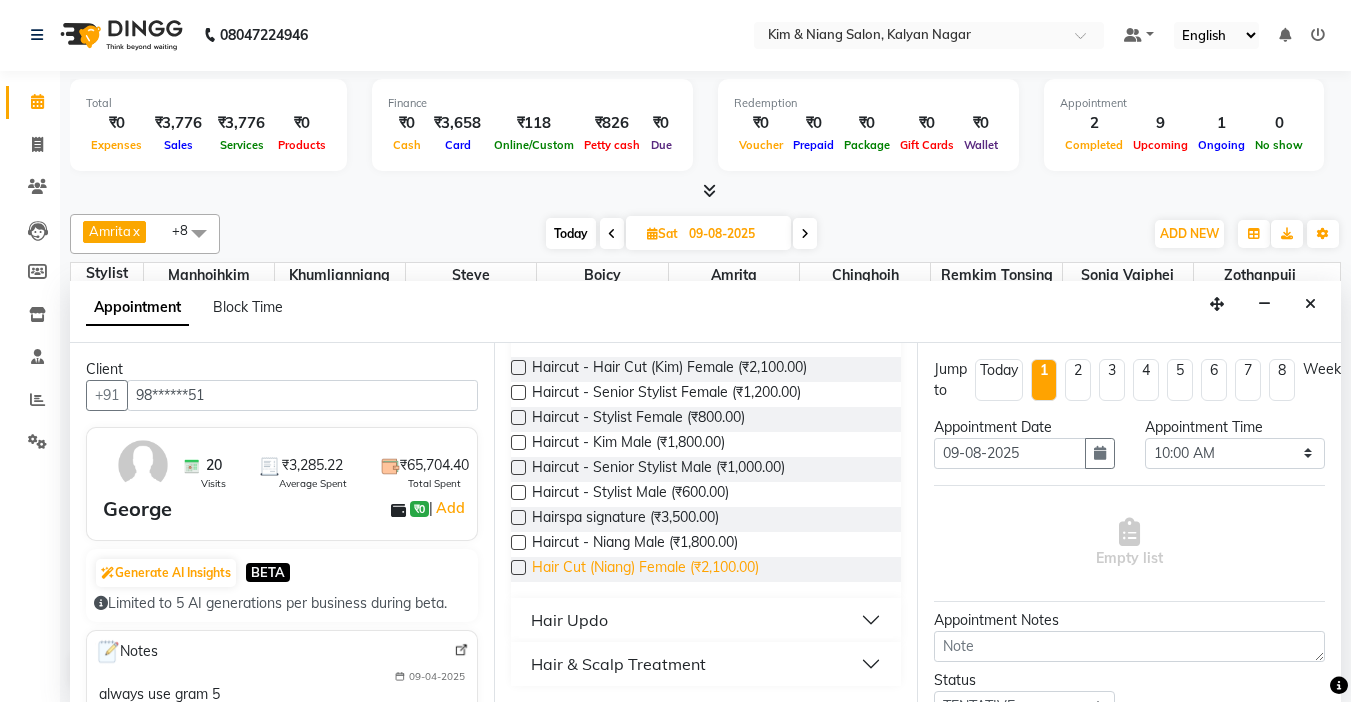 type on "hair" 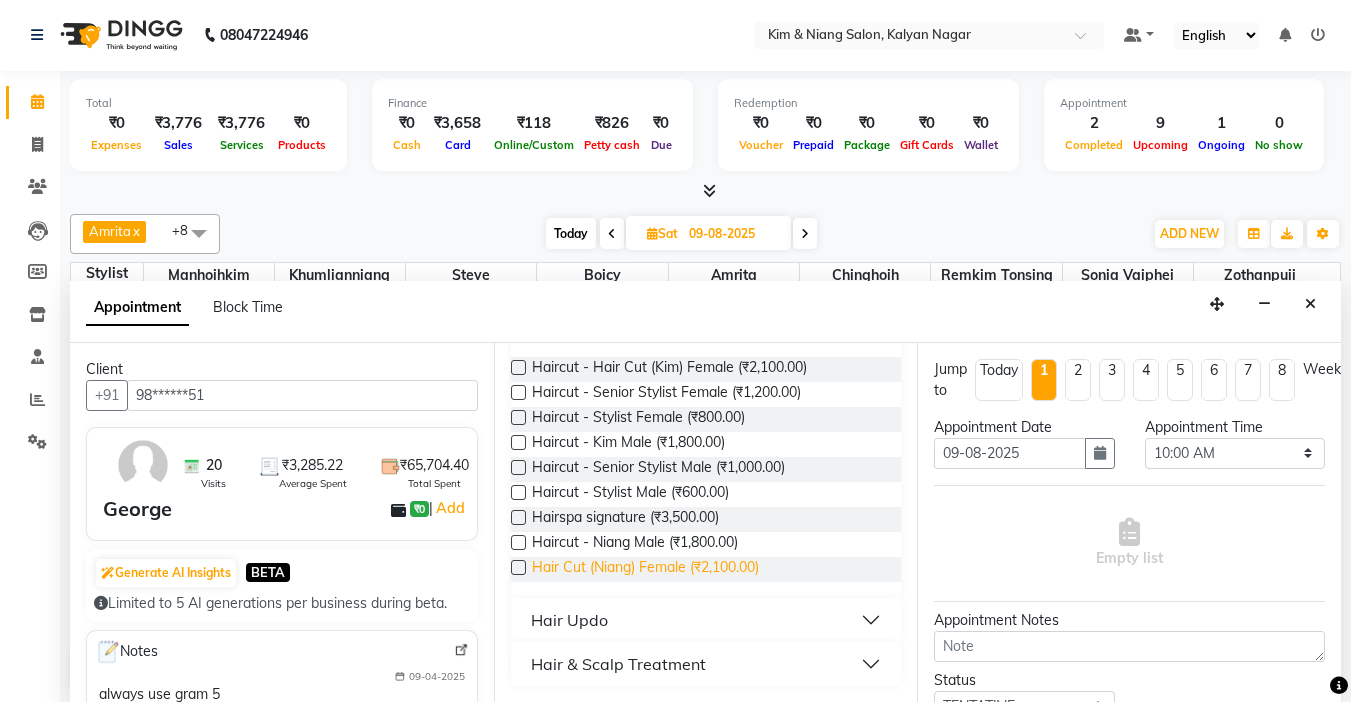 click on "Hair Cut (Niang) Female (₹2,100.00)" at bounding box center [645, 569] 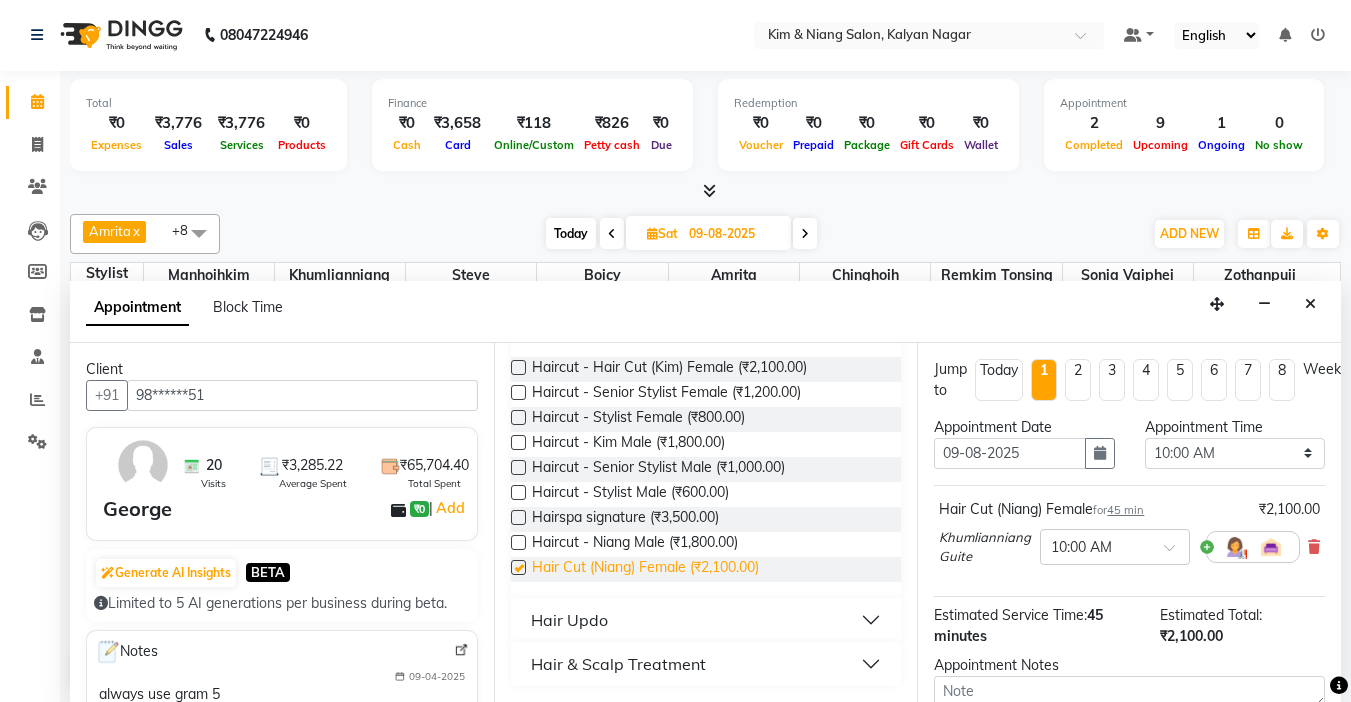 checkbox on "false" 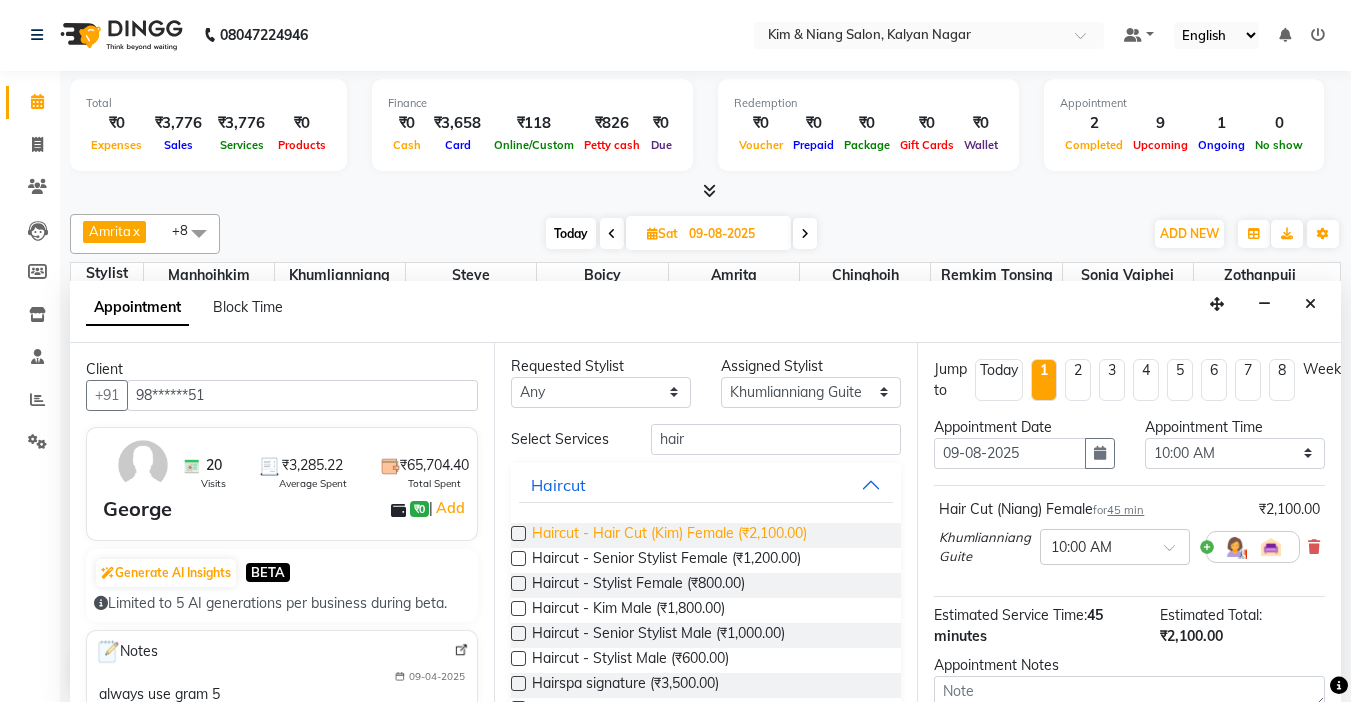 scroll, scrollTop: 0, scrollLeft: 0, axis: both 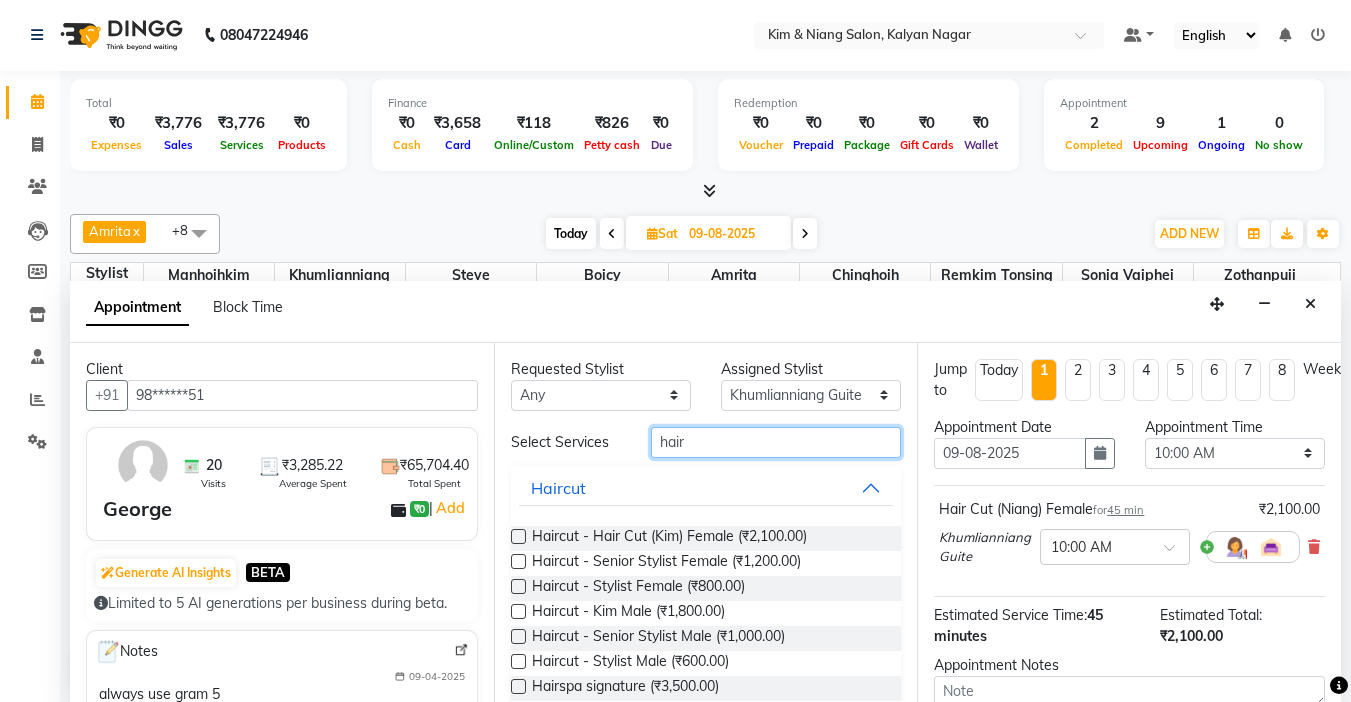 click on "hair" at bounding box center [776, 442] 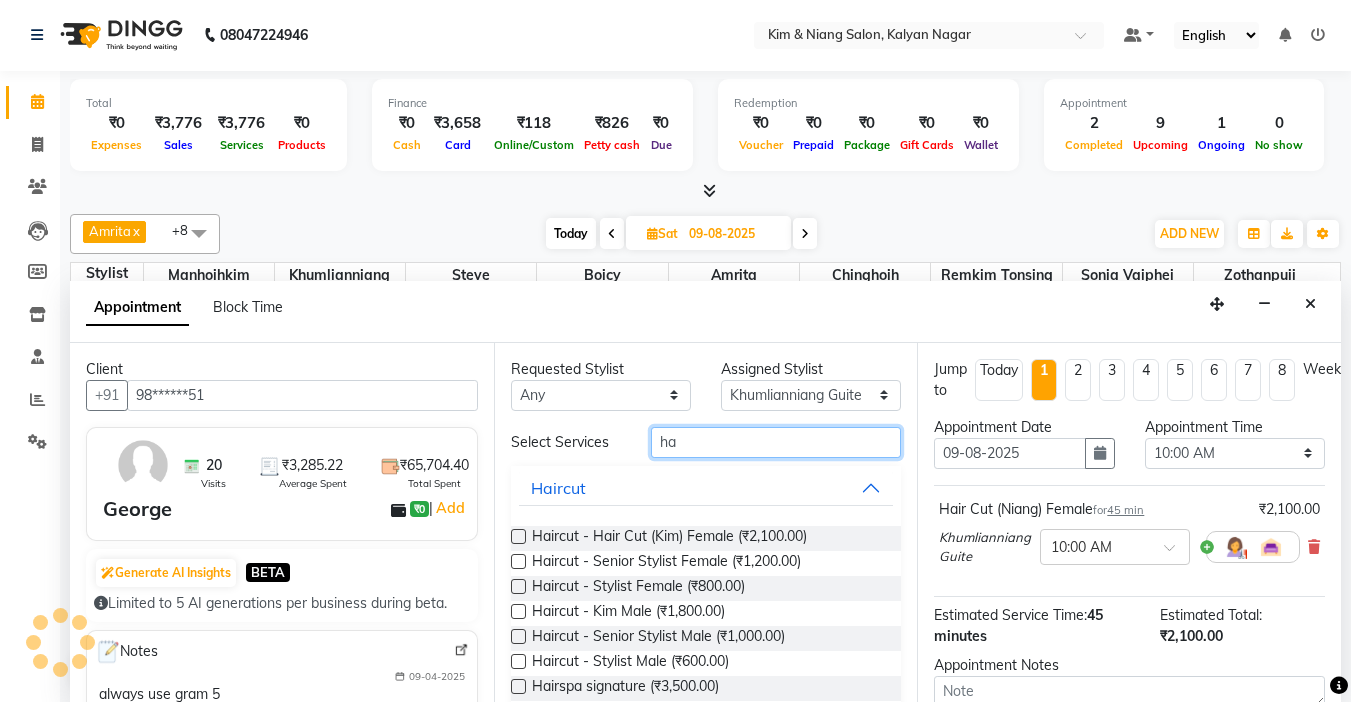 type on "h" 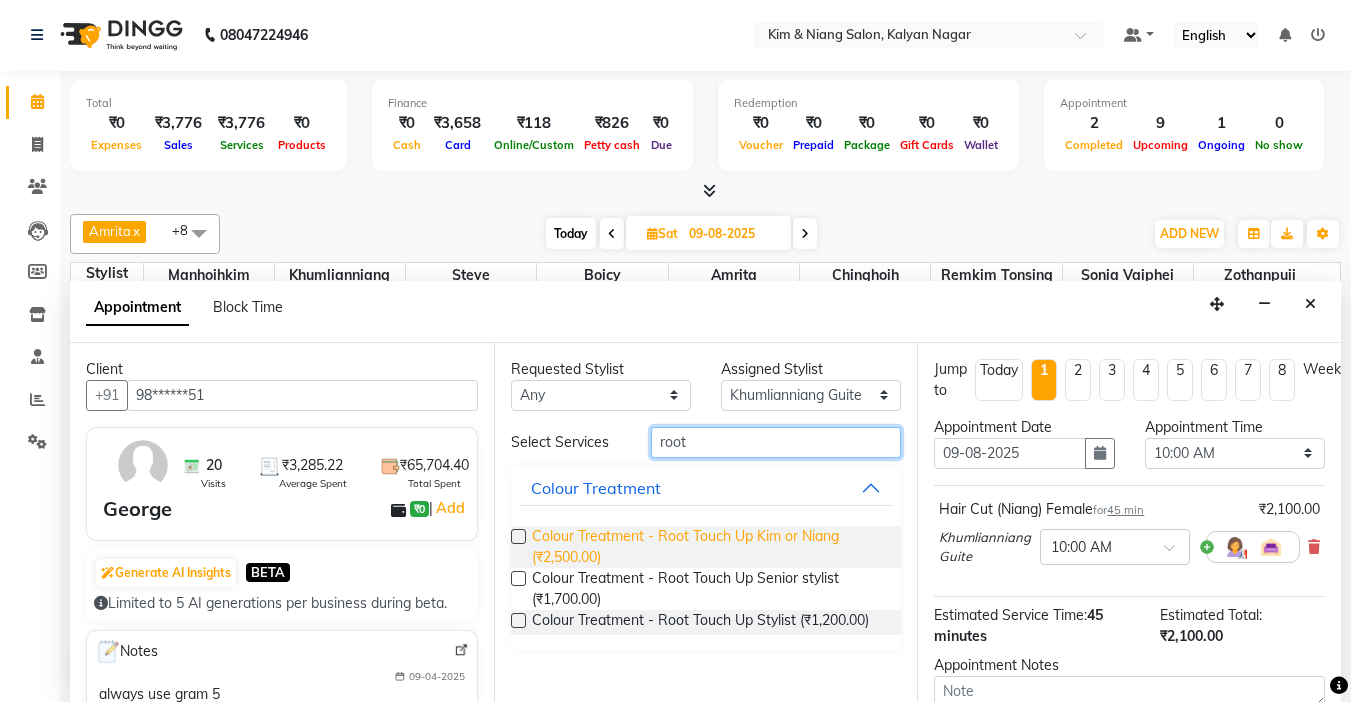 type on "root" 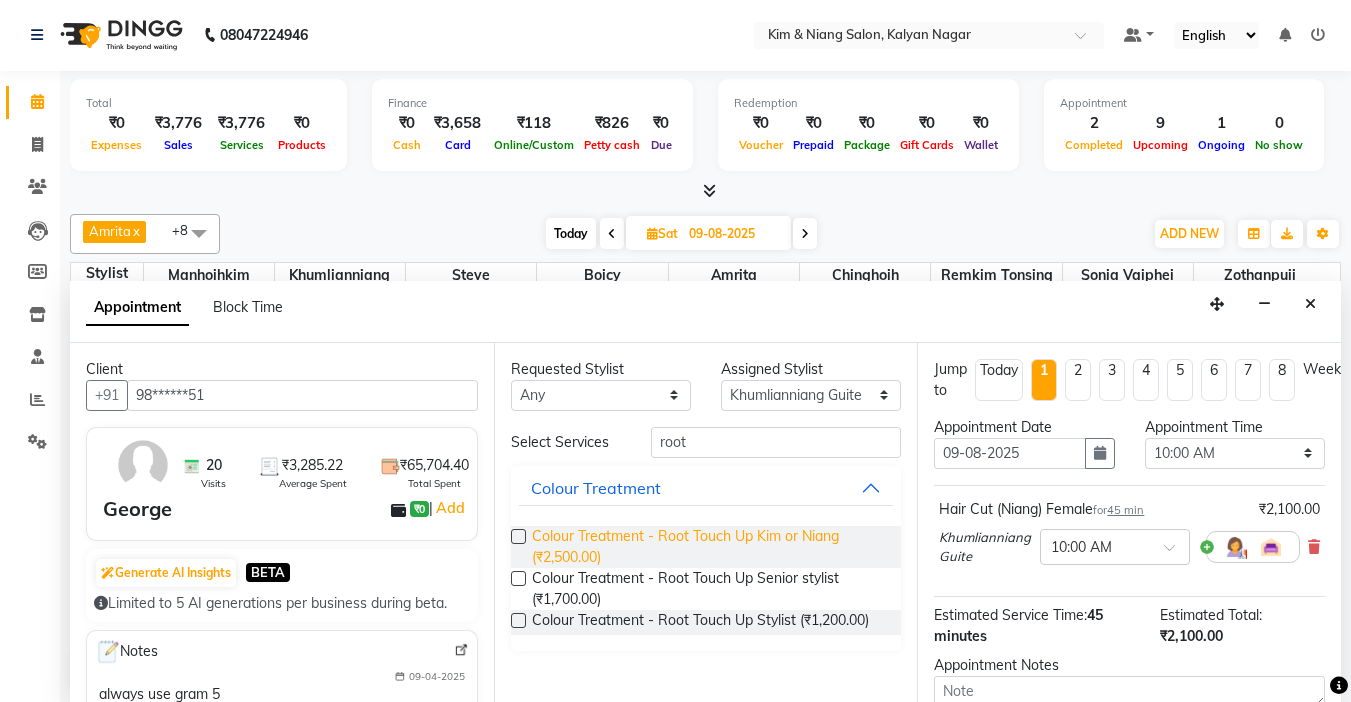 click on "Colour Treatment - Root Touch Up Kim or Niang (₹2,500.00)" at bounding box center (709, 547) 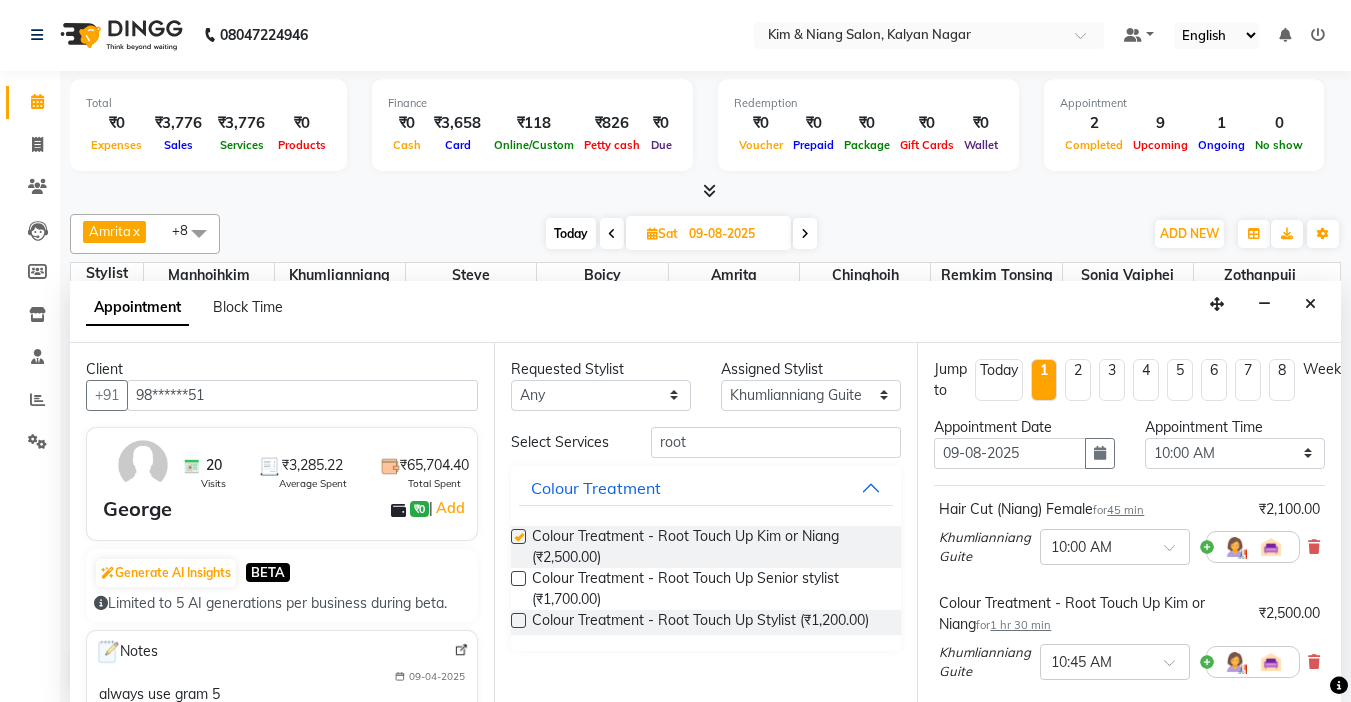 checkbox on "false" 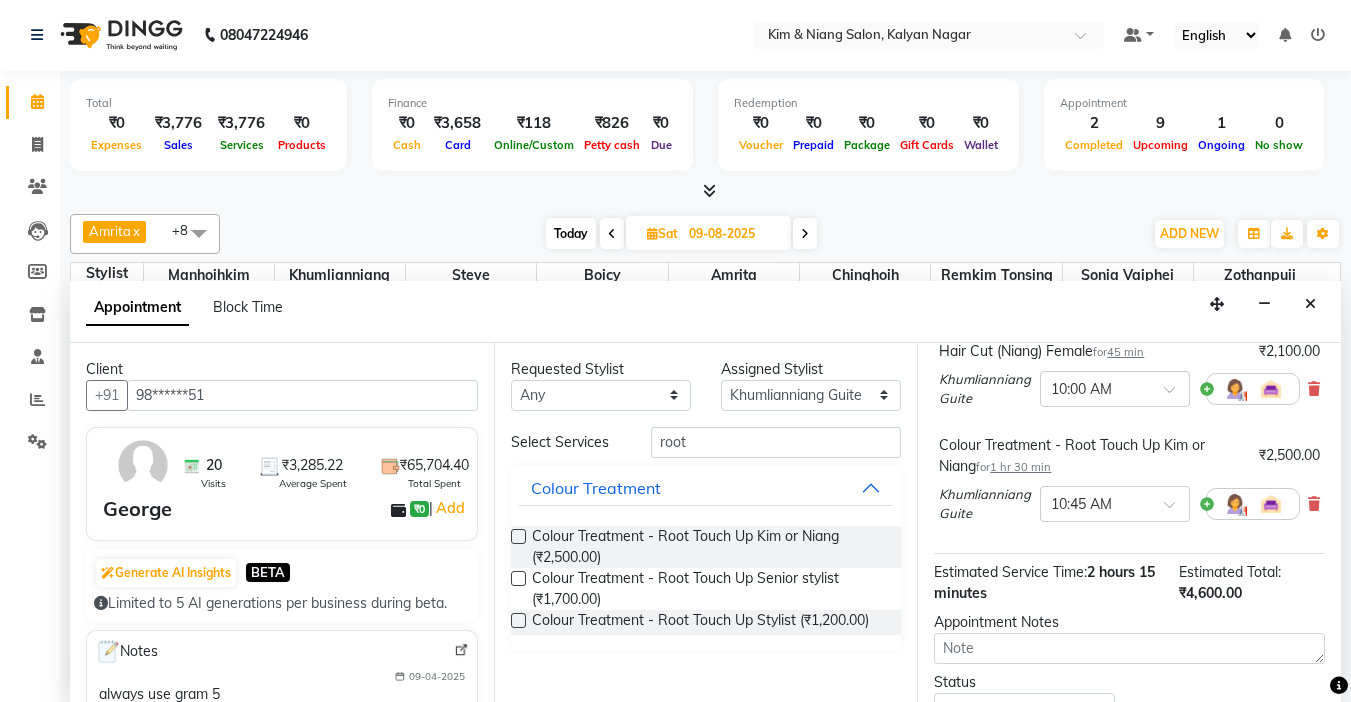 scroll, scrollTop: 321, scrollLeft: 0, axis: vertical 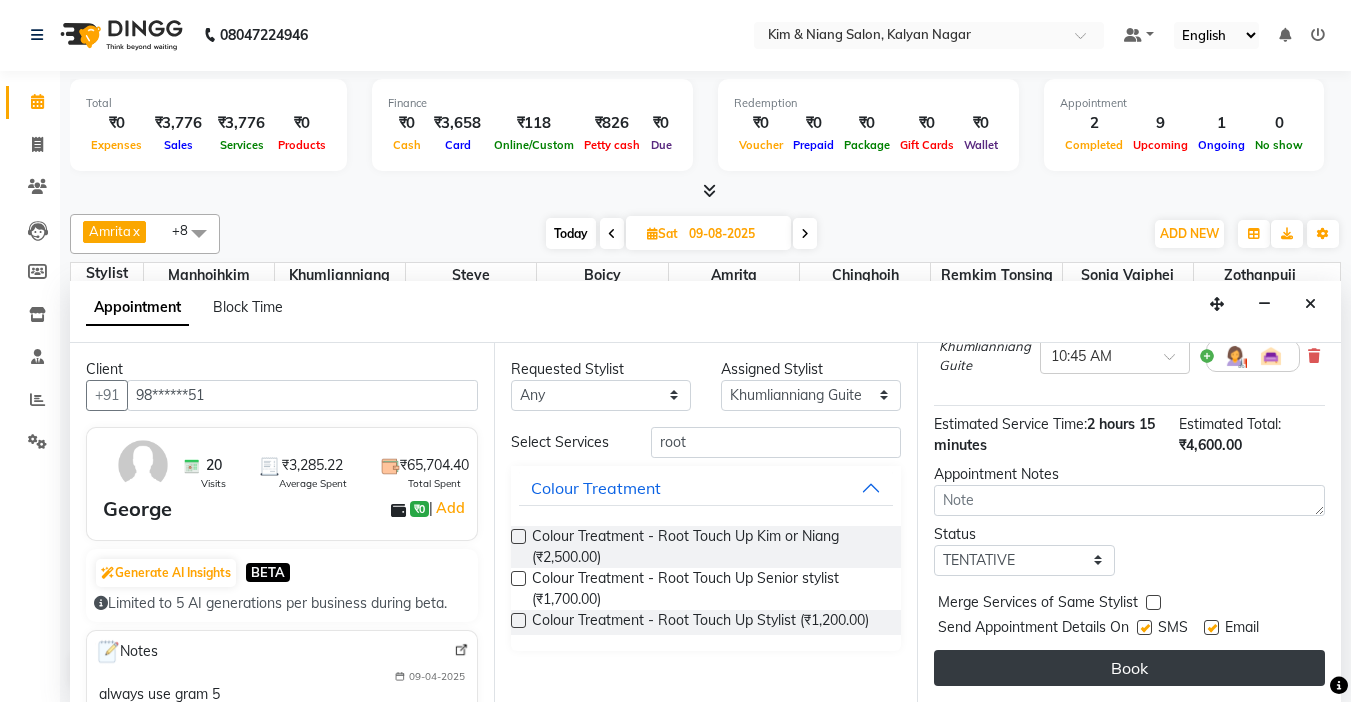 click on "Book" at bounding box center (1129, 668) 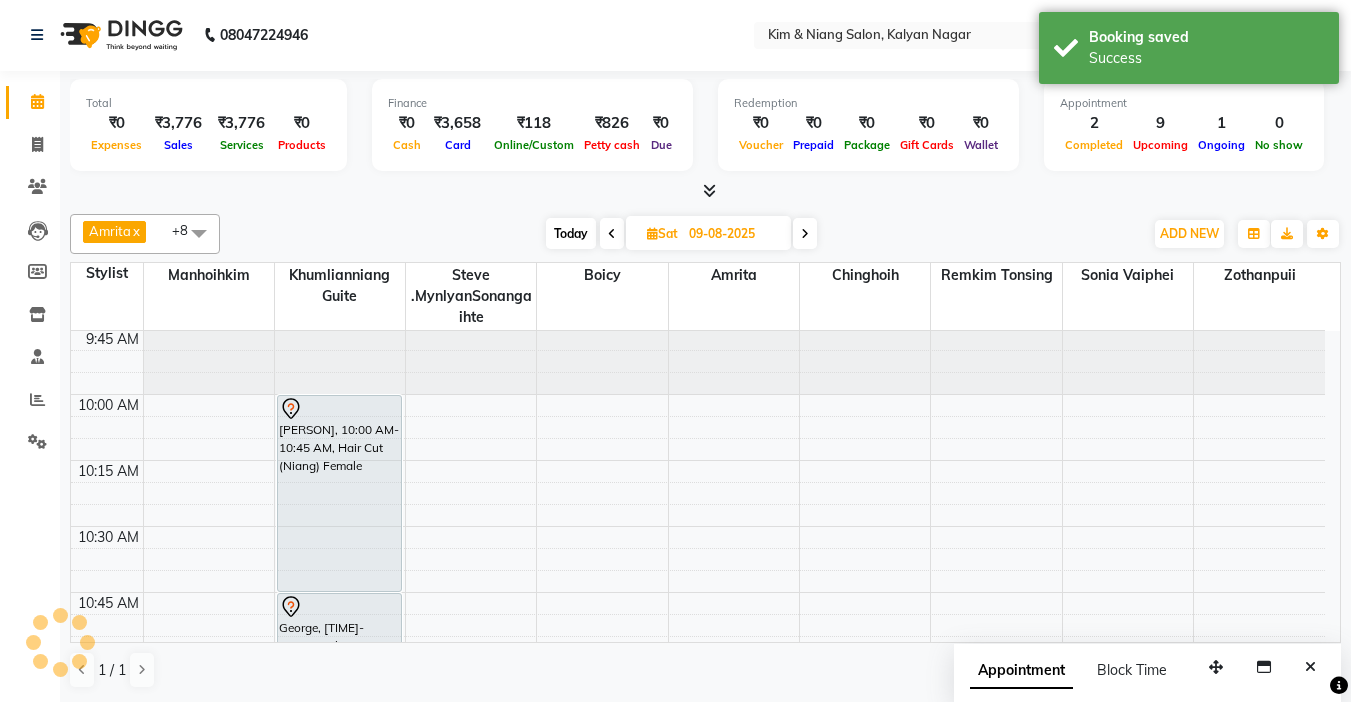 scroll, scrollTop: 0, scrollLeft: 0, axis: both 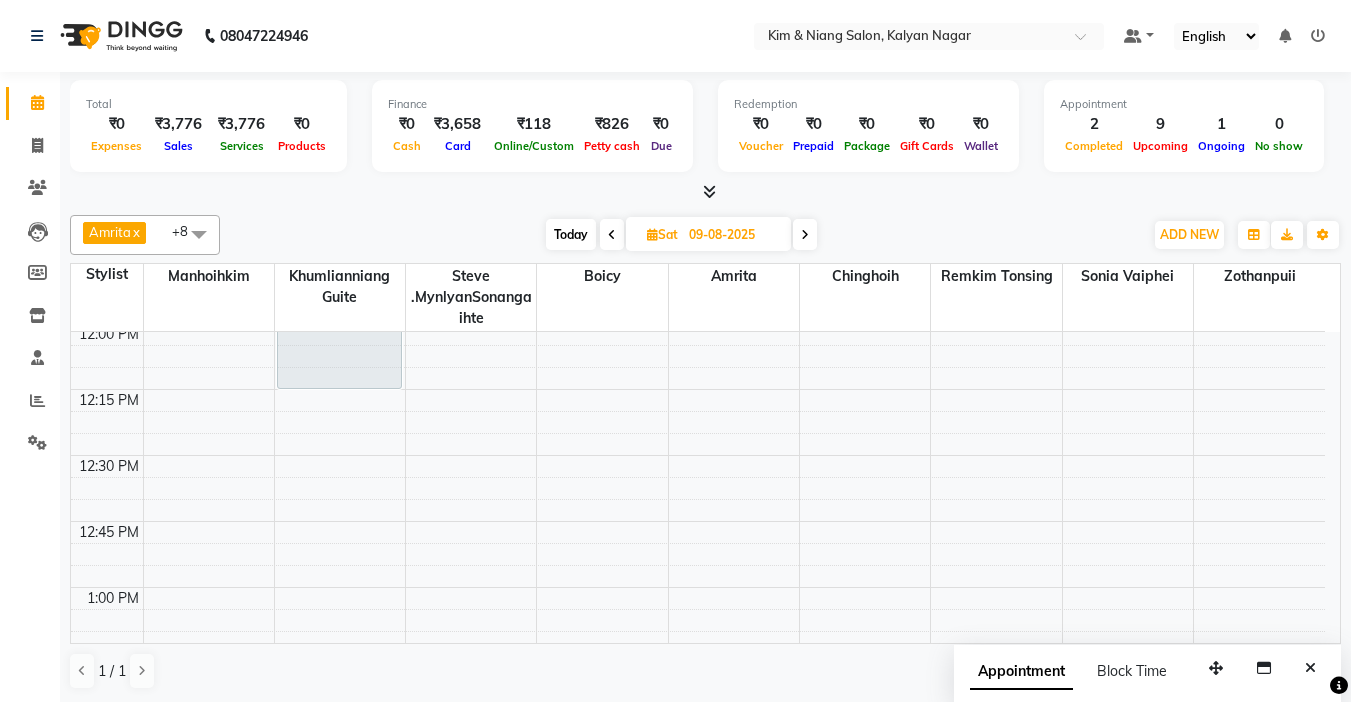 click on "Today" at bounding box center (571, 234) 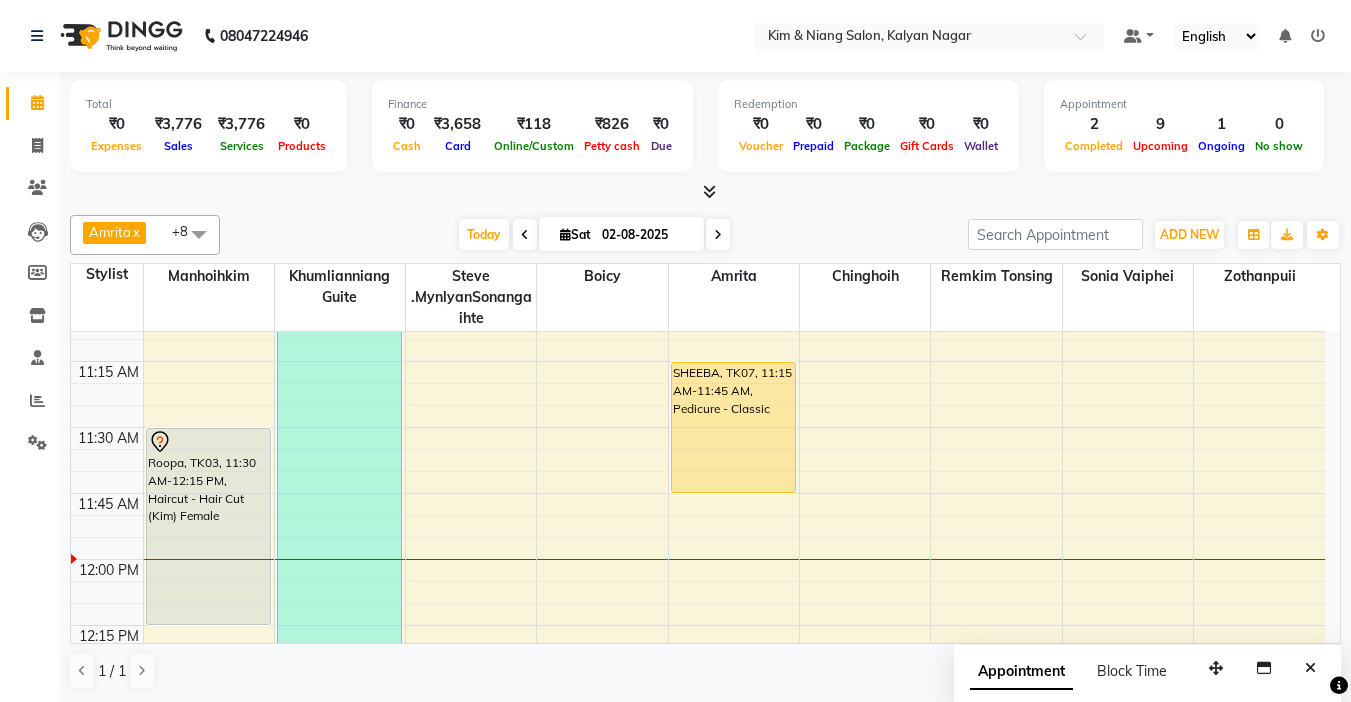 scroll, scrollTop: 593, scrollLeft: 0, axis: vertical 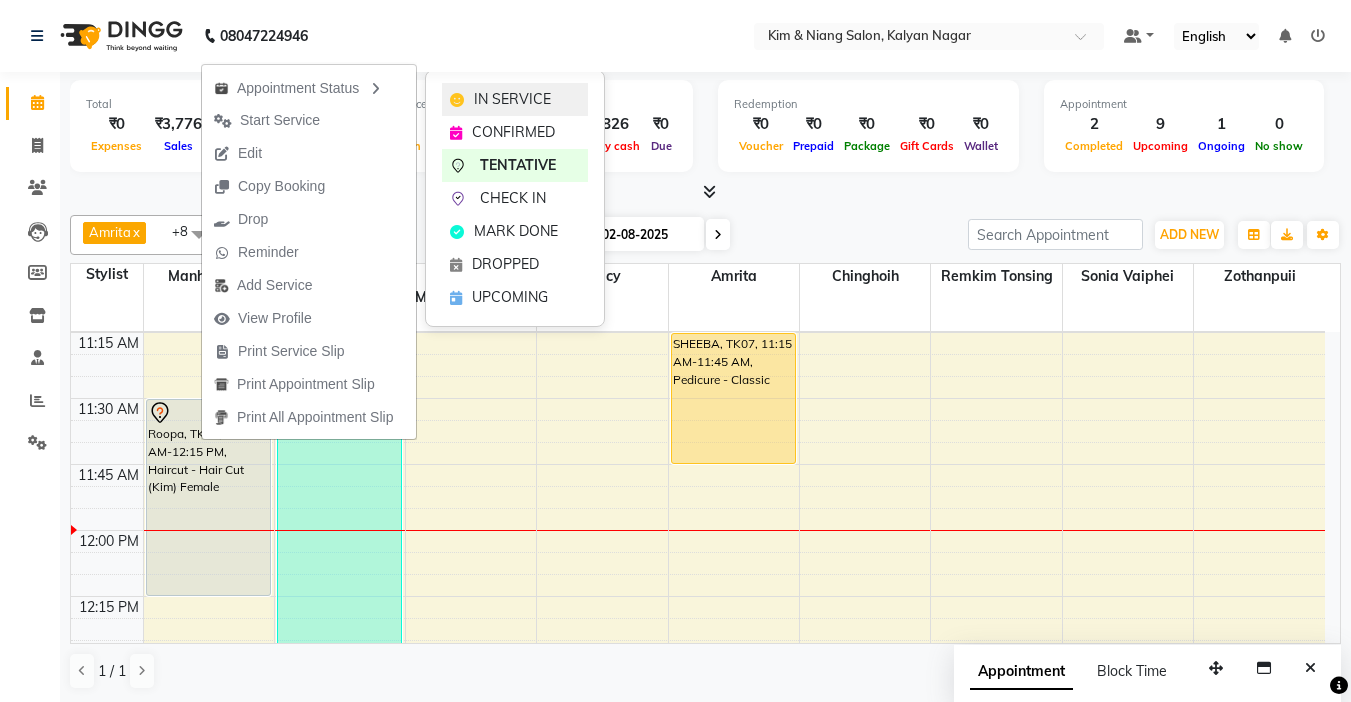 click on "IN SERVICE" 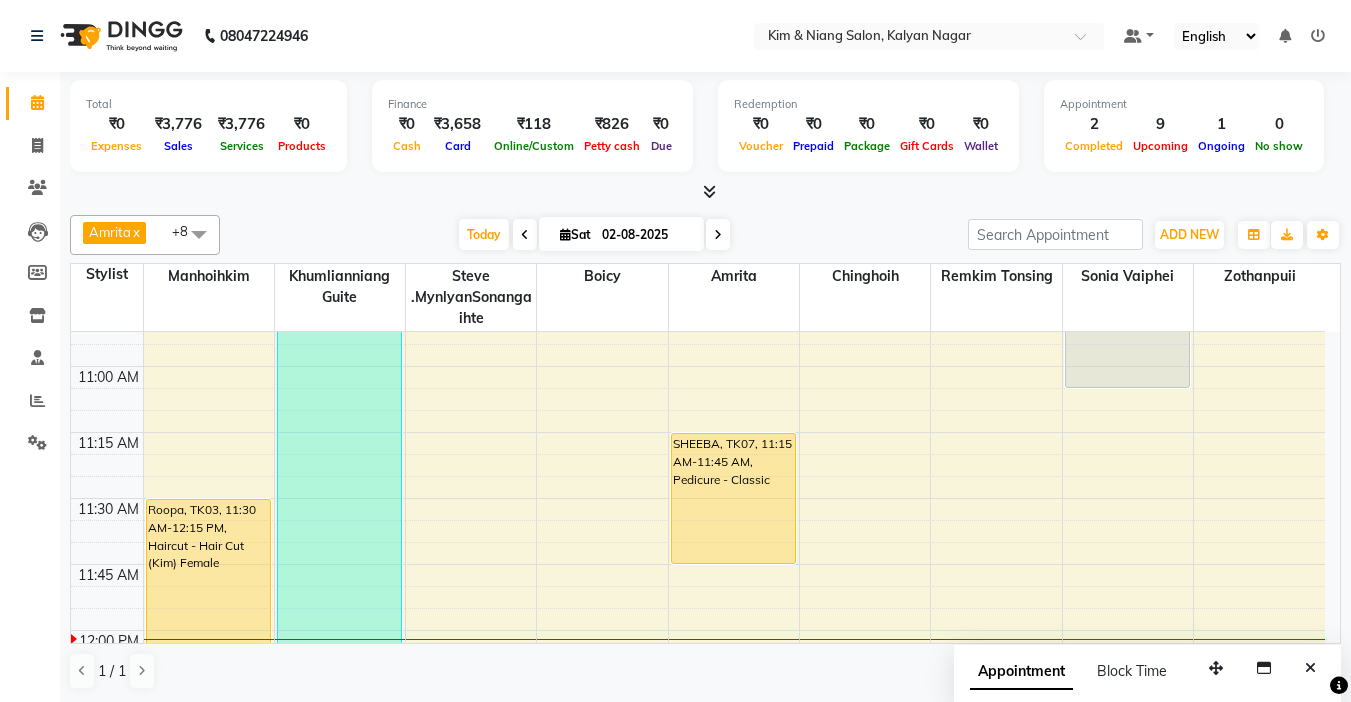 scroll, scrollTop: 393, scrollLeft: 0, axis: vertical 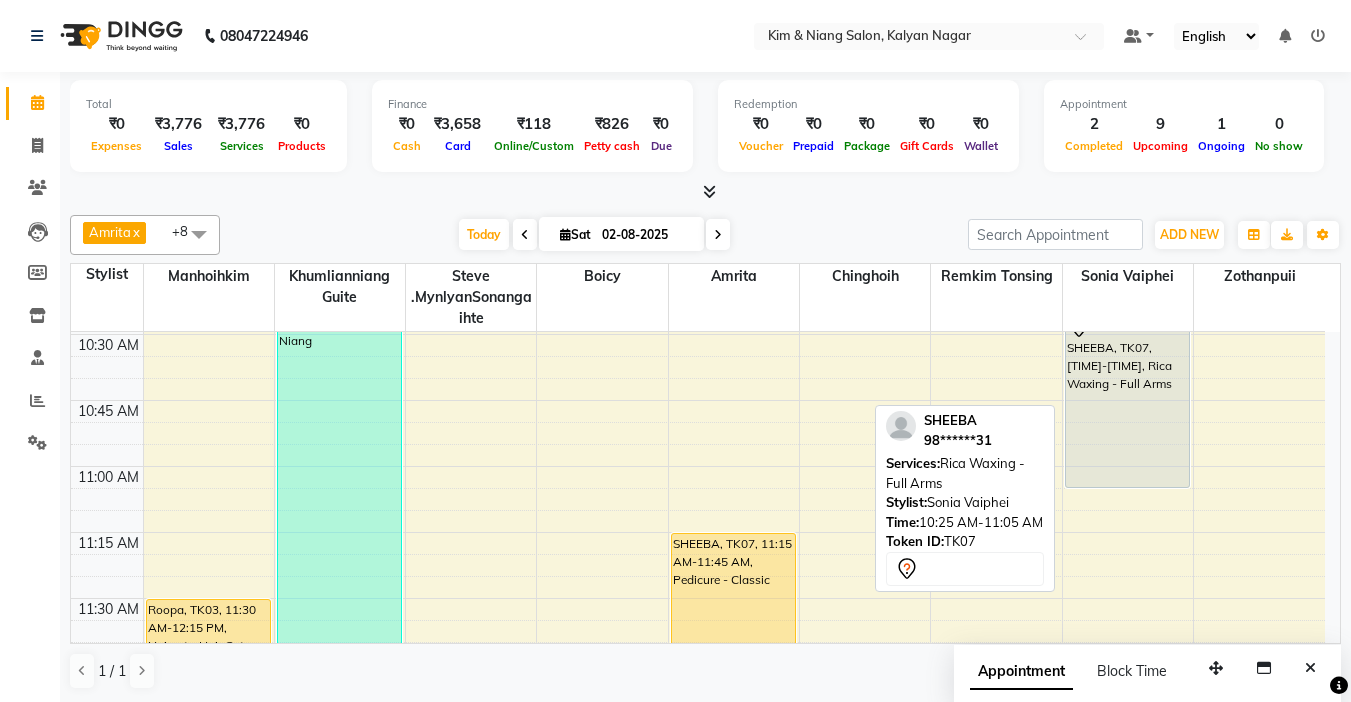 click on "SHEEBA, TK07, [TIME]-[TIME], Rica Waxing - Full Arms" at bounding box center (1127, 400) 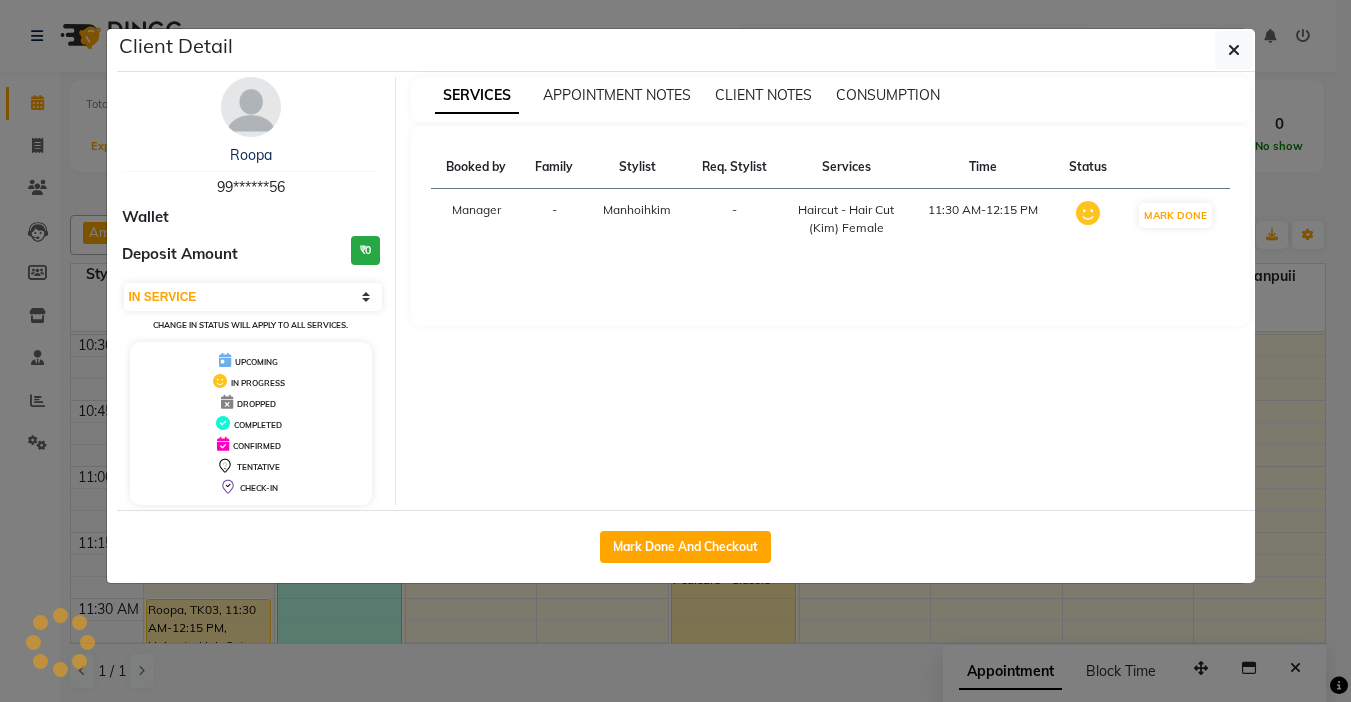 select on "select" 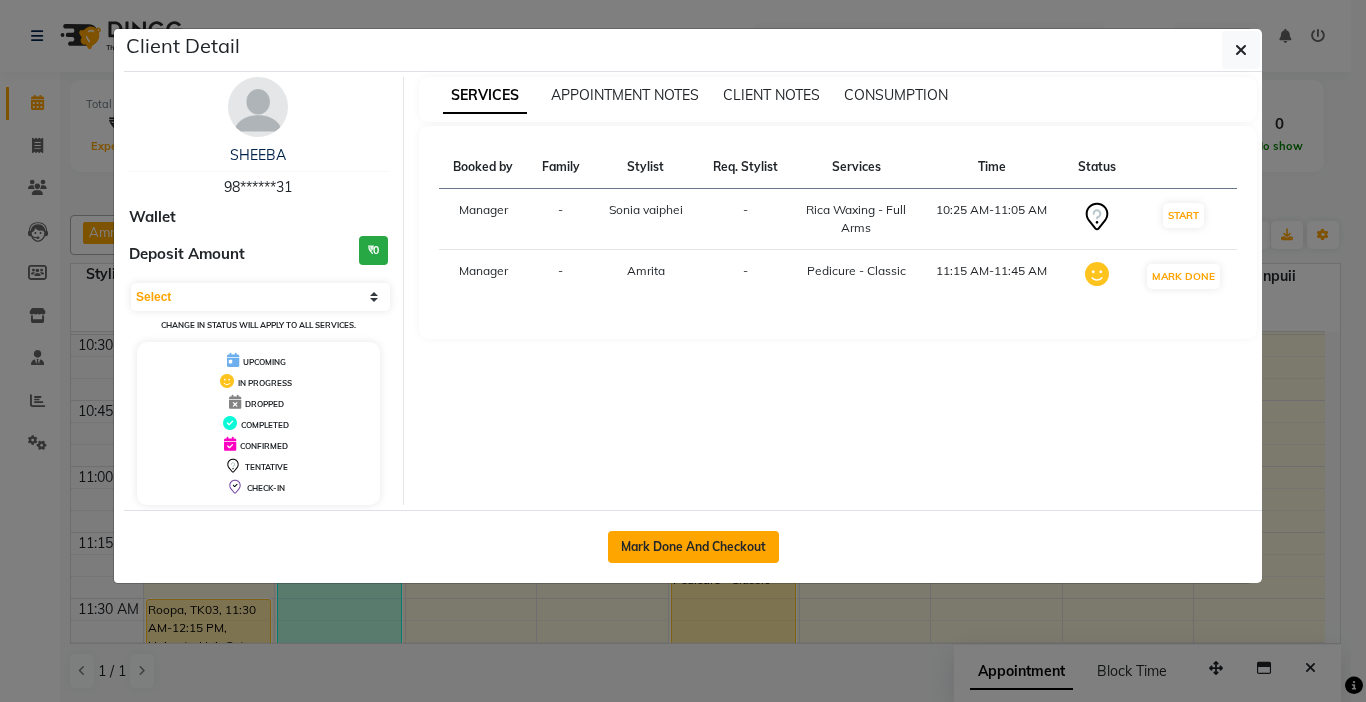 click on "Mark Done And Checkout" 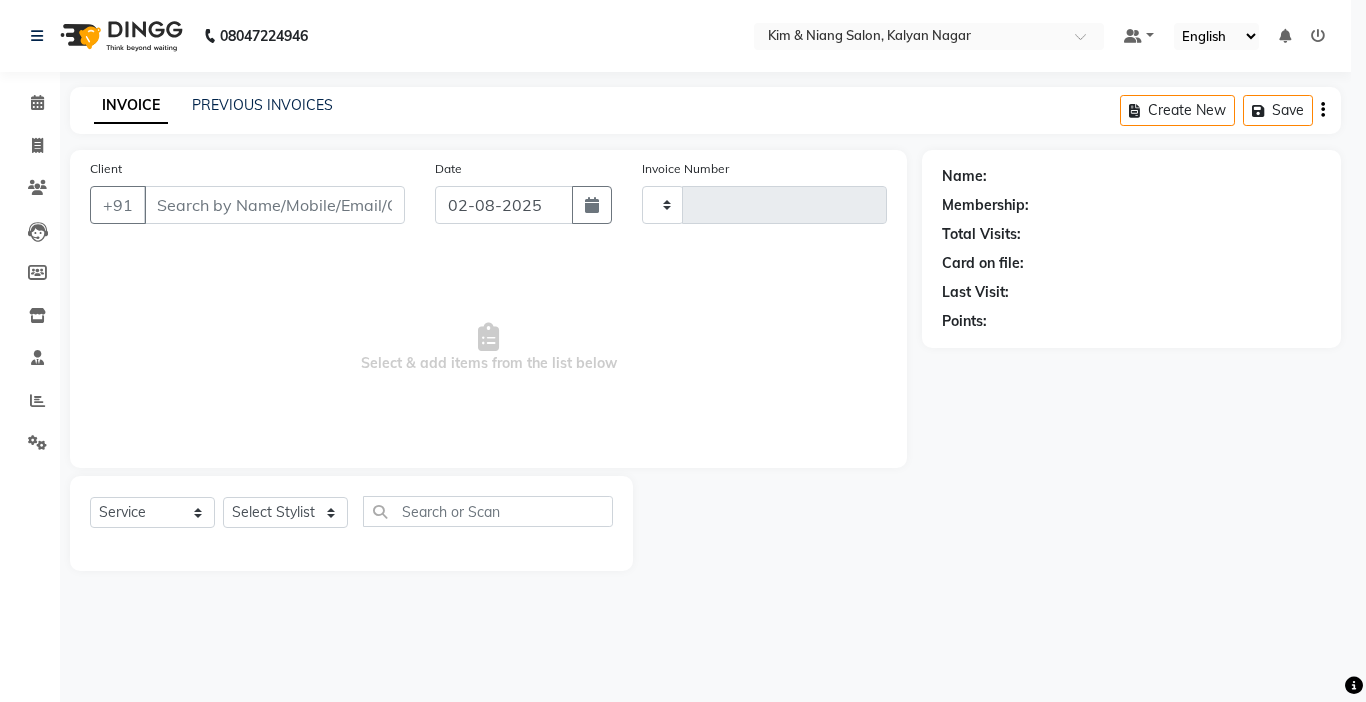 type on "0941" 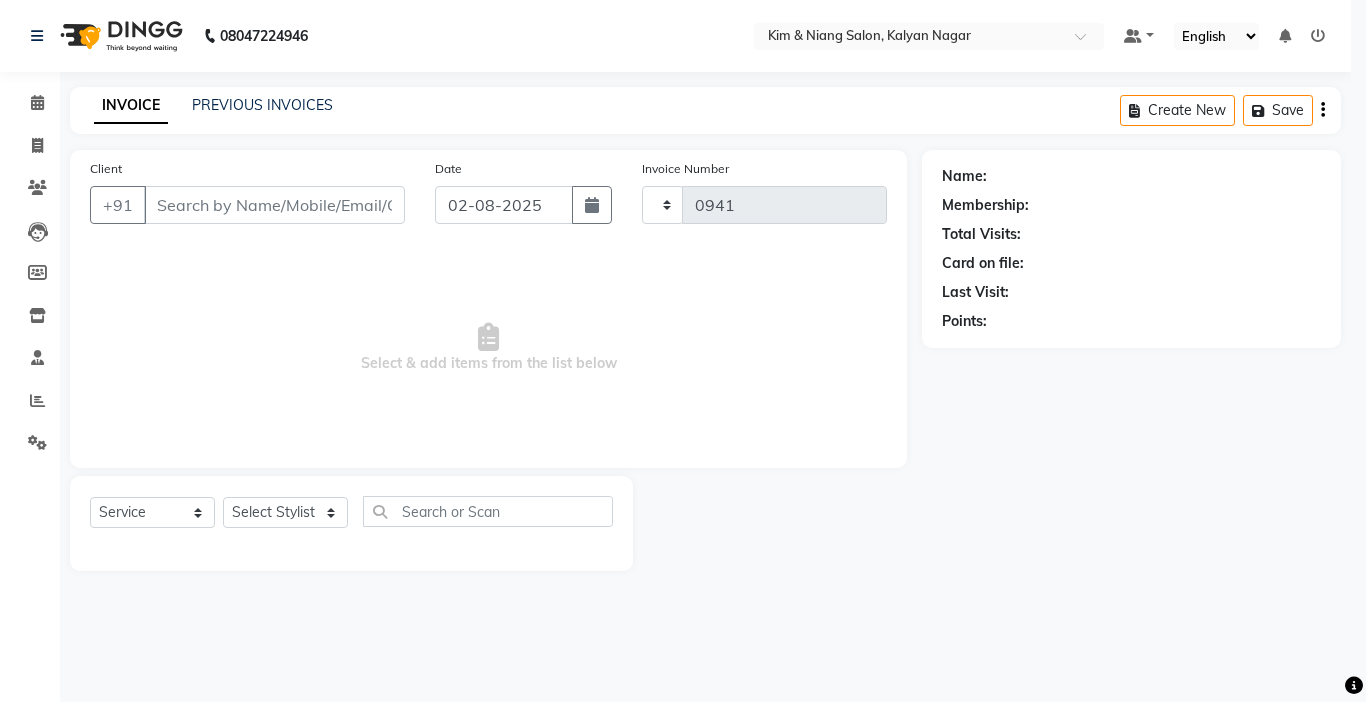 select on "7750" 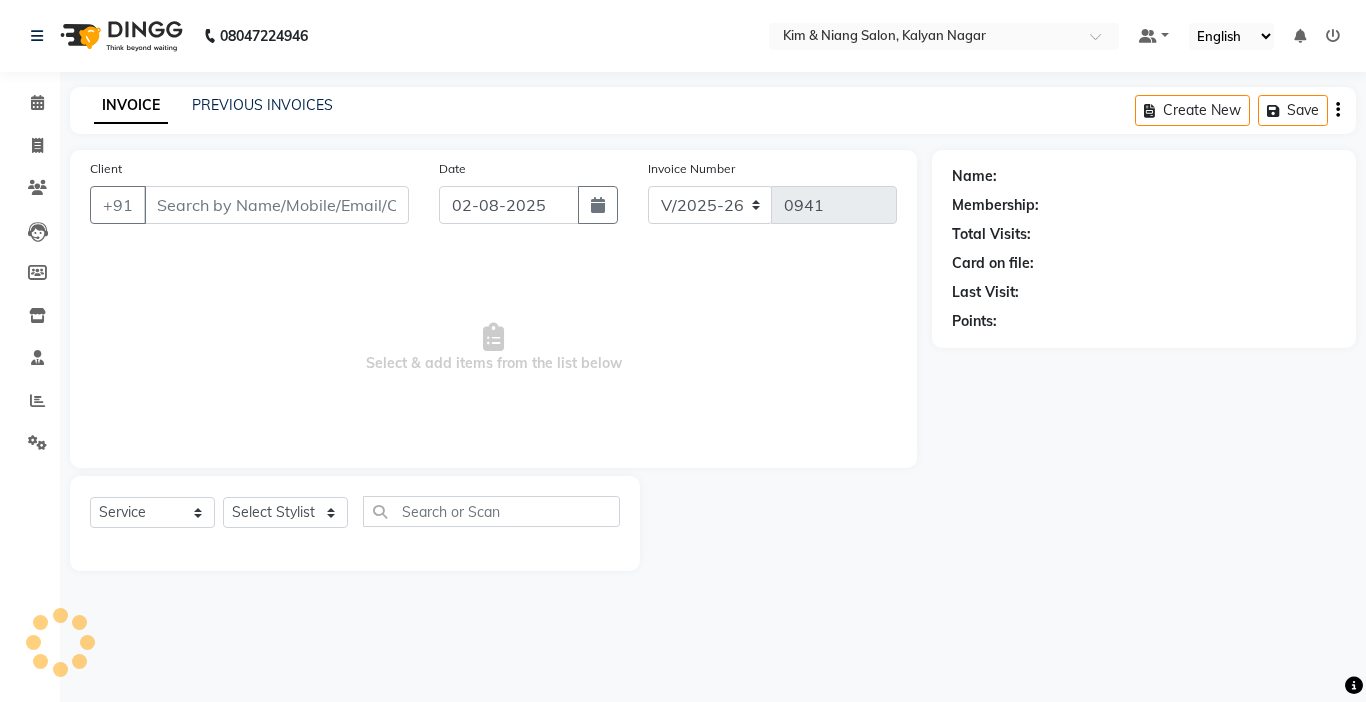 type on "98******31" 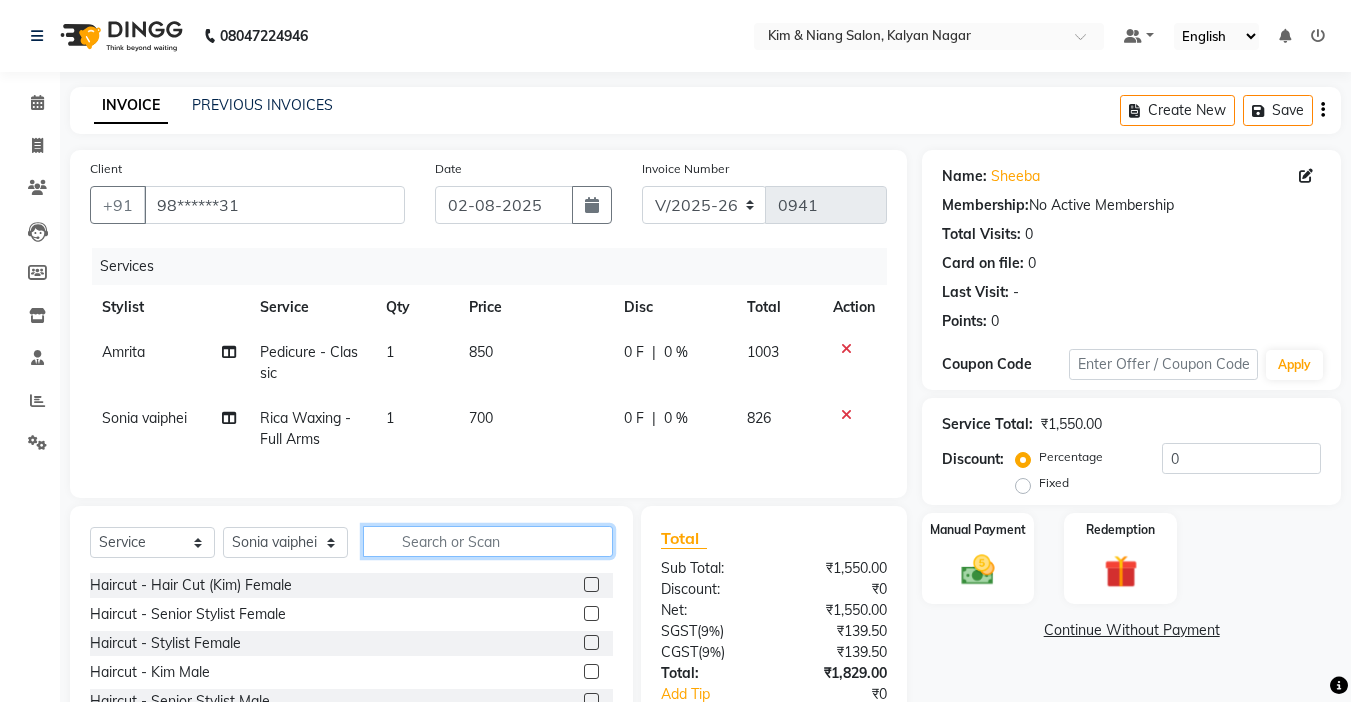 click 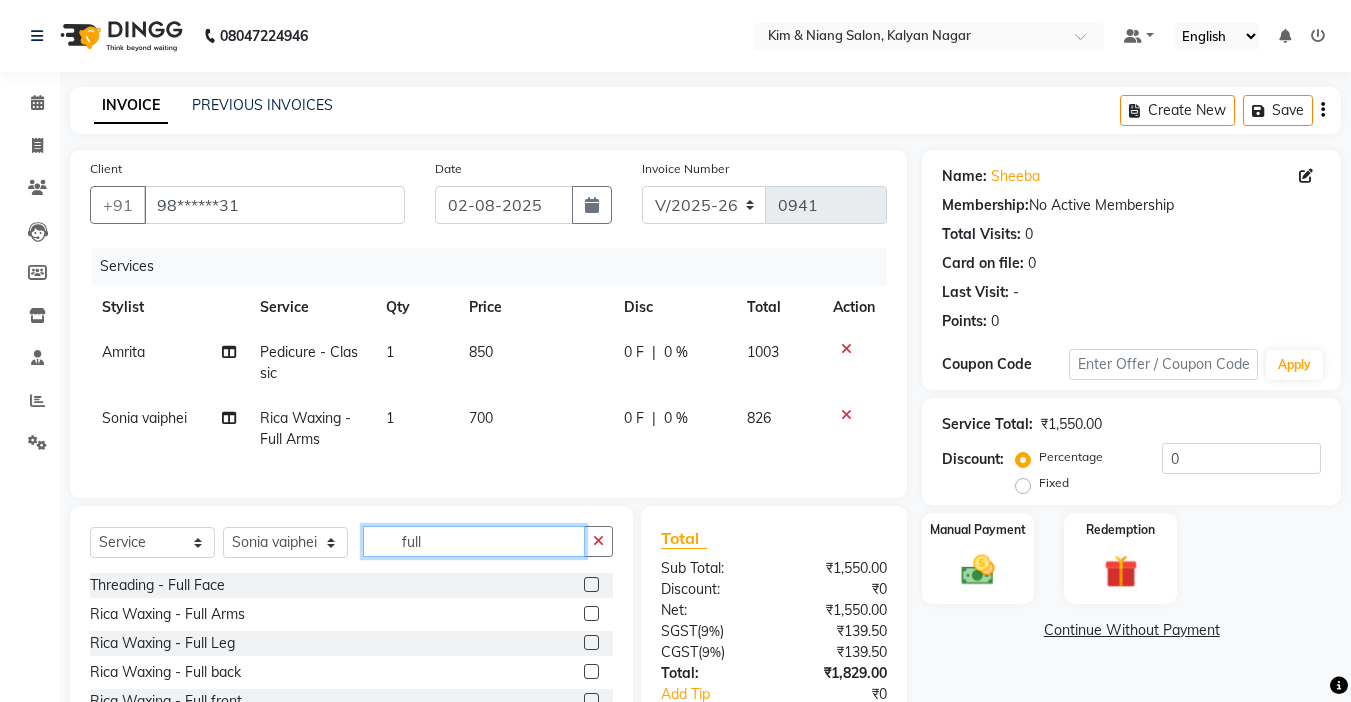 type on "full" 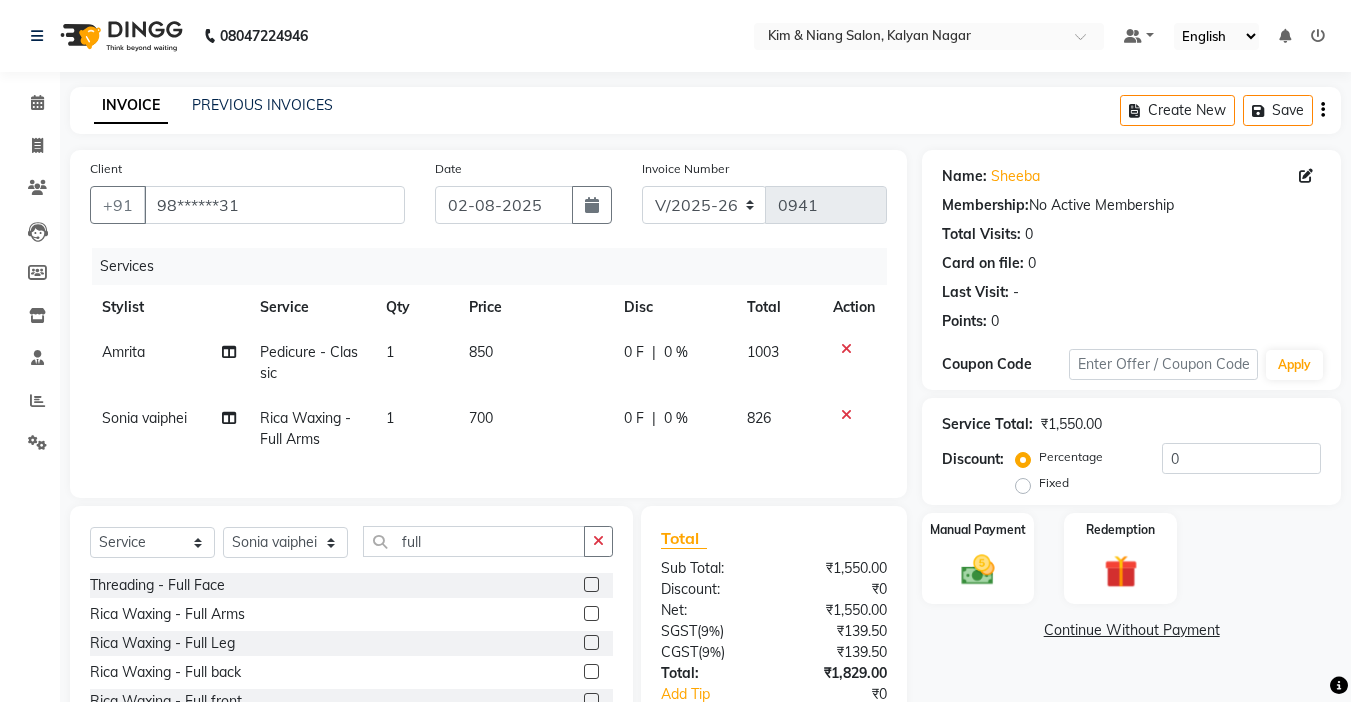 click 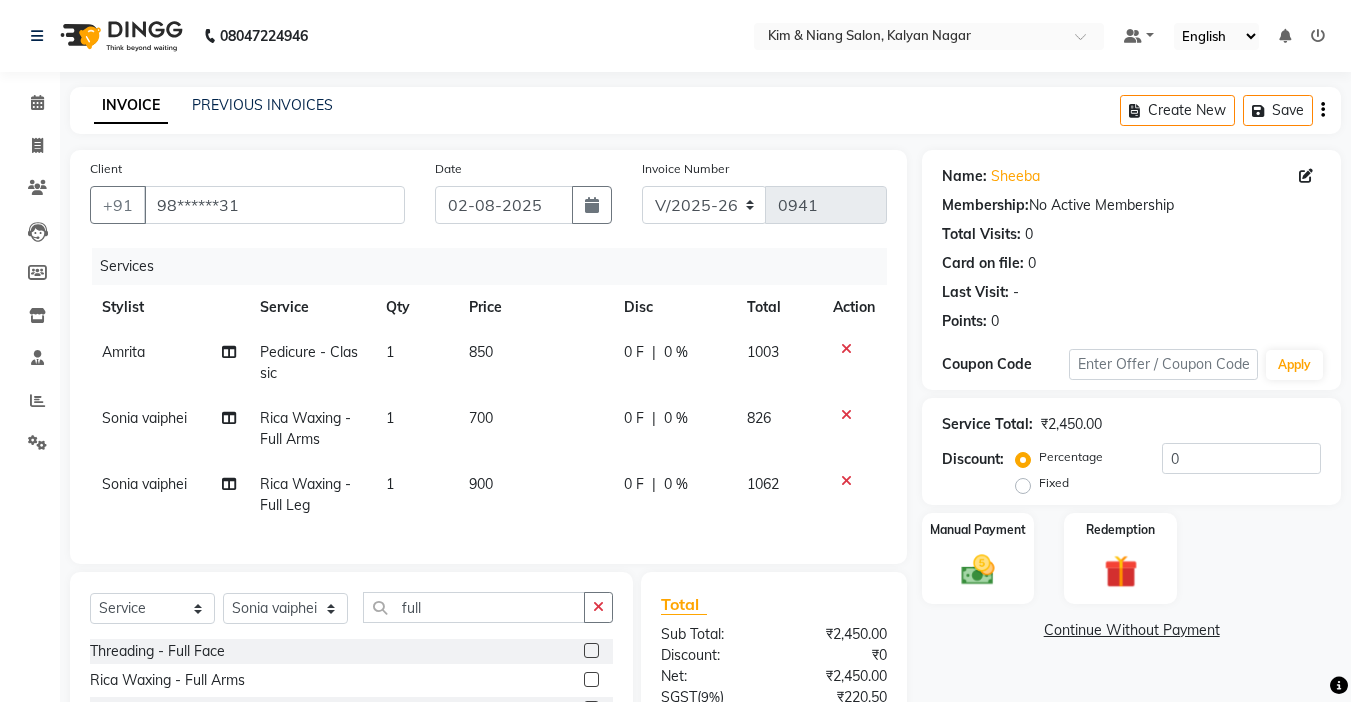 checkbox on "false" 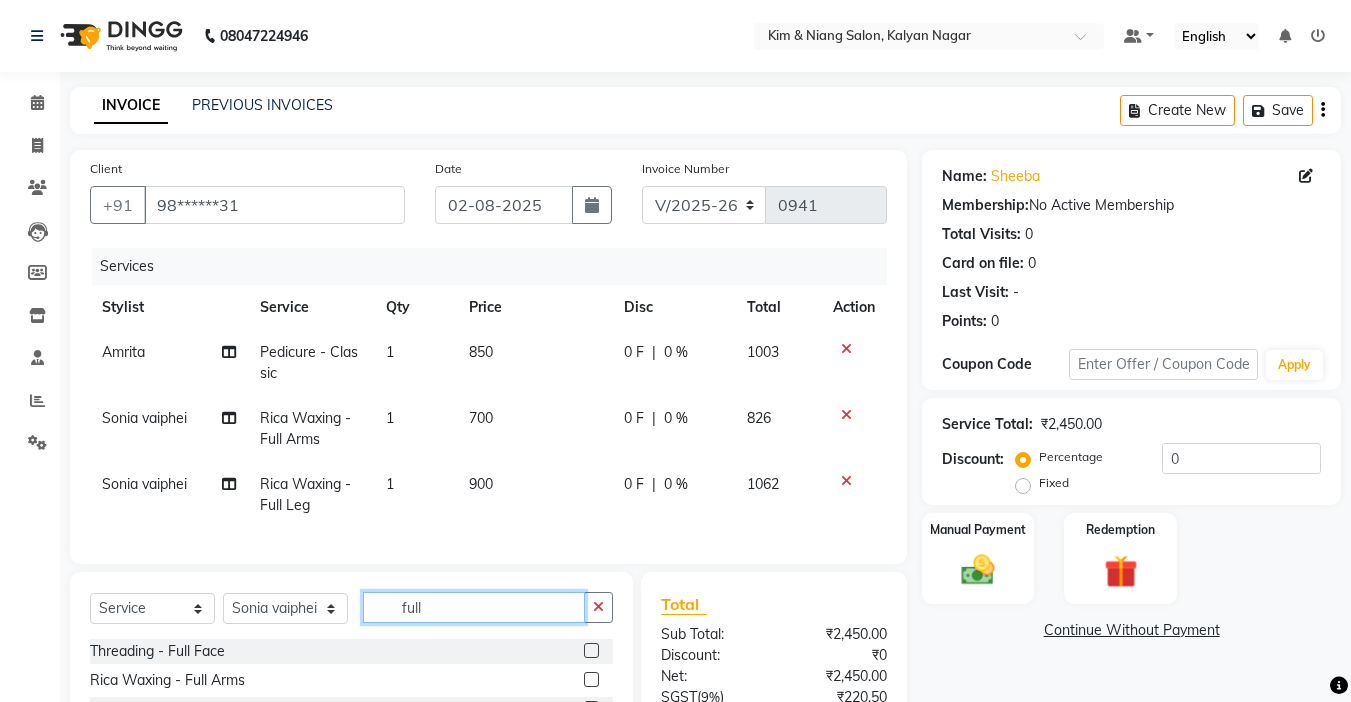 click on "full" 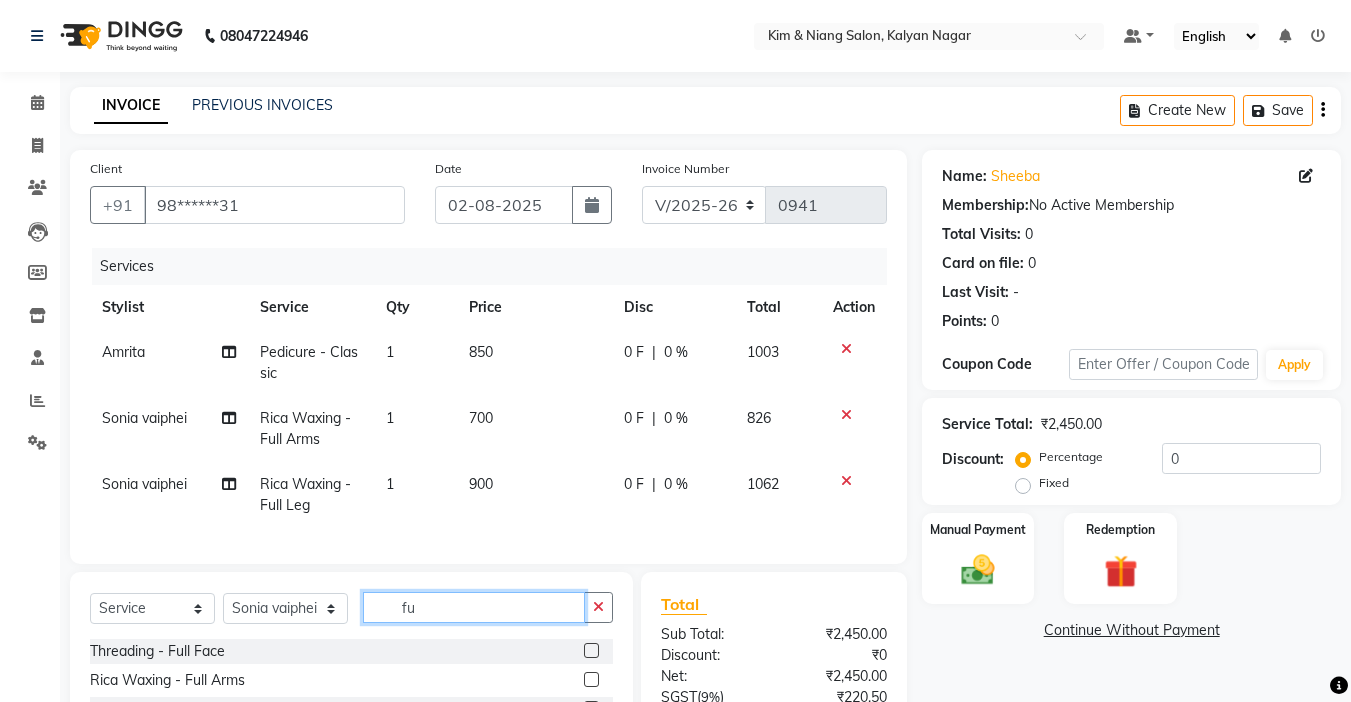 type on "f" 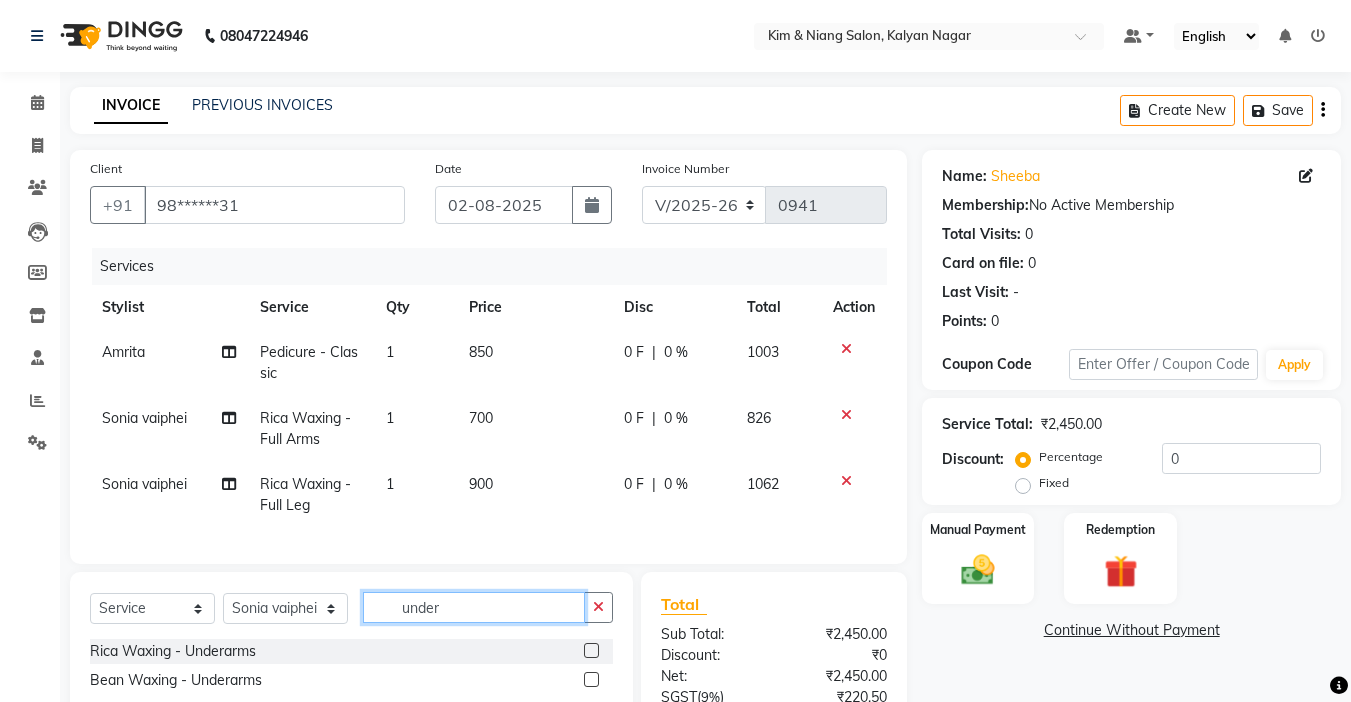 scroll, scrollTop: 100, scrollLeft: 0, axis: vertical 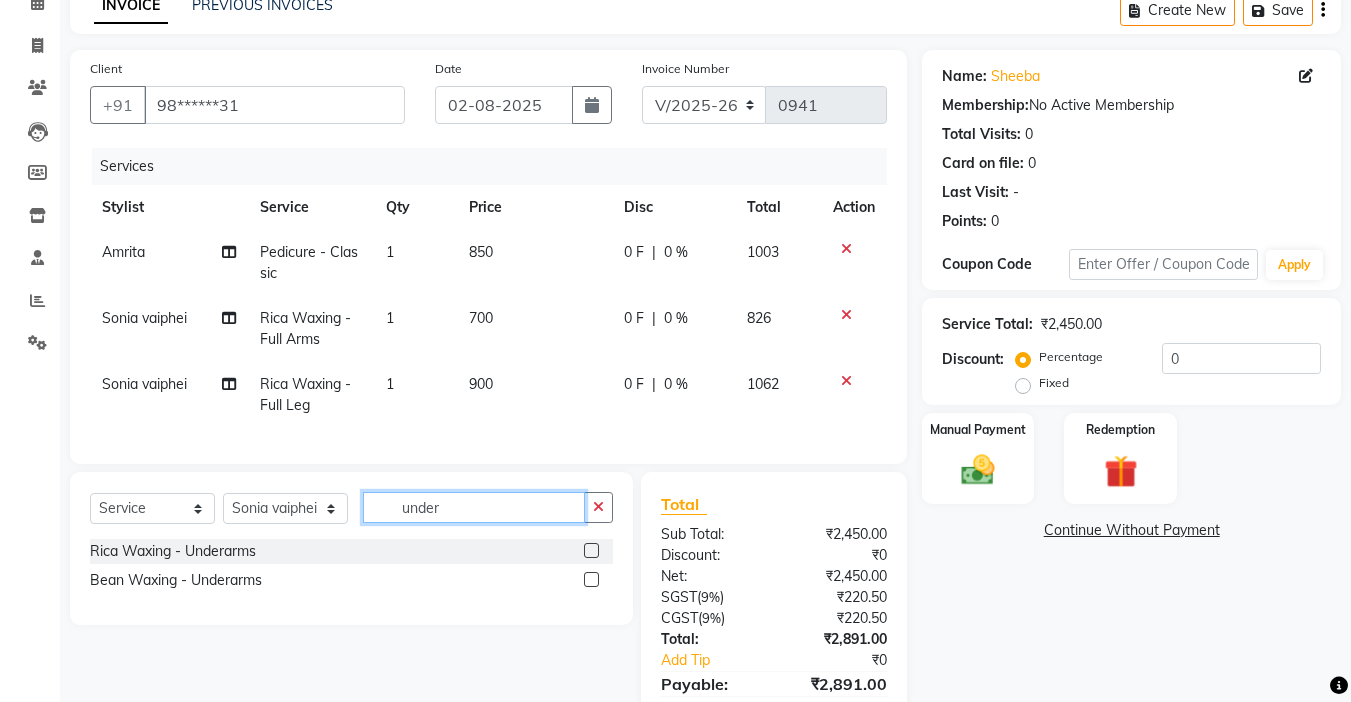type on "under" 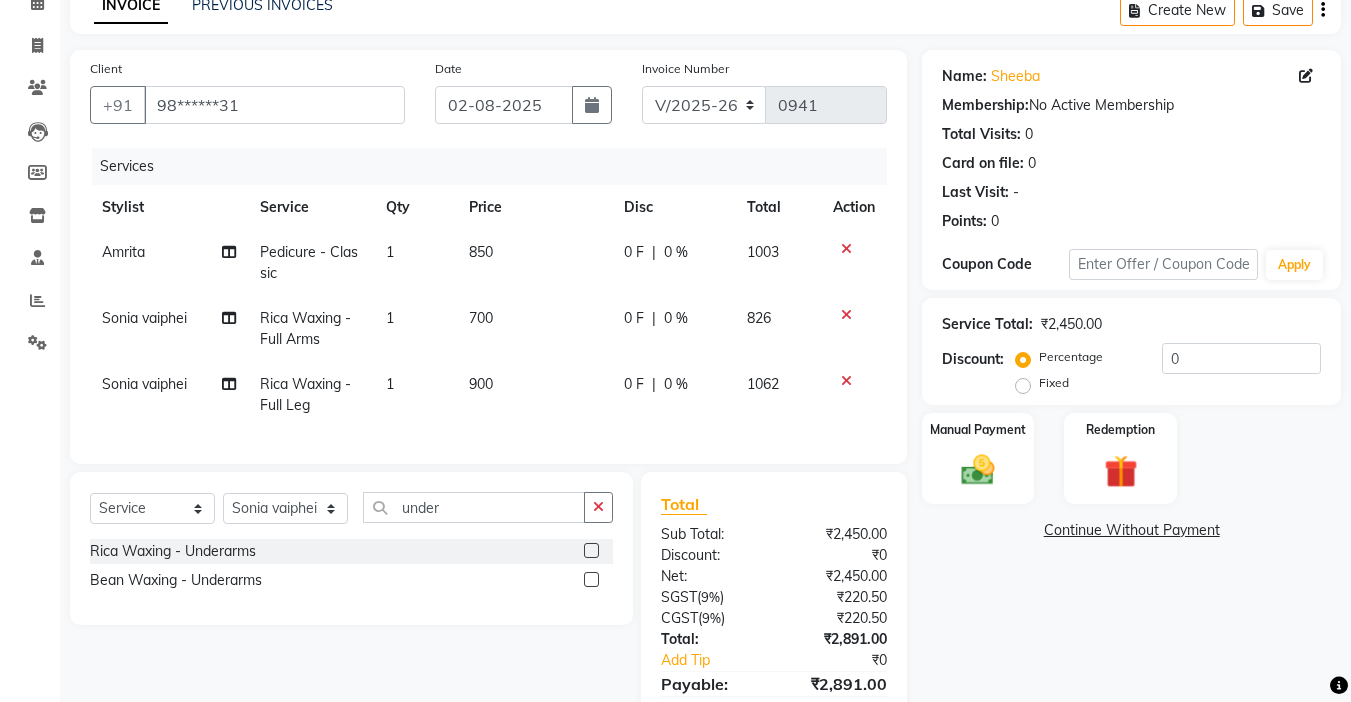 click 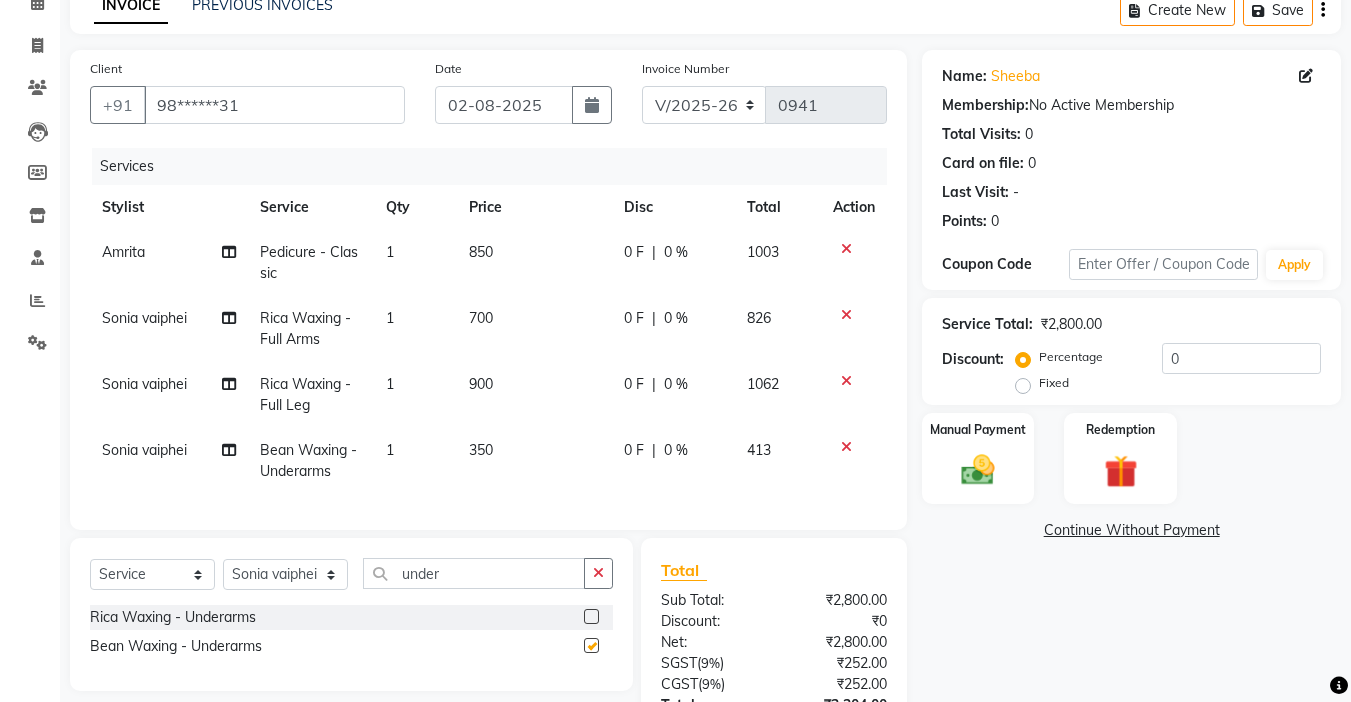 checkbox on "false" 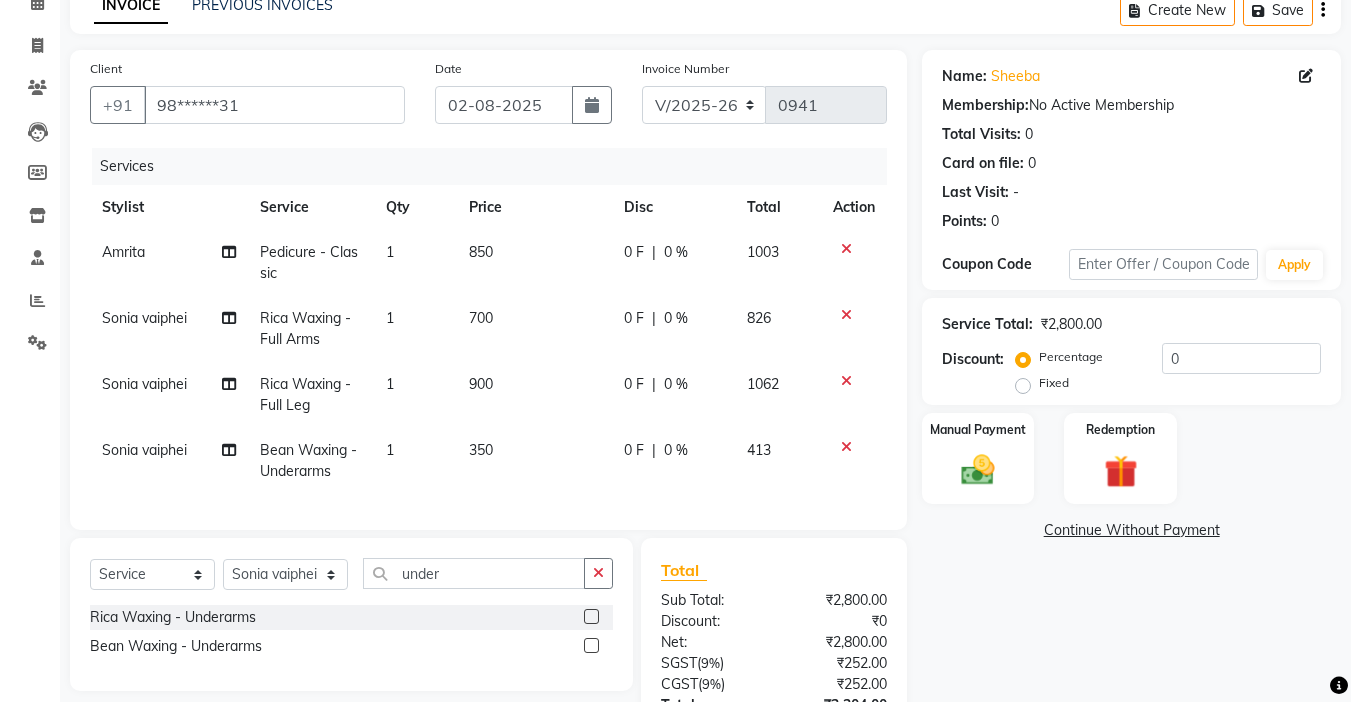 drag, startPoint x: 593, startPoint y: 584, endPoint x: 574, endPoint y: 583, distance: 19.026299 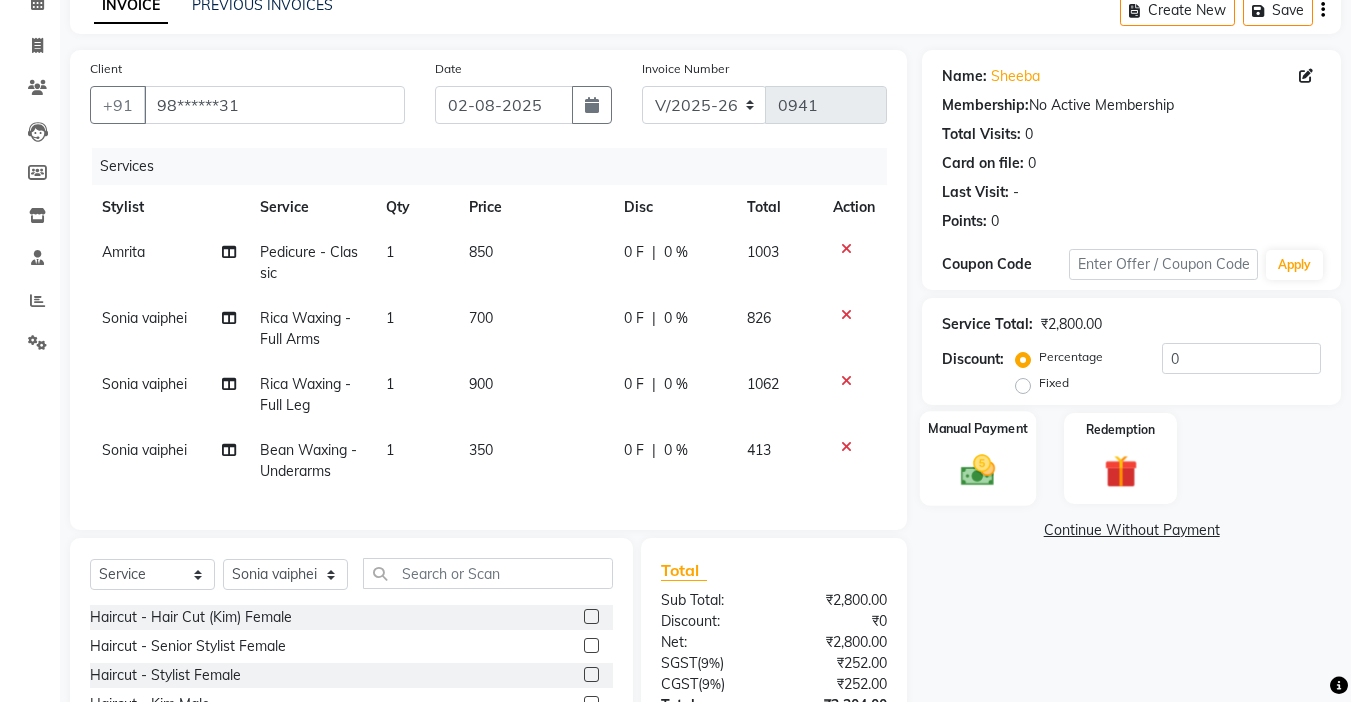 click 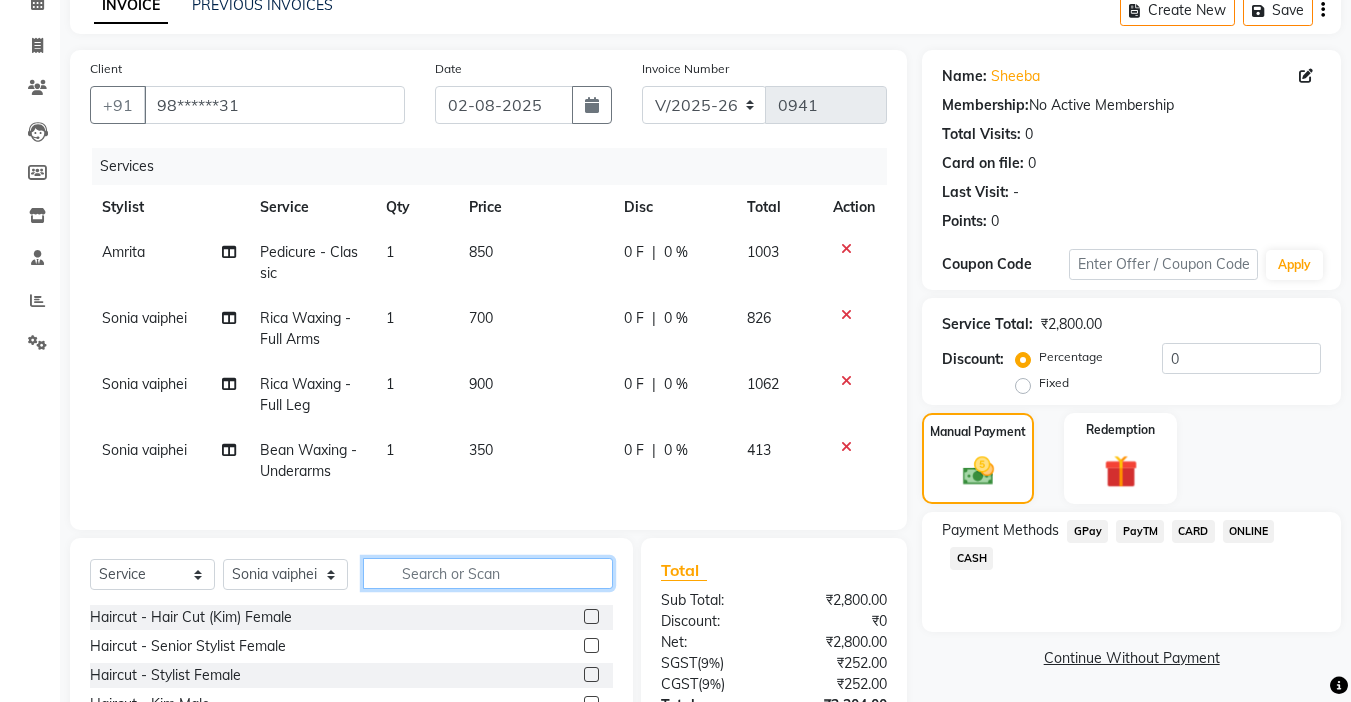 click 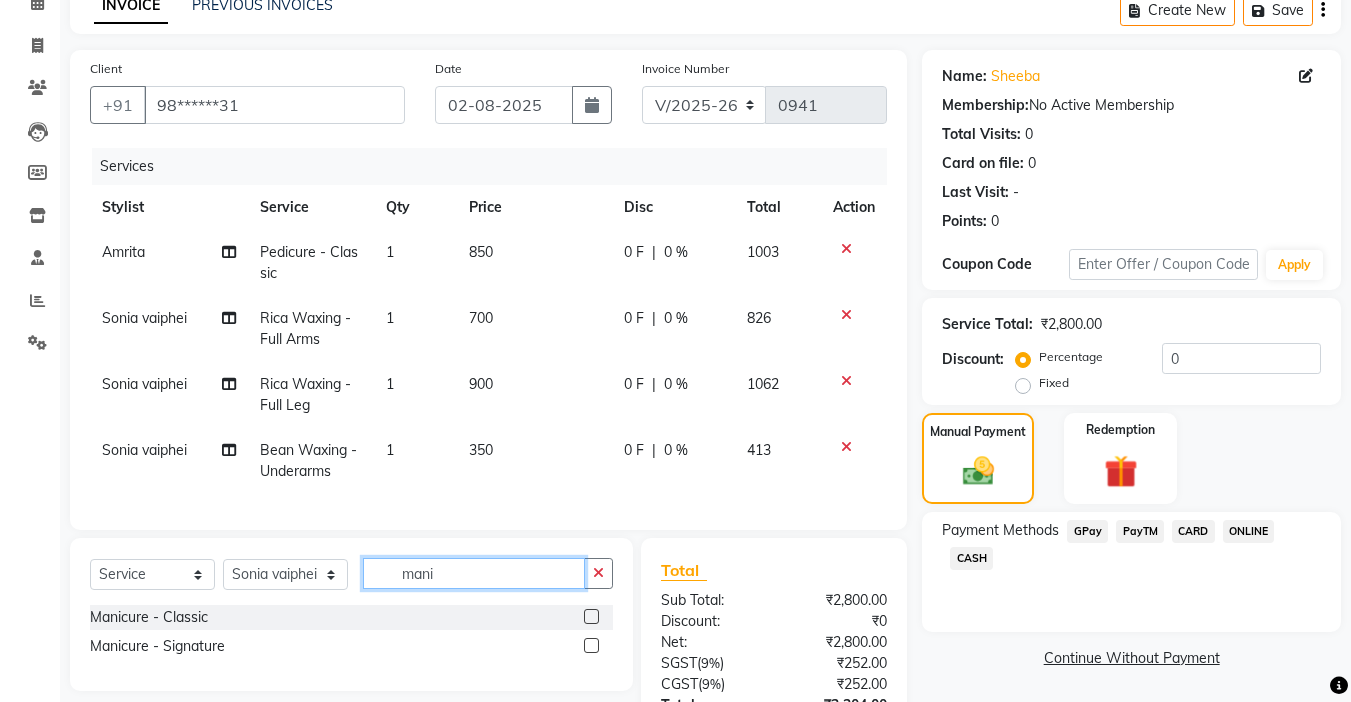 type on "mani" 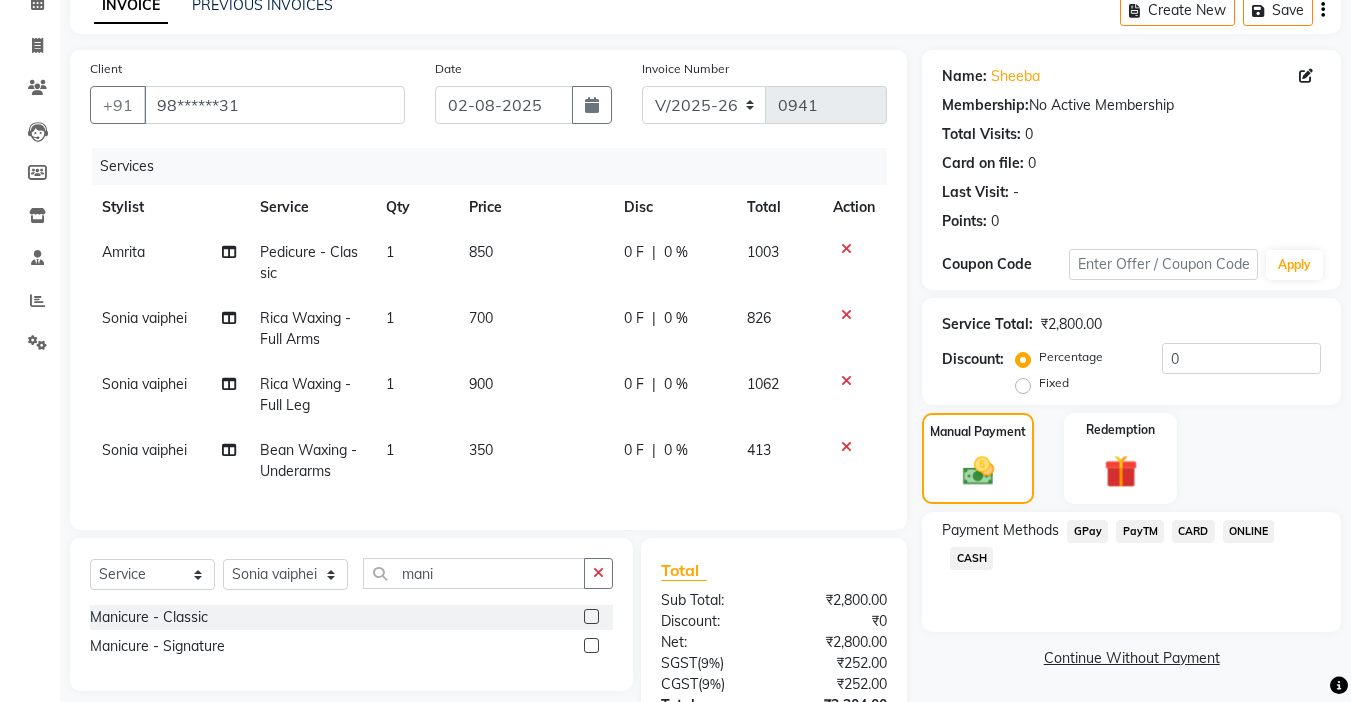 click 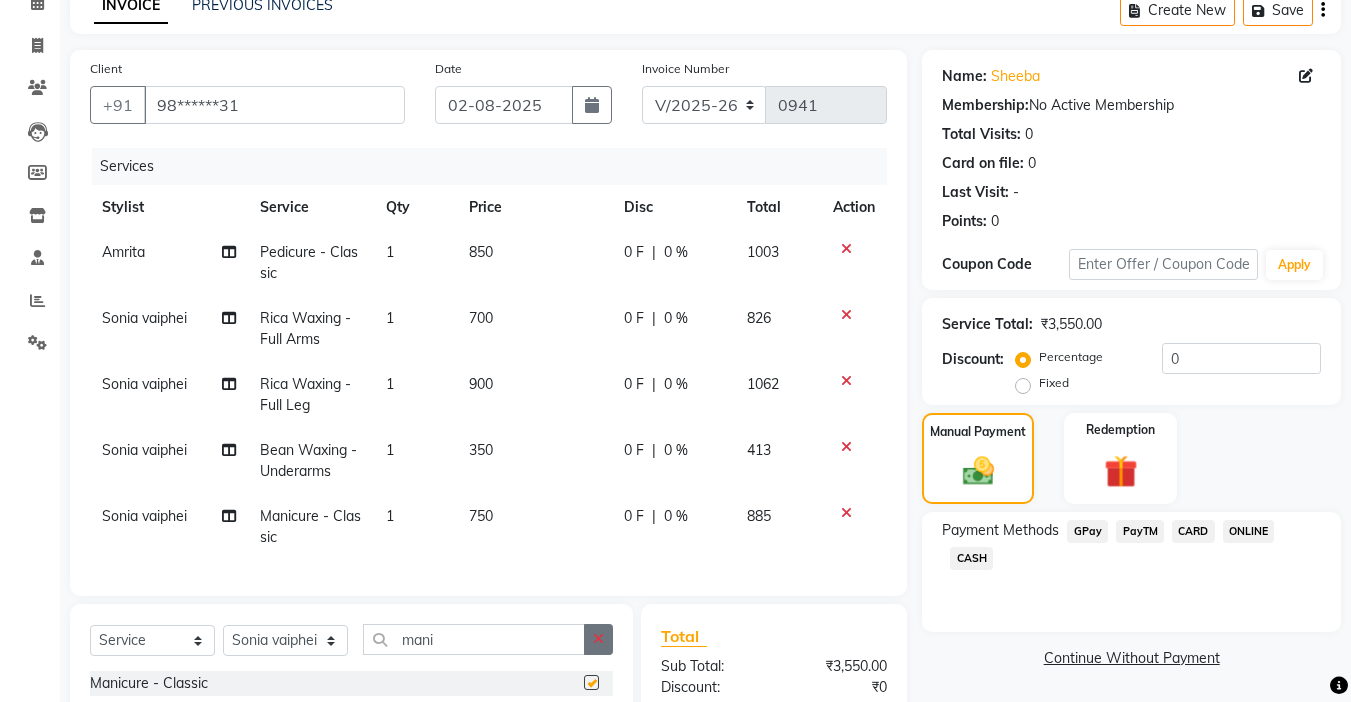 checkbox on "false" 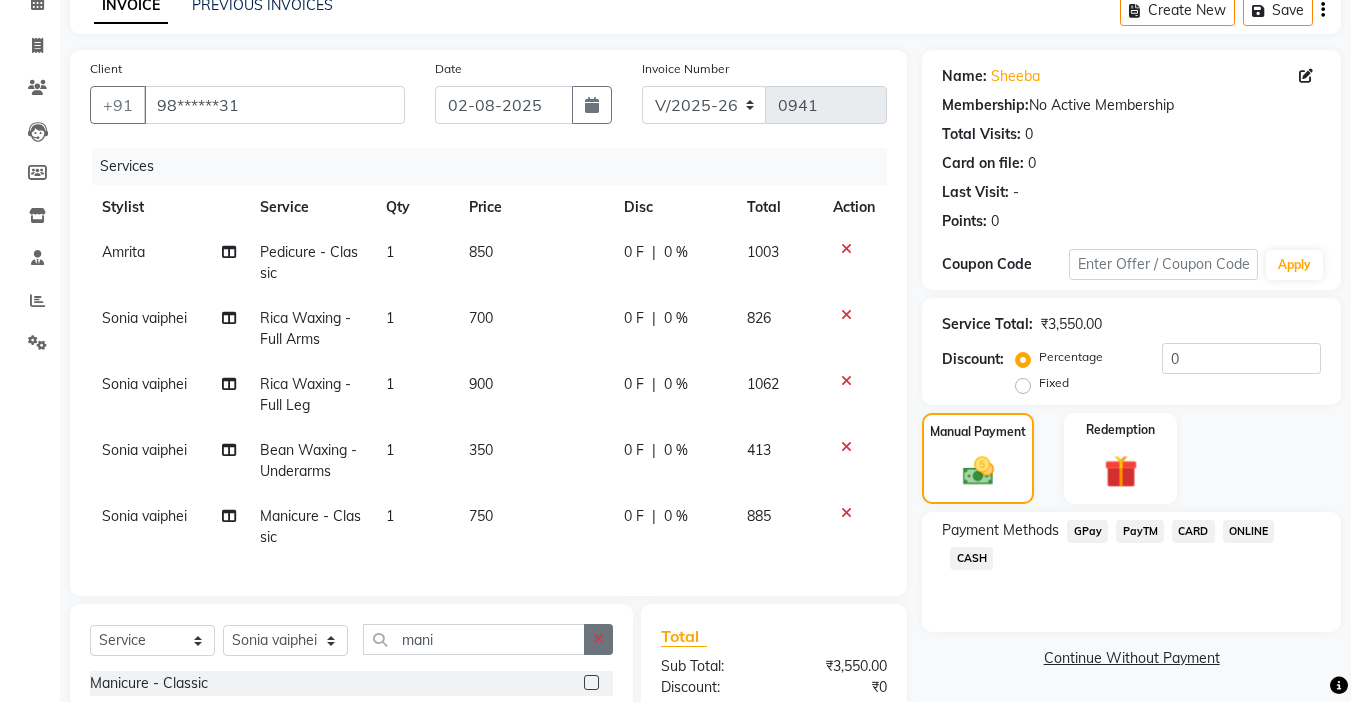 click 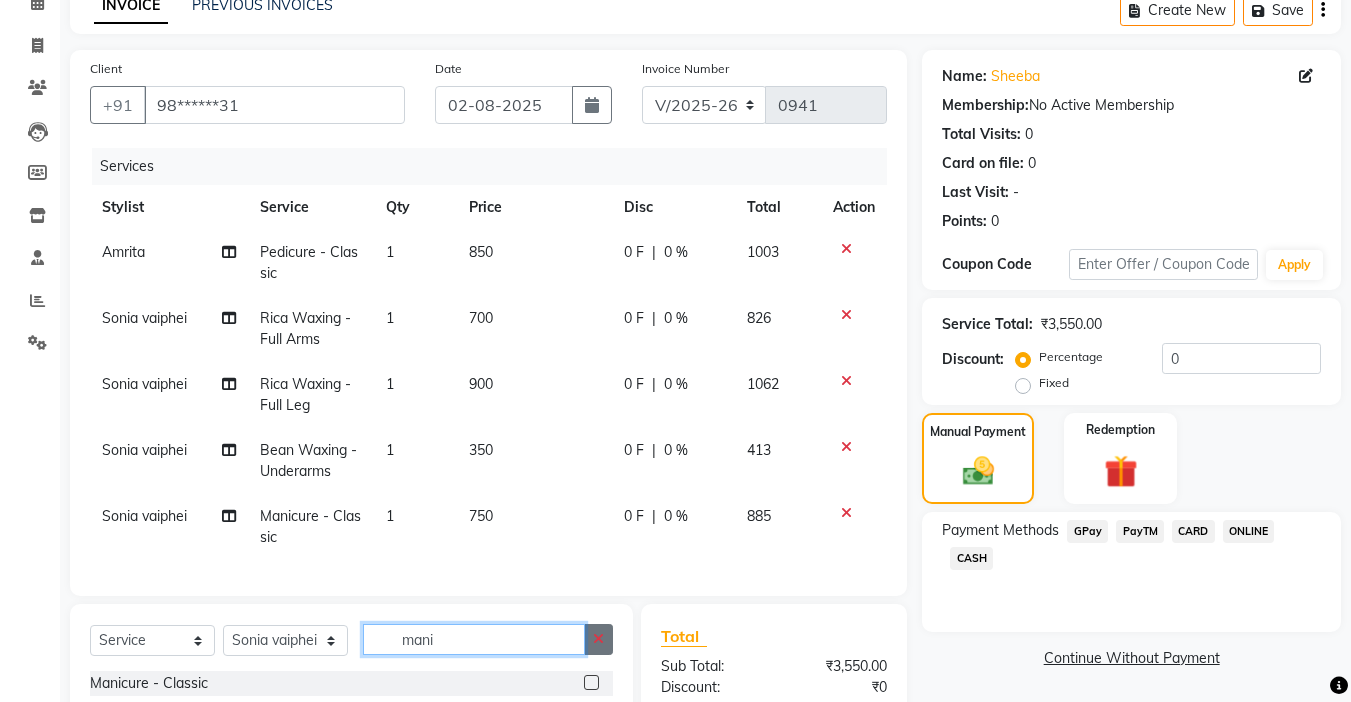 type 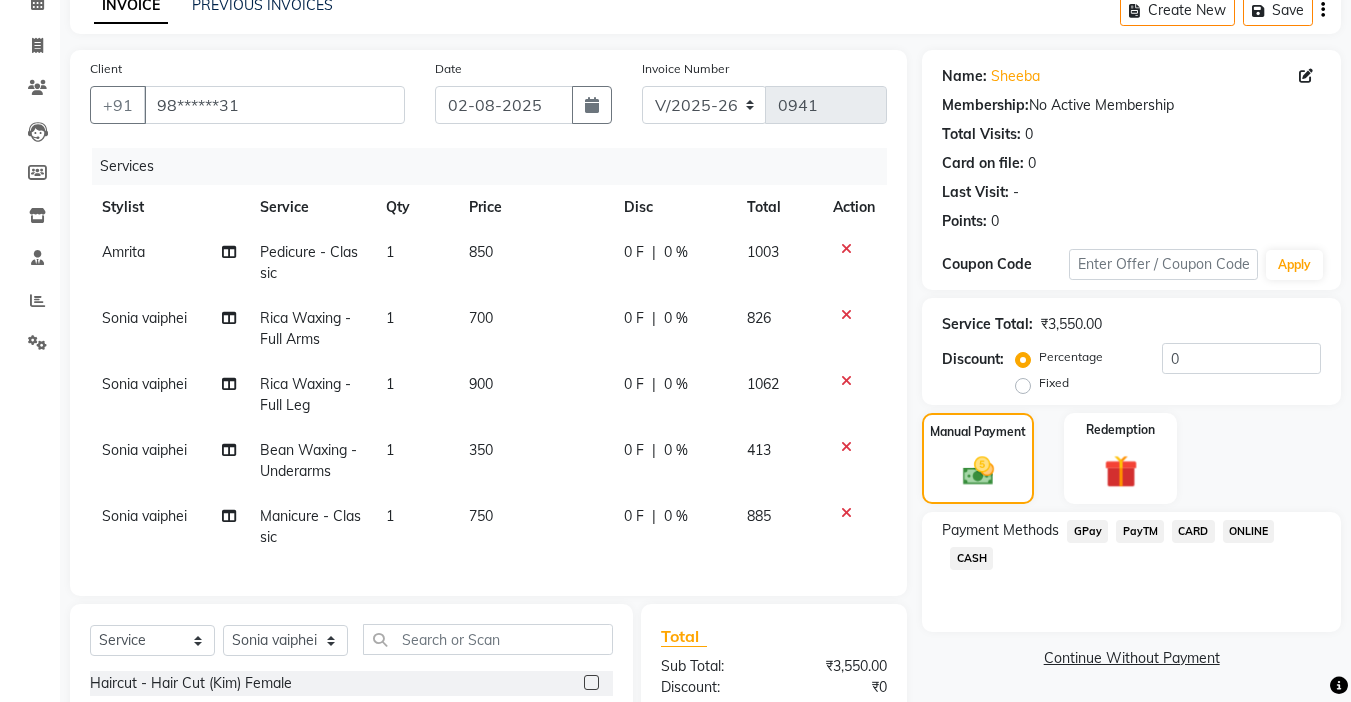 click on "GPay" 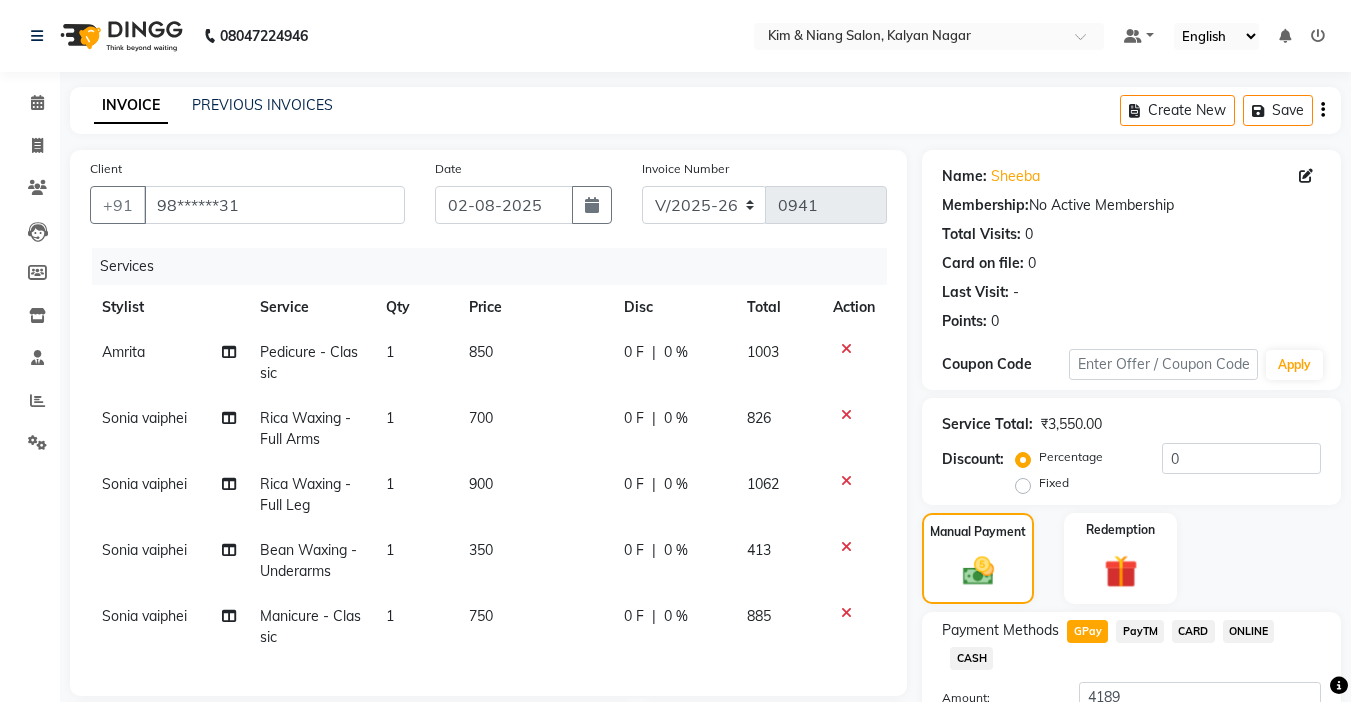 scroll, scrollTop: 342, scrollLeft: 0, axis: vertical 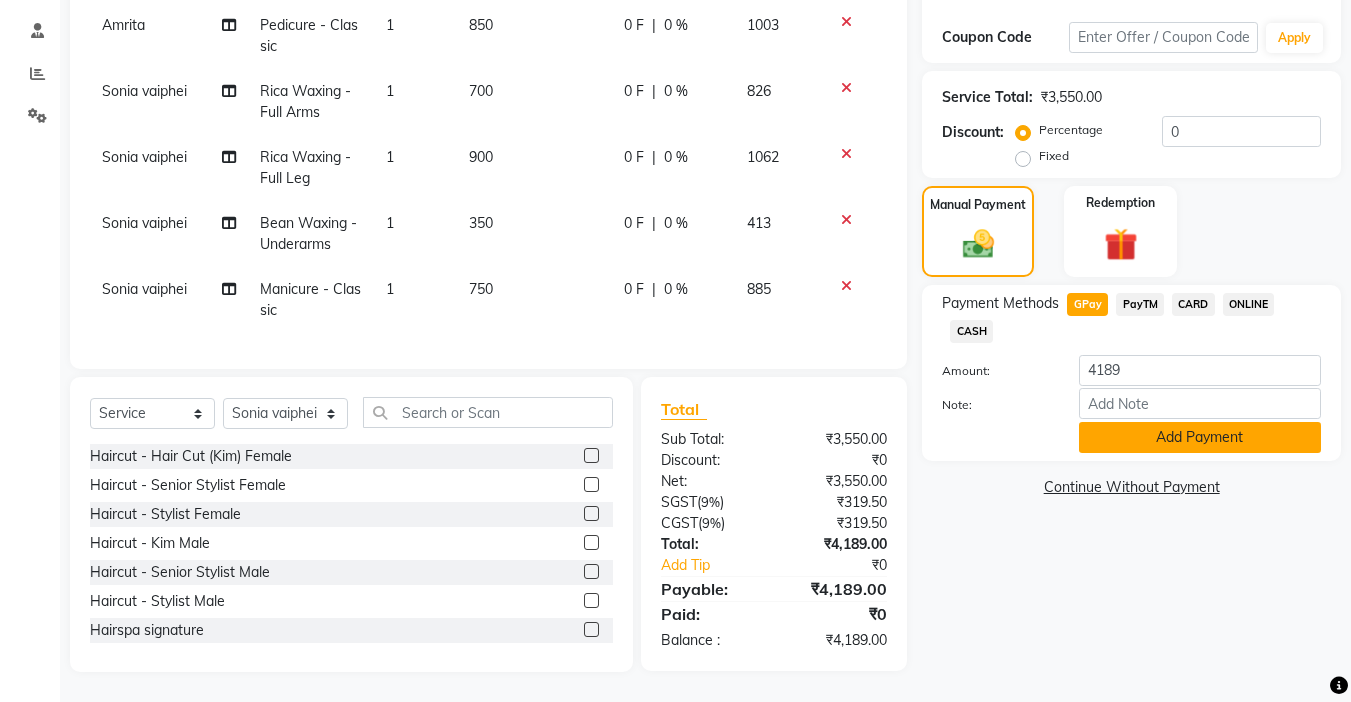 click on "Add Payment" 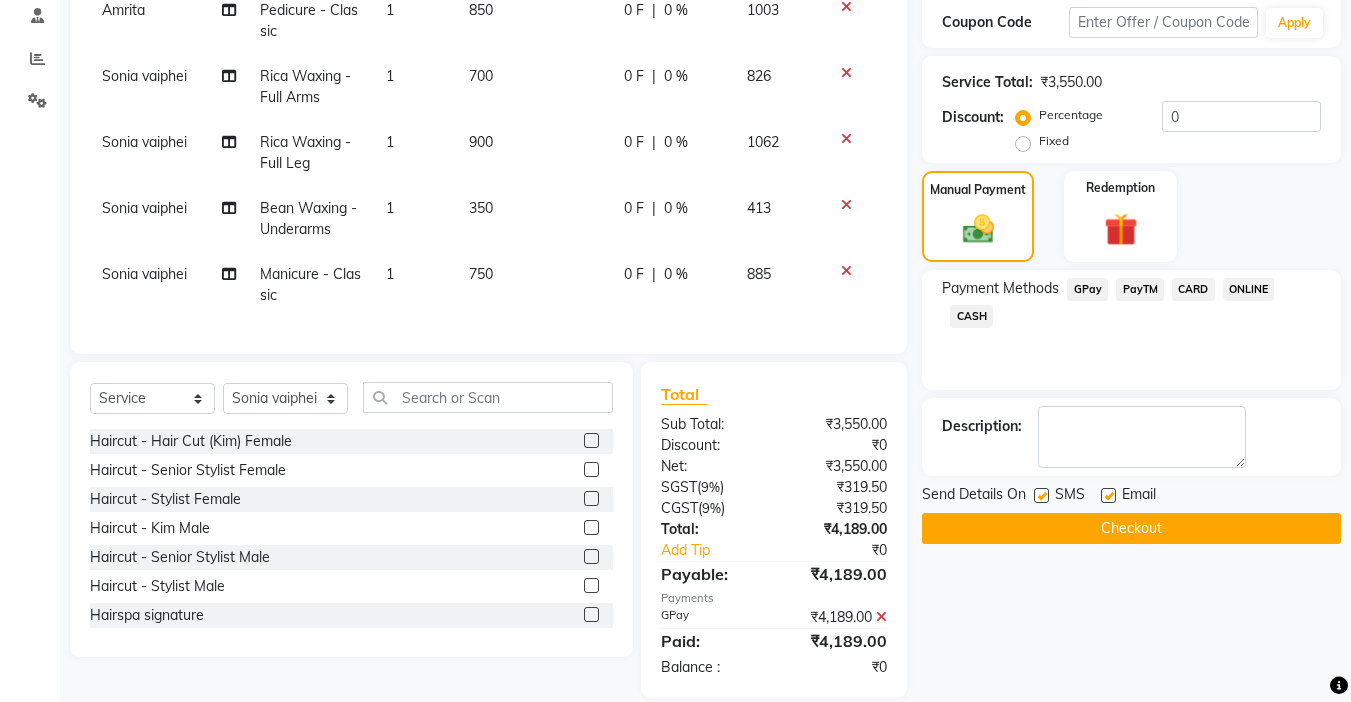 scroll, scrollTop: 0, scrollLeft: 0, axis: both 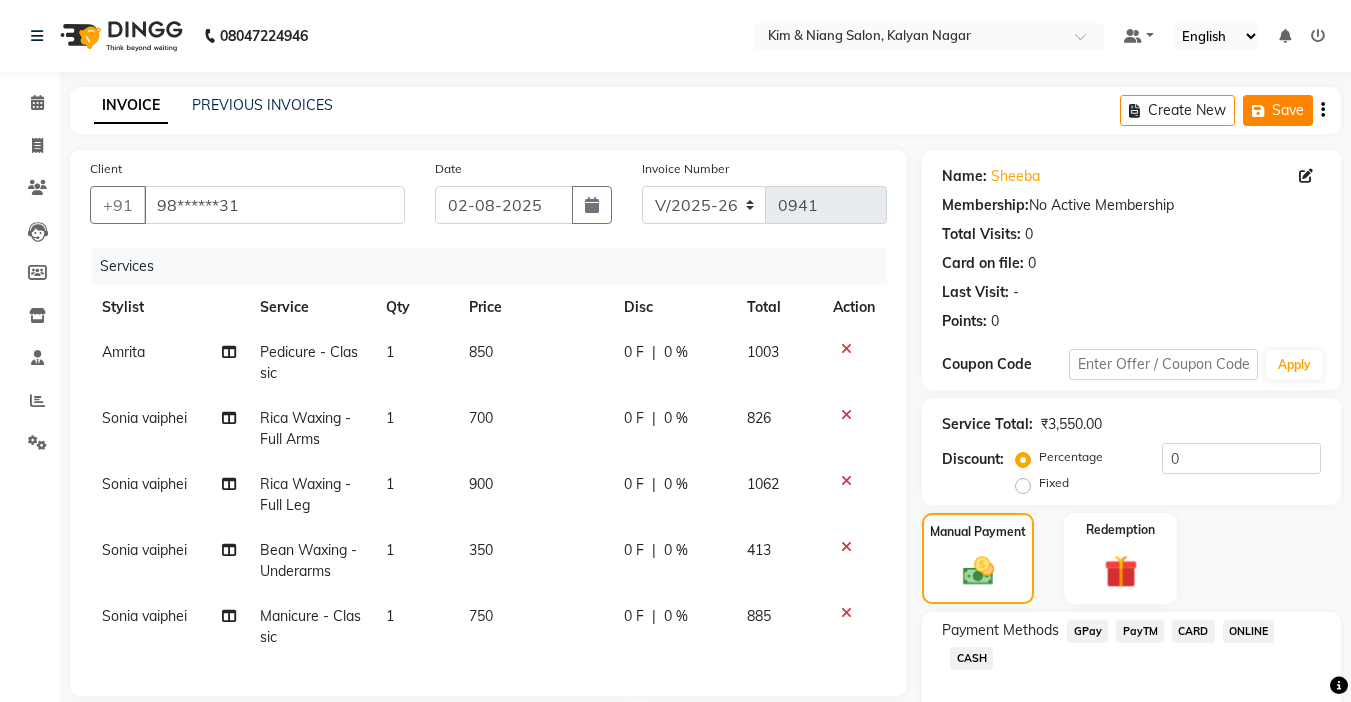 click 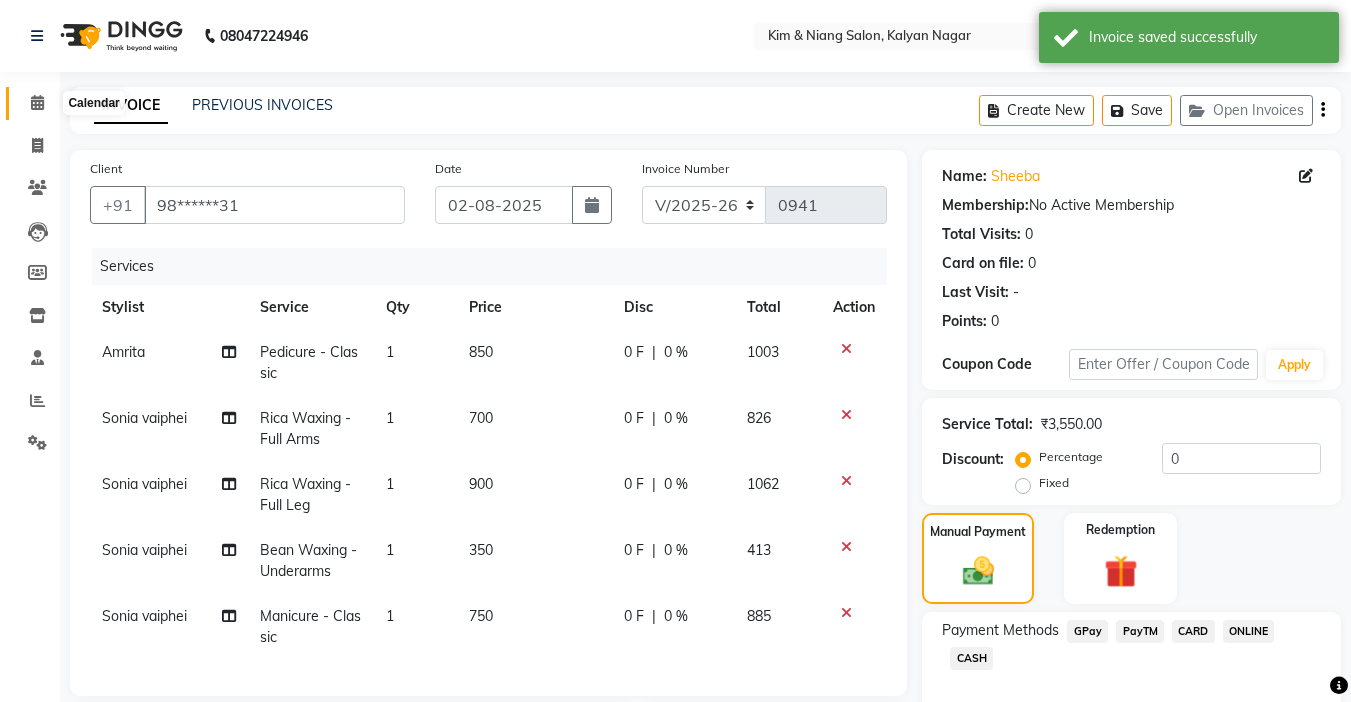 click 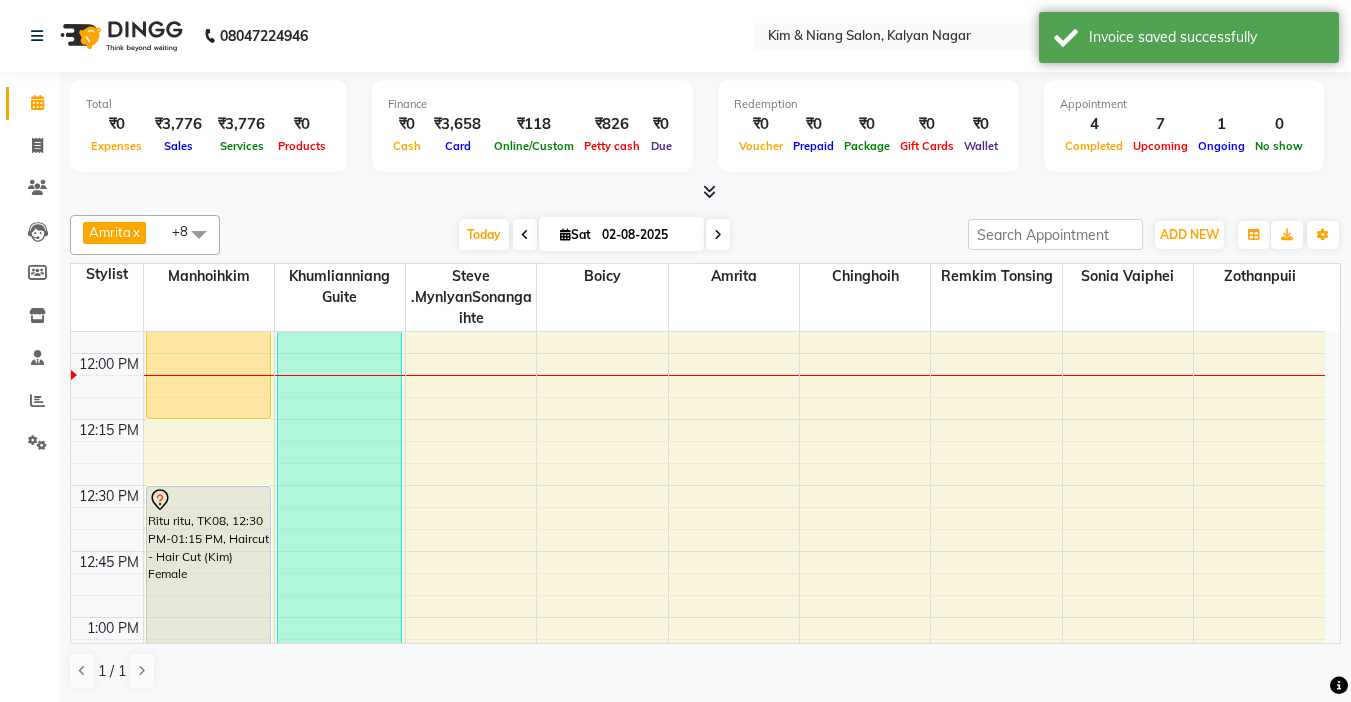 scroll, scrollTop: 700, scrollLeft: 0, axis: vertical 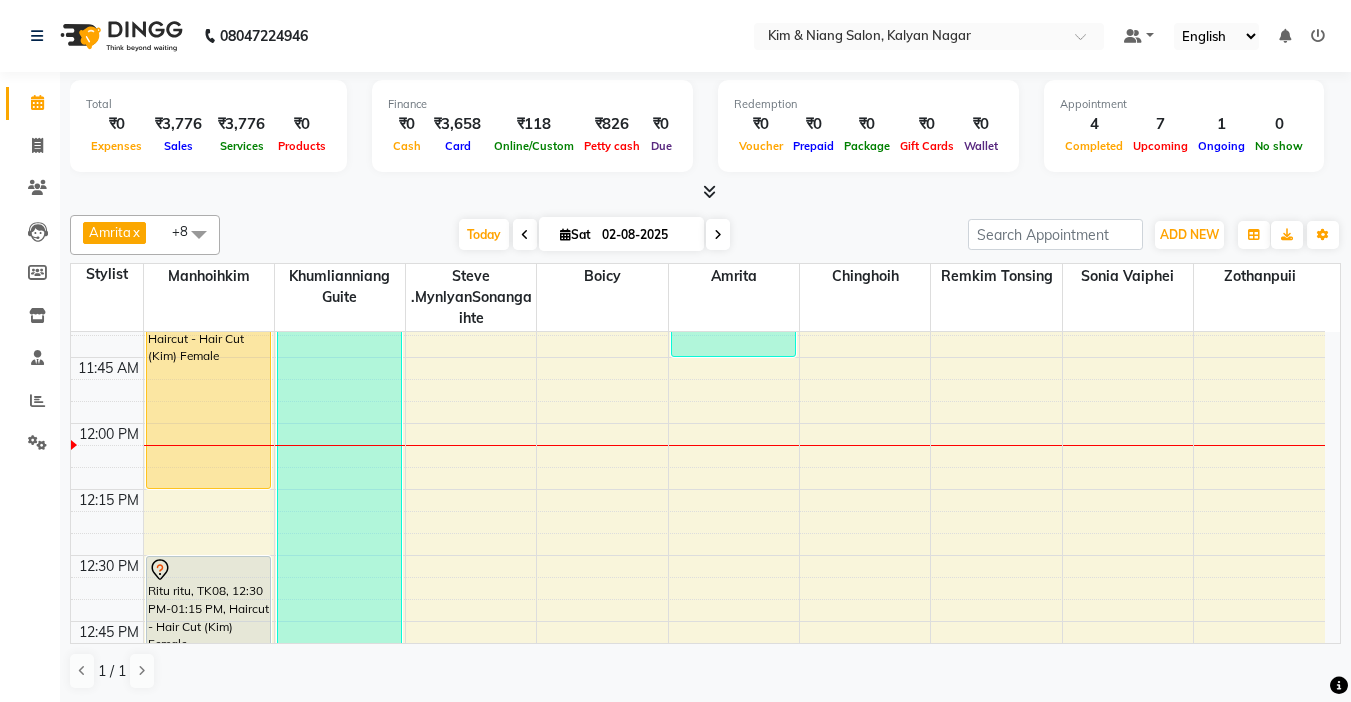 click on "Sat" at bounding box center (575, 234) 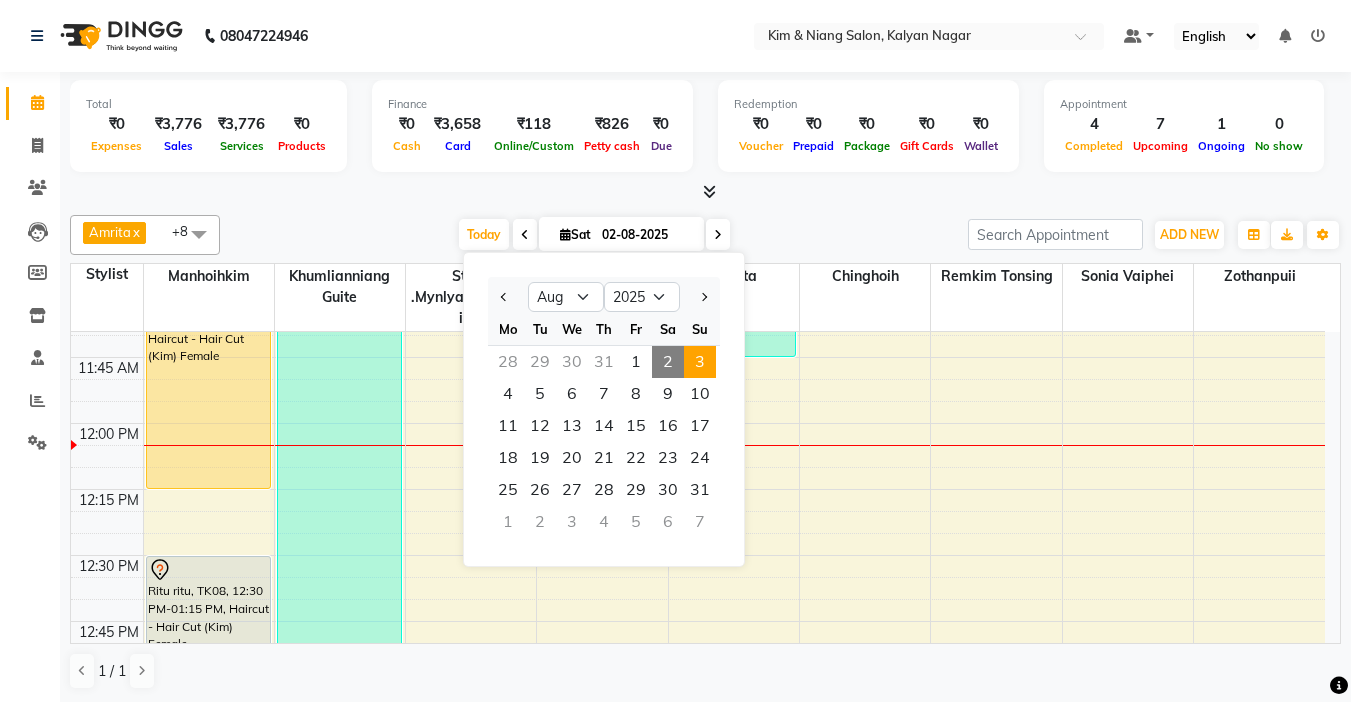 click on "3" at bounding box center (700, 362) 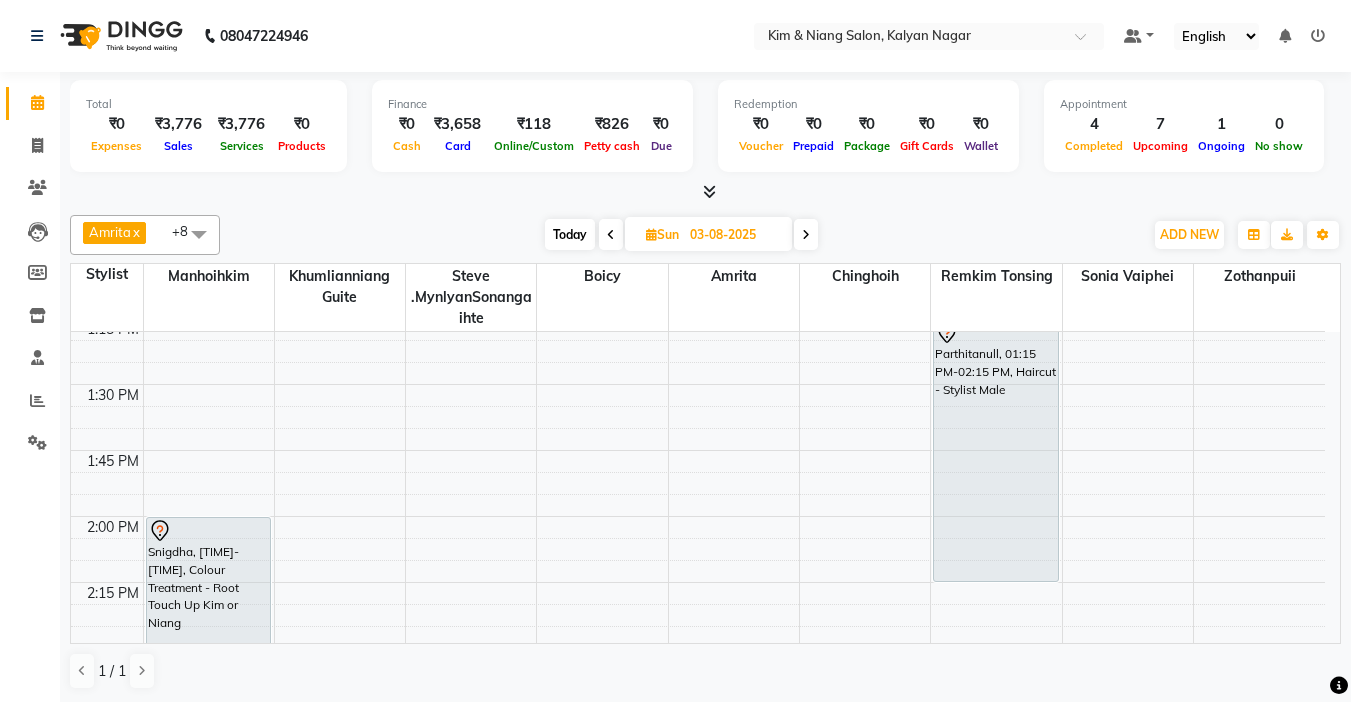 scroll, scrollTop: 1100, scrollLeft: 0, axis: vertical 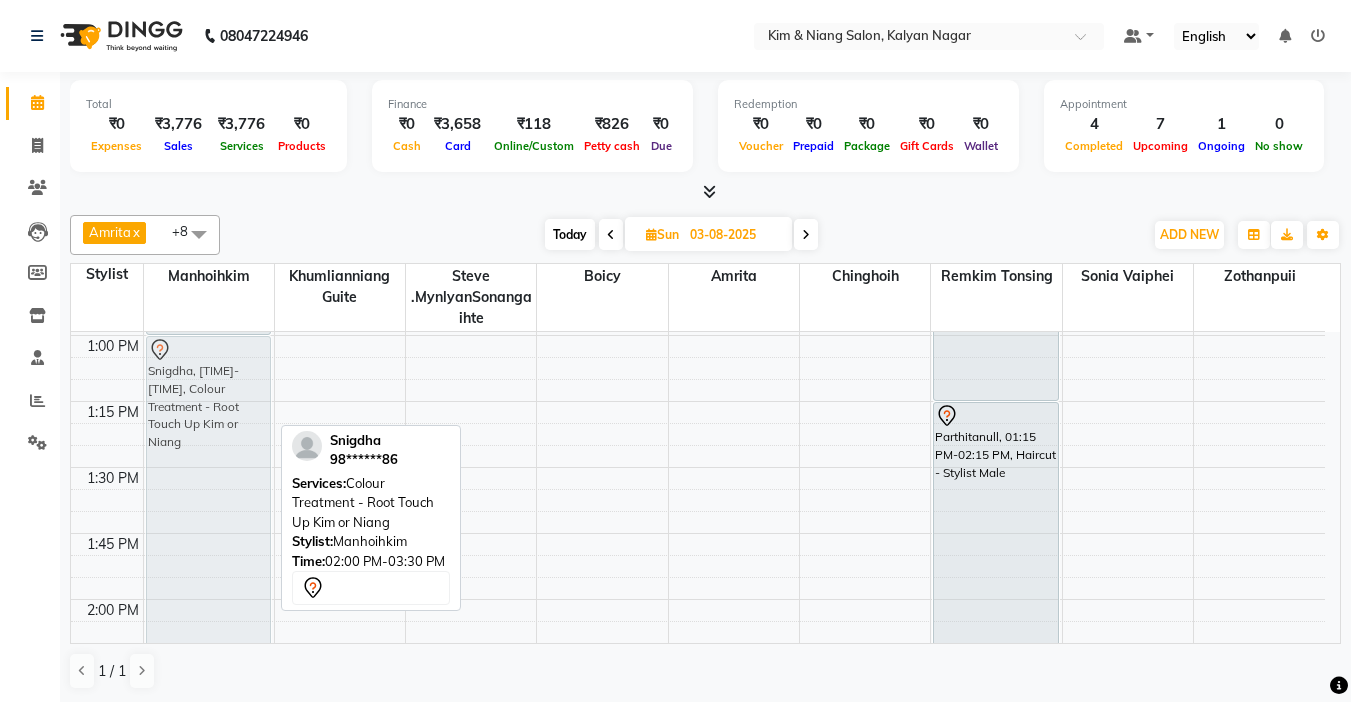 drag, startPoint x: 229, startPoint y: 607, endPoint x: 228, endPoint y: 394, distance: 213.00235 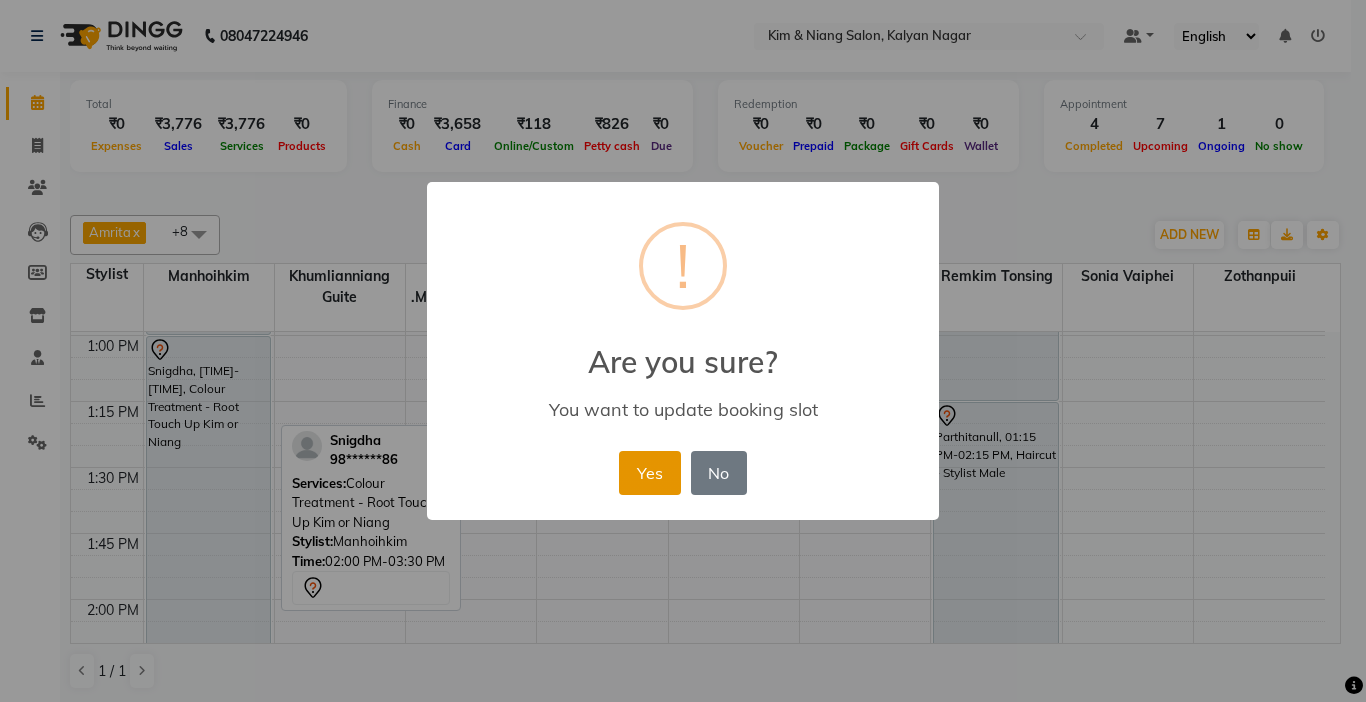click on "Yes" at bounding box center [649, 473] 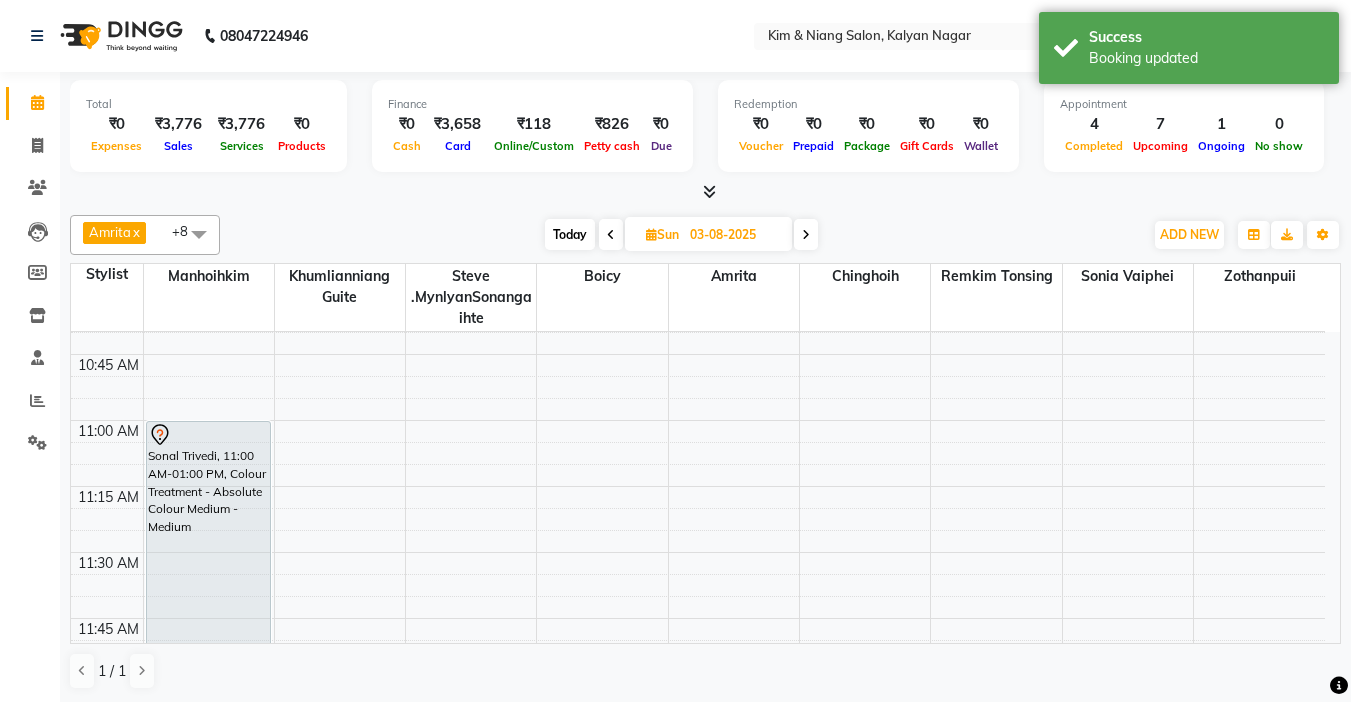 scroll, scrollTop: 452, scrollLeft: 0, axis: vertical 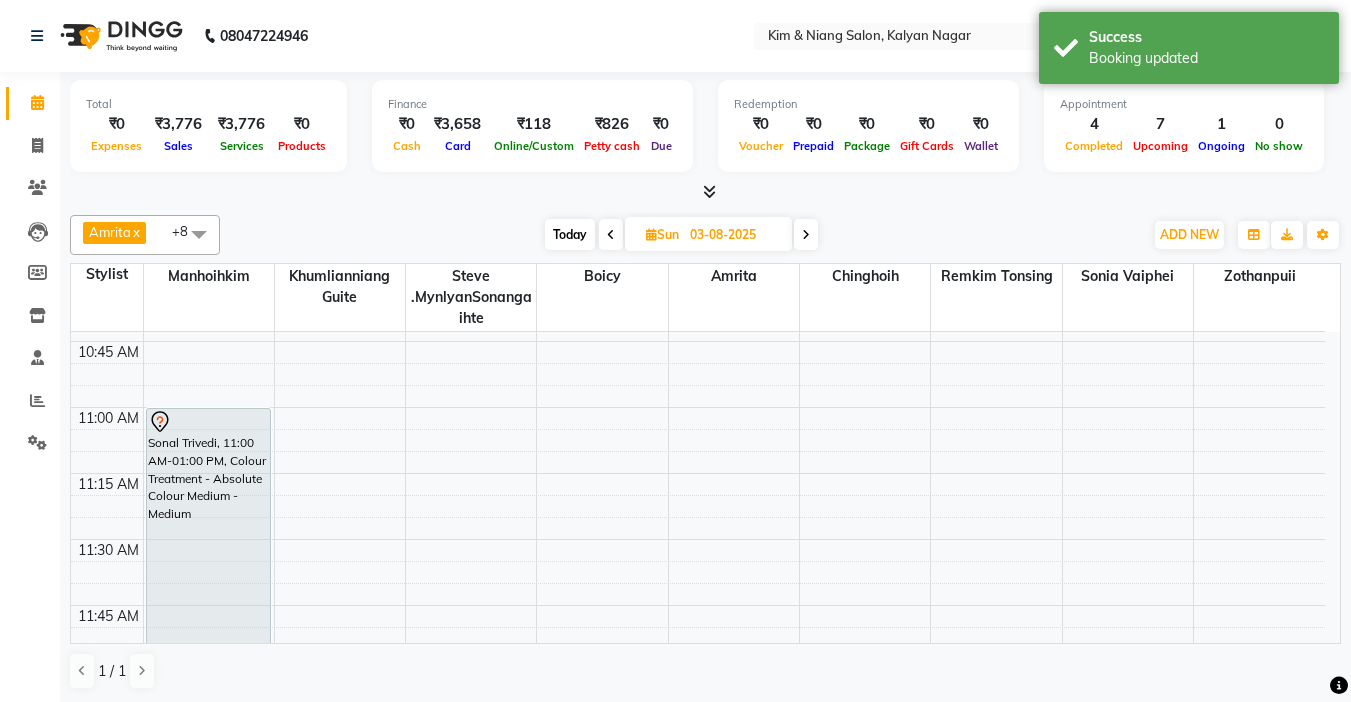 click on "Today" at bounding box center (570, 234) 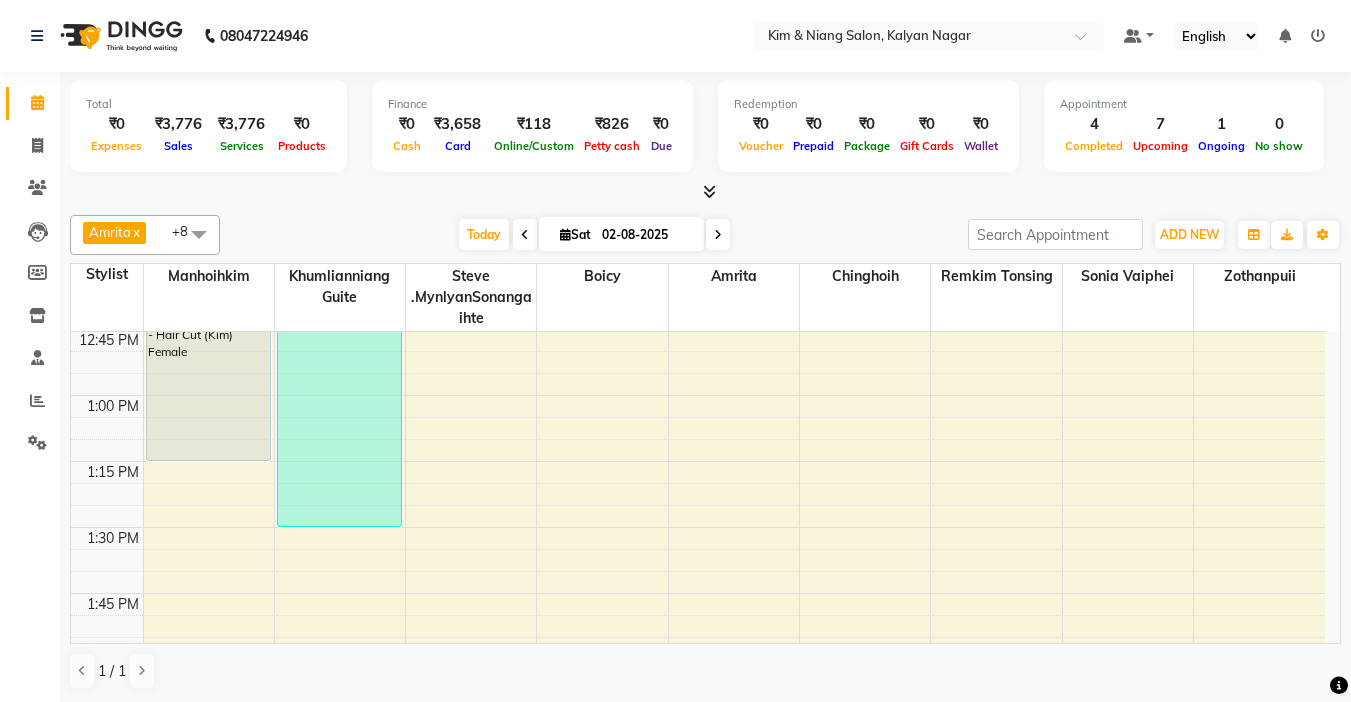 scroll, scrollTop: 993, scrollLeft: 0, axis: vertical 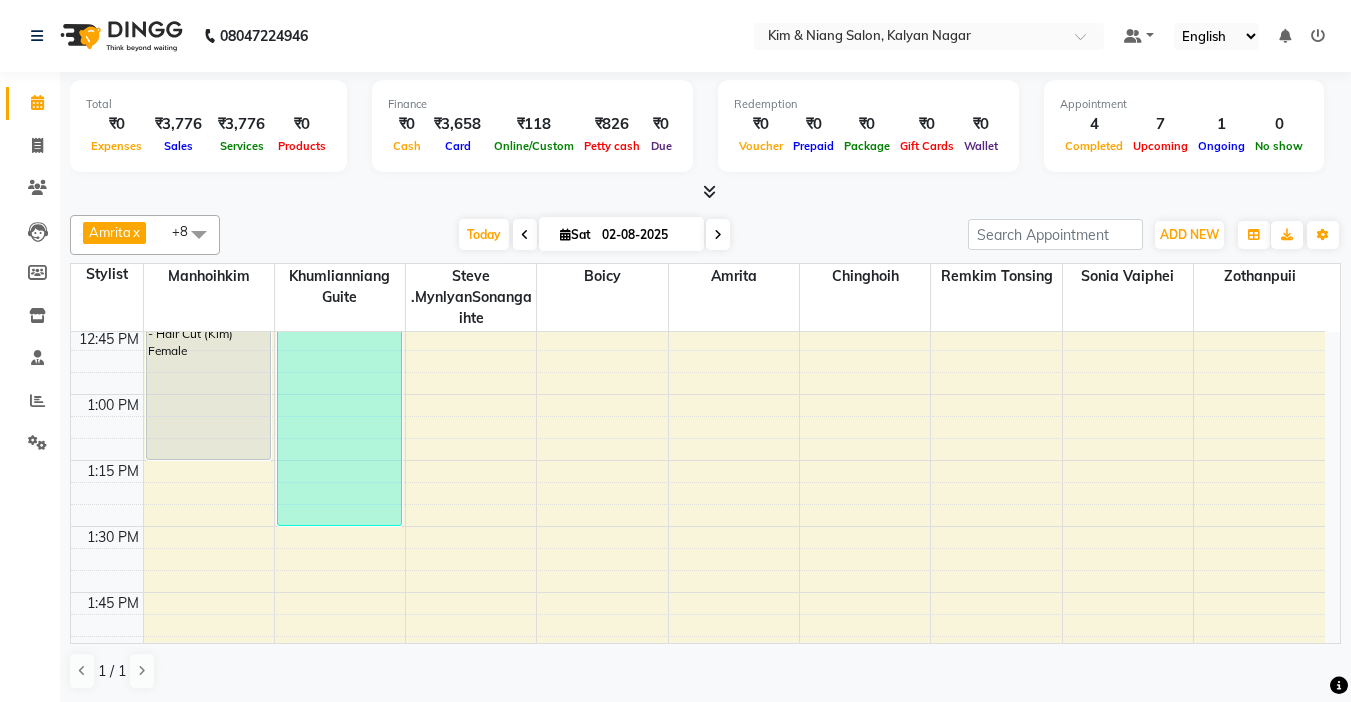 click on "iumie, TK02, [TIME]-[TIME], Colour Treatment - Root Touch Up Kim or Niang             iumie, TK02, [TIME]-[TIME], Haircut - Hair Cut (Kim) Female             Roopa, TK03, [TIME]-[TIME], Haircut - Hair Cut (Kim) Female             steve, TK01, [TIME]-[TIME], Blowdry - Stylist             Anusha, TK04, [TIME]-[TIME], Colour Treatment - Root Touch Up Kim or Niang             Anusha, TK04, [TIME]-[TIME], Hair Cut (Niang) Female" at bounding box center (698, 1054) 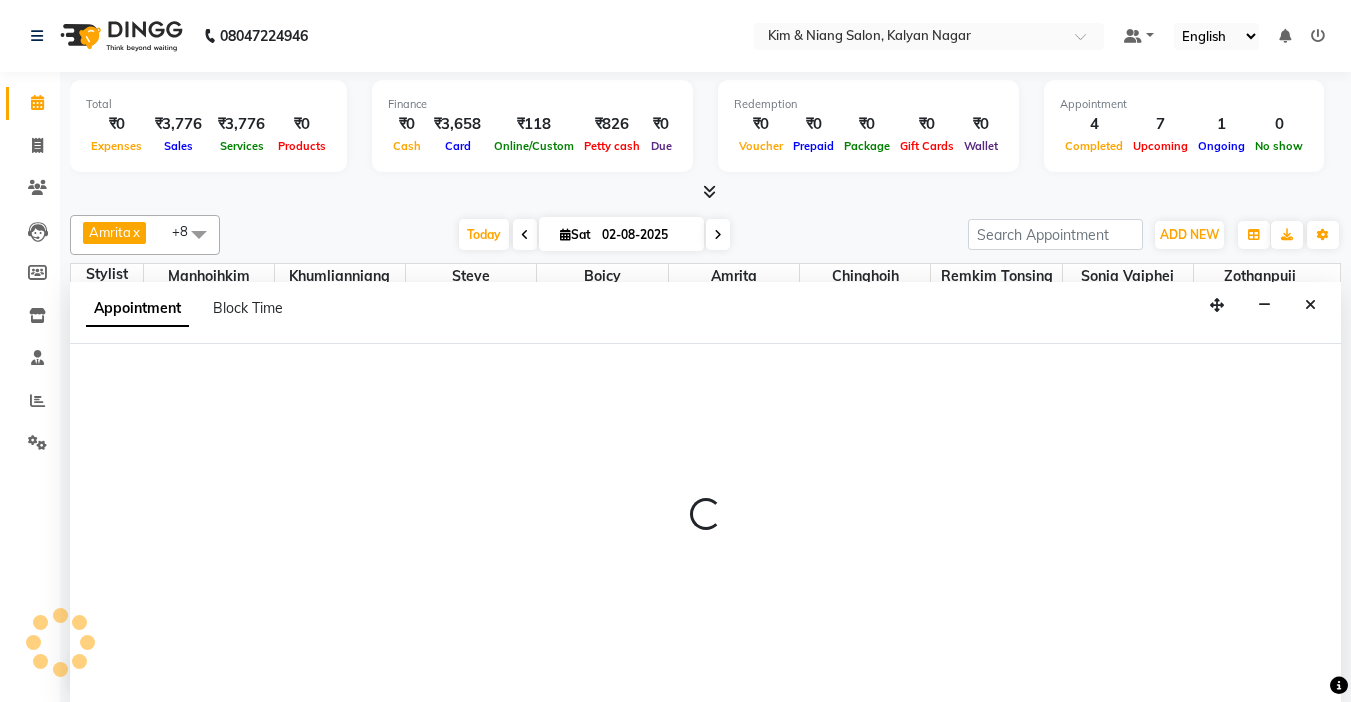scroll, scrollTop: 1, scrollLeft: 0, axis: vertical 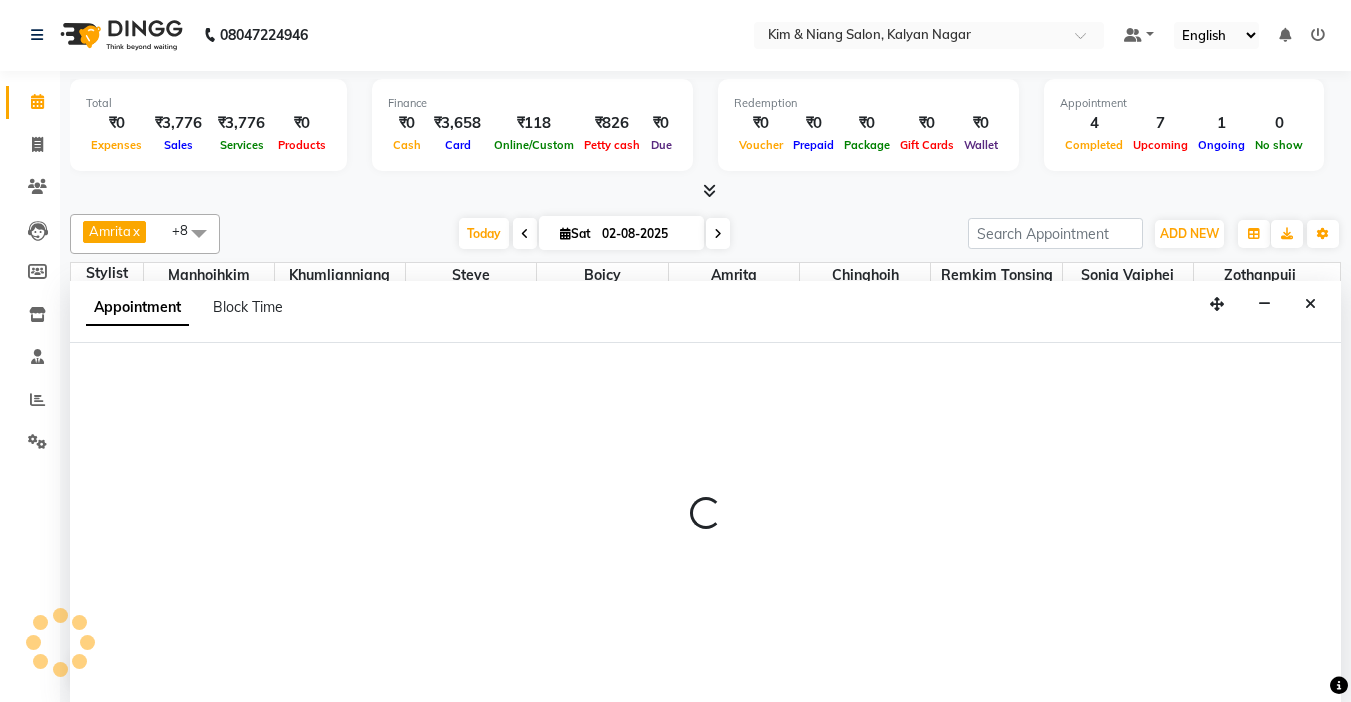 select on "70736" 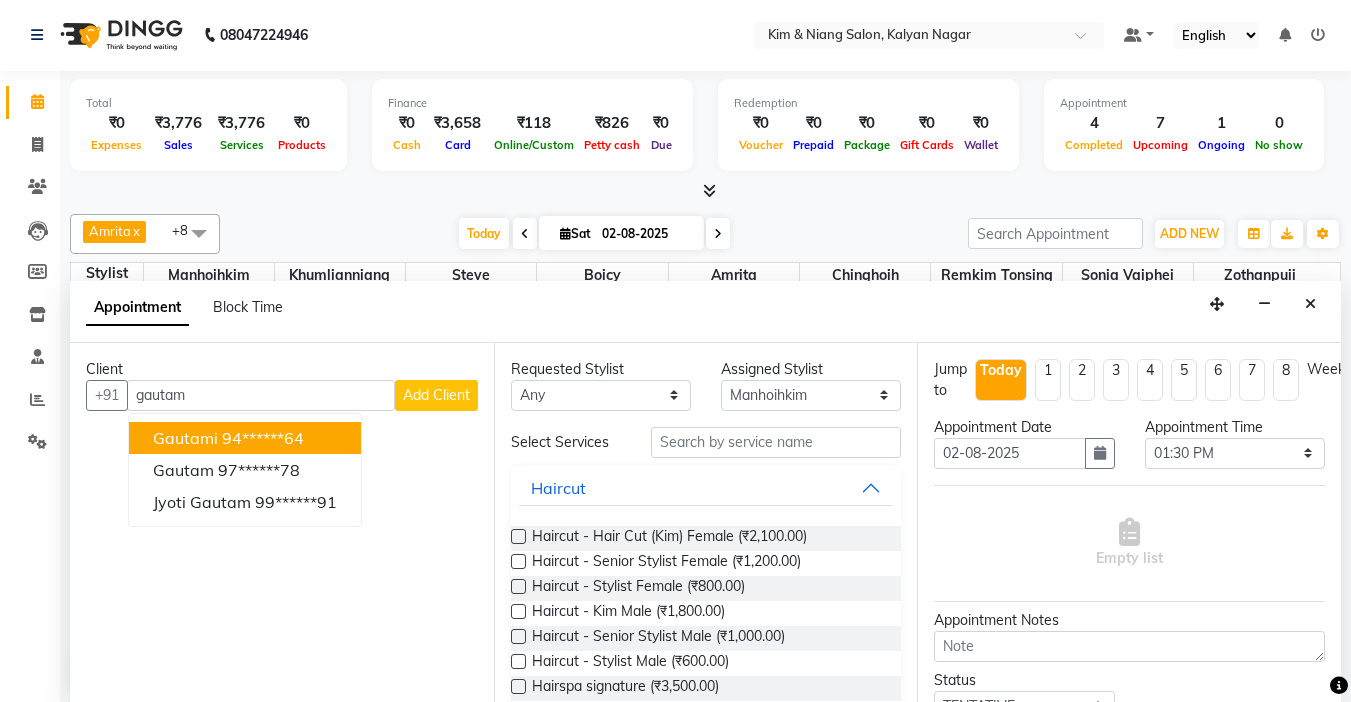 click on "Gautami" at bounding box center (185, 438) 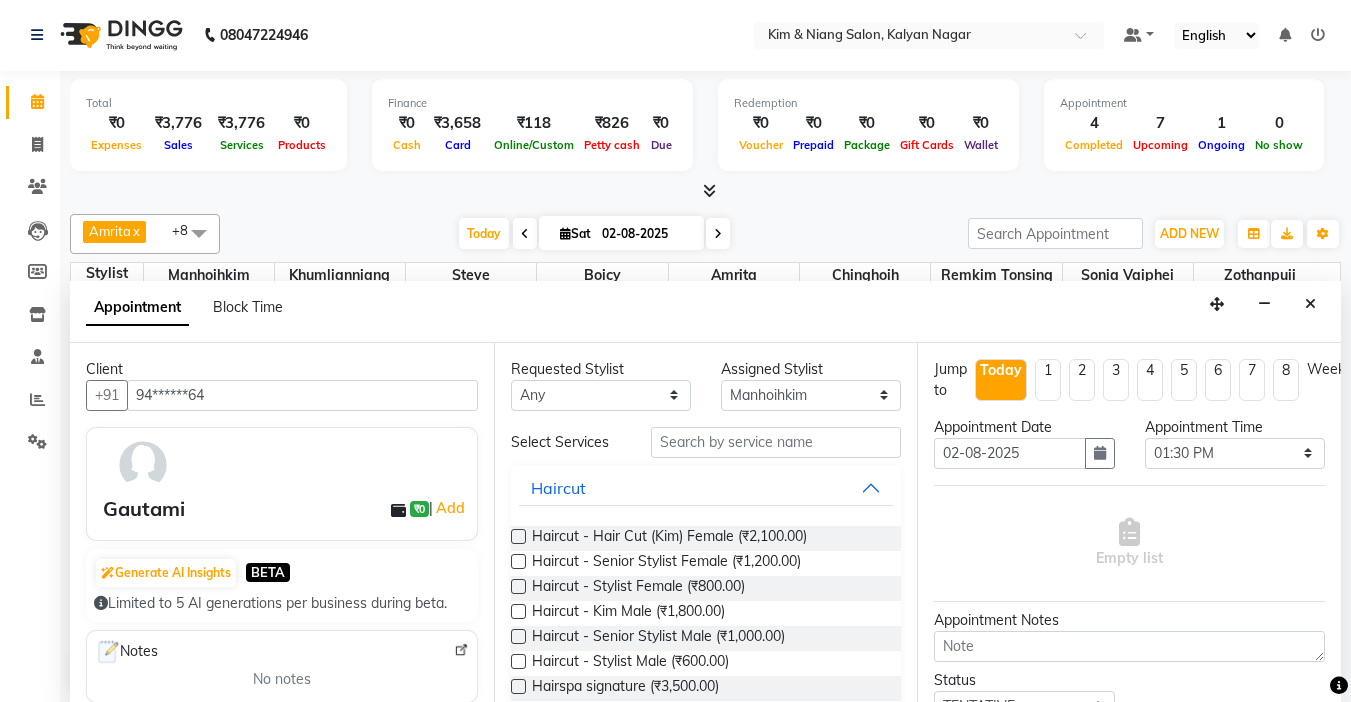 type on "94******64" 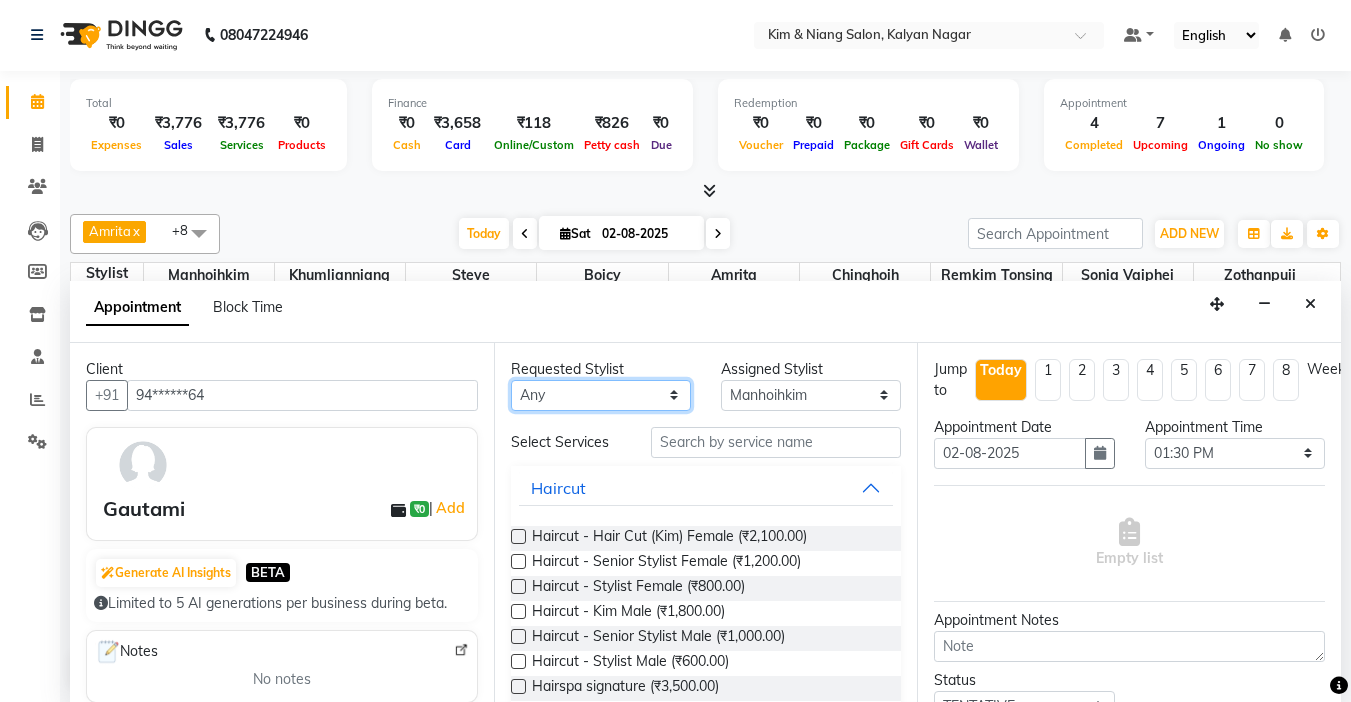 click on "Any Amrita Anna Boicy Chinghoih Khumlianniang Guite Linda Chingmuan Niang Manhoihkim Remkim Tonsing Sonia vaiphei  Steve .mynlyanSonangaihte Zothanpuii" at bounding box center (601, 395) 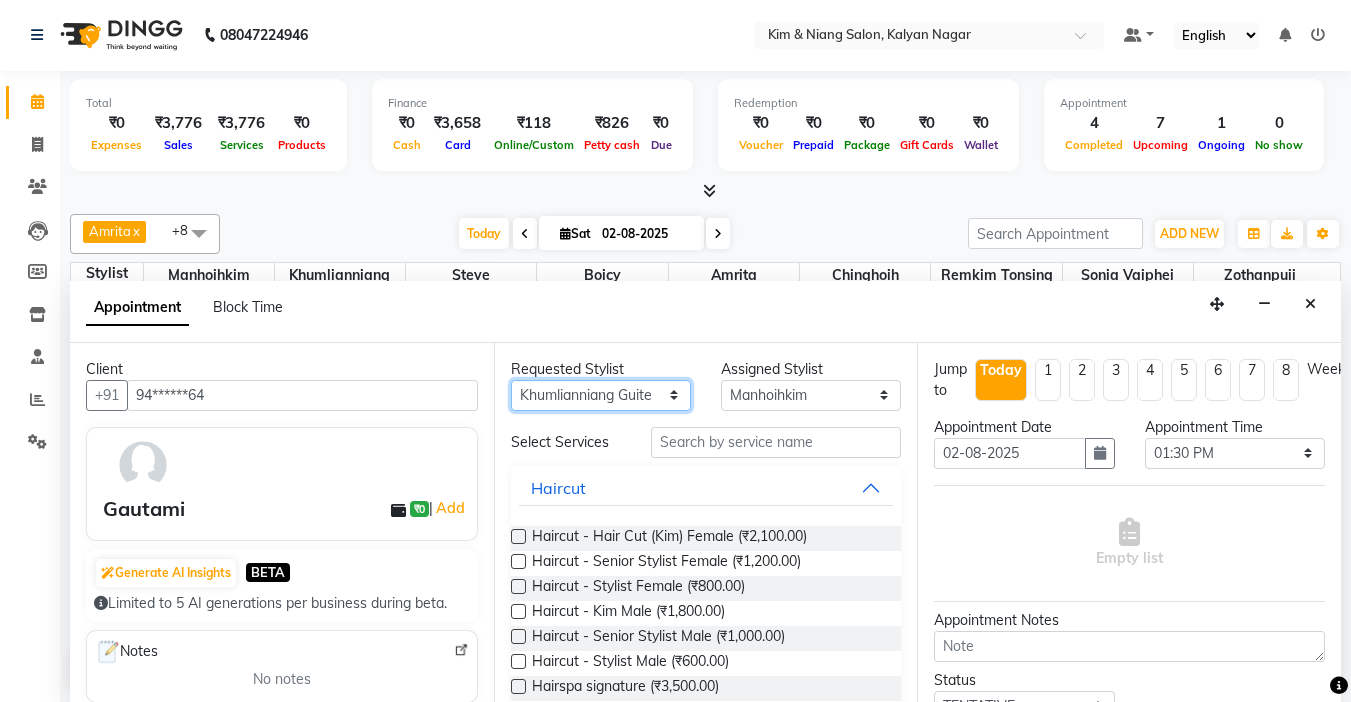 click on "Any Amrita Anna Boicy Chinghoih Khumlianniang Guite Linda Chingmuan Niang Manhoihkim Remkim Tonsing Sonia vaiphei  Steve .mynlyanSonangaihte Zothanpuii" at bounding box center (601, 395) 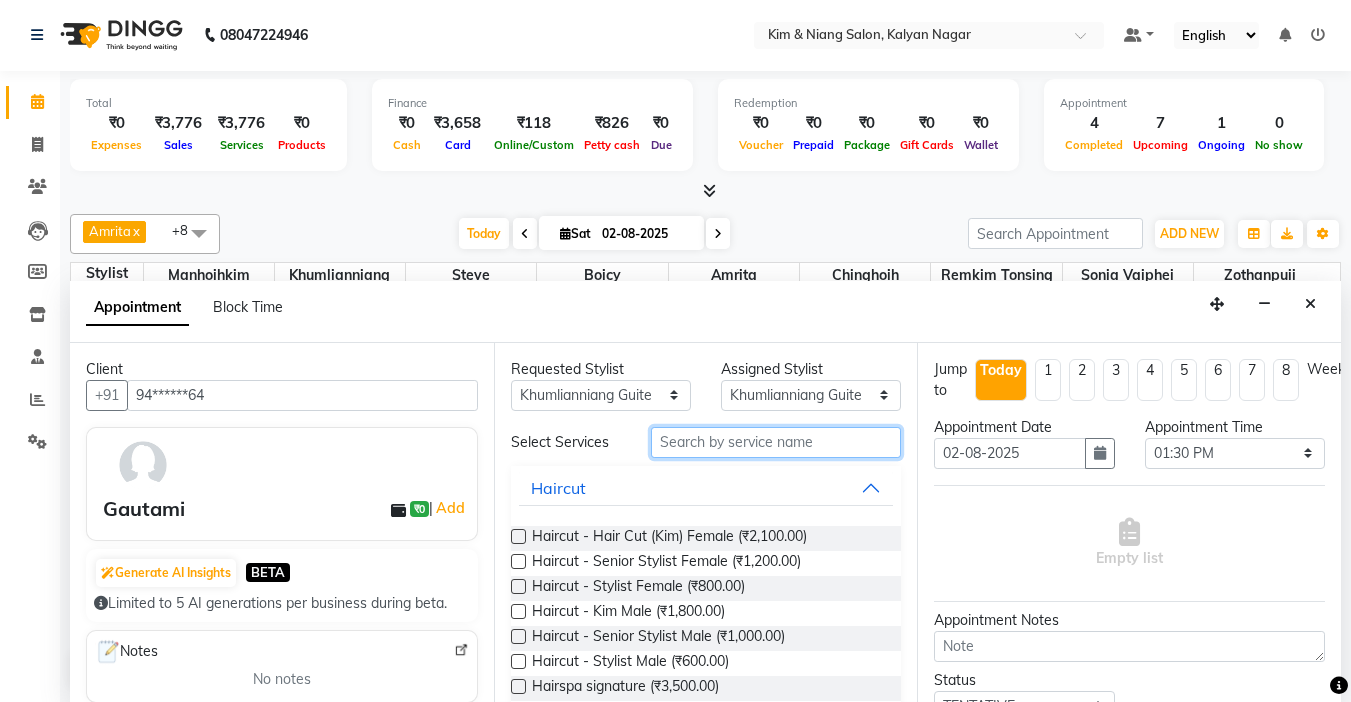 click at bounding box center [776, 442] 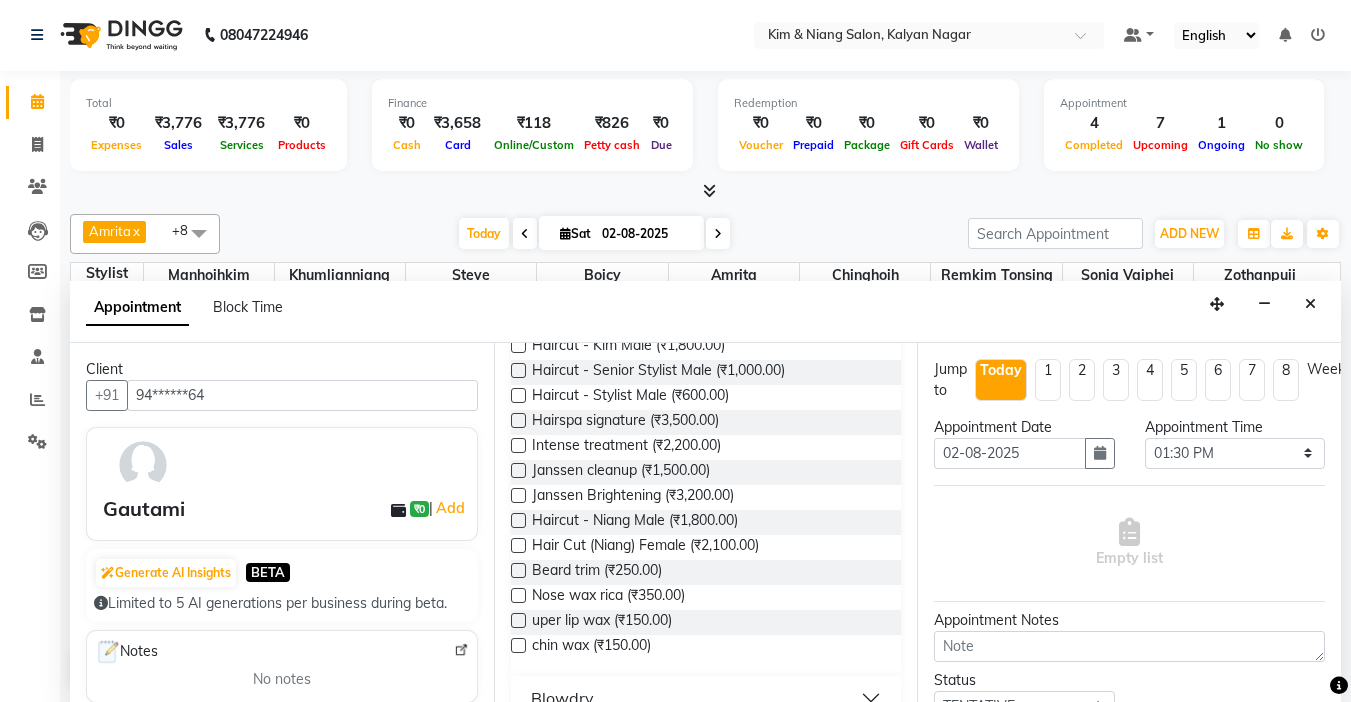 scroll, scrollTop: 300, scrollLeft: 0, axis: vertical 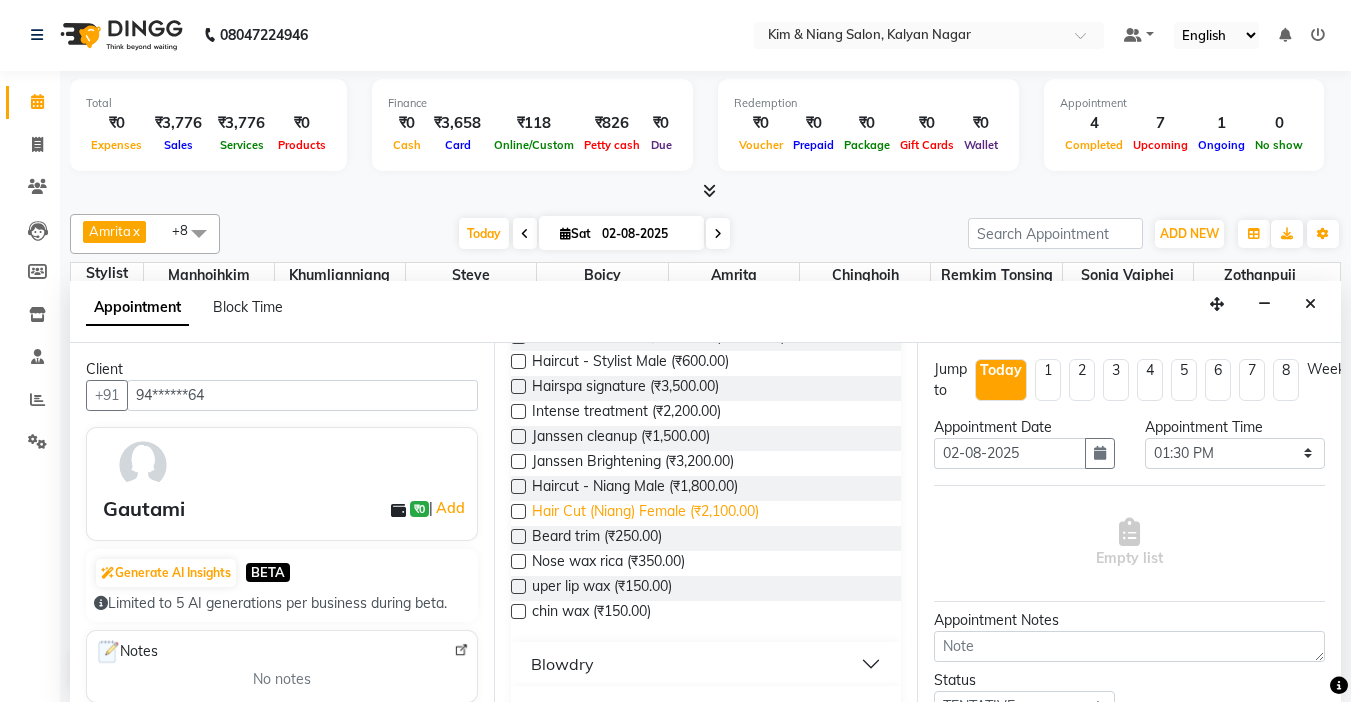 click on "Hair Cut (Niang) Female (₹2,100.00)" at bounding box center (645, 513) 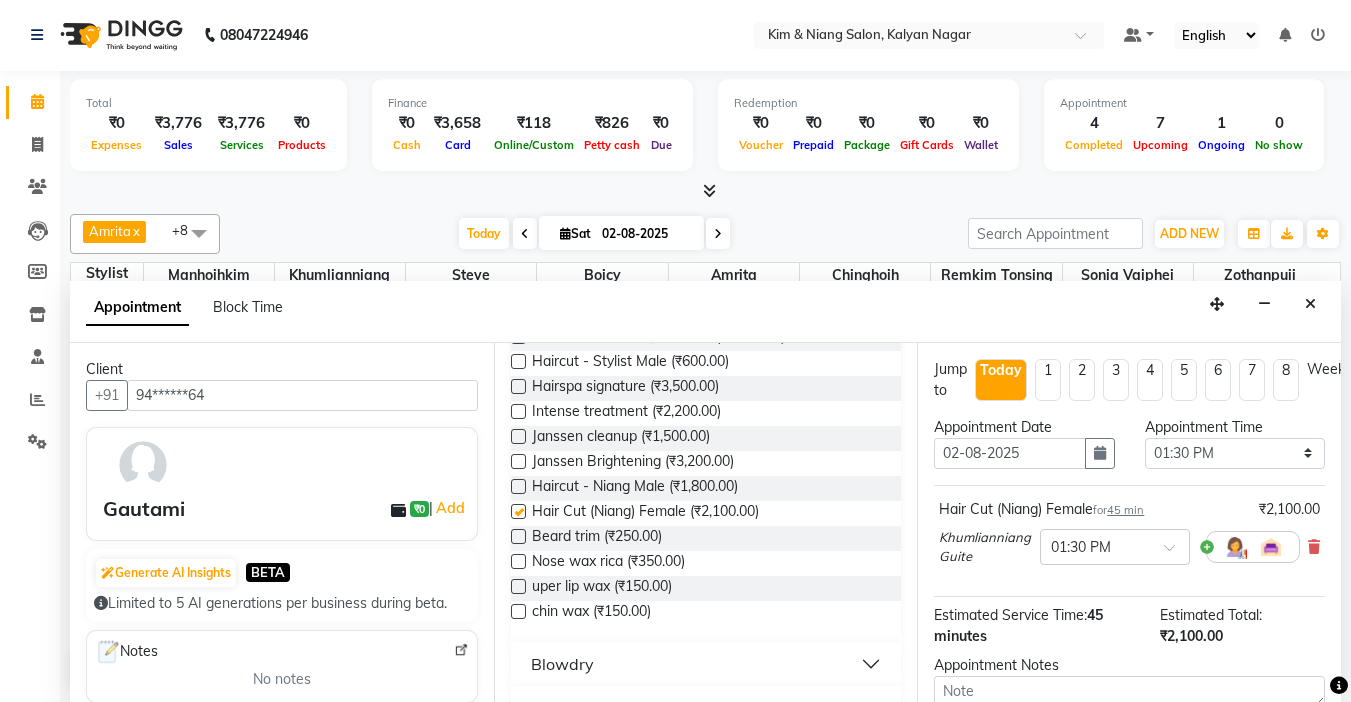 checkbox on "false" 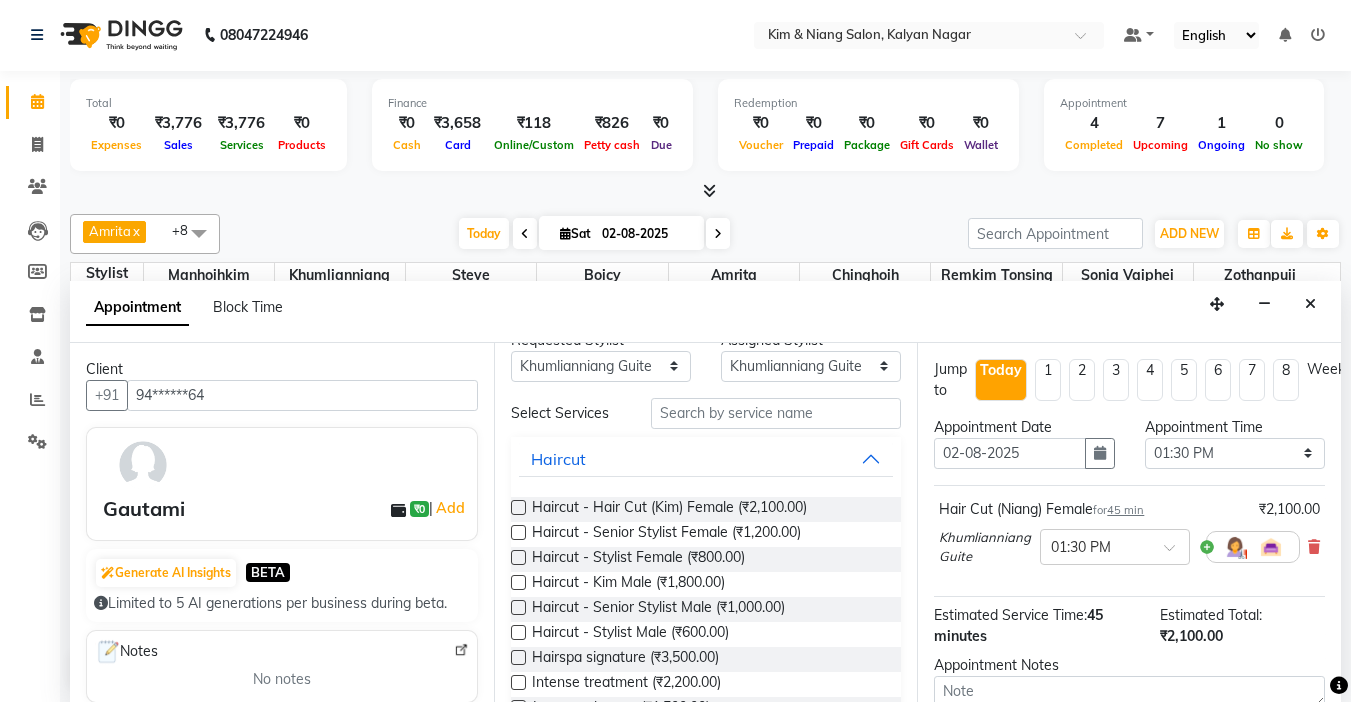 scroll, scrollTop: 0, scrollLeft: 0, axis: both 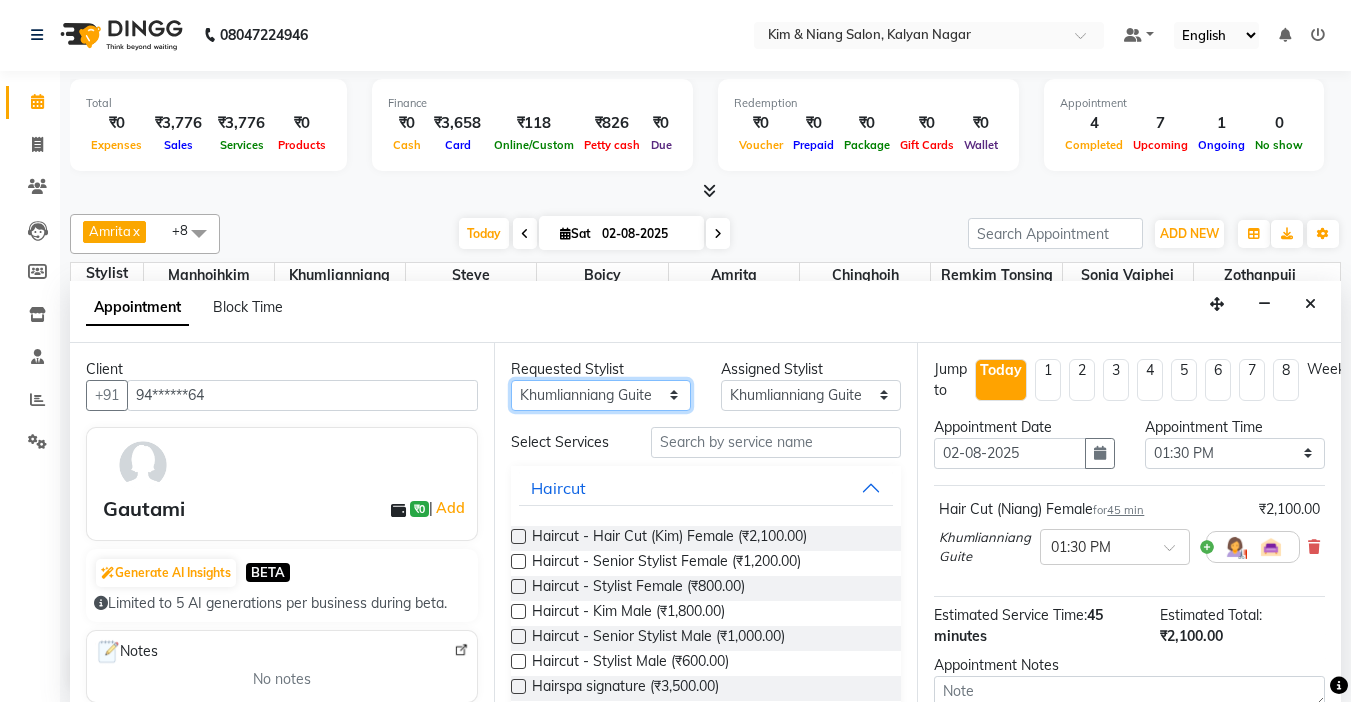 click on "Any Amrita Anna Boicy Chinghoih Khumlianniang Guite Linda Chingmuan Niang Manhoihkim Remkim Tonsing Sonia vaiphei  Steve .mynlyanSonangaihte Zothanpuii" at bounding box center (601, 395) 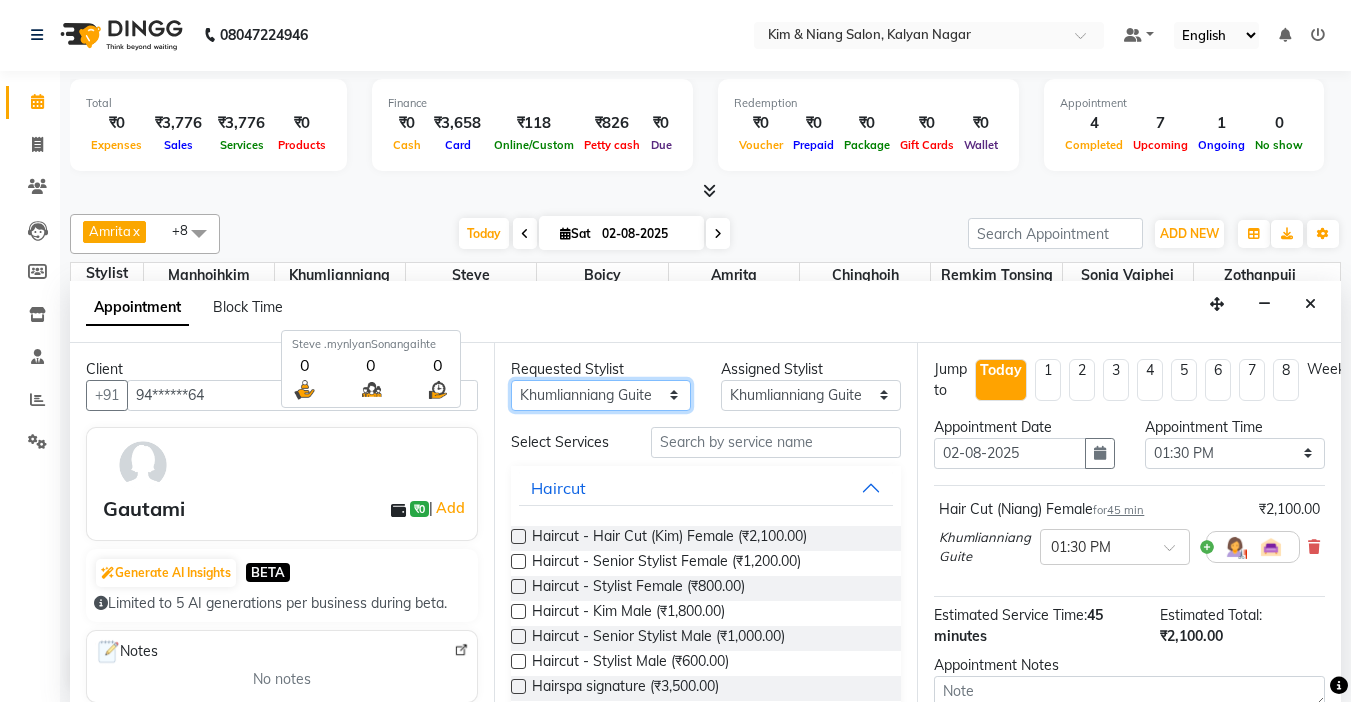 select on "70736" 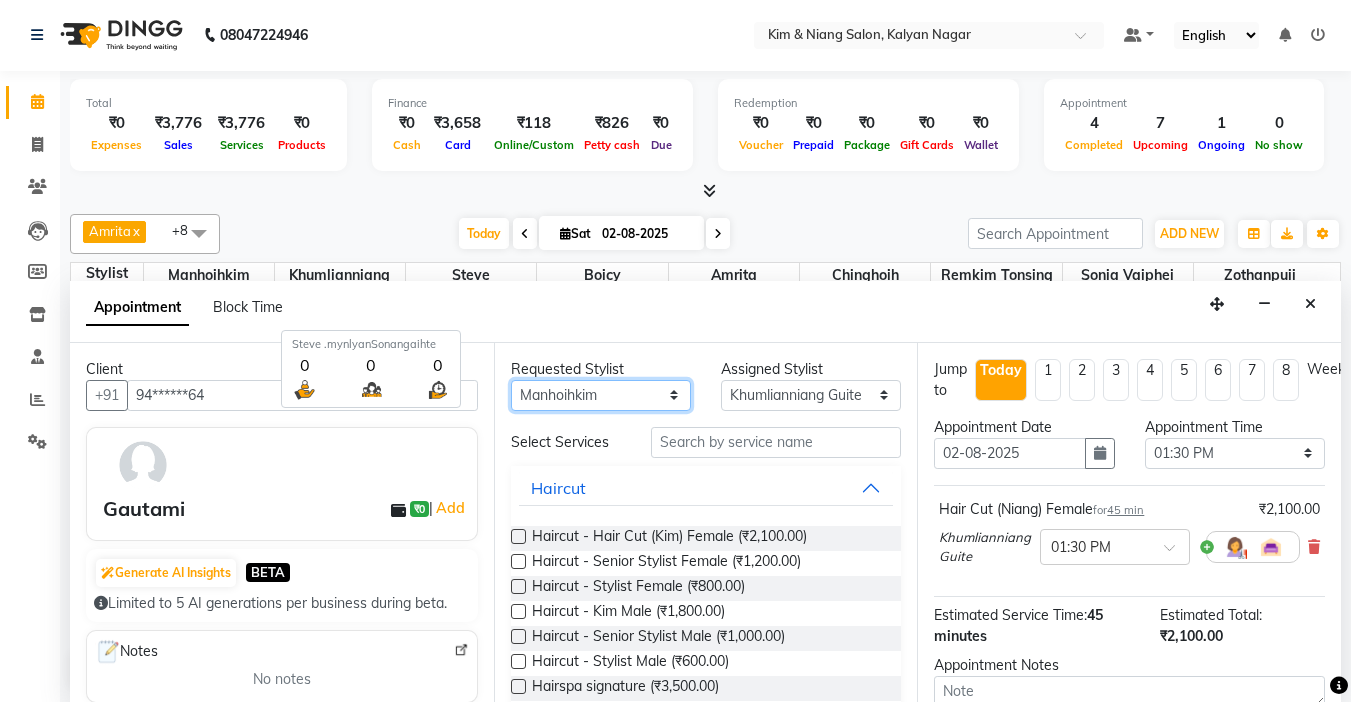 click on "Any Amrita Anna Boicy Chinghoih Khumlianniang Guite Linda Chingmuan Niang Manhoihkim Remkim Tonsing Sonia vaiphei  Steve .mynlyanSonangaihte Zothanpuii" at bounding box center (601, 395) 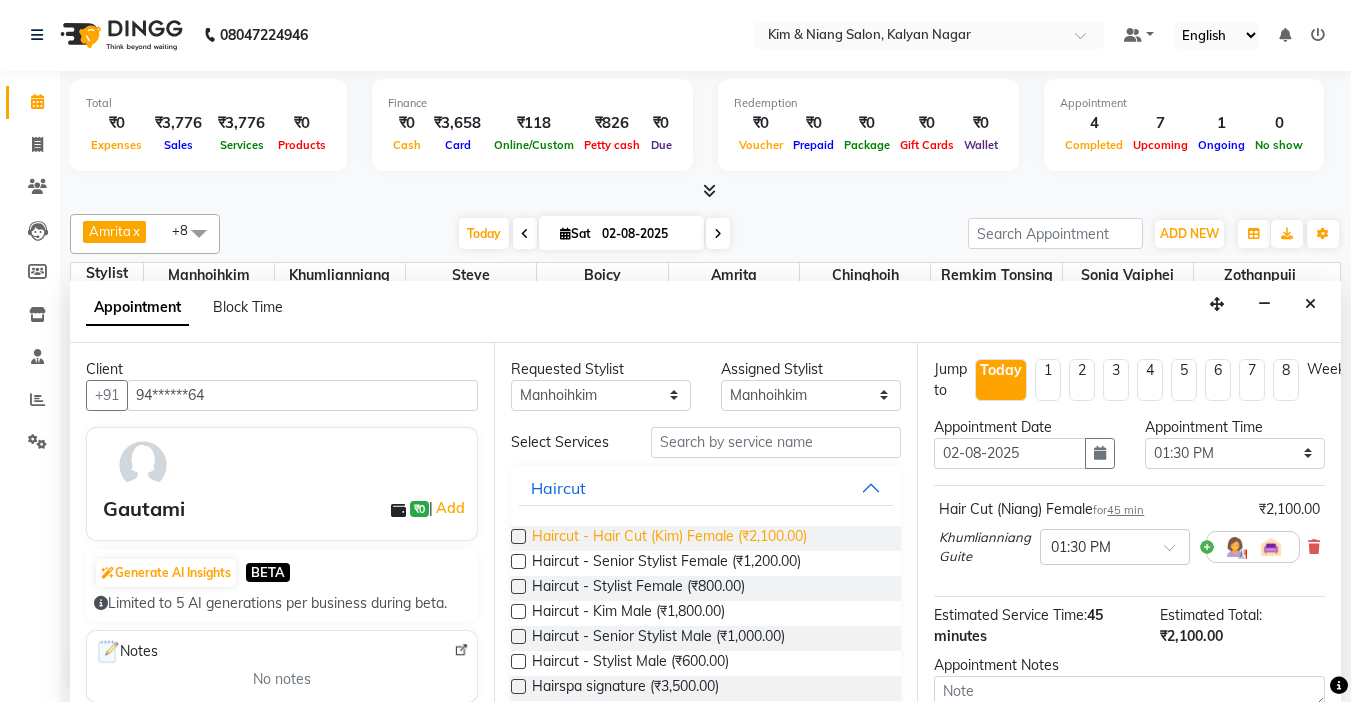 click on "Haircut - Hair Cut (Kim) Female (₹2,100.00)" at bounding box center [669, 538] 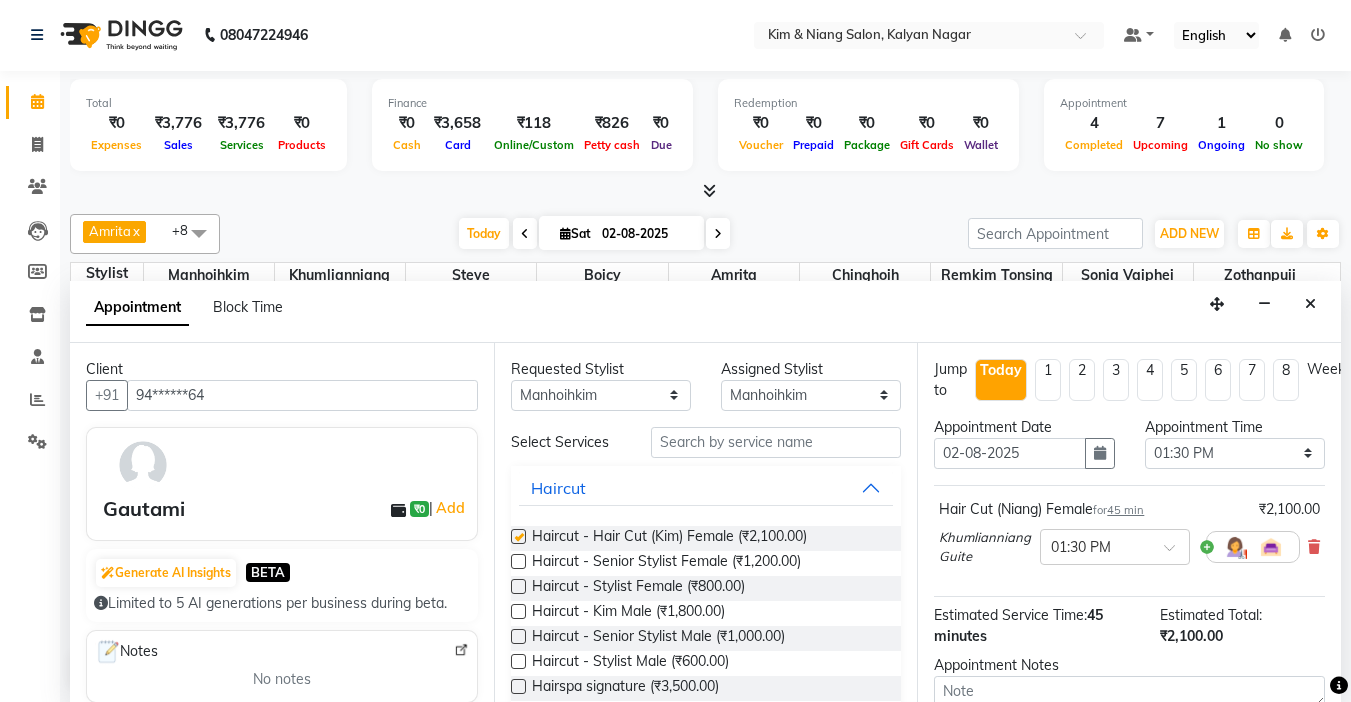 checkbox on "false" 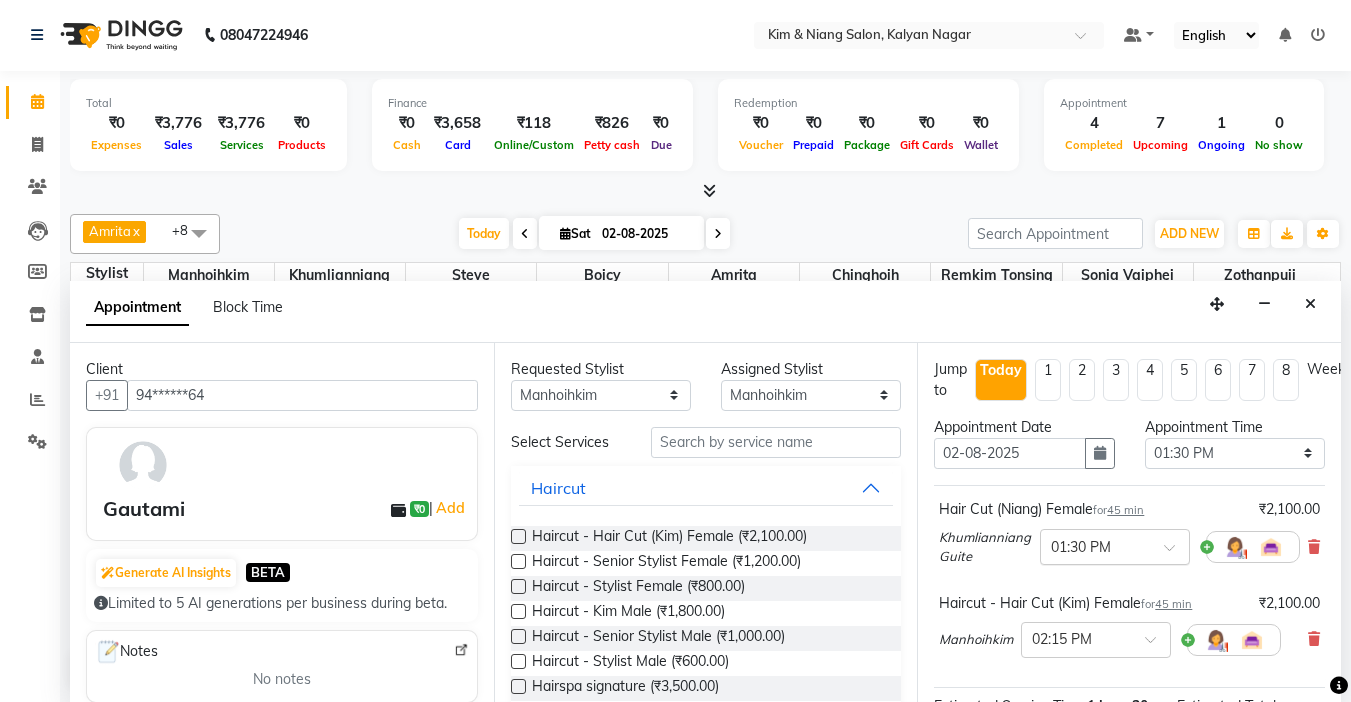 scroll, scrollTop: 100, scrollLeft: 0, axis: vertical 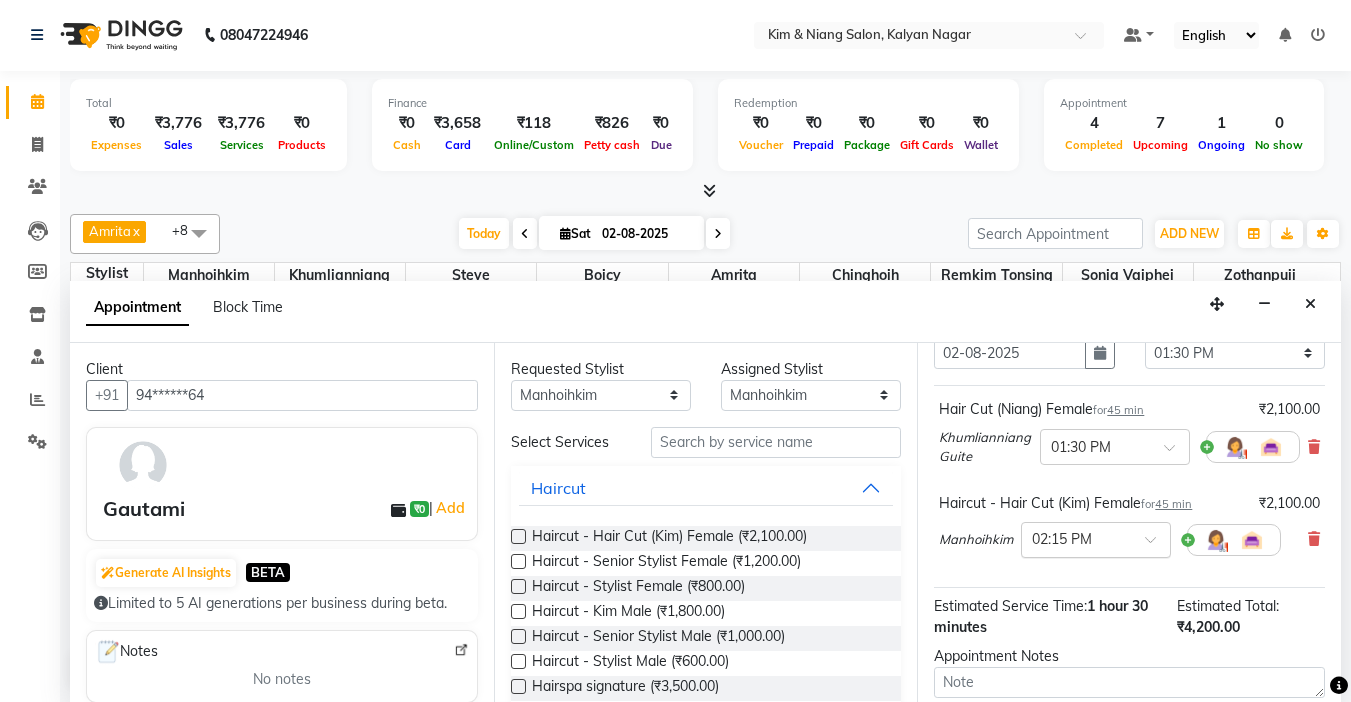 click at bounding box center (1076, 538) 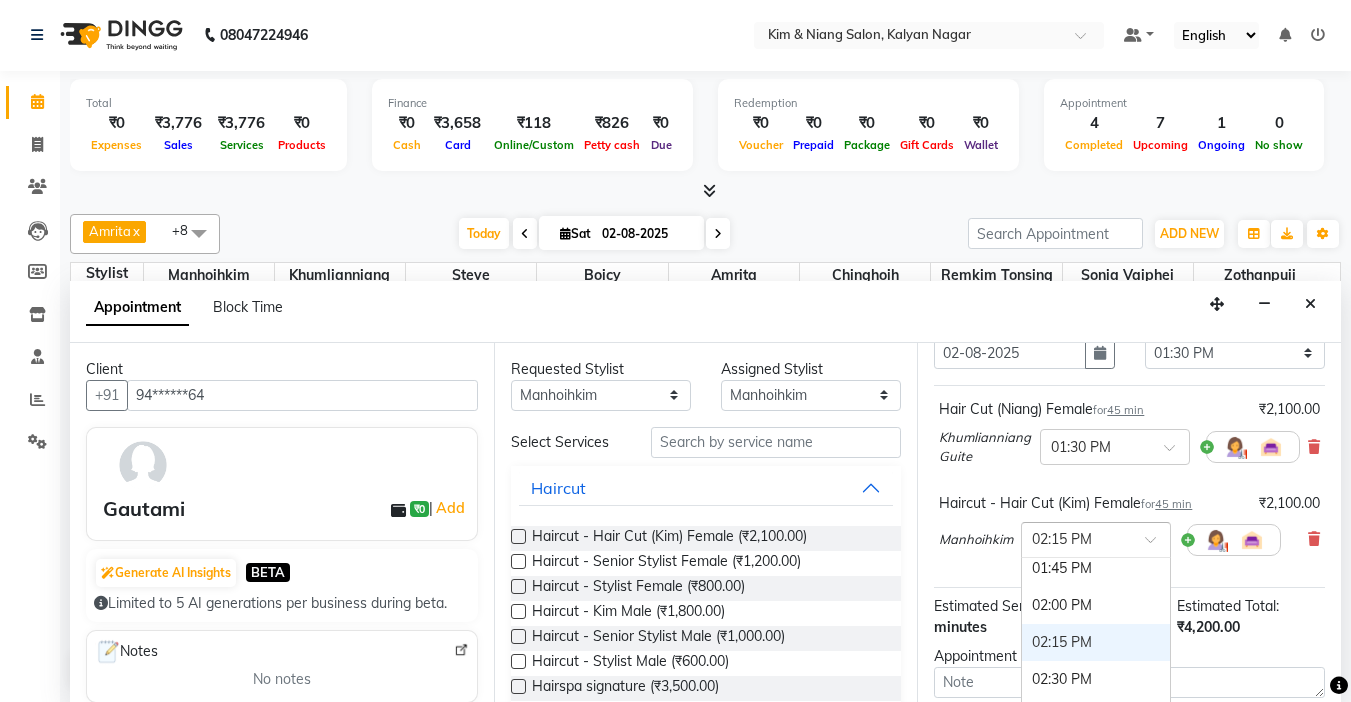 scroll, scrollTop: 541, scrollLeft: 0, axis: vertical 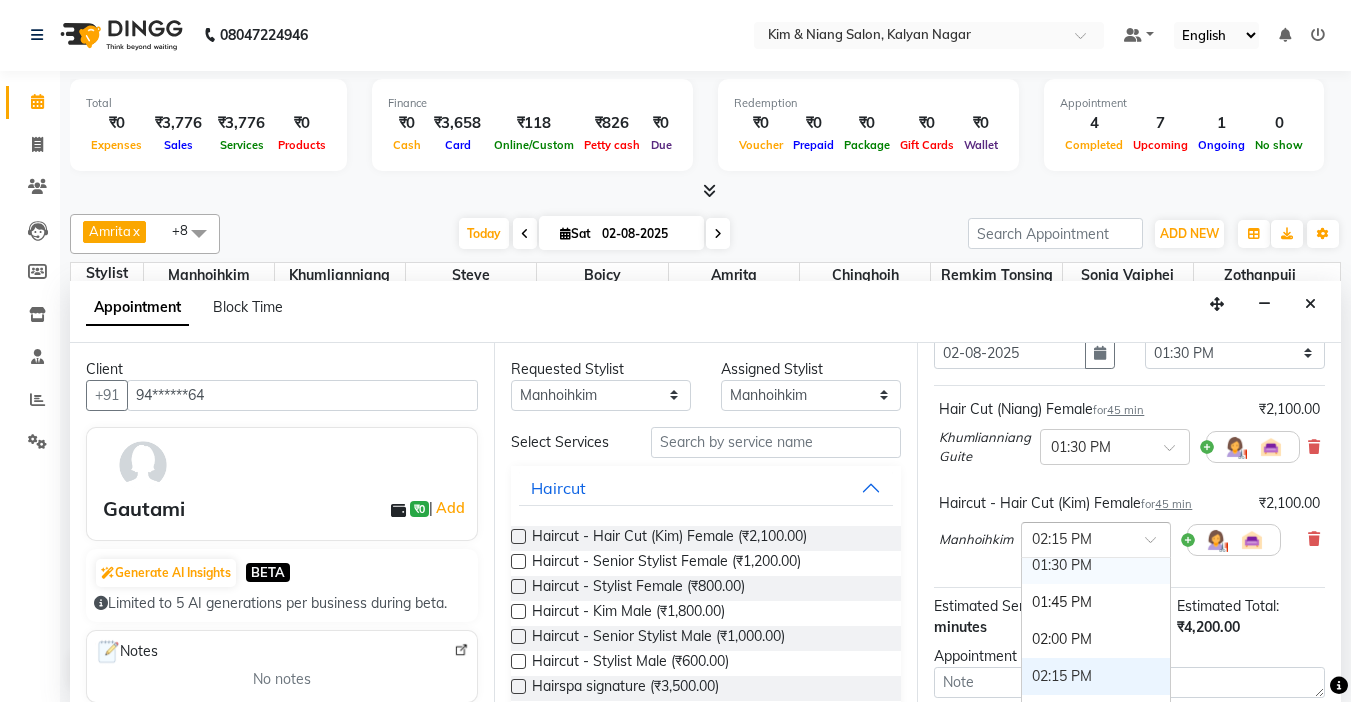 click on "01:30 PM" at bounding box center (1096, 565) 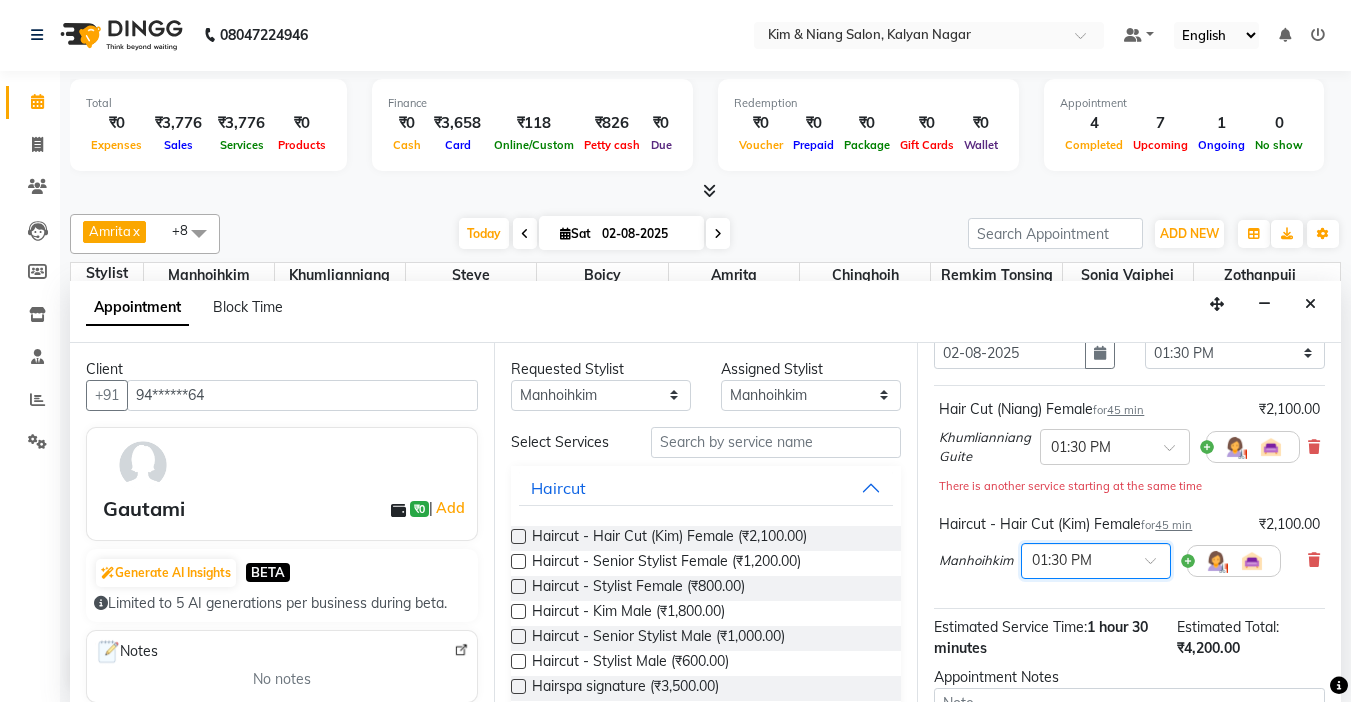 scroll, scrollTop: 318, scrollLeft: 0, axis: vertical 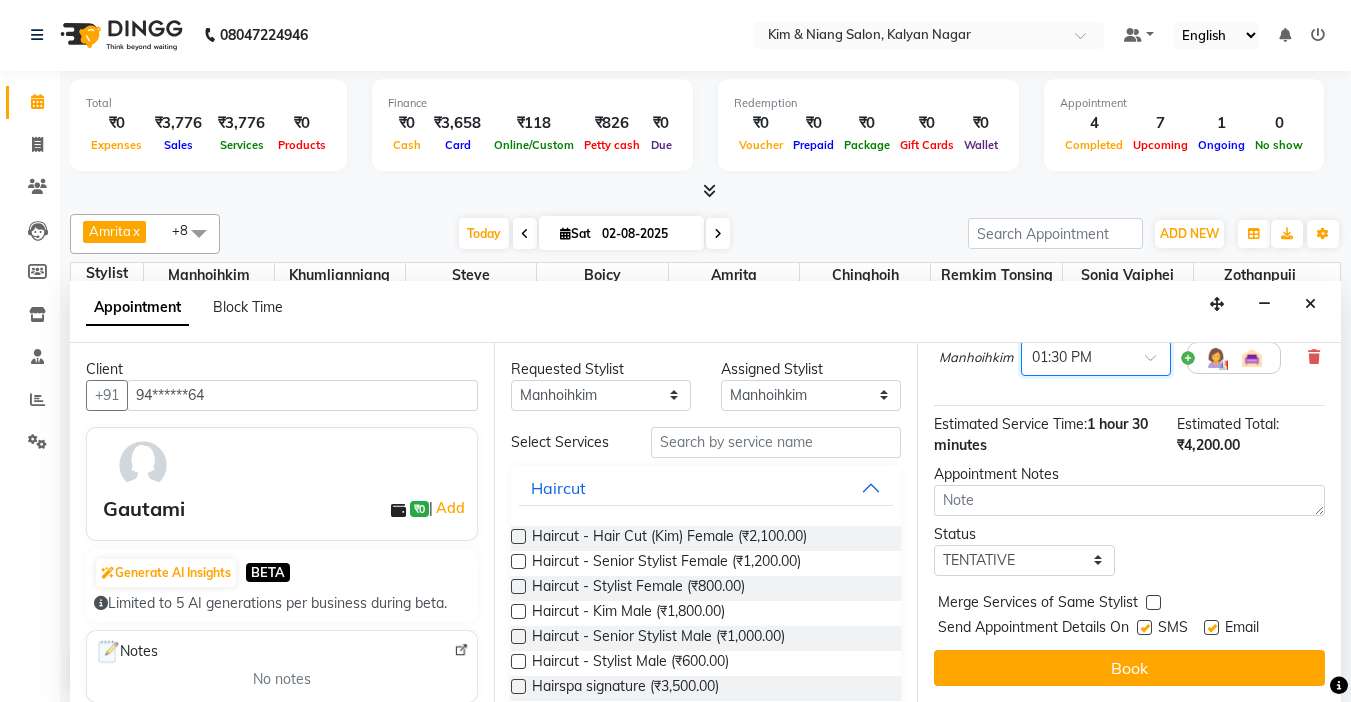 click on "Book" at bounding box center [1129, 668] 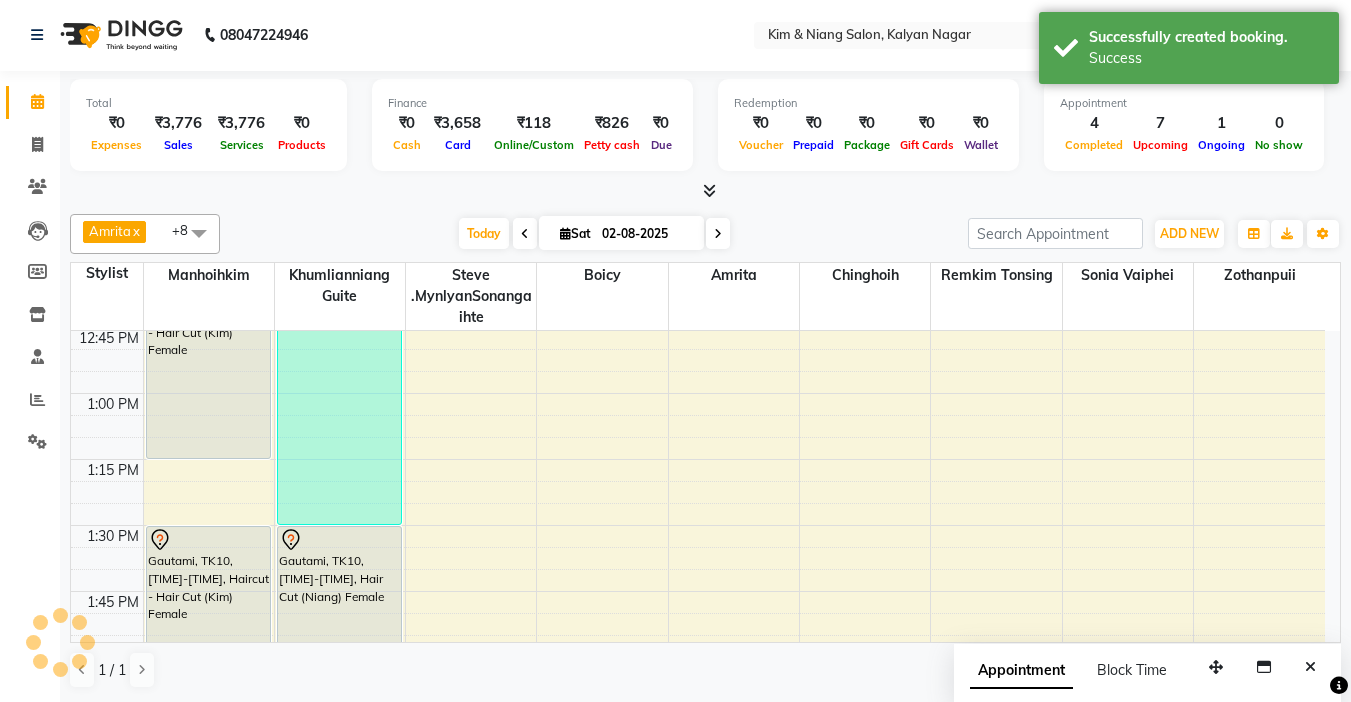 scroll, scrollTop: 0, scrollLeft: 0, axis: both 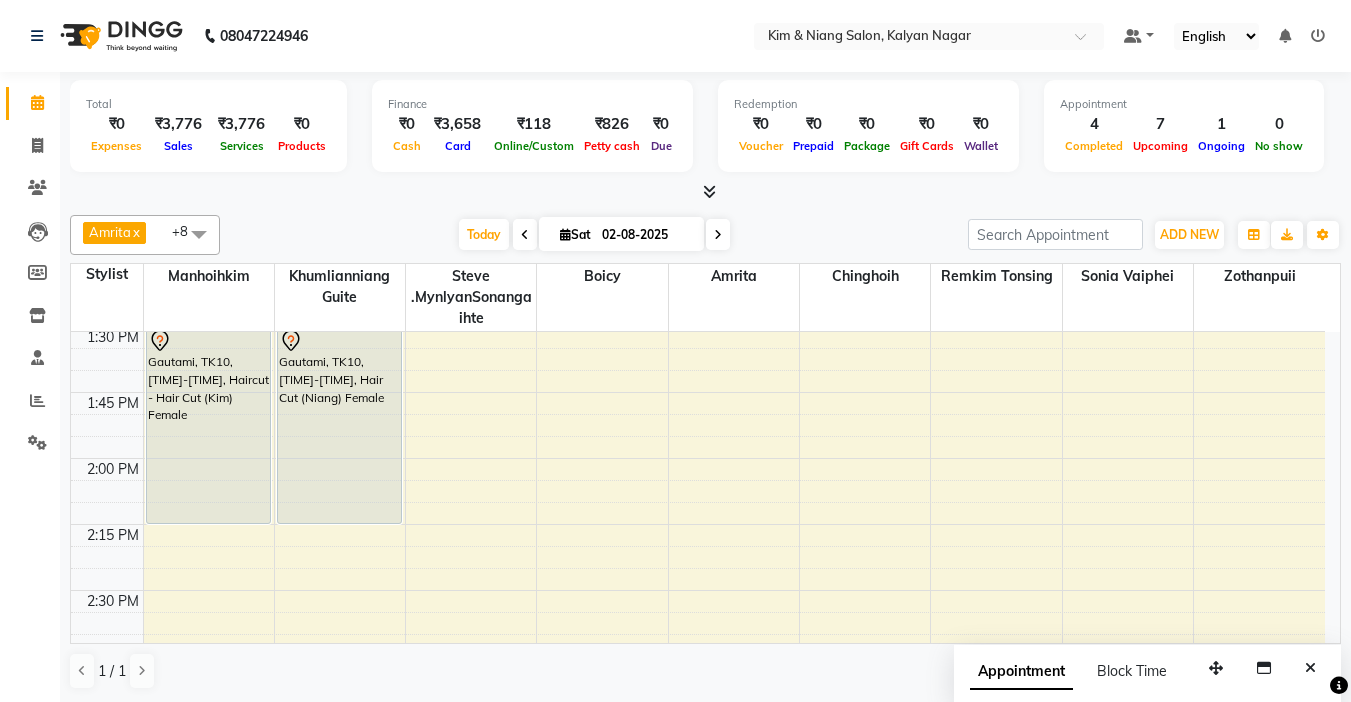click on "Today  Sat 02-08-2025" at bounding box center [594, 235] 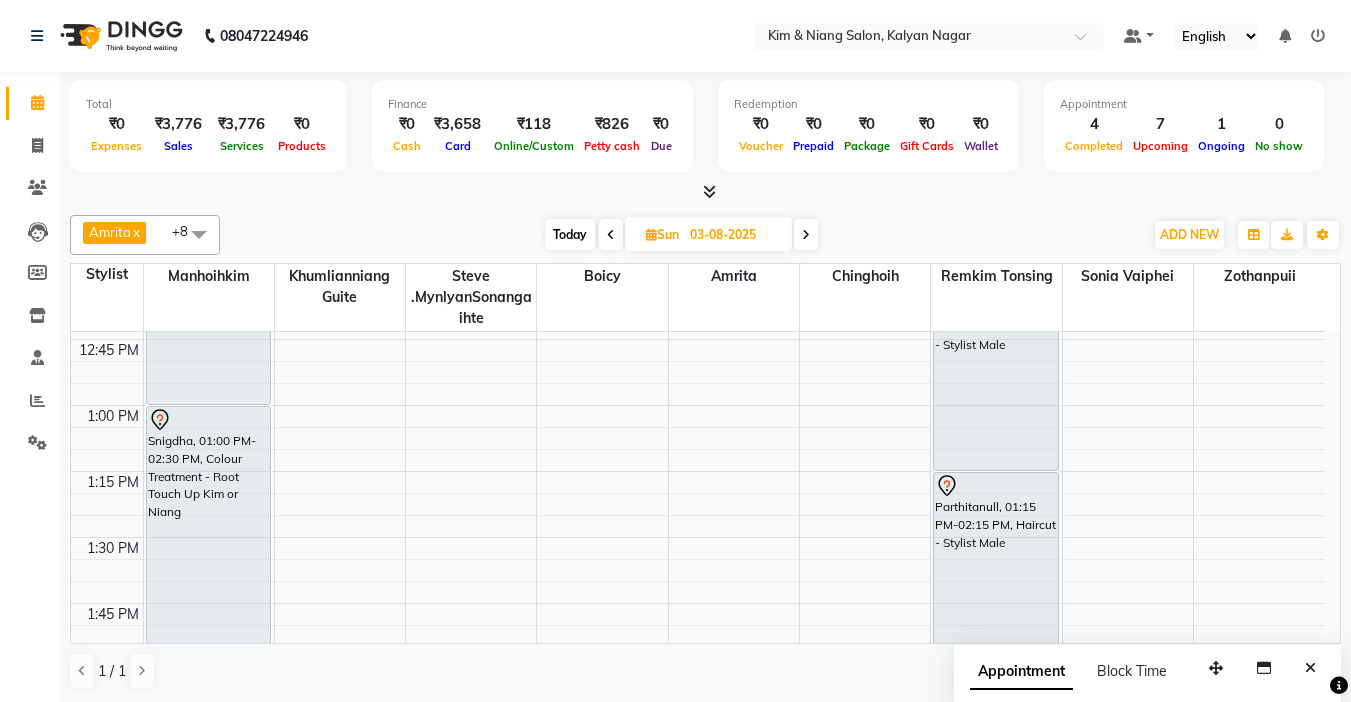 scroll, scrollTop: 1000, scrollLeft: 0, axis: vertical 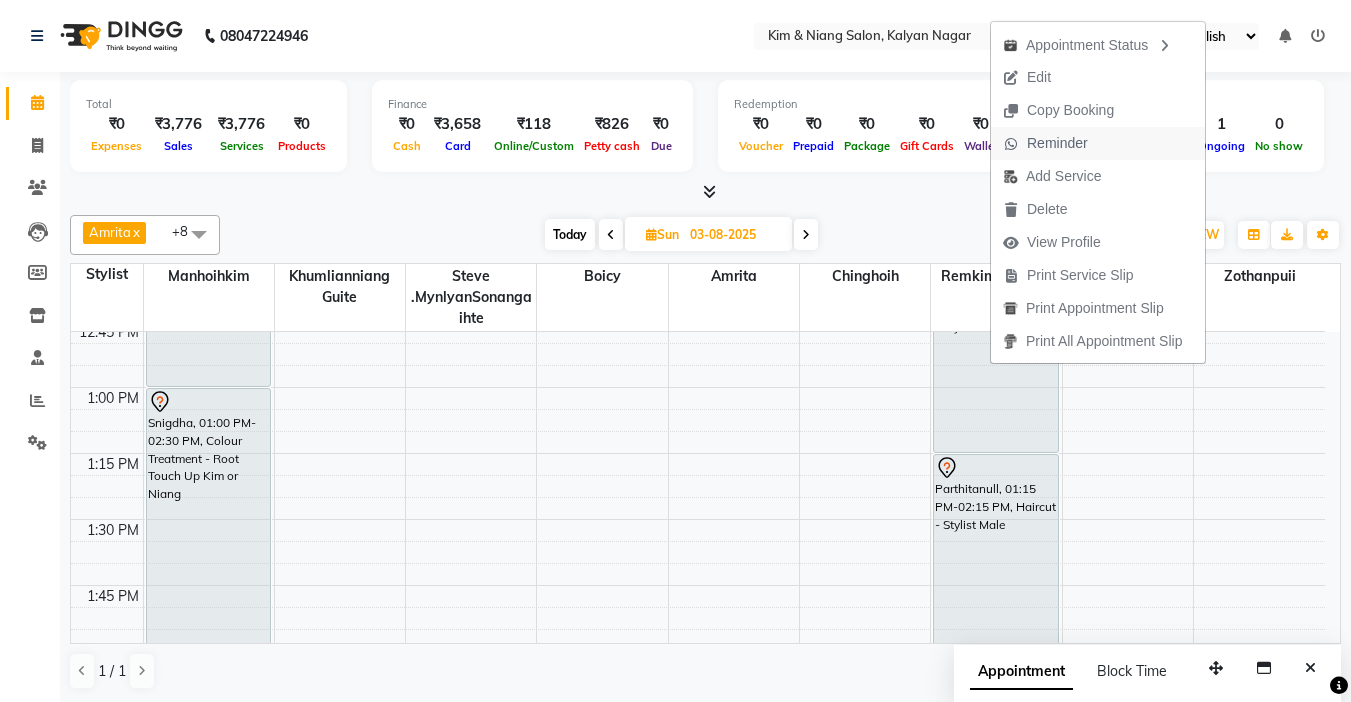 click on "Reminder" at bounding box center [1057, 143] 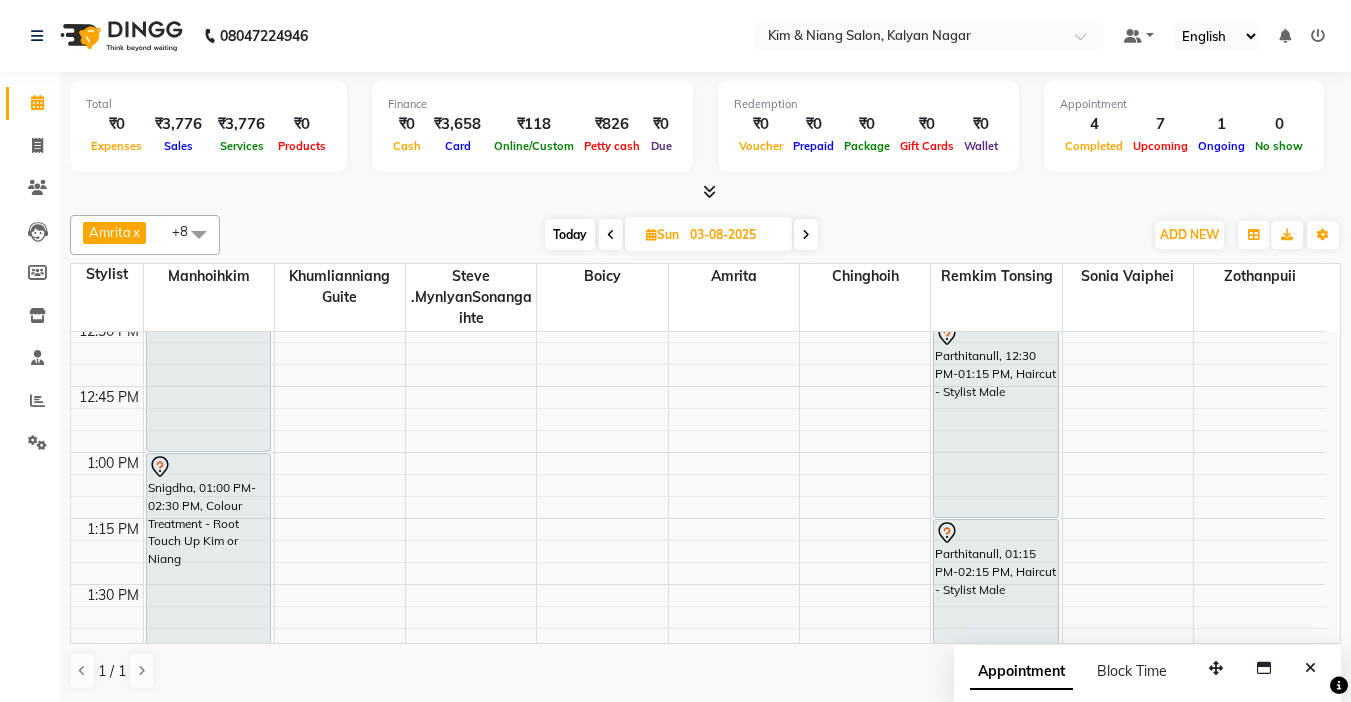 scroll, scrollTop: 900, scrollLeft: 0, axis: vertical 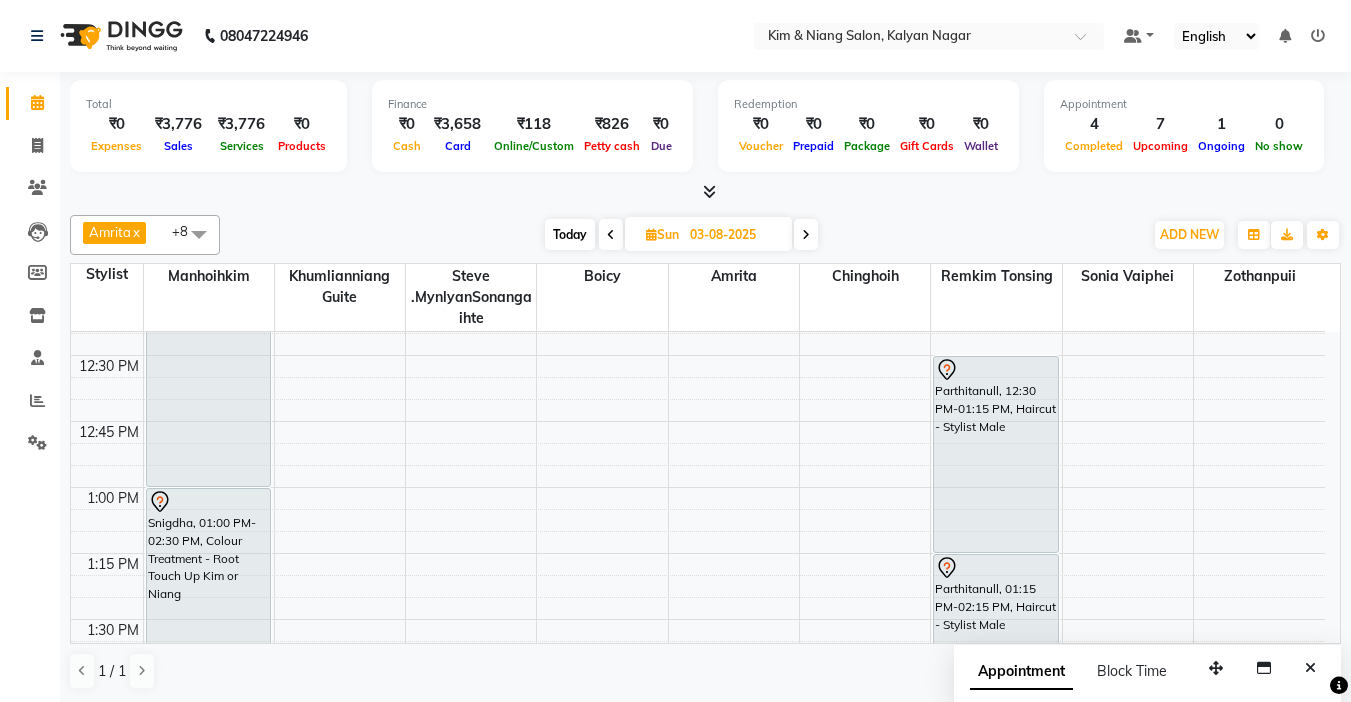 click on "Today" at bounding box center (570, 234) 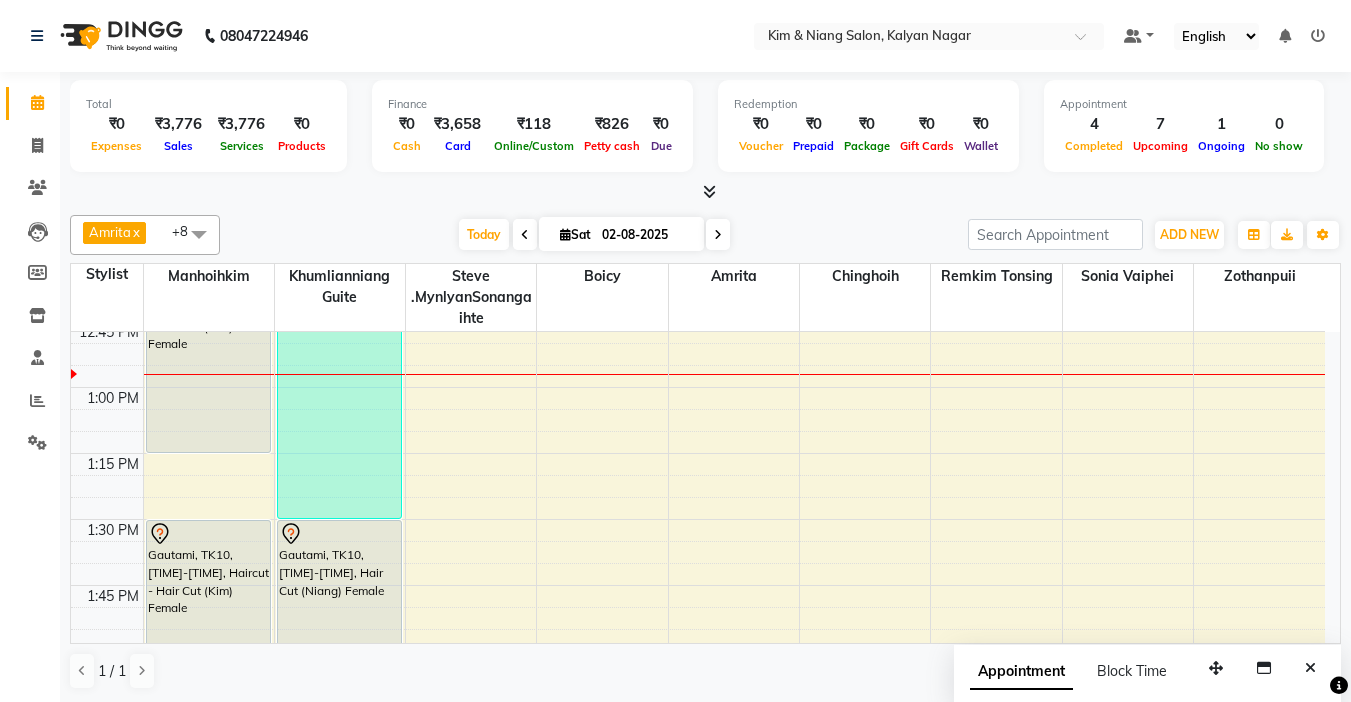 scroll, scrollTop: 1100, scrollLeft: 0, axis: vertical 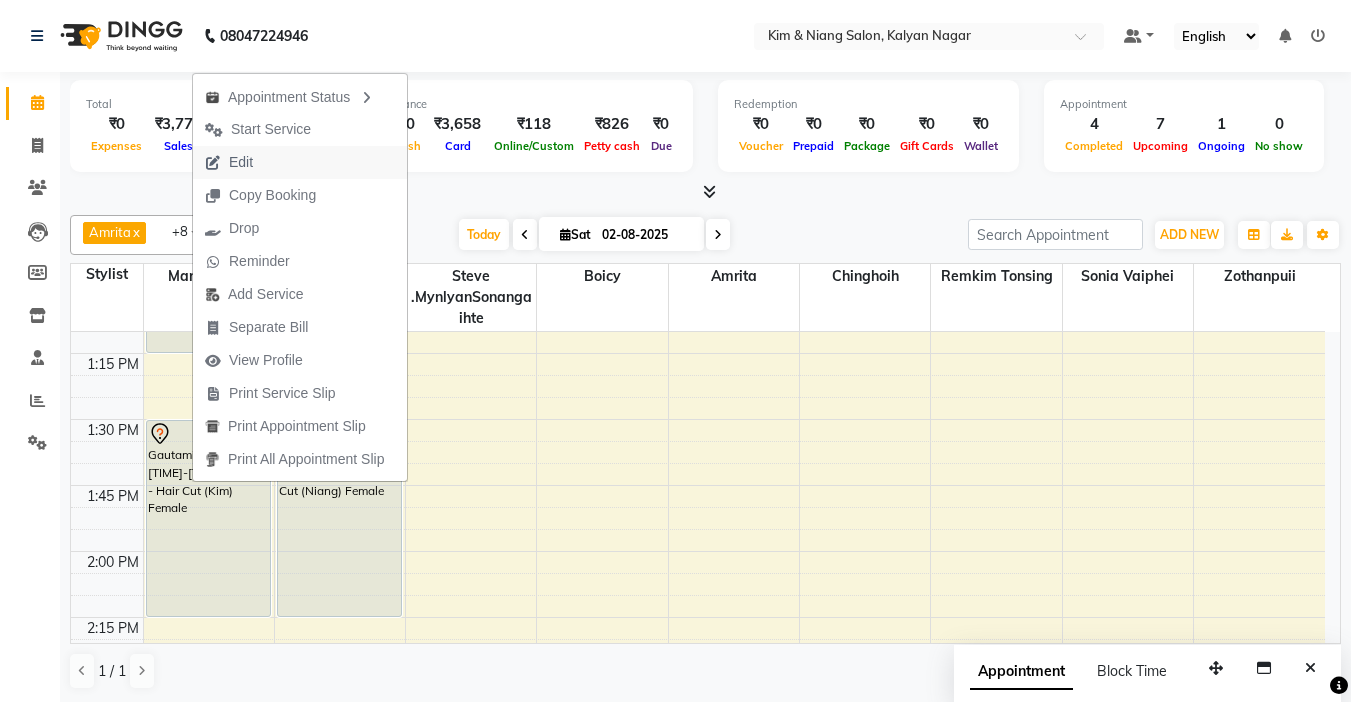 click on "Edit" at bounding box center (229, 162) 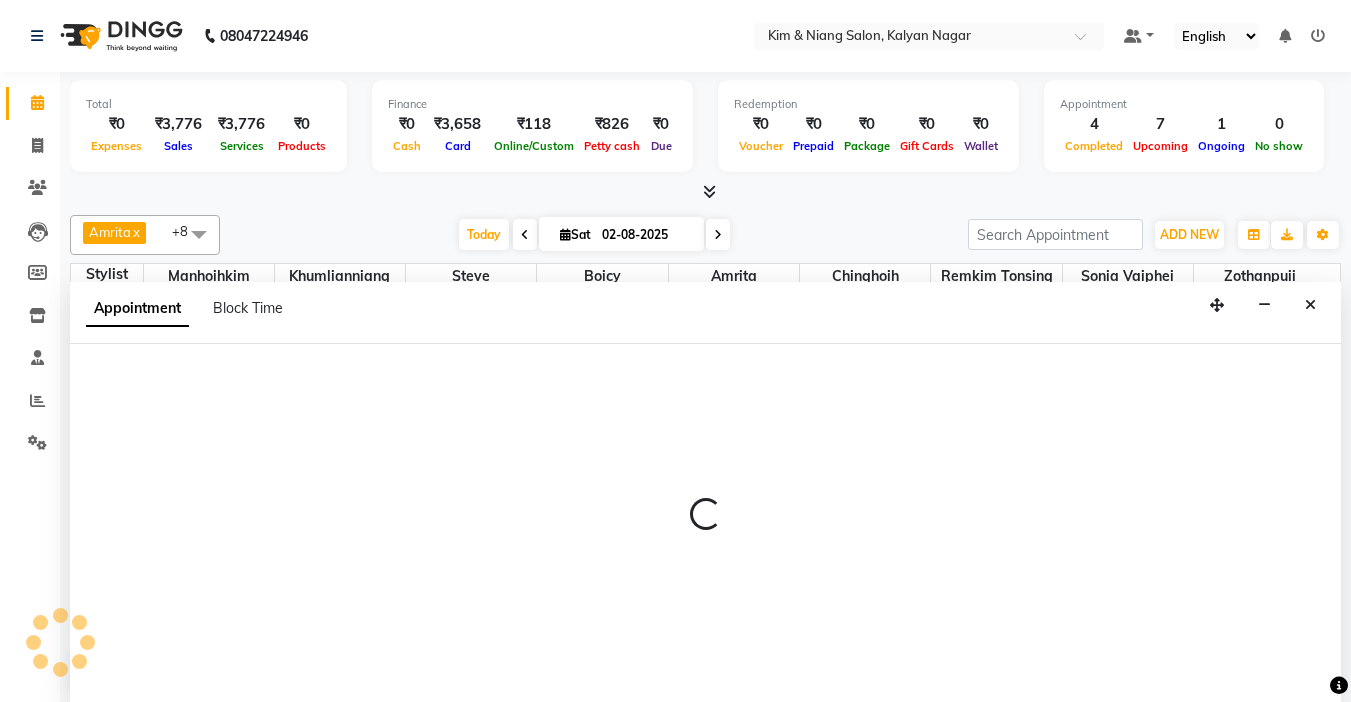 scroll, scrollTop: 1, scrollLeft: 0, axis: vertical 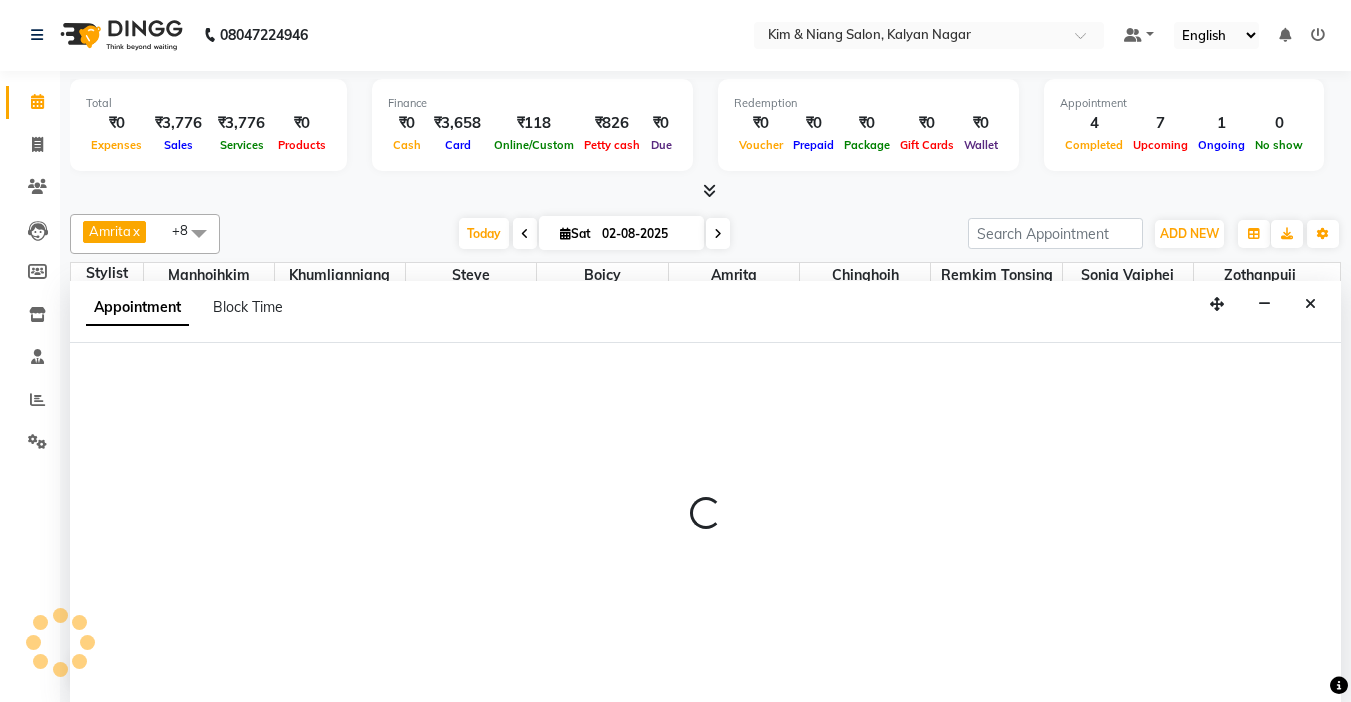 select on "tentative" 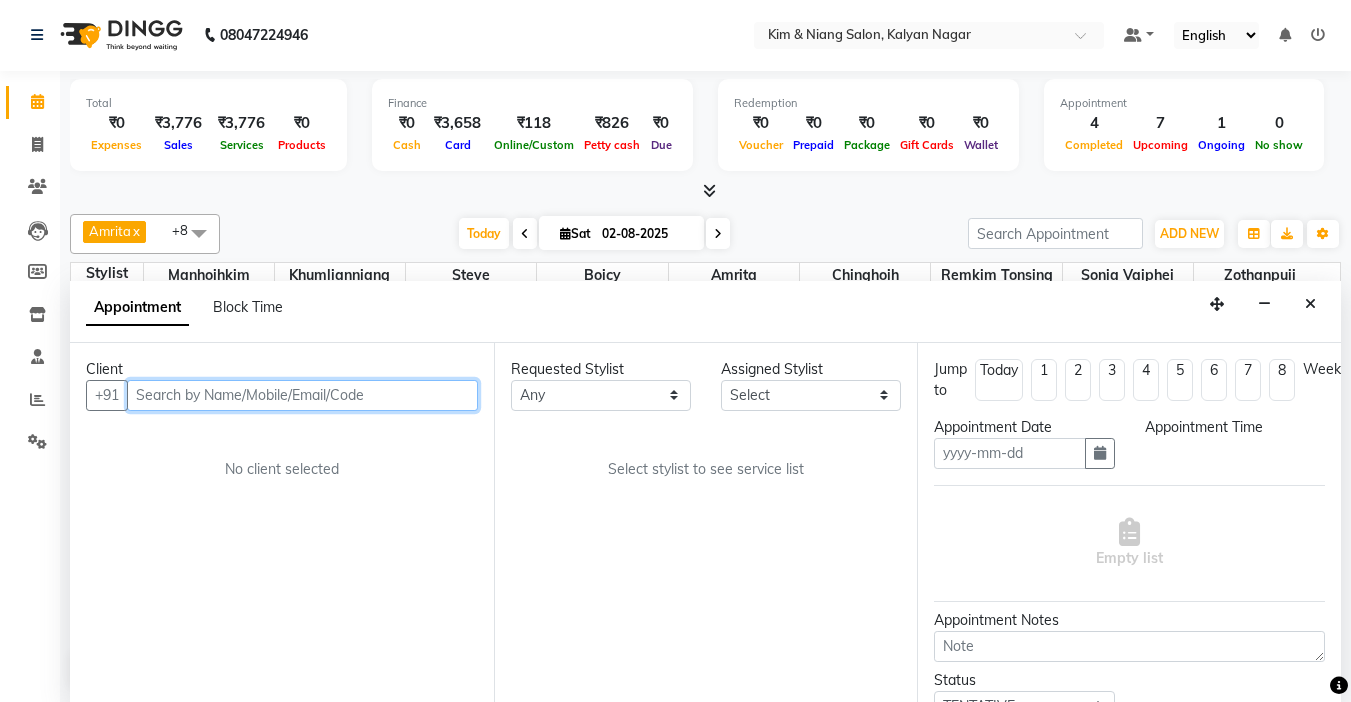 type on "02-08-2025" 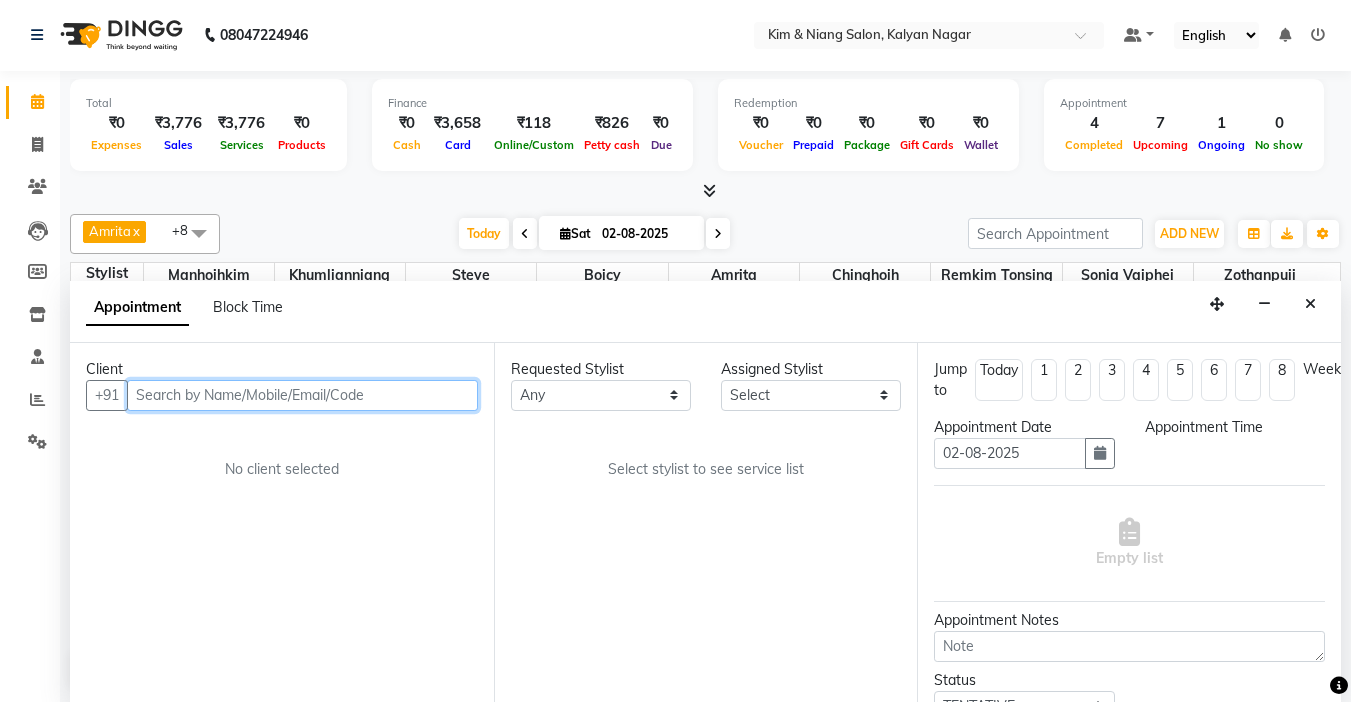select on "810" 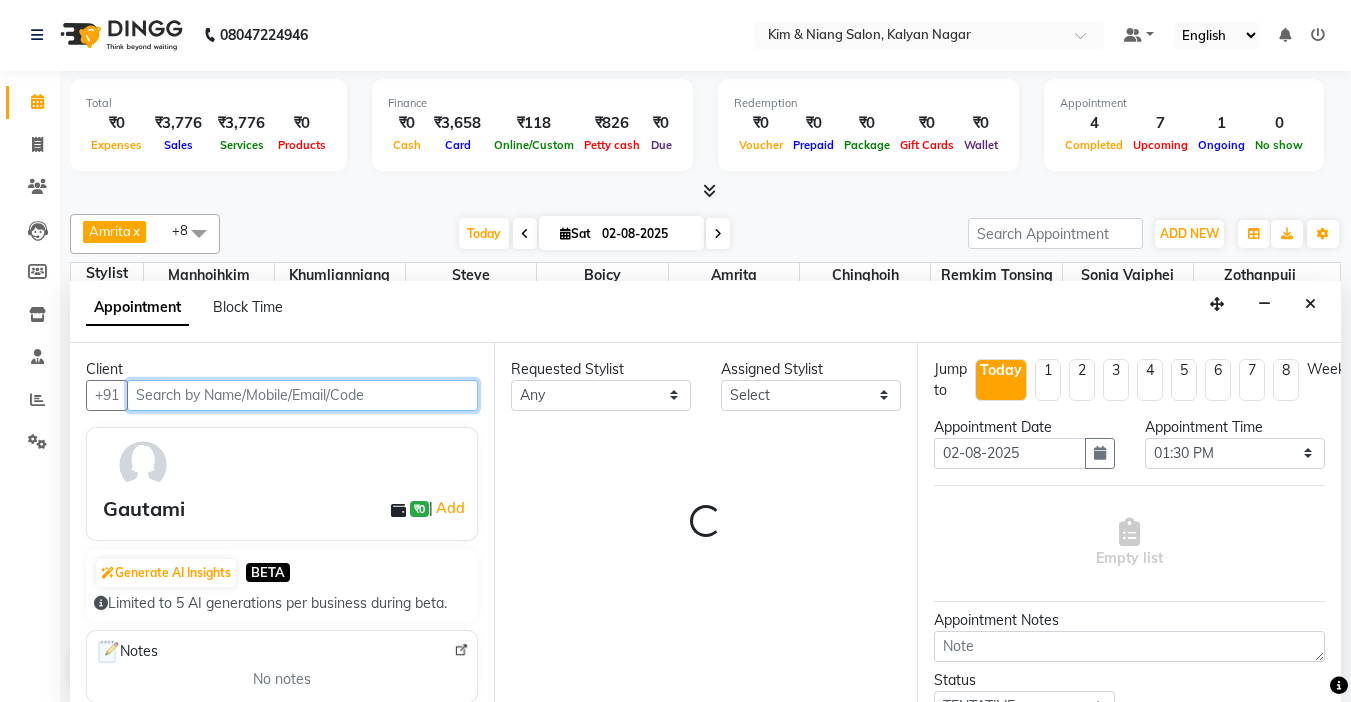 select on "70737" 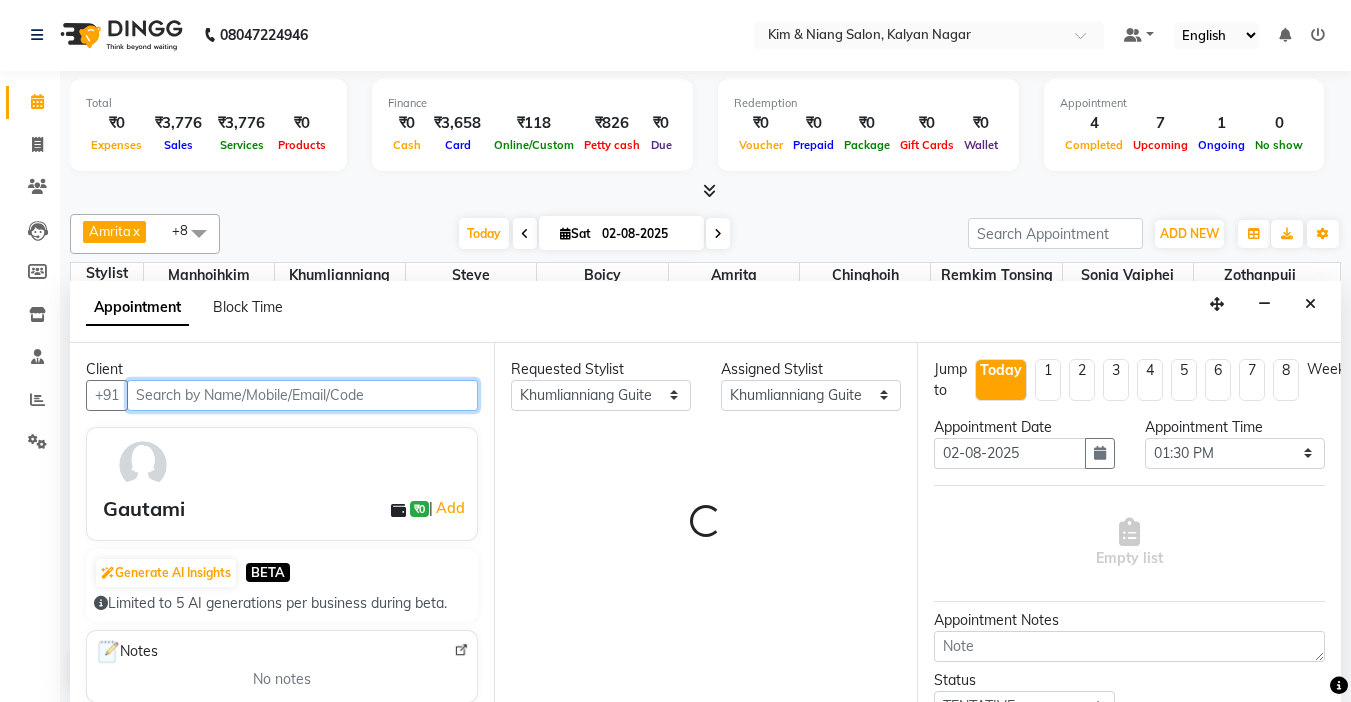 scroll, scrollTop: 793, scrollLeft: 0, axis: vertical 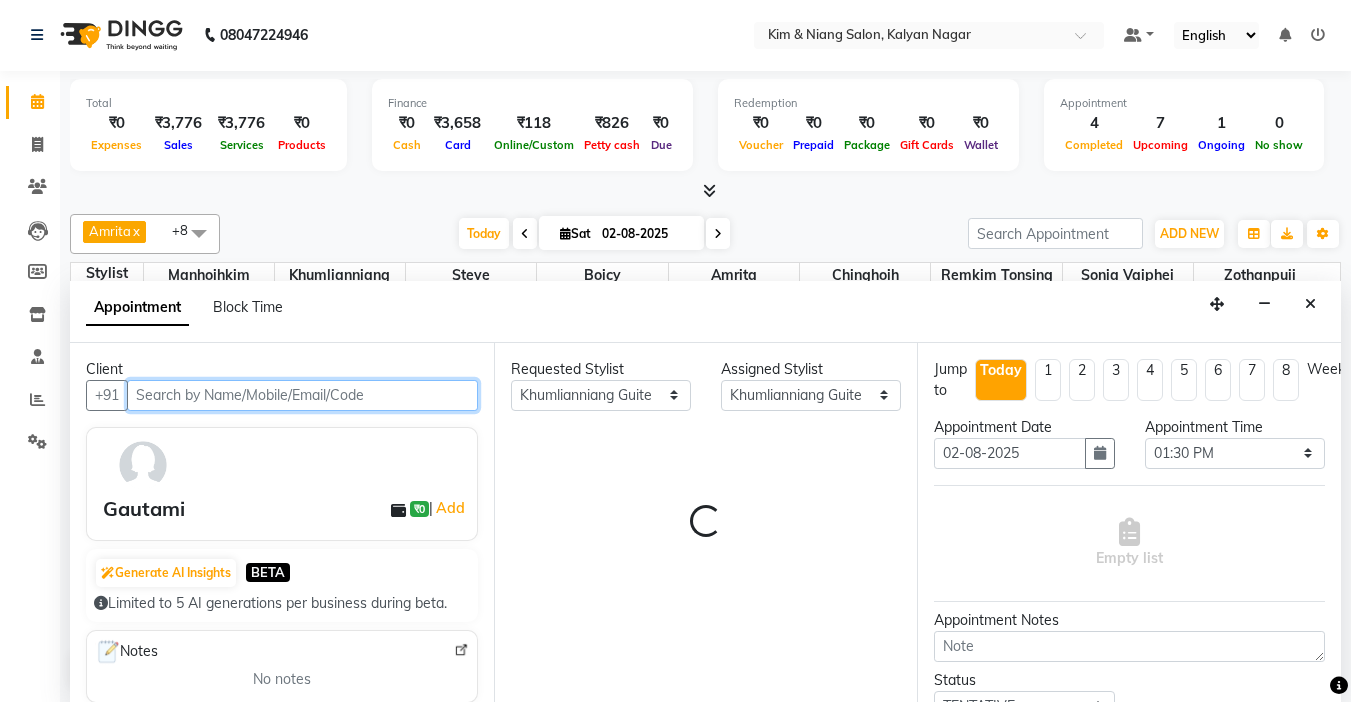 select on "3938" 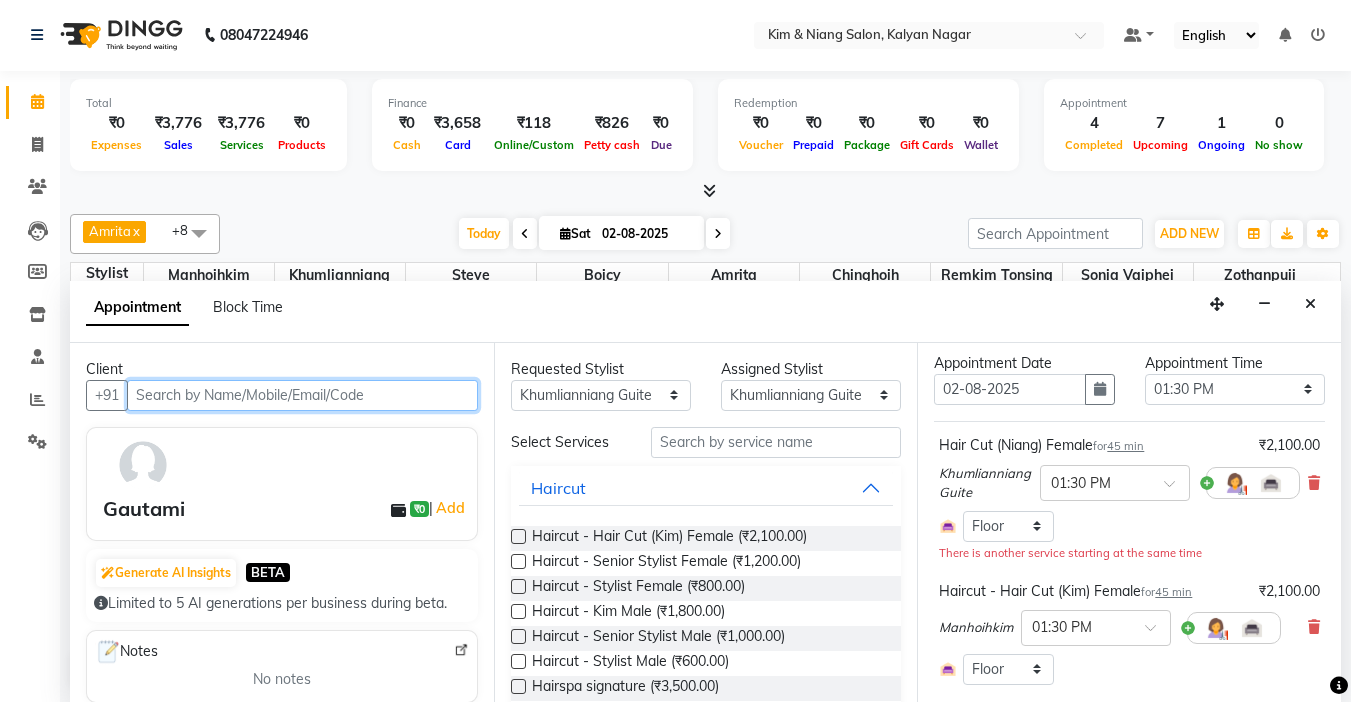 scroll, scrollTop: 100, scrollLeft: 0, axis: vertical 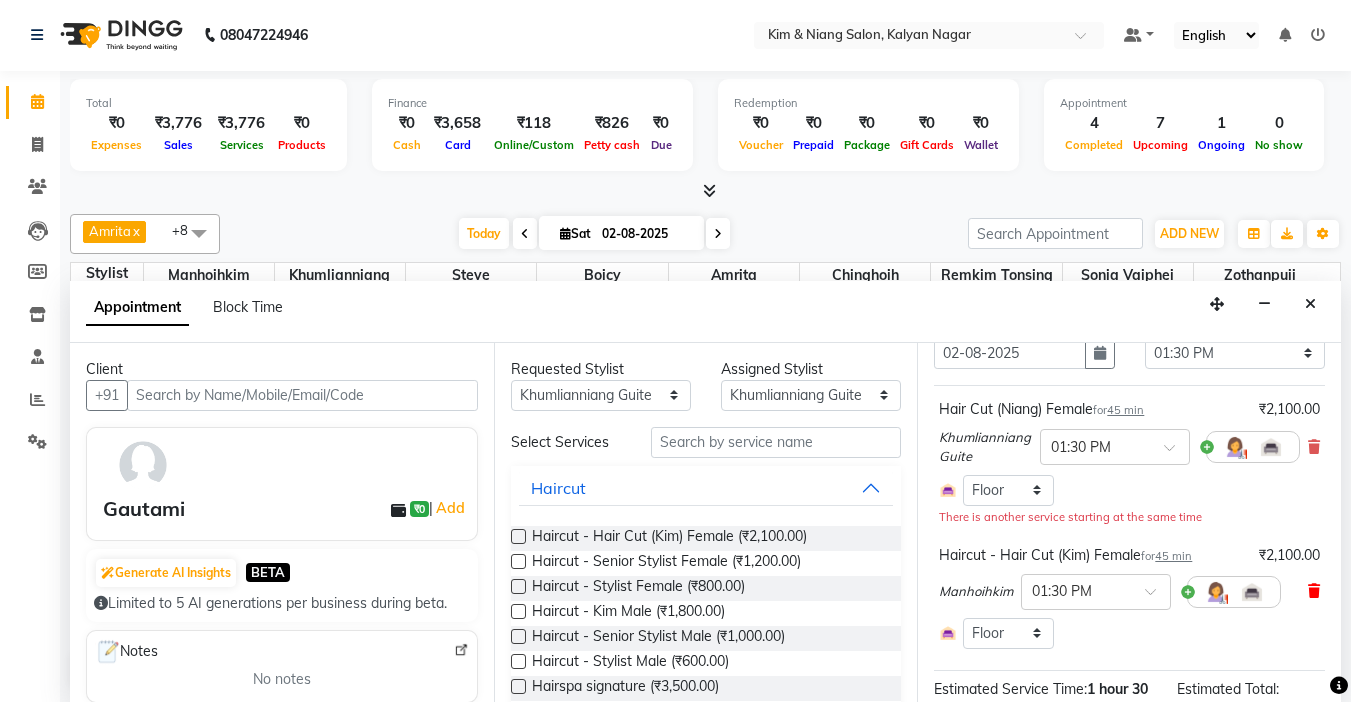 click at bounding box center (1314, 591) 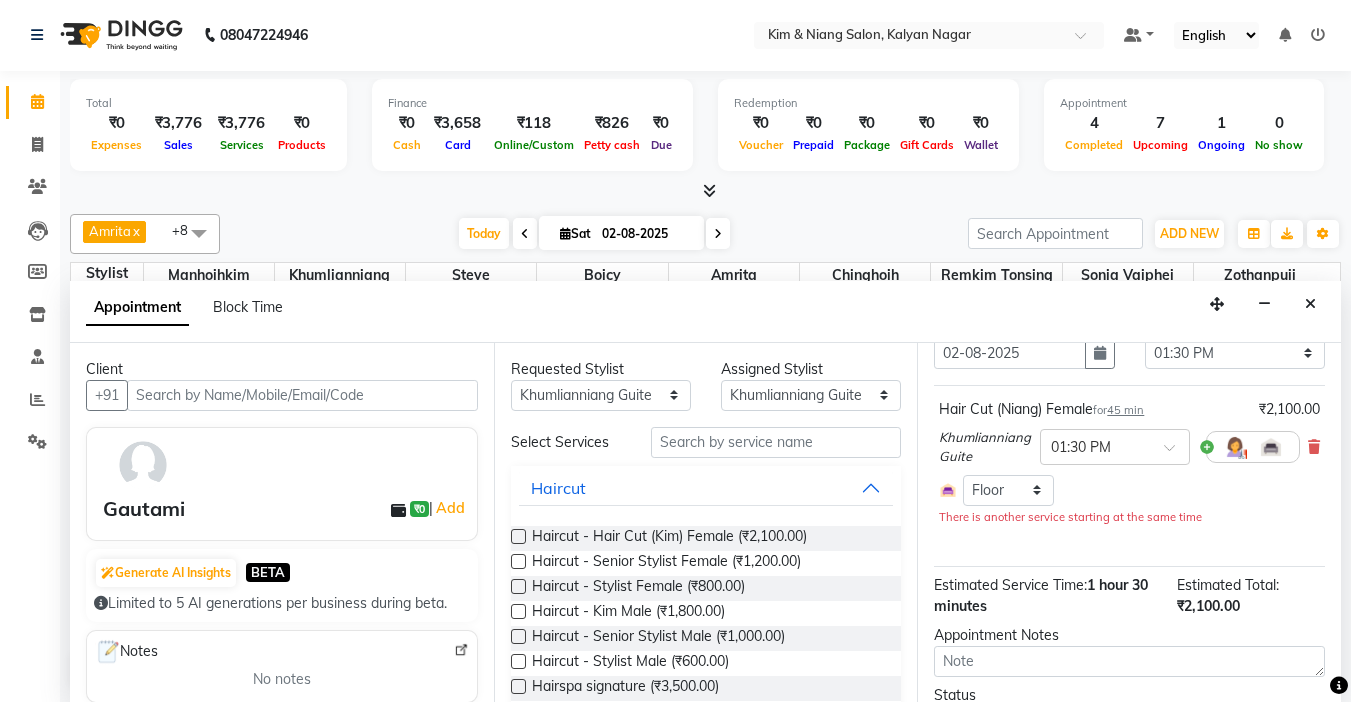 scroll, scrollTop: 0, scrollLeft: 0, axis: both 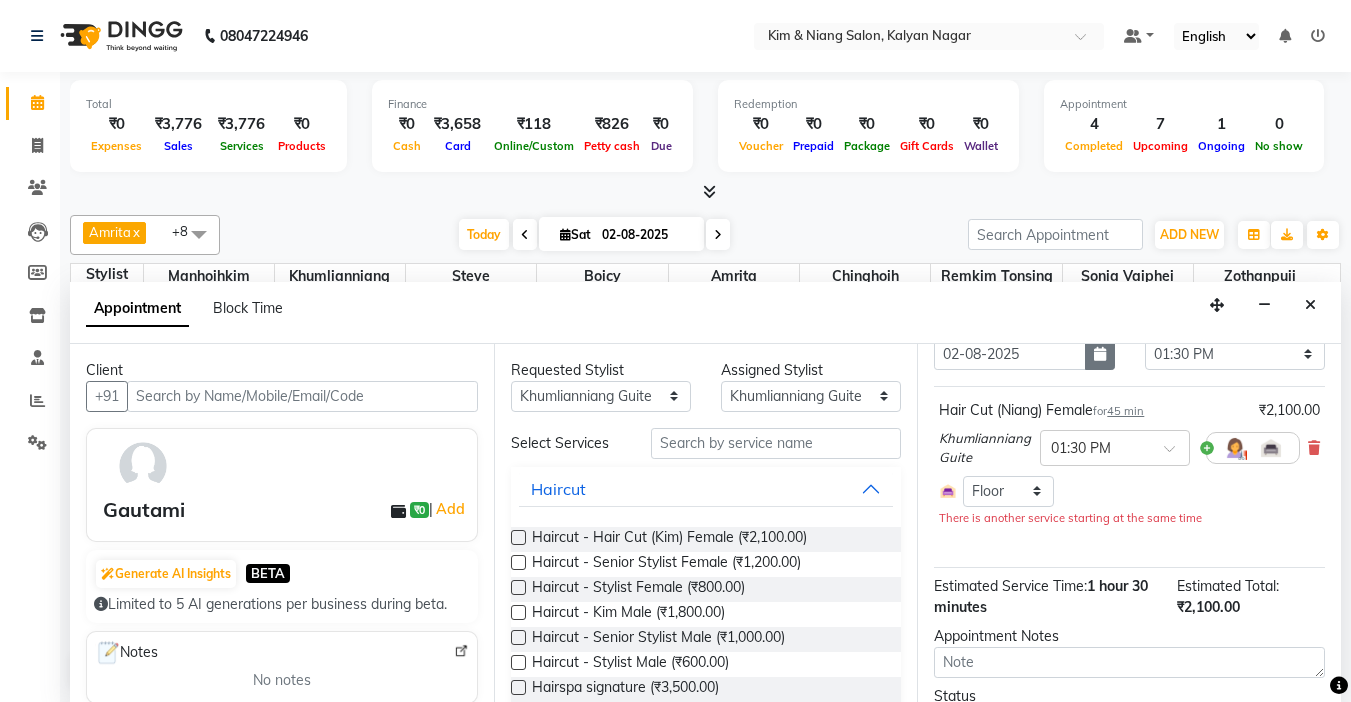 click at bounding box center (1100, 354) 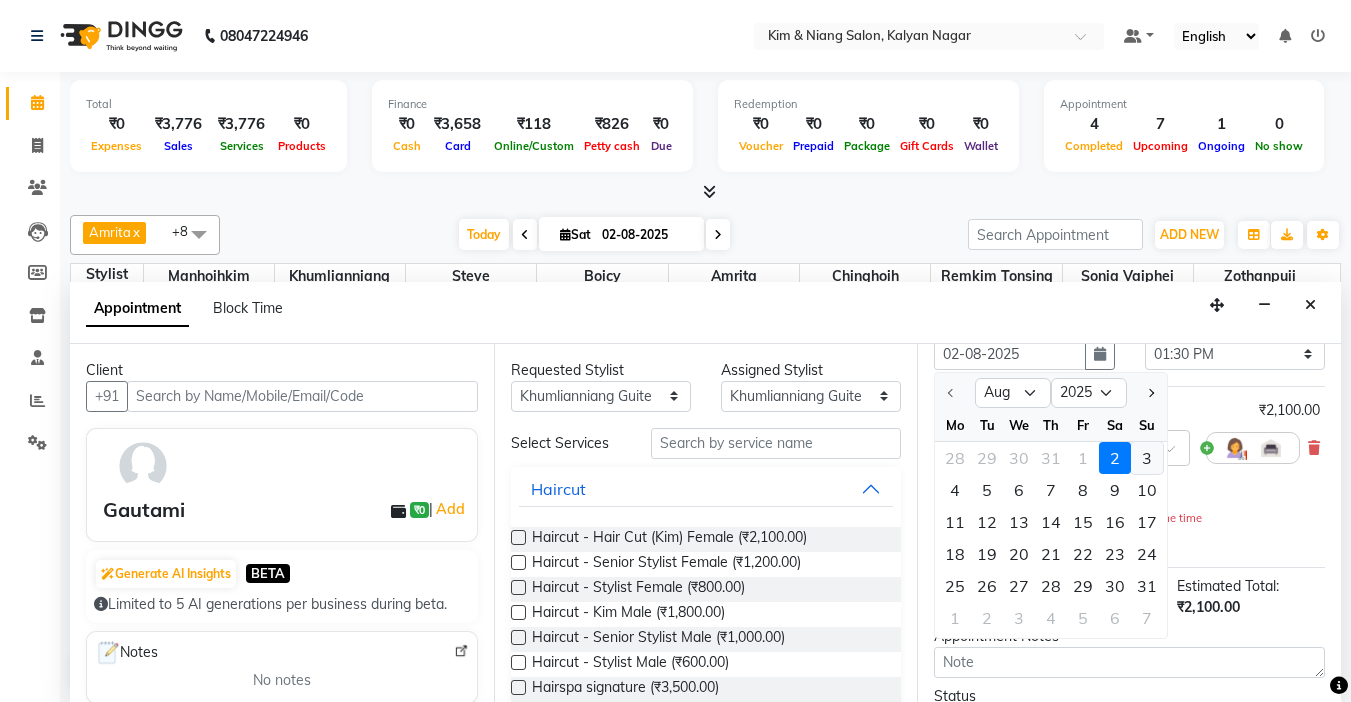 click on "3" at bounding box center [1147, 458] 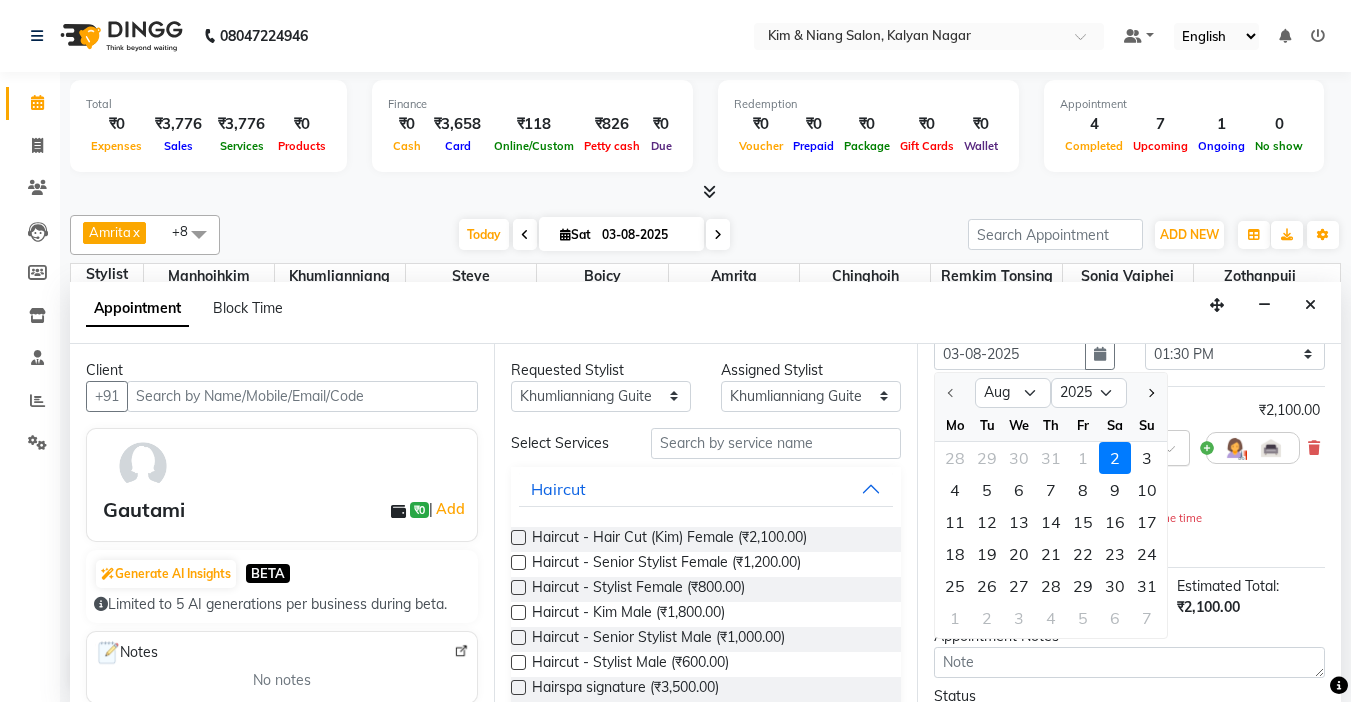 select on "810" 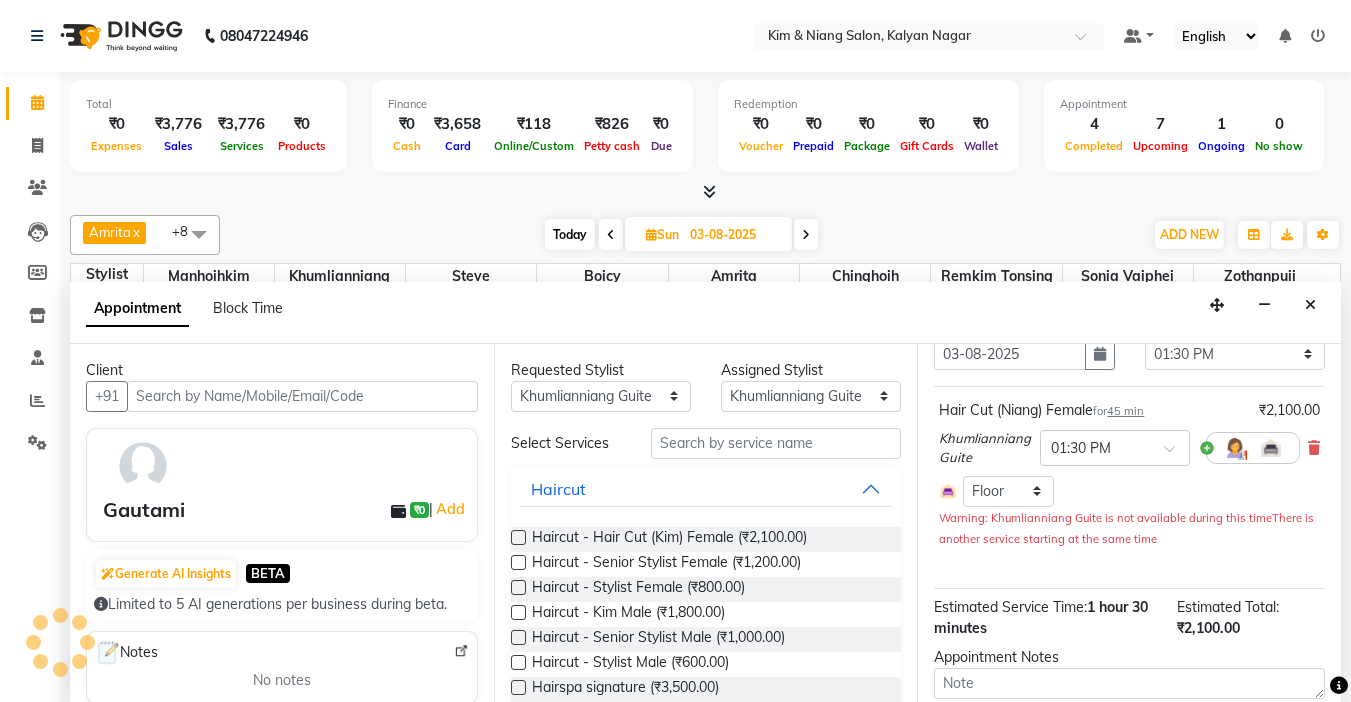 scroll, scrollTop: 793, scrollLeft: 0, axis: vertical 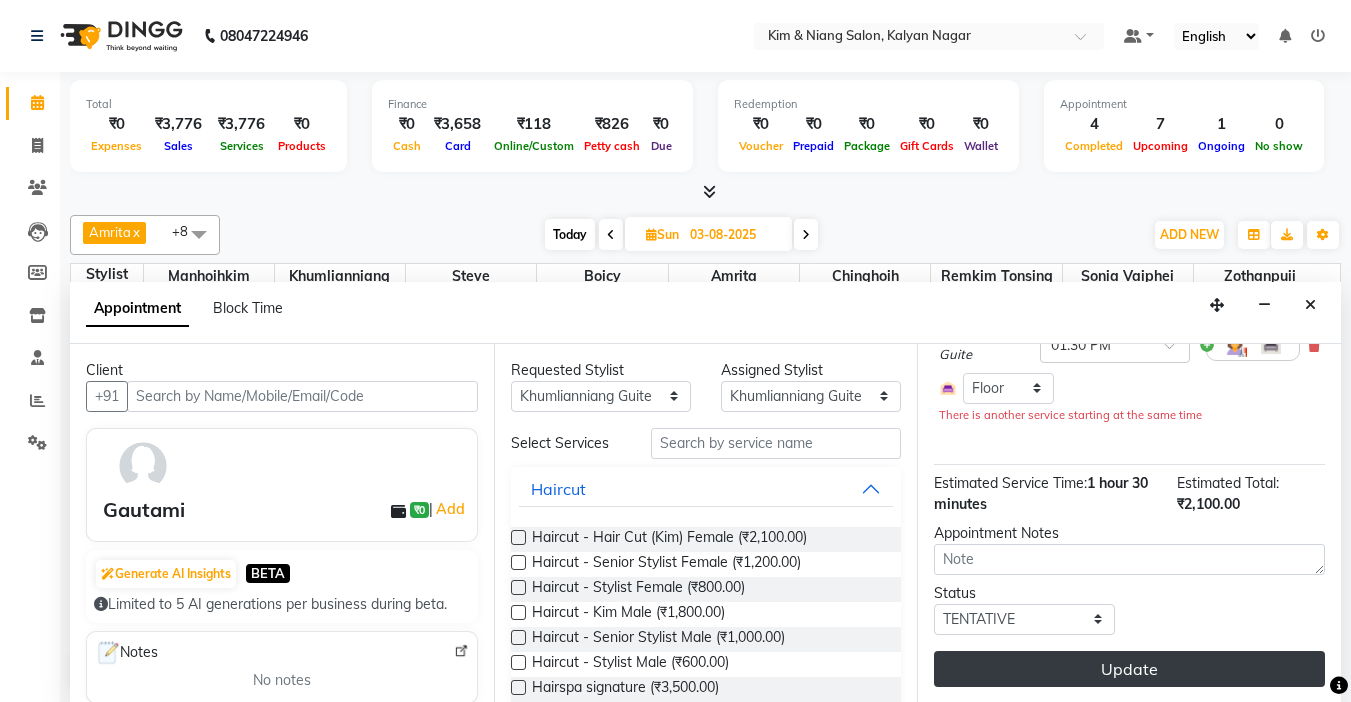 click on "Update" at bounding box center [1129, 669] 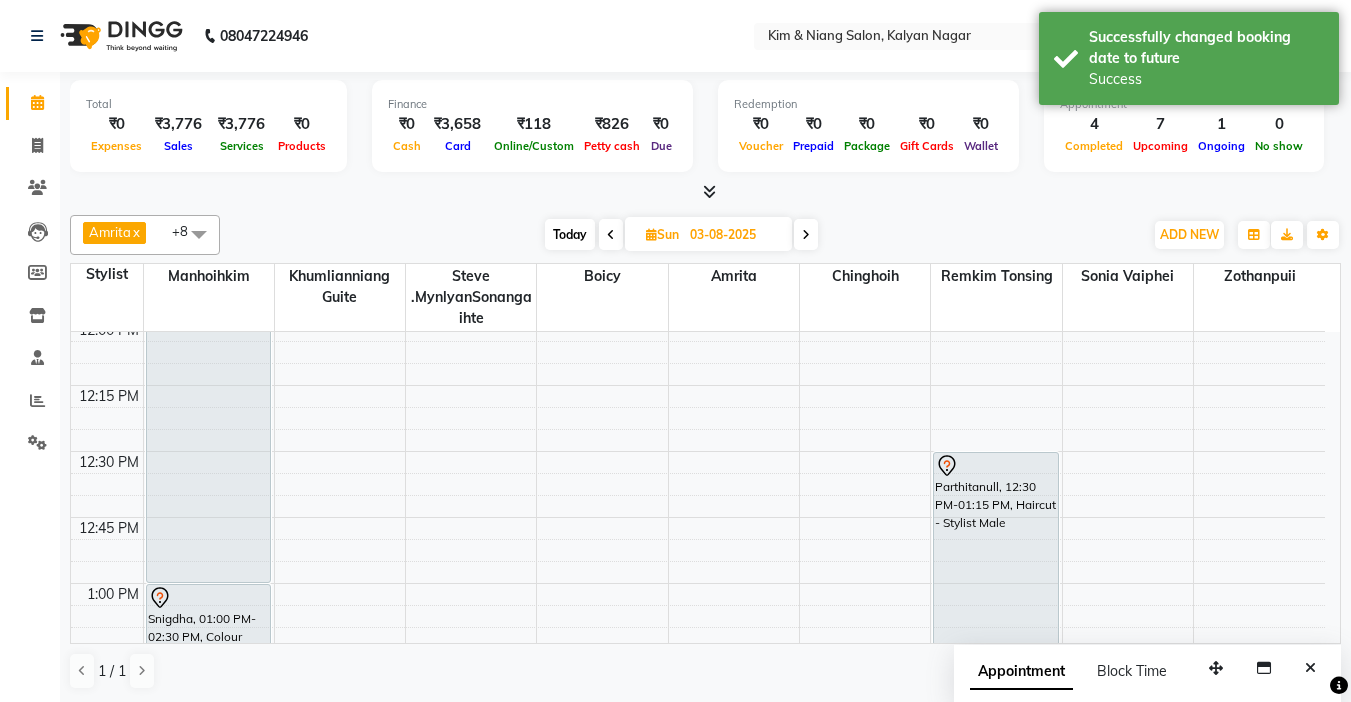 scroll, scrollTop: 900, scrollLeft: 0, axis: vertical 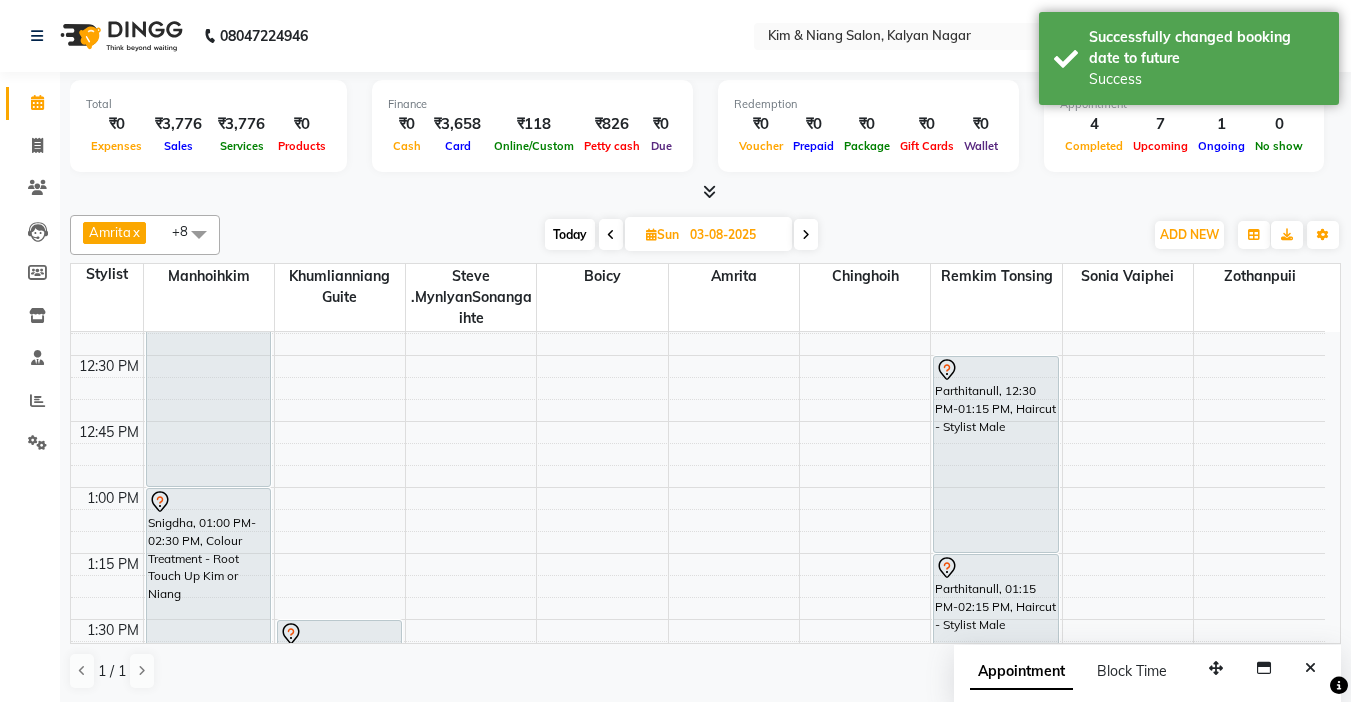 click on "Today" at bounding box center (570, 234) 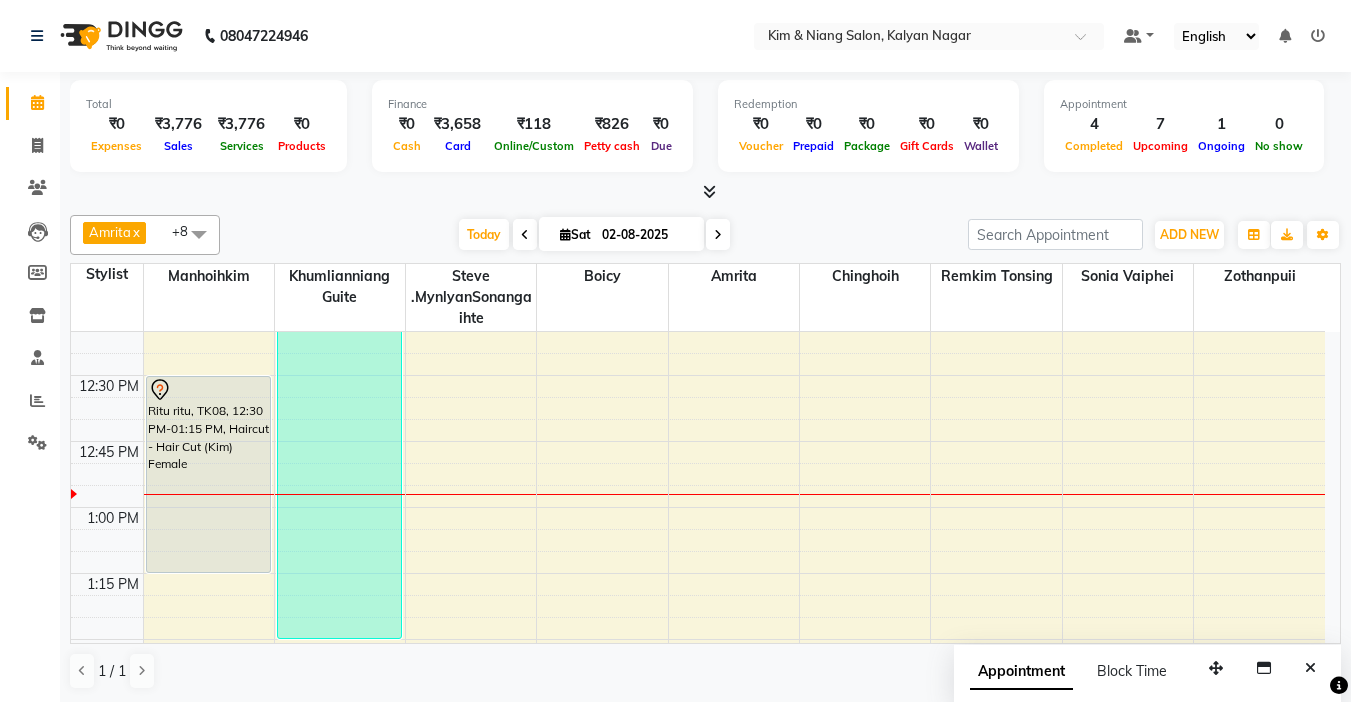 scroll, scrollTop: 893, scrollLeft: 0, axis: vertical 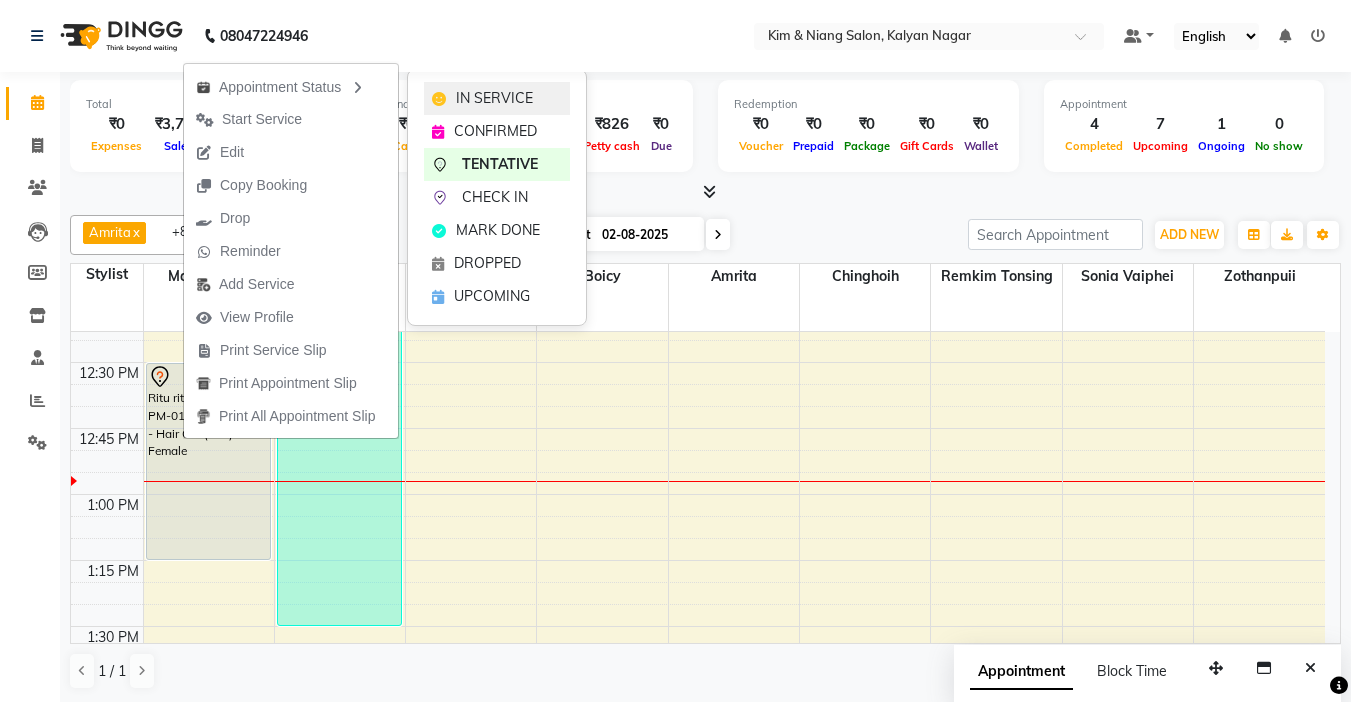 click on "IN SERVICE" 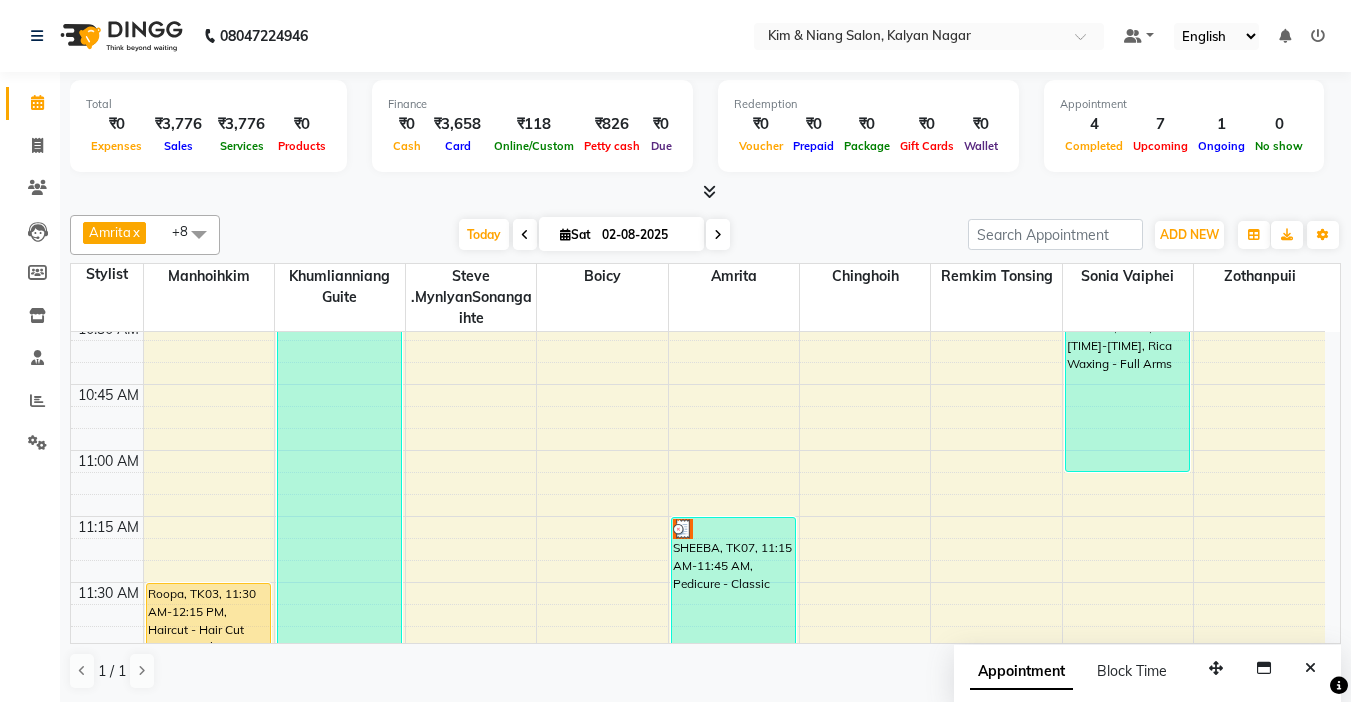 scroll, scrollTop: 293, scrollLeft: 0, axis: vertical 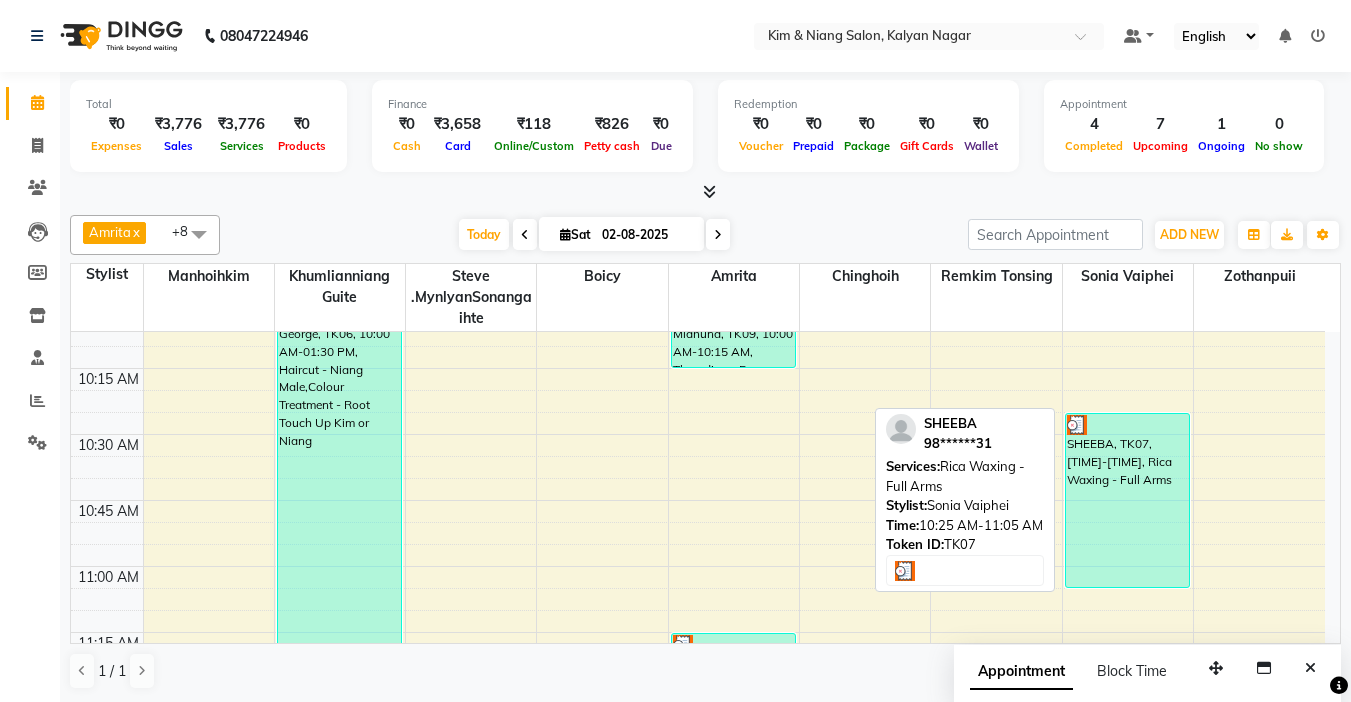 click on "SHEEBA, TK07, [TIME]-[TIME], Rica Waxing - Full Arms" at bounding box center (1127, 500) 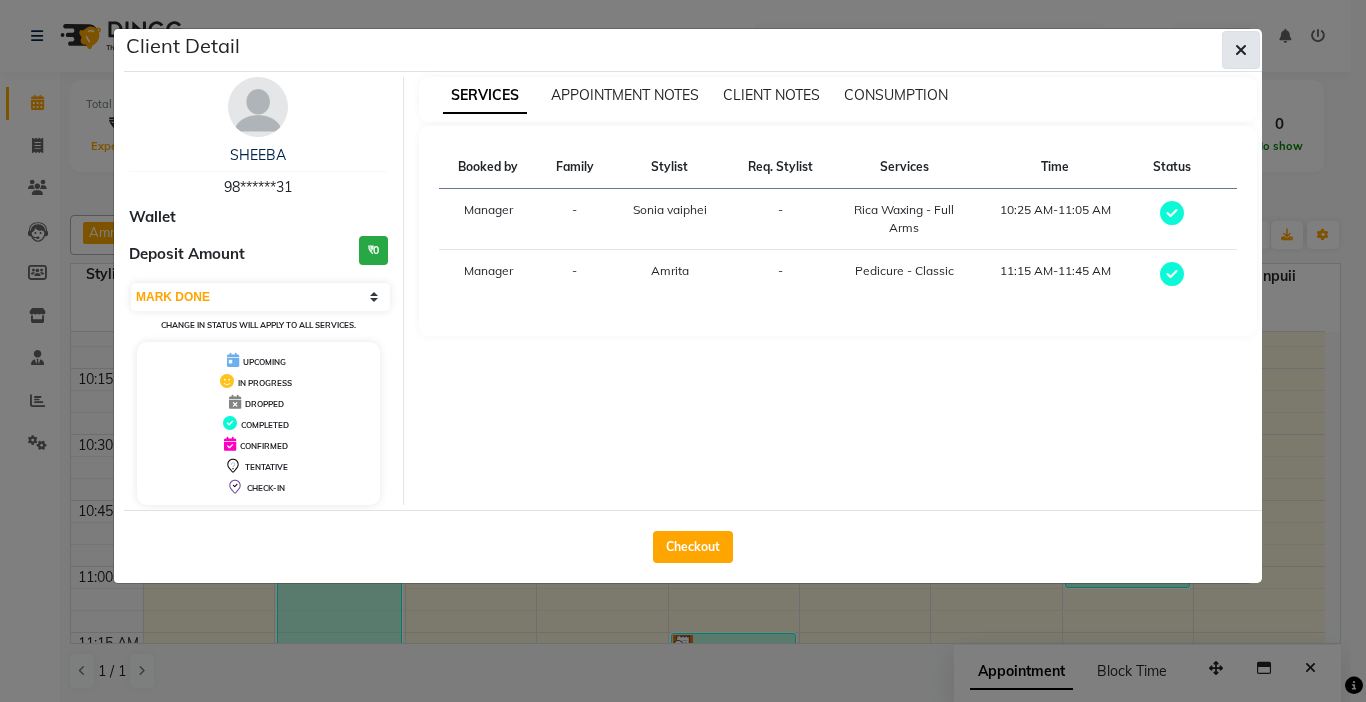 click 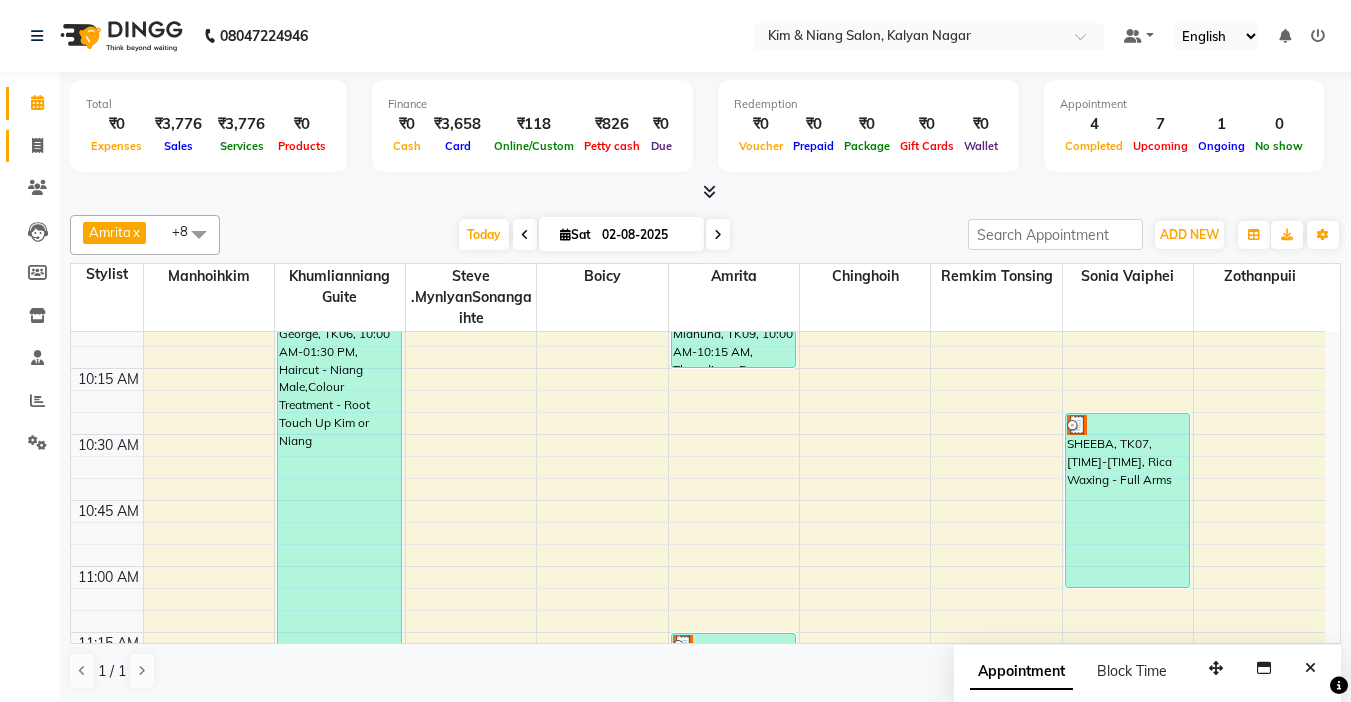 click 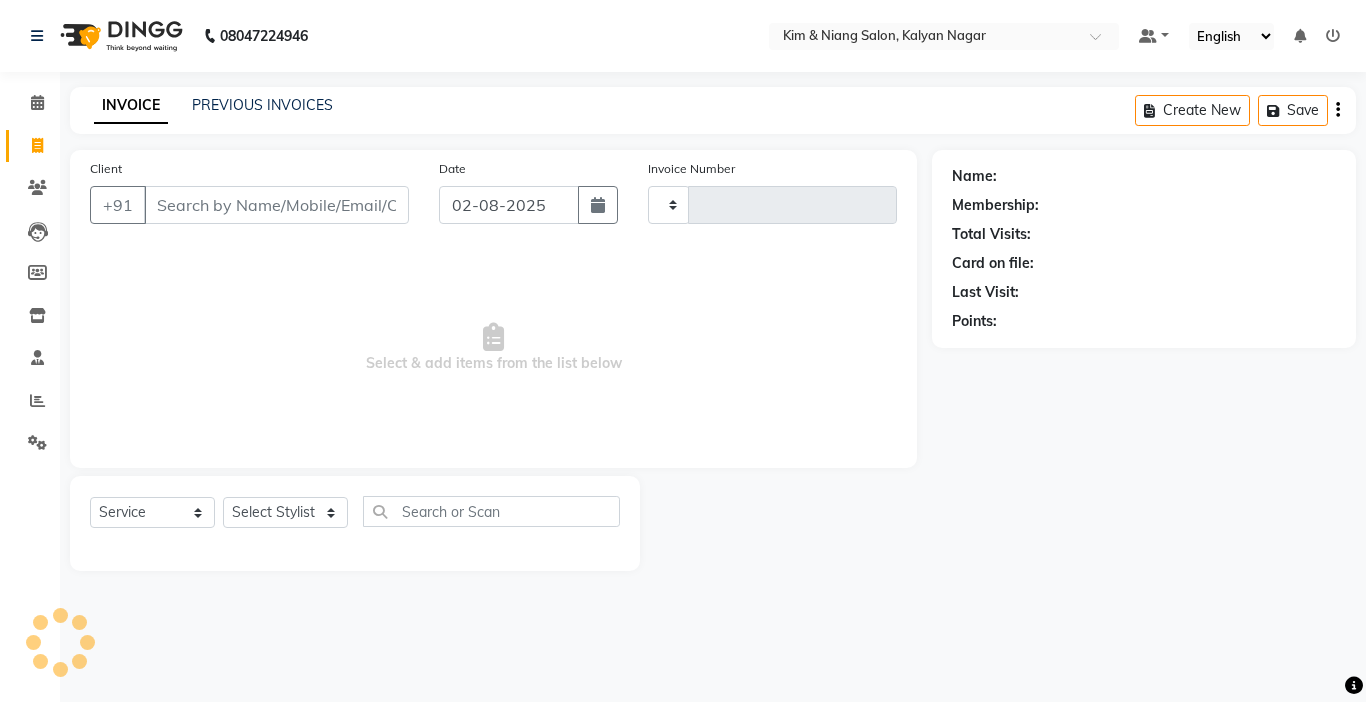 type on "0941" 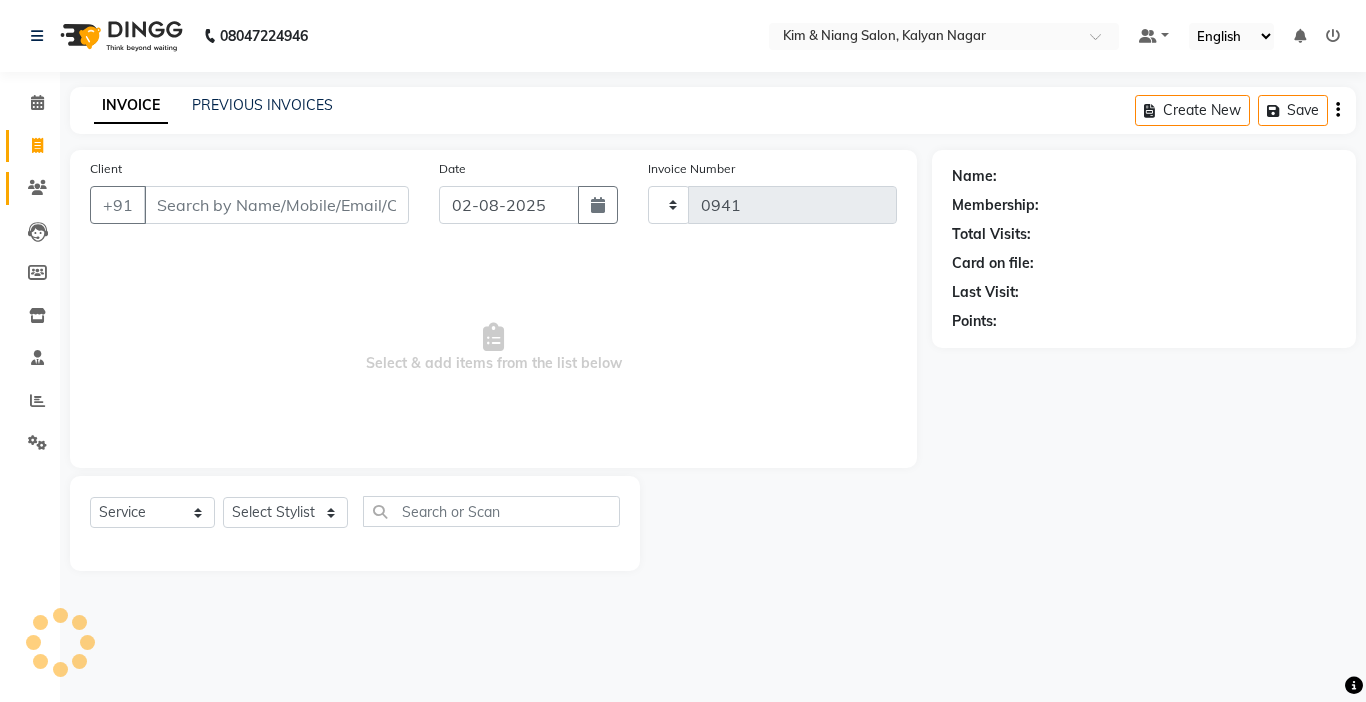select on "7750" 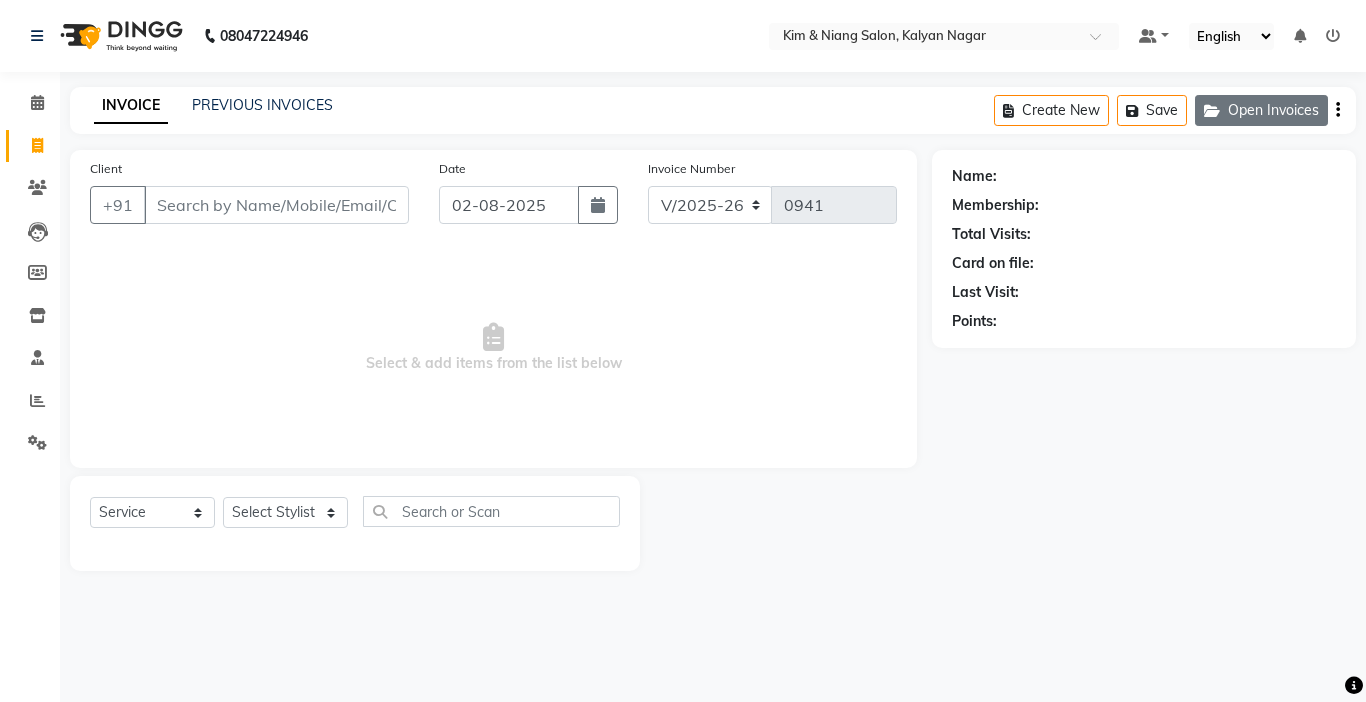 click on "Open Invoices" 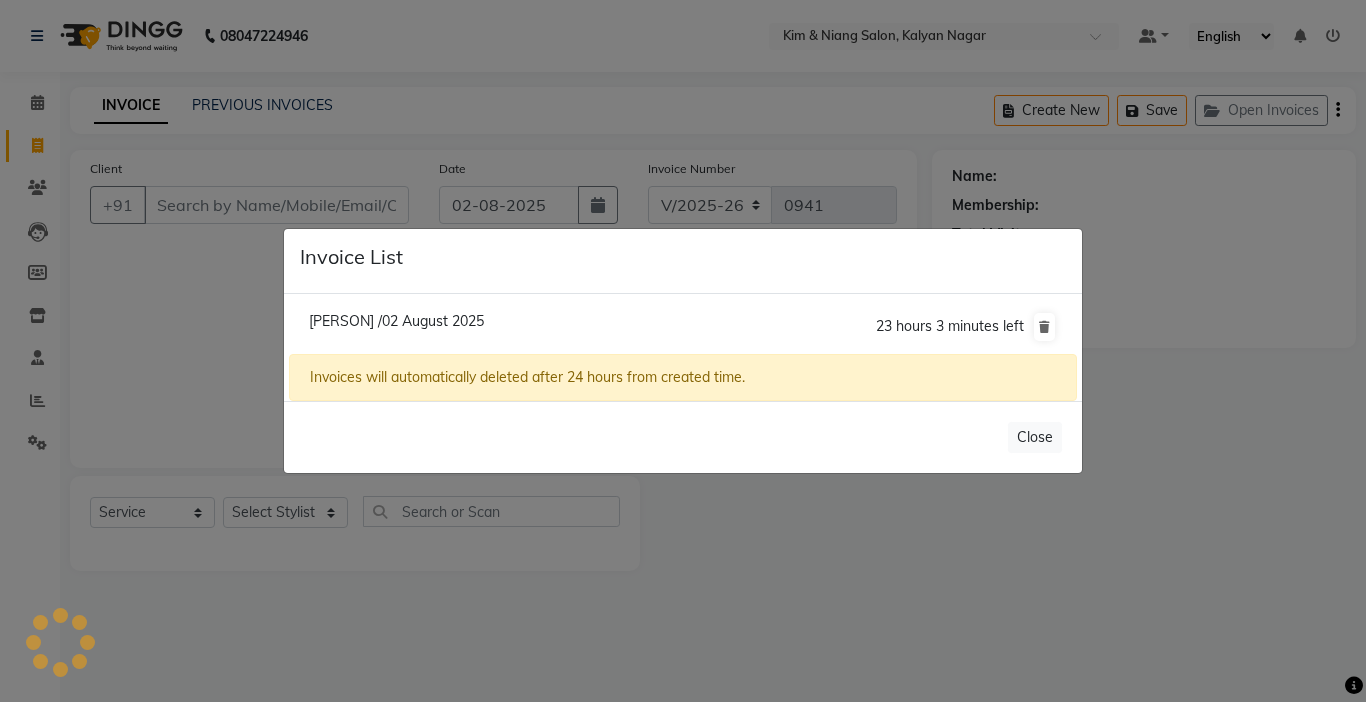 click on "[PERSON] /02 August 2025" 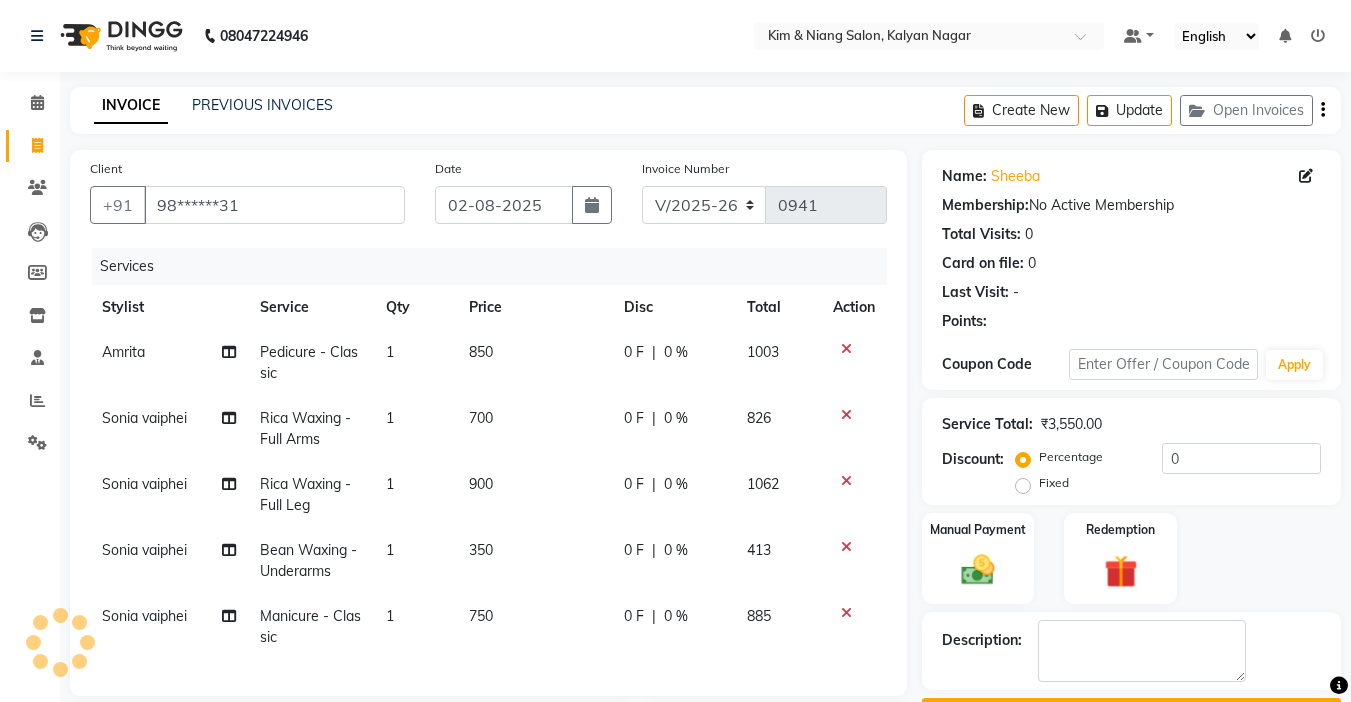 scroll, scrollTop: 300, scrollLeft: 0, axis: vertical 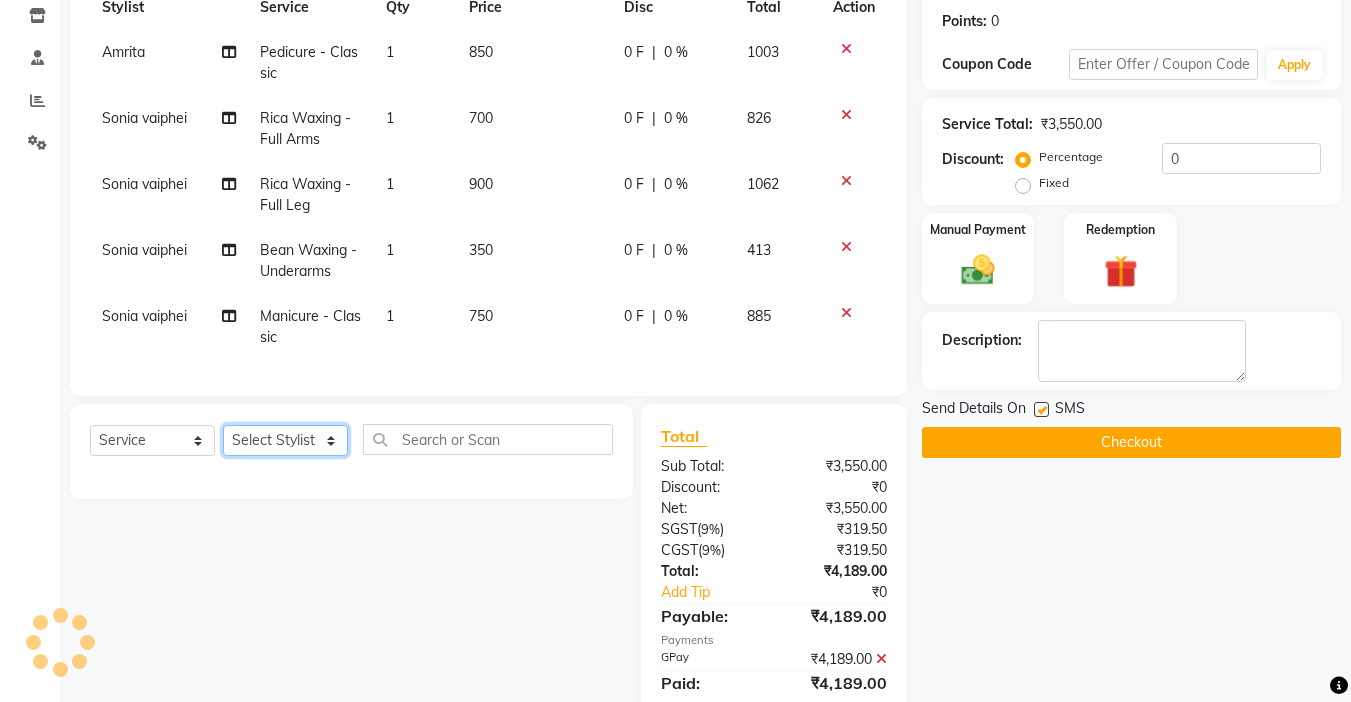 click on "Select Stylist [PERSON] [PERSON] [PERSON] [PERSON] [PERSON] [PERSON] [PERSON] [PERSON] [PERSON] [PERSON] [PERSON] [PERSON] [PERSON] [PERSON] [PERSON] [PERSON] [PERSON] .mynlyanSonangaihte [PERSON]" 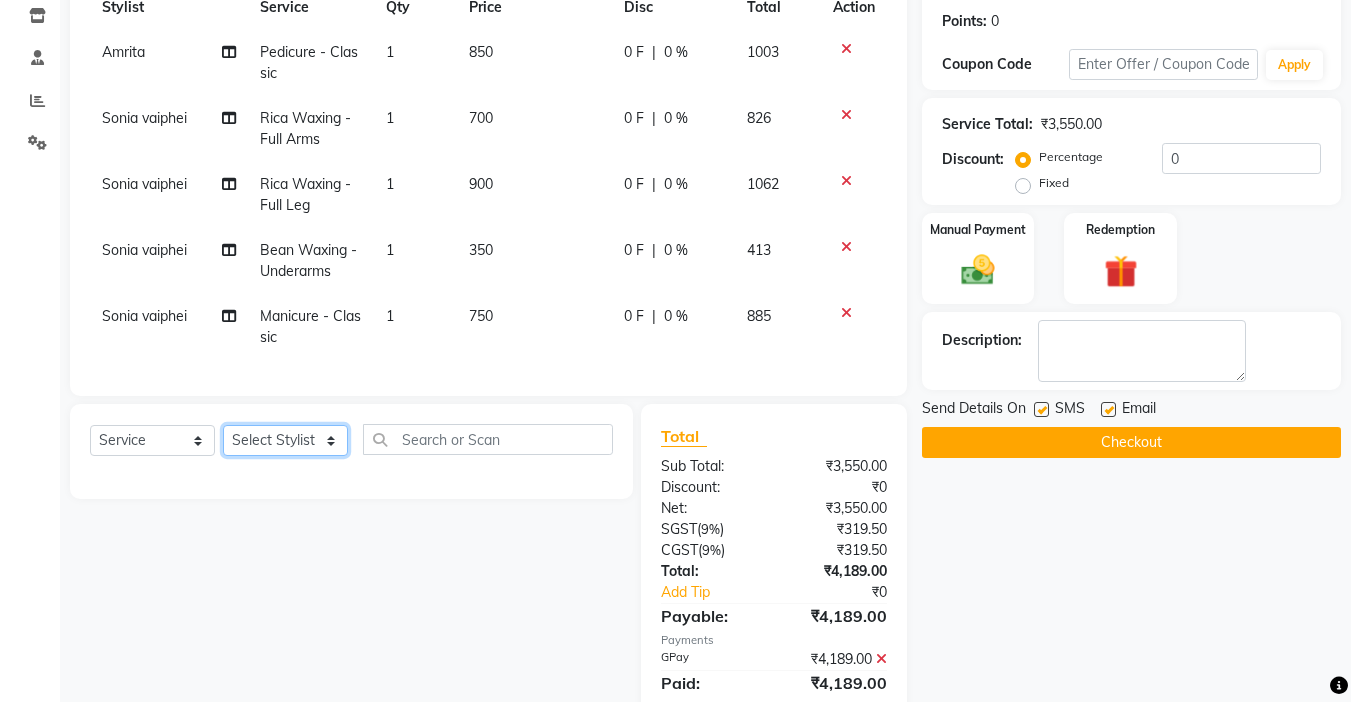 select on "83049" 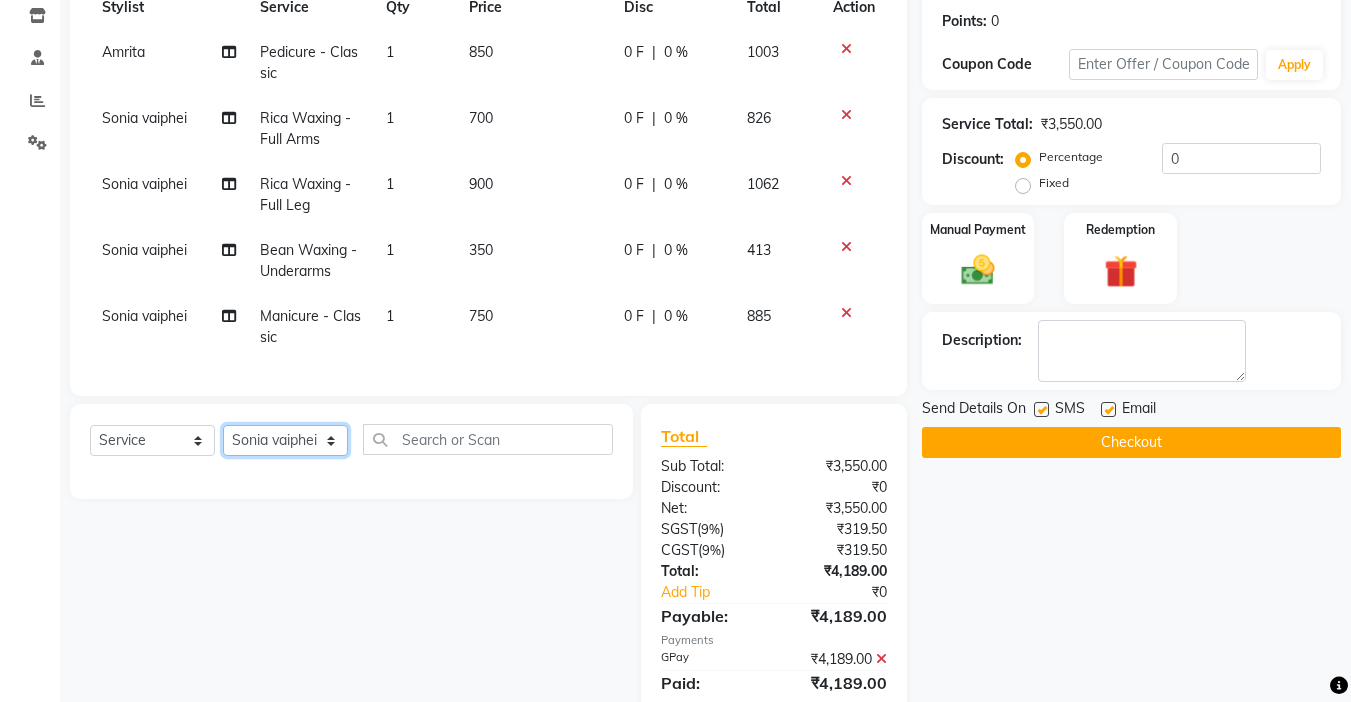 click on "Select Stylist [PERSON] [PERSON] [PERSON] [PERSON] [PERSON] [PERSON] [PERSON] [PERSON] [PERSON] [PERSON] [PERSON] [PERSON] [PERSON] [PERSON] [PERSON] [PERSON] [PERSON] .mynlyanSonangaihte [PERSON]" 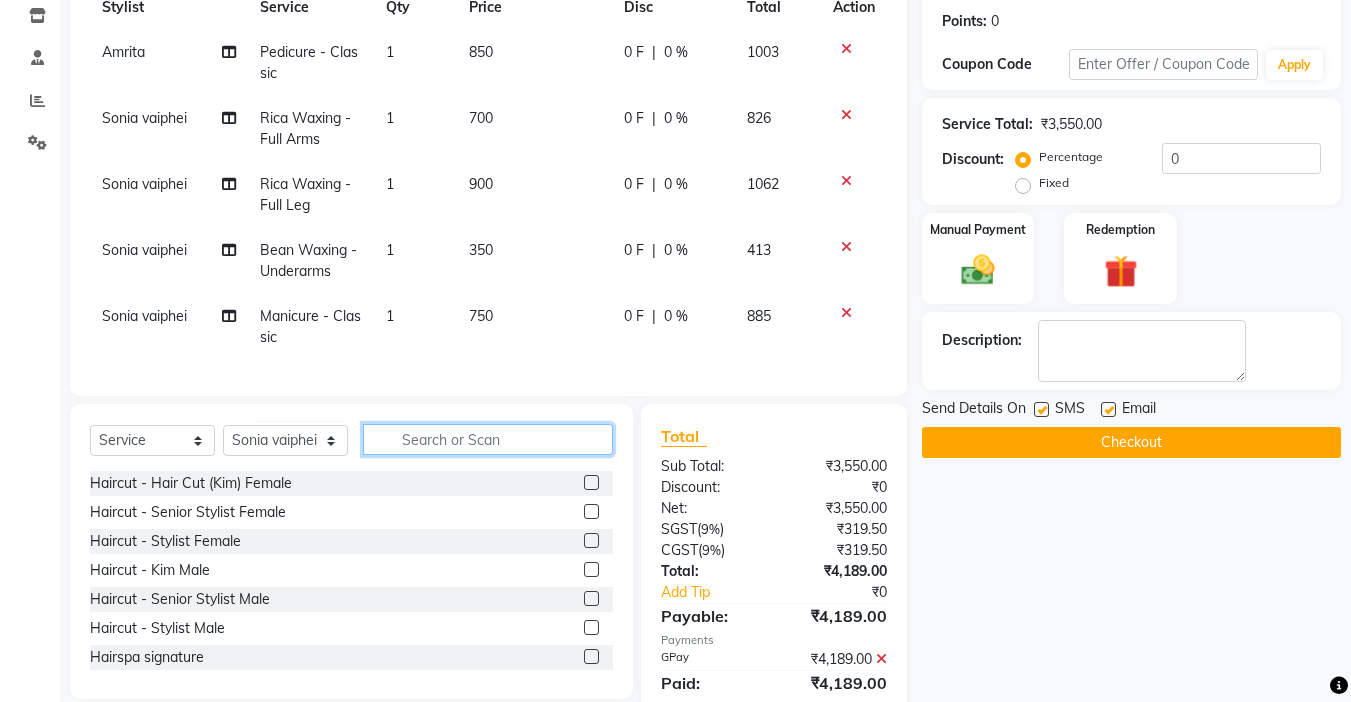 click 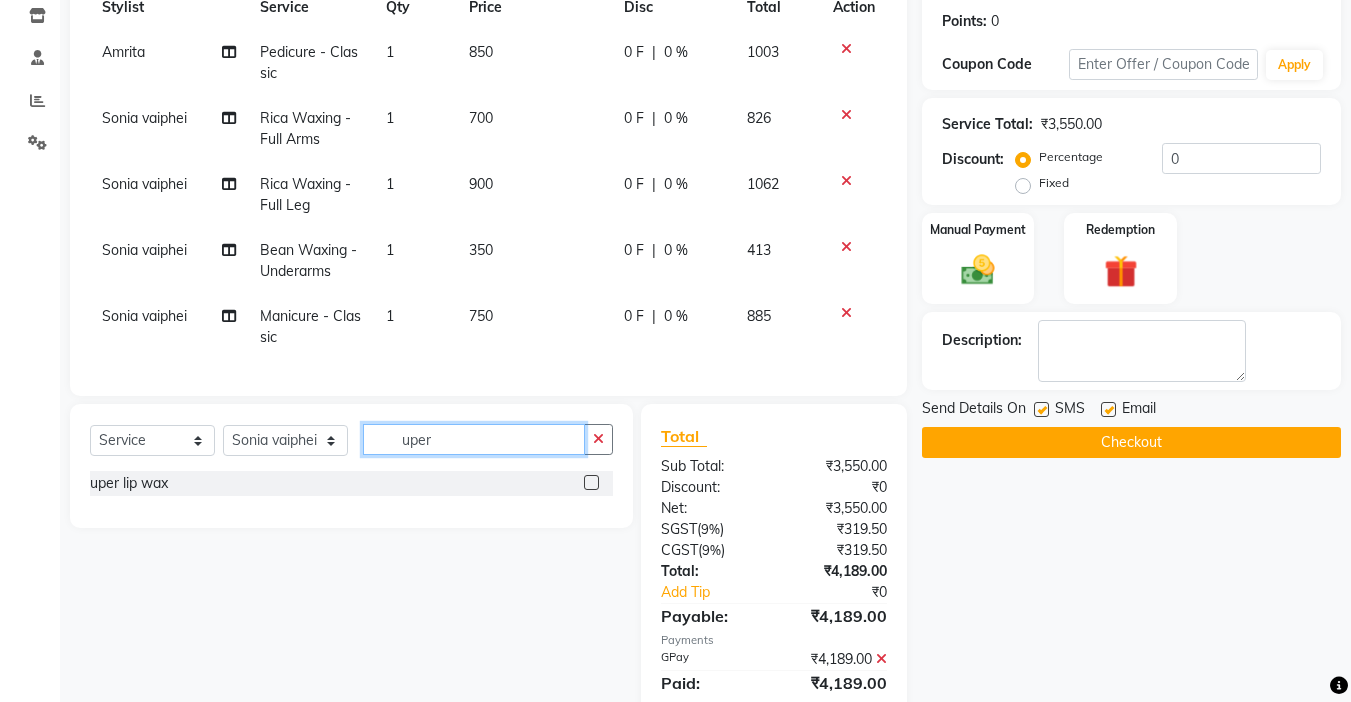 type on "uper" 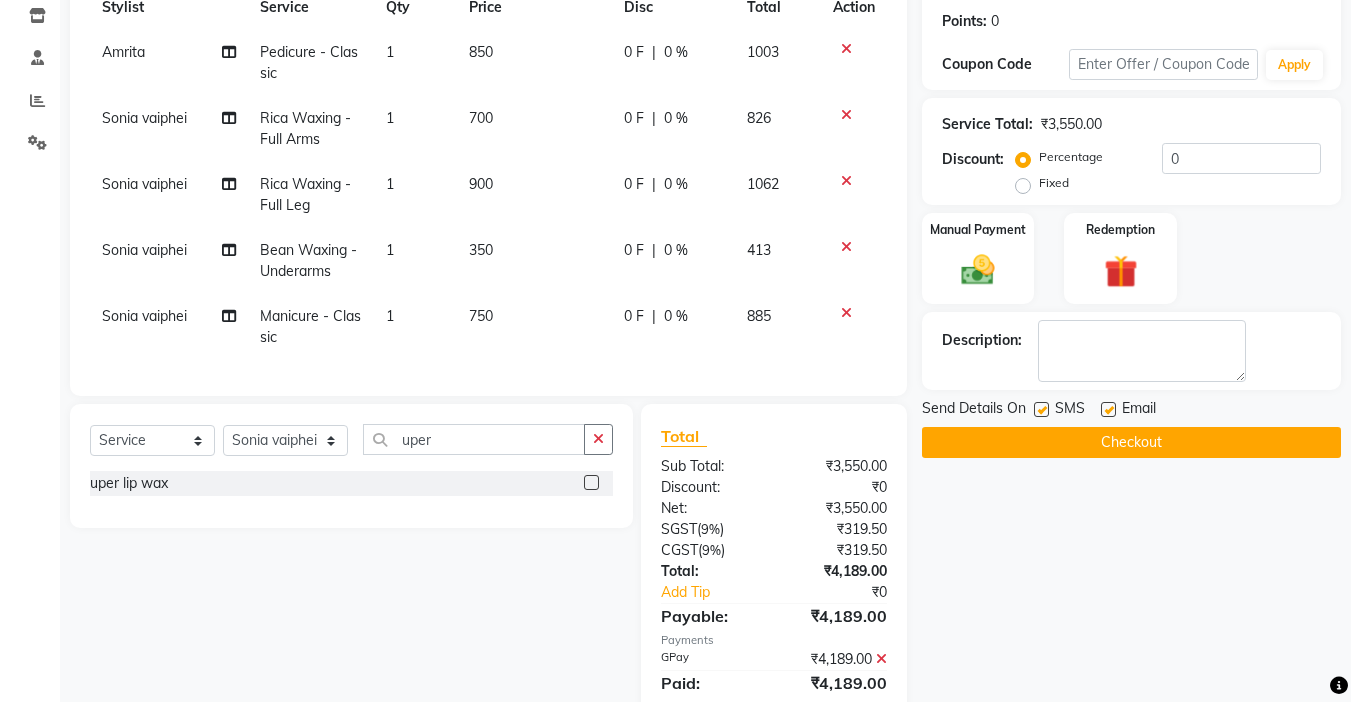 click 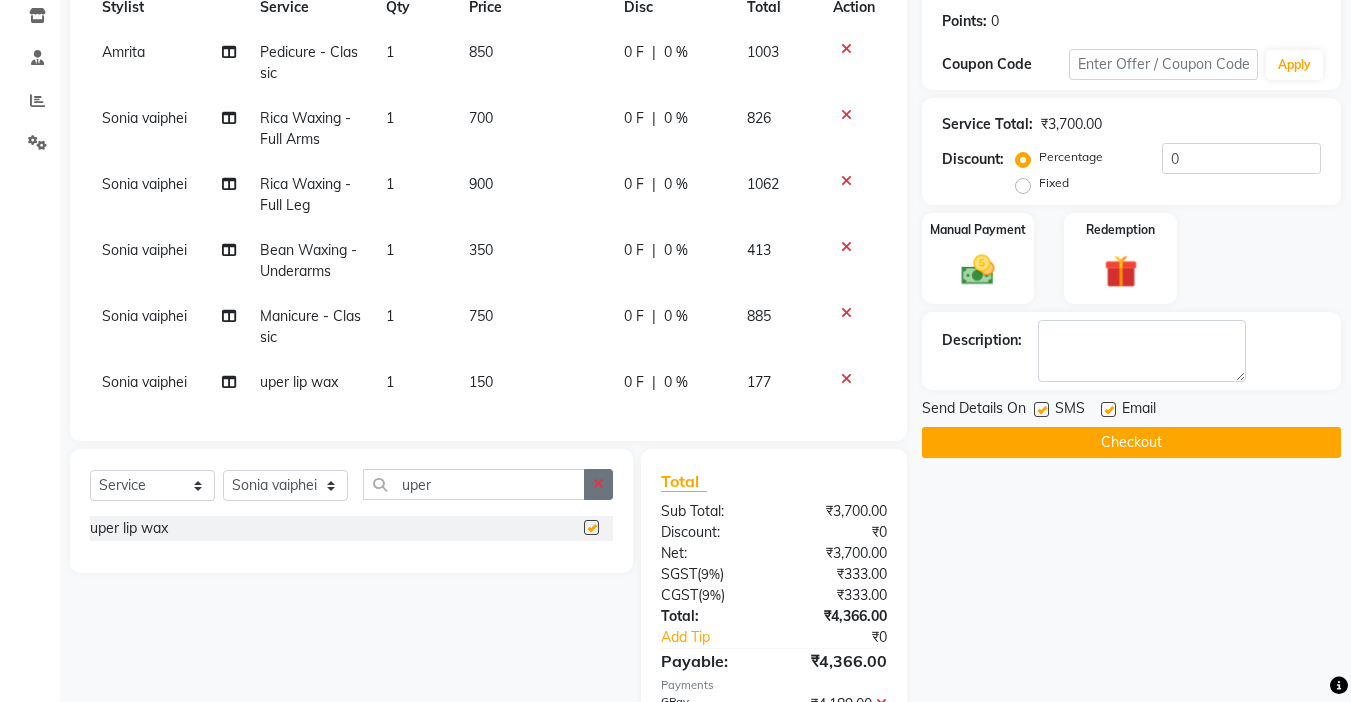 checkbox on "false" 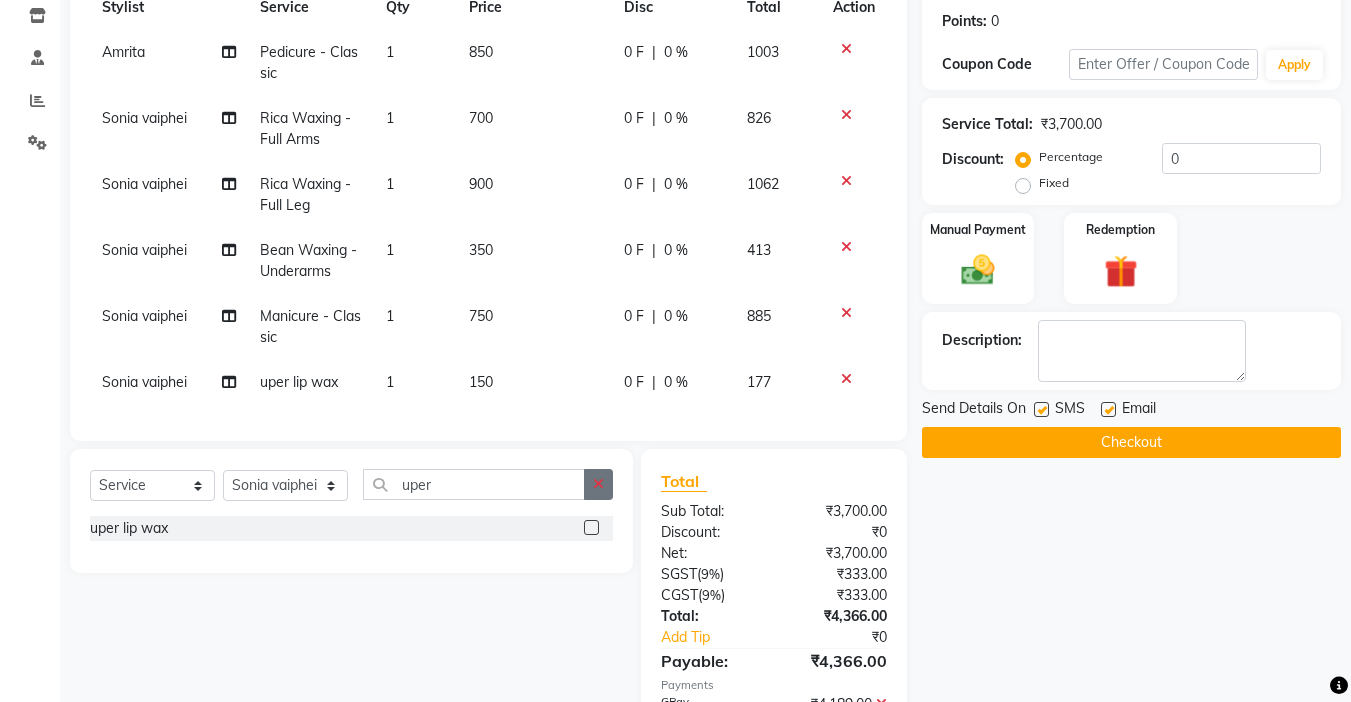 click 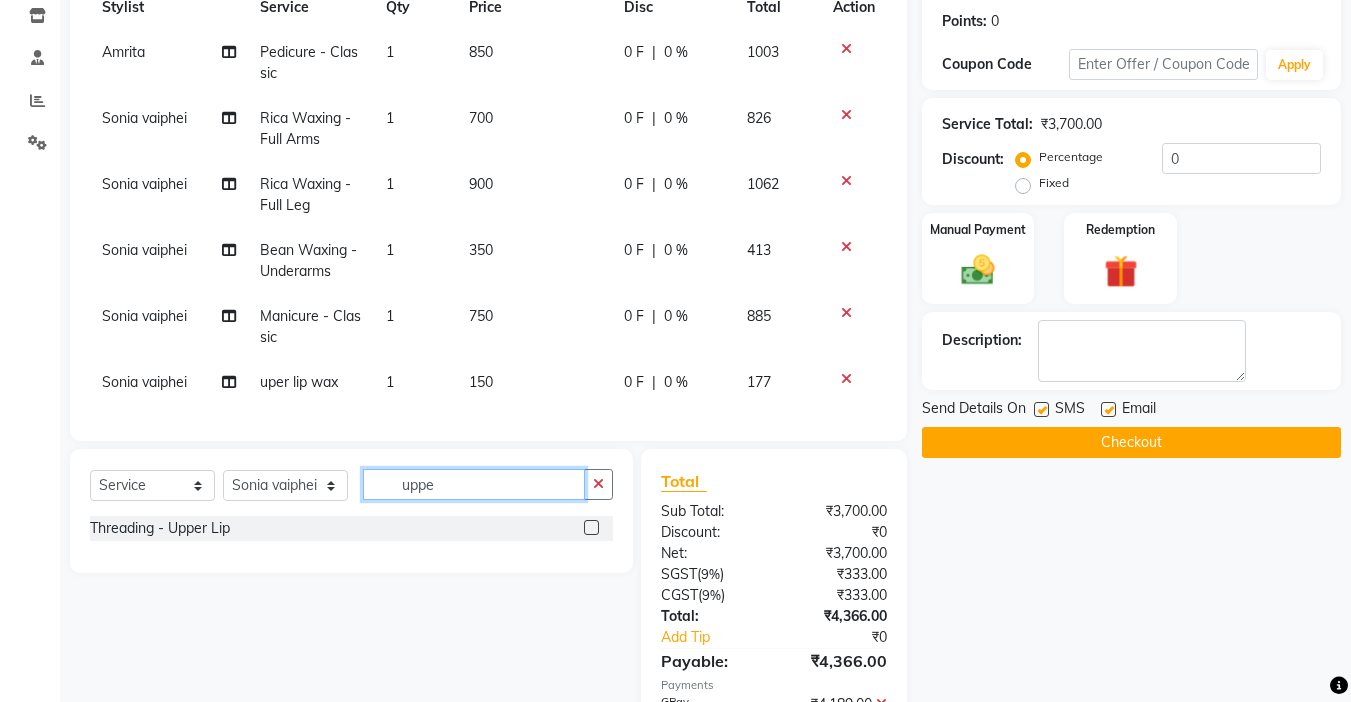 type on "uppe" 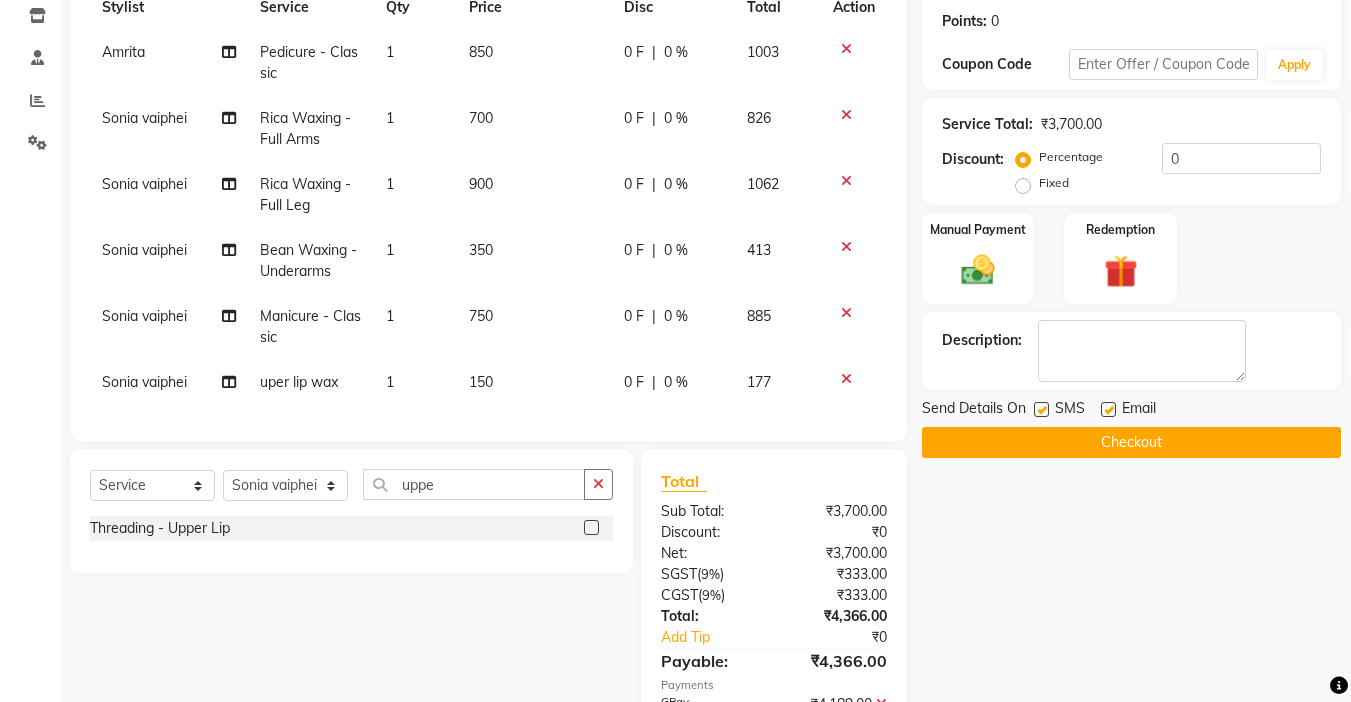 click 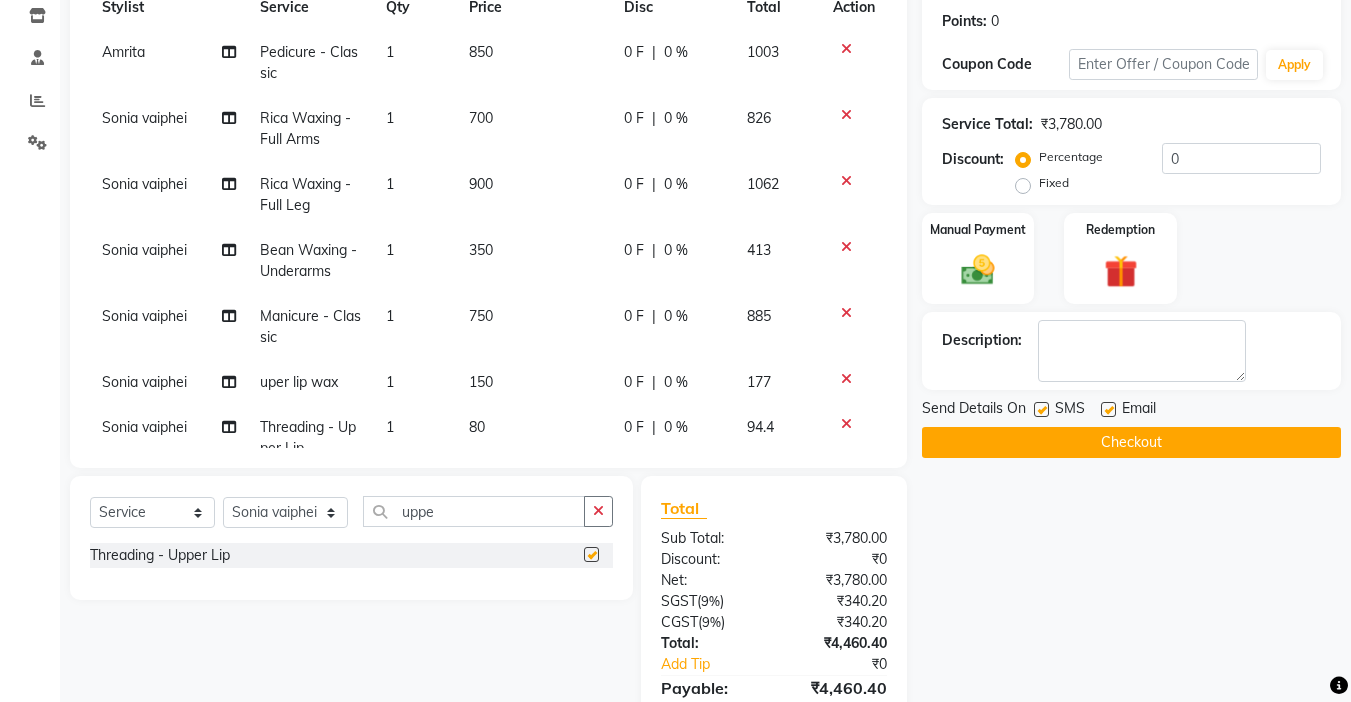 checkbox on "false" 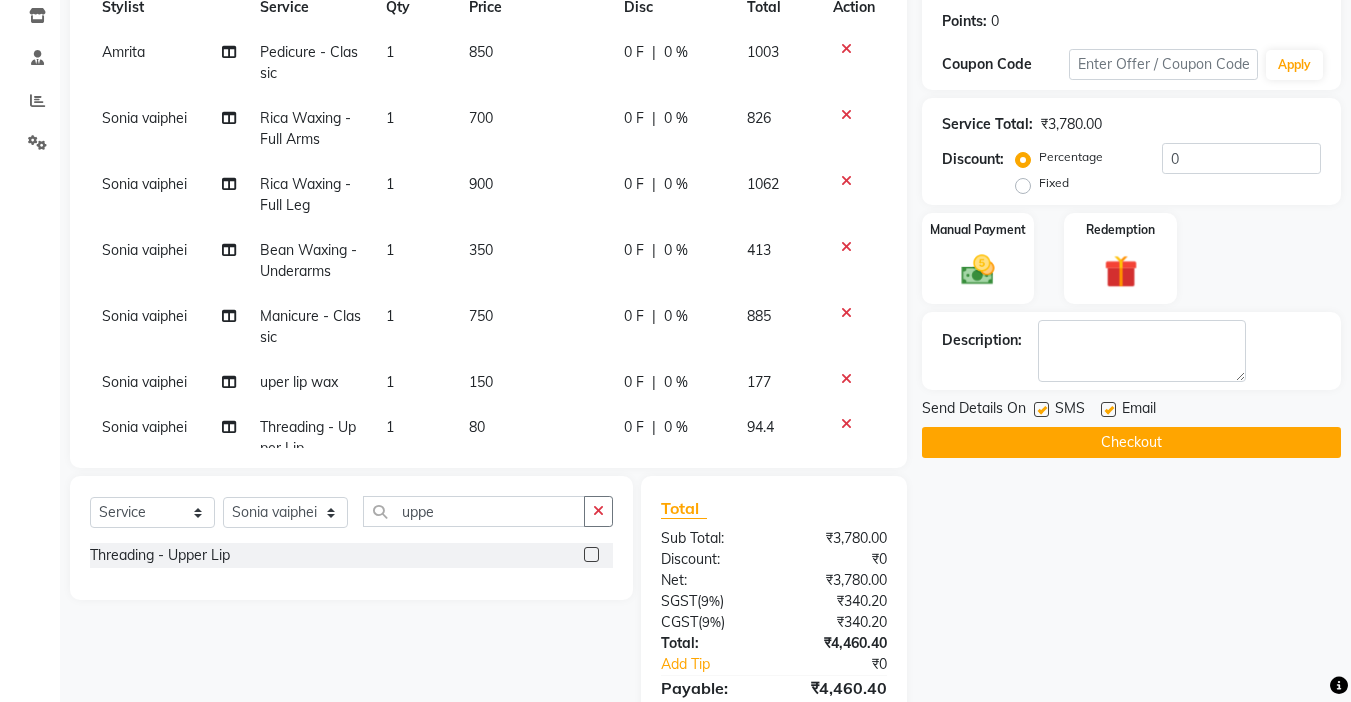click 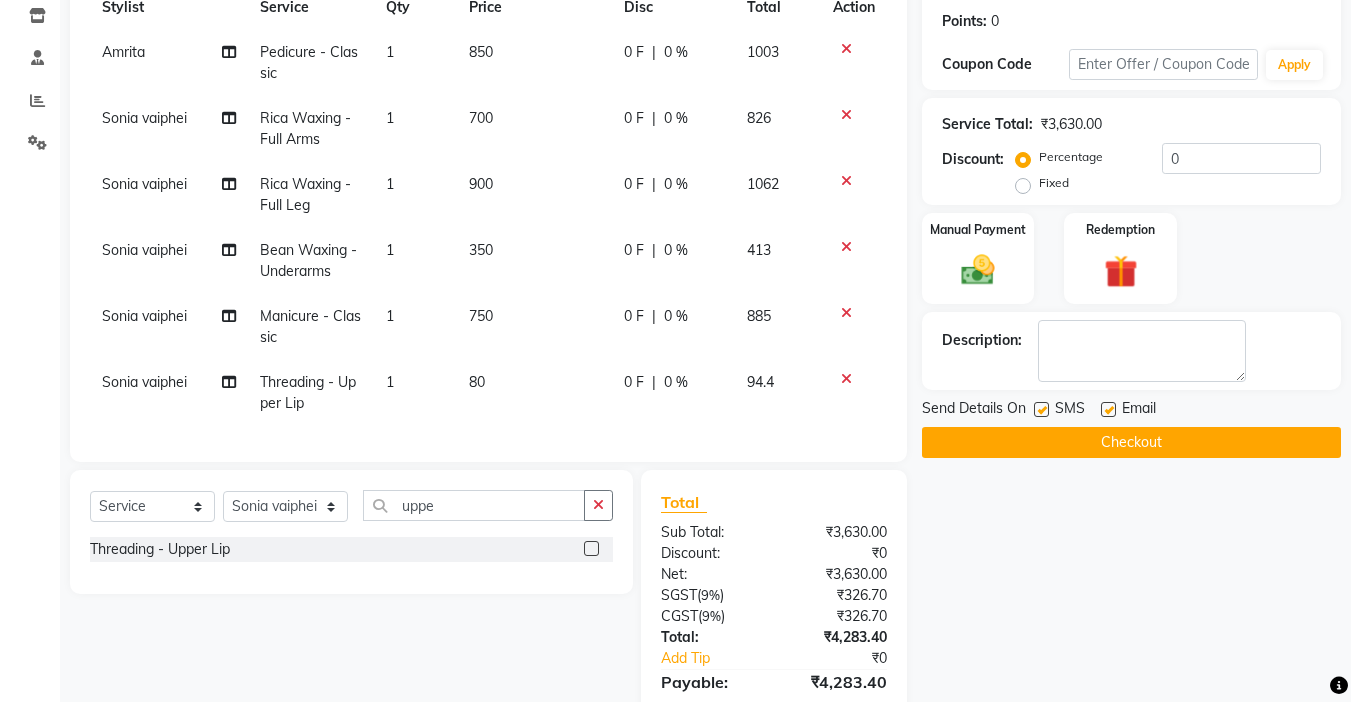 scroll, scrollTop: 0, scrollLeft: 0, axis: both 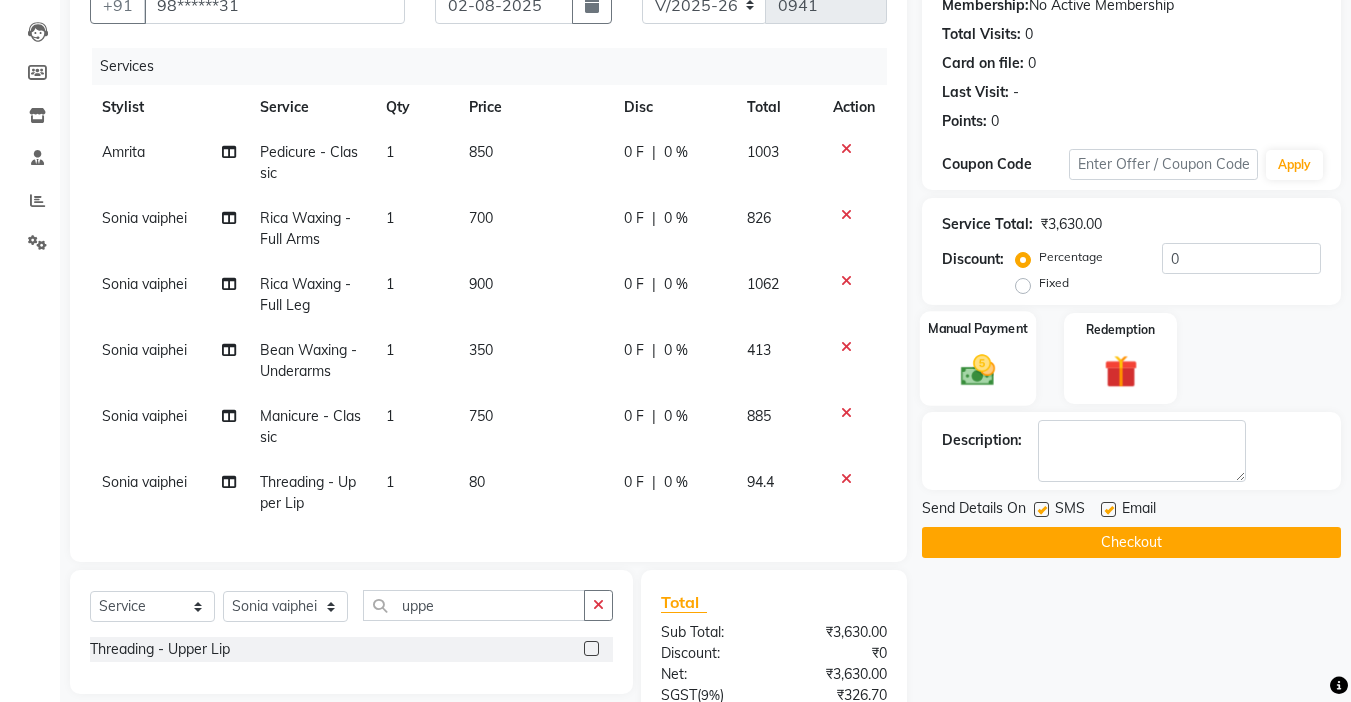 click 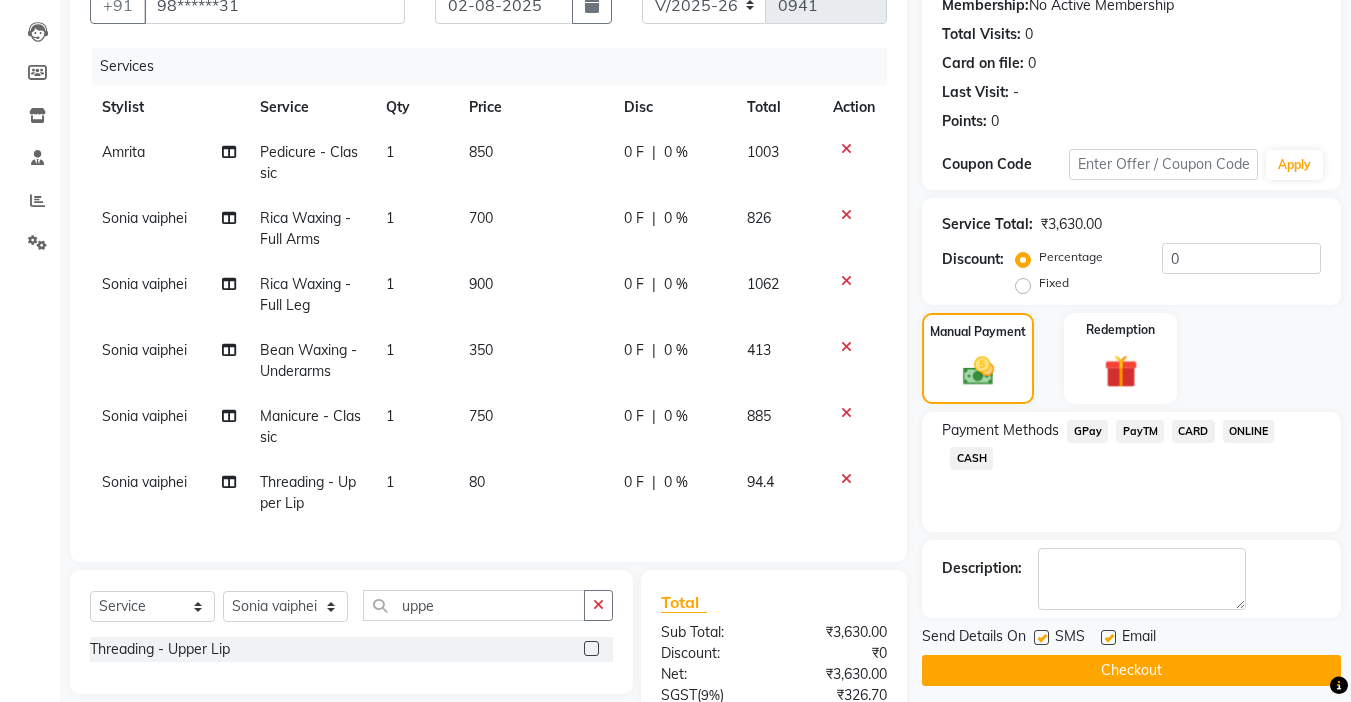 scroll, scrollTop: 0, scrollLeft: 0, axis: both 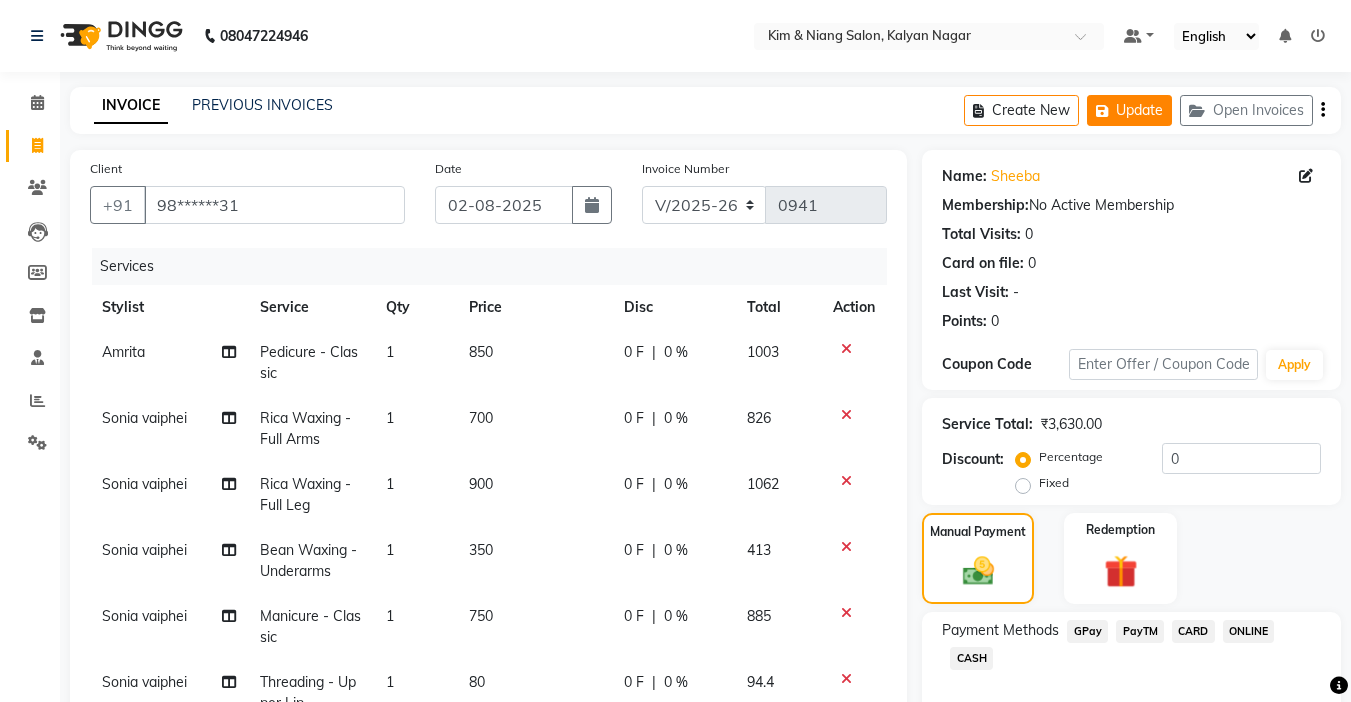 click on "Update" 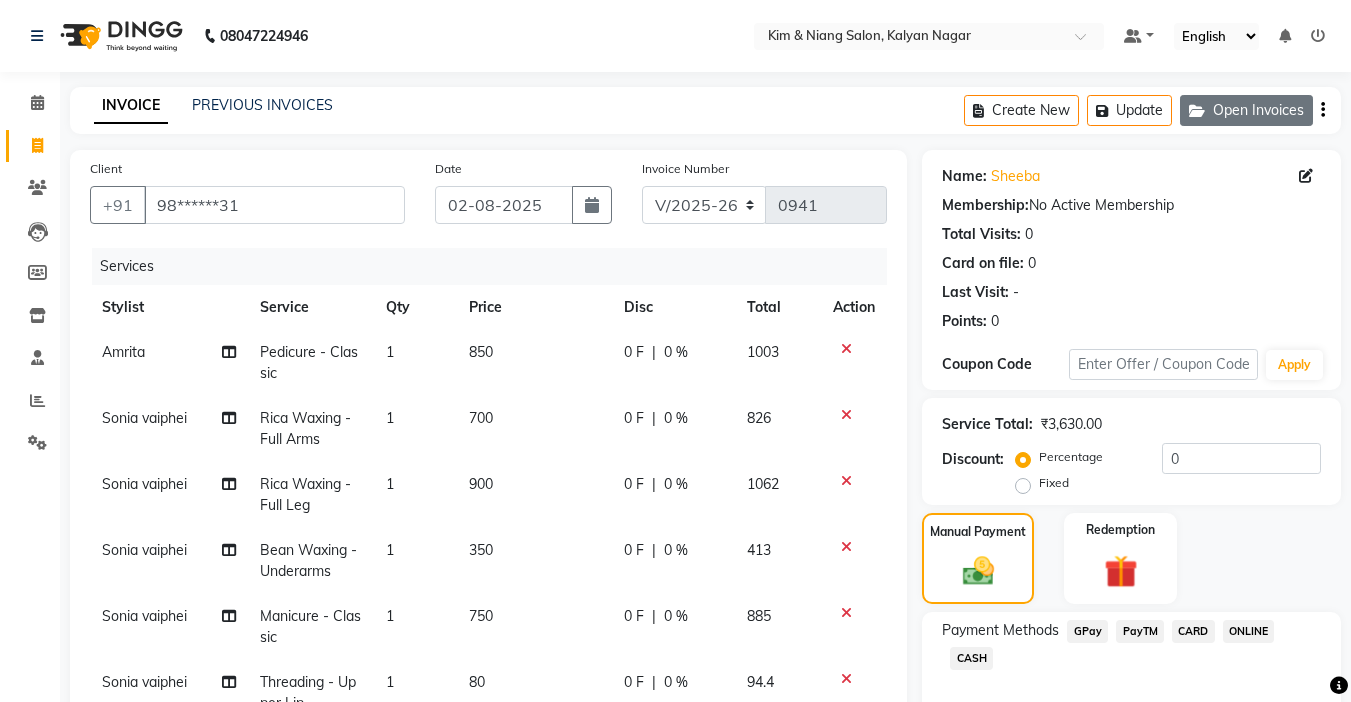 click on "Open Invoices" 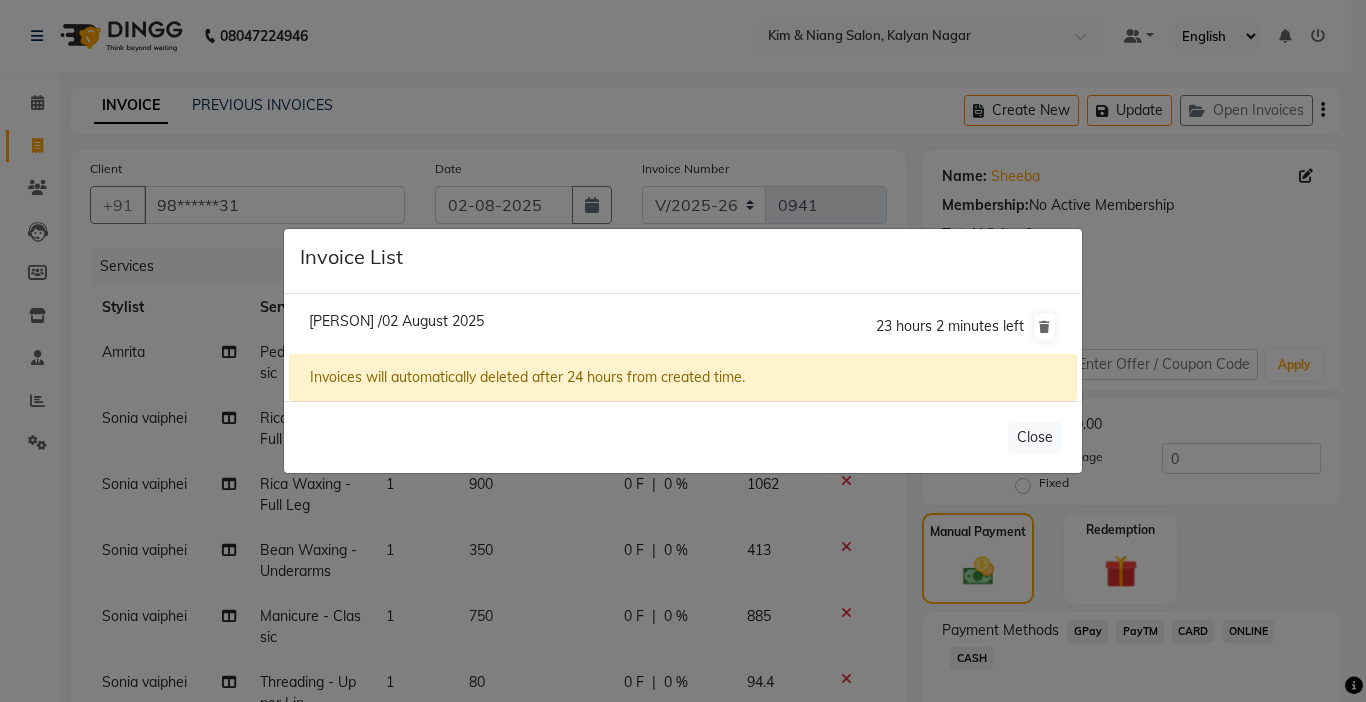 click on "Invoice List  Sheeba /02 August 2025  23 hours 2 minutes left  Invoices will automatically deleted after 24 hours from created time.   Close" 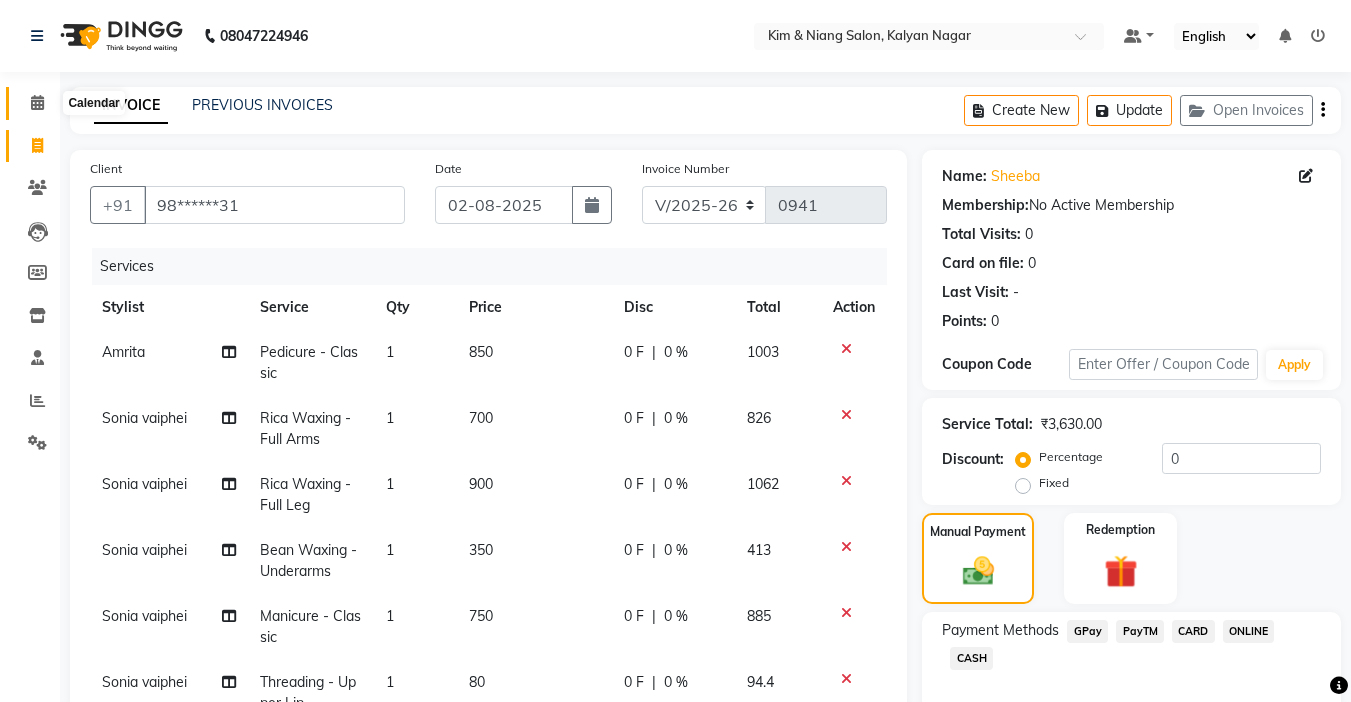 click 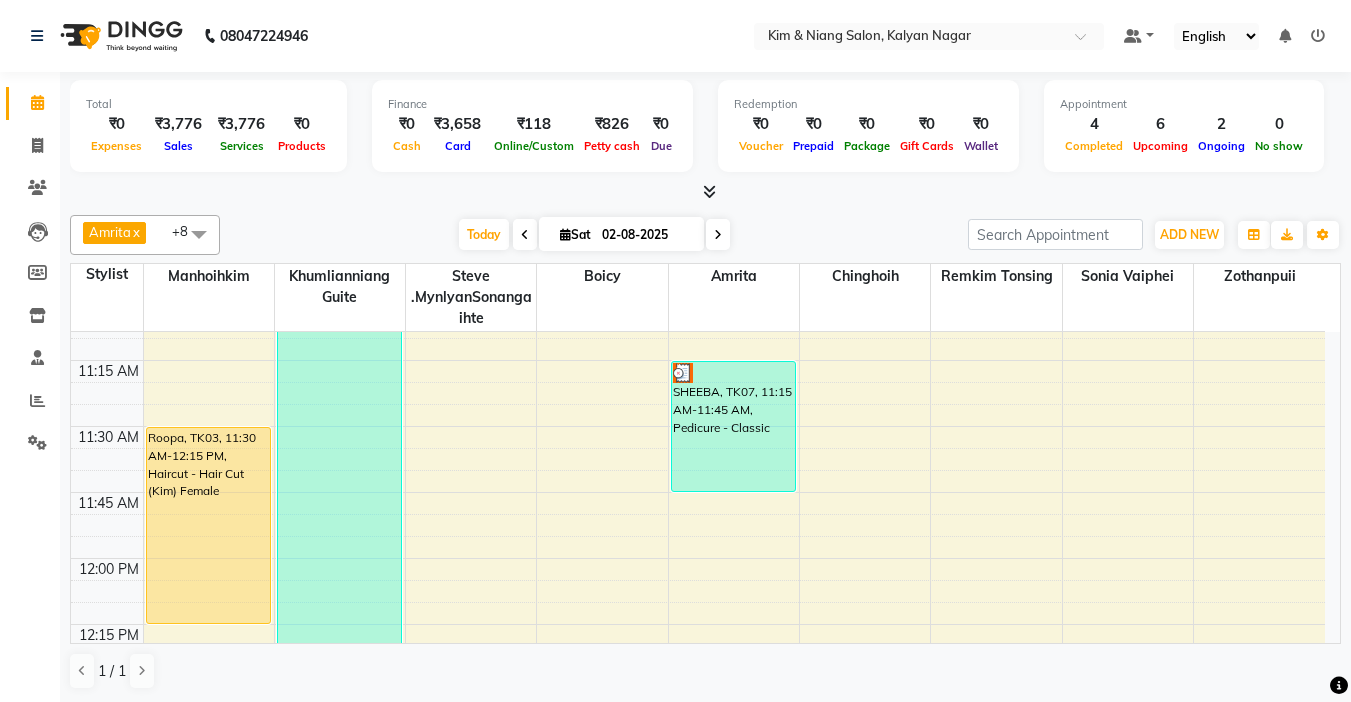 scroll, scrollTop: 600, scrollLeft: 0, axis: vertical 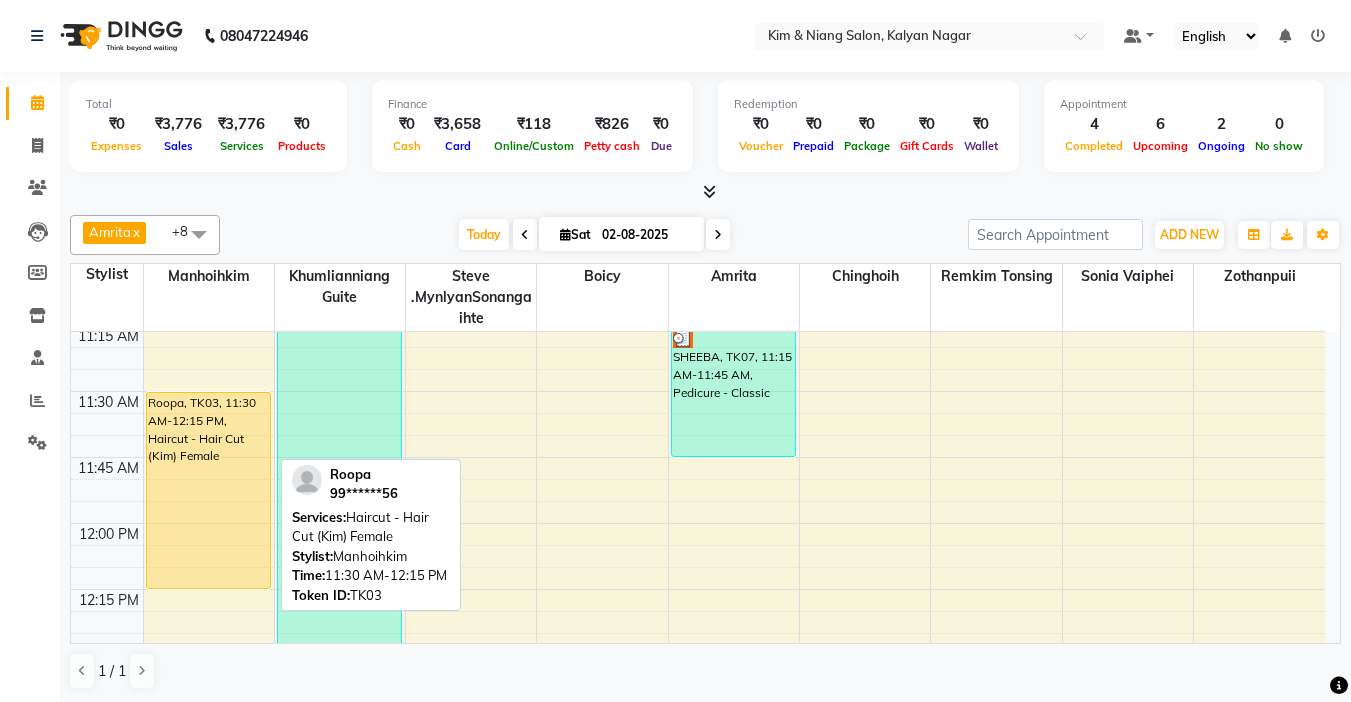click on "Roopa, TK03, 11:30 AM-12:15 PM, Haircut - Hair Cut (Kim) Female" at bounding box center [208, 490] 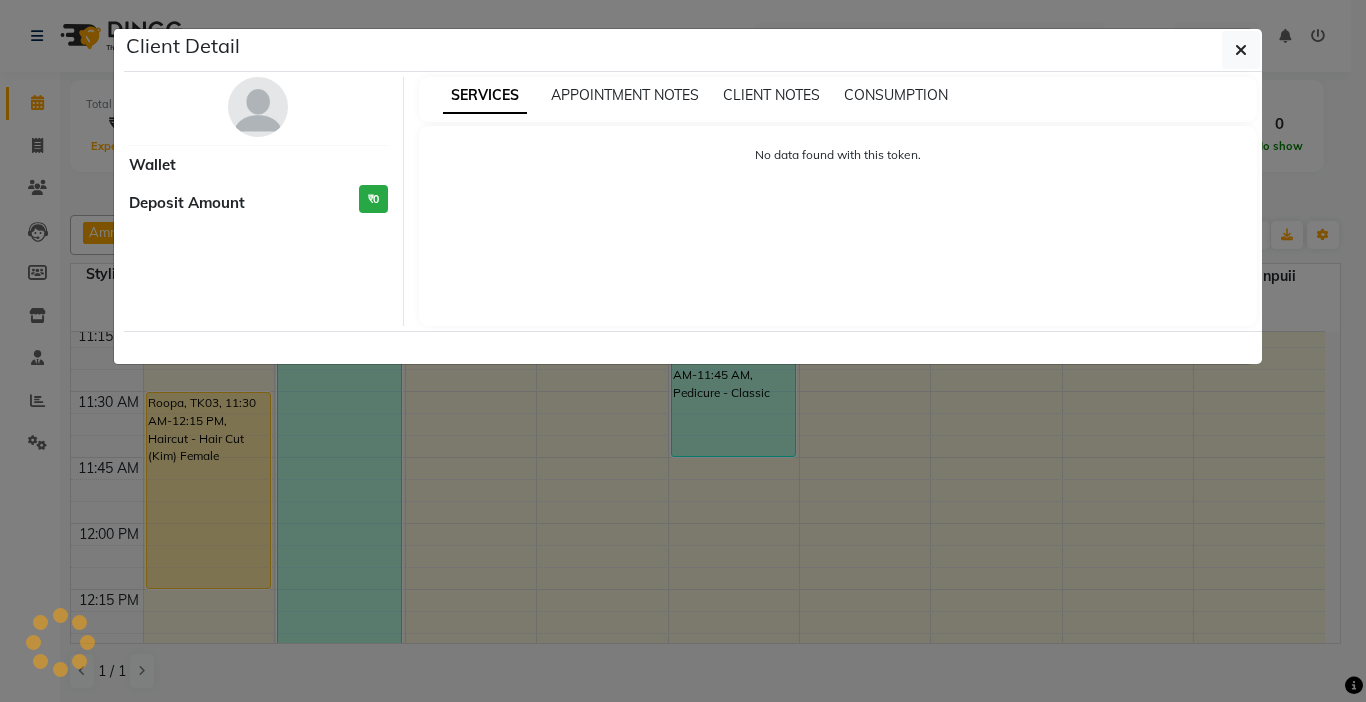 select on "1" 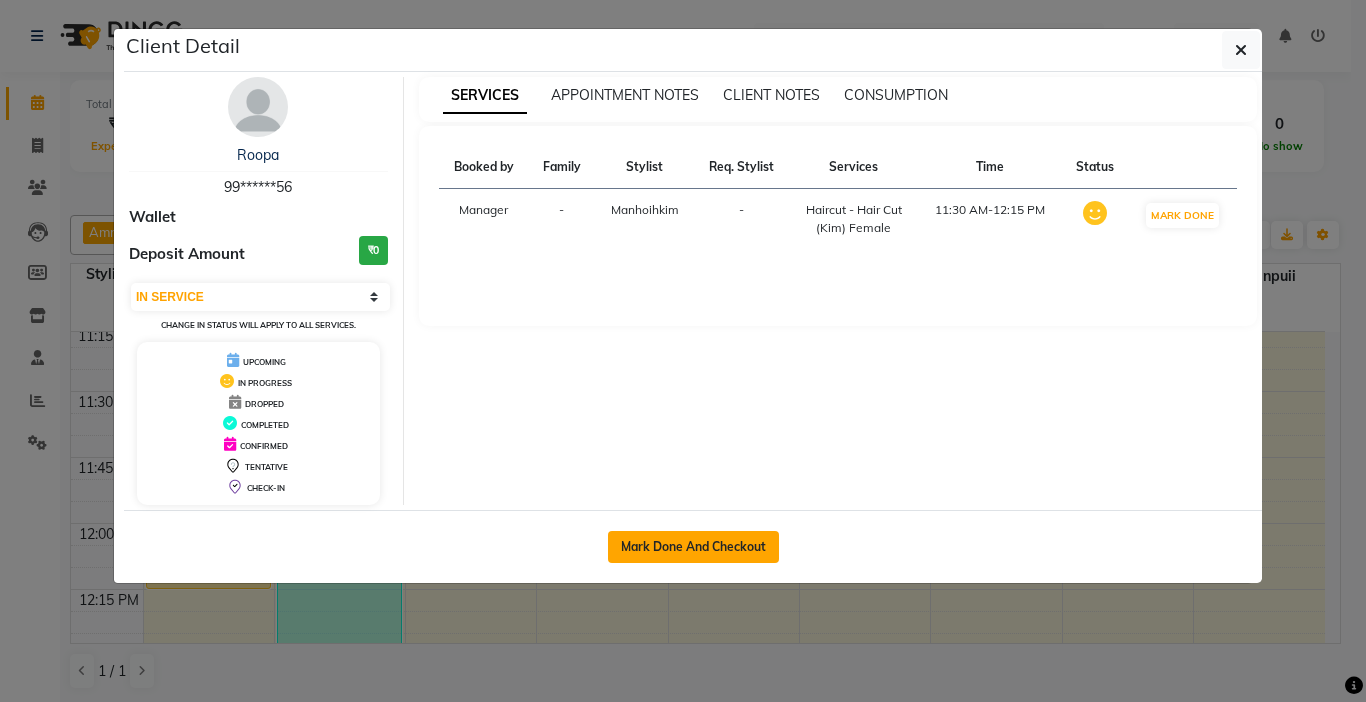 click on "Mark Done And Checkout" 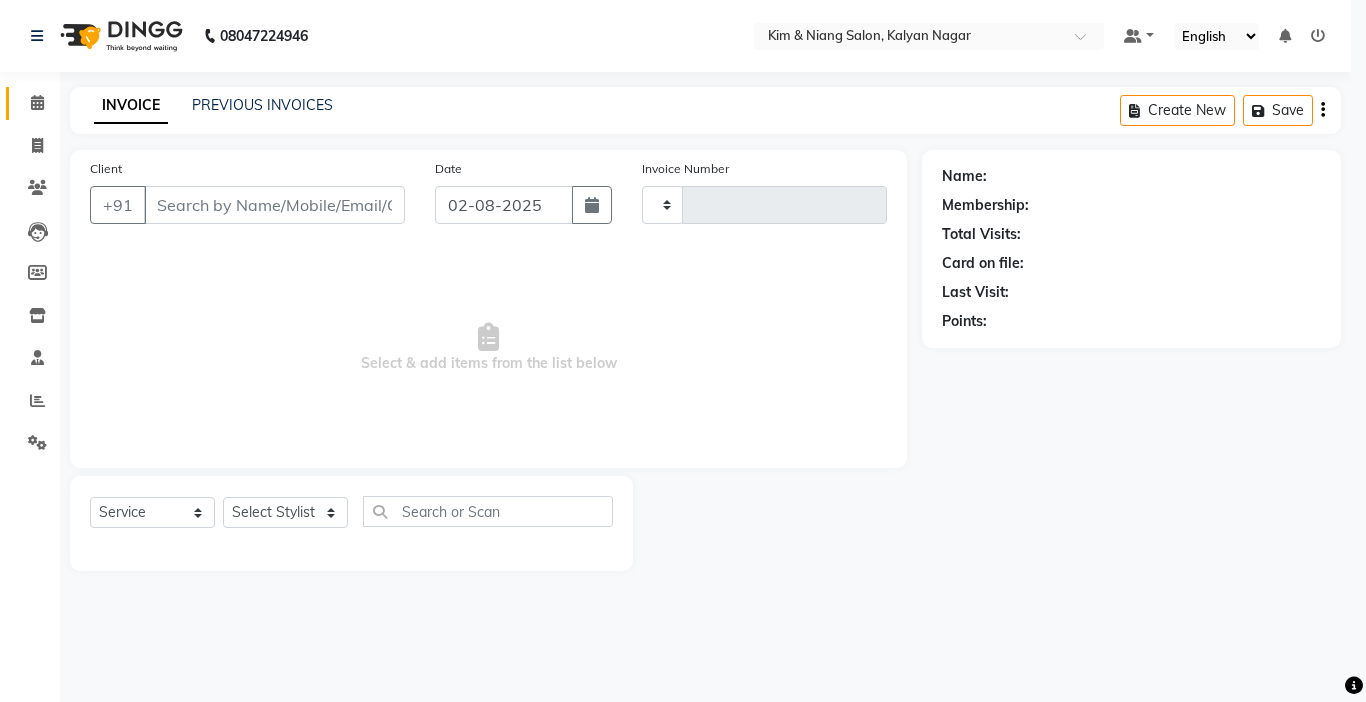 type 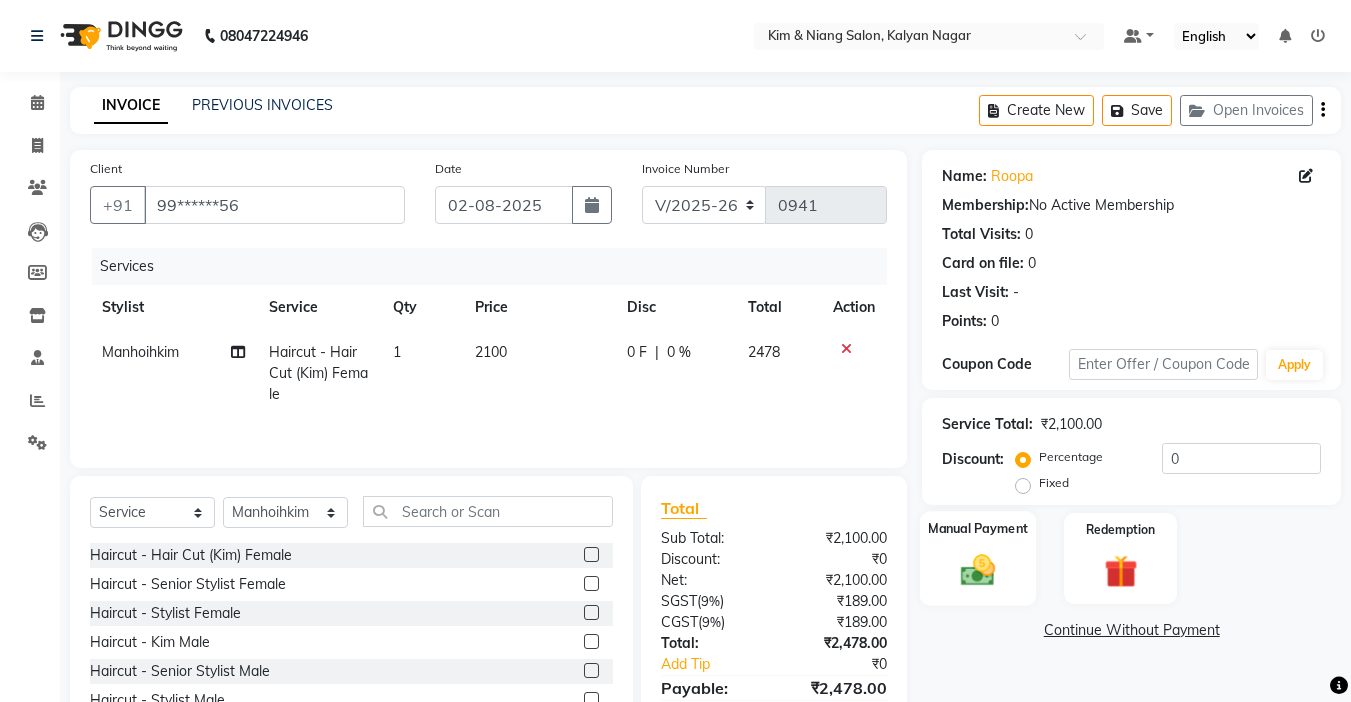 click 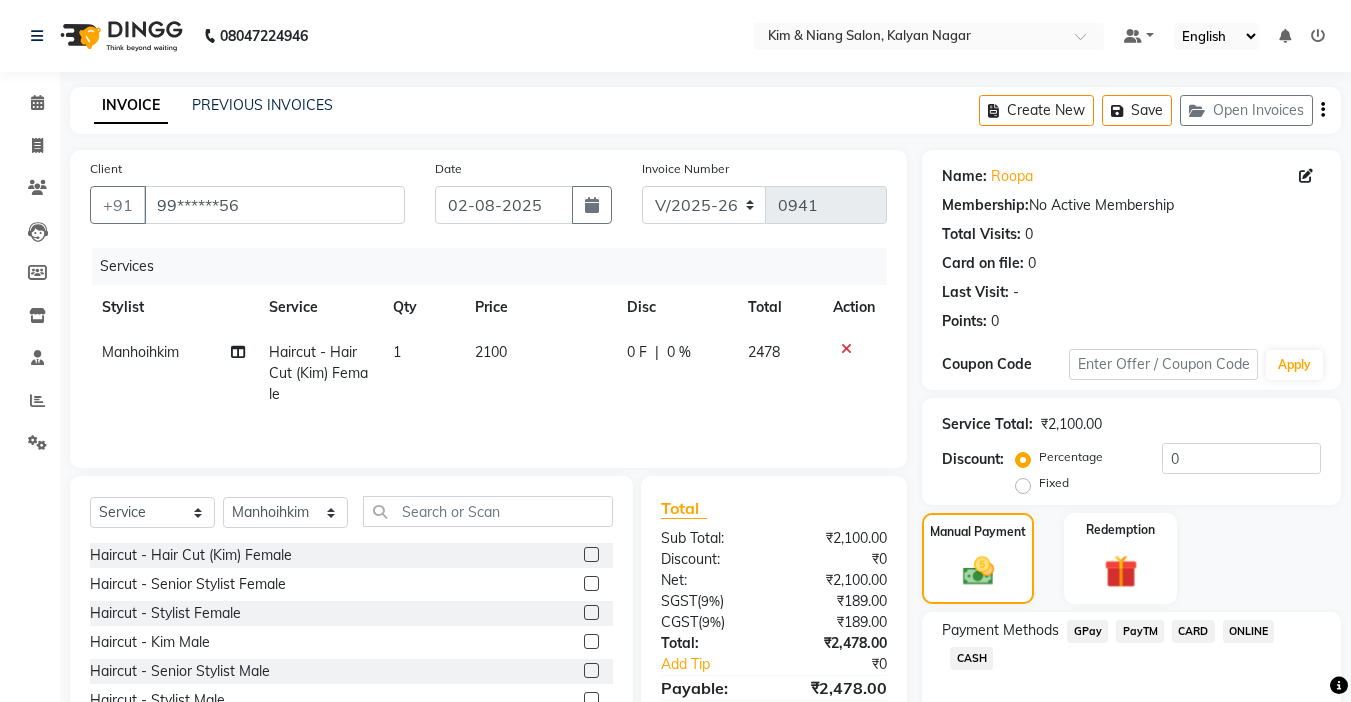 click on "GPay" 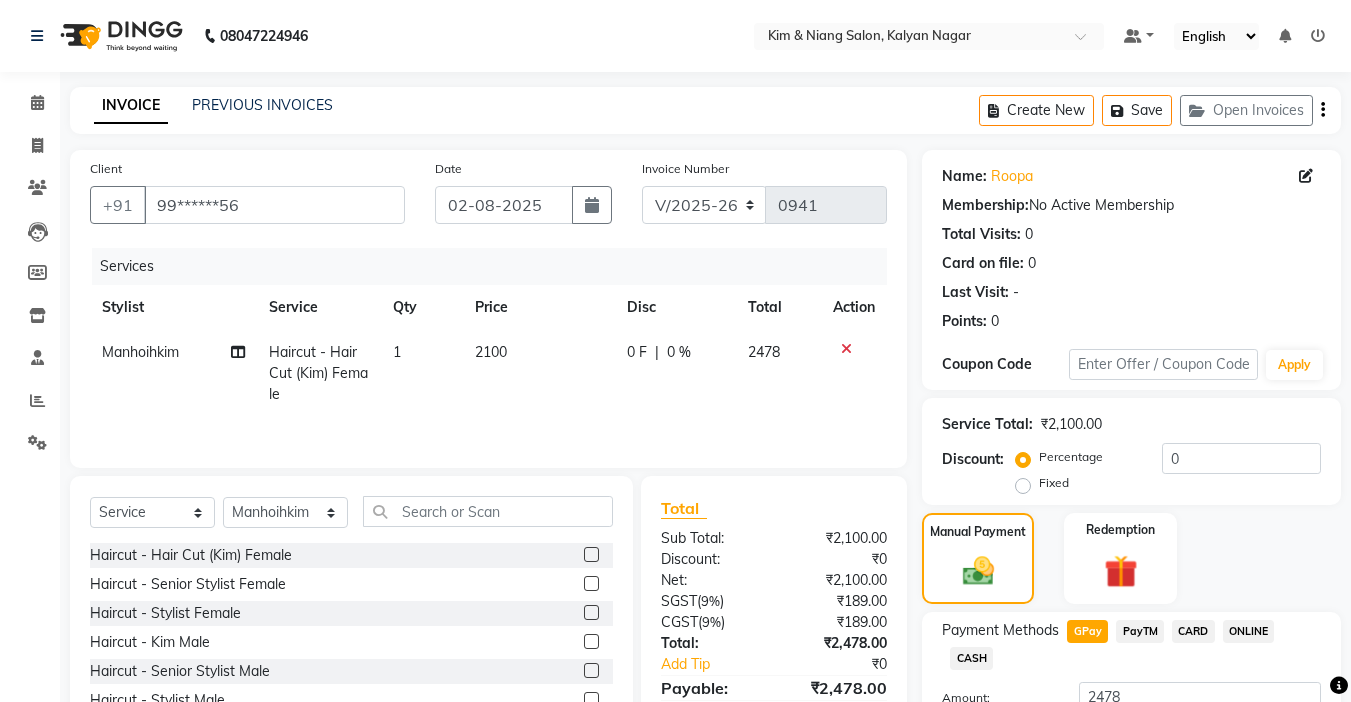 click on "Add Payment" 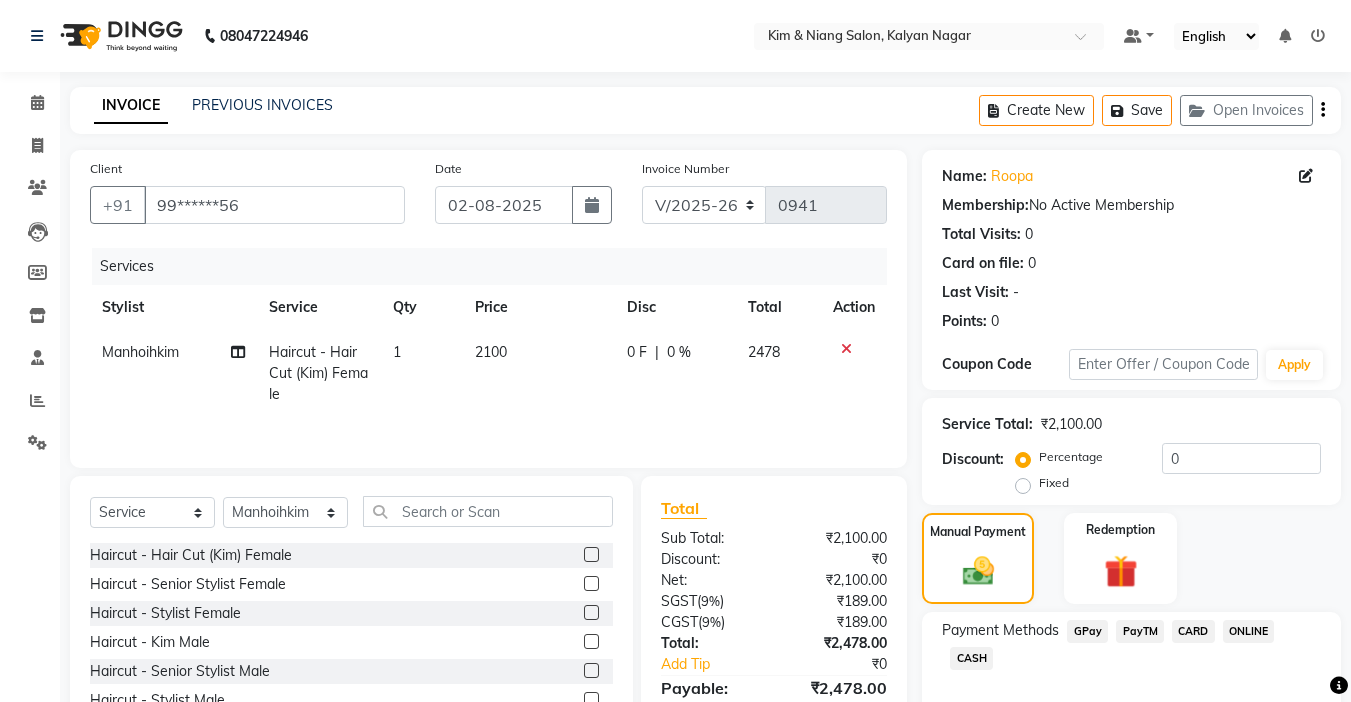 scroll, scrollTop: 157, scrollLeft: 0, axis: vertical 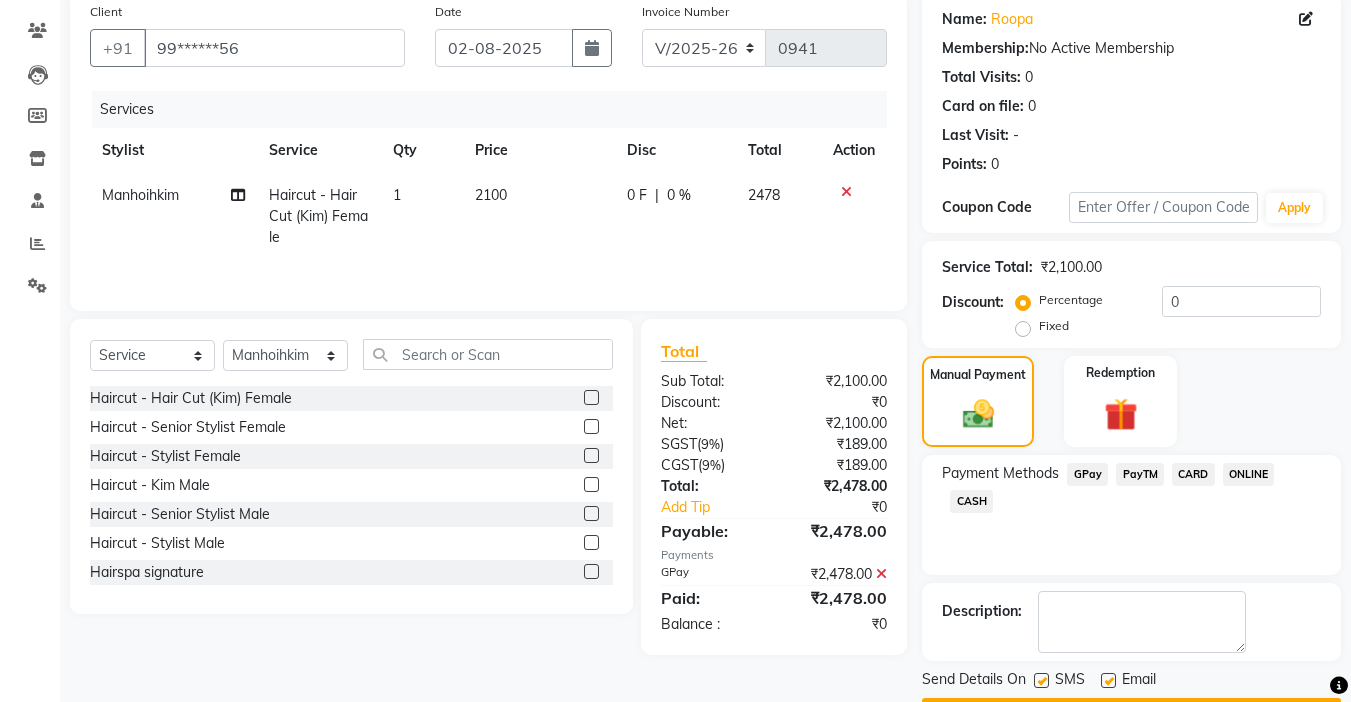 click on "Checkout" 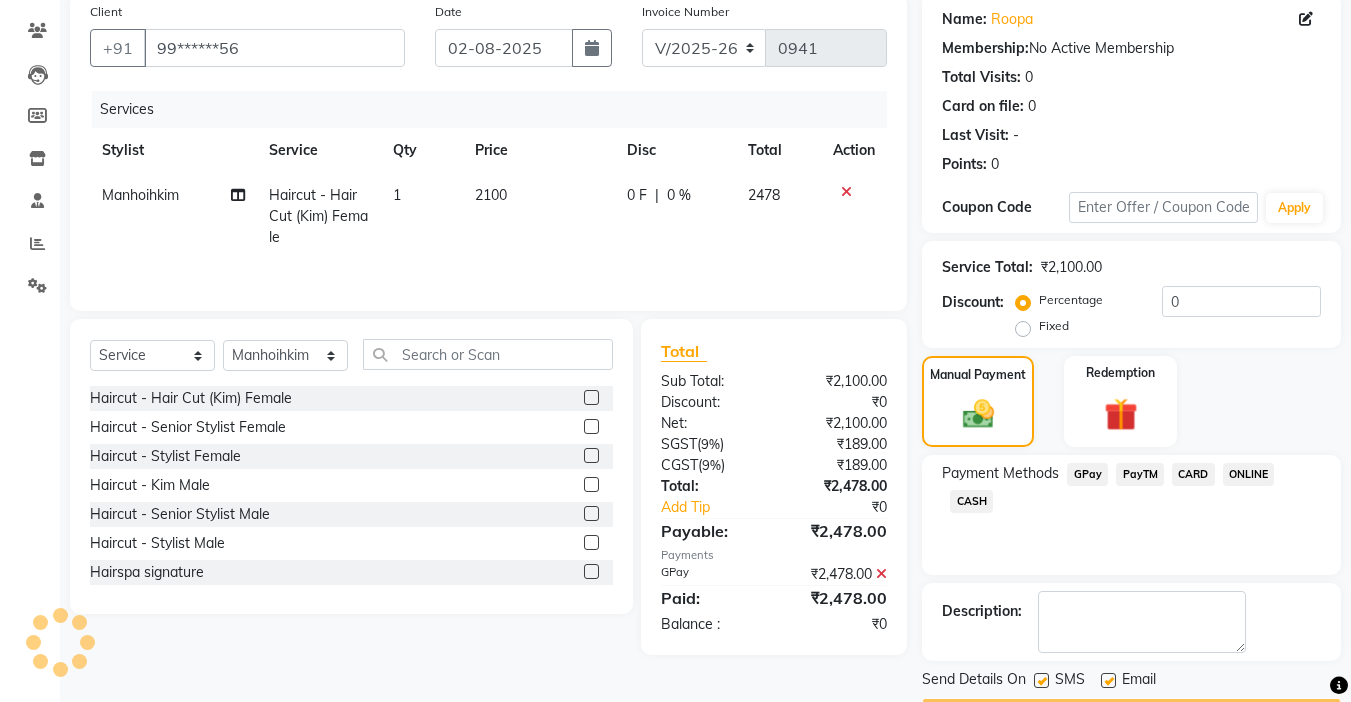 scroll, scrollTop: 214, scrollLeft: 0, axis: vertical 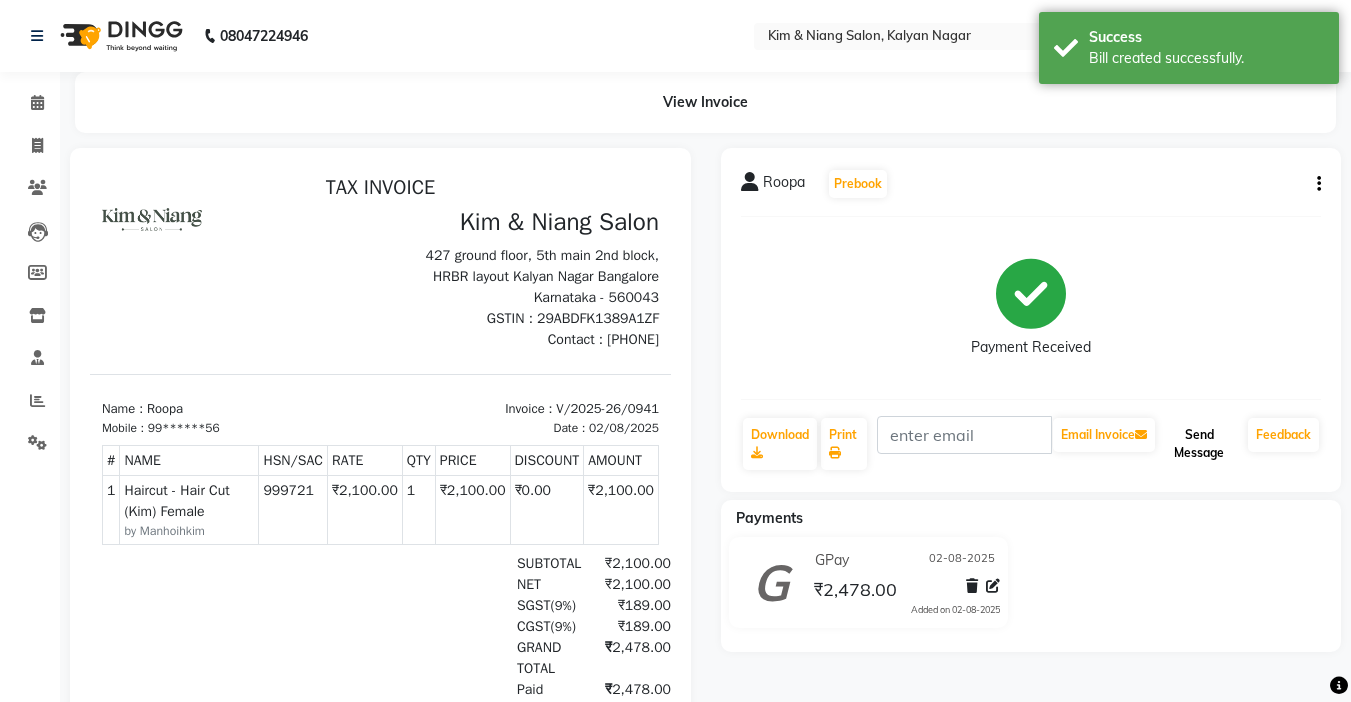 click on "Send Message" 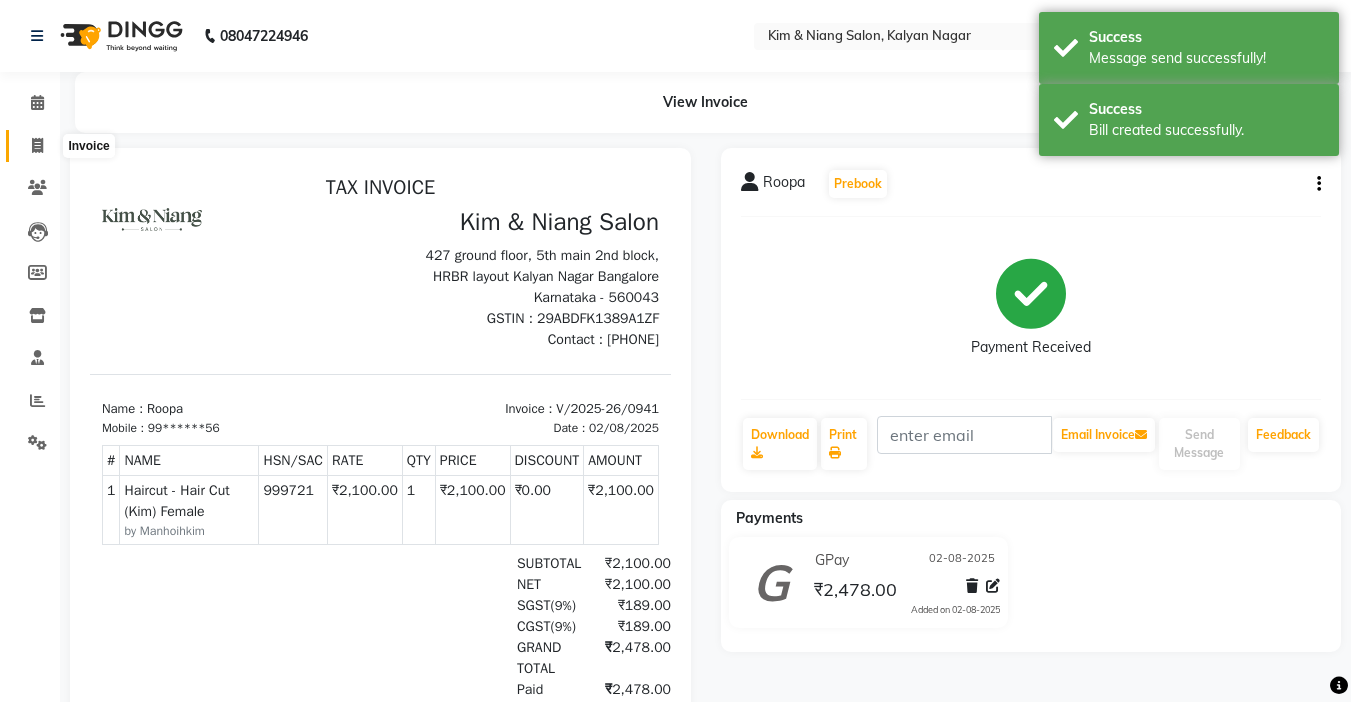 click 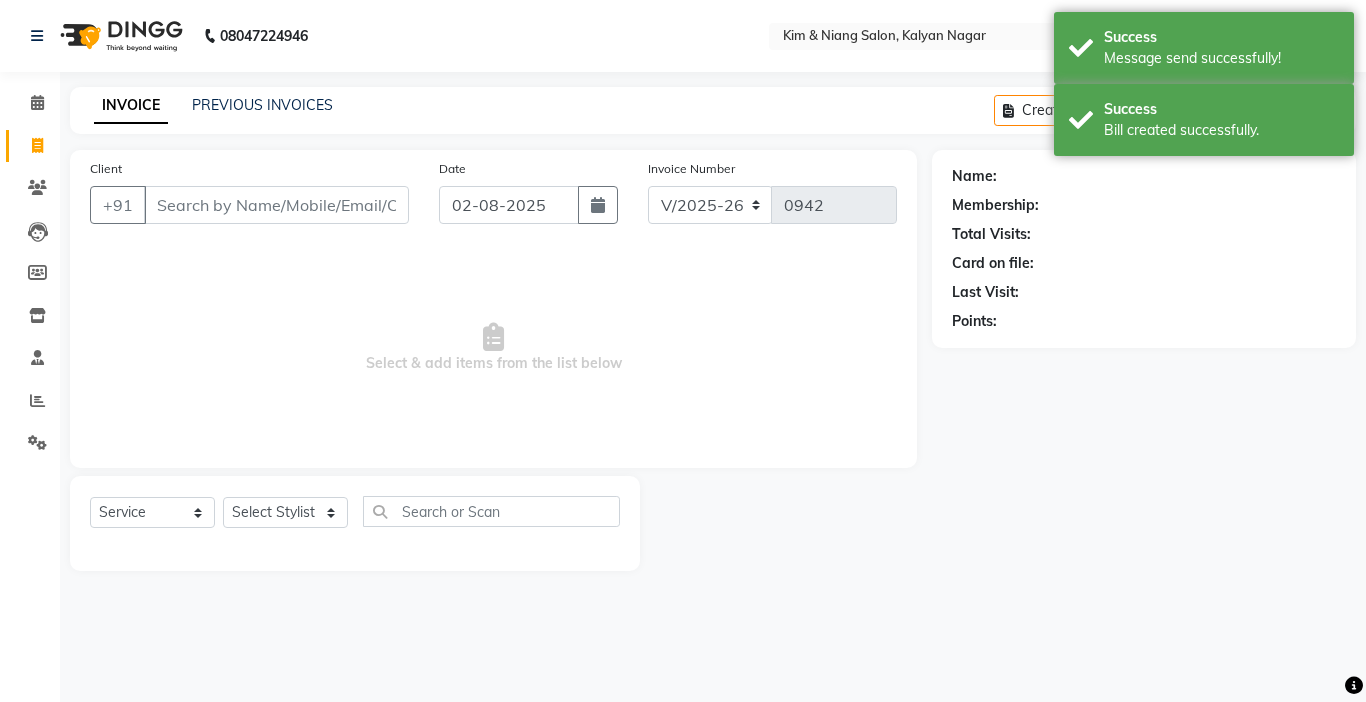 click on "INVOICE PREVIOUS INVOICES Create New   Save   Open Invoices" 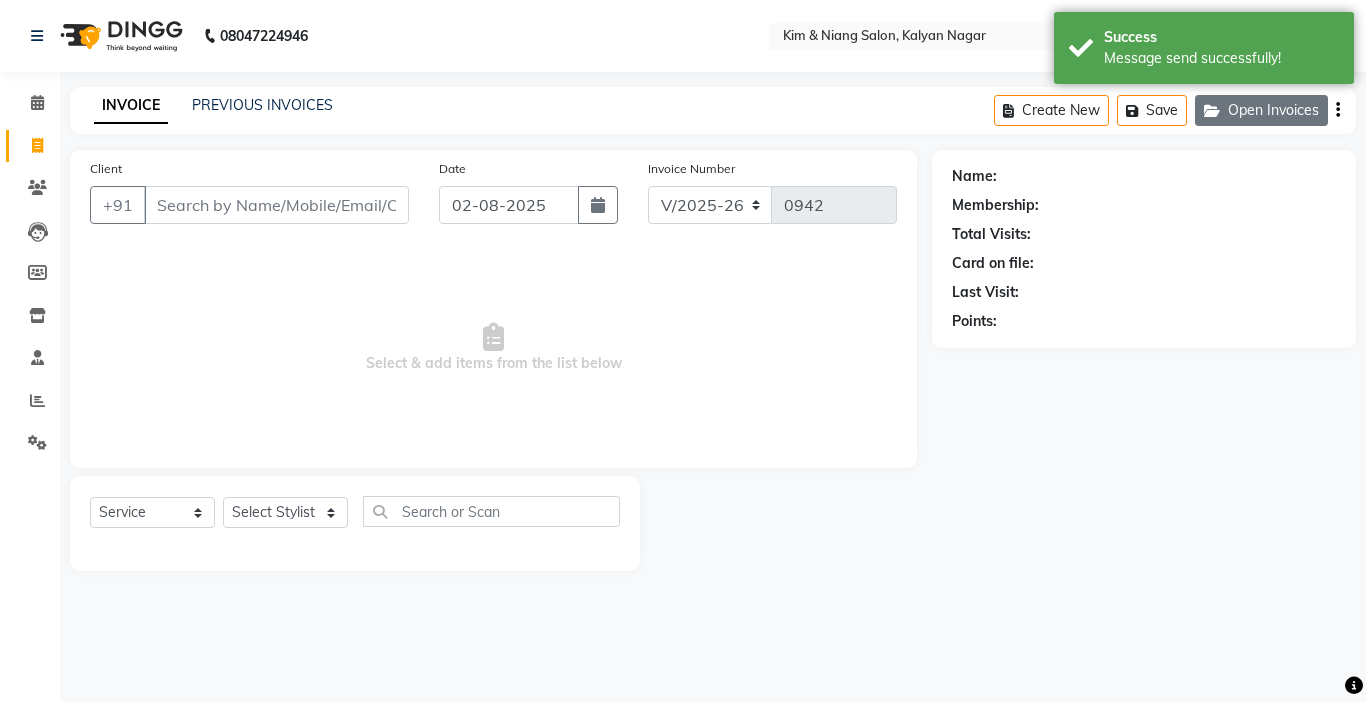 click on "Open Invoices" 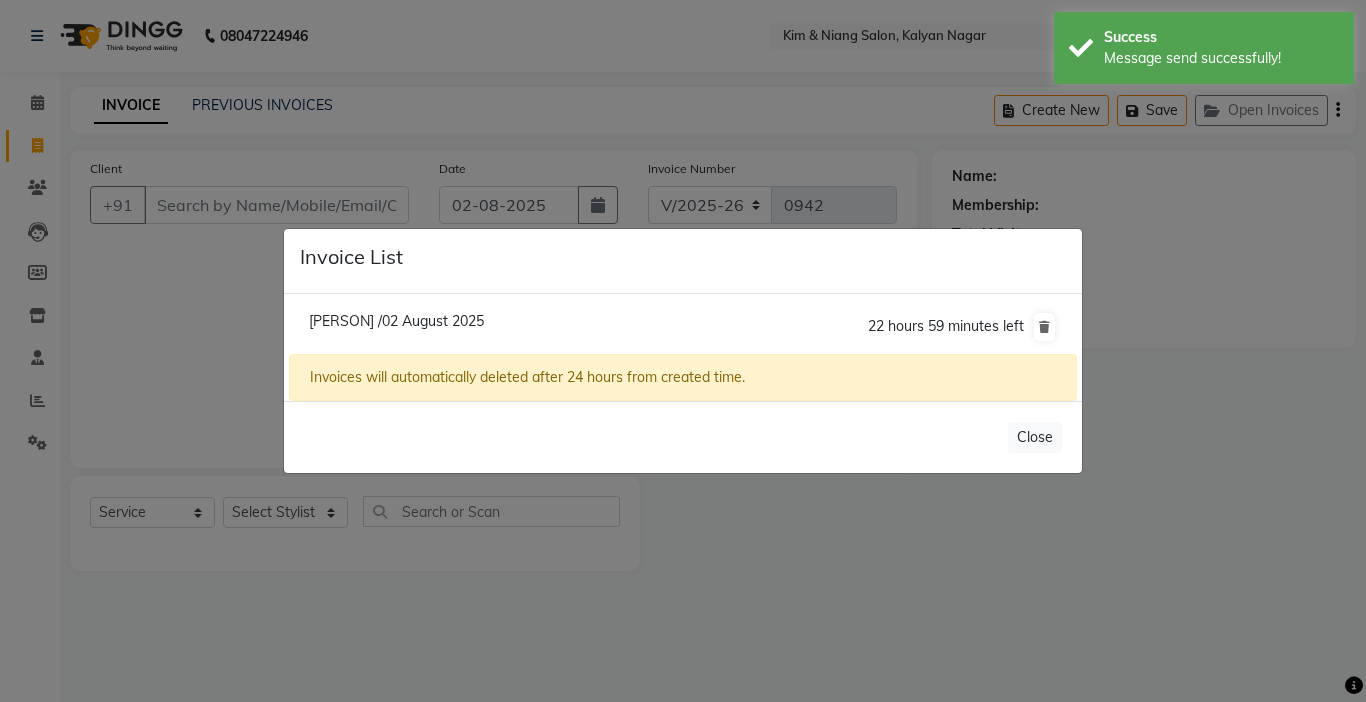 click on "[PERSON] /02 August 2025" 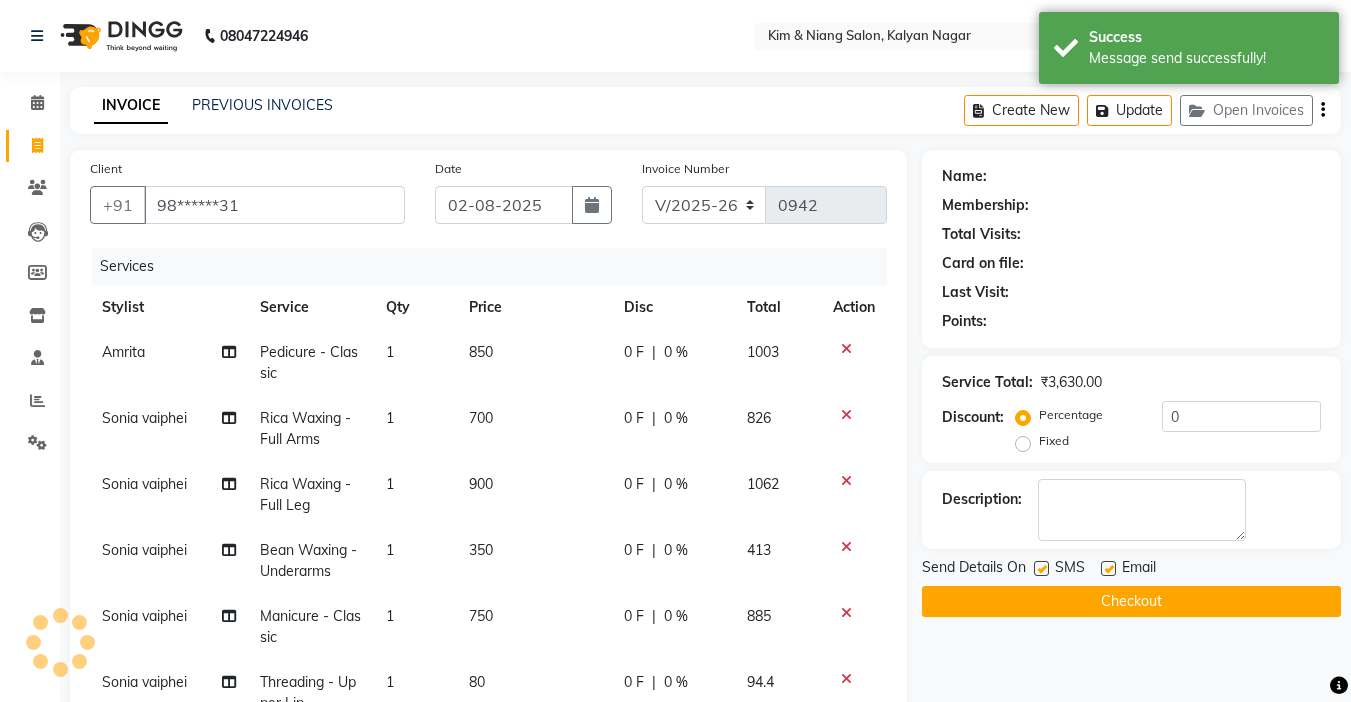 scroll, scrollTop: 9, scrollLeft: 0, axis: vertical 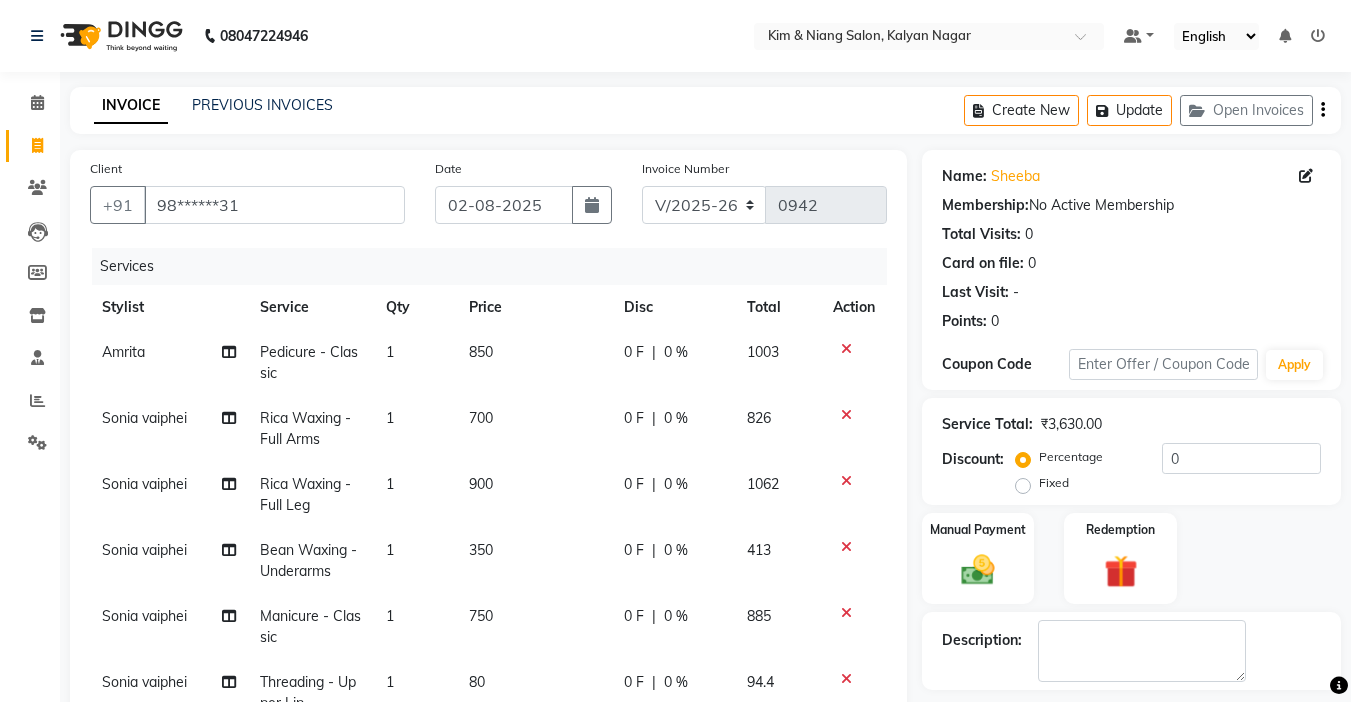 click on "Select Stylist [PERSON] [PERSON] [PERSON] [PERSON] [PERSON] [PERSON] [PERSON] [PERSON] [PERSON] [PERSON] [PERSON] [PERSON] [PERSON] [PERSON] [PERSON] [PERSON] [PERSON] .mynlyanSonangaihte [PERSON]" 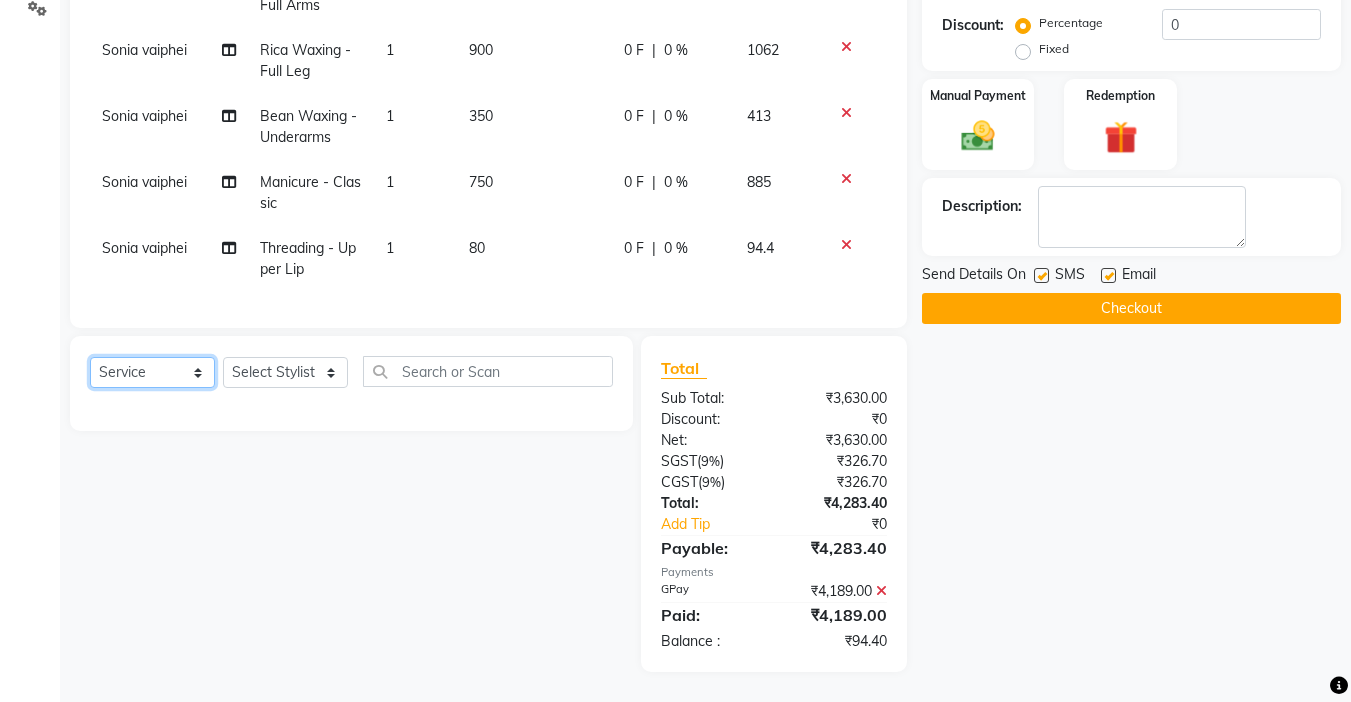 click on "Select  Service  Product  Membership  Package Voucher Prepaid Gift Card" 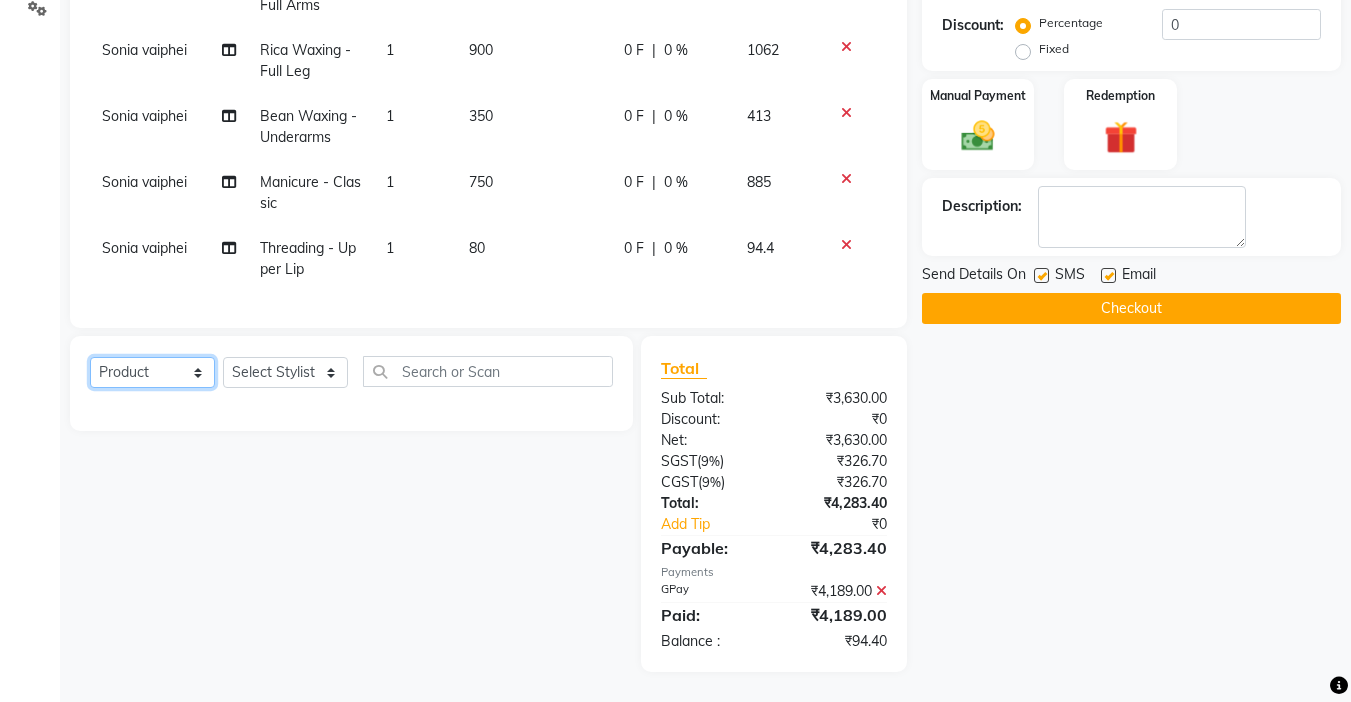click on "Select  Service  Product  Membership  Package Voucher Prepaid Gift Card" 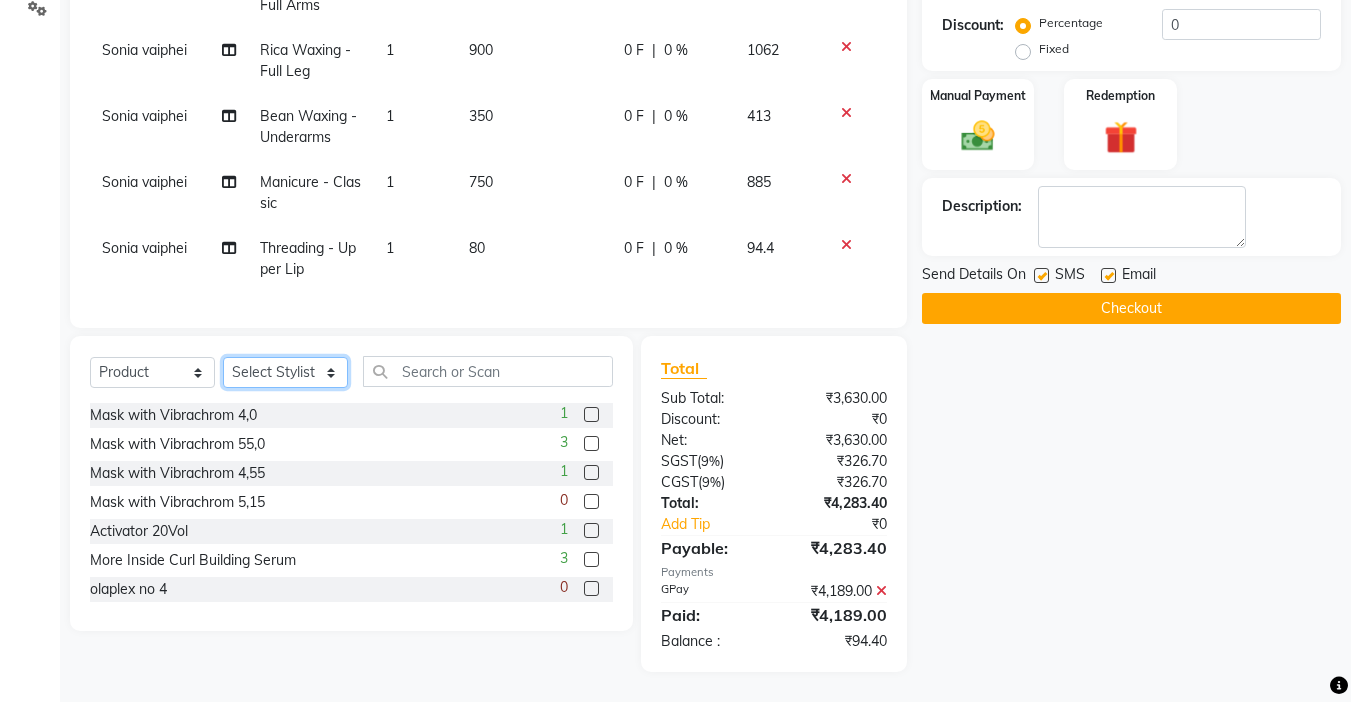 click on "Select Stylist [PERSON] [PERSON] [PERSON] [PERSON] [PERSON] [PERSON] [PERSON] [PERSON] [PERSON] [PERSON] [PERSON] [PERSON] [PERSON] [PERSON] [PERSON] [PERSON] [PERSON] .mynlyanSonangaihte [PERSON]" 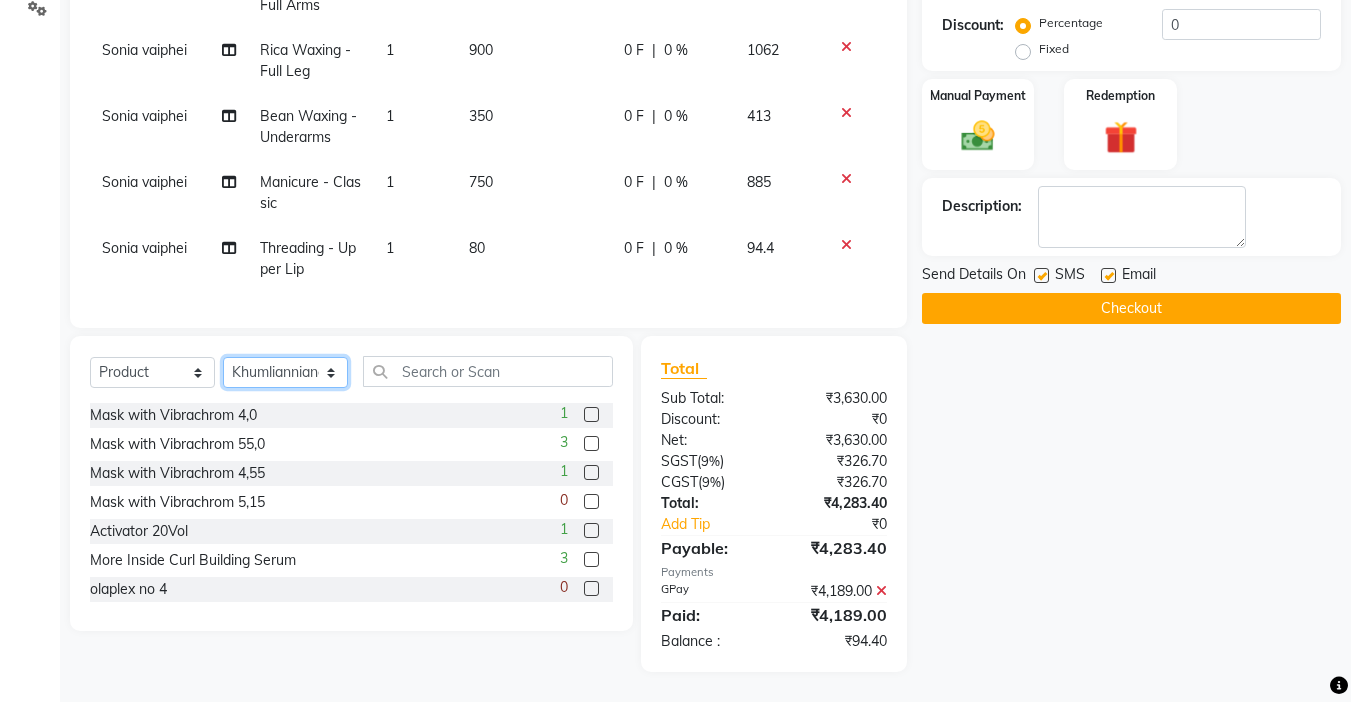click on "Select Stylist [PERSON] [PERSON] [PERSON] [PERSON] [PERSON] [PERSON] [PERSON] [PERSON] [PERSON] [PERSON] [PERSON] [PERSON] [PERSON] [PERSON] [PERSON] [PERSON] [PERSON] .mynlyanSonangaihte [PERSON]" 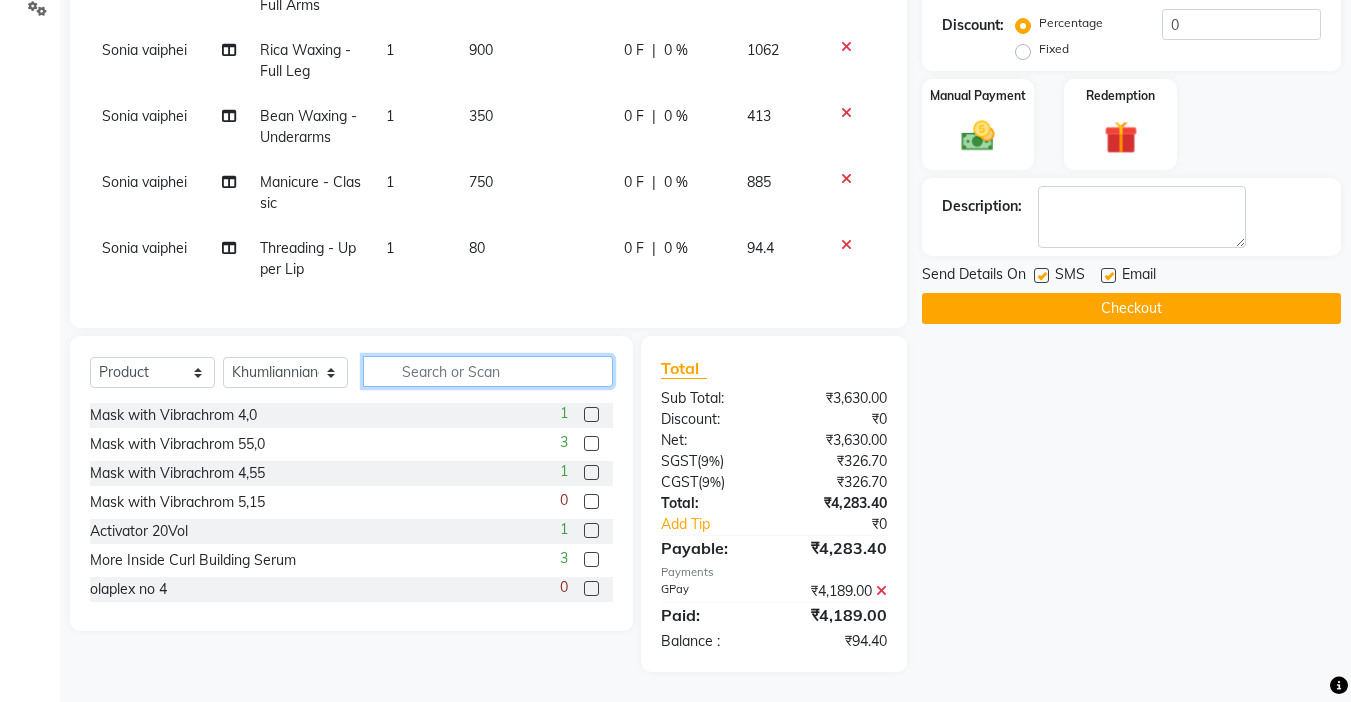 click 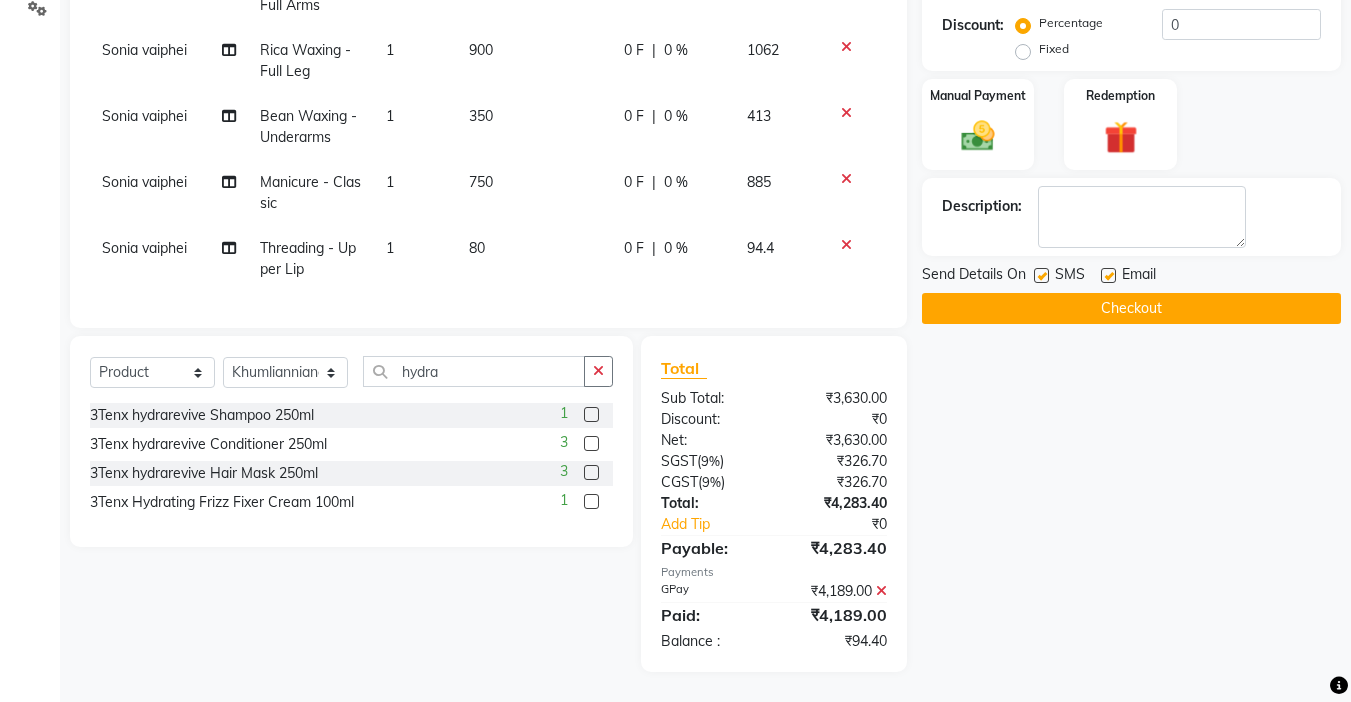 click 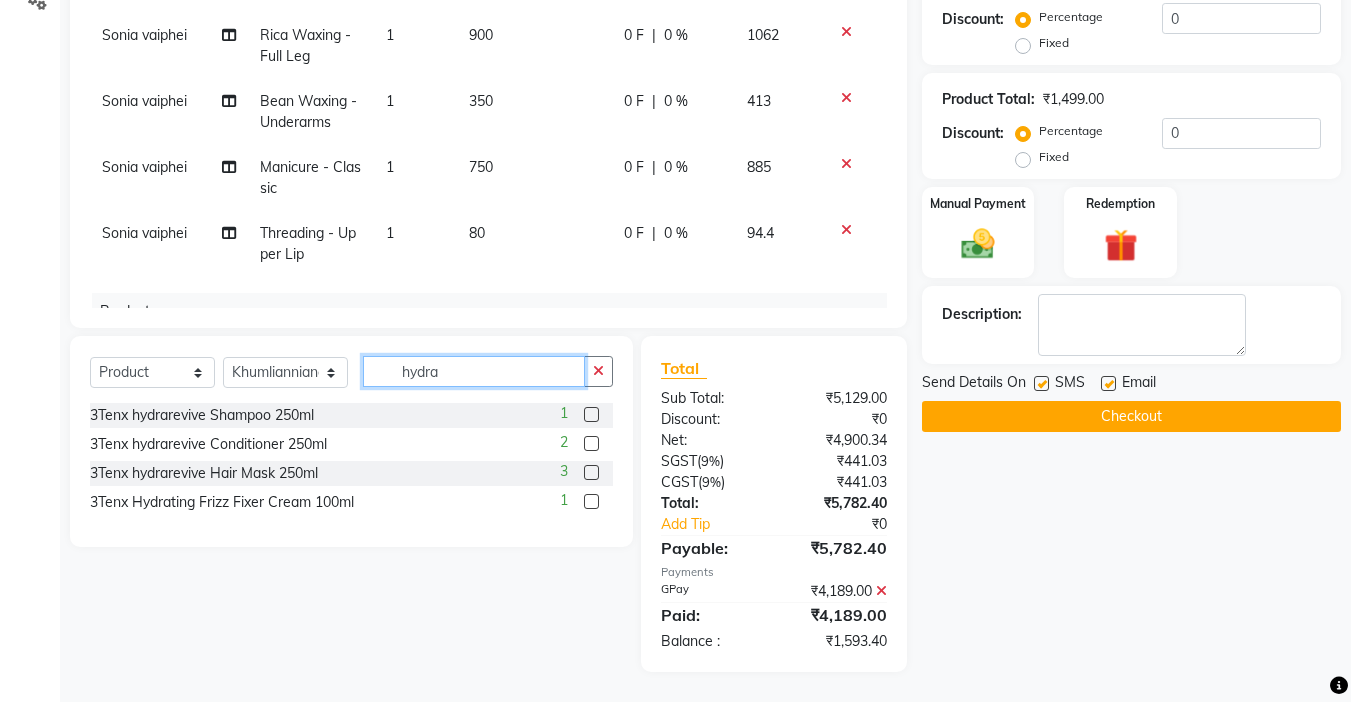 click on "hydra" 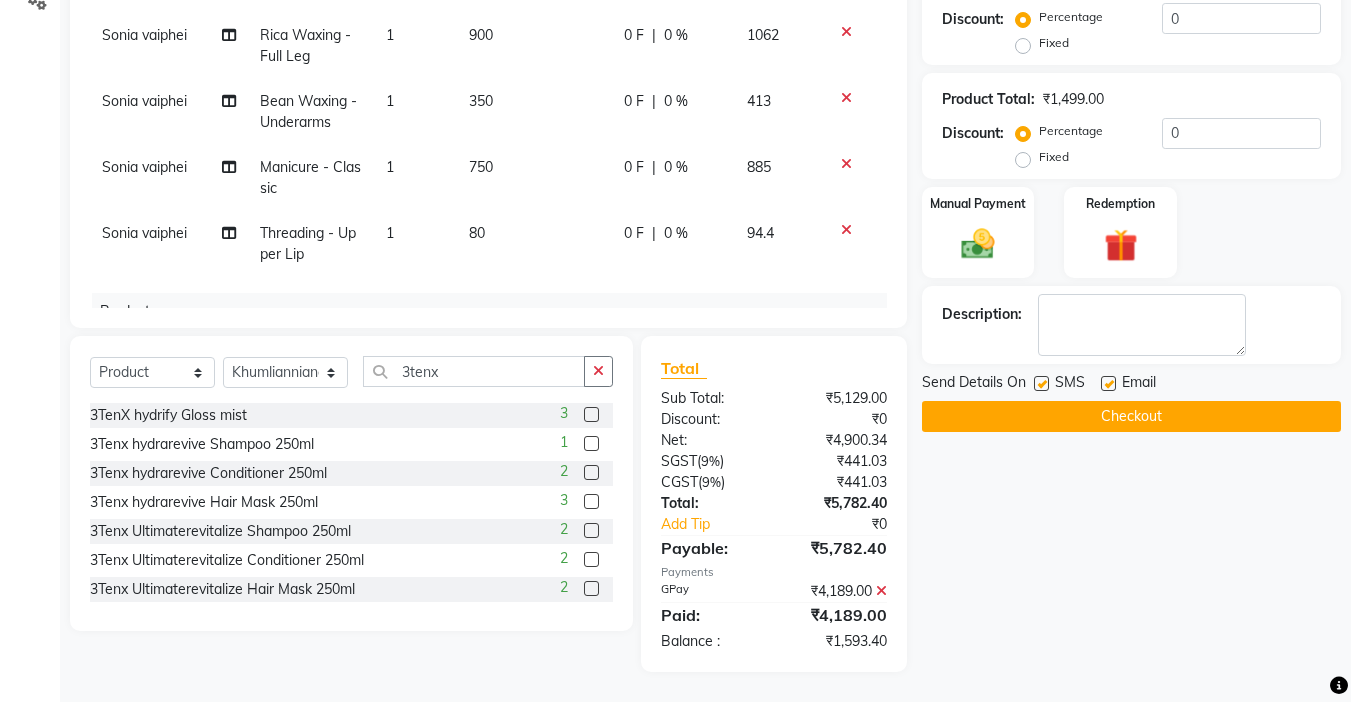 click 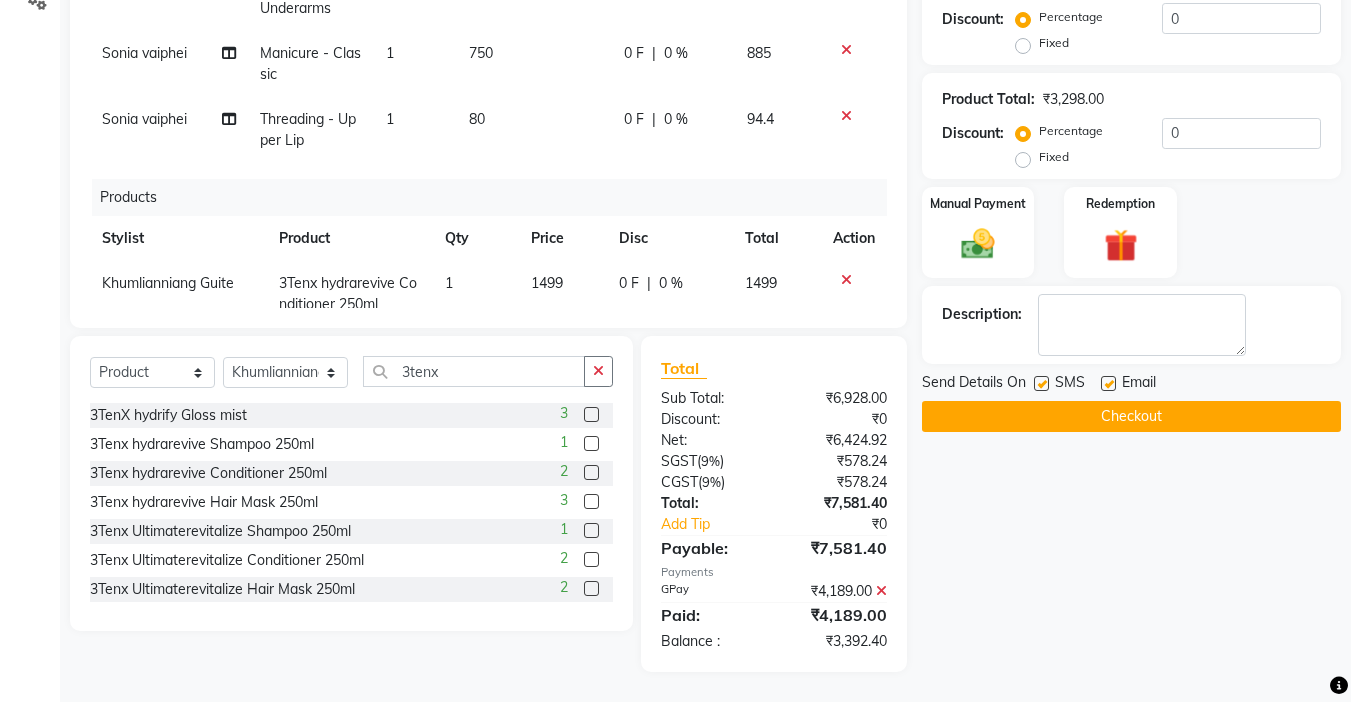 scroll, scrollTop: 239, scrollLeft: 0, axis: vertical 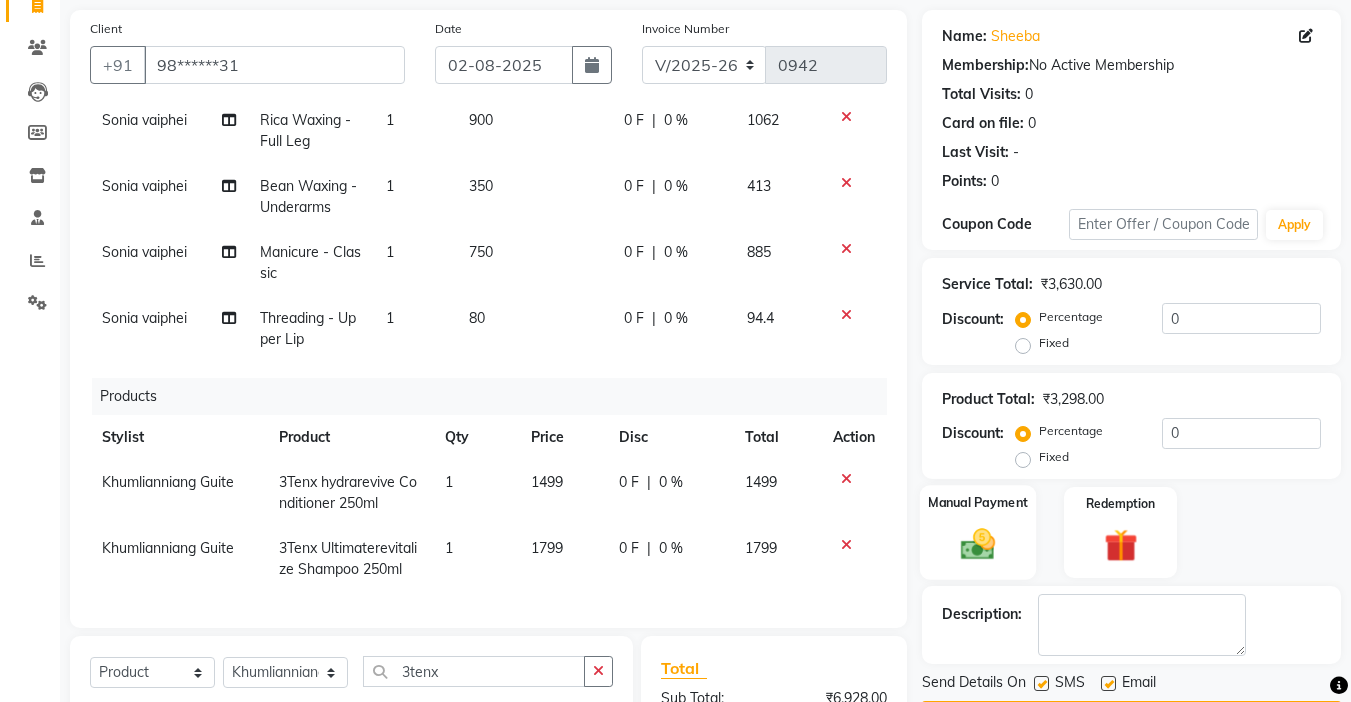 click on "Manual Payment" 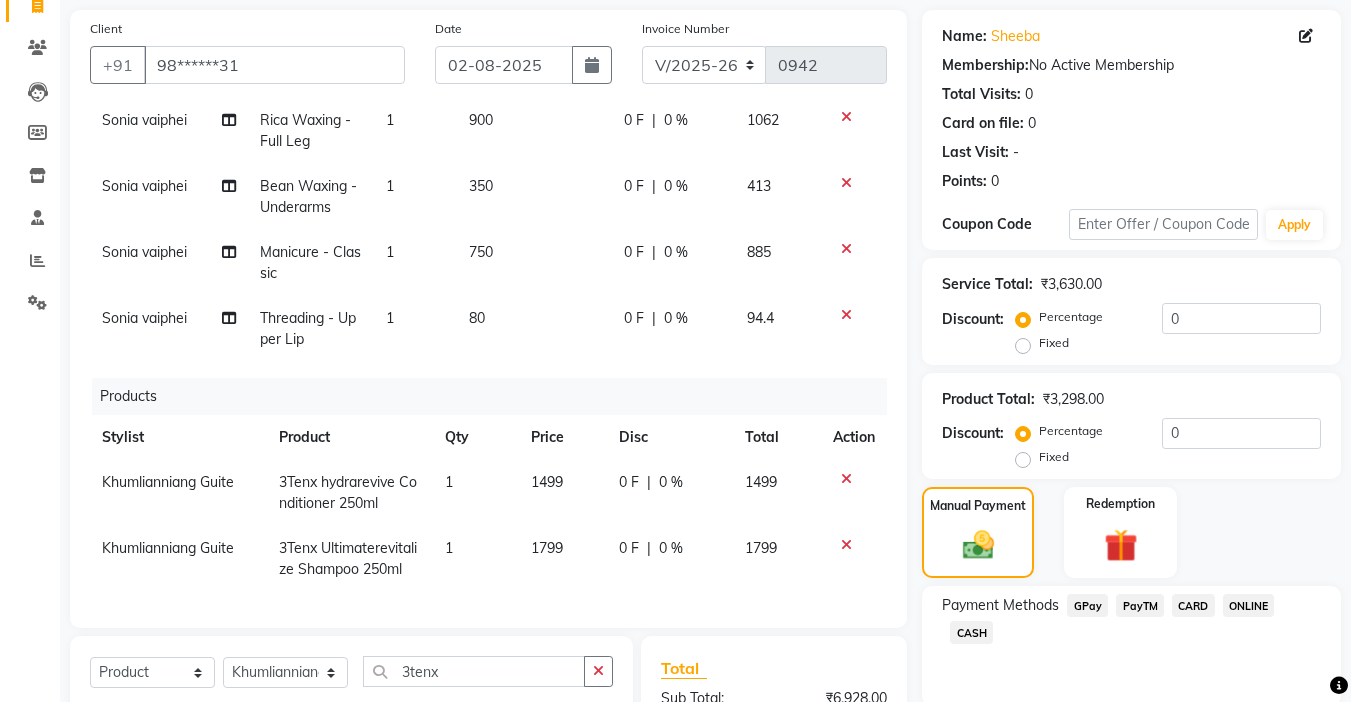 scroll, scrollTop: 440, scrollLeft: 0, axis: vertical 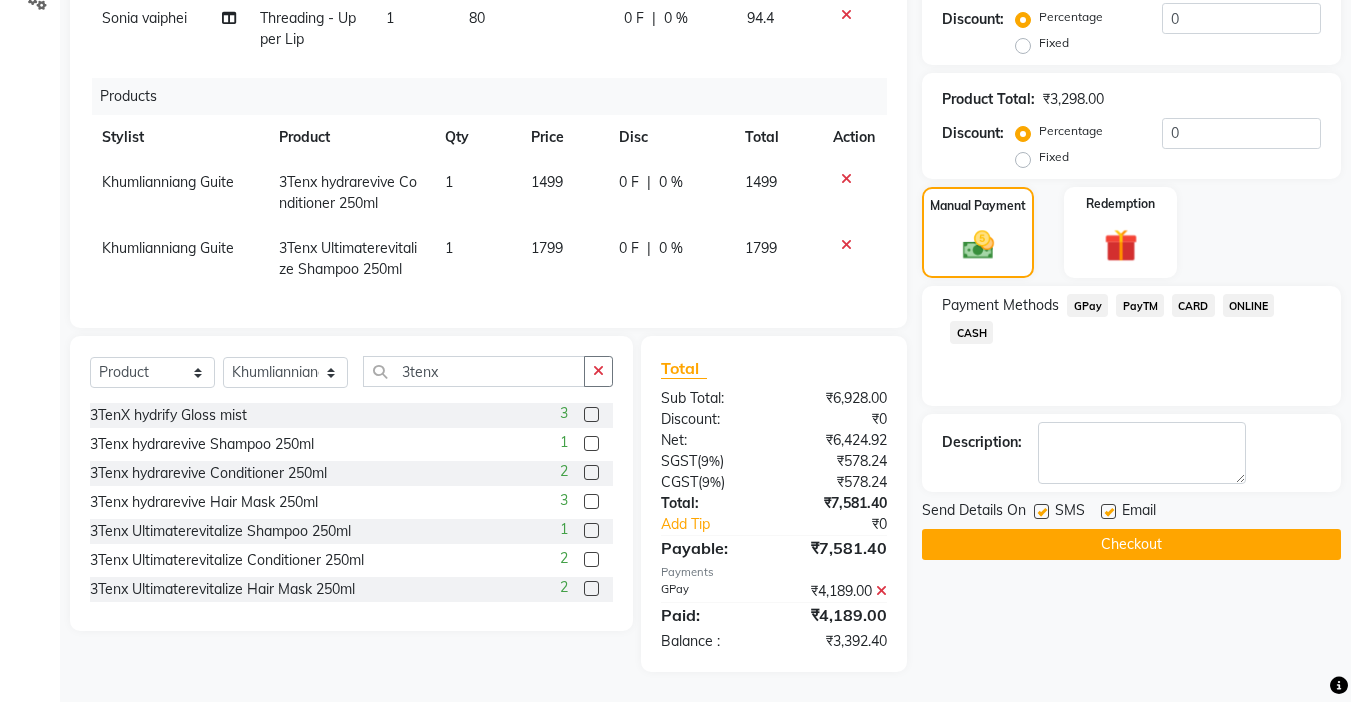 click 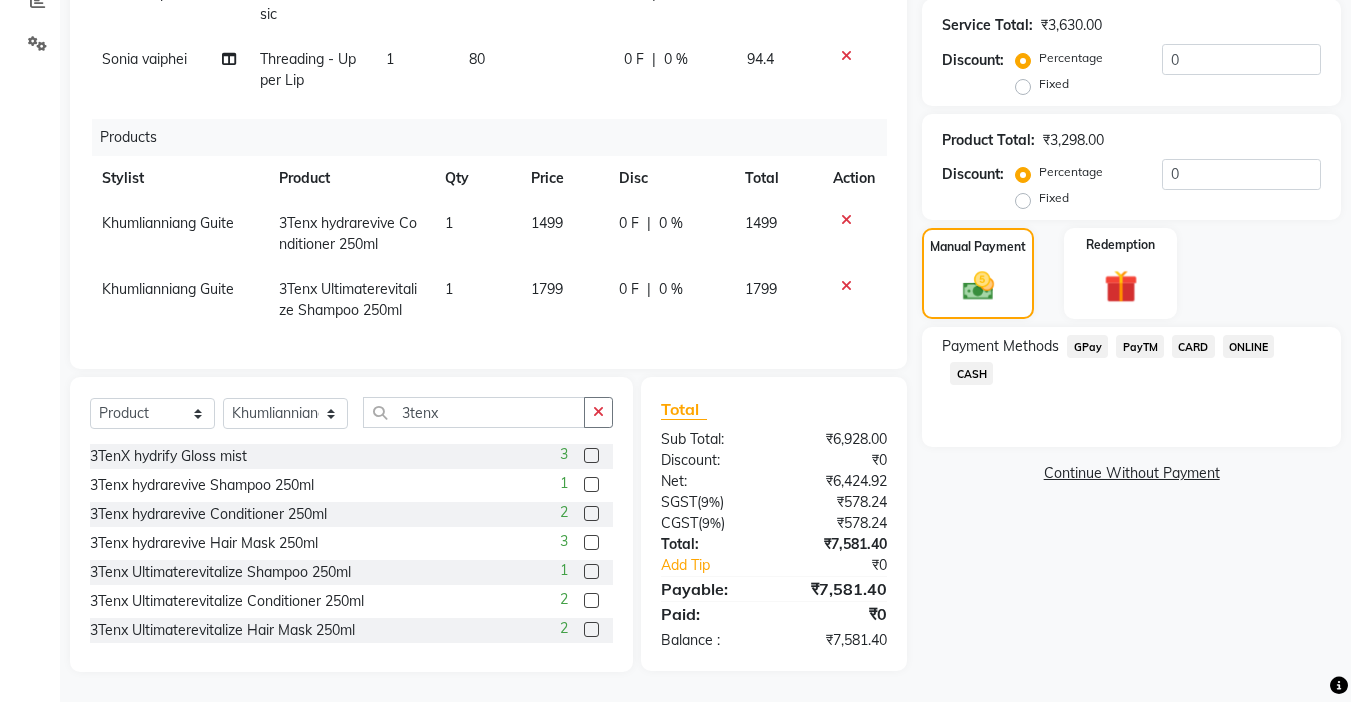 scroll, scrollTop: 0, scrollLeft: 0, axis: both 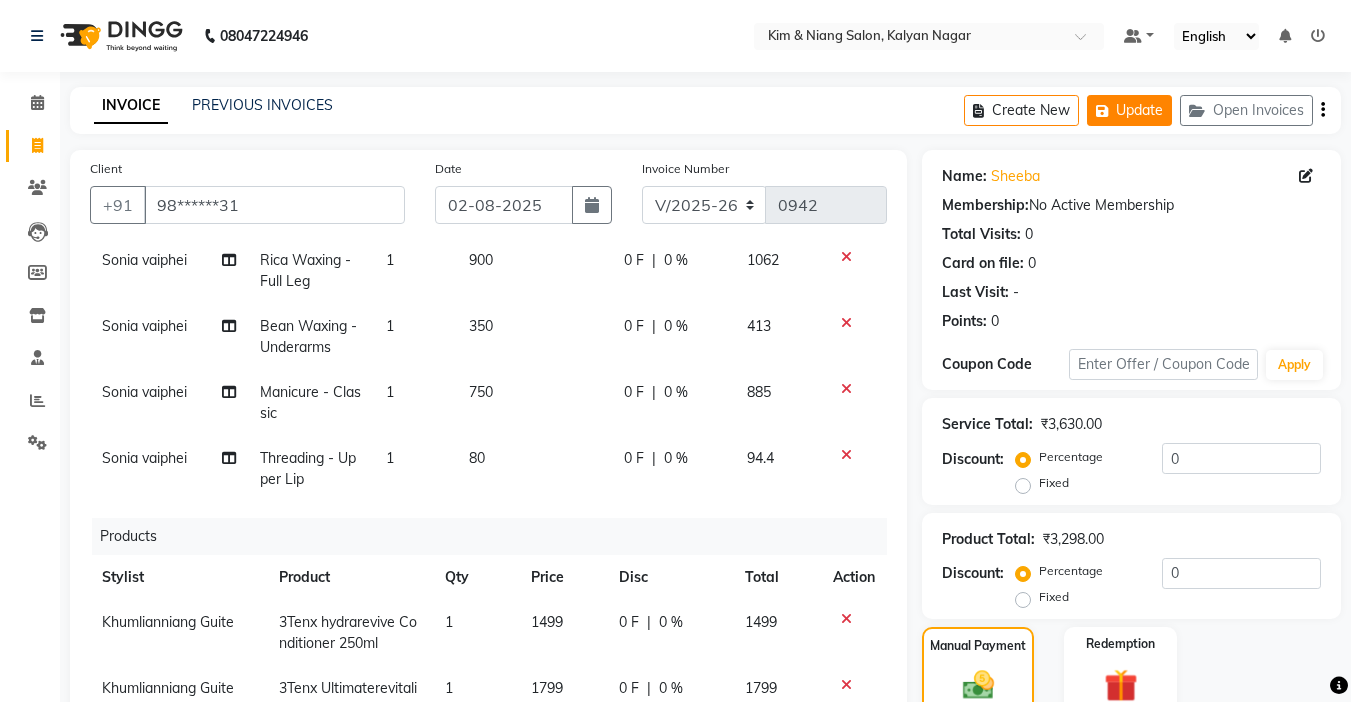 click on "Update" 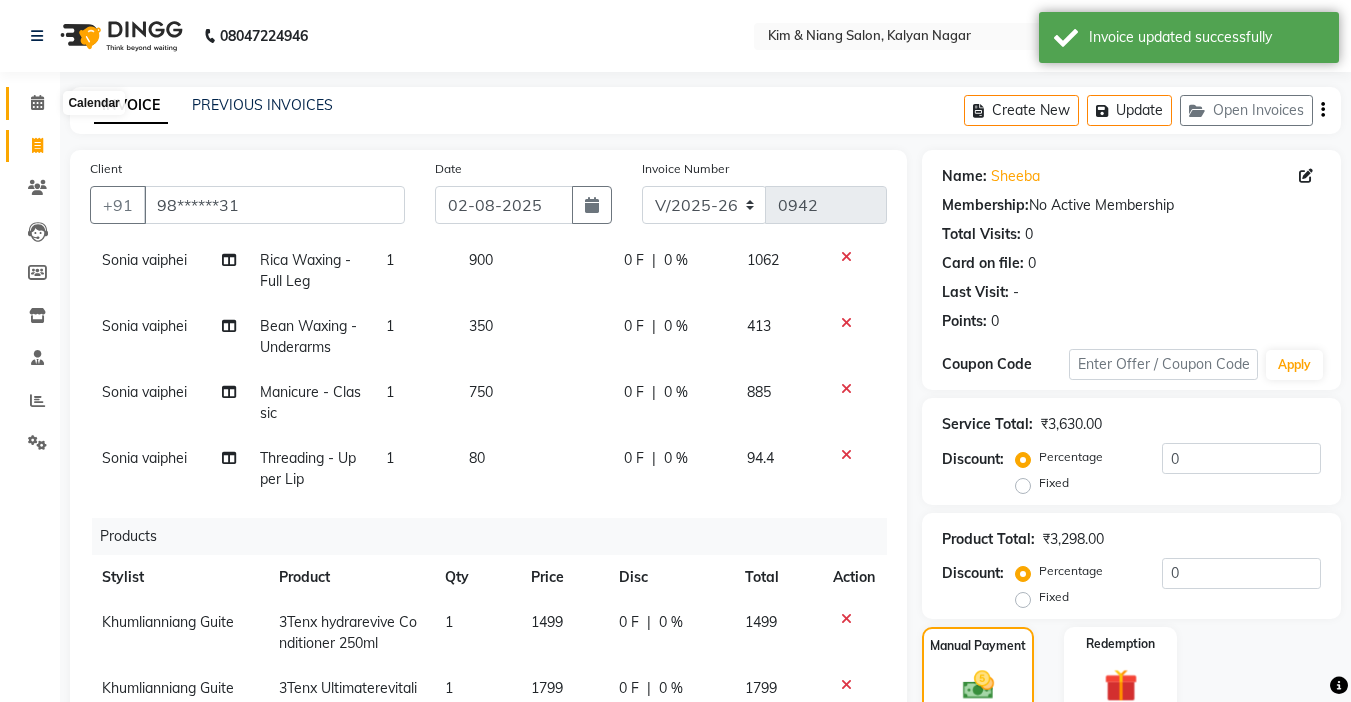 click 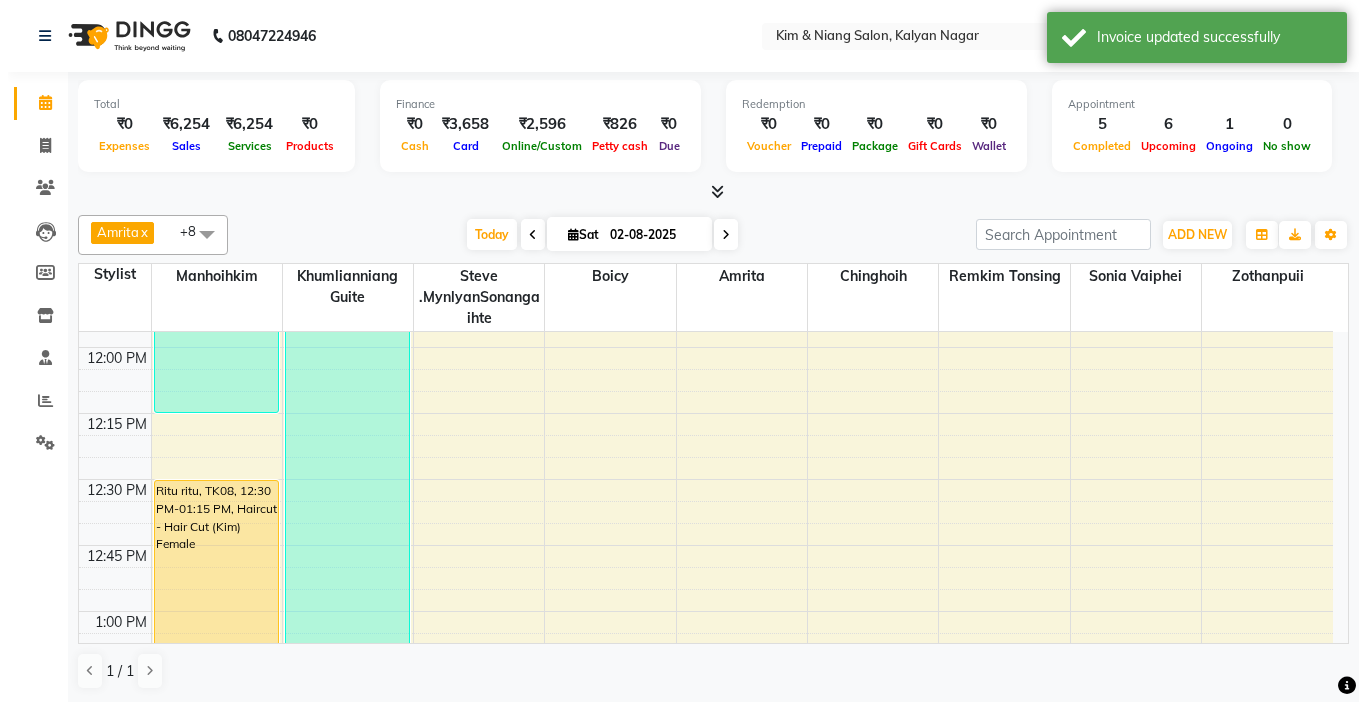 scroll, scrollTop: 900, scrollLeft: 0, axis: vertical 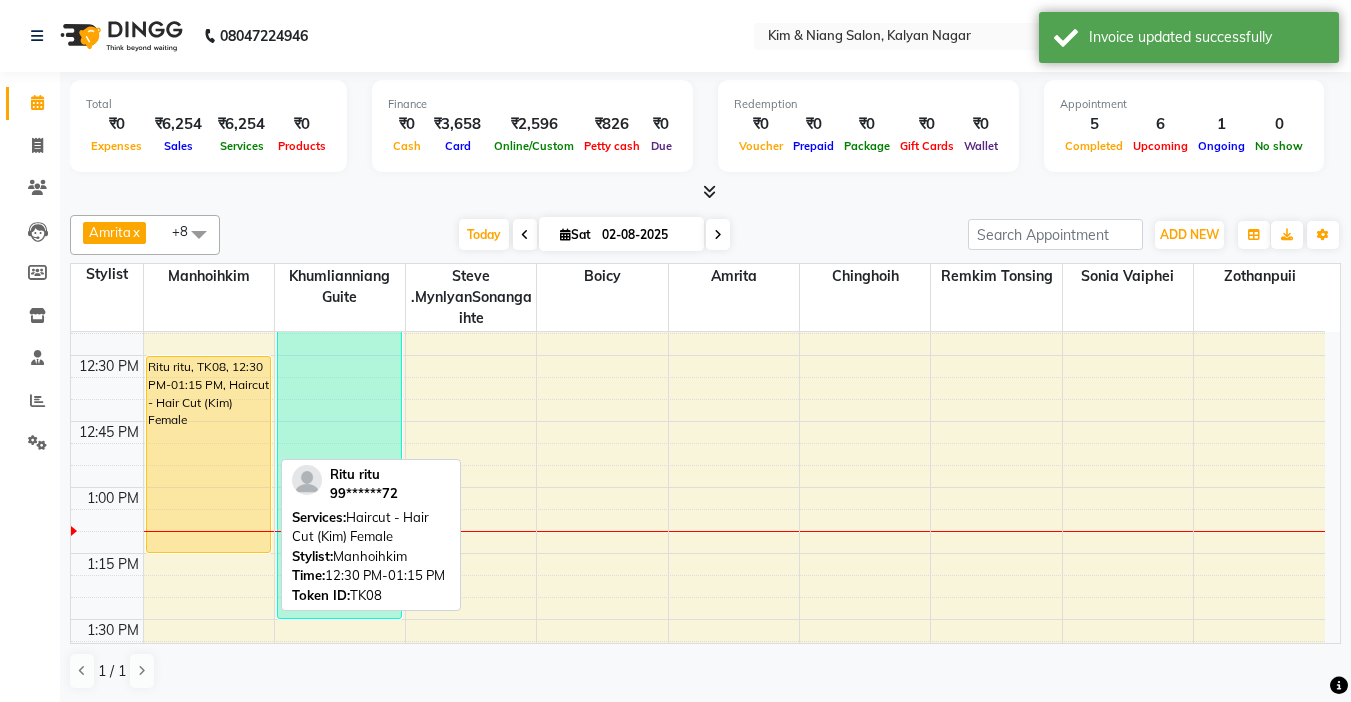 click on "Ritu ritu, TK08, 12:30 PM-01:15 PM, Haircut - Hair Cut (Kim) Female" at bounding box center (208, 454) 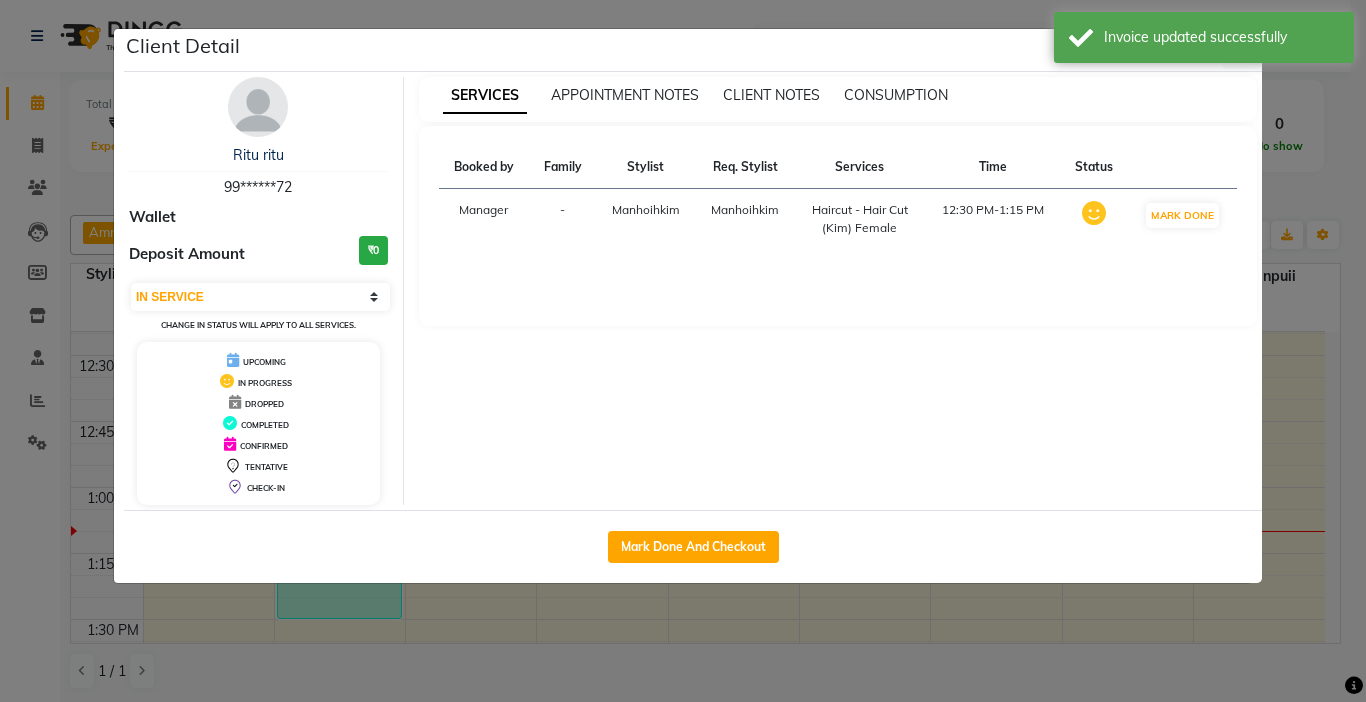 click on "Client Detail  Ritu ritu    99******72 Wallet Deposit Amount  ₹0  Select IN SERVICE CONFIRMED TENTATIVE CHECK IN MARK DONE DROPPED UPCOMING Change in status will apply to all services. UPCOMING IN PROGRESS DROPPED COMPLETED CONFIRMED TENTATIVE CHECK-IN SERVICES APPOINTMENT NOTES CLIENT NOTES CONSUMPTION Booked by Family Stylist Req. Stylist Services Time Status  Manager  - Manhoihkim Manhoihkim  Haircut - Hair Cut (Kim) Female   12:30 PM-1:15 PM   MARK DONE   Mark Done And Checkout" 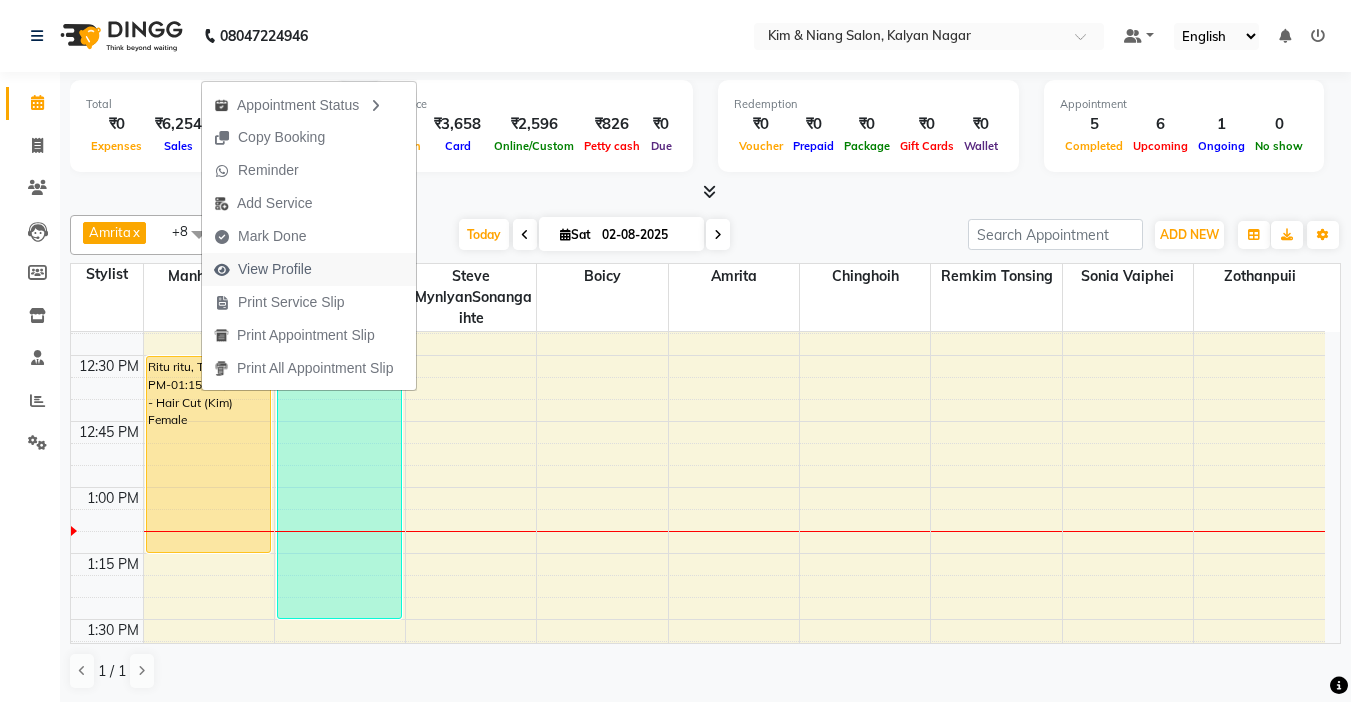 click on "View Profile" at bounding box center [275, 269] 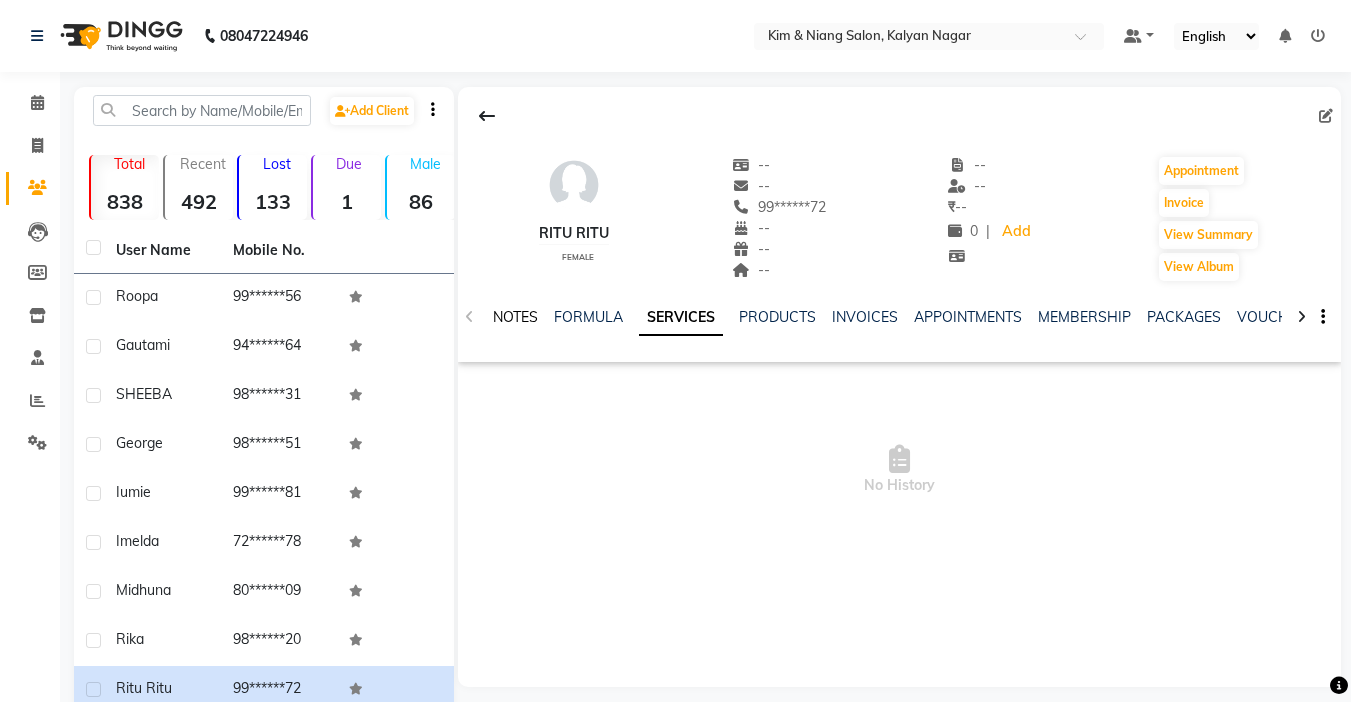 click on "NOTES" 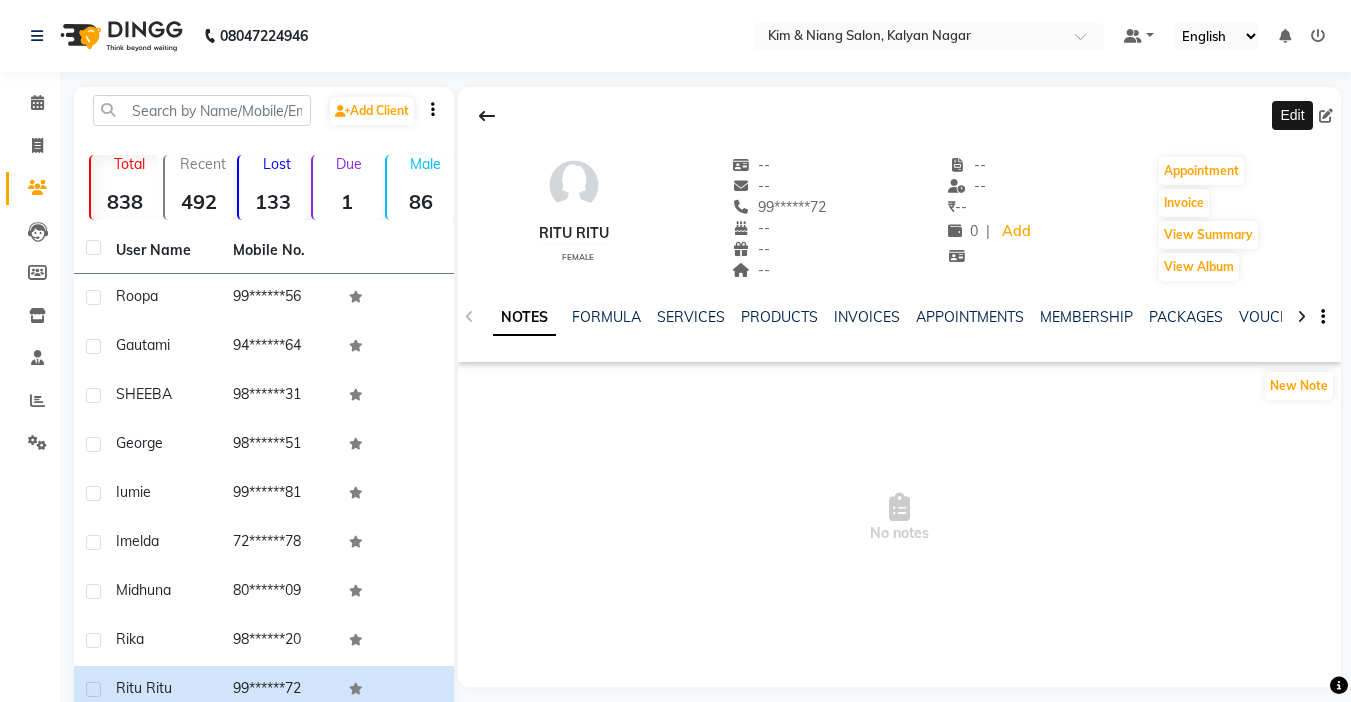 click 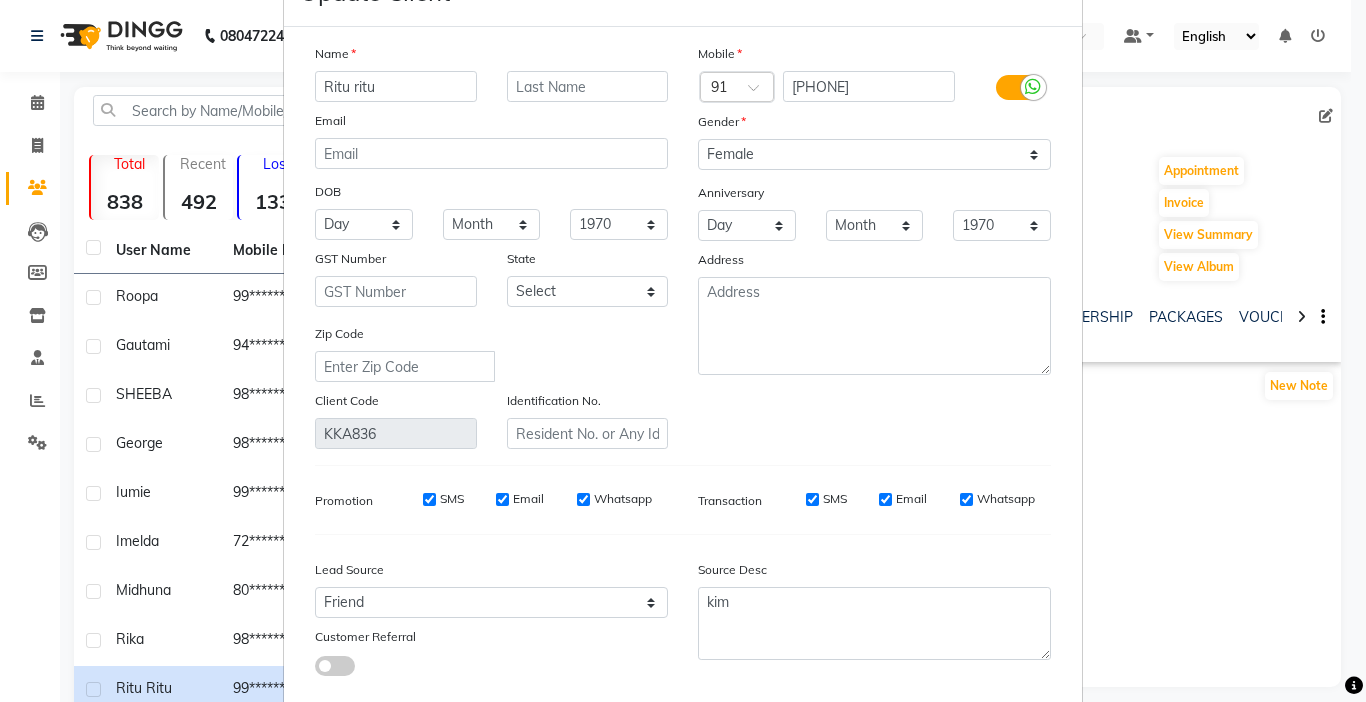 scroll, scrollTop: 185, scrollLeft: 0, axis: vertical 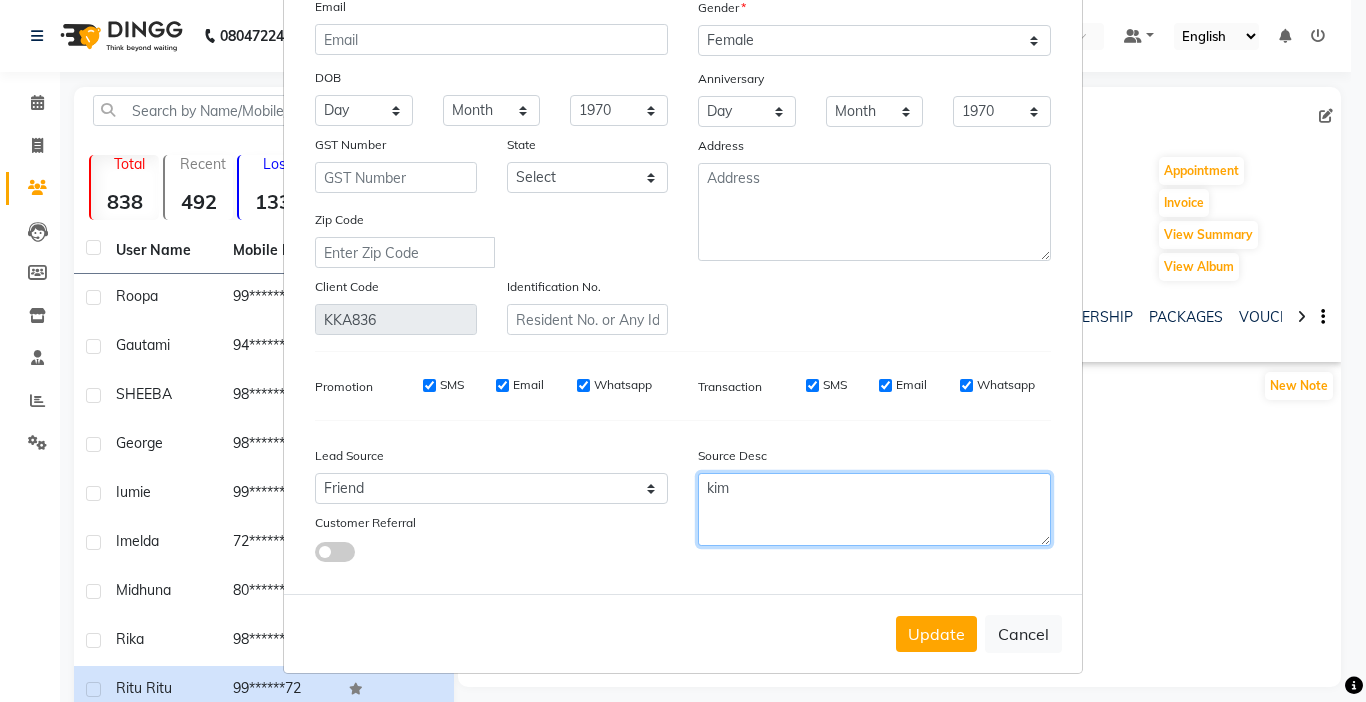 click on "kim" at bounding box center [874, 509] 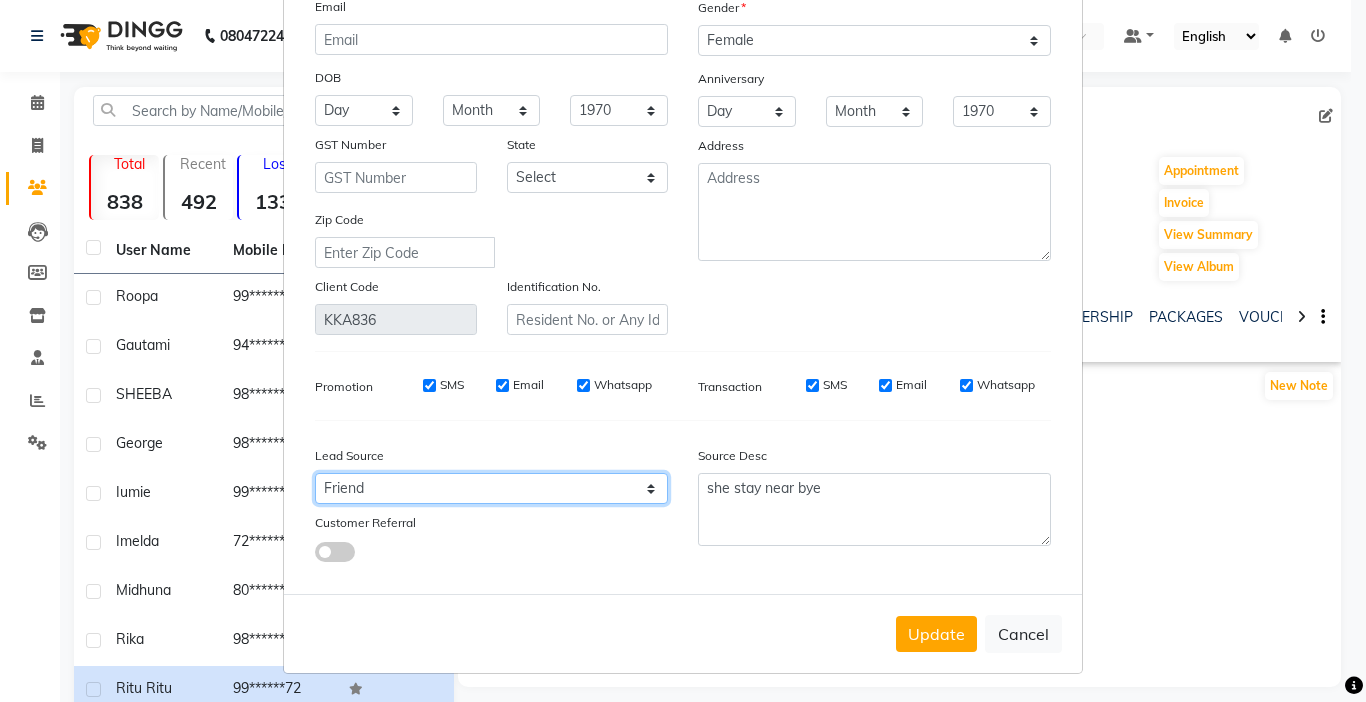 click on "Select Walk-in Referral Internet Friend Word of Mouth Advertisement Facebook JustDial Google Other" at bounding box center (491, 488) 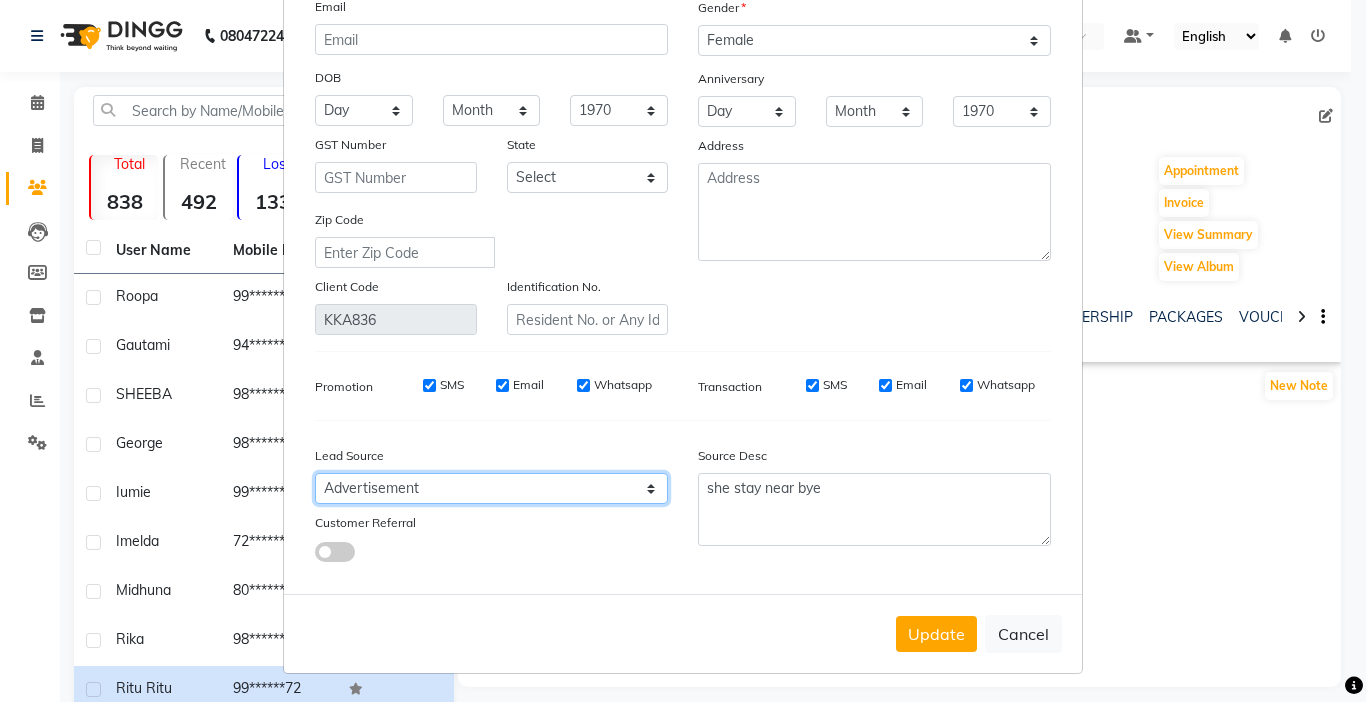 click on "Select Walk-in Referral Internet Friend Word of Mouth Advertisement Facebook JustDial Google Other" at bounding box center (491, 488) 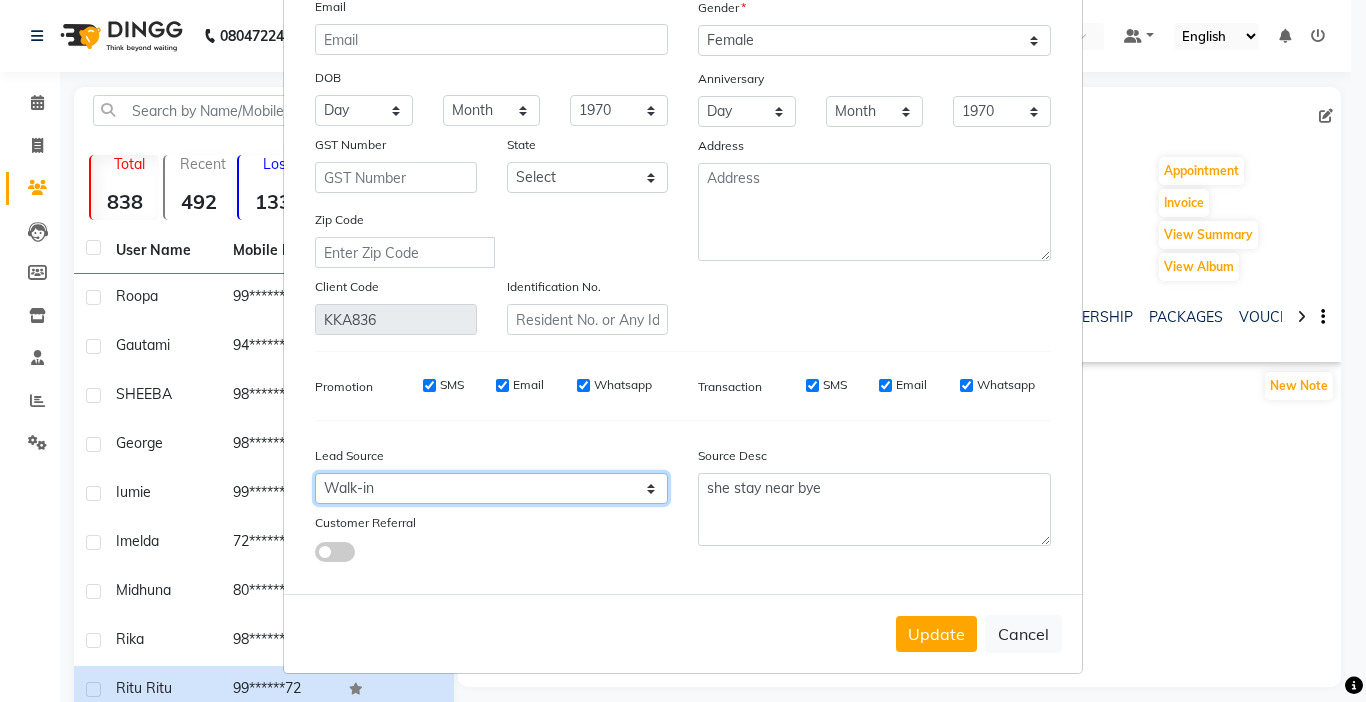 click on "Select Walk-in Referral Internet Friend Word of Mouth Advertisement Facebook JustDial Google Other" at bounding box center (491, 488) 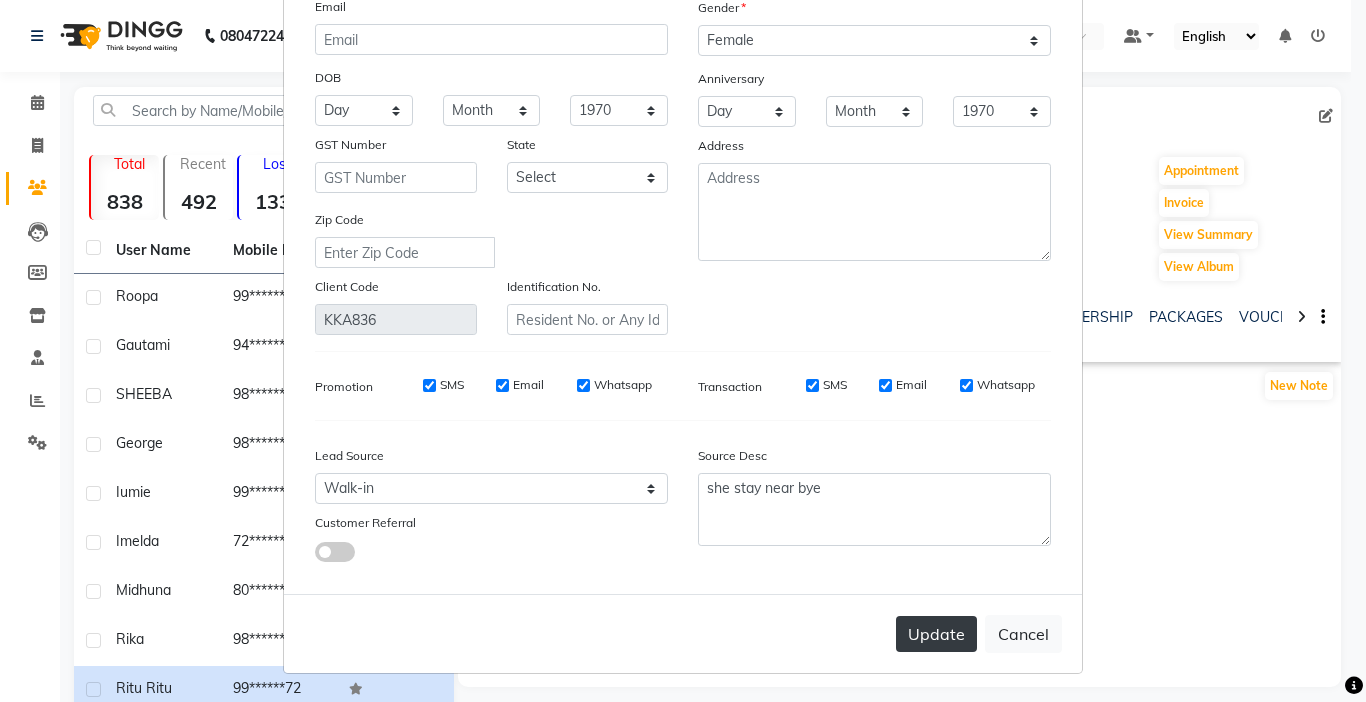 click on "Update" at bounding box center [936, 634] 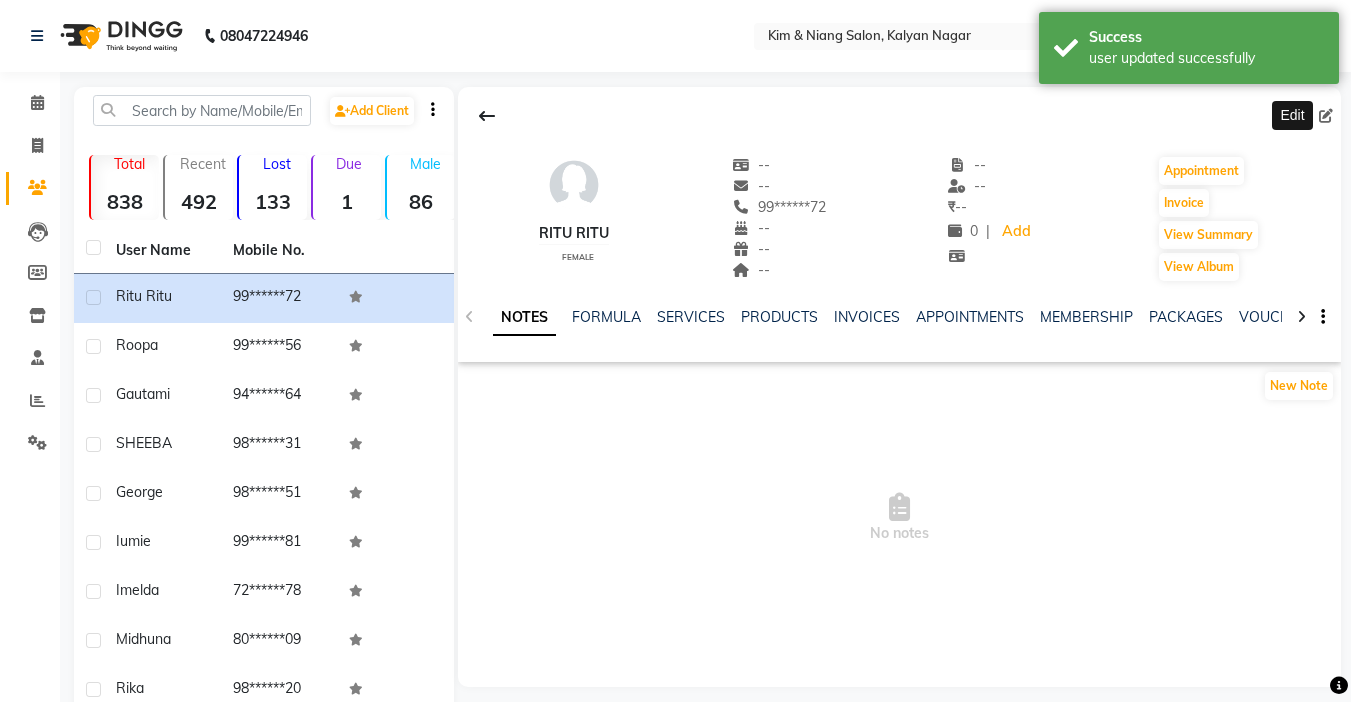 click 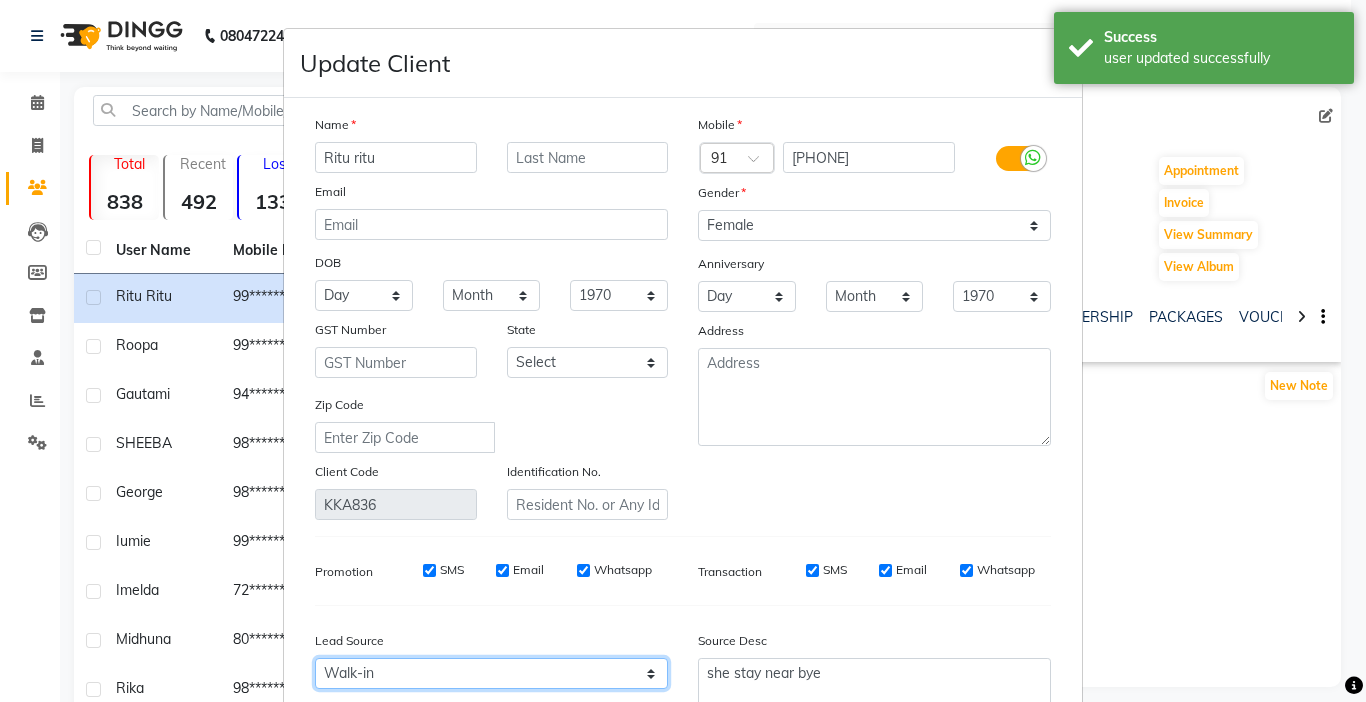 click on "Select Walk-in Referral Internet Friend Word of Mouth Advertisement Facebook JustDial Google Other" at bounding box center (491, 673) 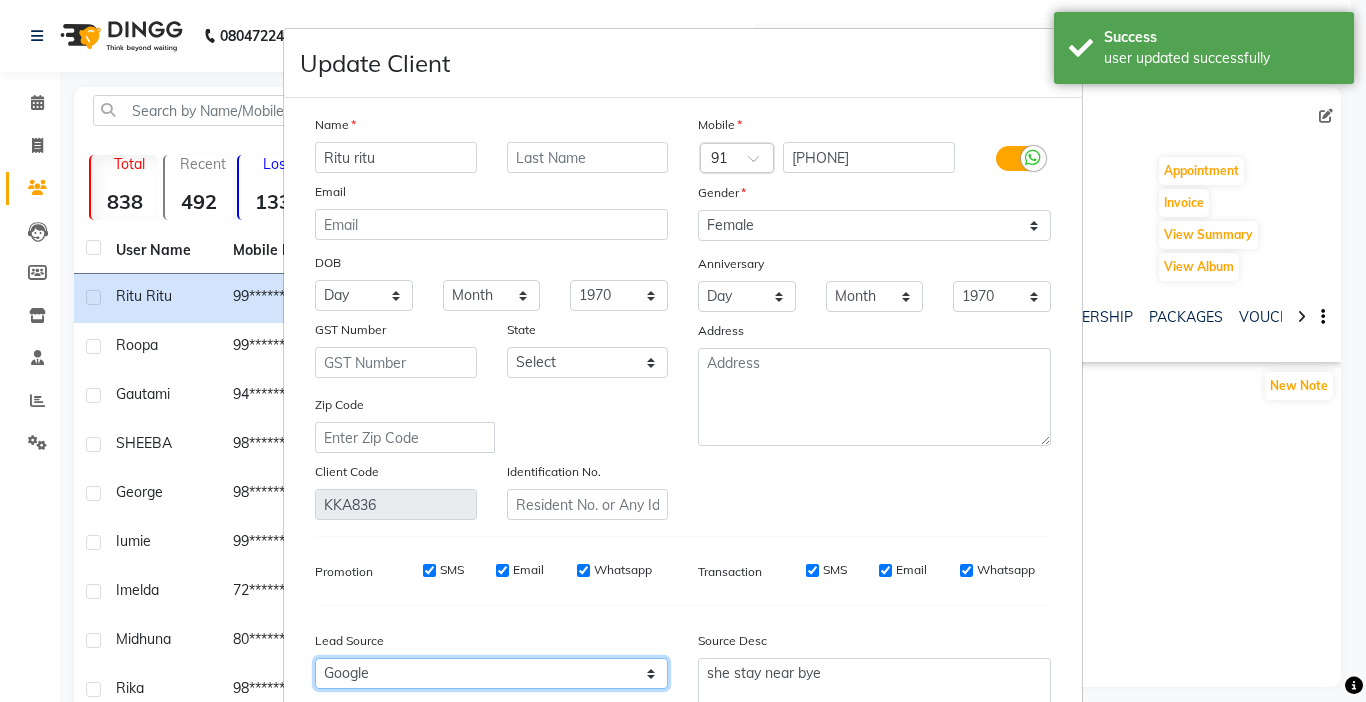 click on "Select Walk-in Referral Internet Friend Word of Mouth Advertisement Facebook JustDial Google Other" at bounding box center [491, 673] 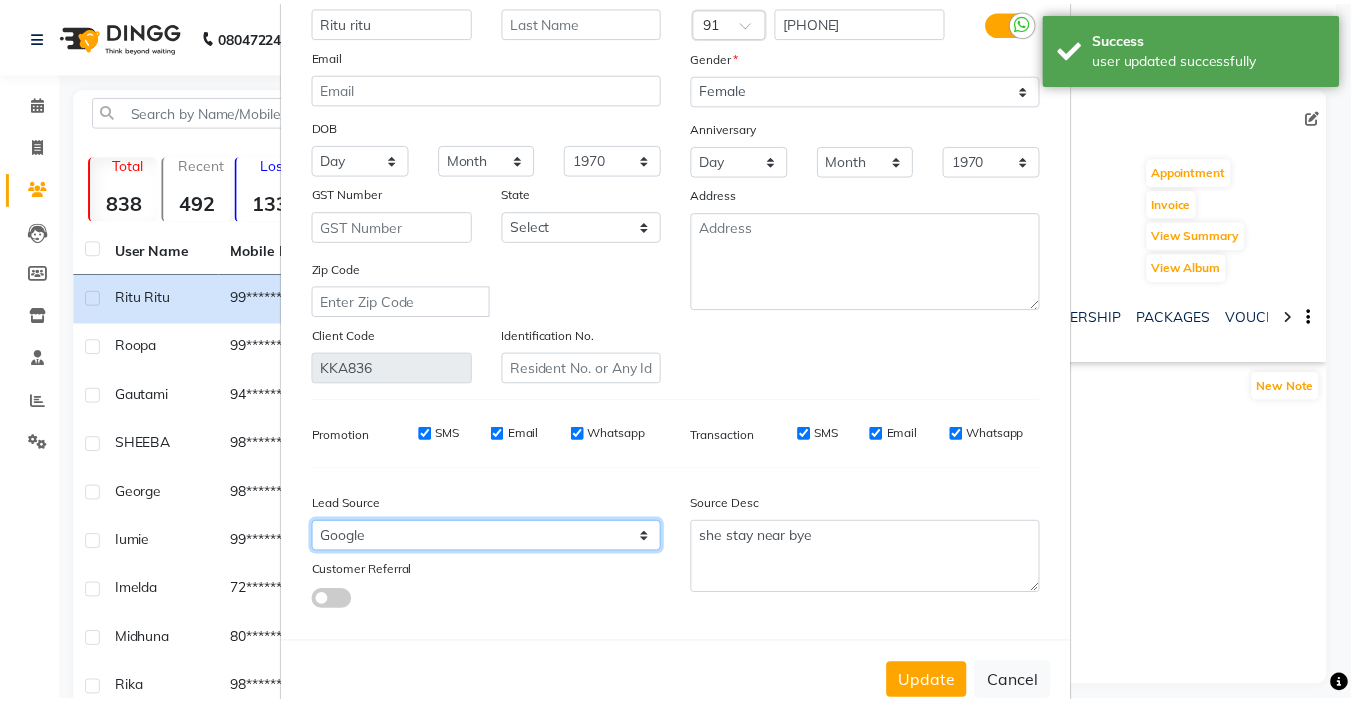 scroll, scrollTop: 185, scrollLeft: 0, axis: vertical 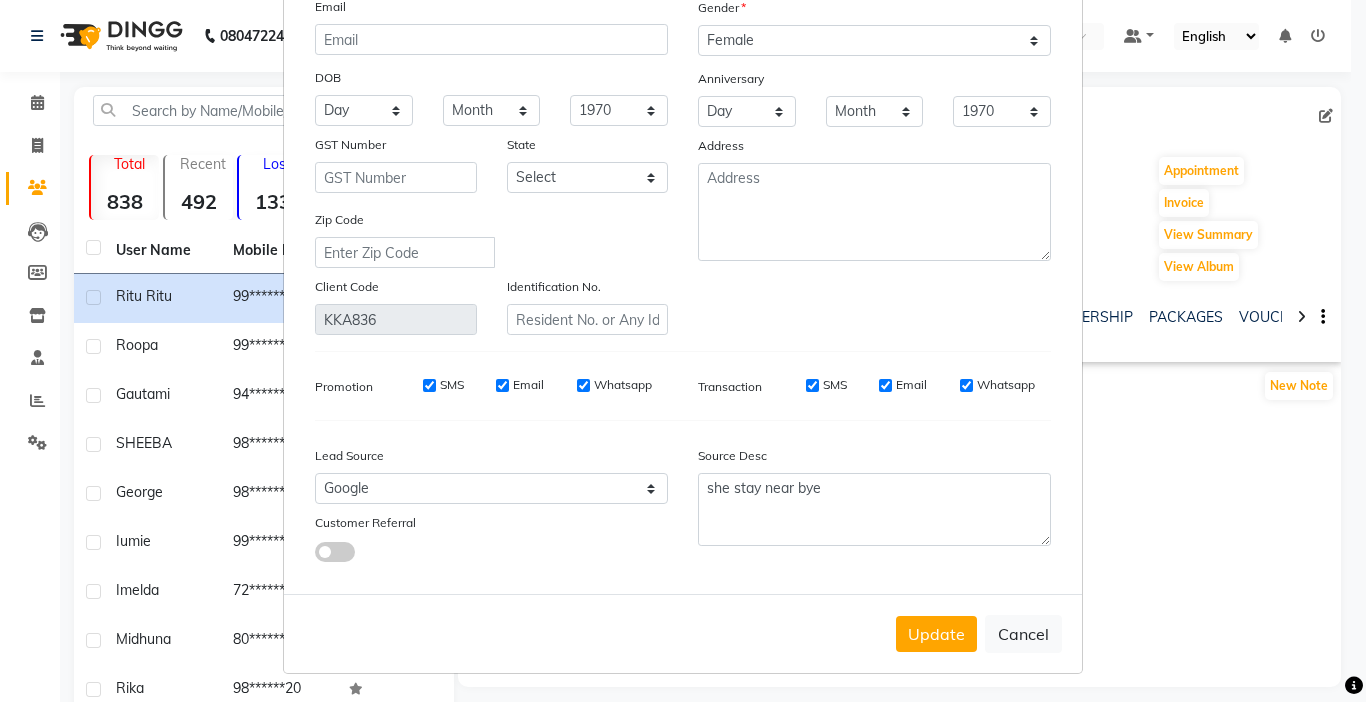 click on "Update" at bounding box center [936, 634] 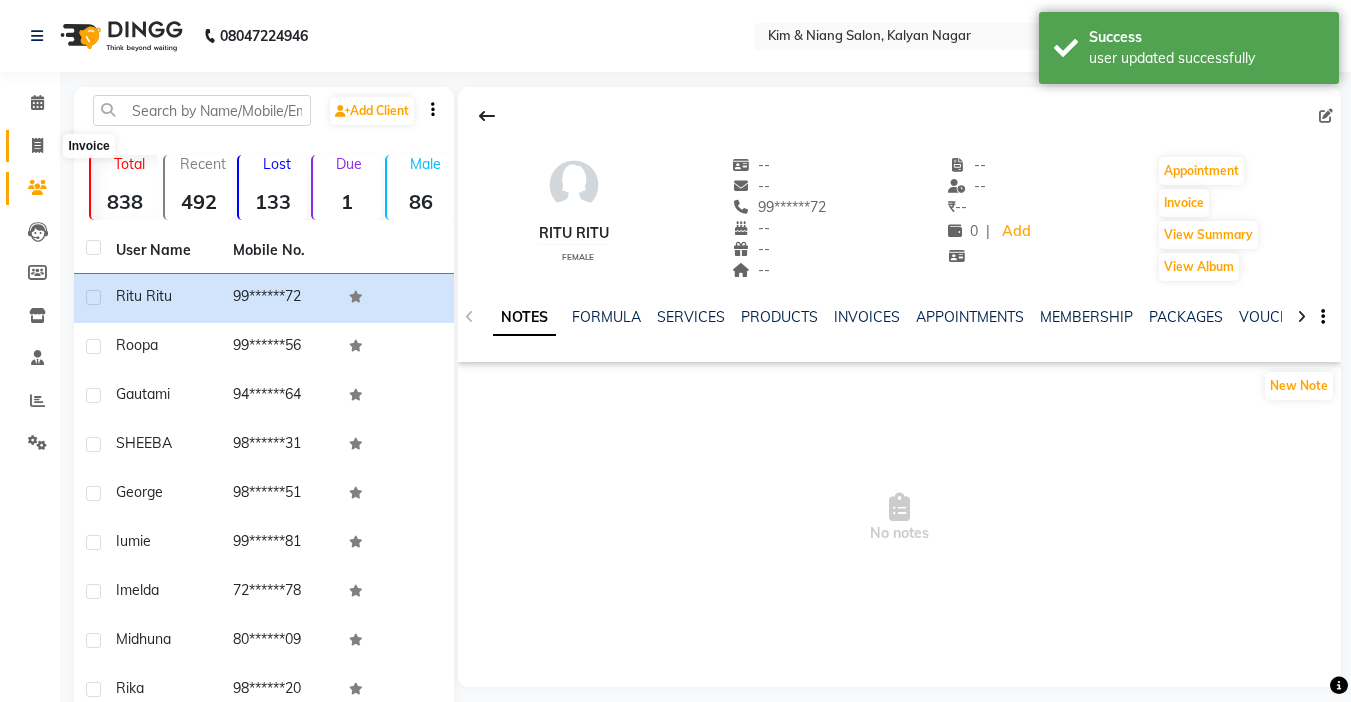 click 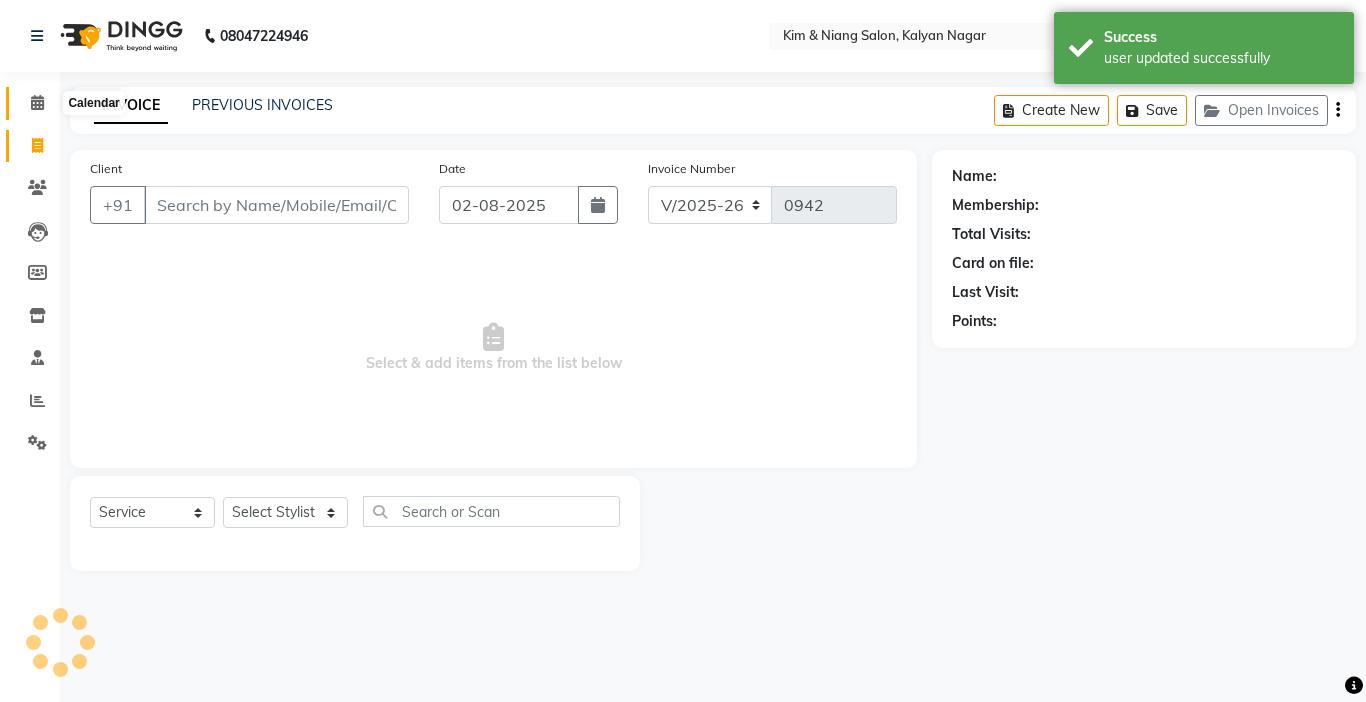 click 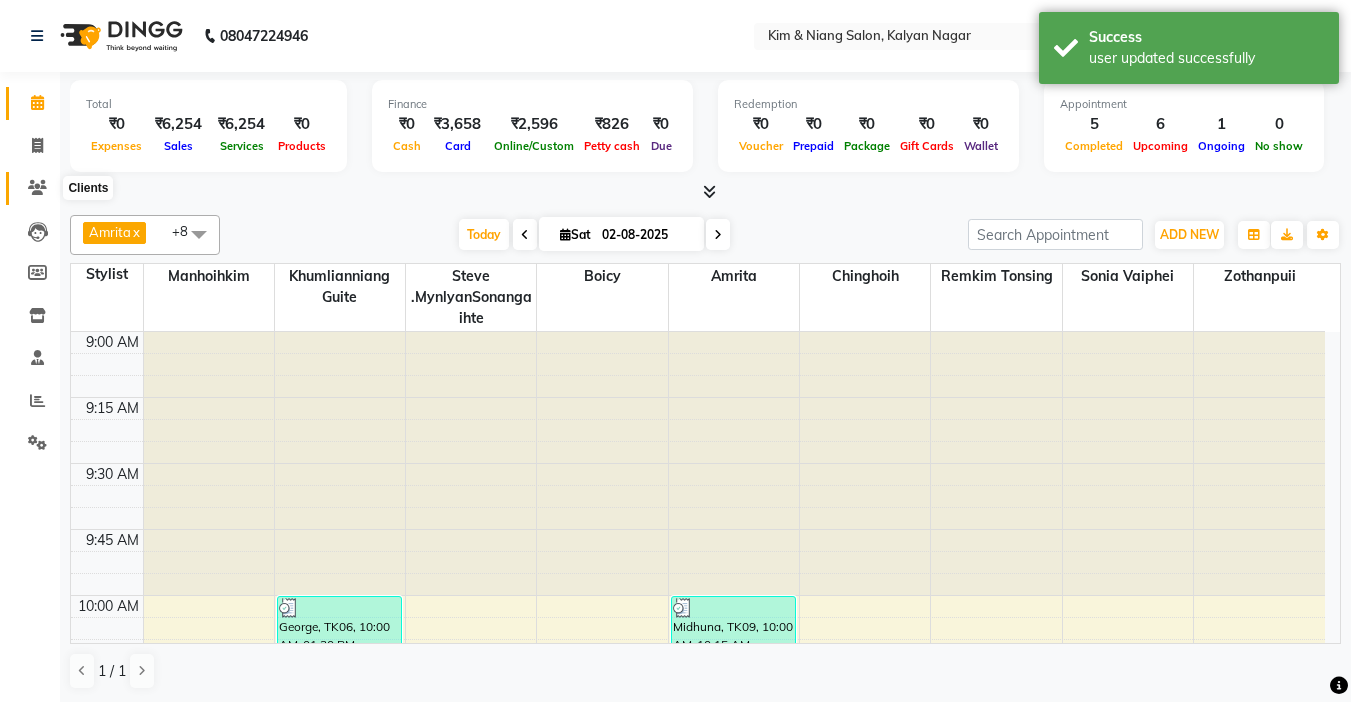 click 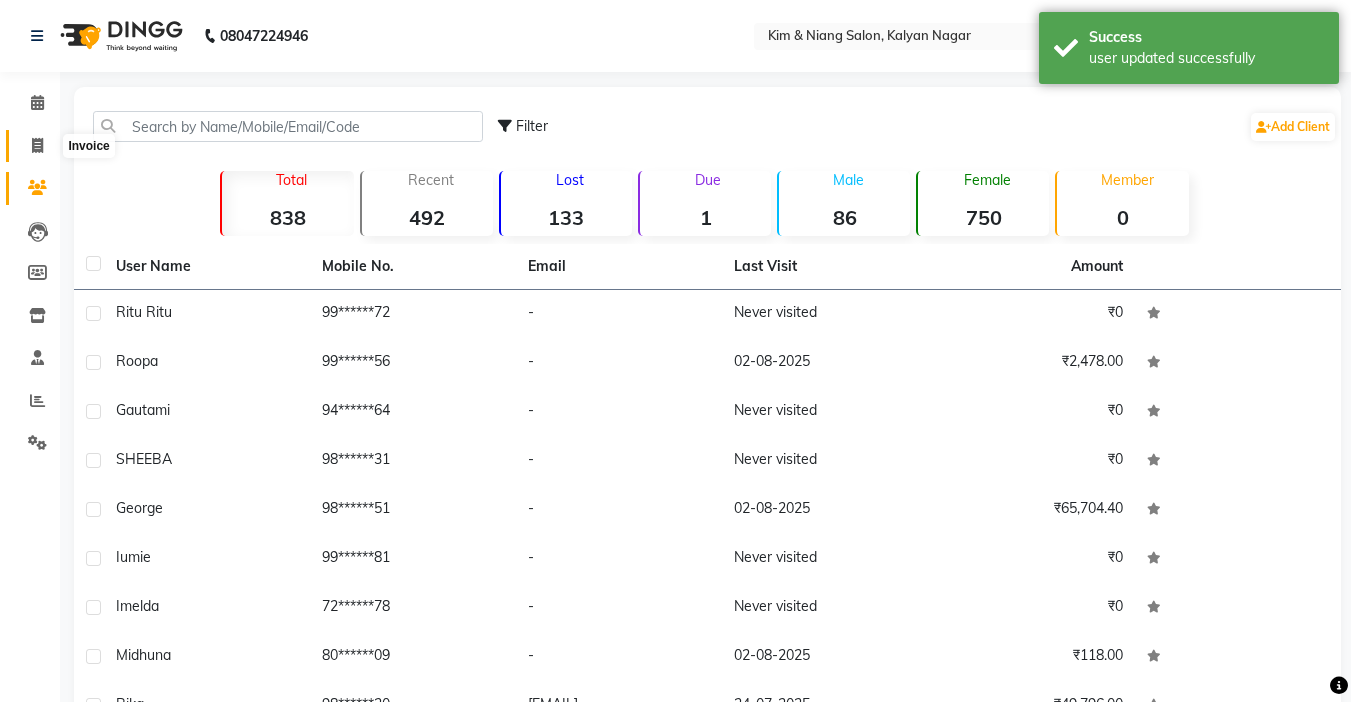 click 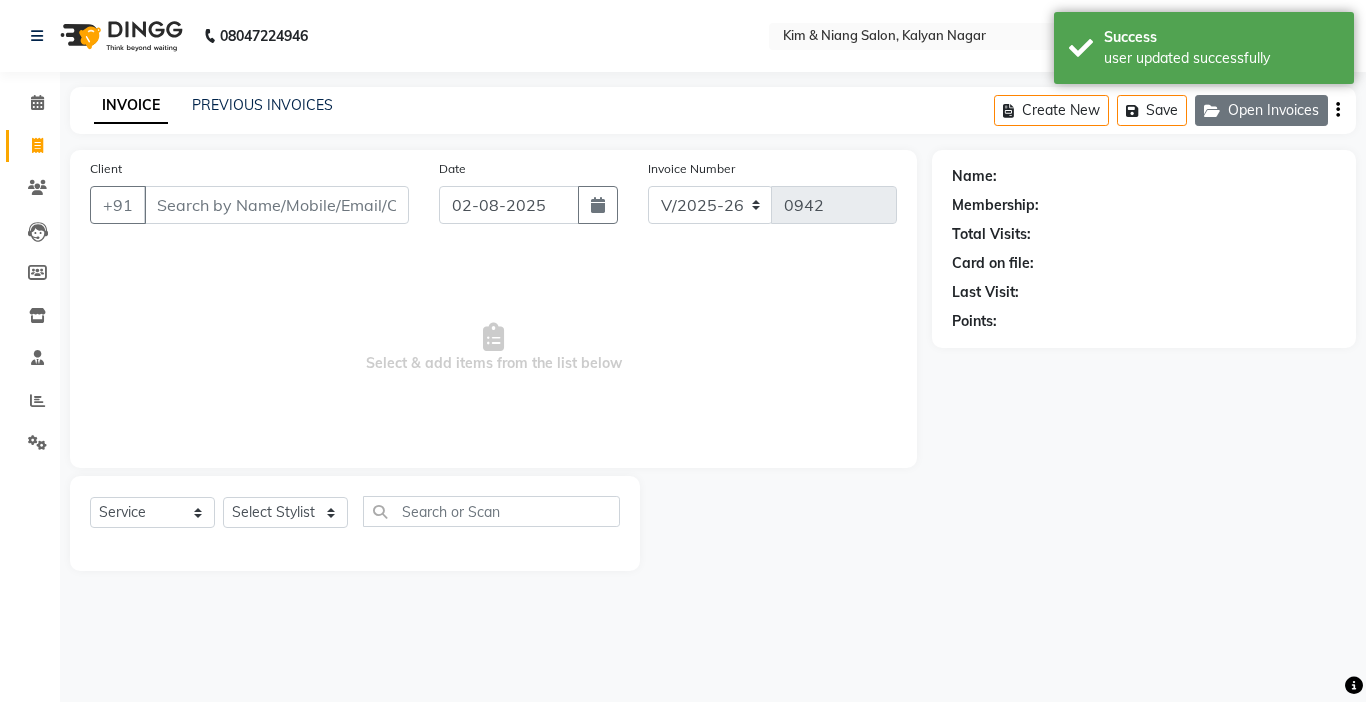 click on "Open Invoices" 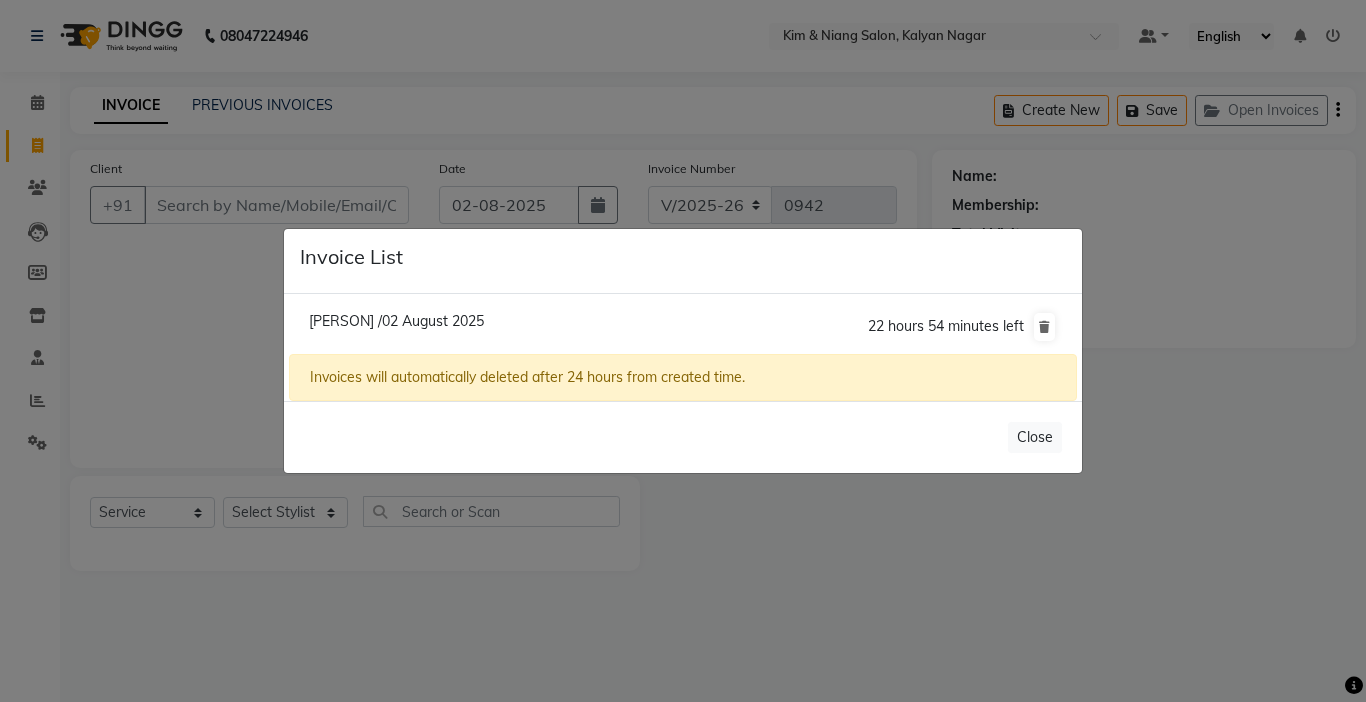 click on "[PERSON] /02 August 2025" 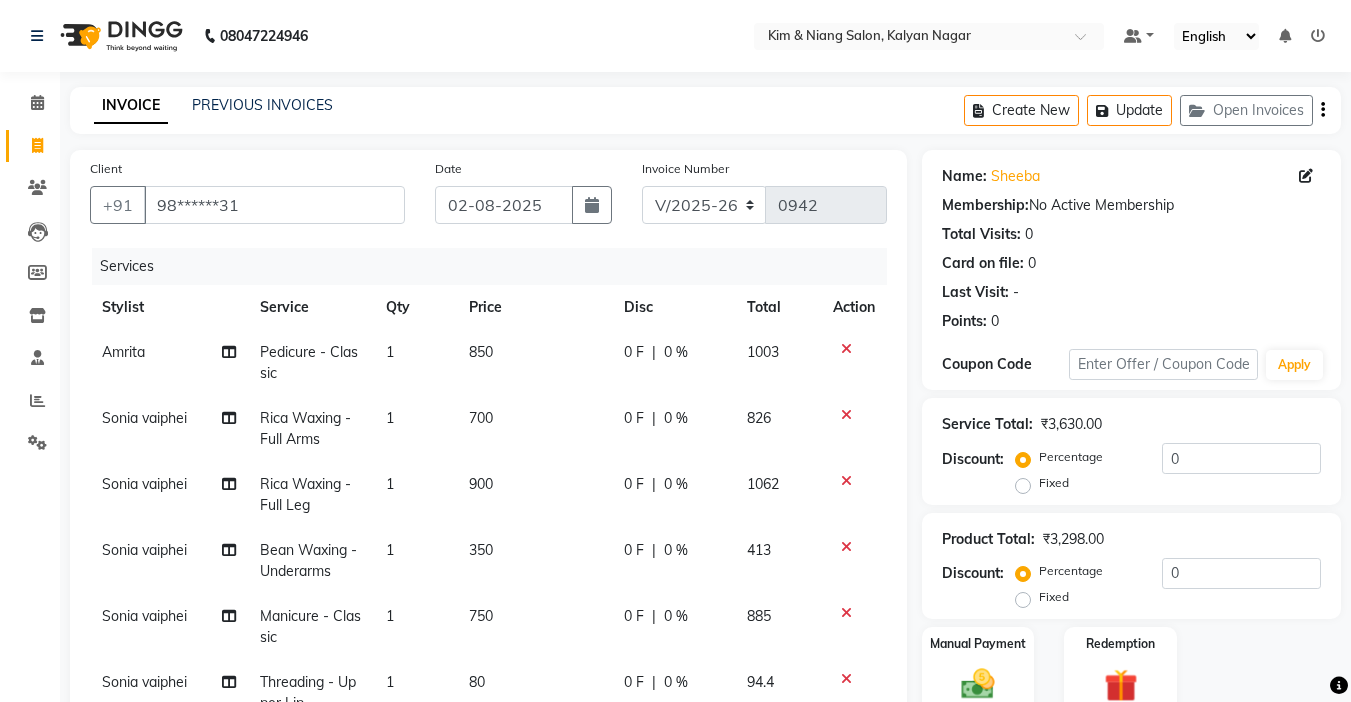 scroll, scrollTop: 239, scrollLeft: 0, axis: vertical 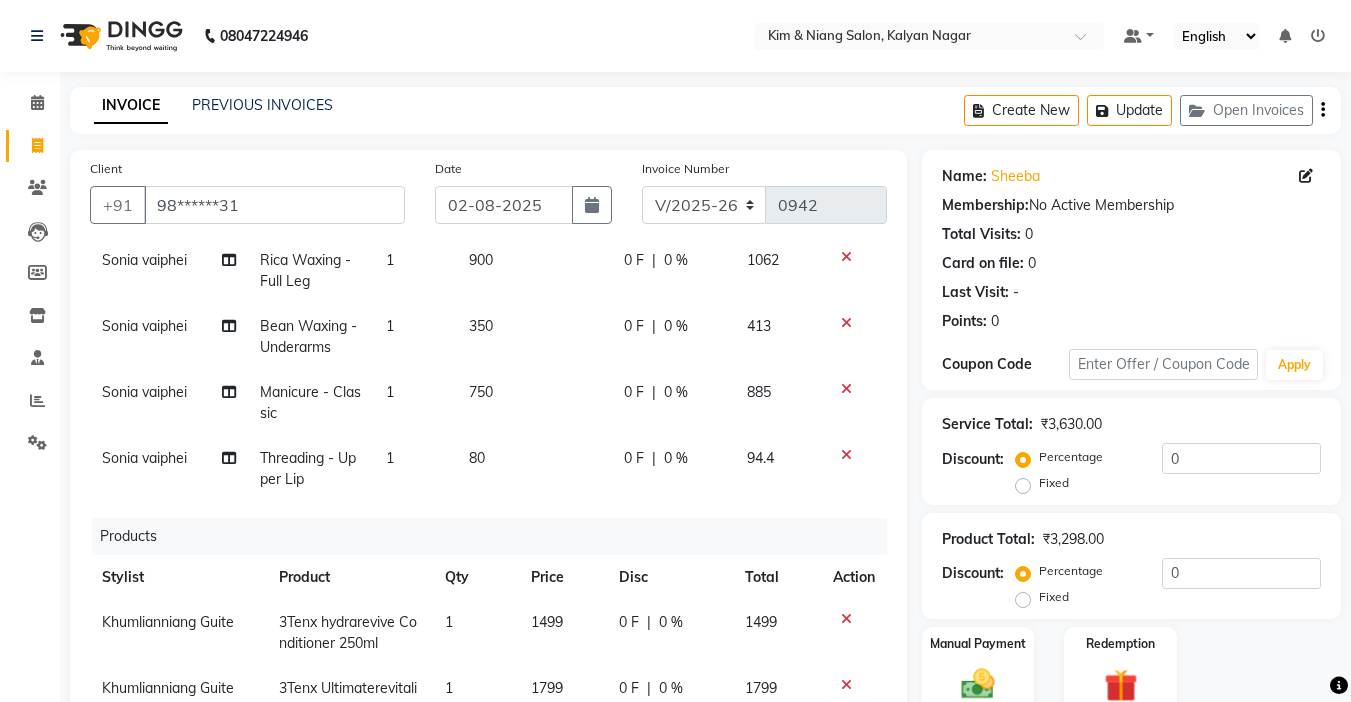 click on "Select Stylist [PERSON] [PERSON] [PERSON] [PERSON] [PERSON] [PERSON] [PERSON] [PERSON] [PERSON] [PERSON] [PERSON] [PERSON] [PERSON] [PERSON] [PERSON] [PERSON] [PERSON] .mynlyanSonangaihte [PERSON]" 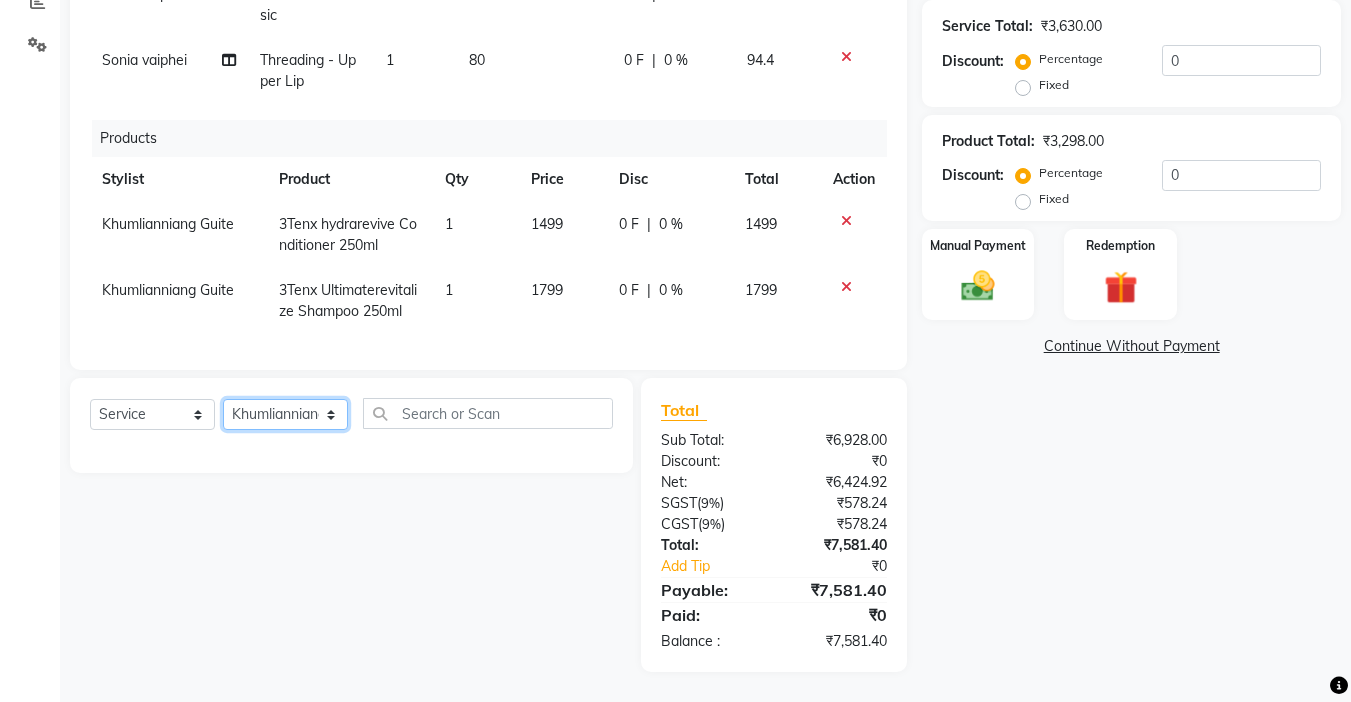 click on "Select Stylist [PERSON] [PERSON] [PERSON] [PERSON] [PERSON] [PERSON] [PERSON] [PERSON] [PERSON] [PERSON] [PERSON] [PERSON] [PERSON] [PERSON] [PERSON] [PERSON] [PERSON] .mynlyanSonangaihte [PERSON]" 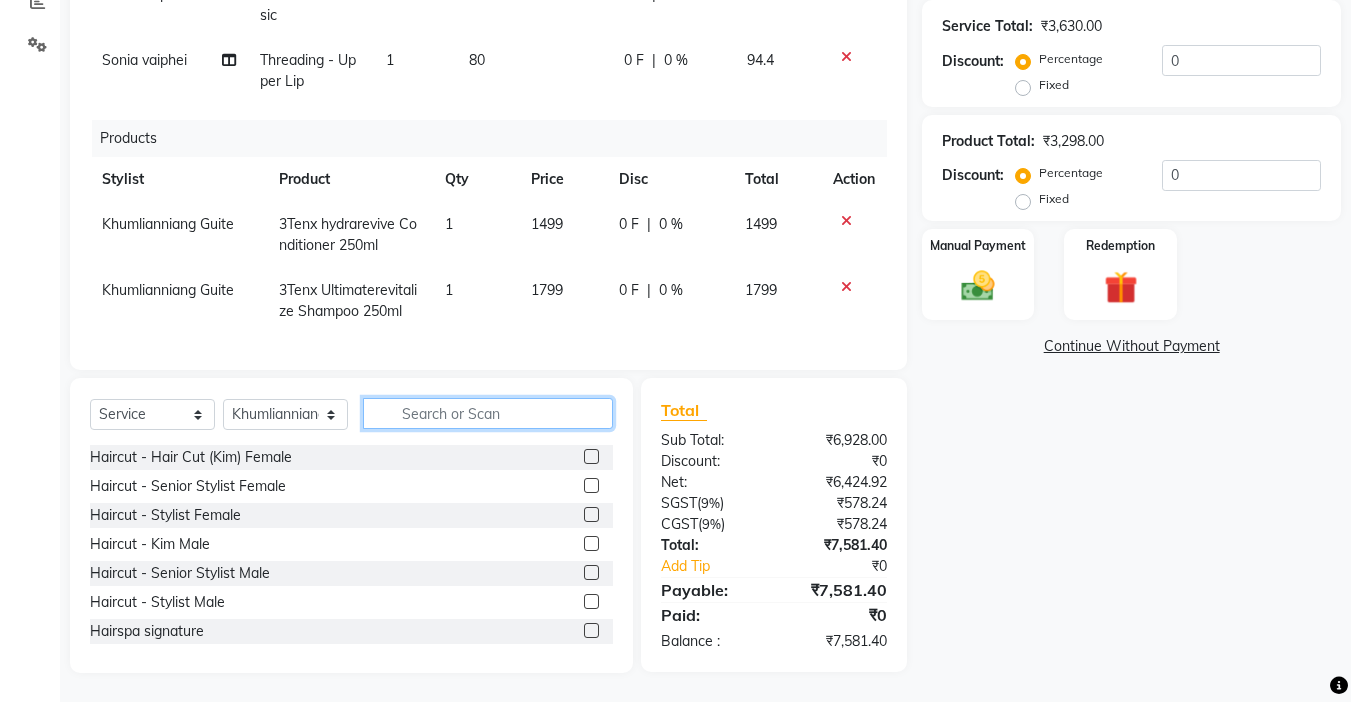 click 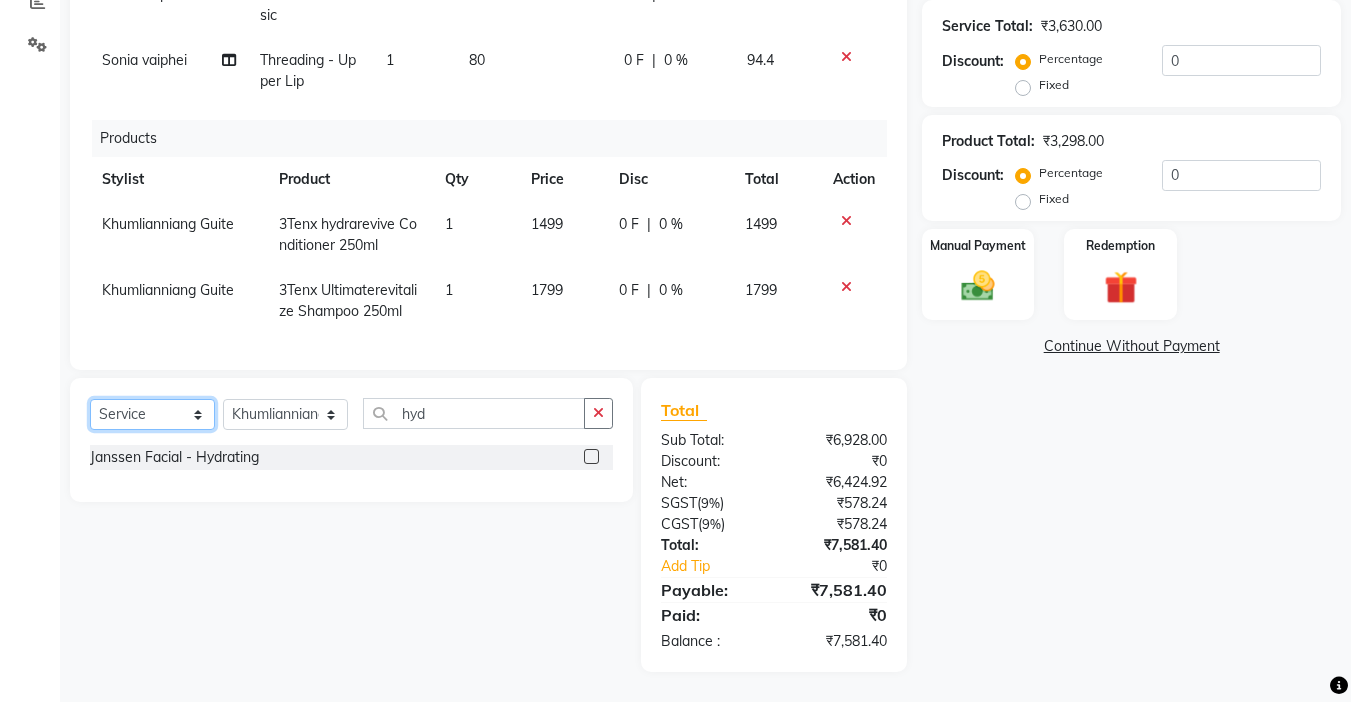 click on "Select  Service  Product  Membership  Package Voucher Prepaid Gift Card" 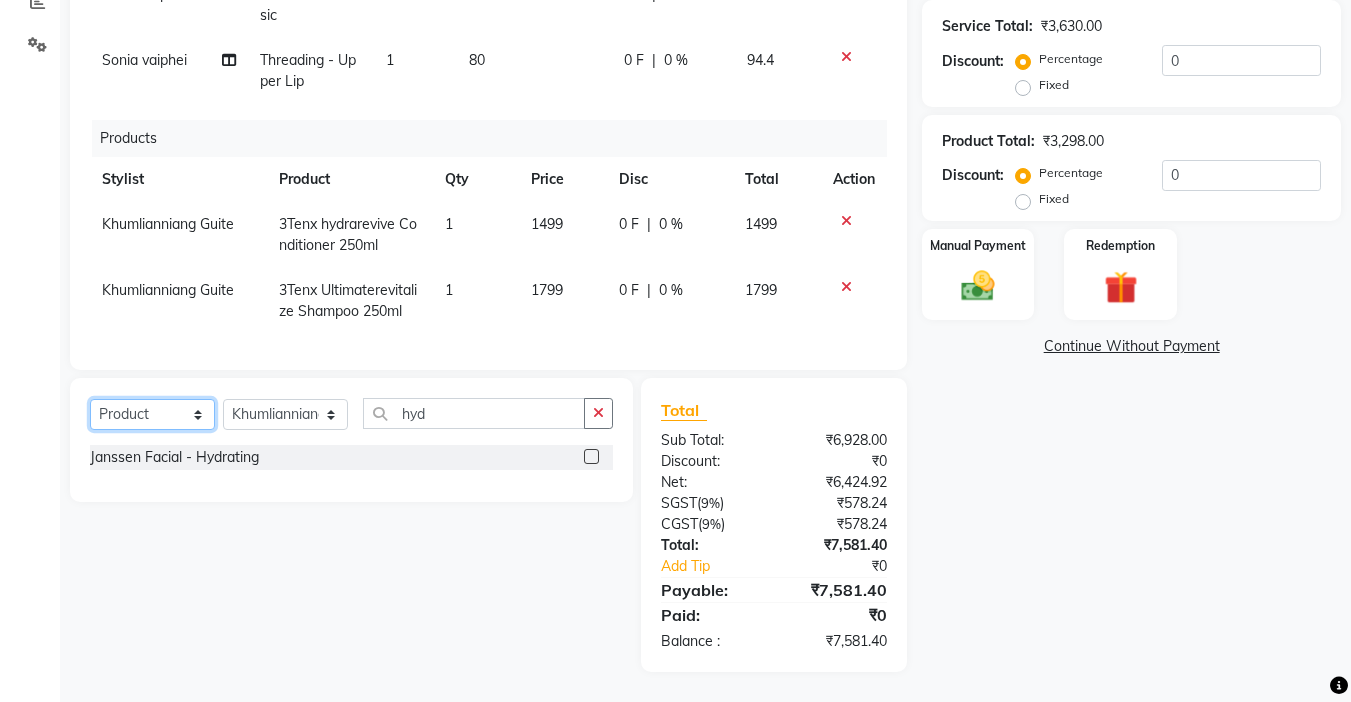 click on "Select  Service  Product  Membership  Package Voucher Prepaid Gift Card" 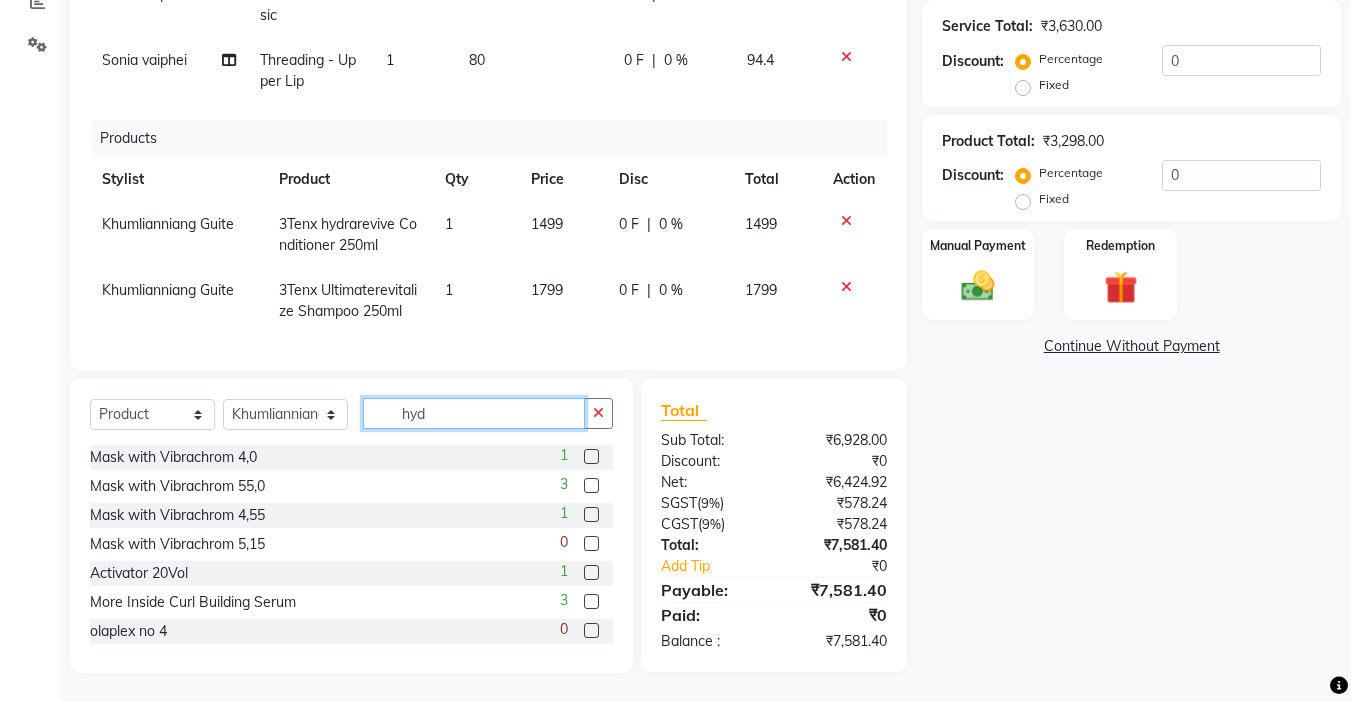 click on "hyd" 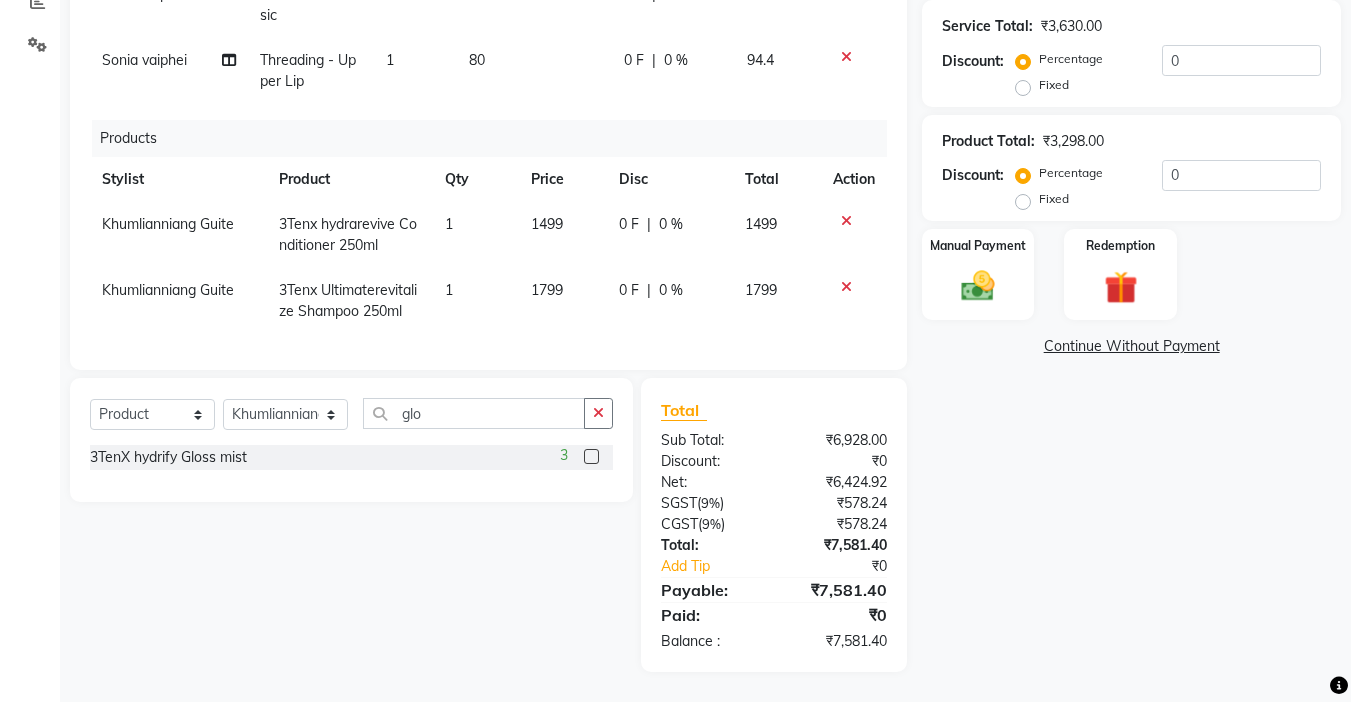 click 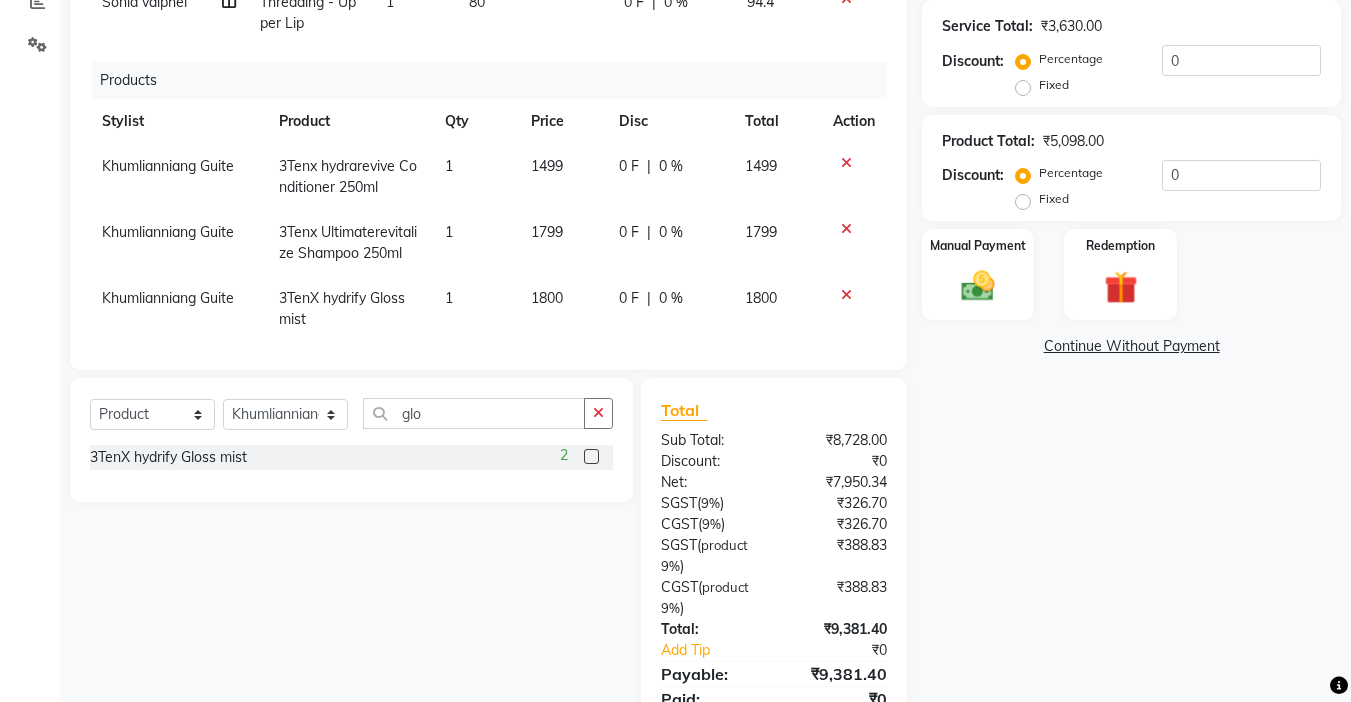 scroll, scrollTop: 305, scrollLeft: 0, axis: vertical 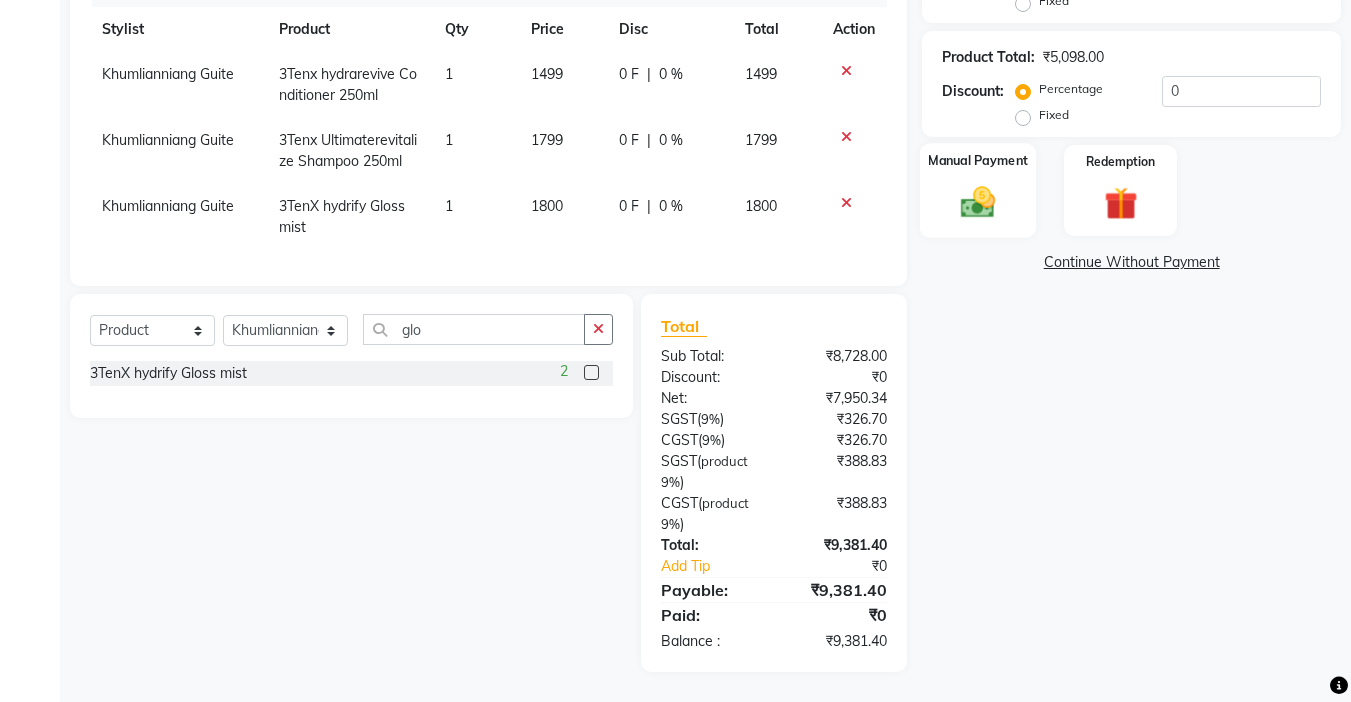 click on "Manual Payment" 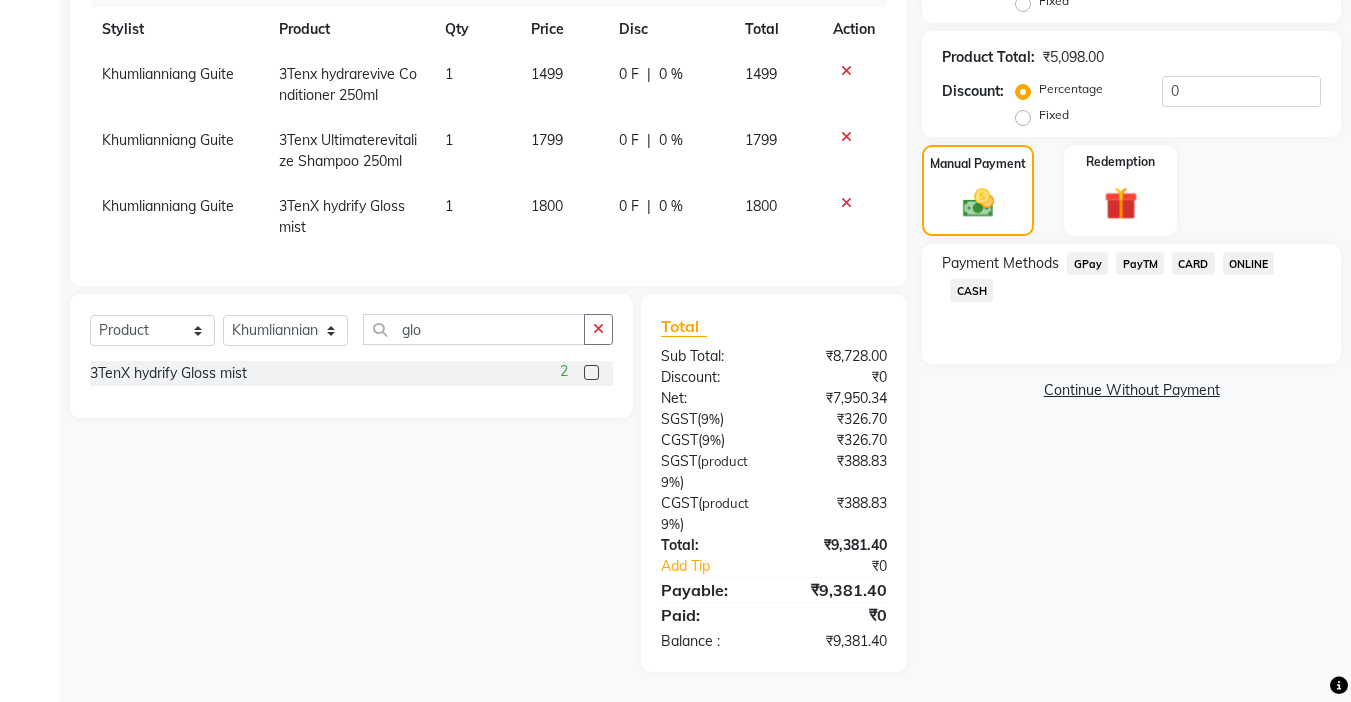 click on "CARD" 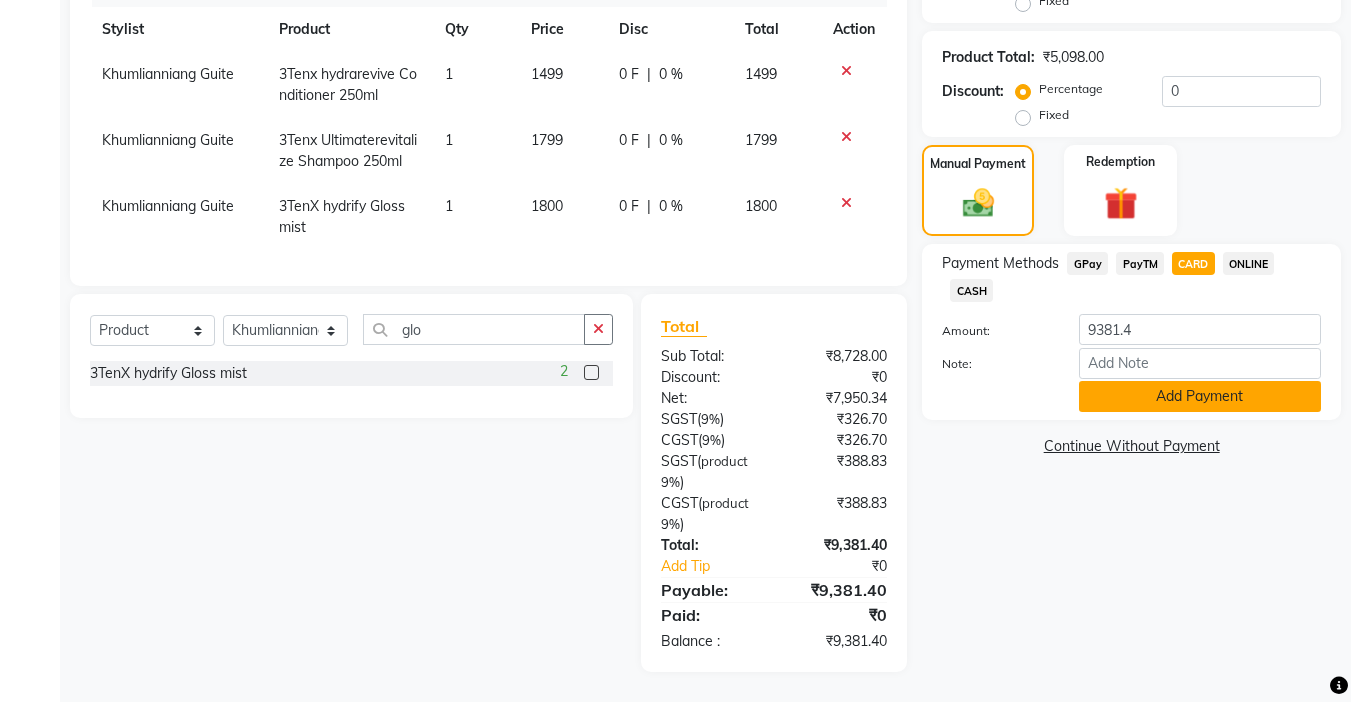 click on "Add Payment" 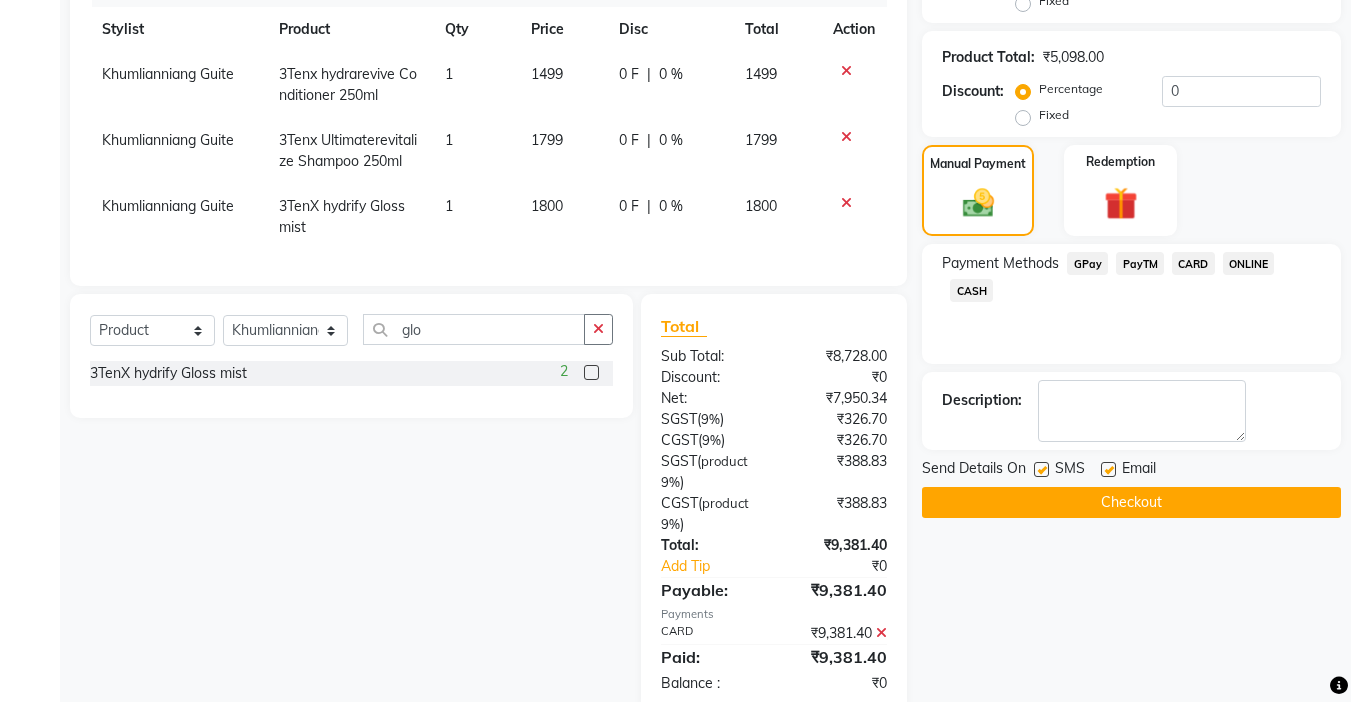scroll, scrollTop: 524, scrollLeft: 0, axis: vertical 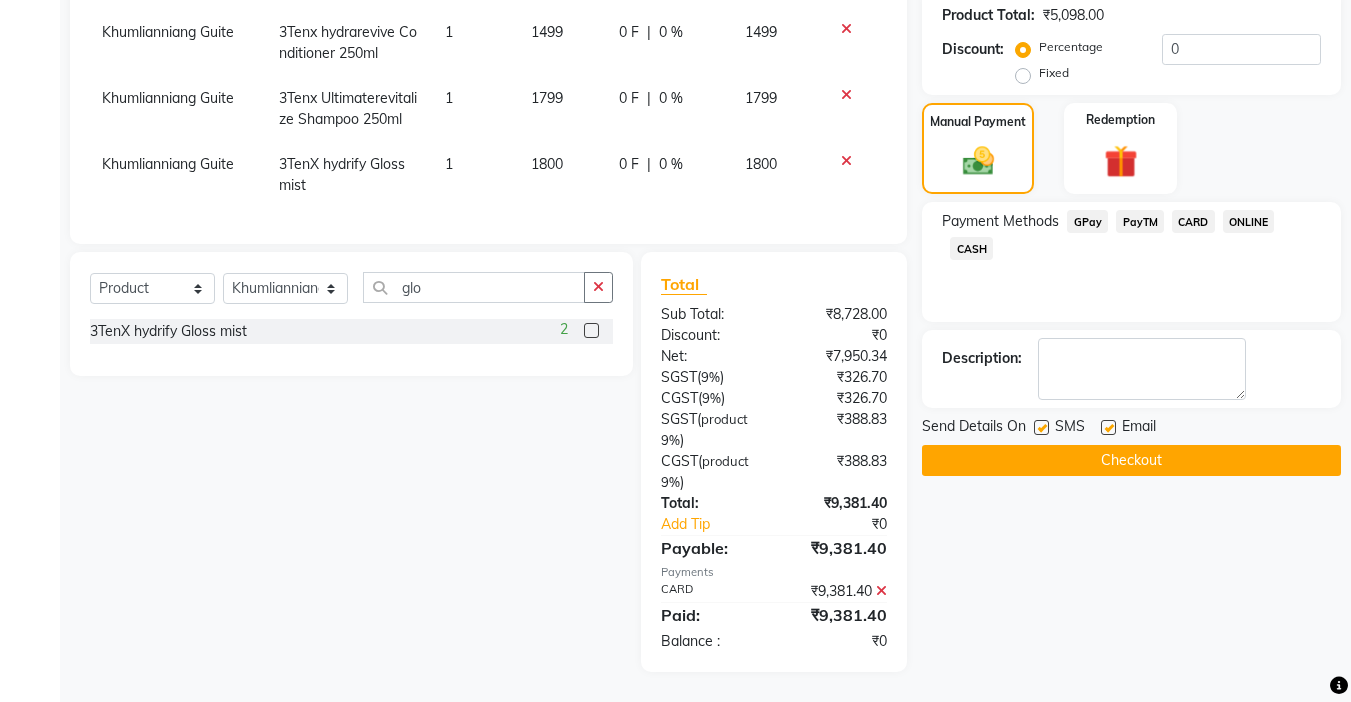 click on "Checkout" 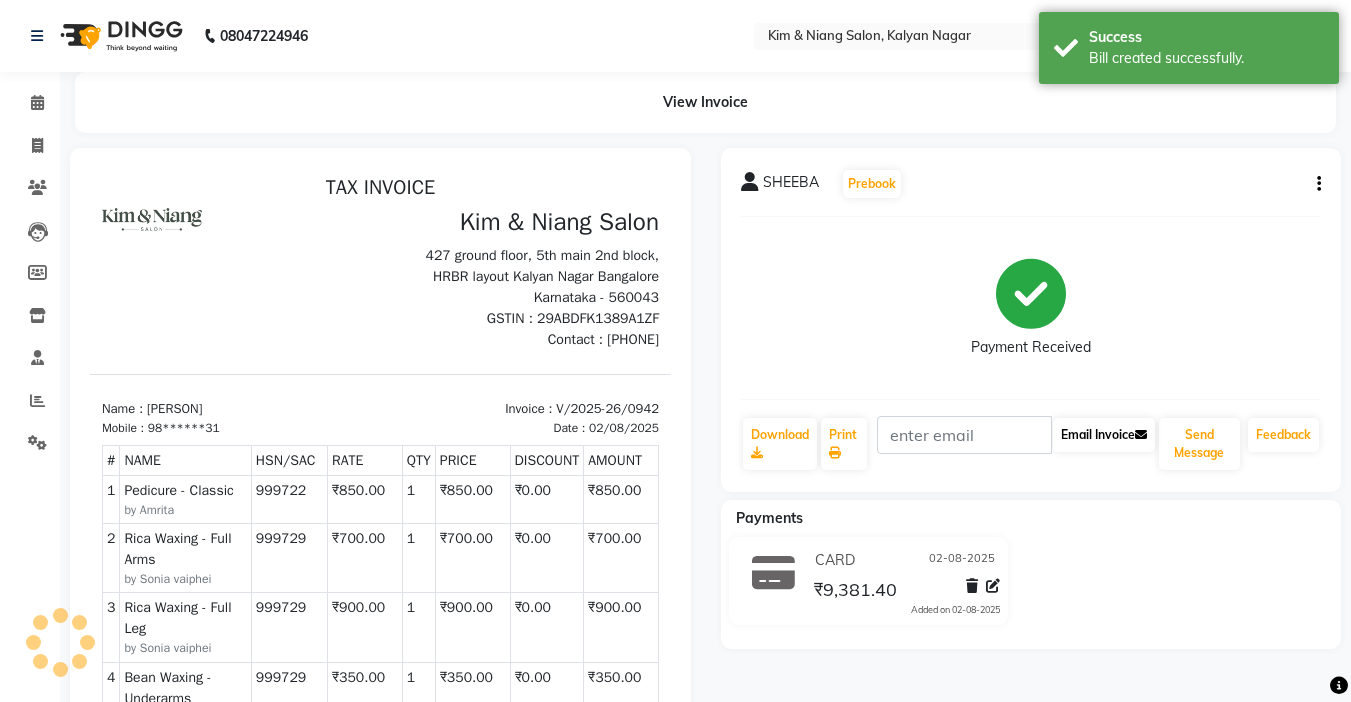 scroll, scrollTop: 0, scrollLeft: 0, axis: both 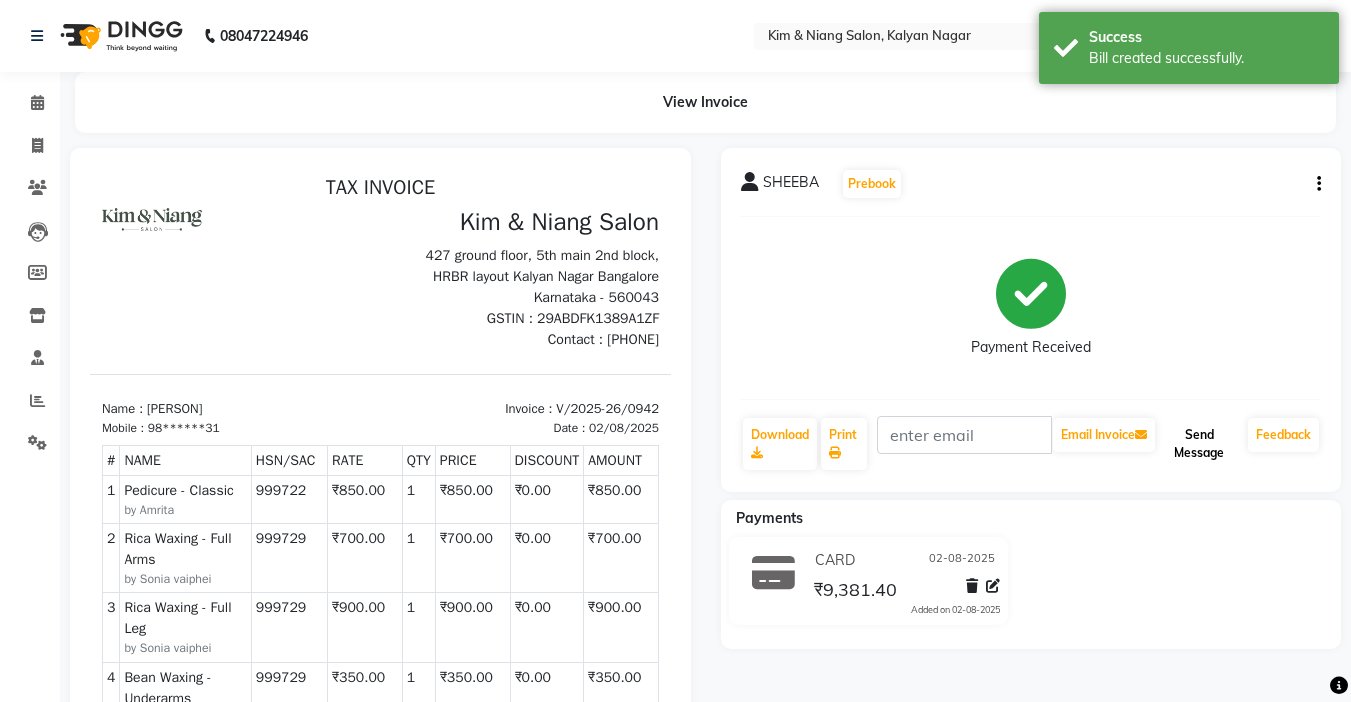 click on "Send Message" 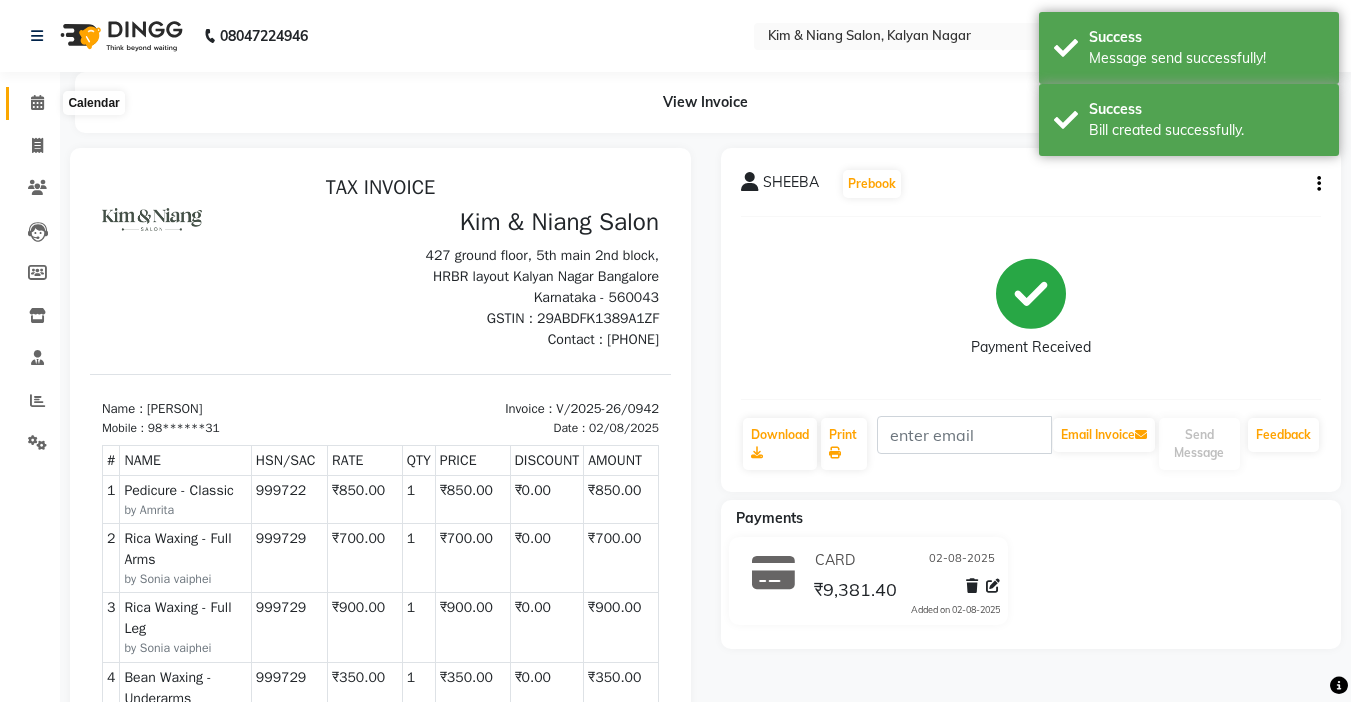 click 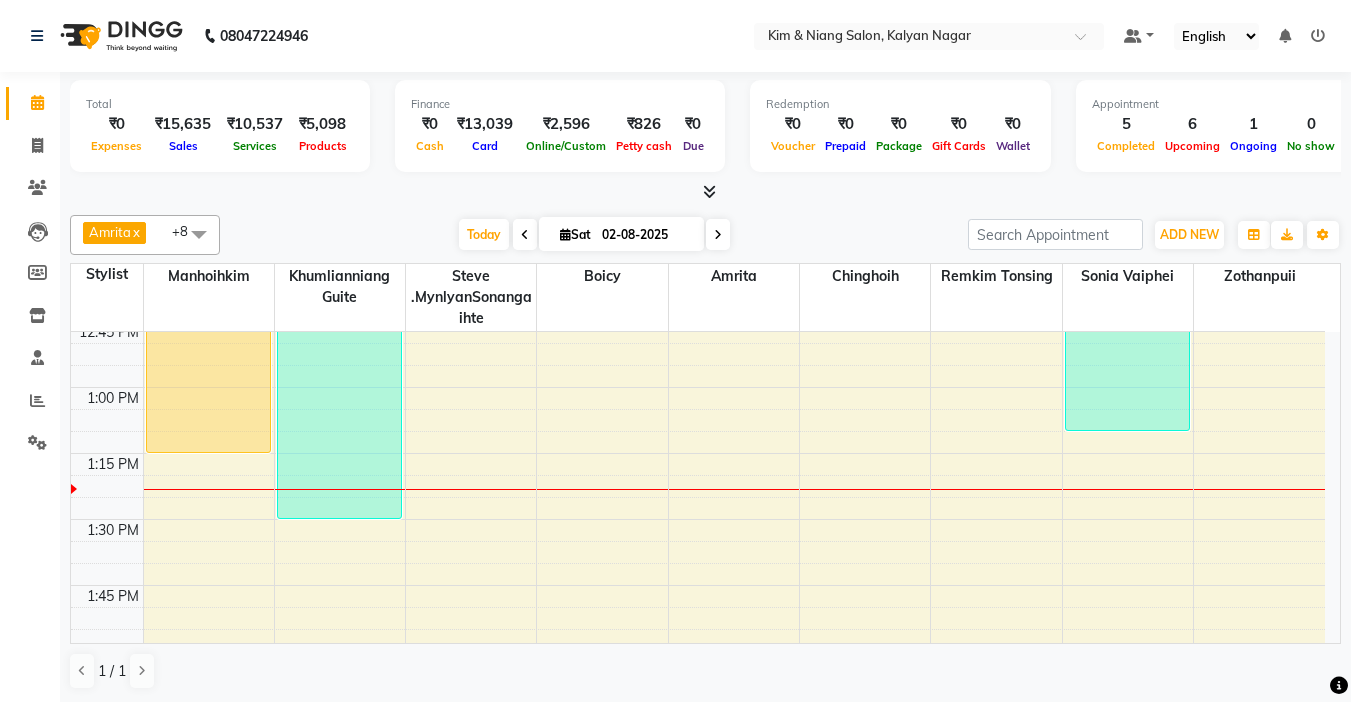 scroll, scrollTop: 1200, scrollLeft: 0, axis: vertical 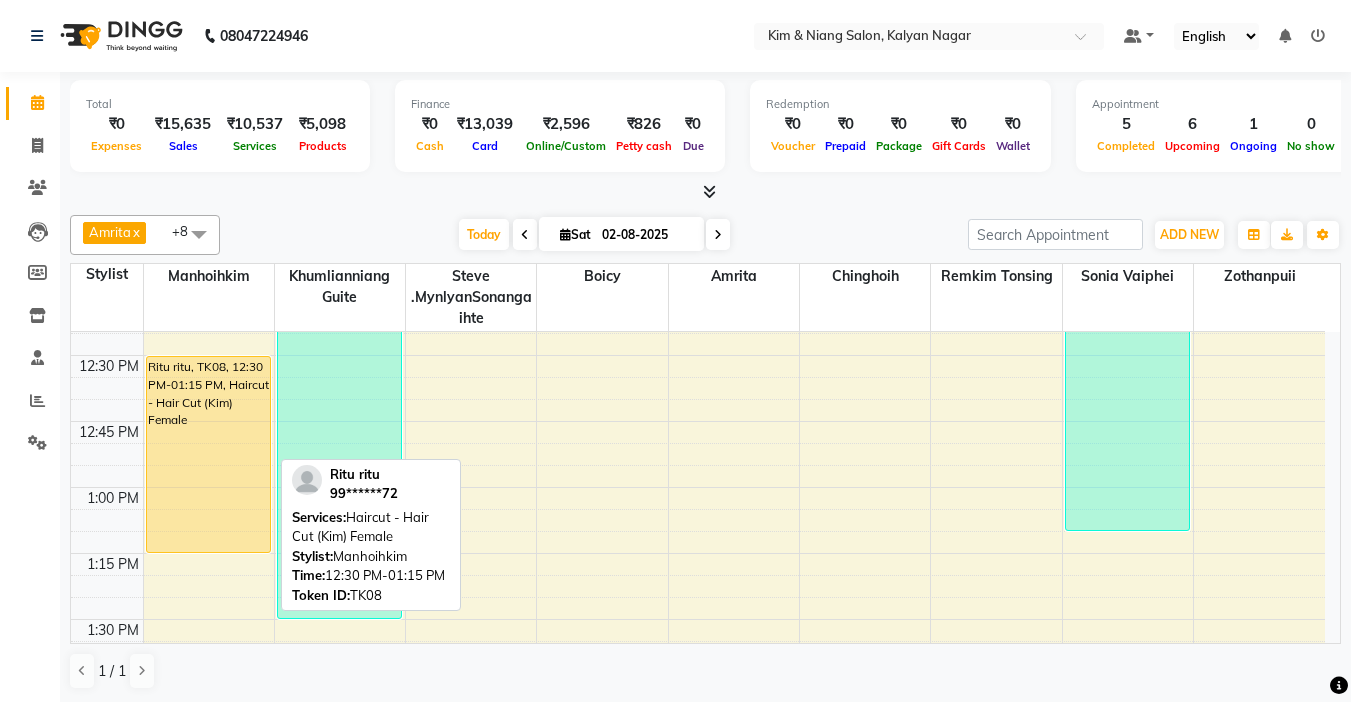 click on "Ritu ritu, TK08, 12:30 PM-01:15 PM, Haircut - Hair Cut (Kim) Female" at bounding box center [208, 454] 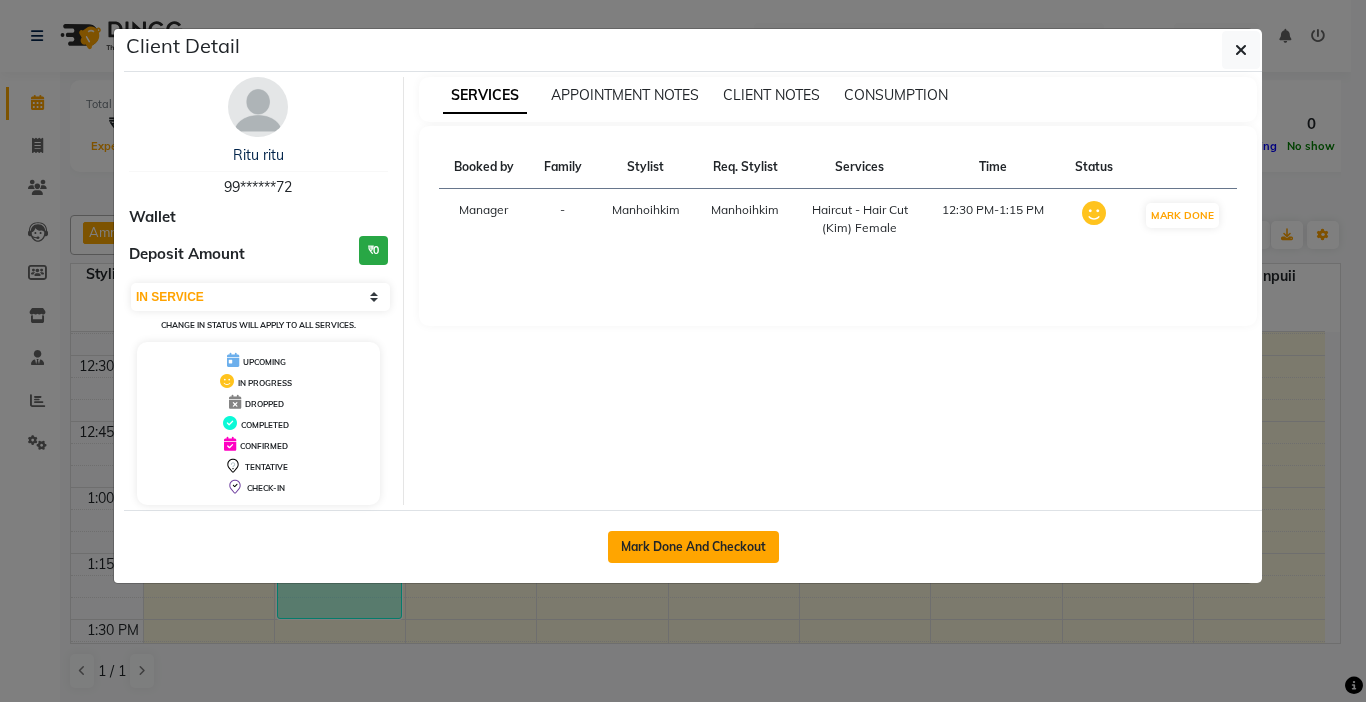 click on "Mark Done And Checkout" 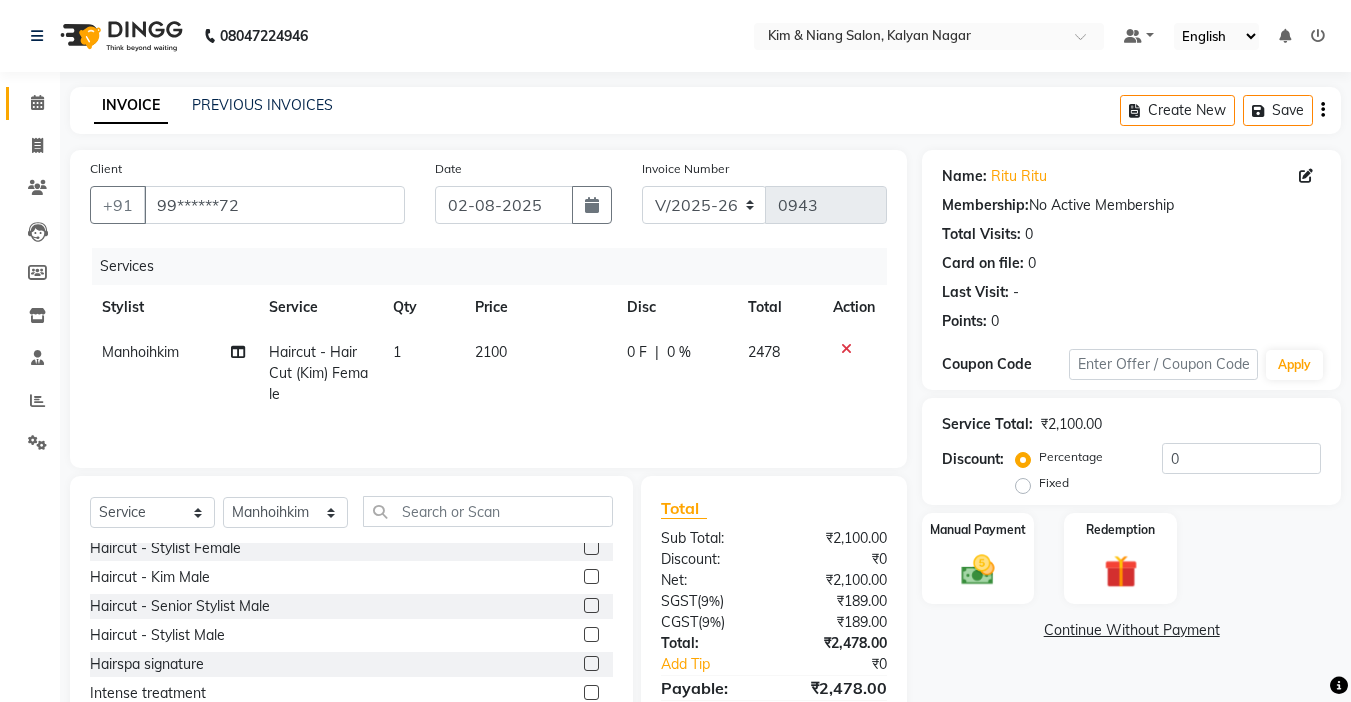 scroll, scrollTop: 100, scrollLeft: 0, axis: vertical 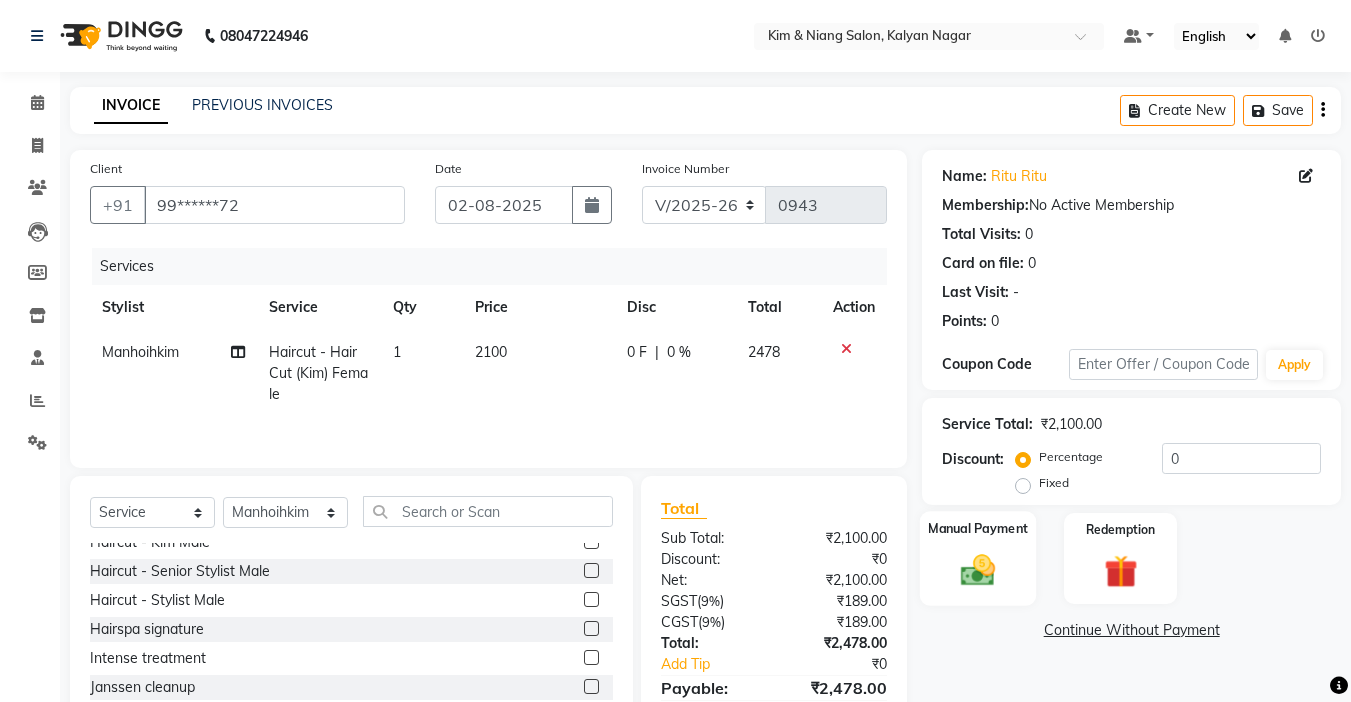 click 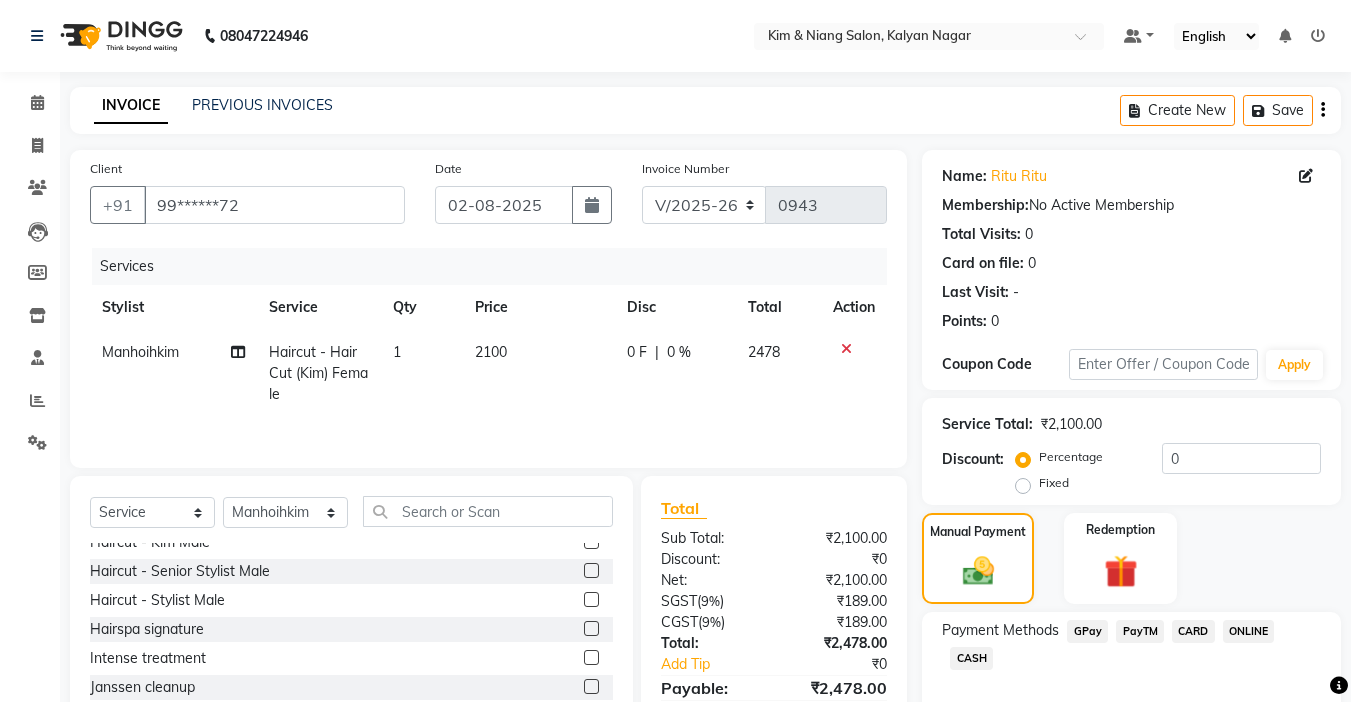 scroll, scrollTop: 101, scrollLeft: 0, axis: vertical 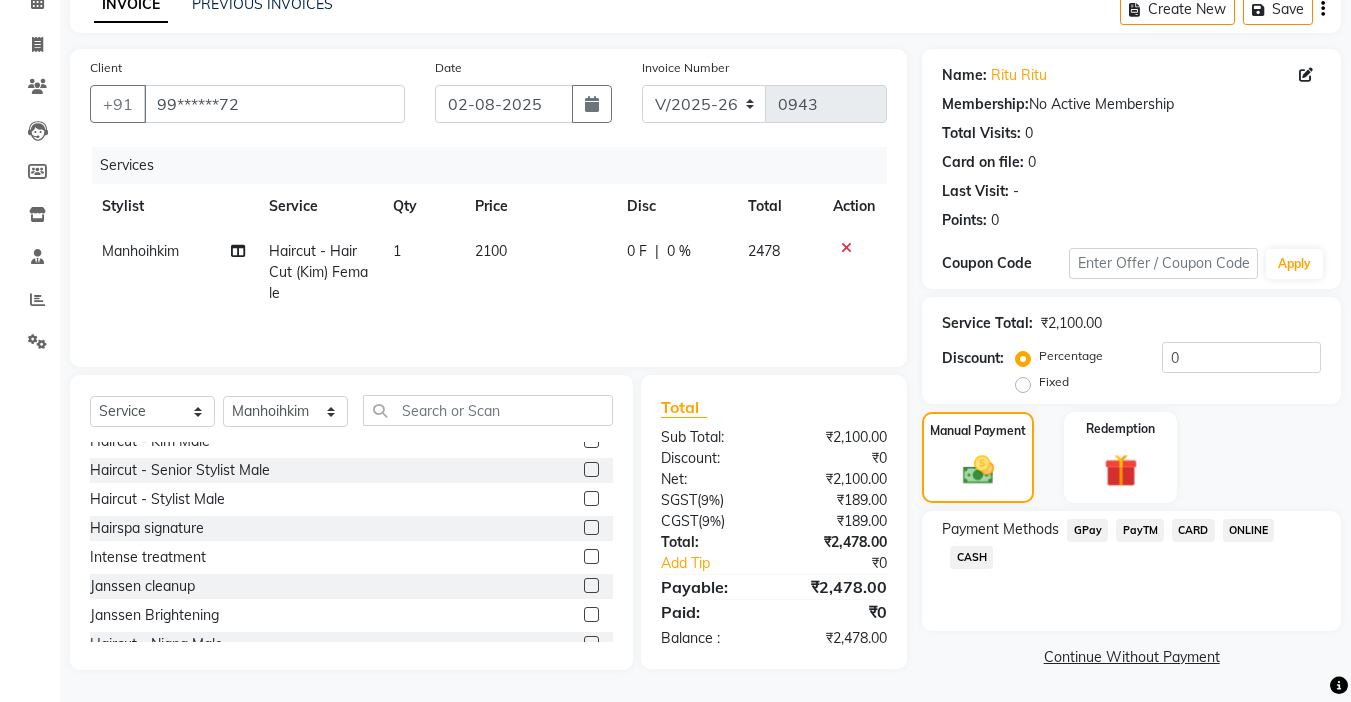 click on "GPay" 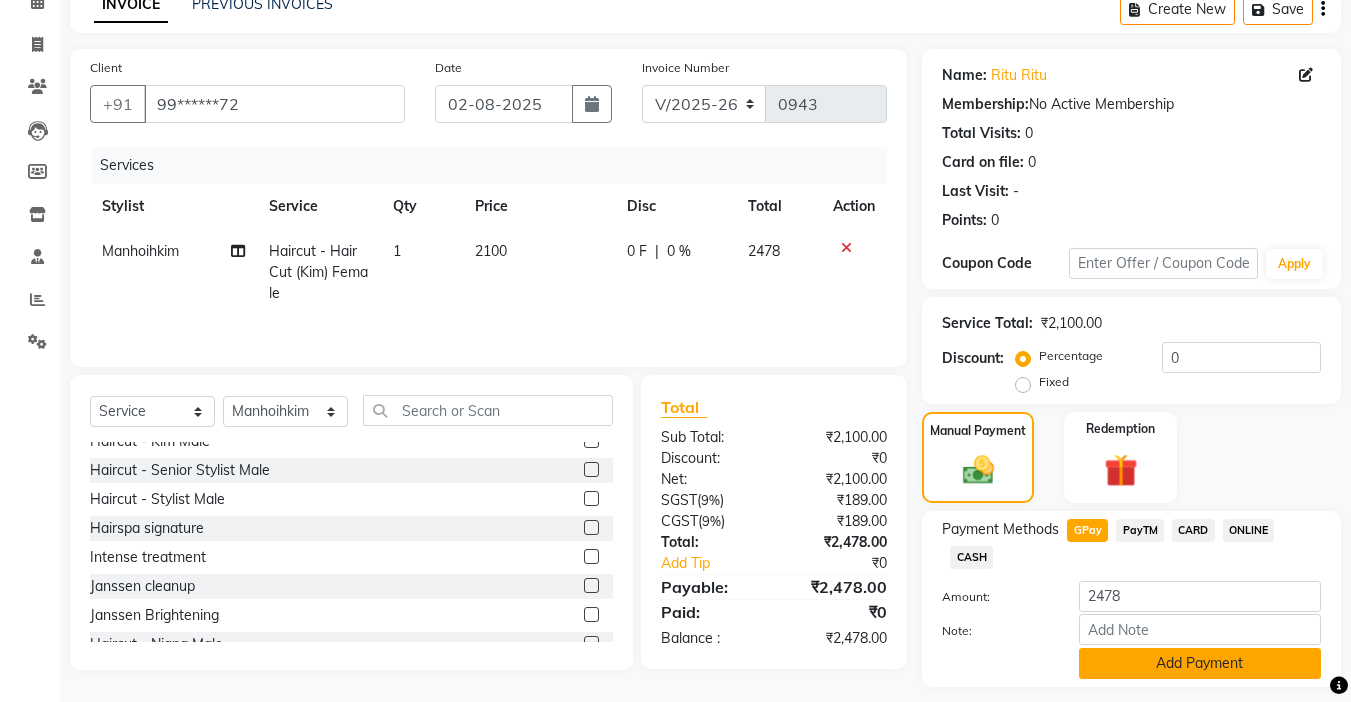 click on "Add Payment" 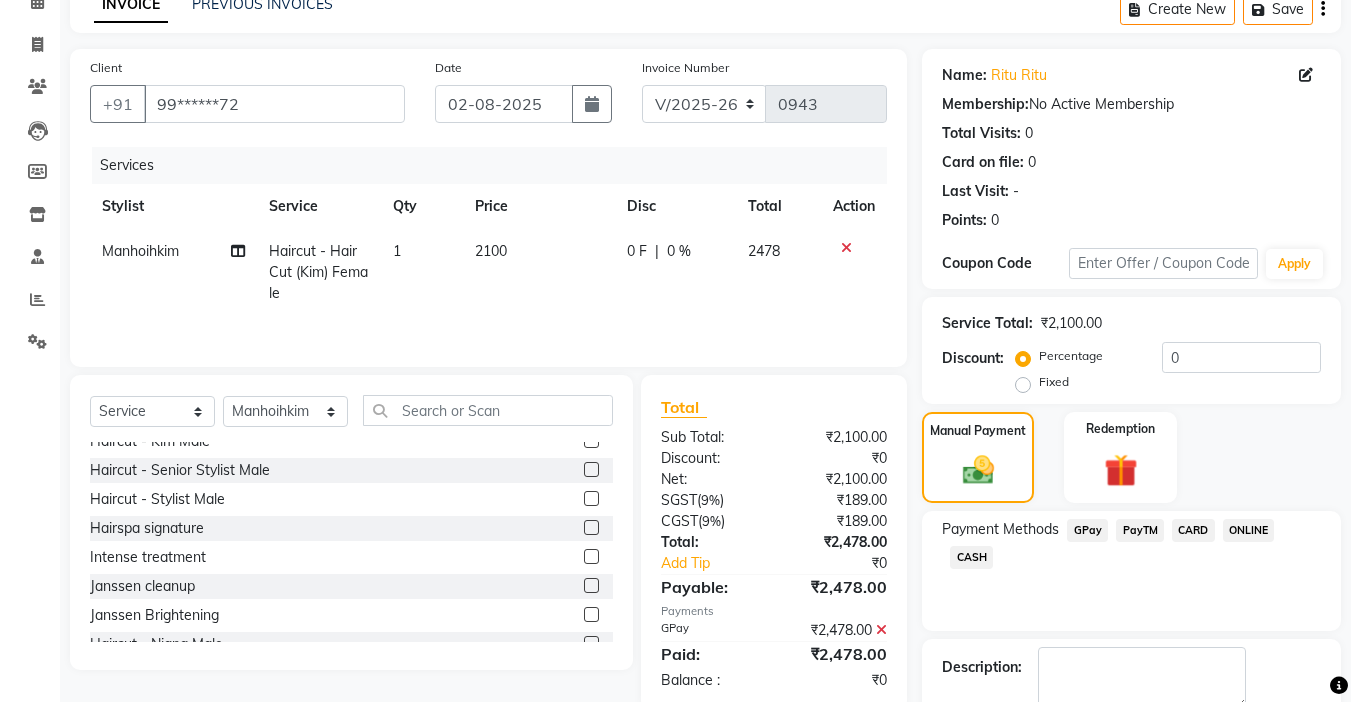click on "Checkout" 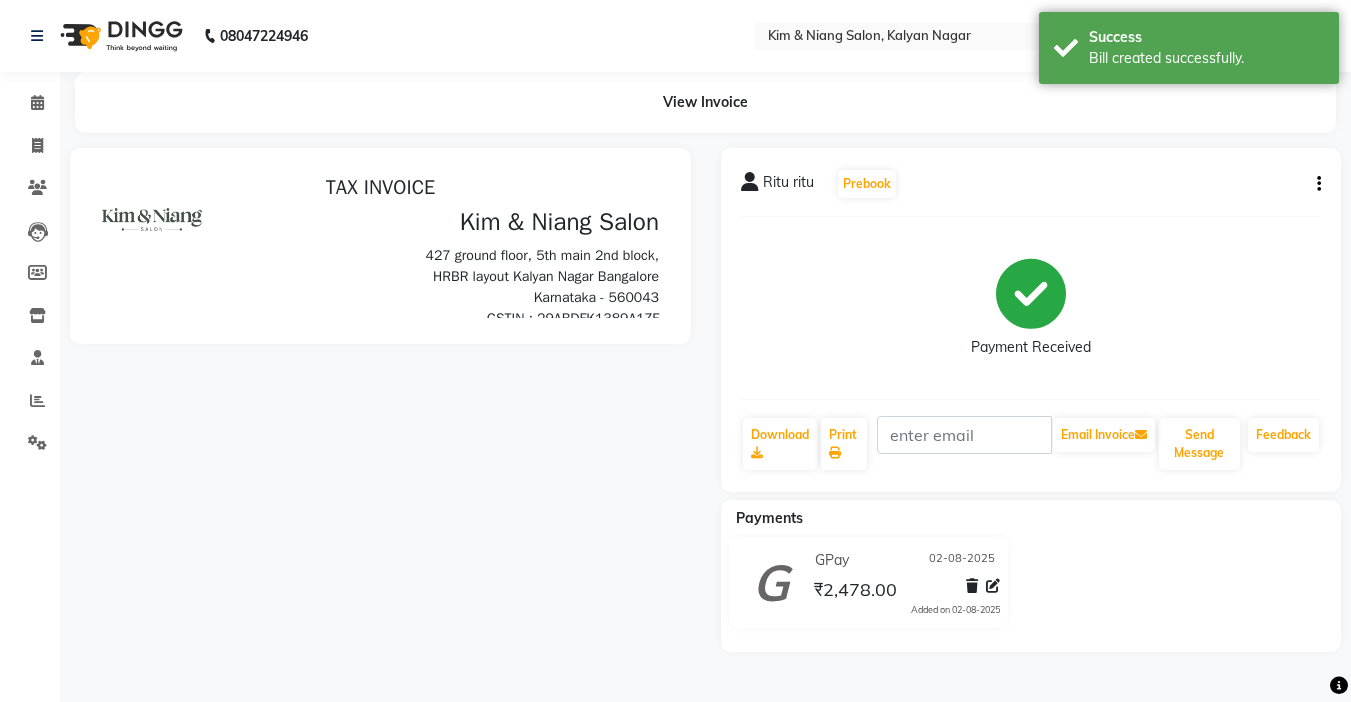 scroll, scrollTop: 0, scrollLeft: 0, axis: both 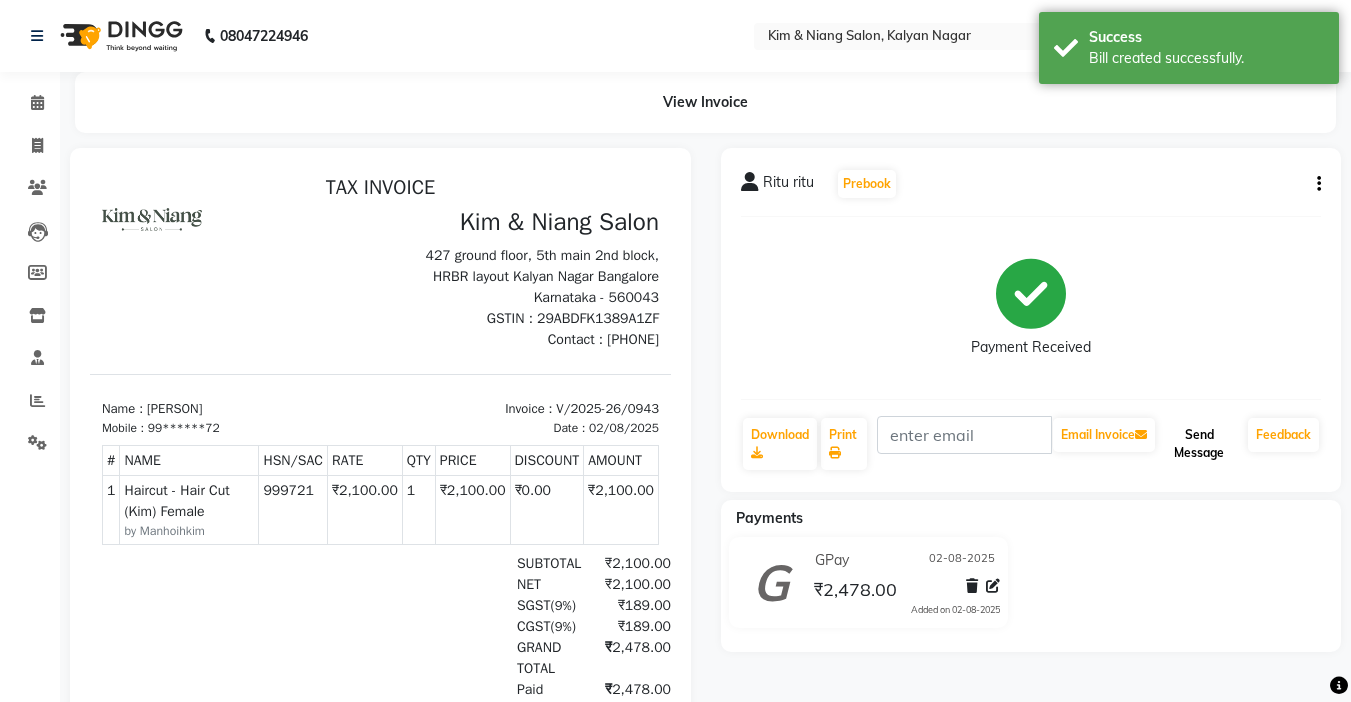 click on "Send Message" 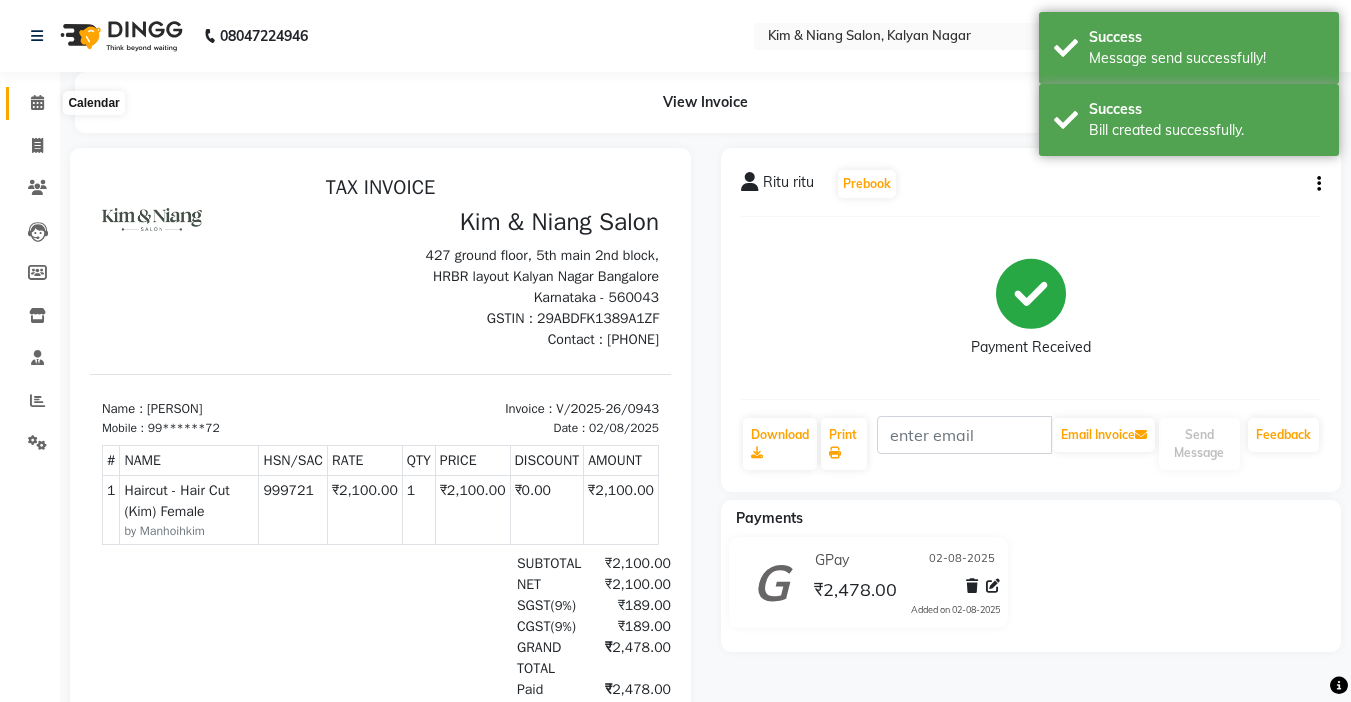 click 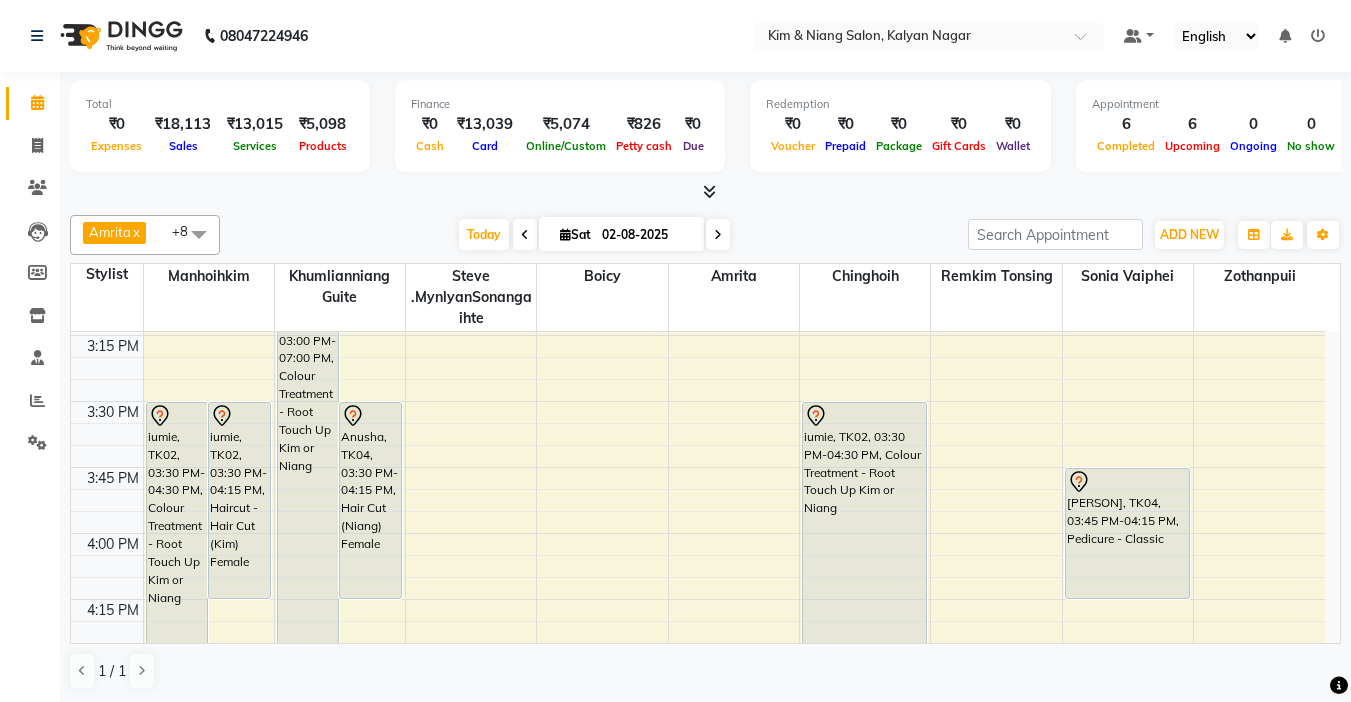 scroll, scrollTop: 1600, scrollLeft: 0, axis: vertical 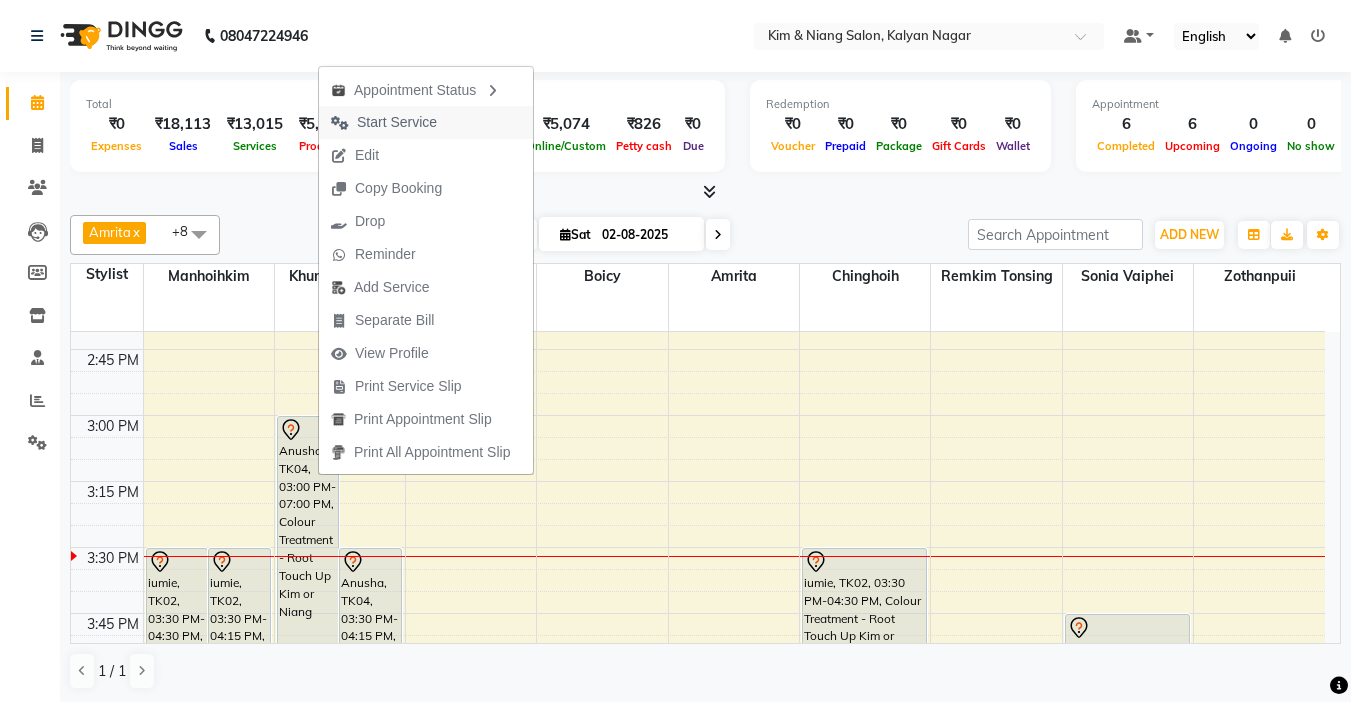 click on "Start Service" at bounding box center [397, 122] 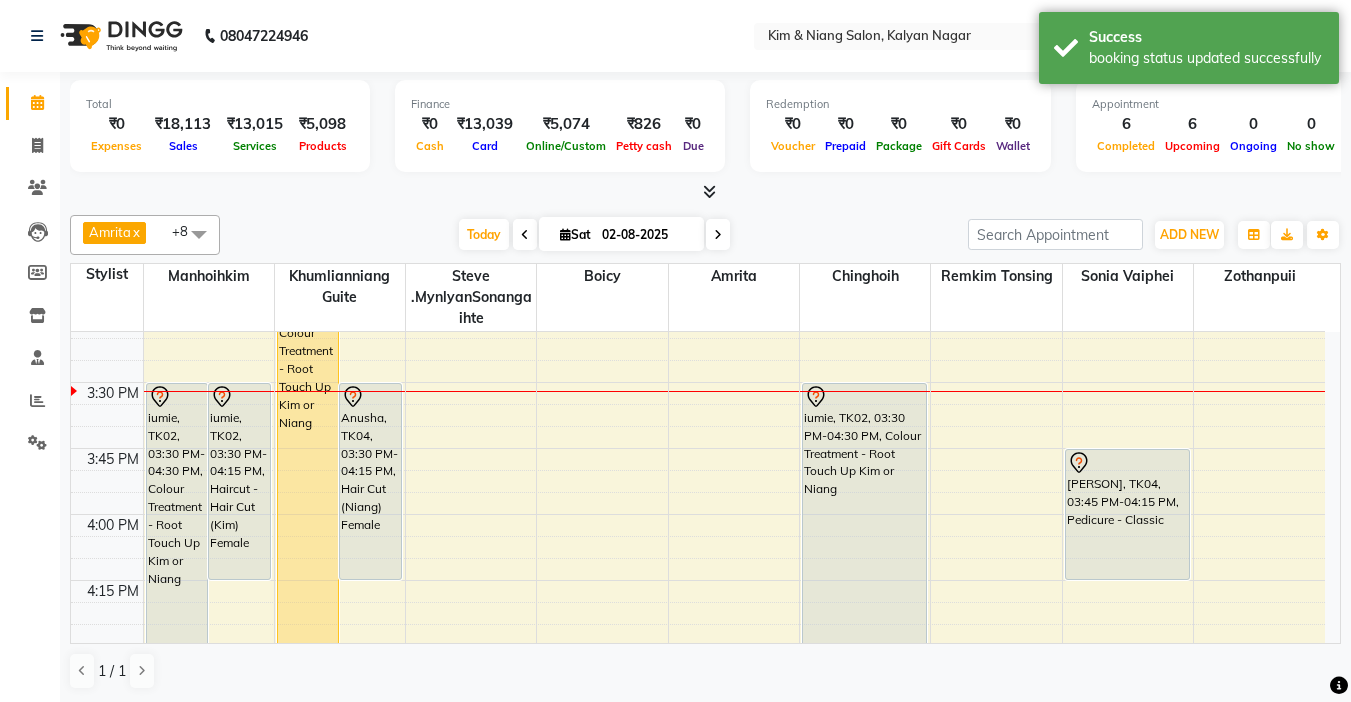 scroll, scrollTop: 1700, scrollLeft: 0, axis: vertical 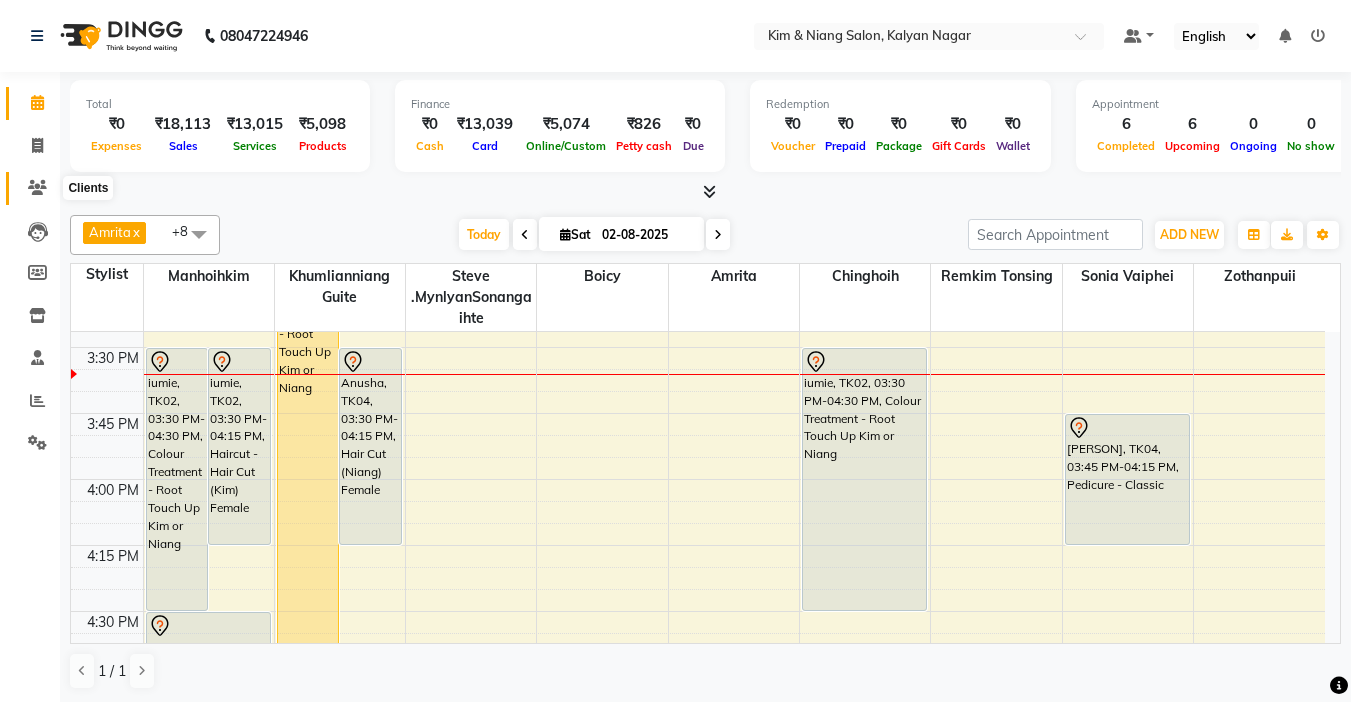click 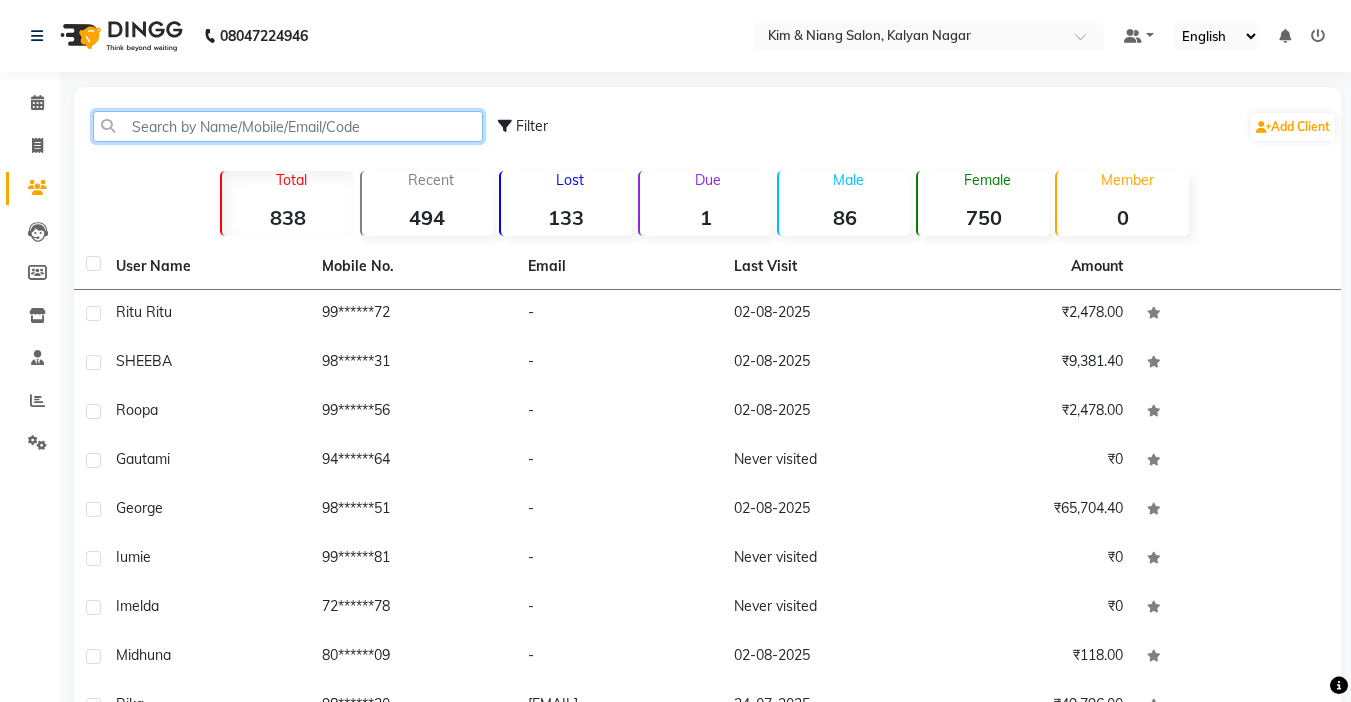 click 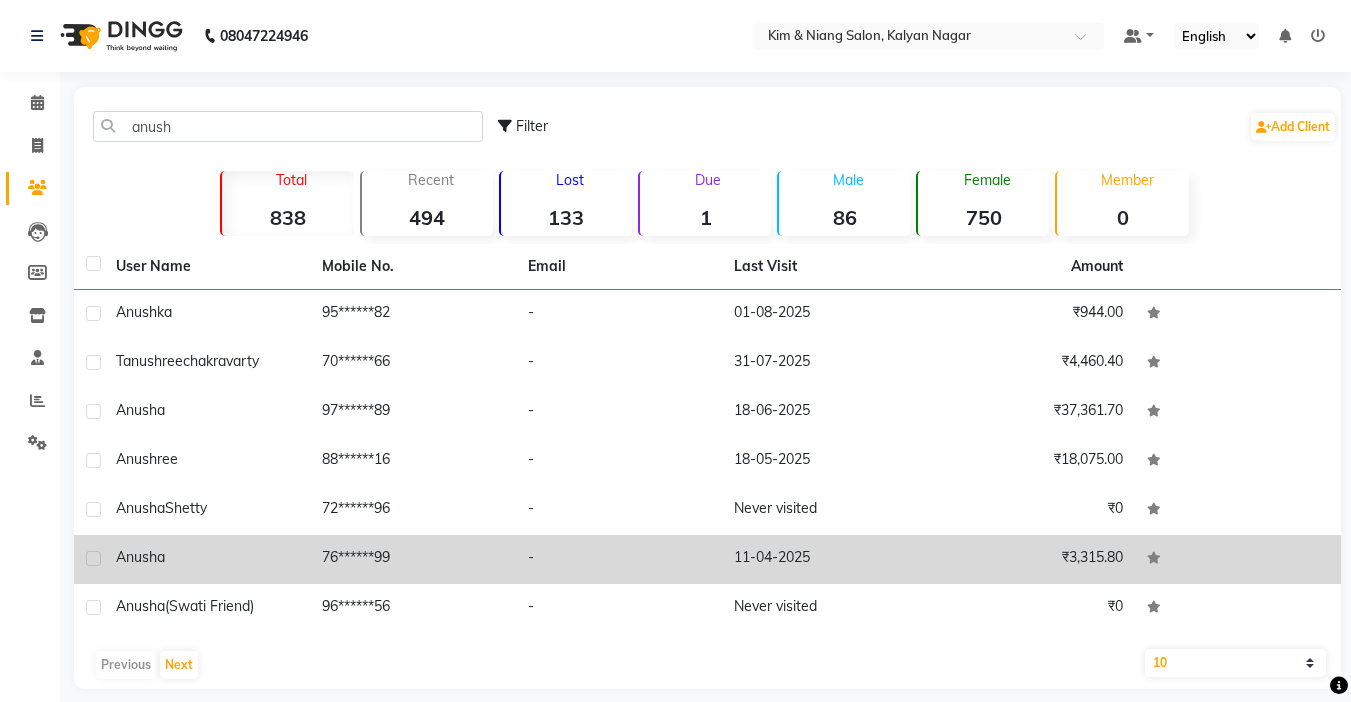 click on "Anusha" 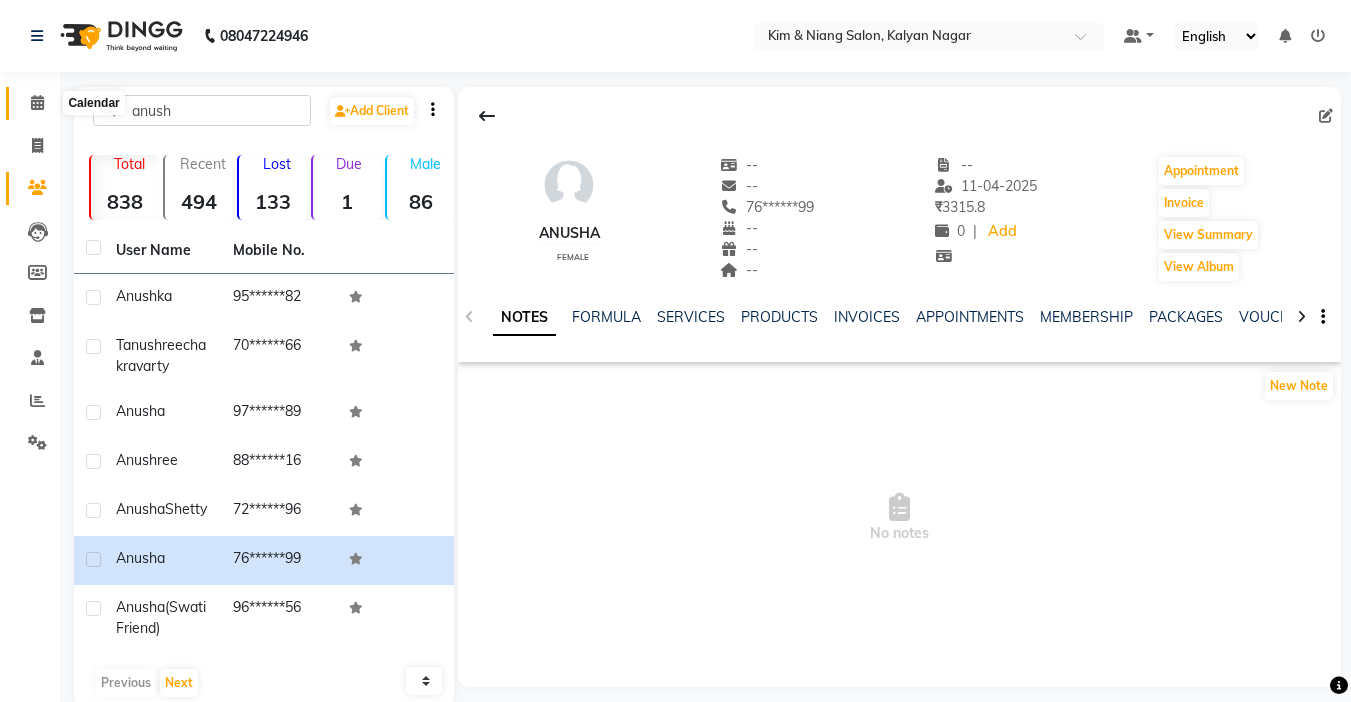 click 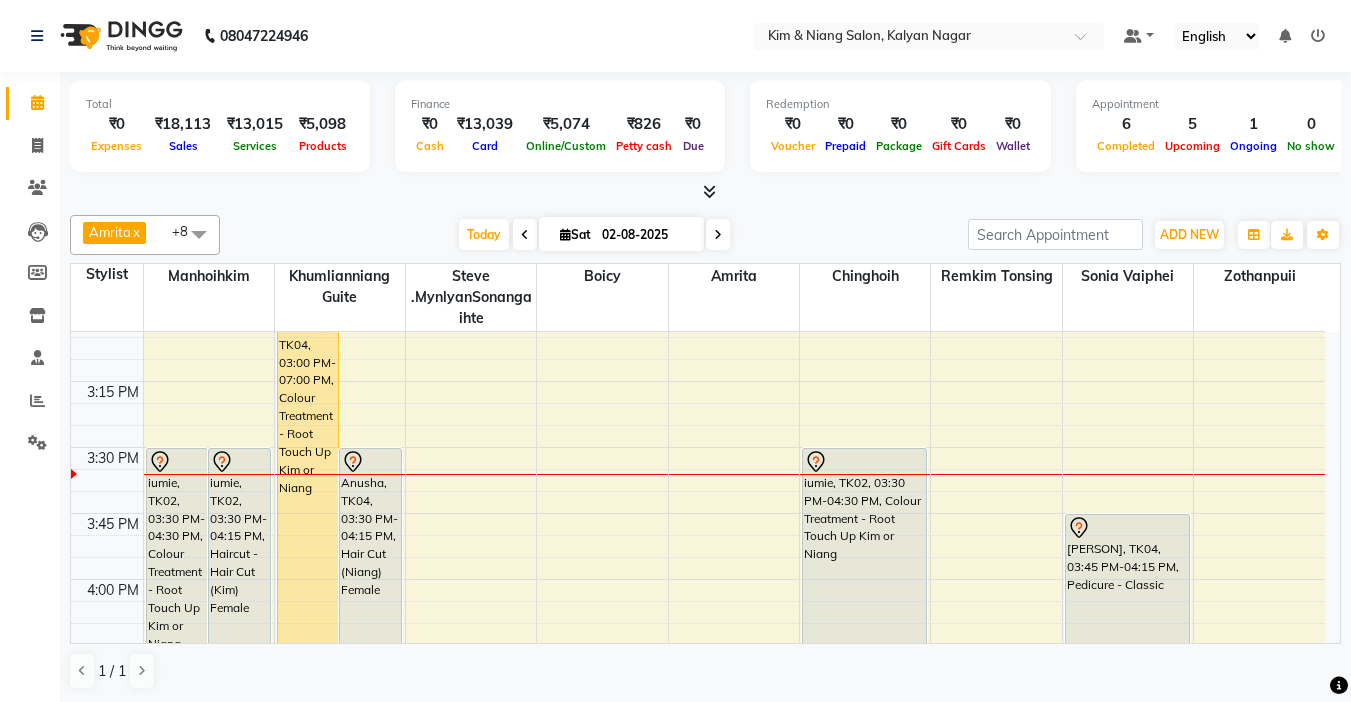 scroll, scrollTop: 1500, scrollLeft: 0, axis: vertical 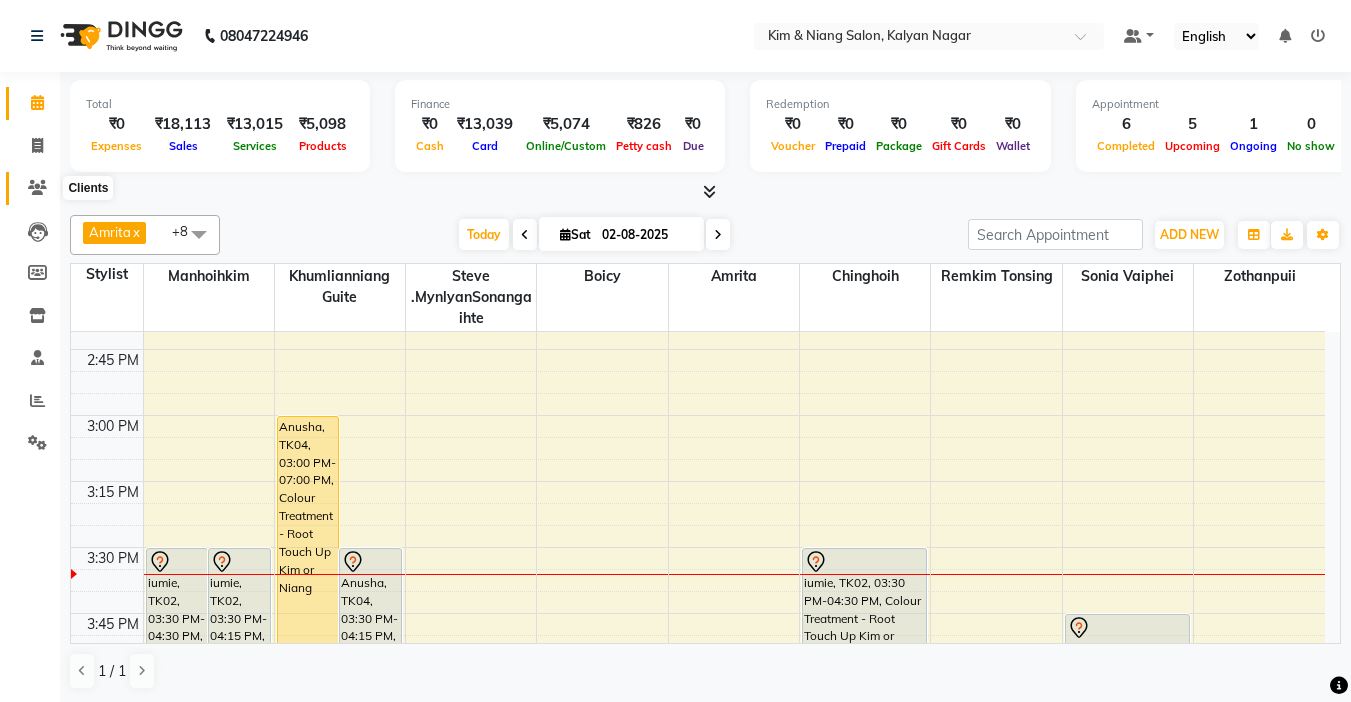 click 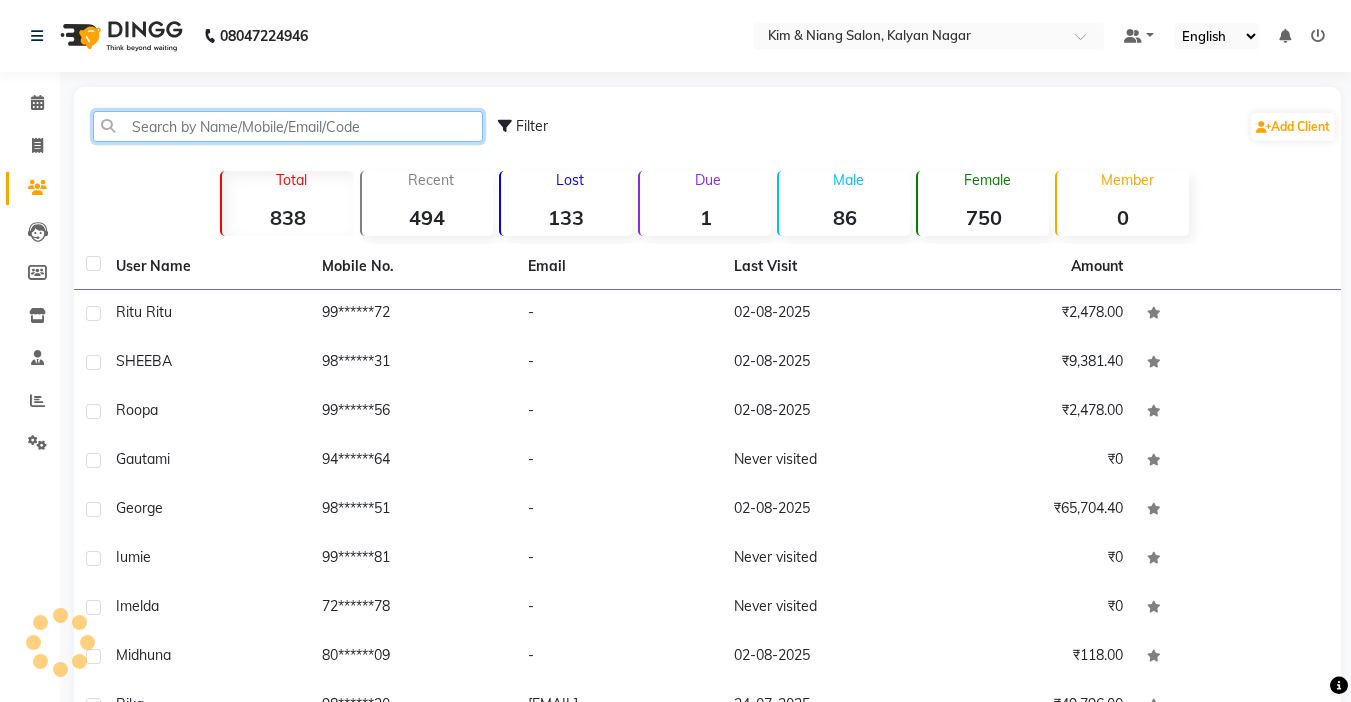 click 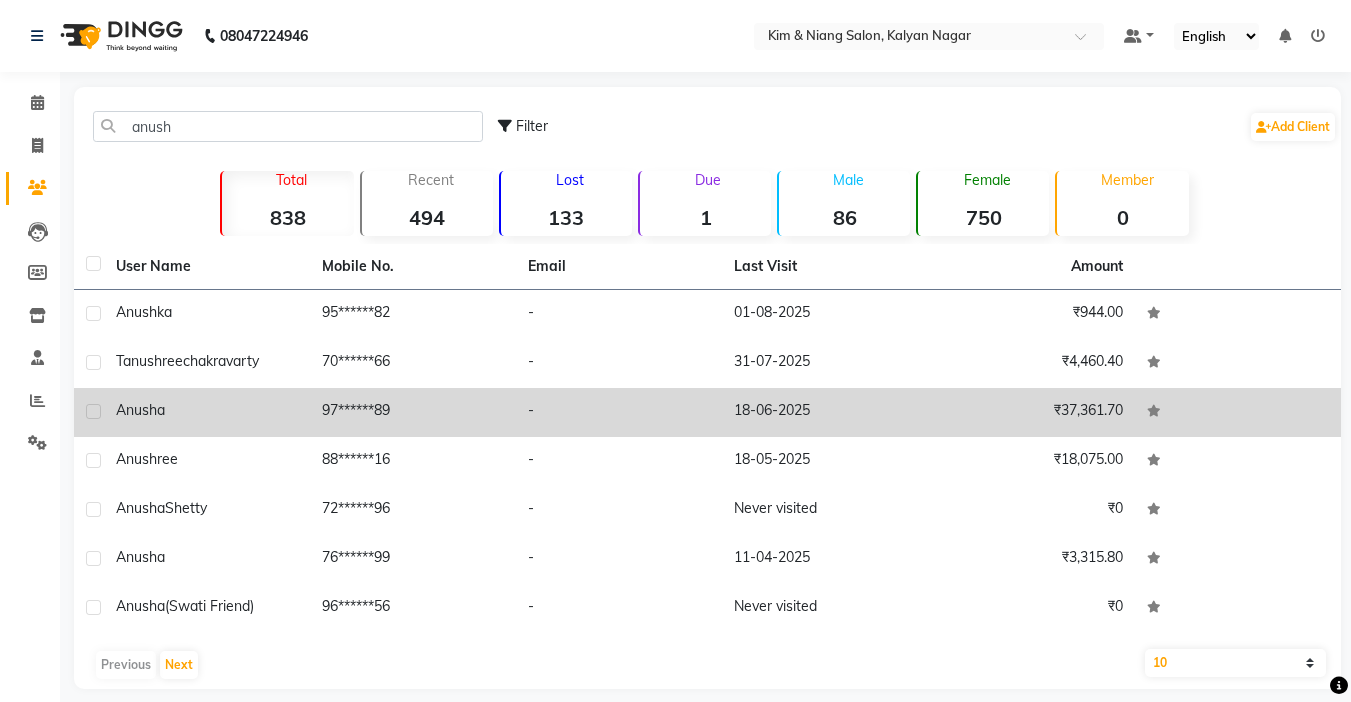 click on "97******89" 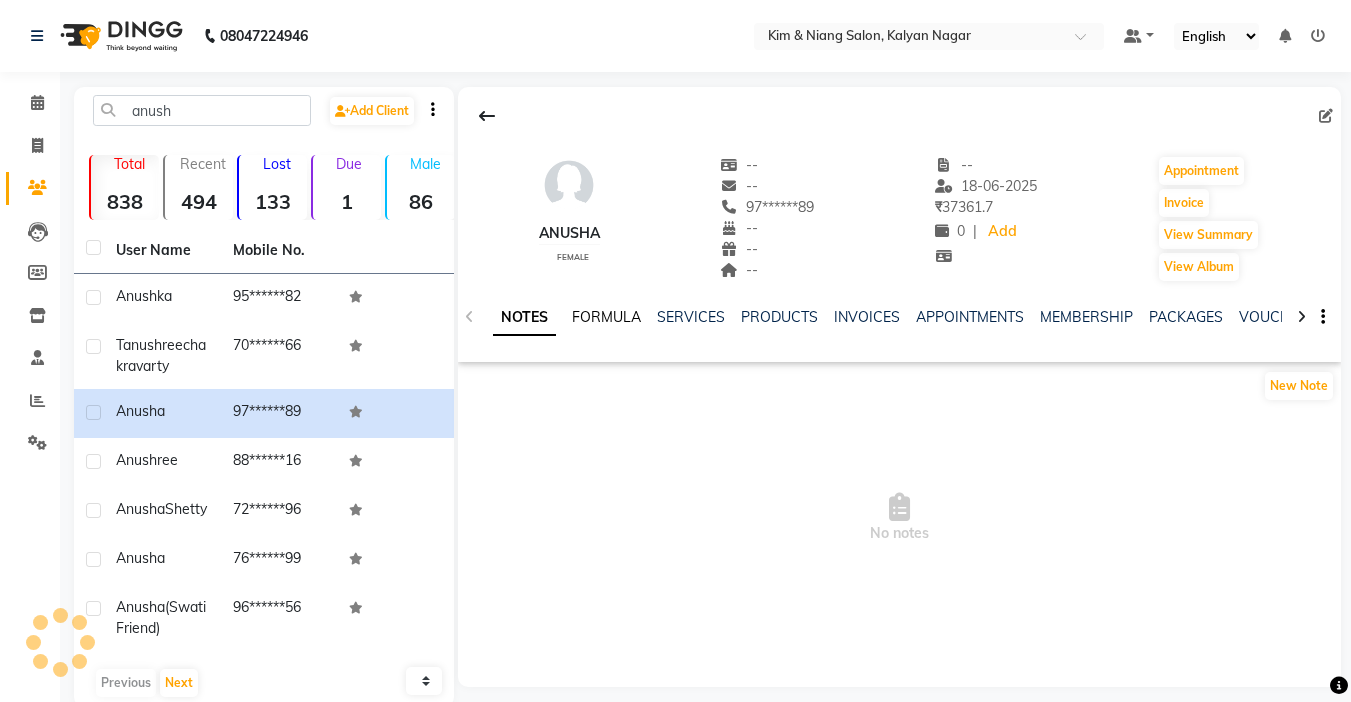 click on "FORMULA" 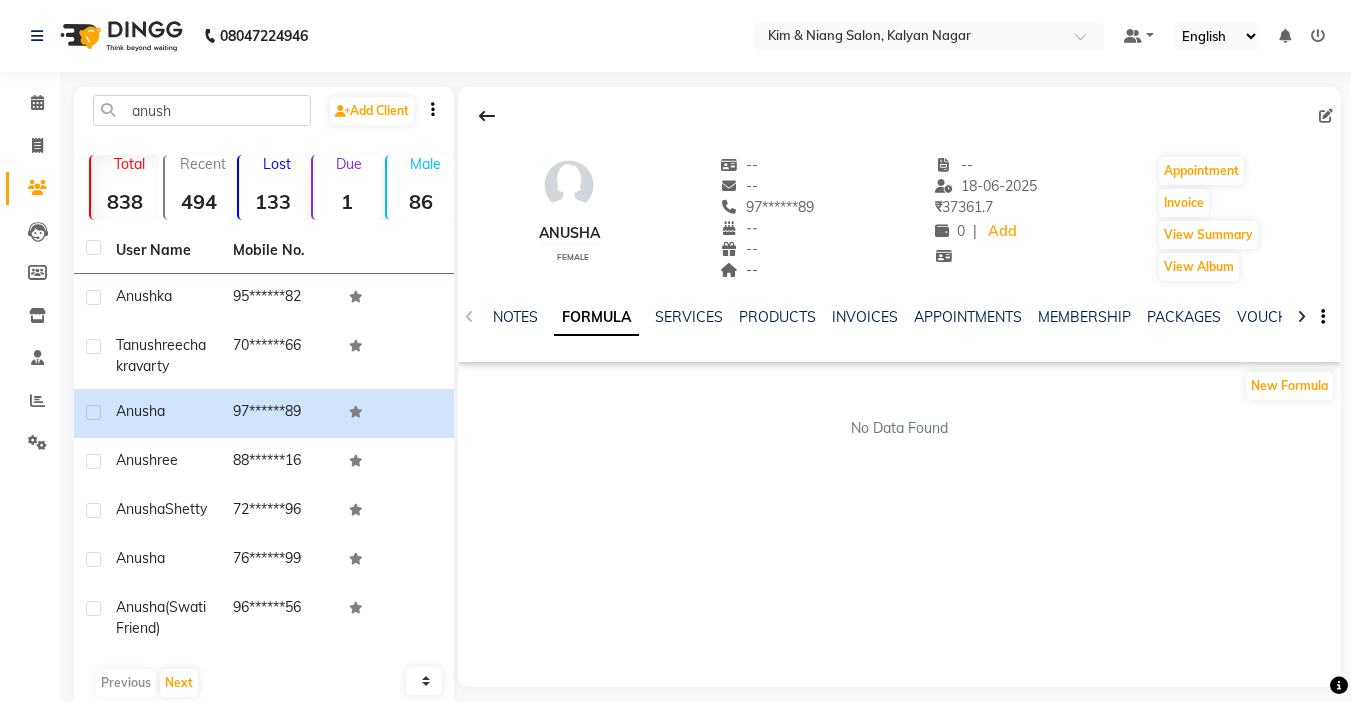 click on "NOTES FORMULA SERVICES PRODUCTS INVOICES APPOINTMENTS MEMBERSHIP PACKAGES VOUCHERS GIFTCARDS POINTS FORMS FAMILY CARDS WALLET" 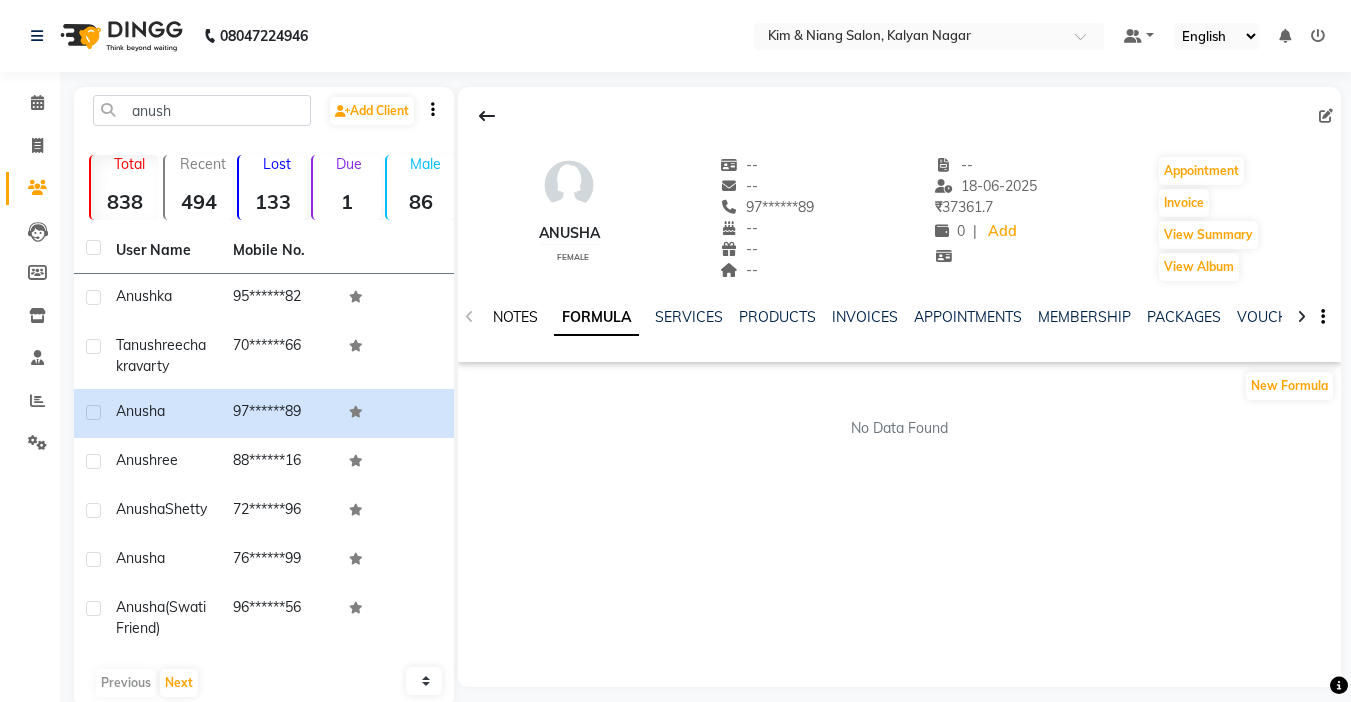 click on "NOTES" 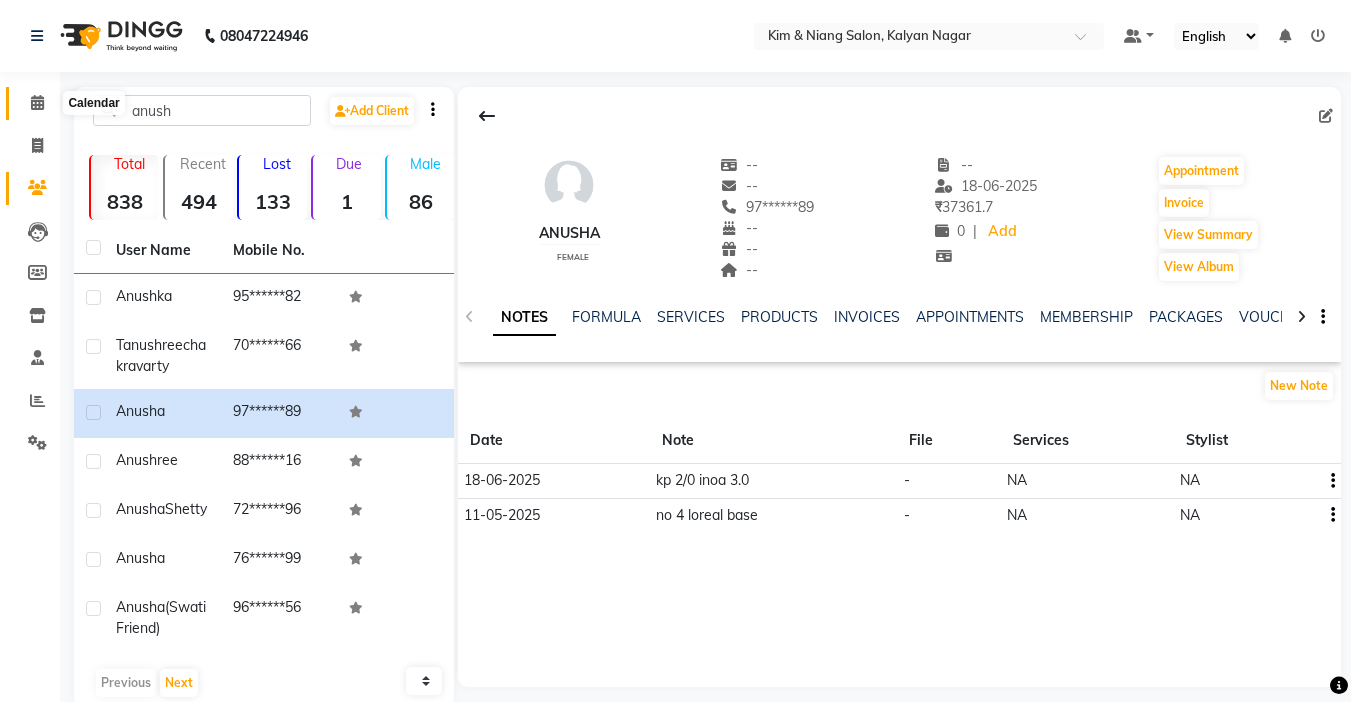 click 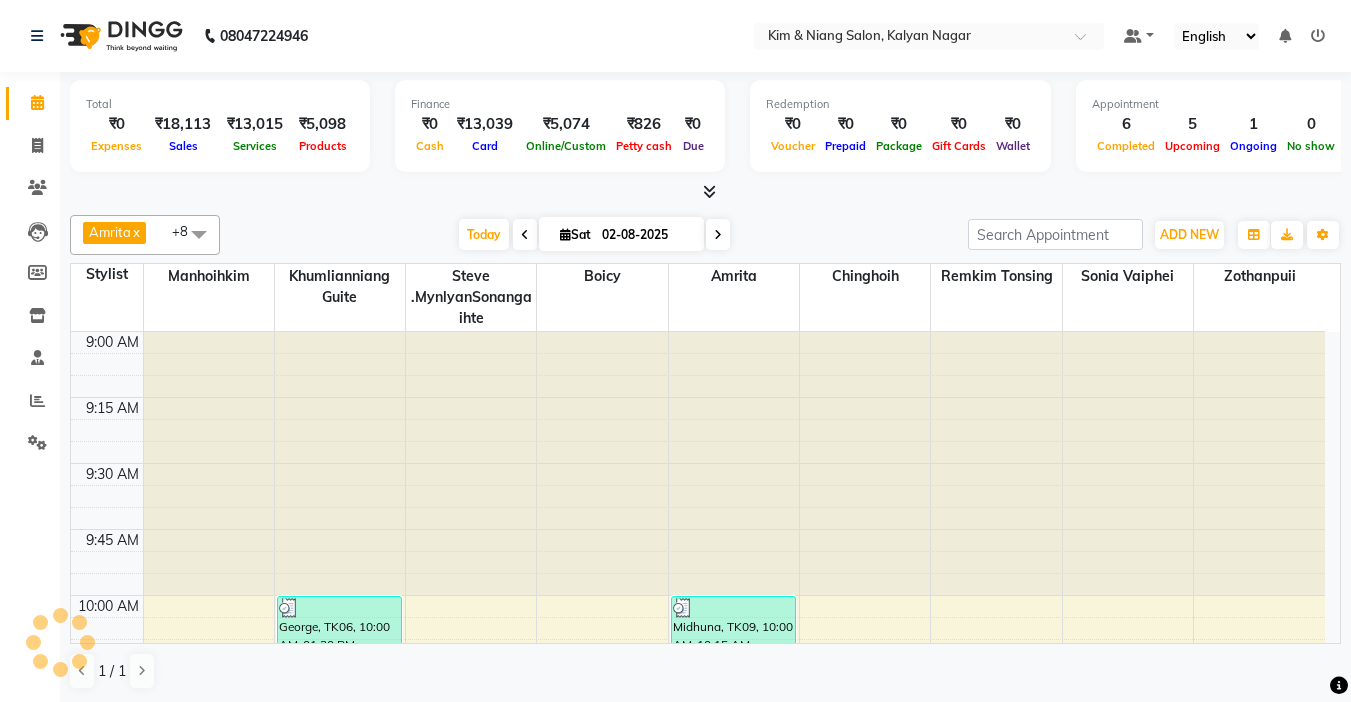 scroll, scrollTop: 0, scrollLeft: 0, axis: both 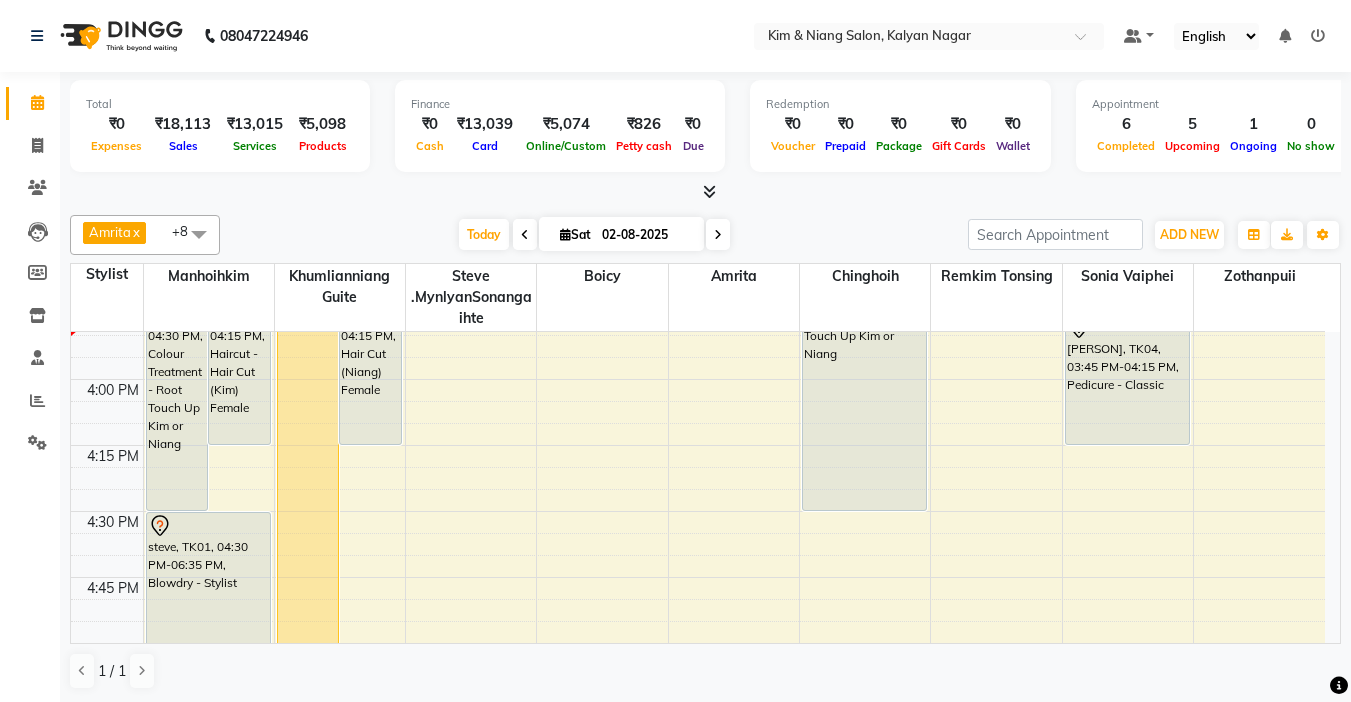 click on "08047224946 Select Location × Kim & Niang Salon, Kalyan Nagar Default Panel My Panel English ENGLISH Español العربية मराठी हिंदी ગુજરાતી தமிழ் 中文 Notifications nothing to show" 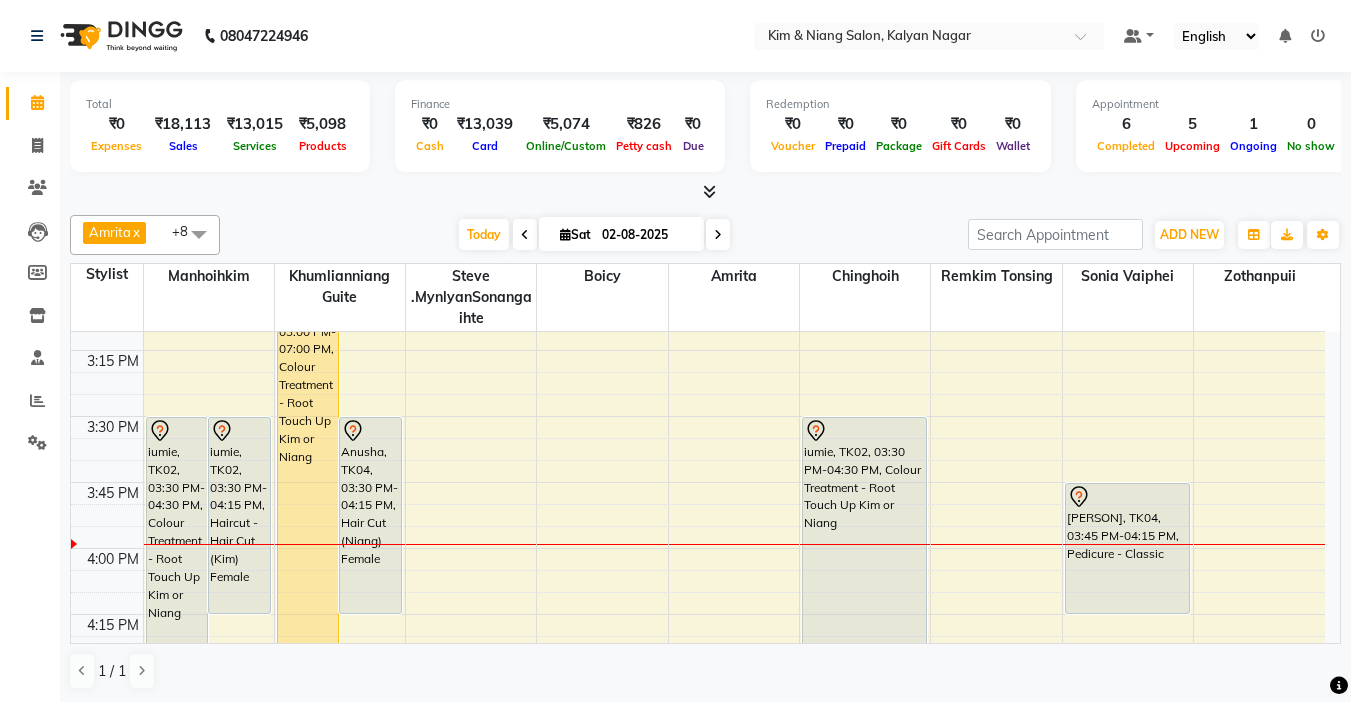 scroll, scrollTop: 1600, scrollLeft: 0, axis: vertical 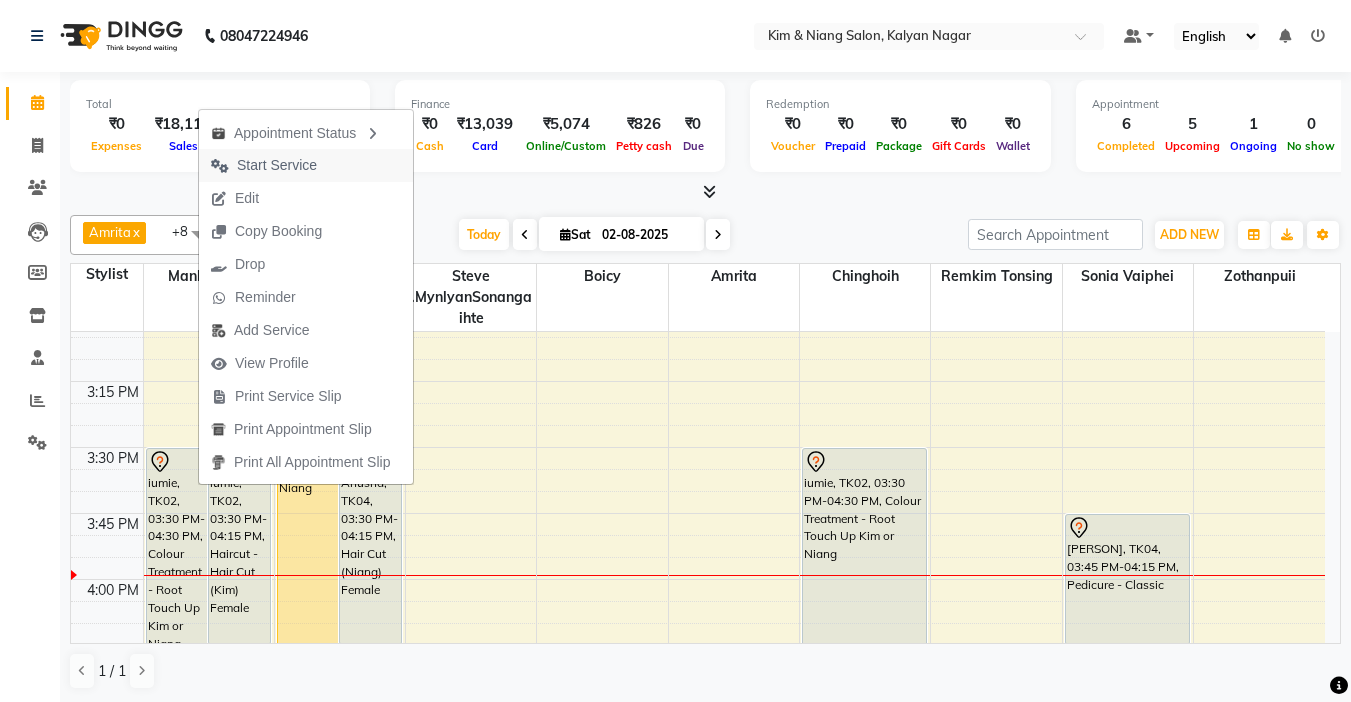 click on "Start Service" at bounding box center [277, 165] 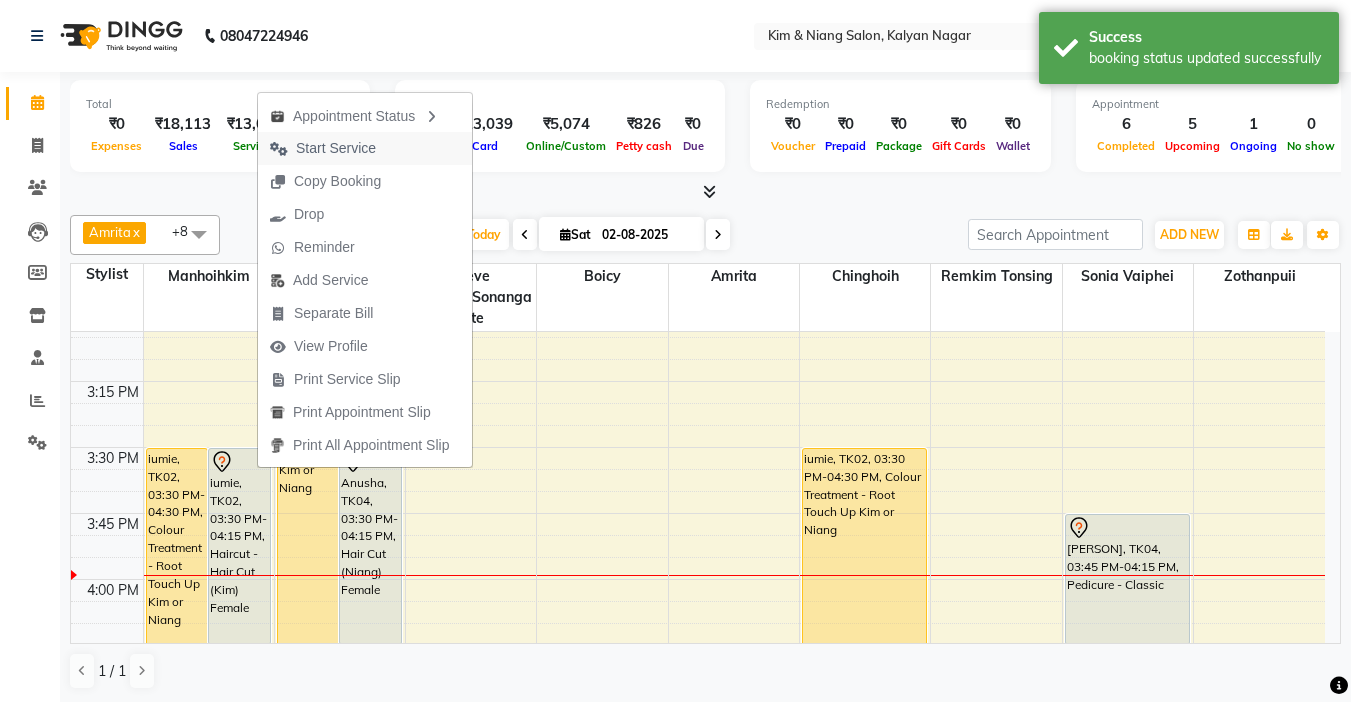 click on "Start Service" at bounding box center [336, 148] 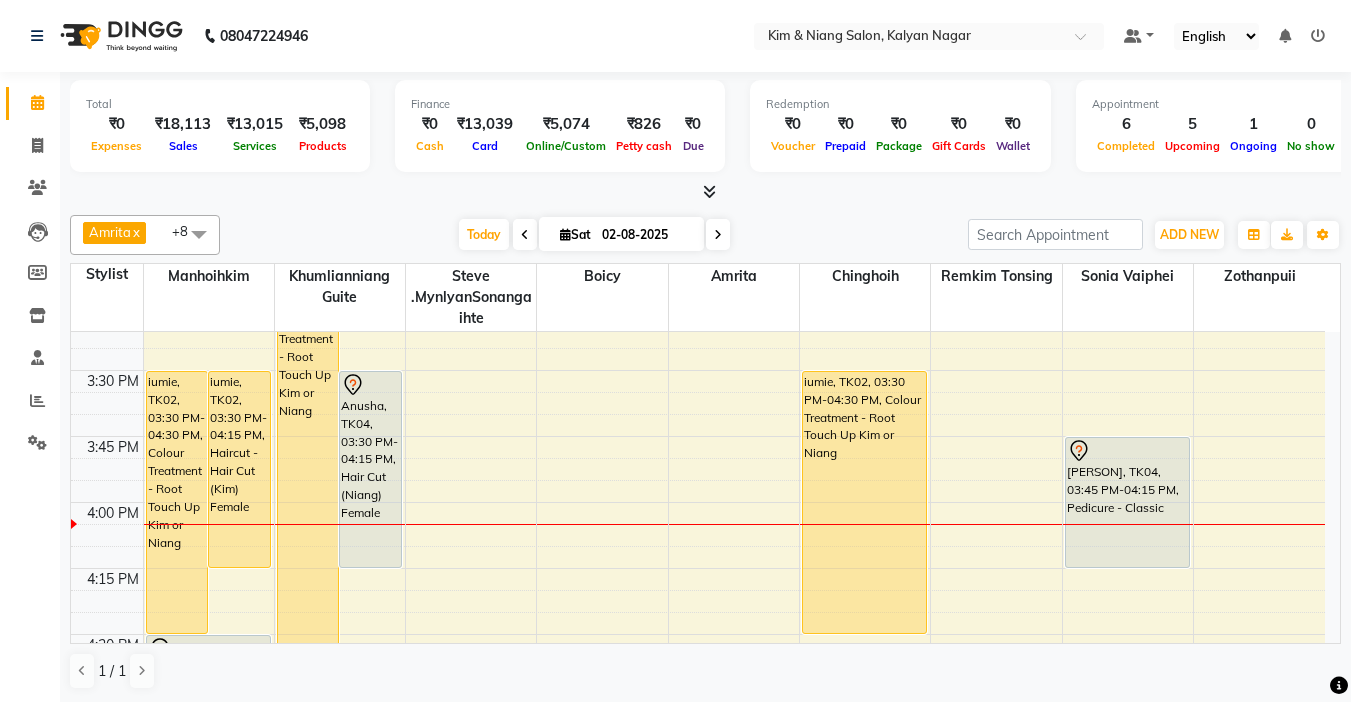 scroll, scrollTop: 1600, scrollLeft: 0, axis: vertical 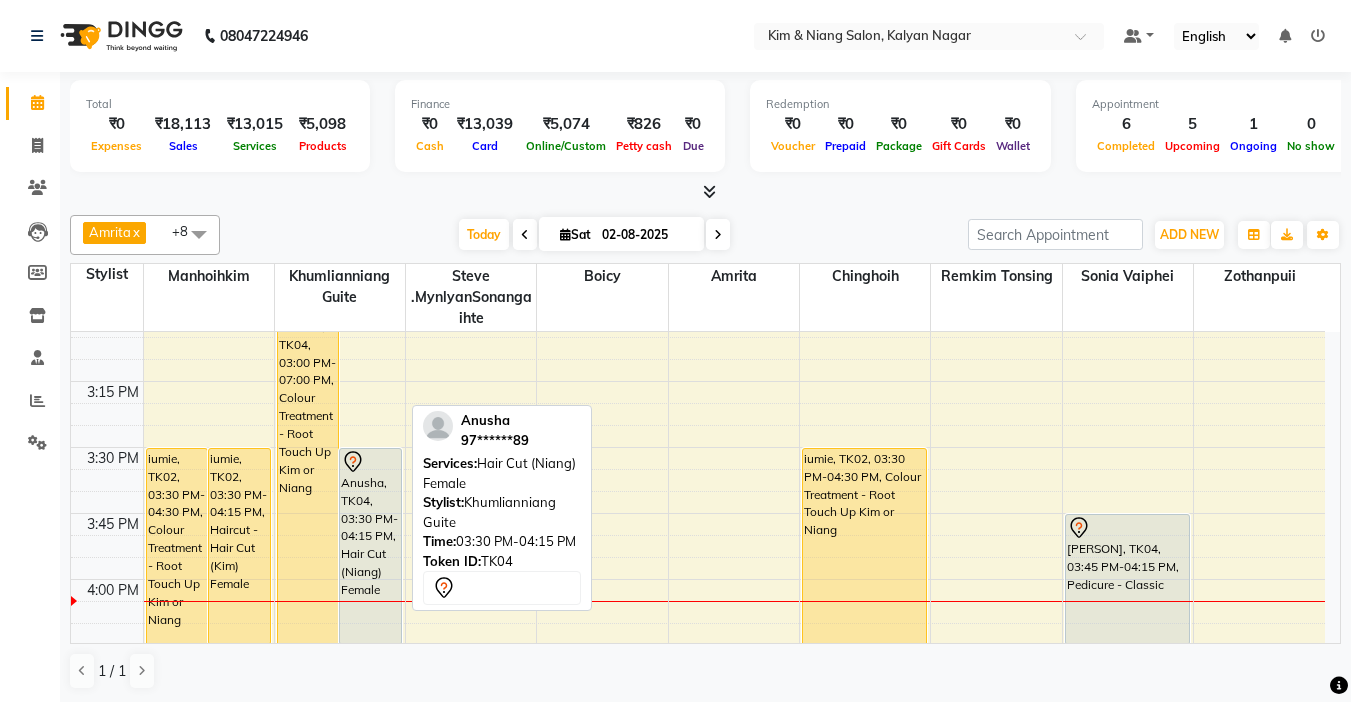 click on "Anusha, TK04, 03:30 PM-04:15 PM, Hair Cut (Niang) Female" at bounding box center [370, 546] 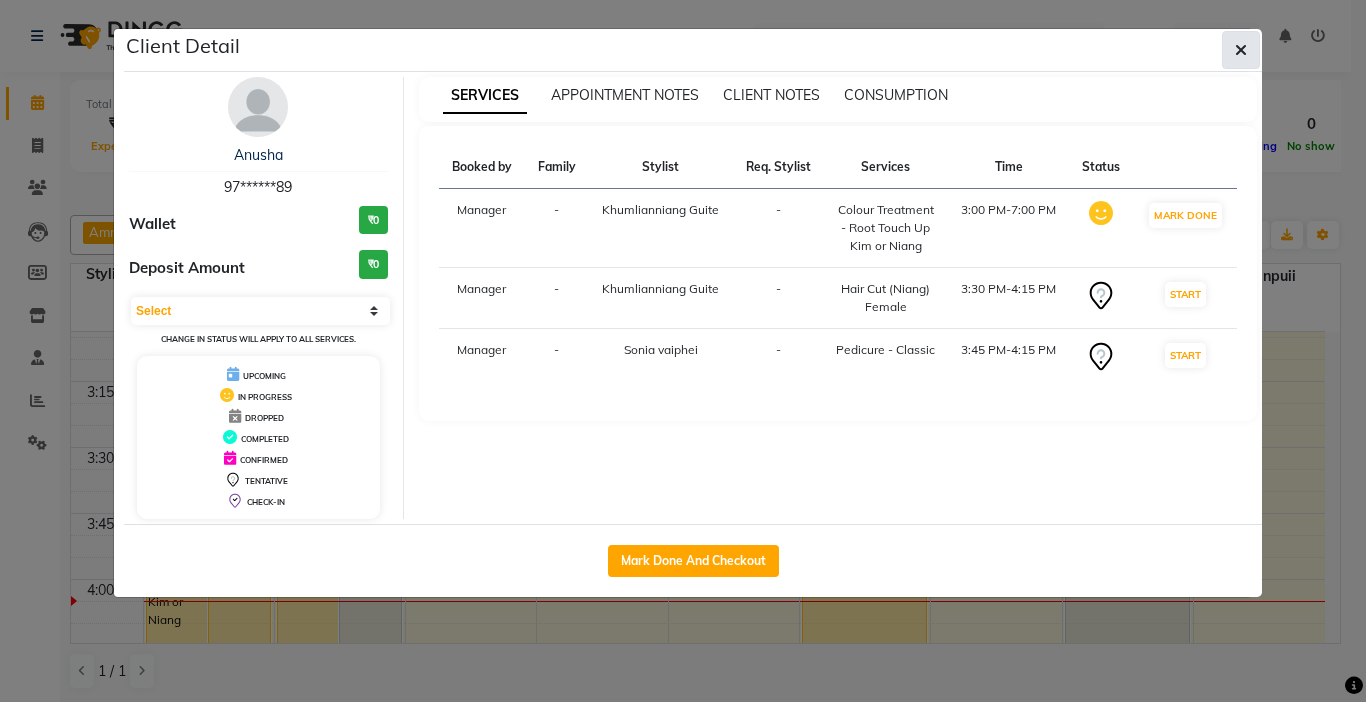 click 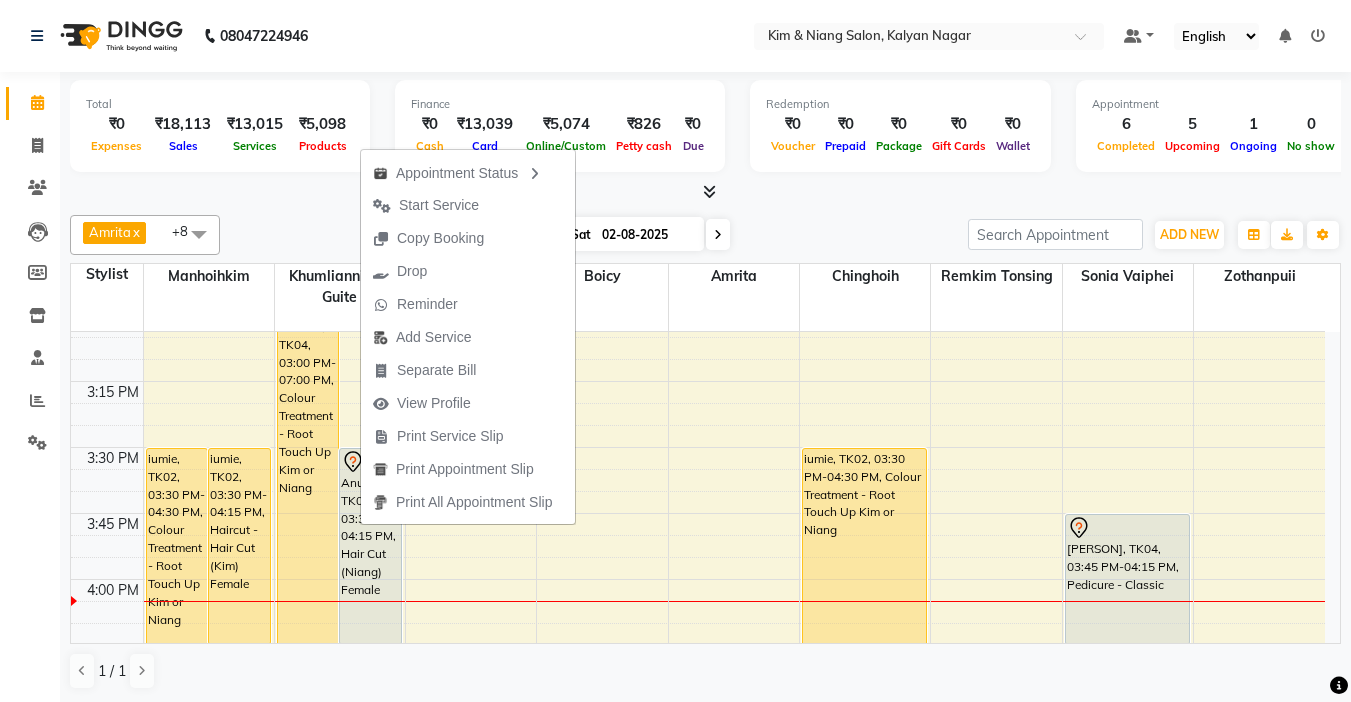 click at bounding box center [705, 192] 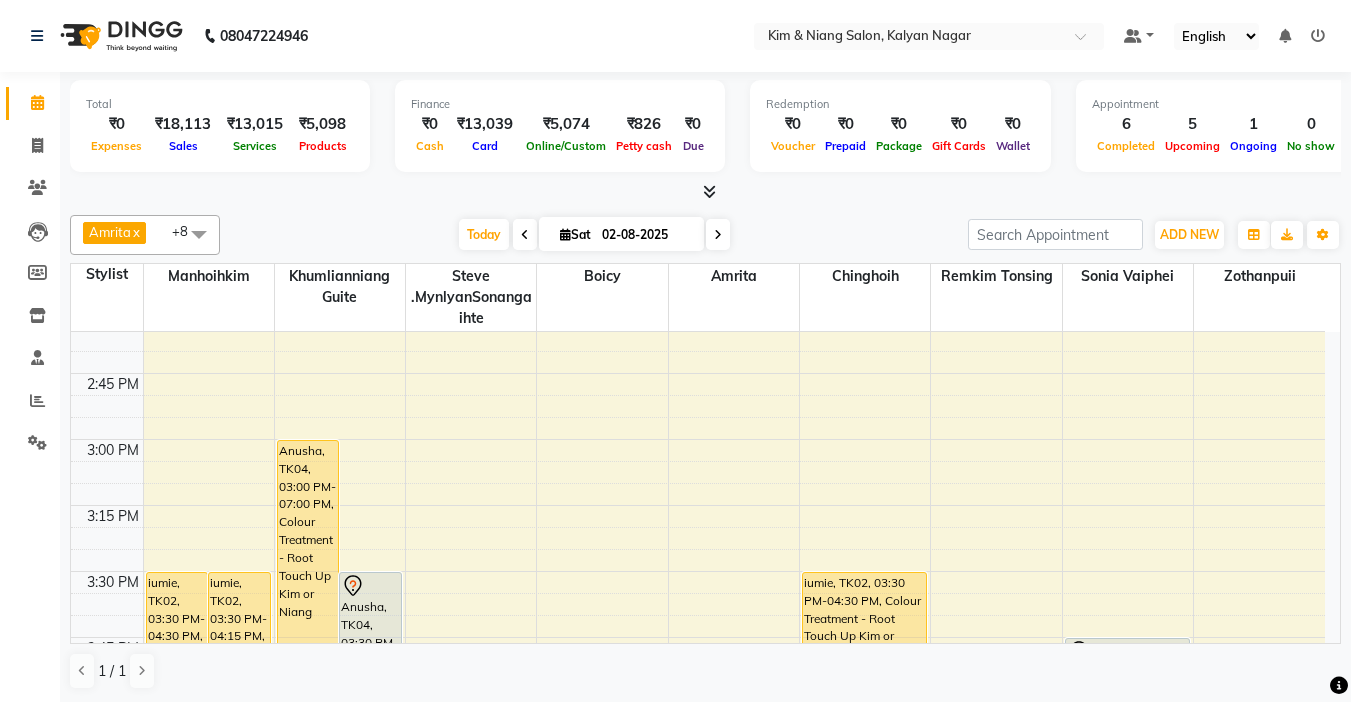 scroll, scrollTop: 1500, scrollLeft: 0, axis: vertical 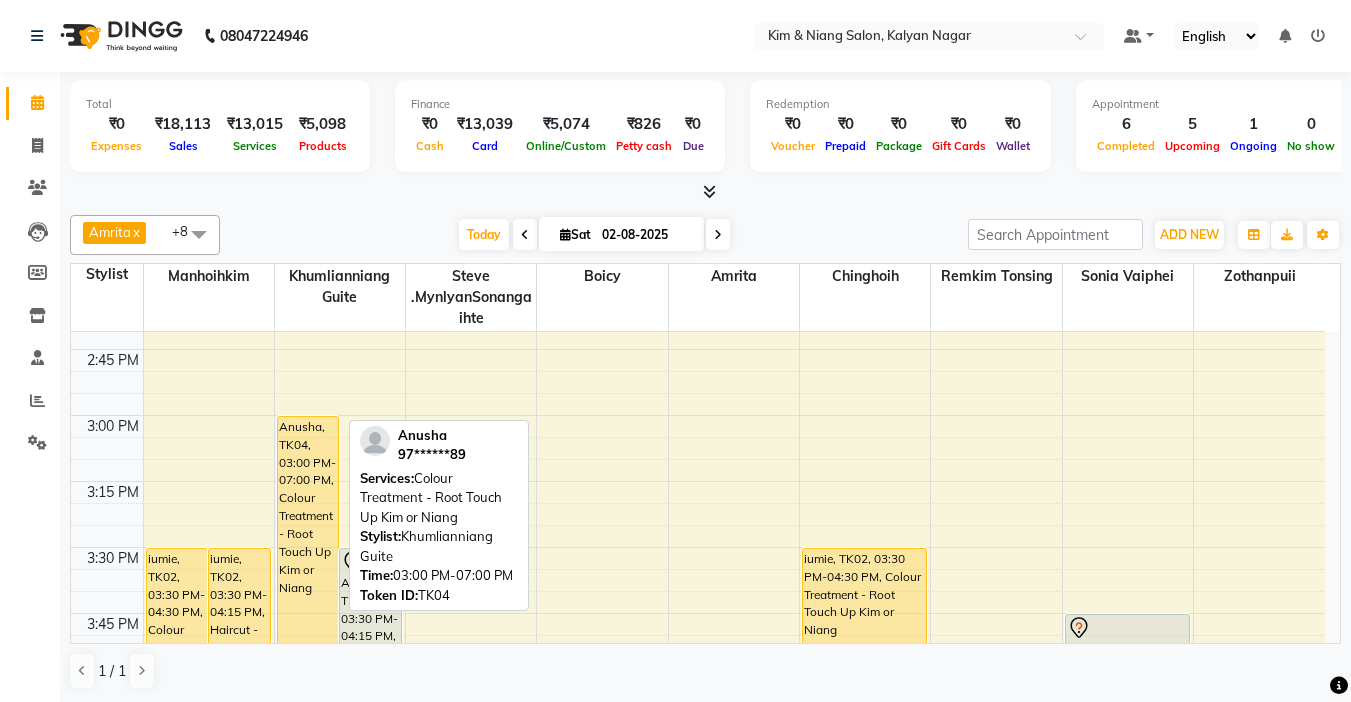 click on "Anusha, TK04, 03:00 PM-07:00 PM, Colour Treatment - Root Touch Up Kim or Niang" at bounding box center (308, 943) 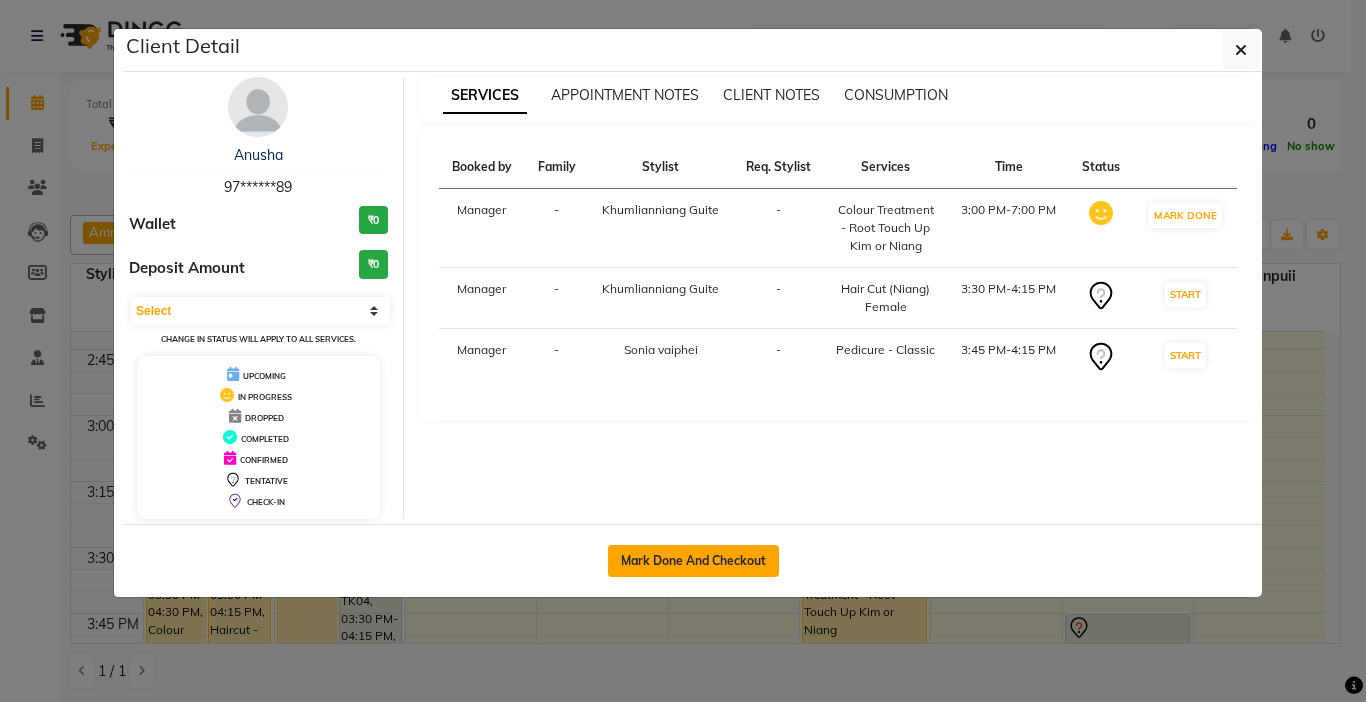 click on "Mark Done And Checkout" 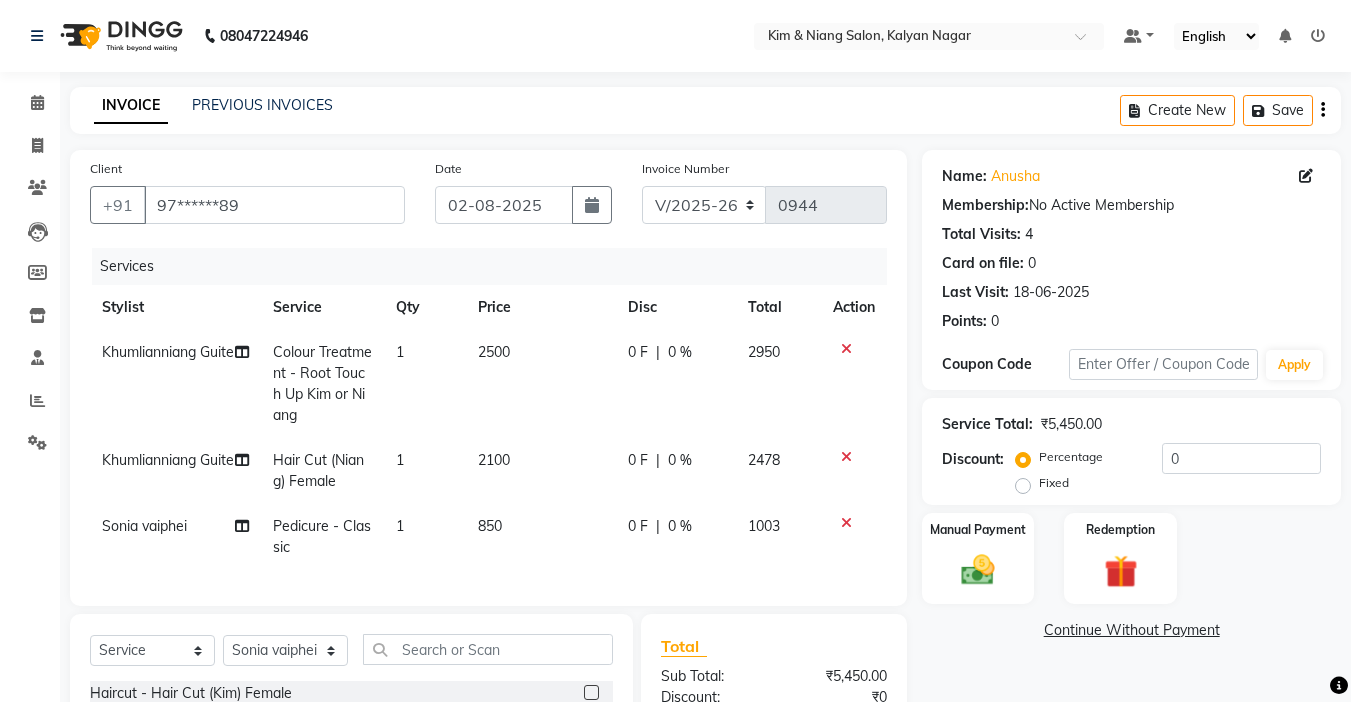 click 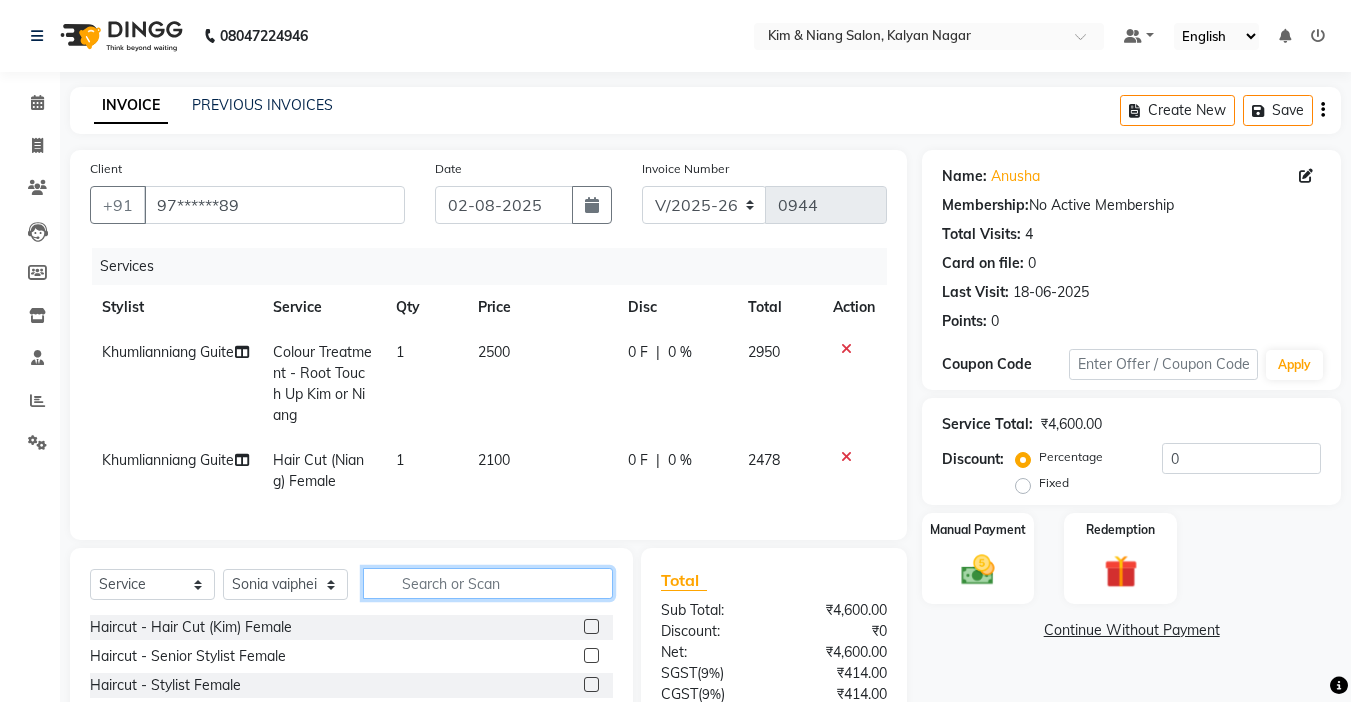 click 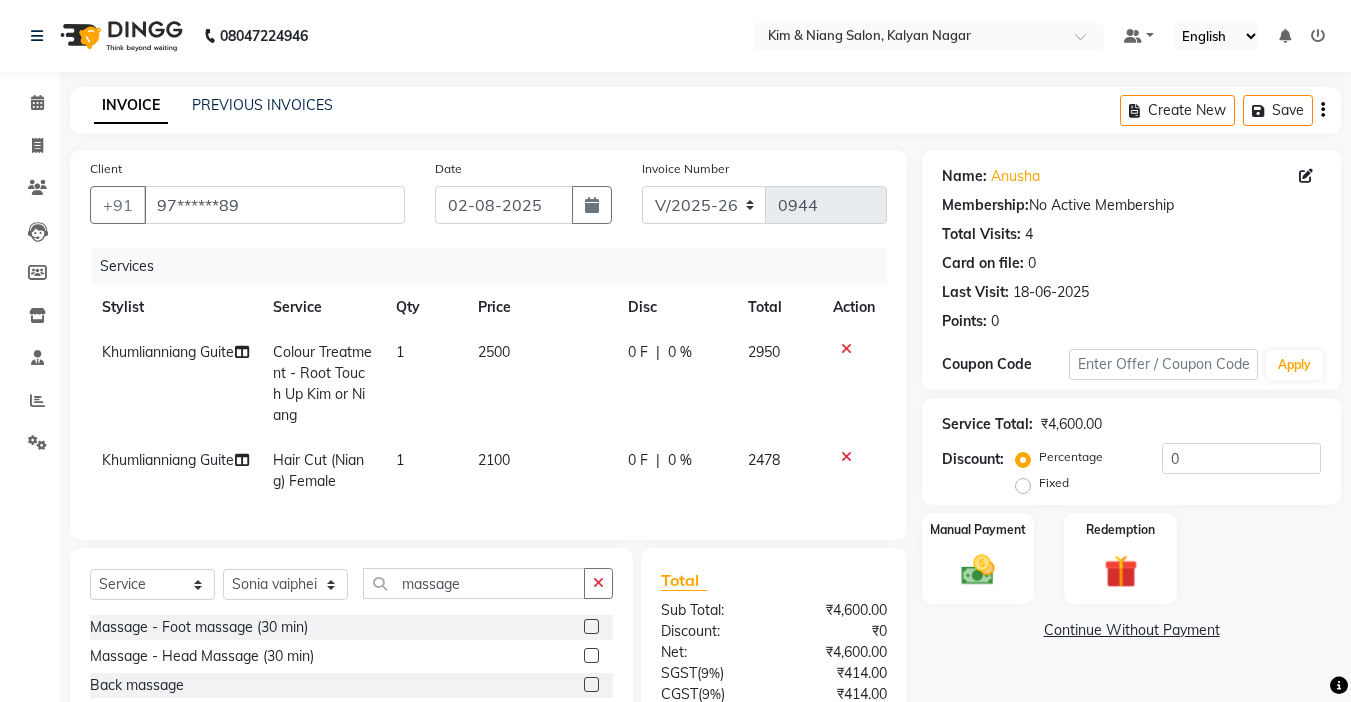 click 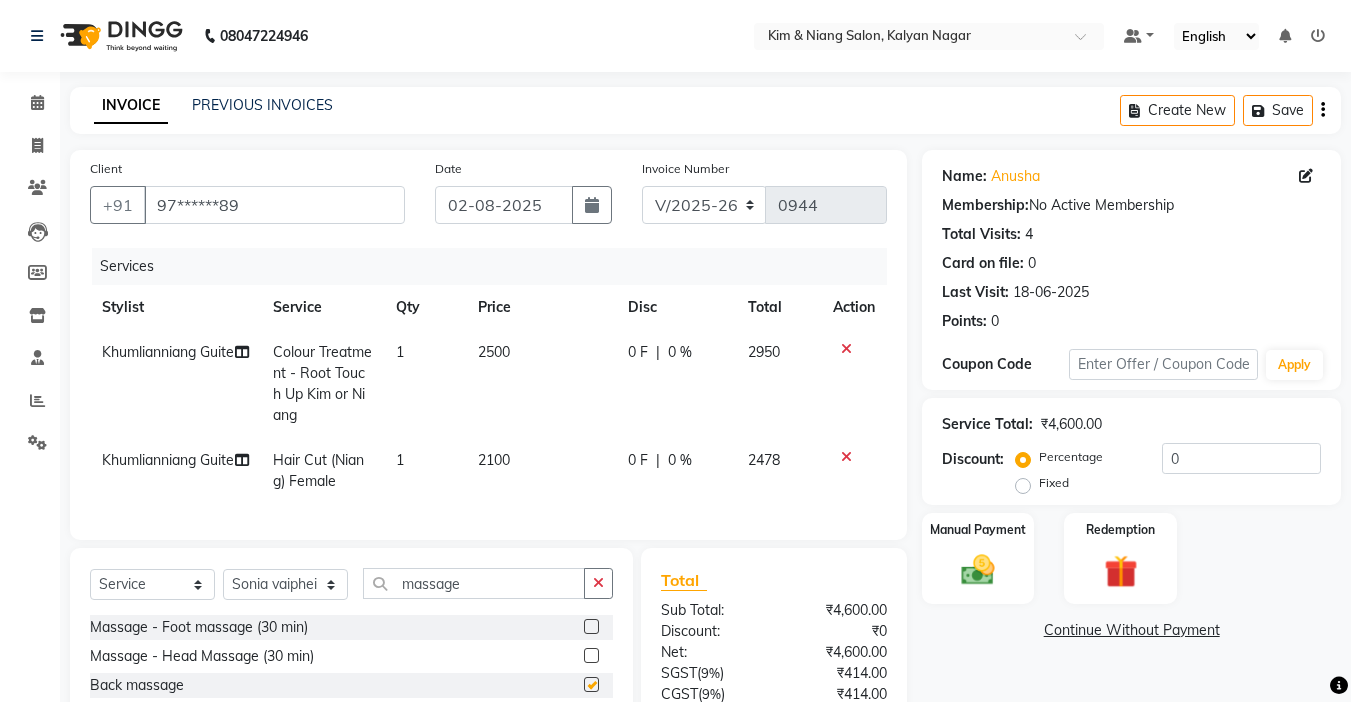scroll, scrollTop: 100, scrollLeft: 0, axis: vertical 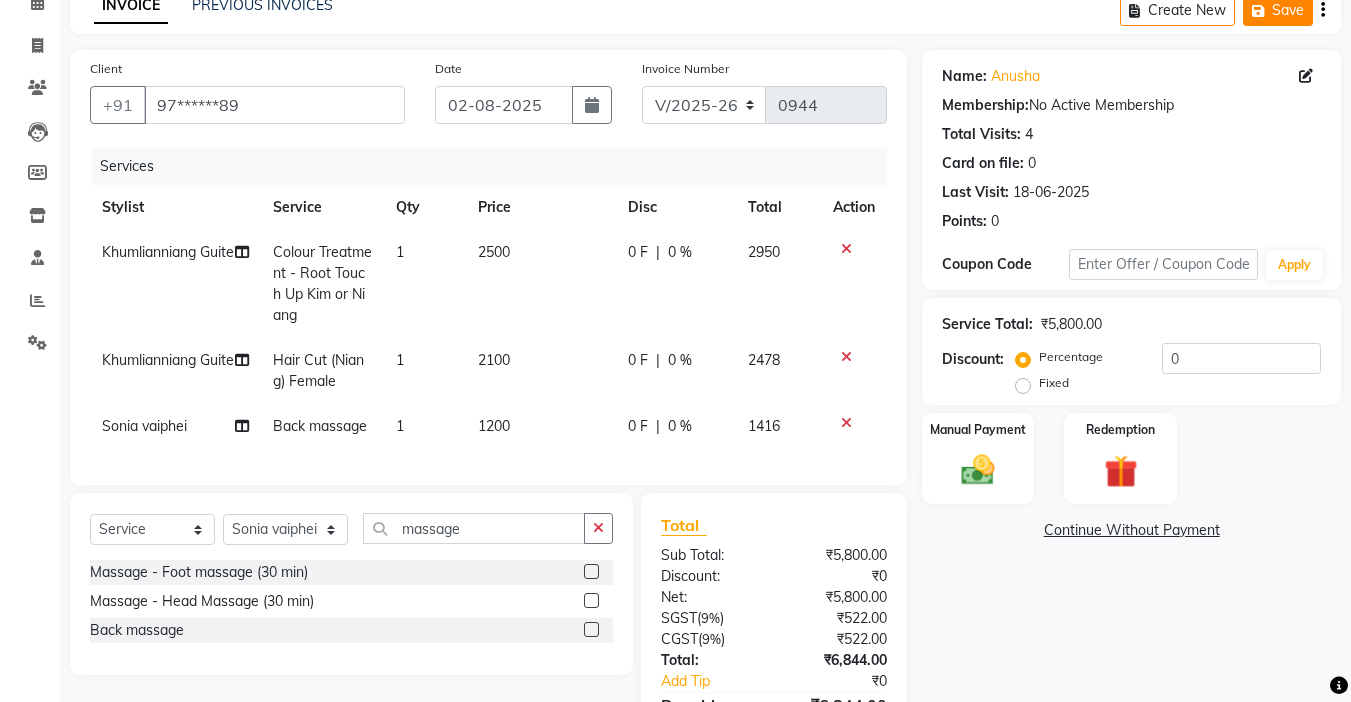click on "Save" 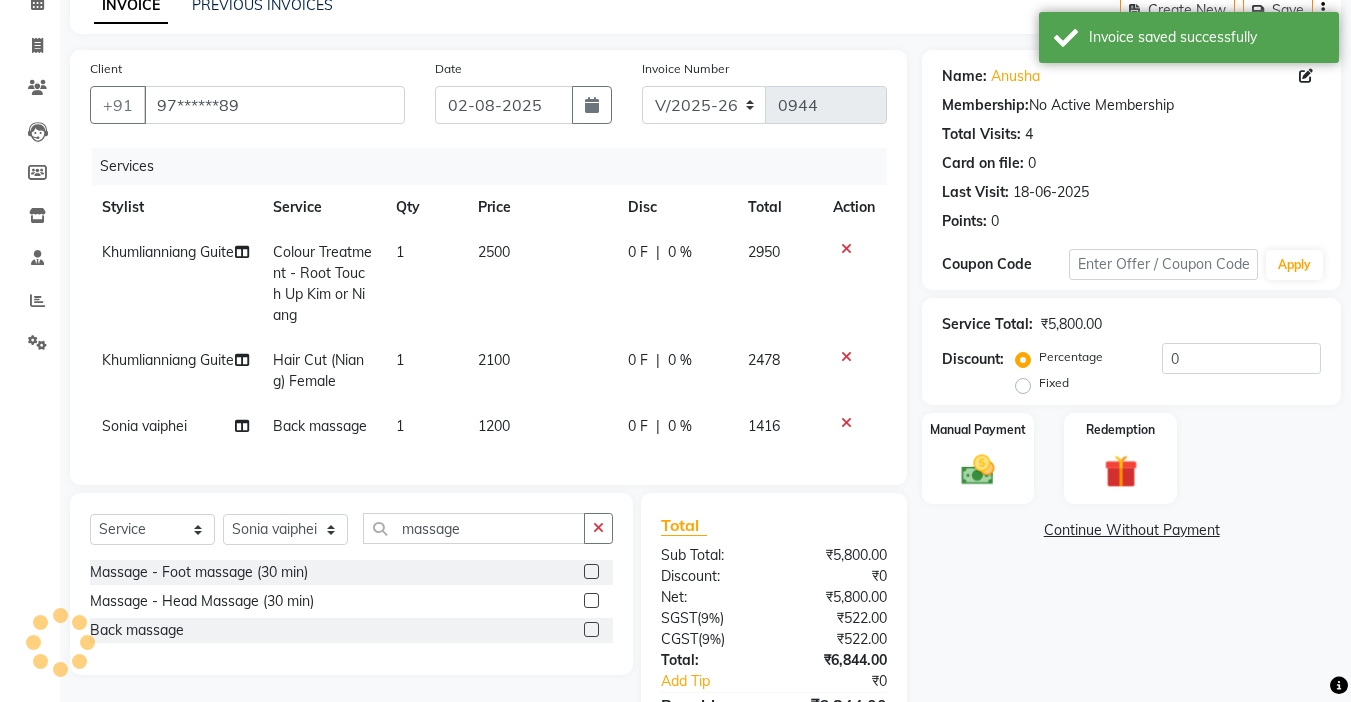 scroll, scrollTop: 0, scrollLeft: 0, axis: both 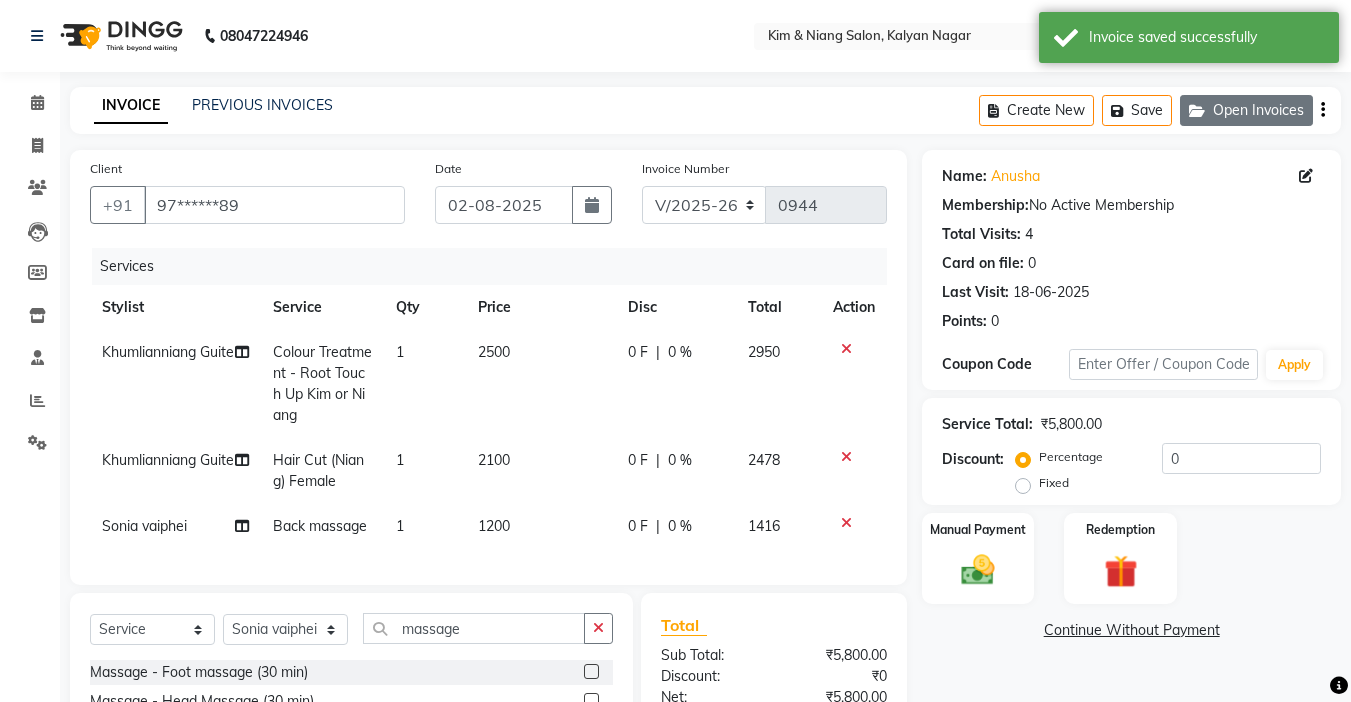 click on "Open Invoices" 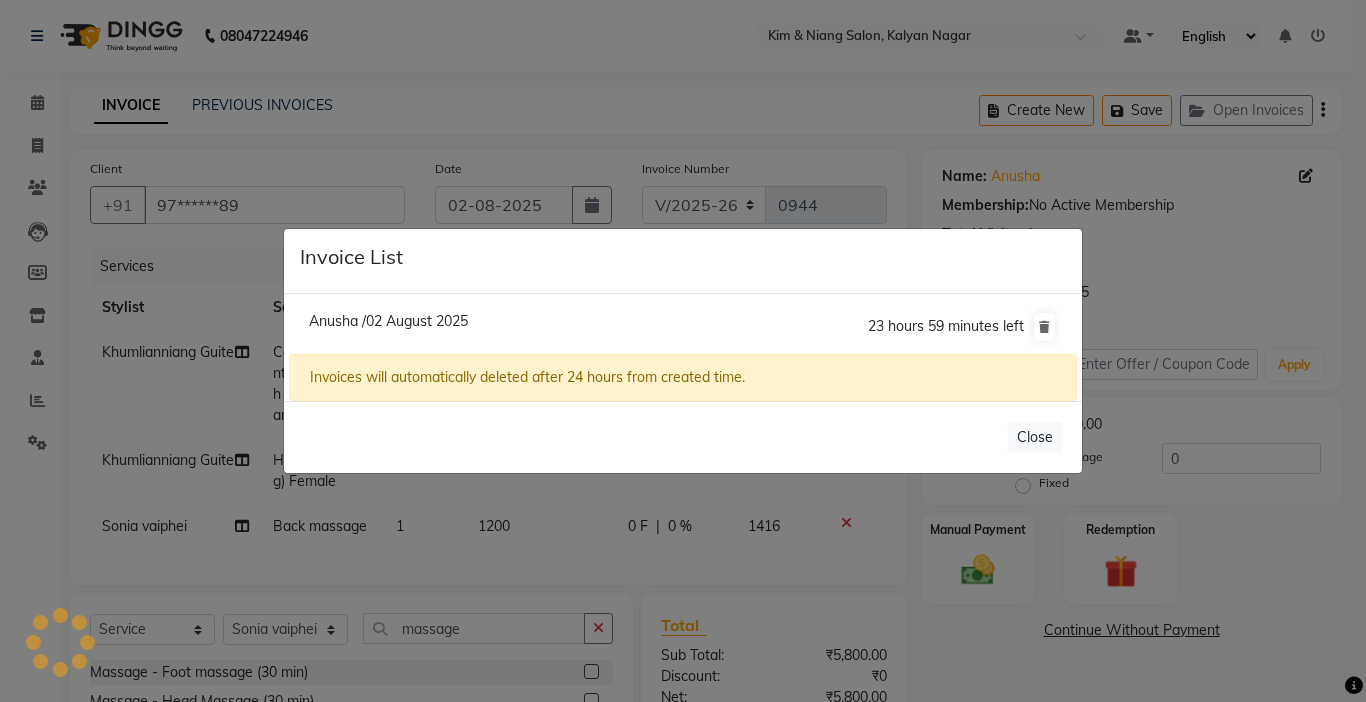 click on "Invoice List  Anusha /02 August 2025  23 hours 59 minutes left  Invoices will automatically deleted after 24 hours from created time.   Close" 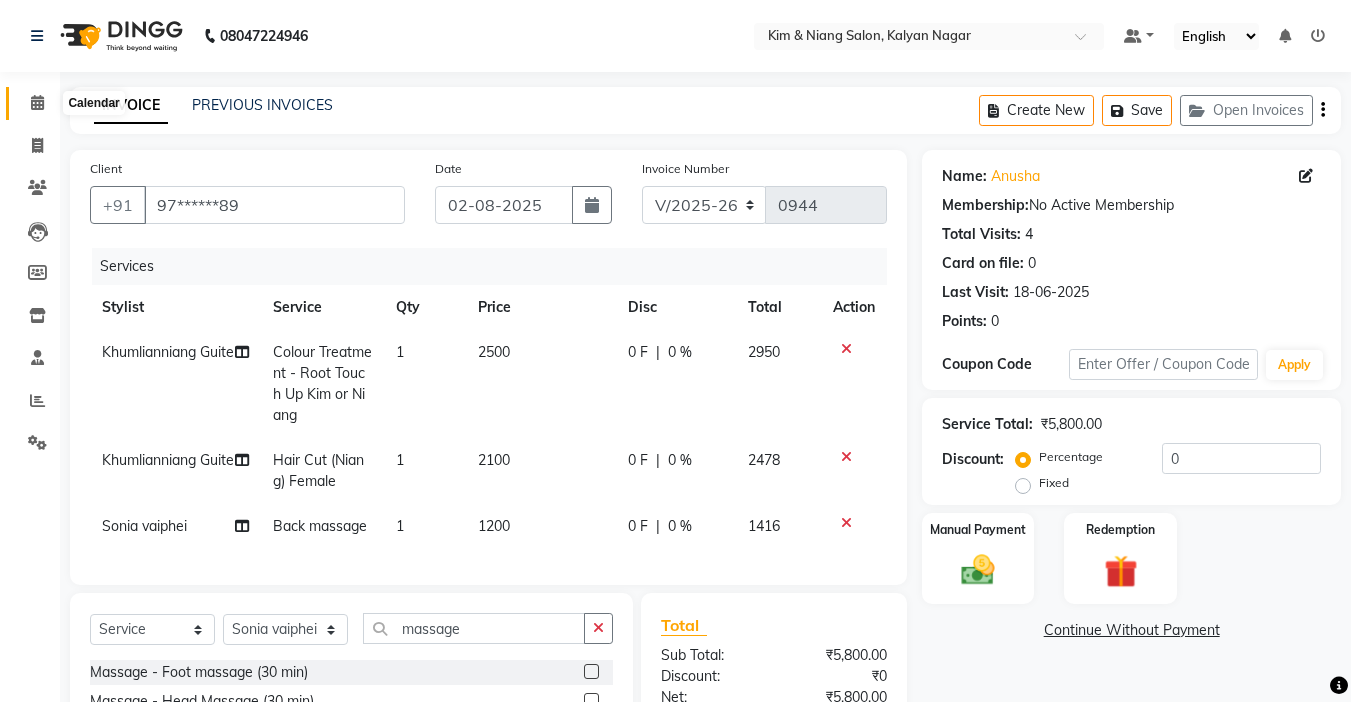 click 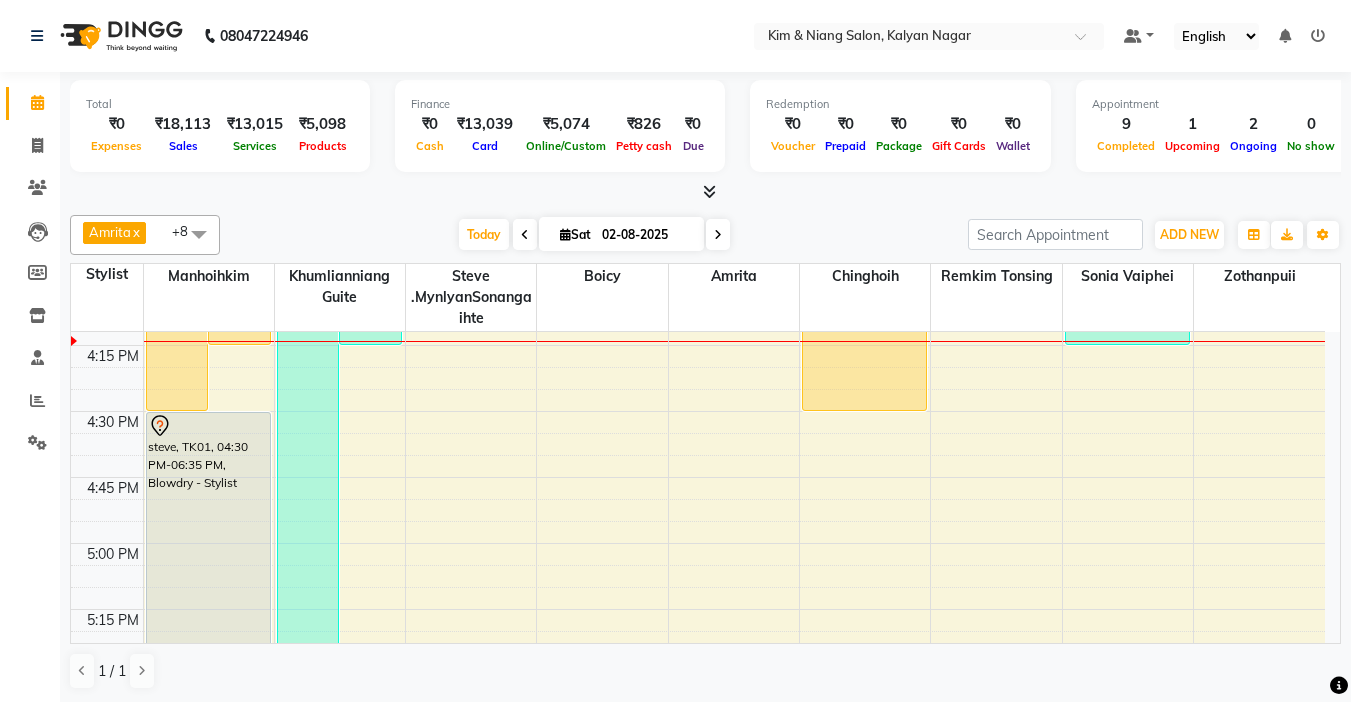 scroll, scrollTop: 1700, scrollLeft: 0, axis: vertical 